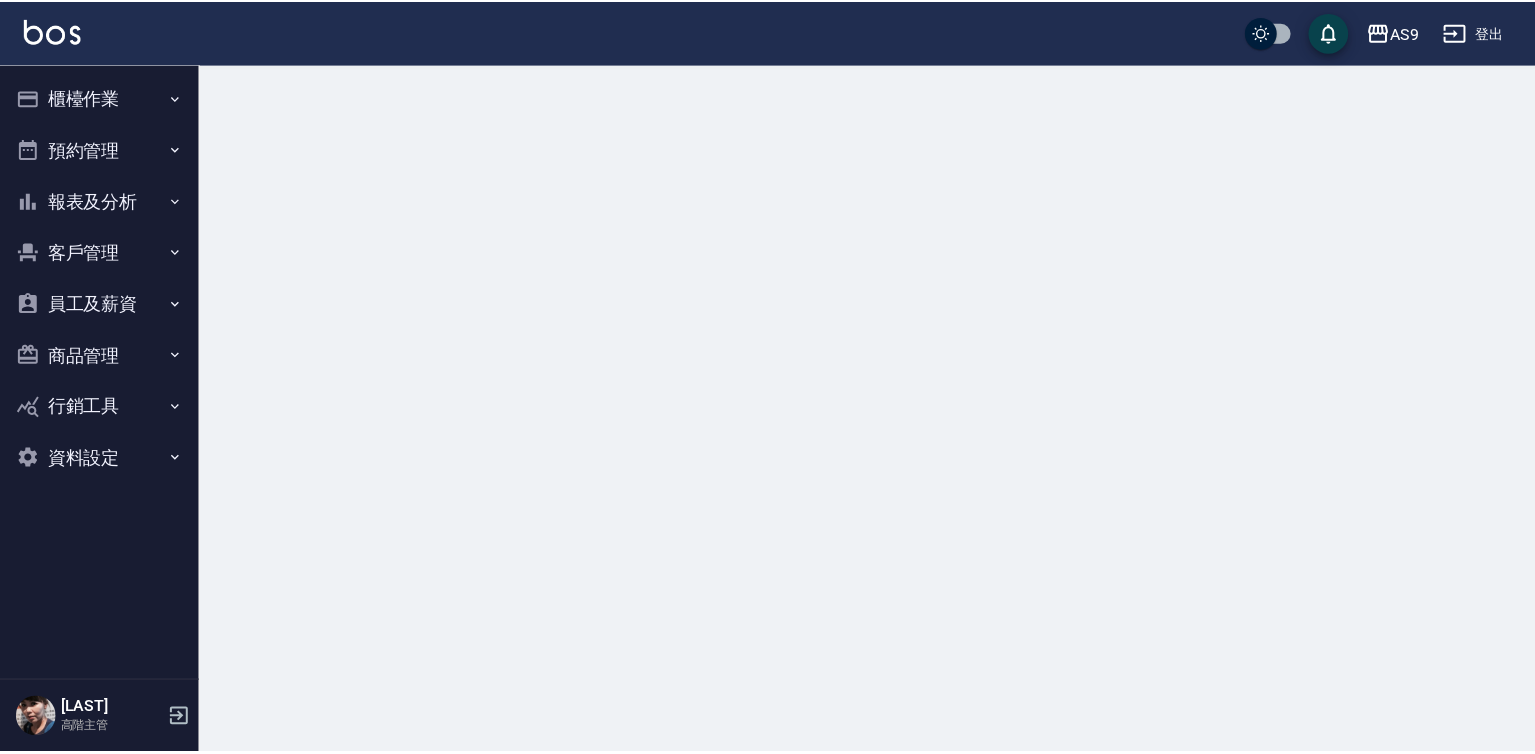 scroll, scrollTop: 0, scrollLeft: 0, axis: both 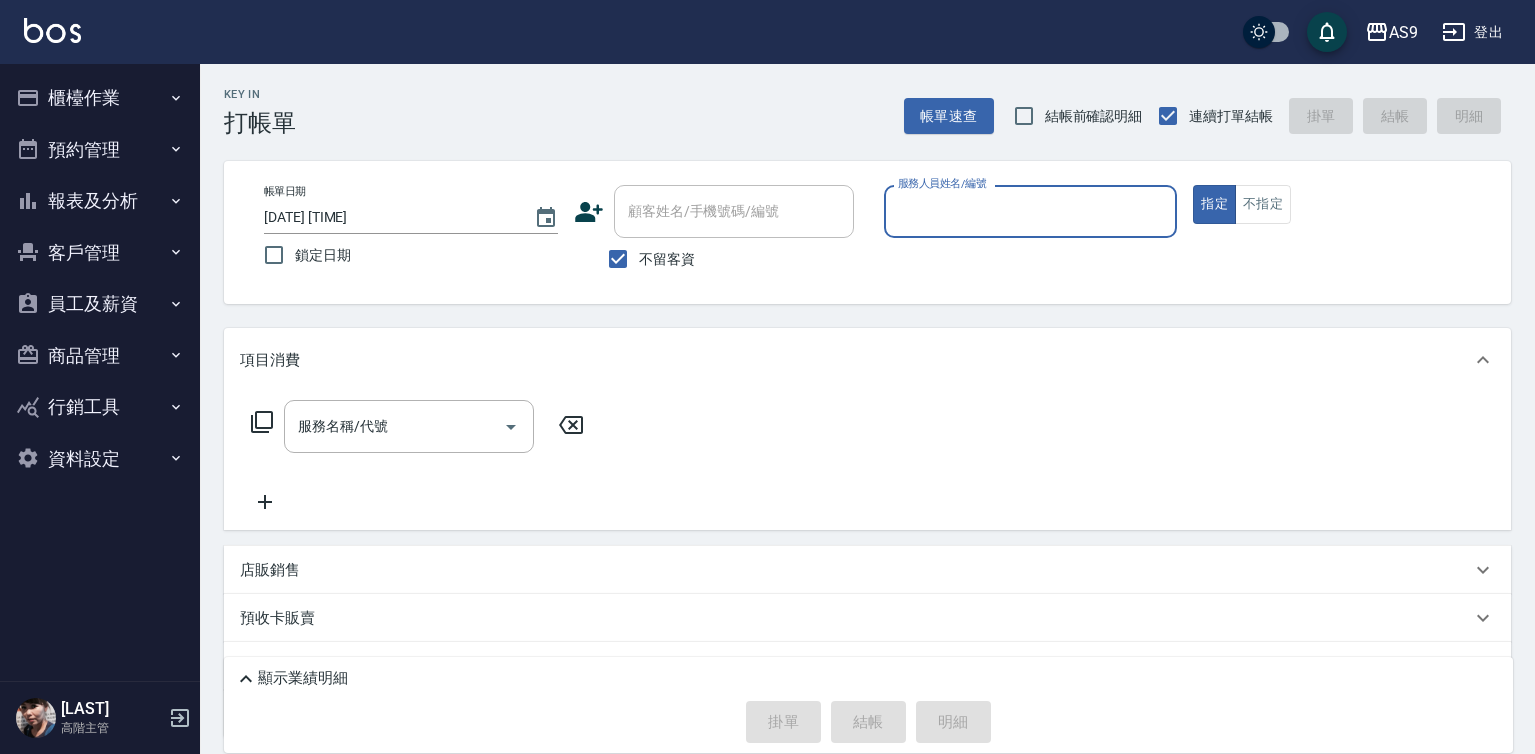 click on "服務人員姓名/編號" at bounding box center [1031, 211] 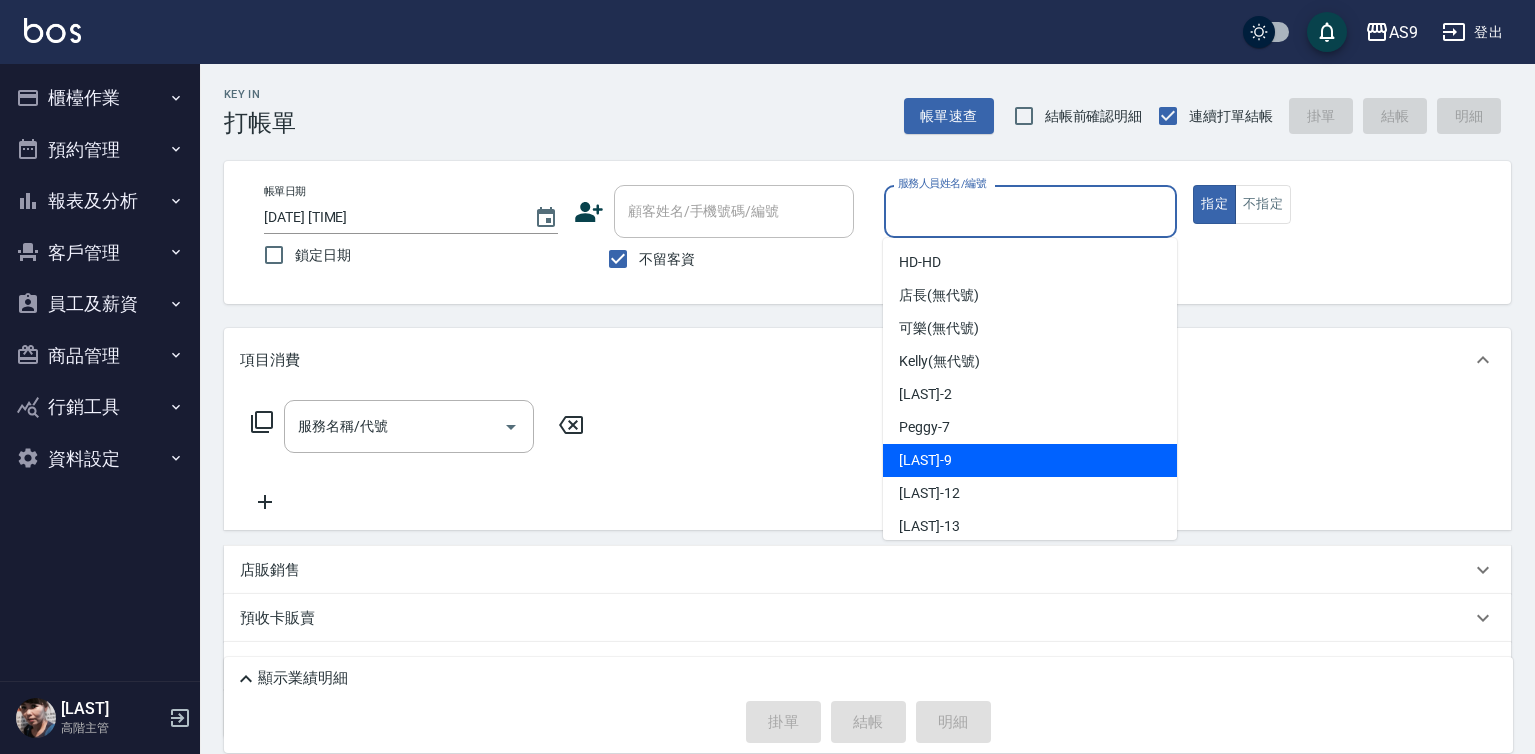click on "[LAST] -[NUMBER]" at bounding box center [1030, 460] 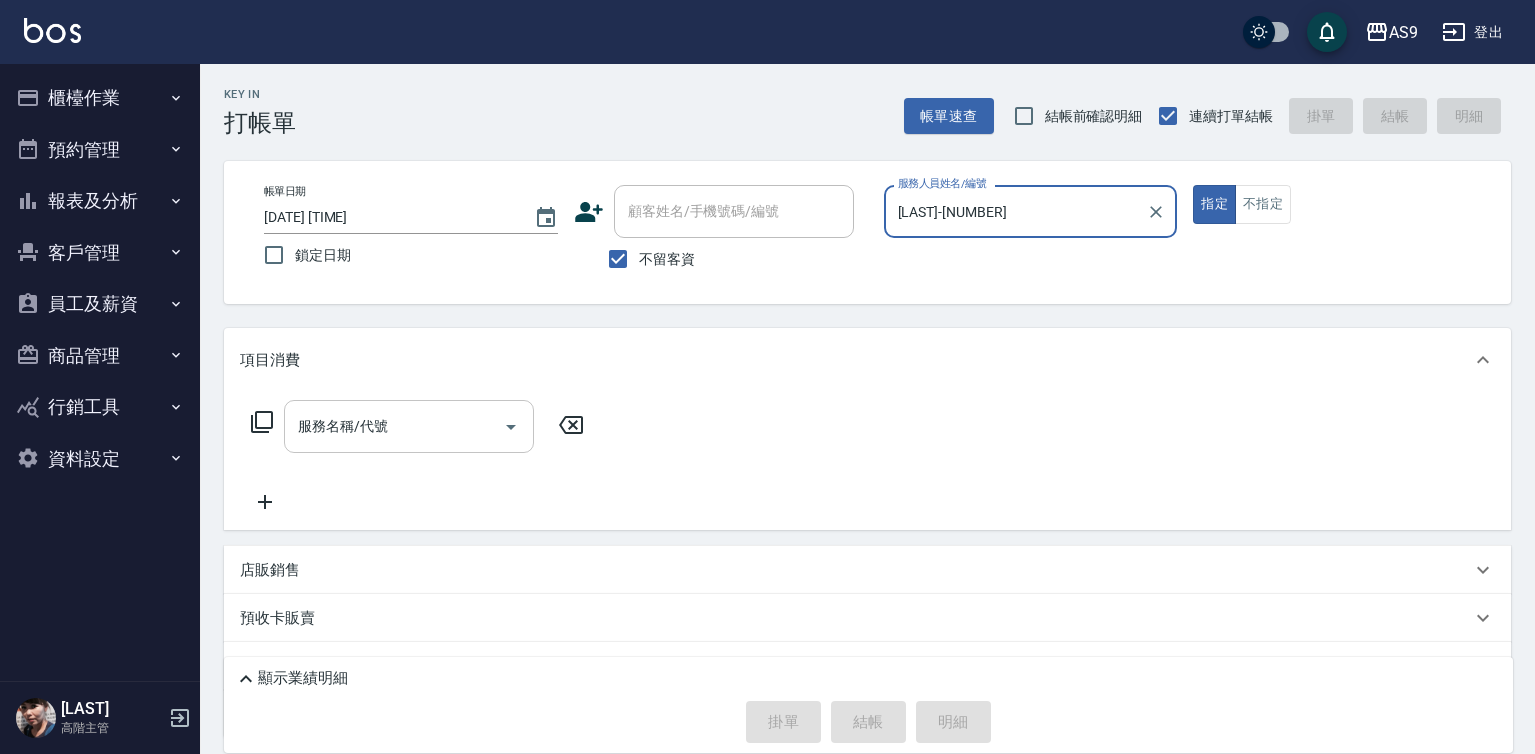 click on "服務名稱/代號" at bounding box center (394, 426) 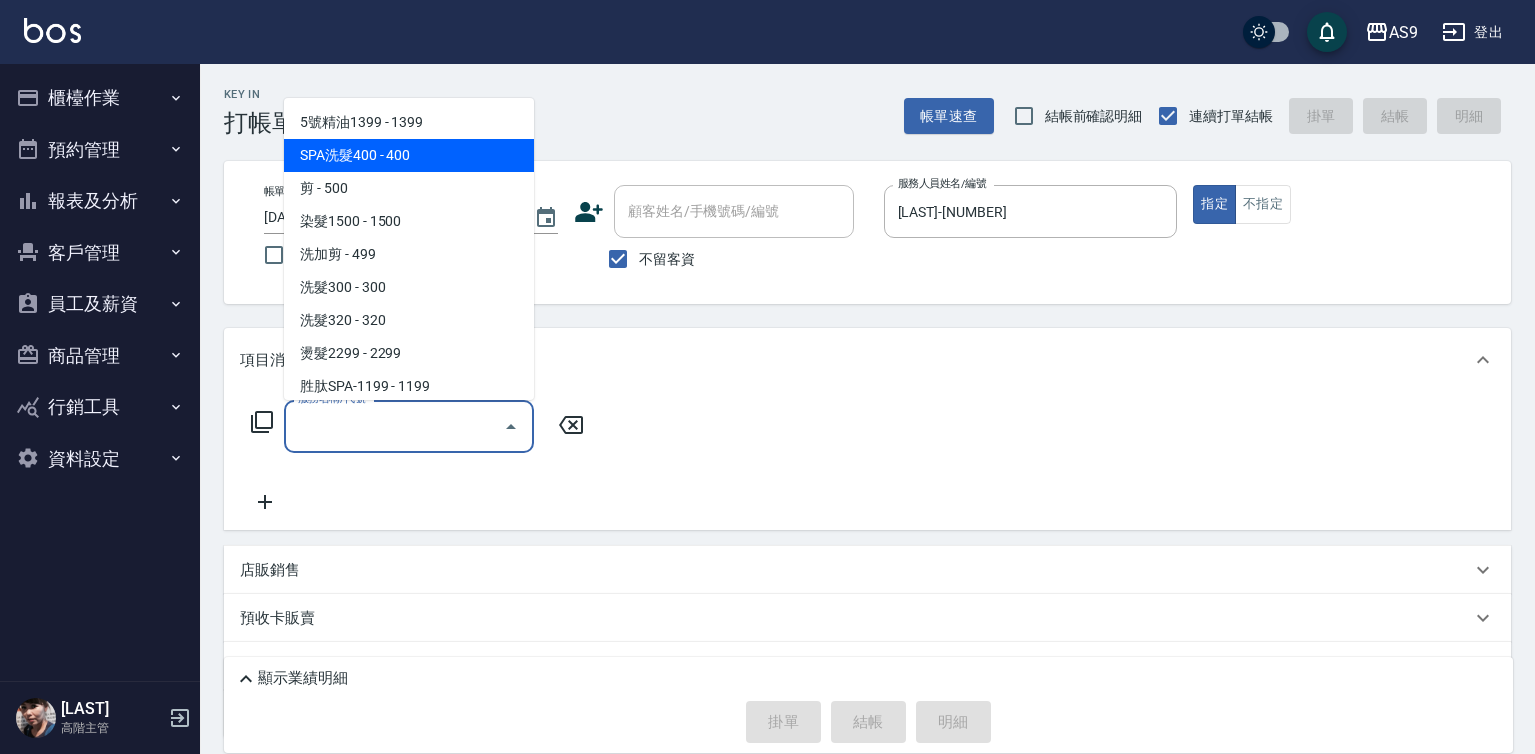 click on "SPA洗髮400 - 400" at bounding box center (409, 155) 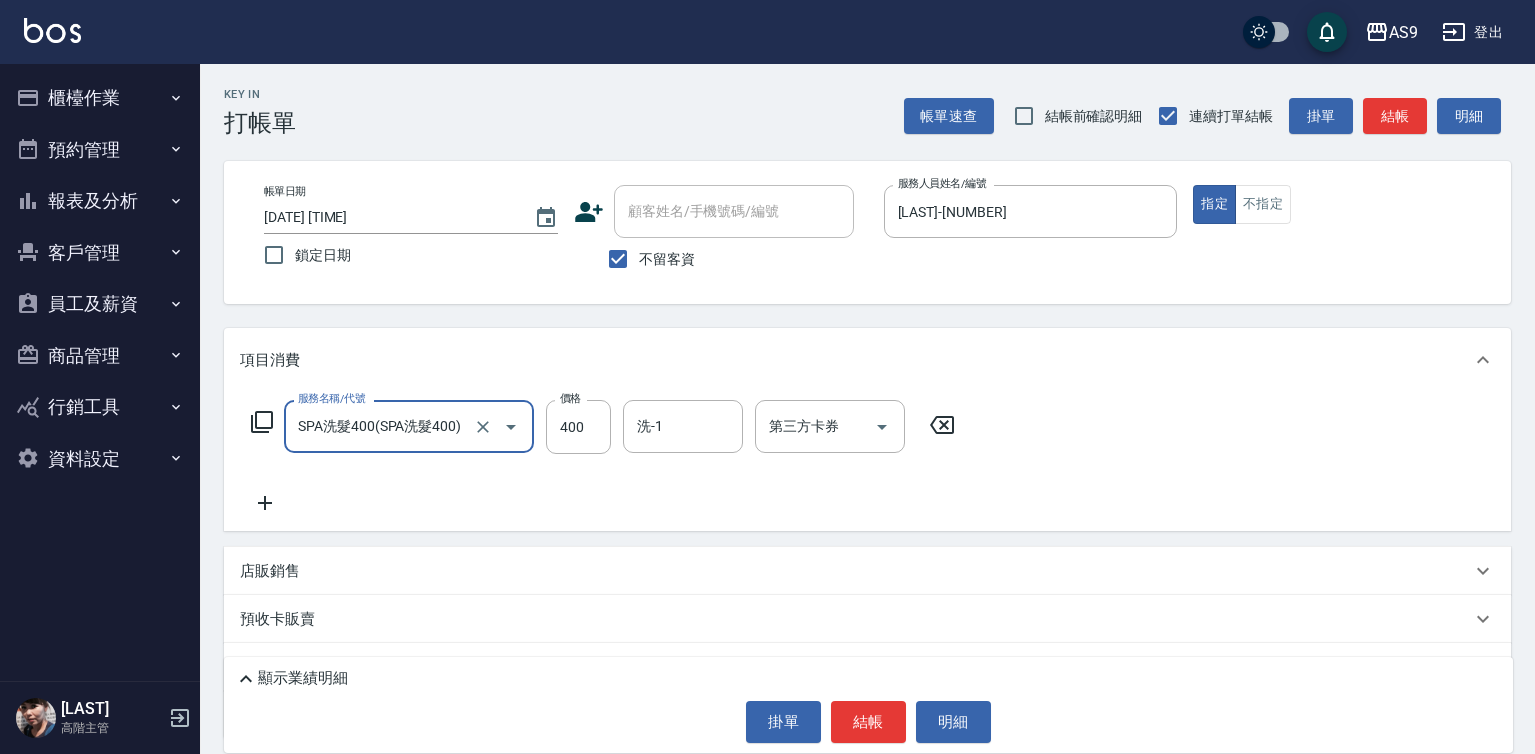 click on "洗-1 洗-1" at bounding box center [683, 426] 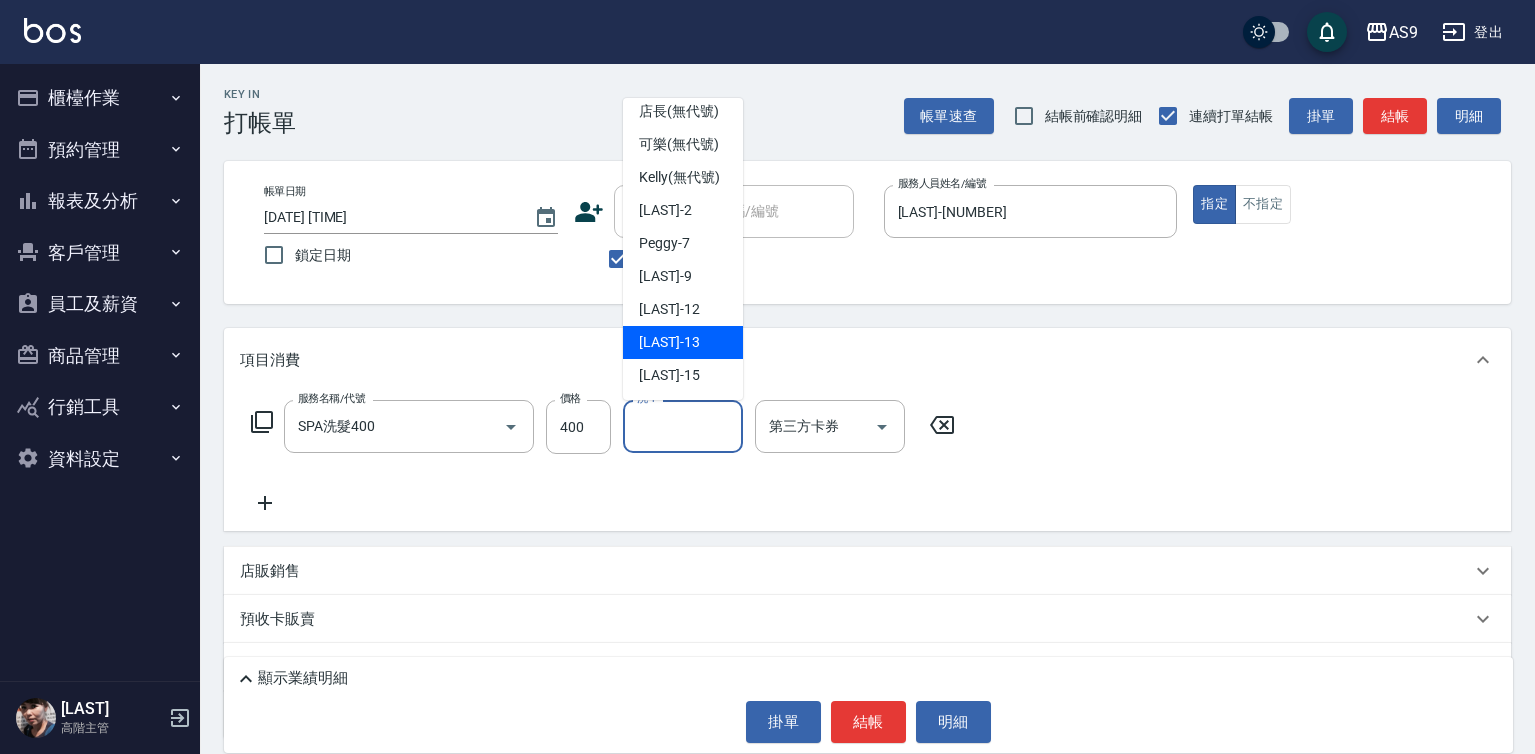 scroll, scrollTop: 128, scrollLeft: 0, axis: vertical 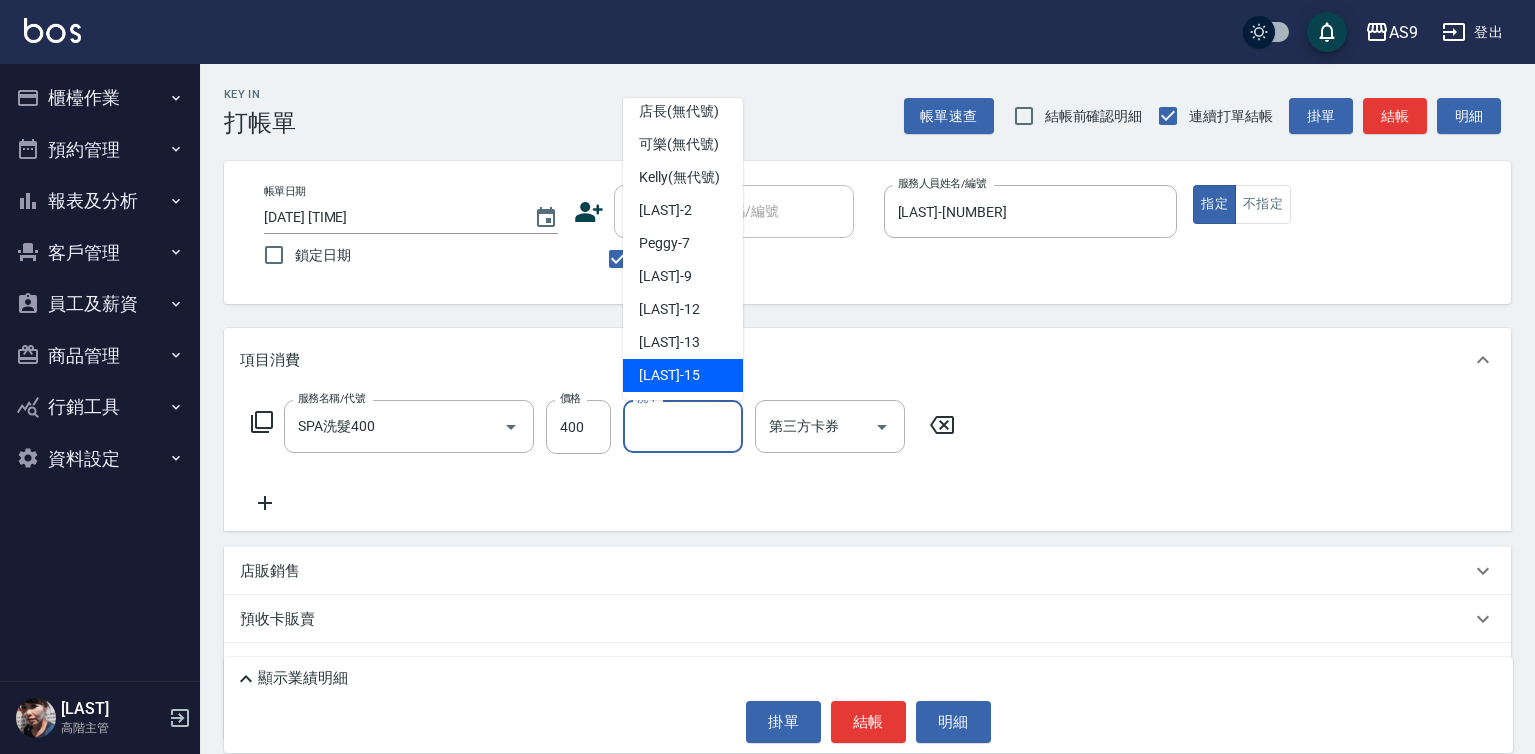 click on "[LAST] -[NUMBER]" at bounding box center (669, 375) 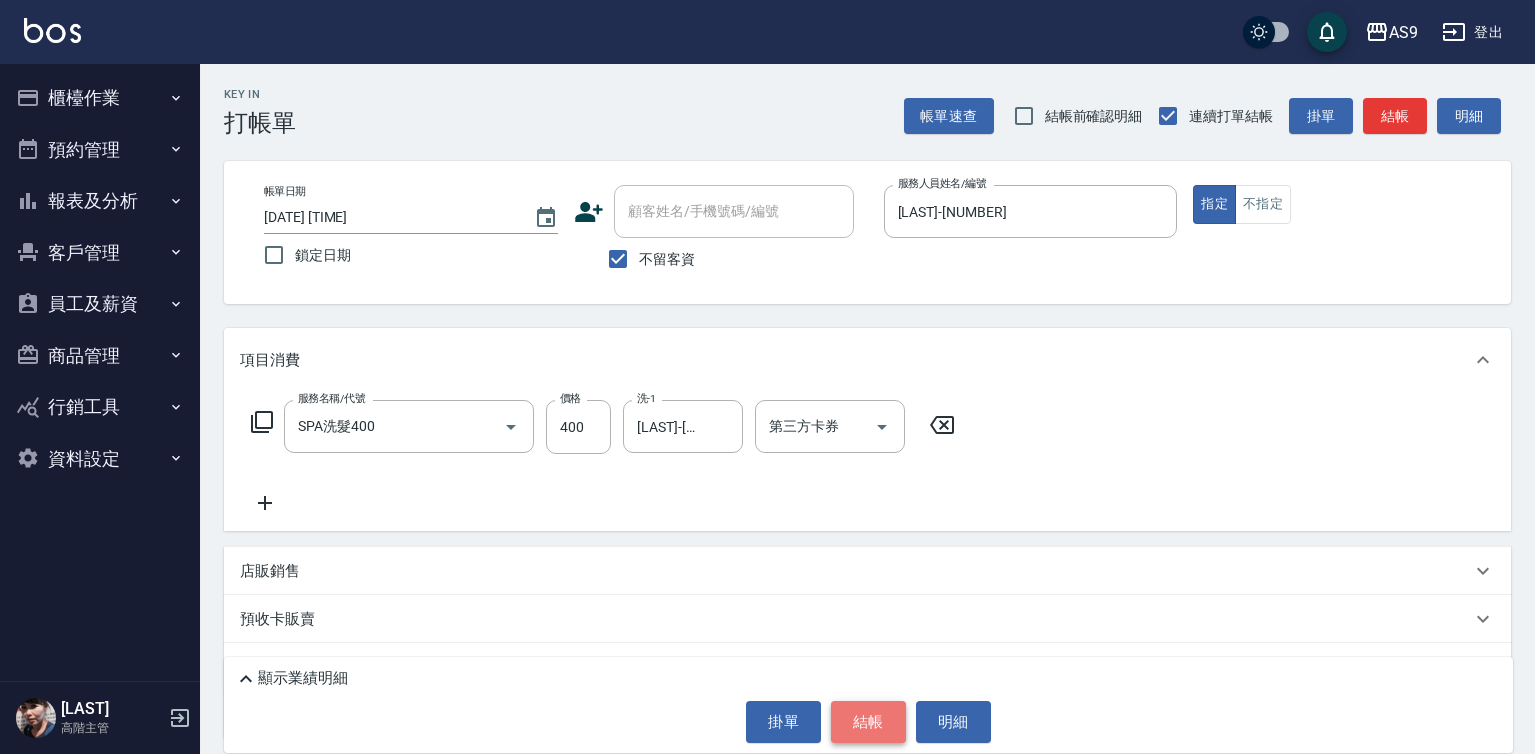 click on "結帳" at bounding box center (868, 722) 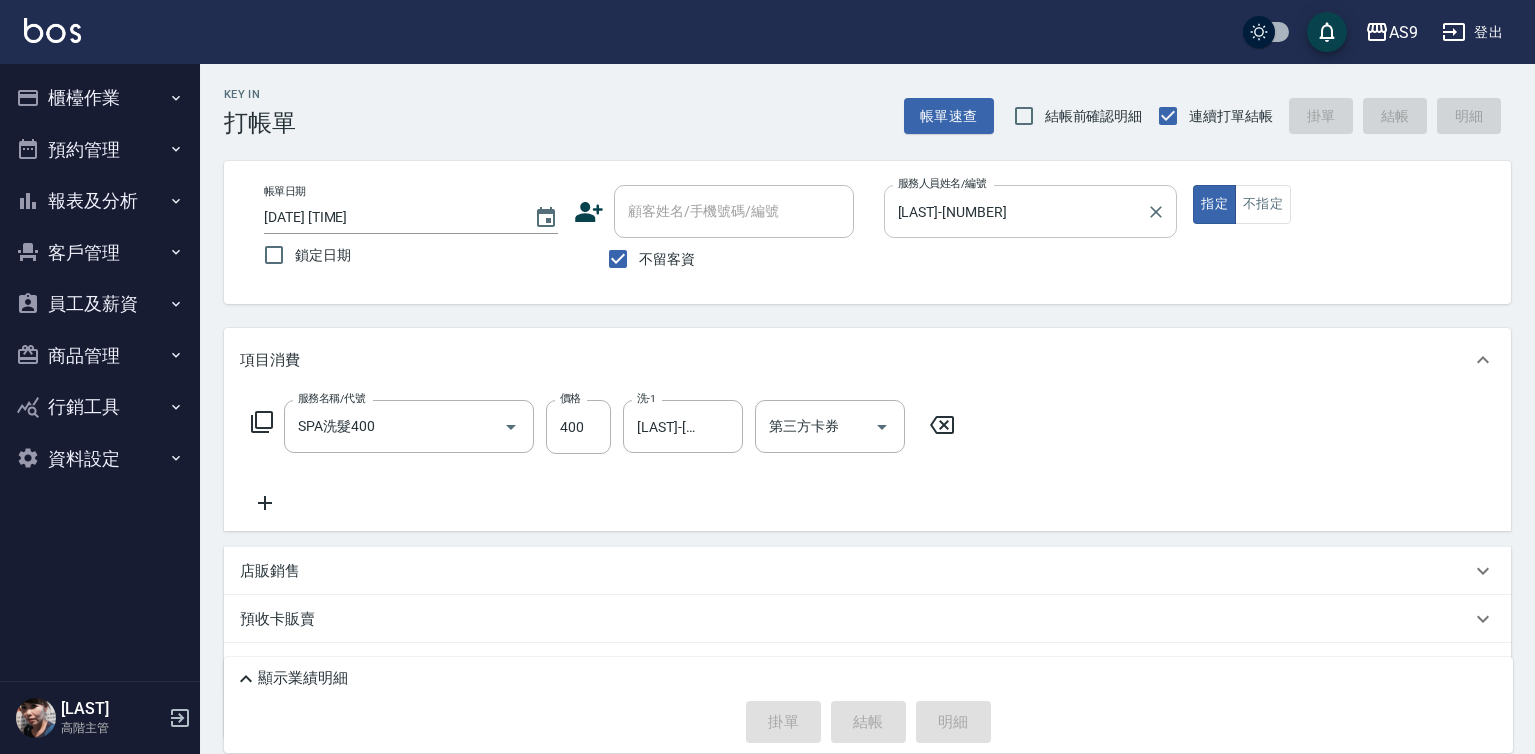 type on "[DATE] [TIME]" 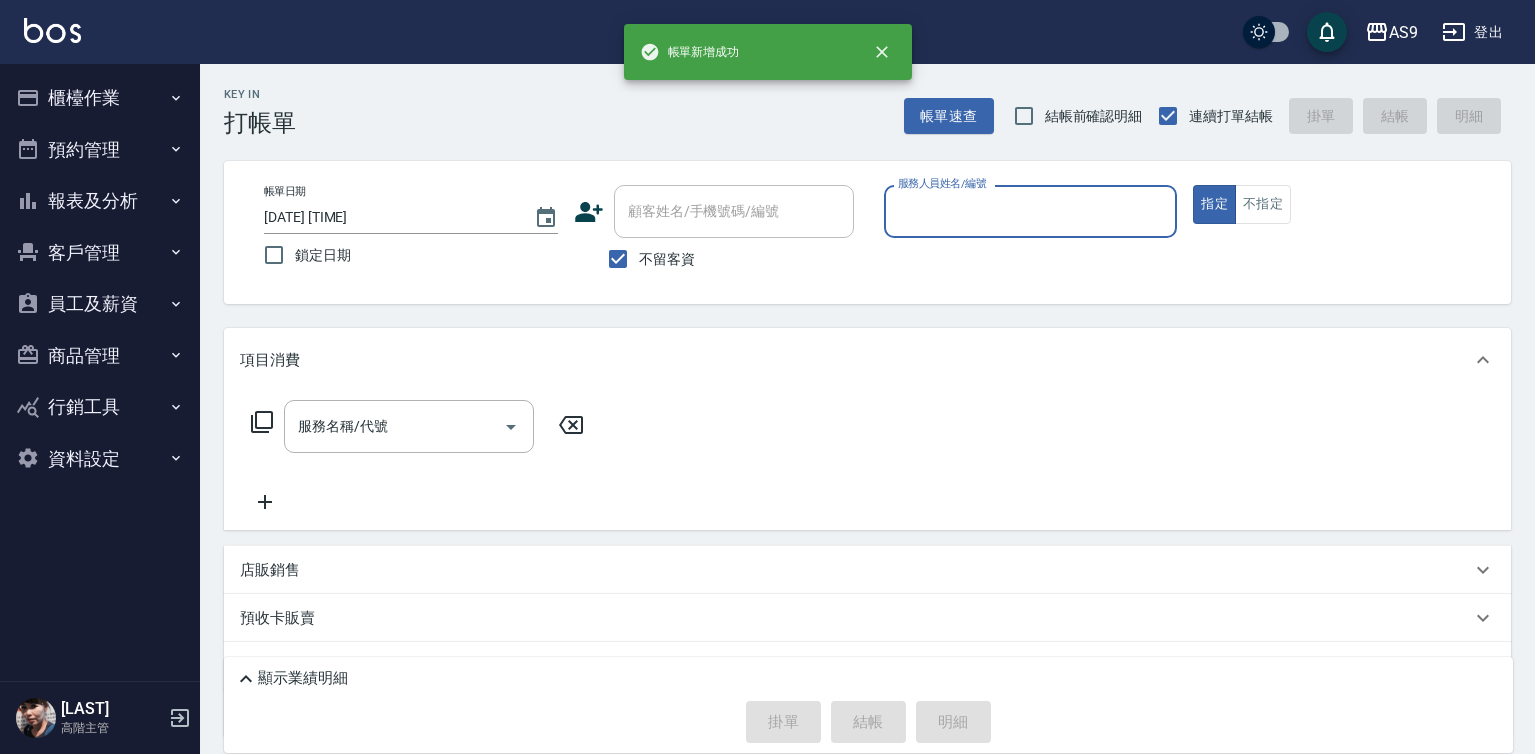 click on "服務人員姓名/編號" at bounding box center [1031, 211] 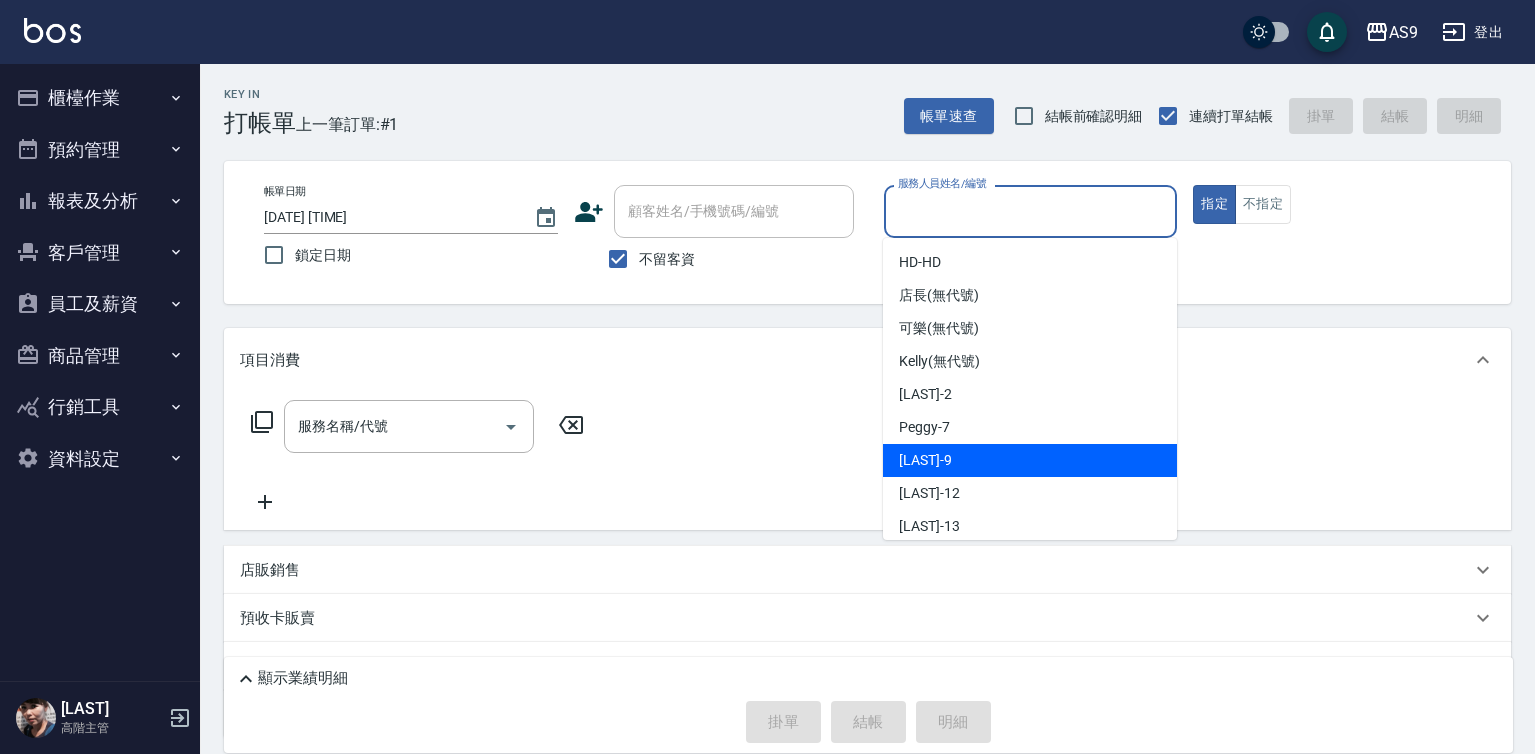 click on "[LAST] -[NUMBER]" at bounding box center [1030, 460] 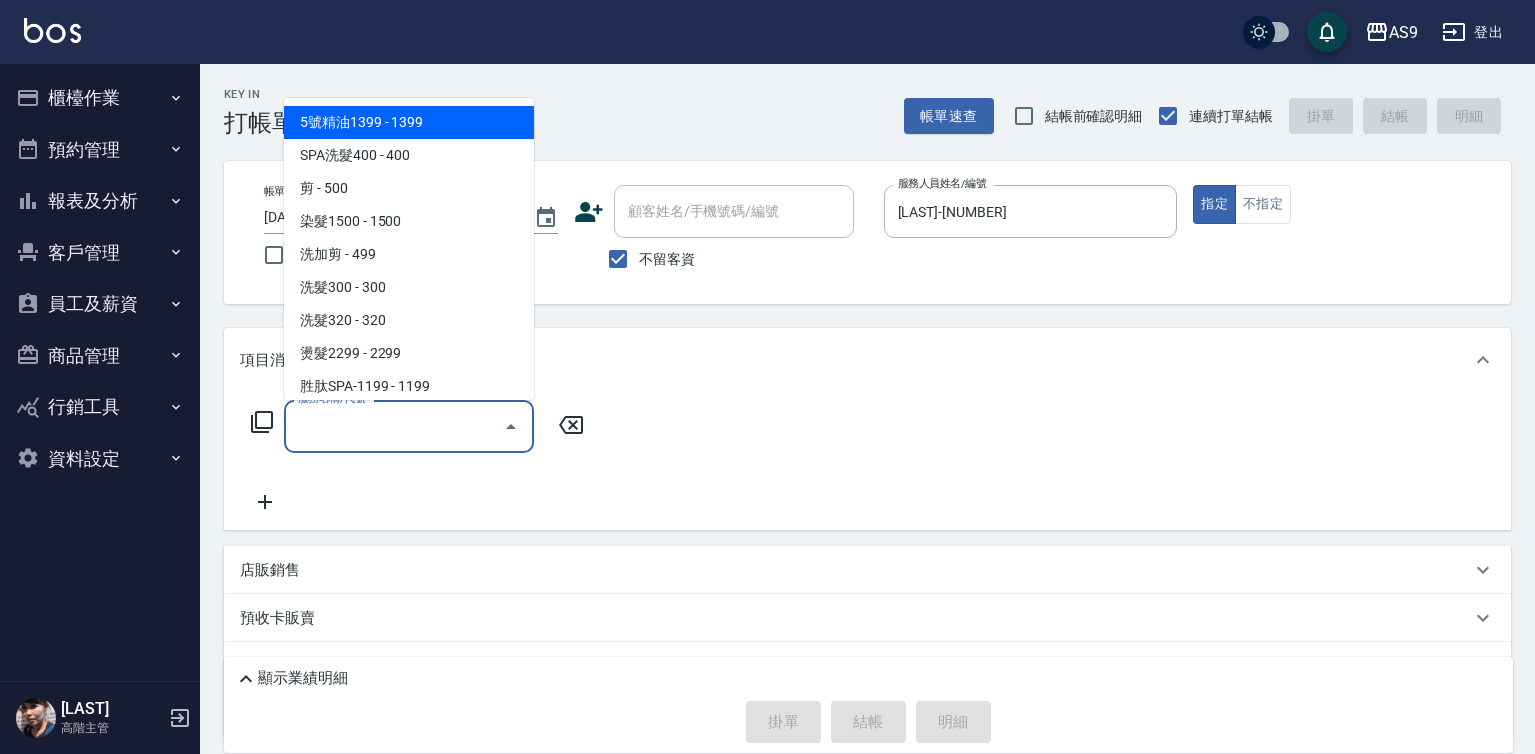 click on "服務名稱/代號" at bounding box center [394, 426] 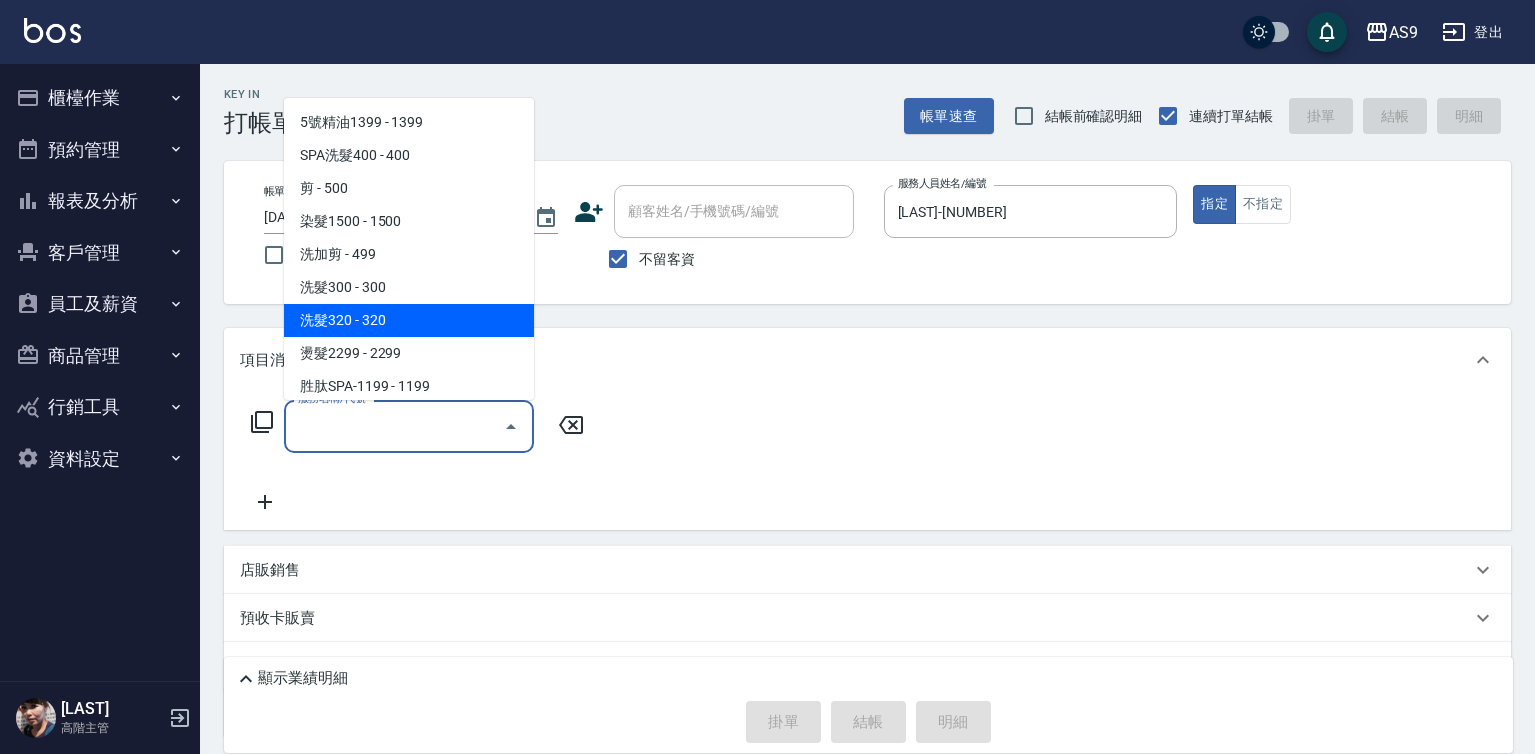 click on "洗髮320 - 320" at bounding box center [409, 320] 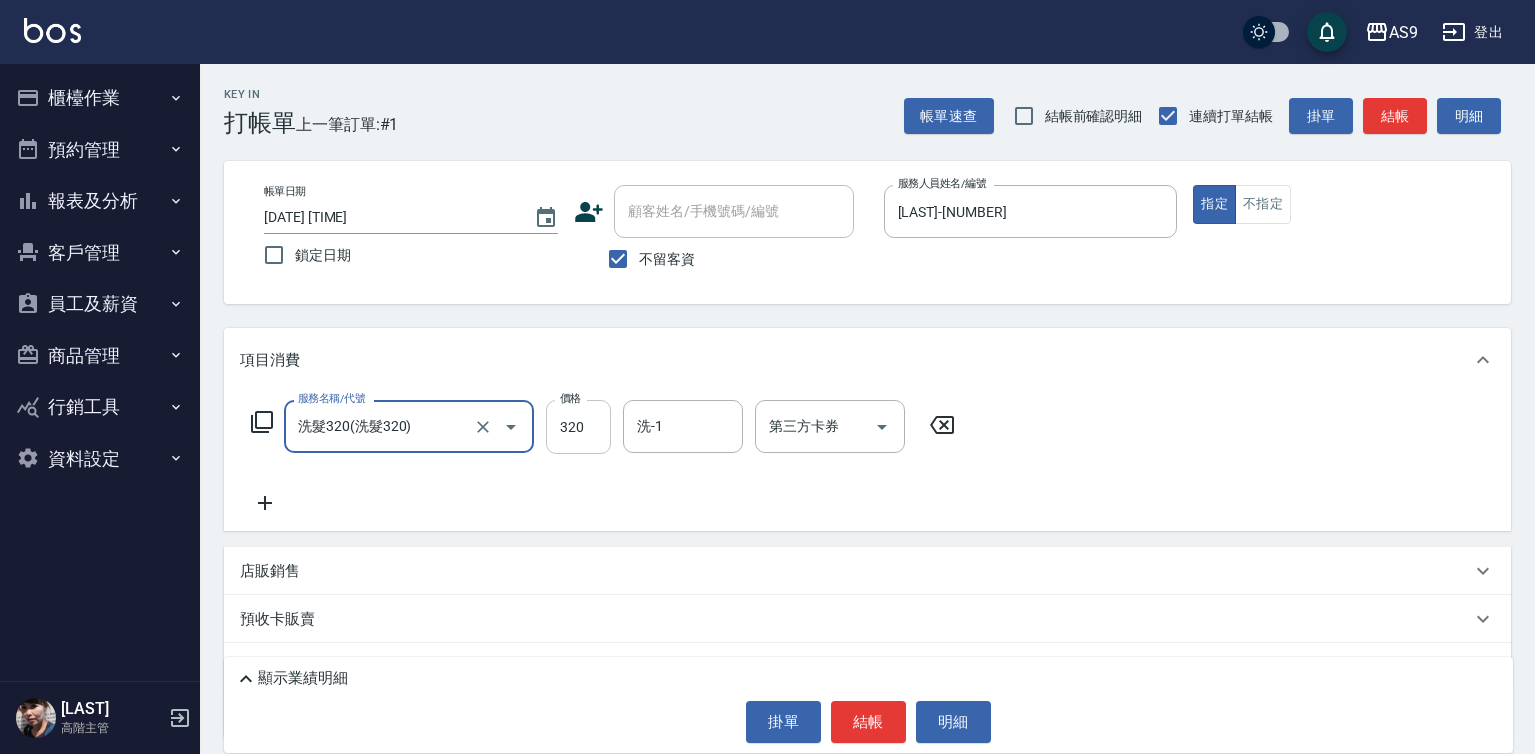 click on "320" at bounding box center [578, 427] 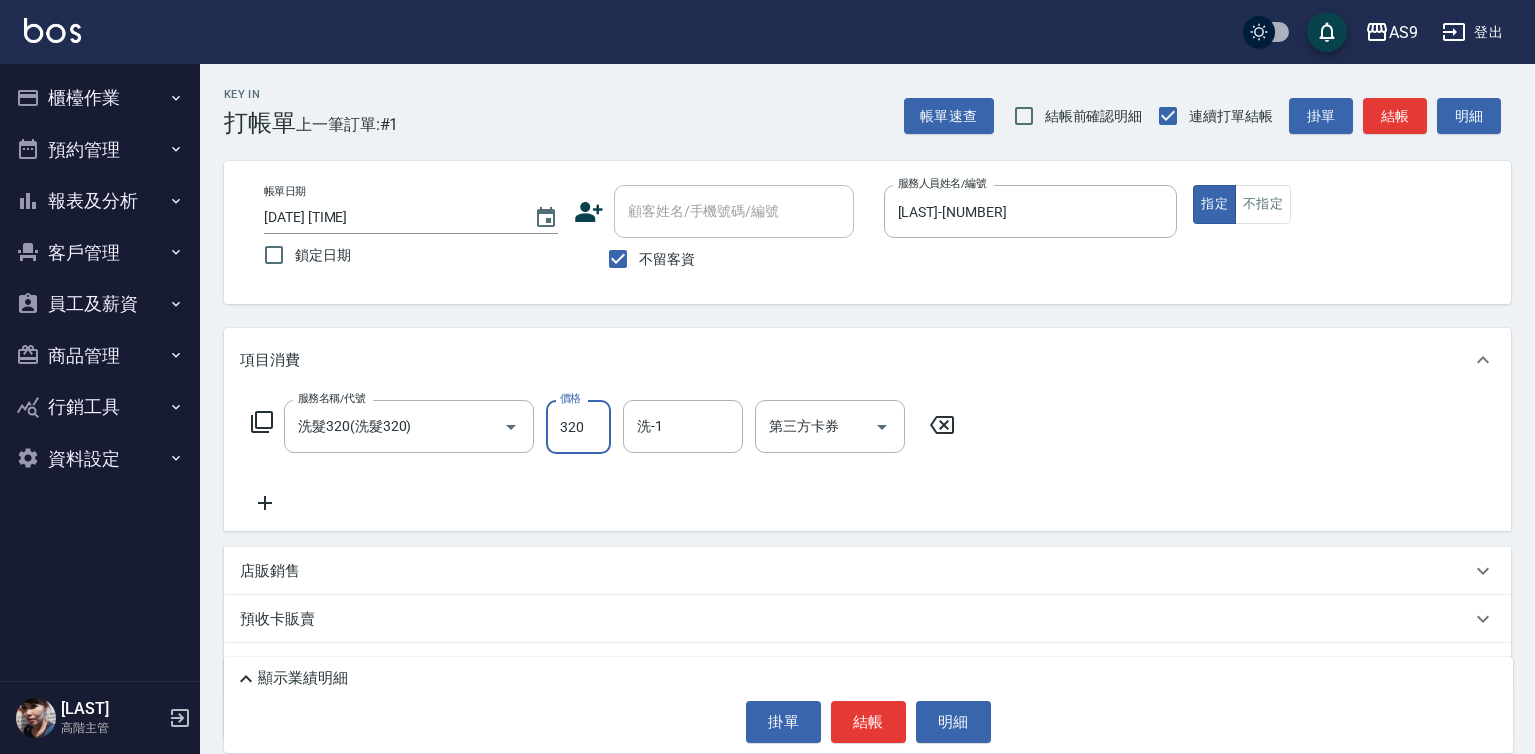 click on "320" at bounding box center [578, 427] 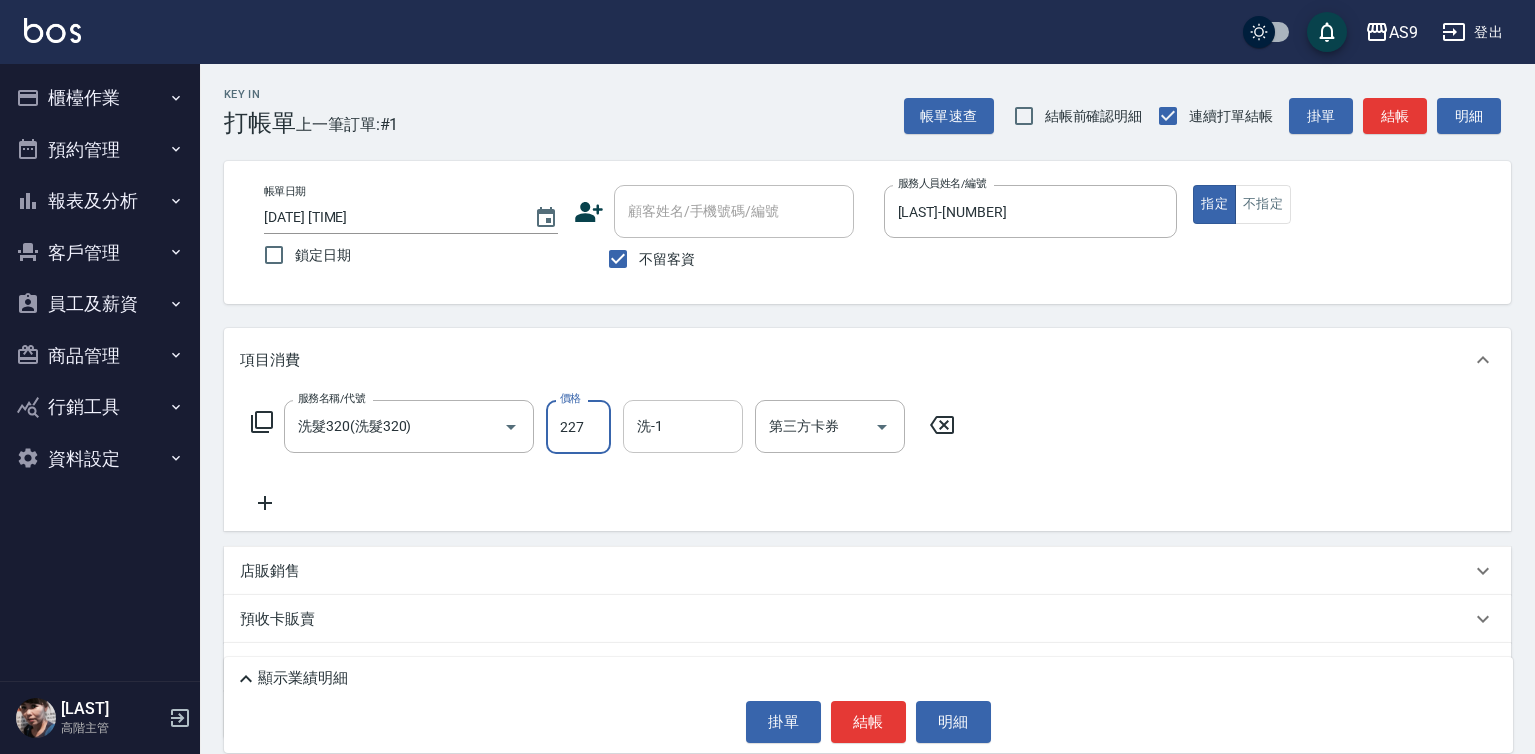 type on "227" 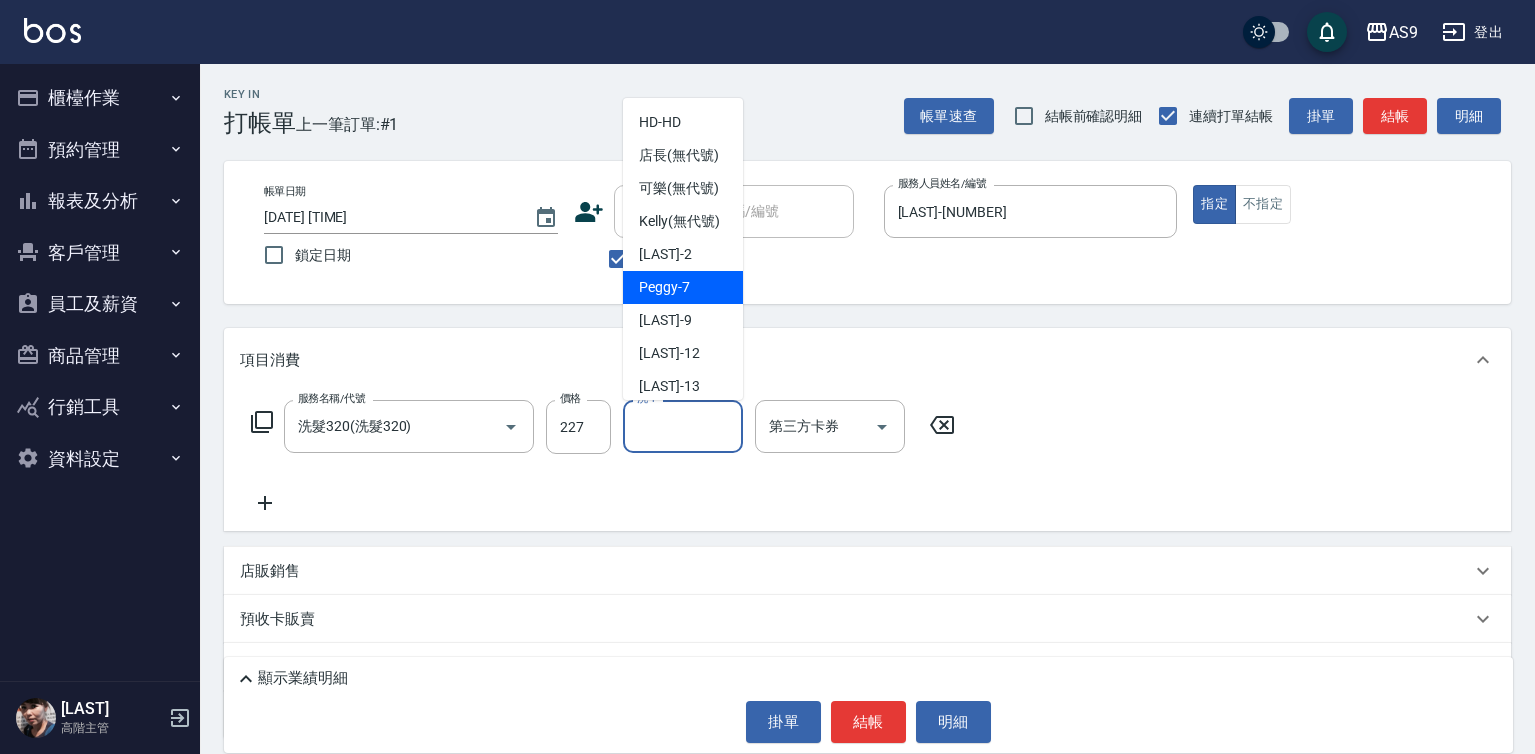 scroll, scrollTop: 100, scrollLeft: 0, axis: vertical 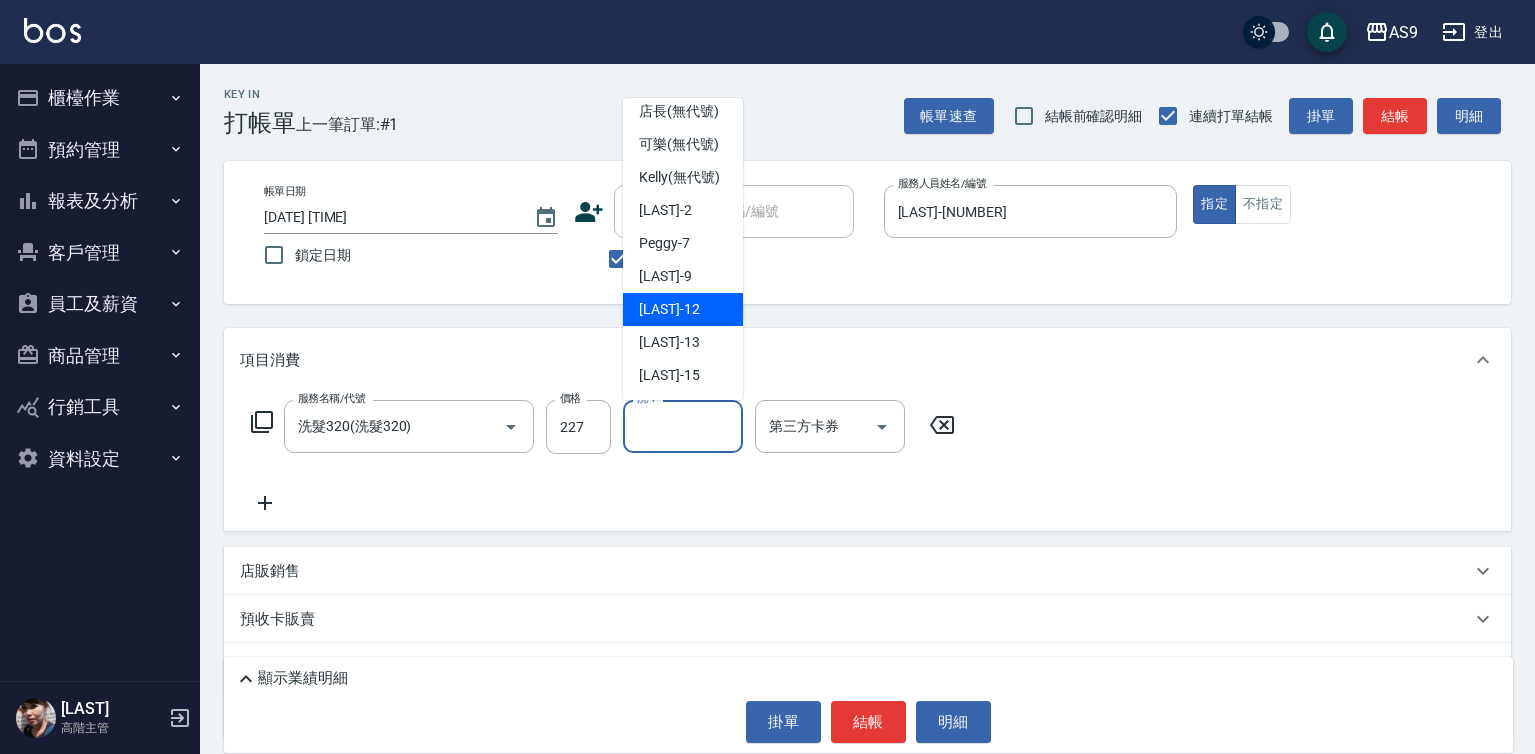 click on "[LAST] -[NUMBER]" at bounding box center (683, 309) 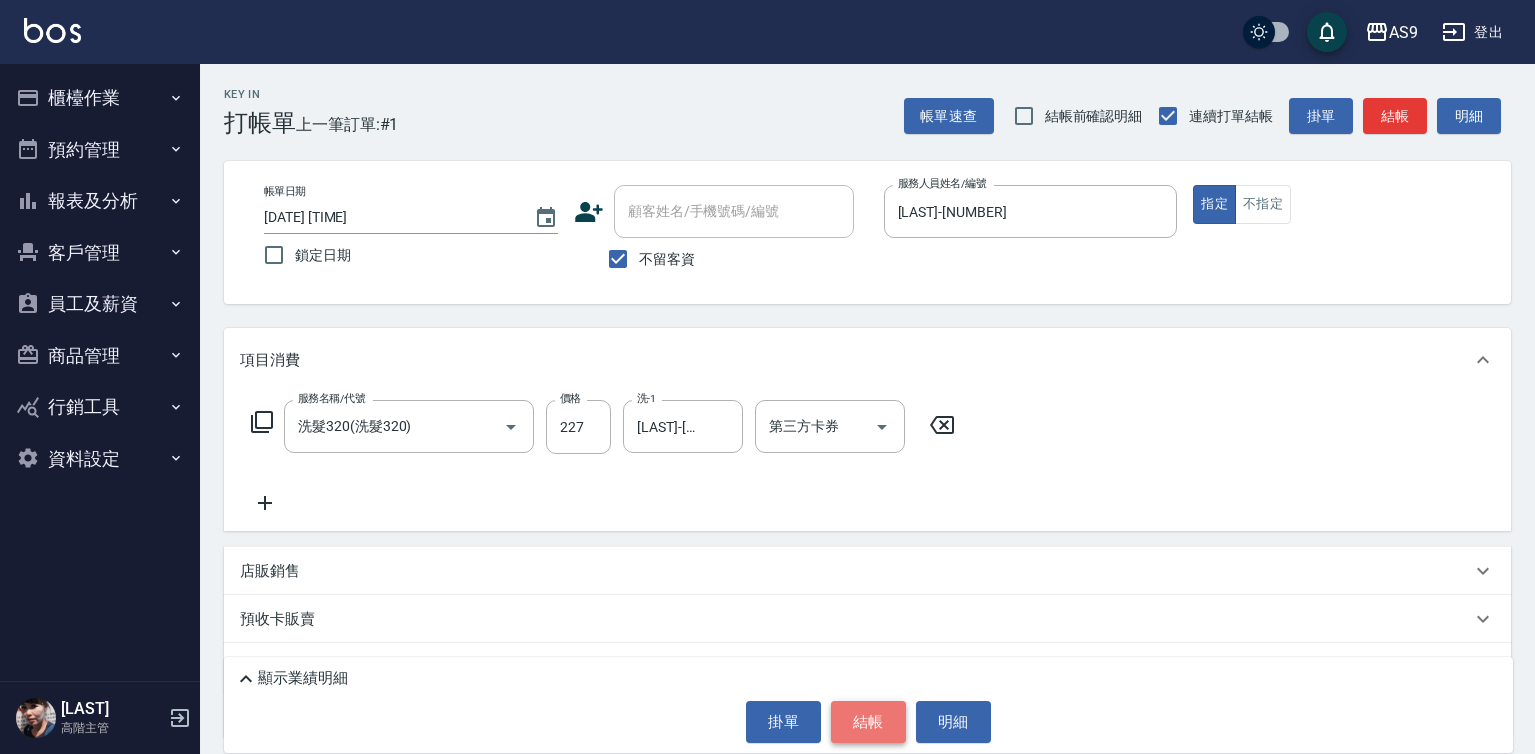 click on "結帳" at bounding box center (868, 722) 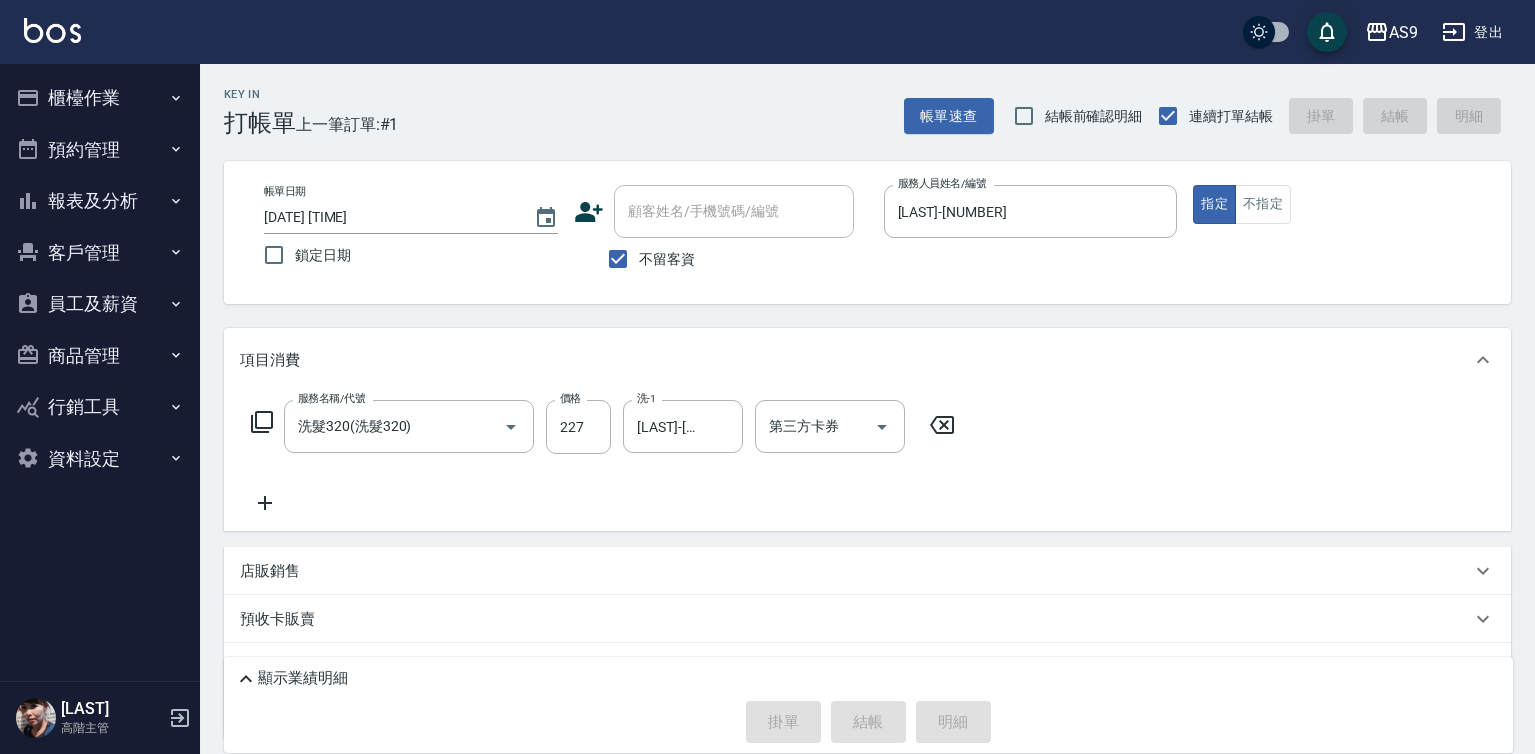 type 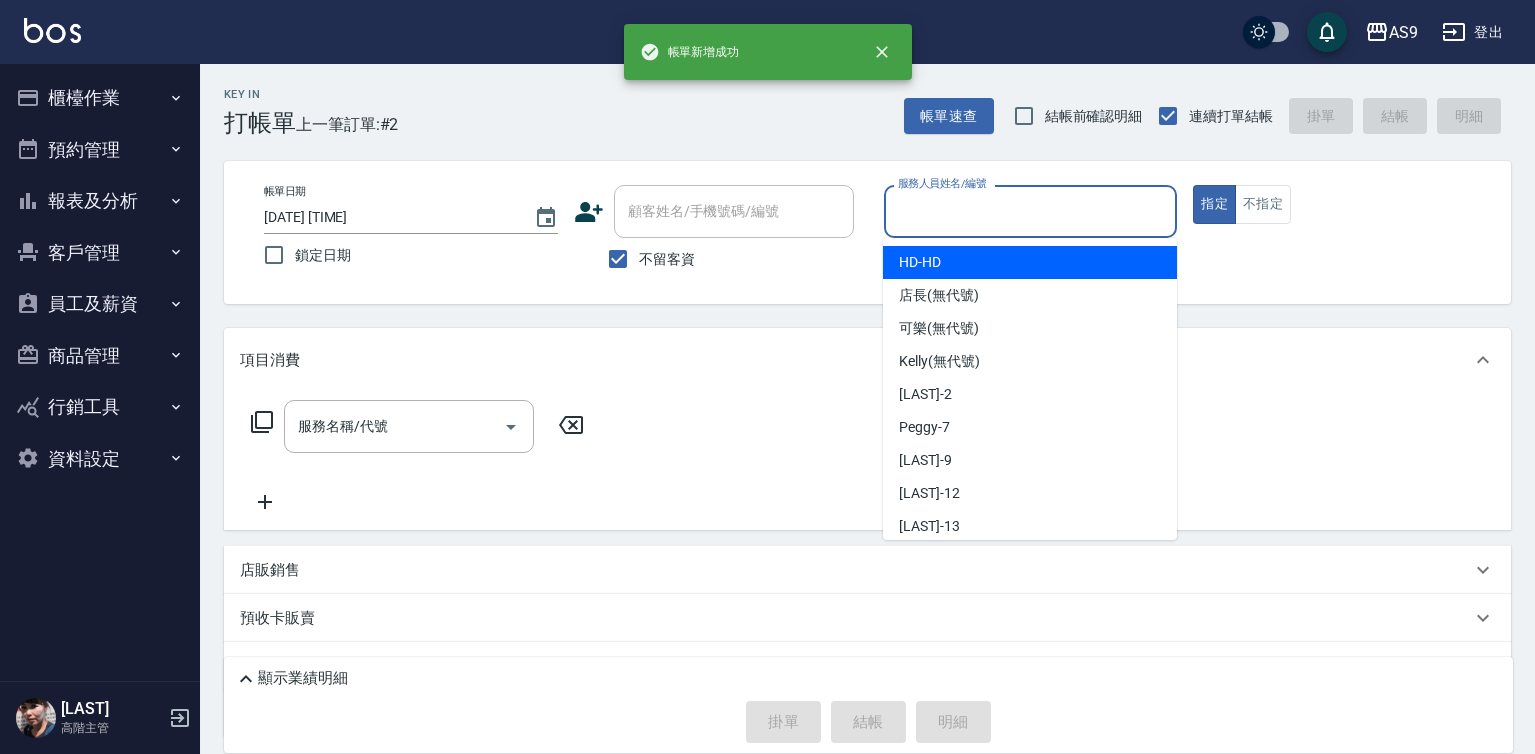 click on "服務人員姓名/編號" at bounding box center (1031, 211) 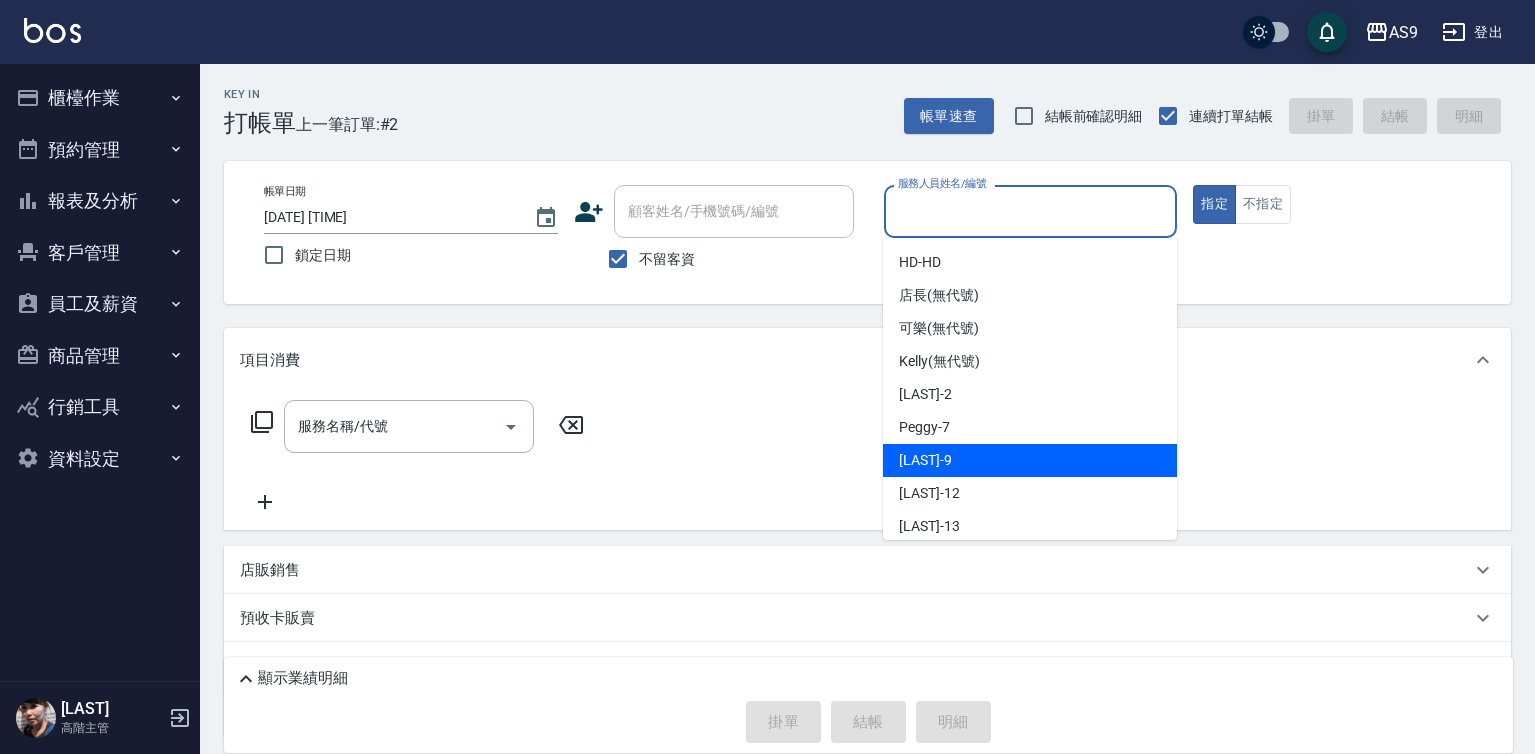 click on "[LAST] -[NUMBER]" at bounding box center [1030, 460] 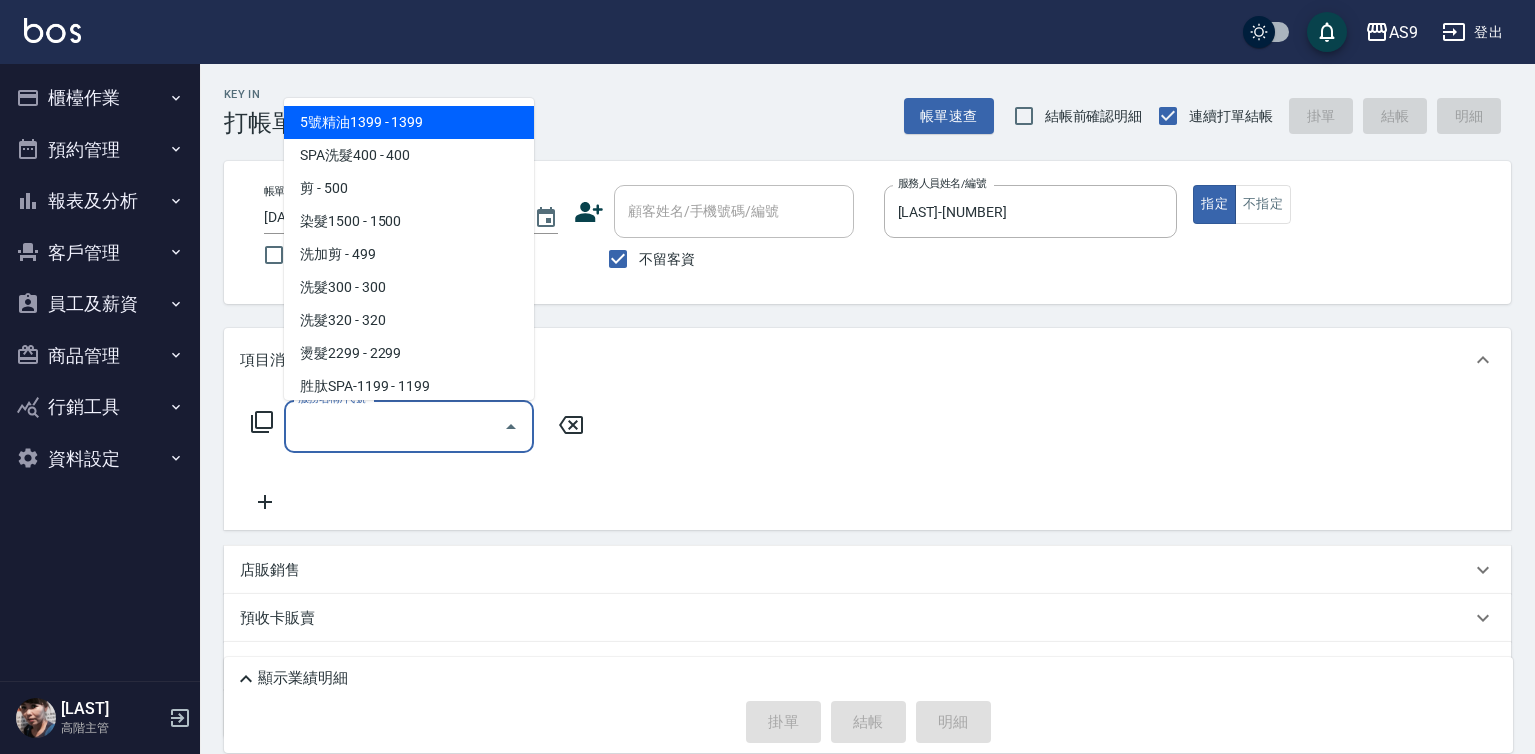click on "服務名稱/代號" at bounding box center [394, 426] 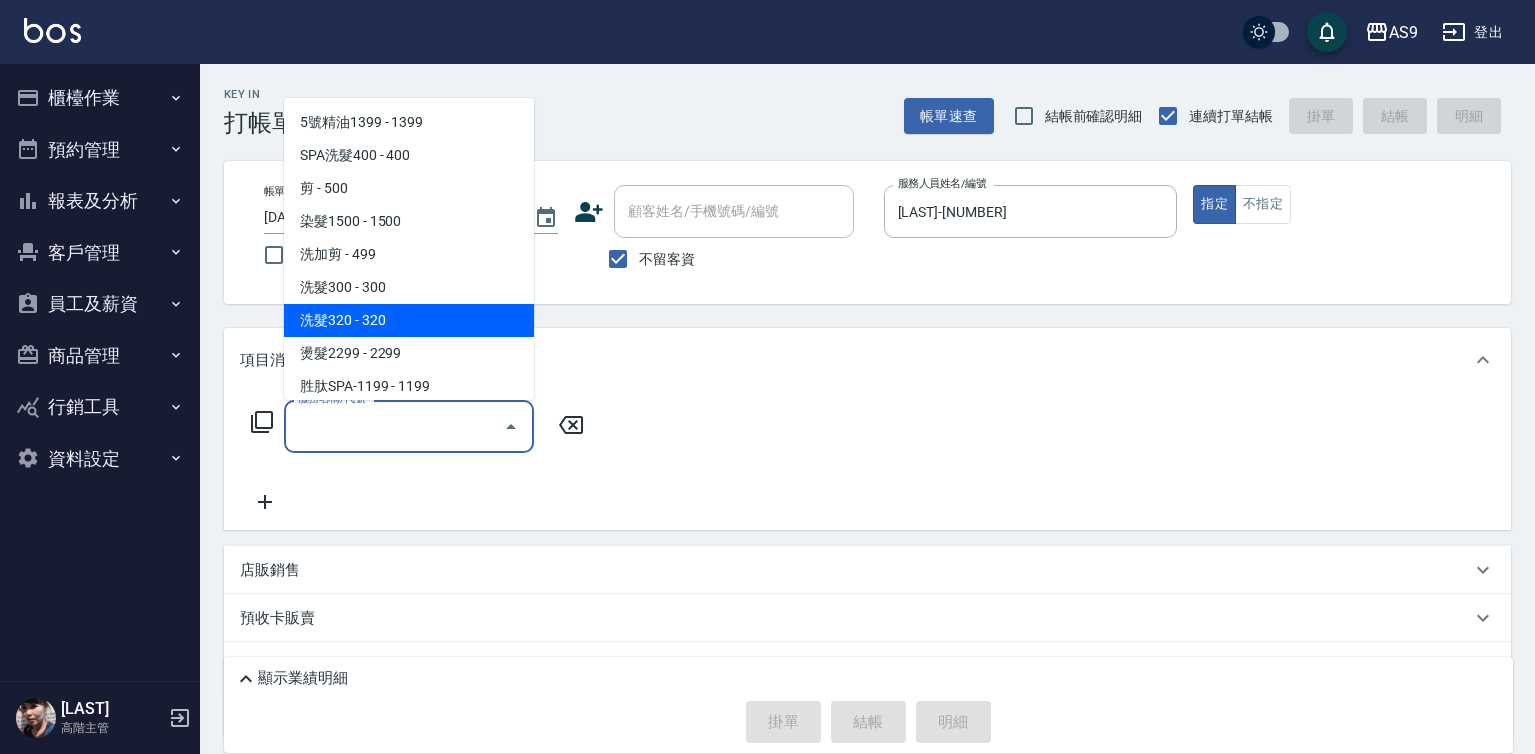 click on "洗髮320 - 320" at bounding box center (409, 320) 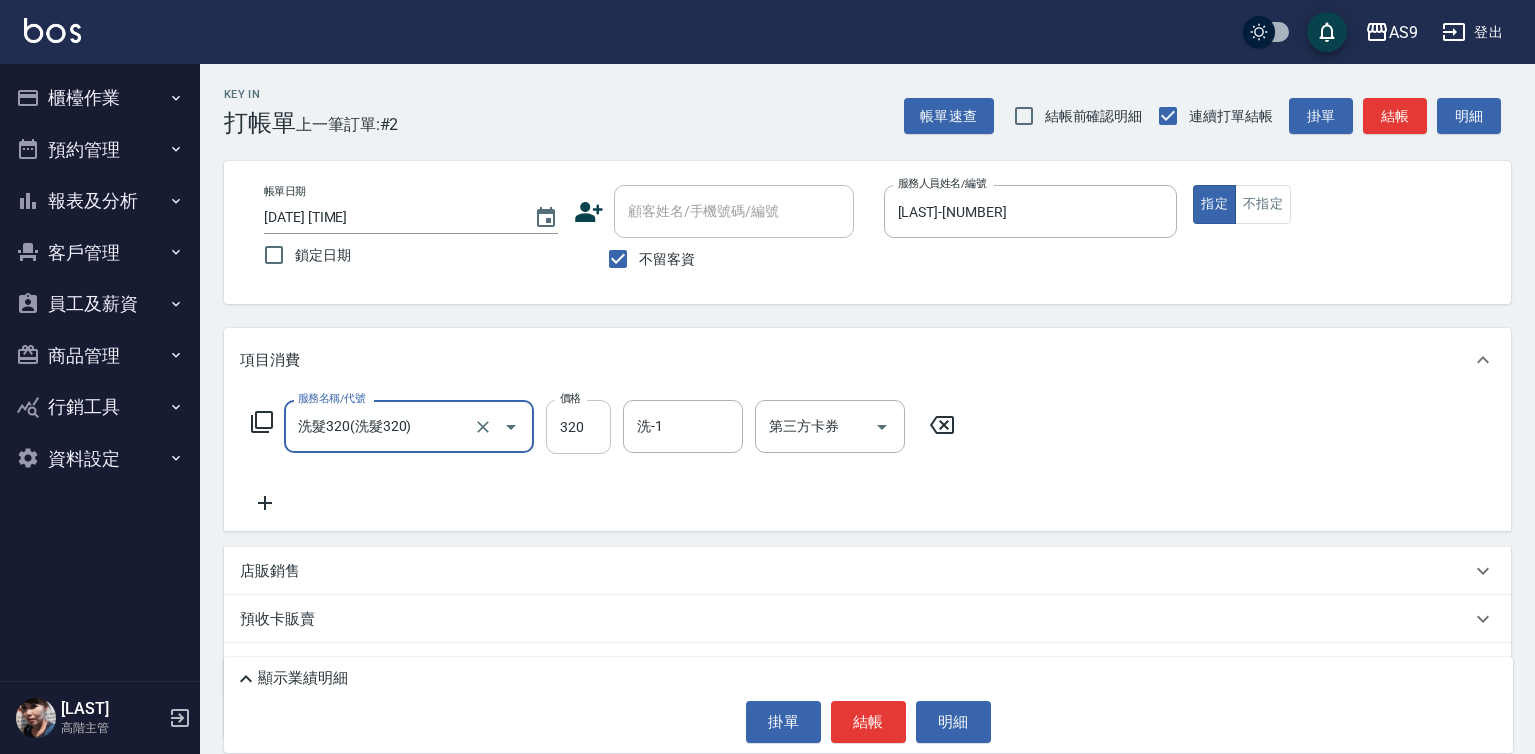click on "320" at bounding box center (578, 427) 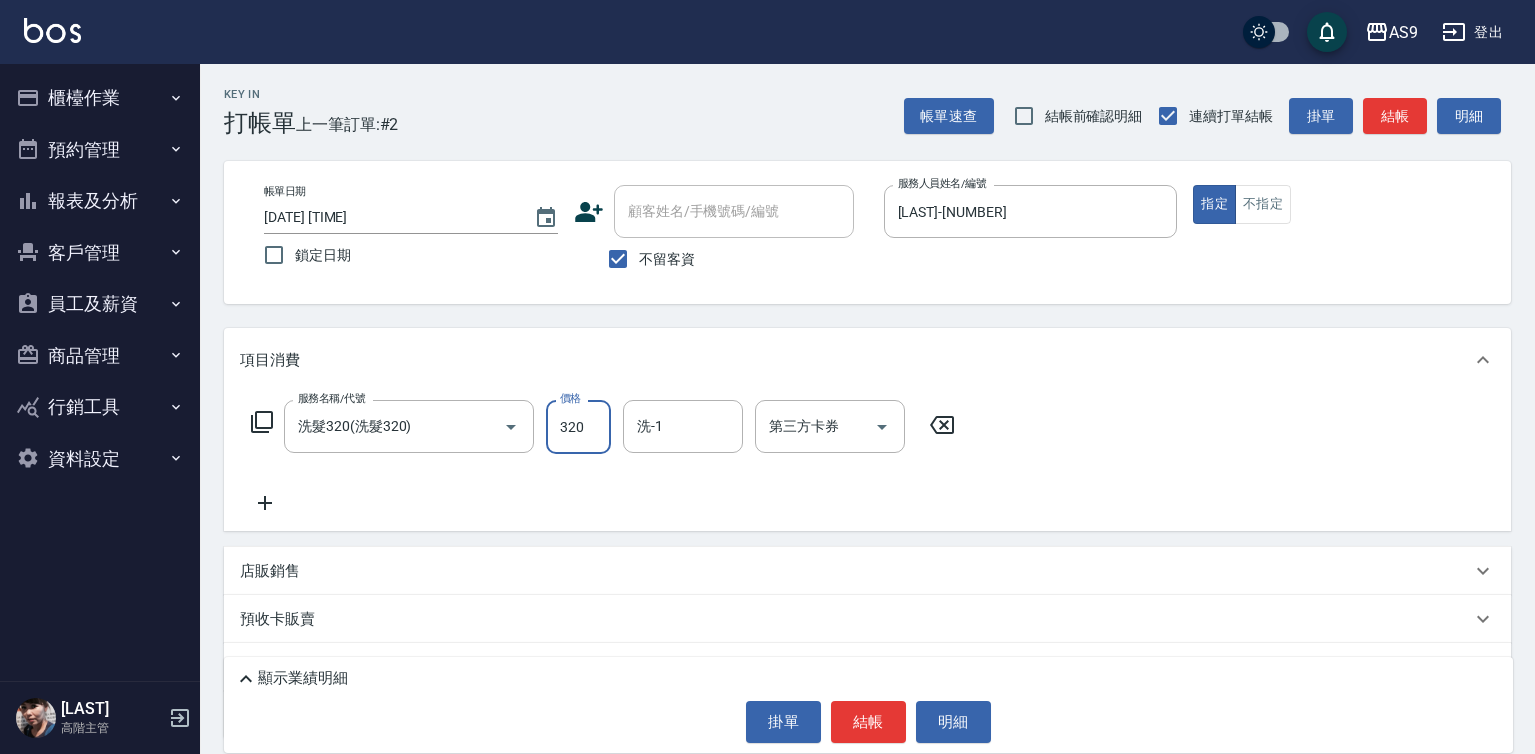 click on "320" at bounding box center [578, 427] 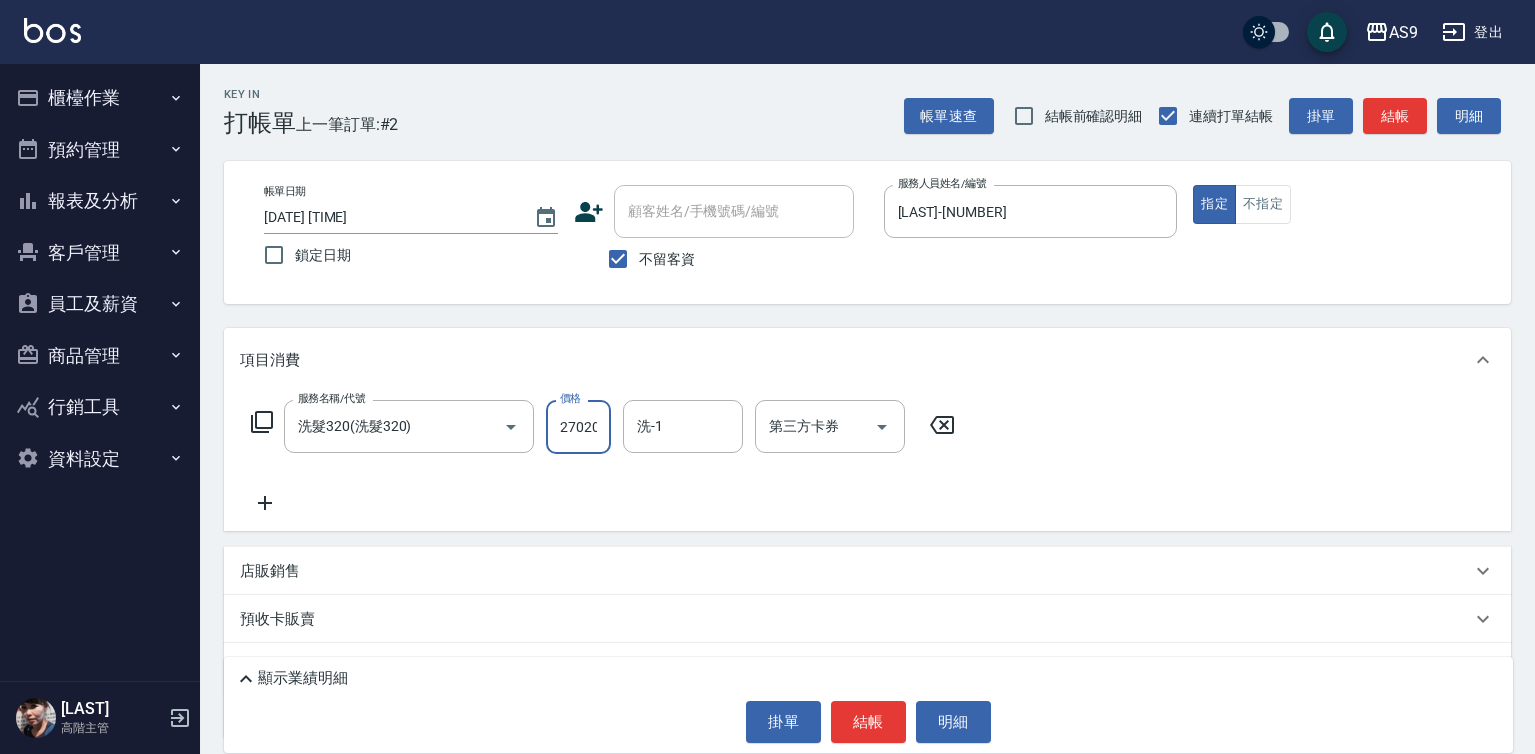click on "27020" at bounding box center (578, 427) 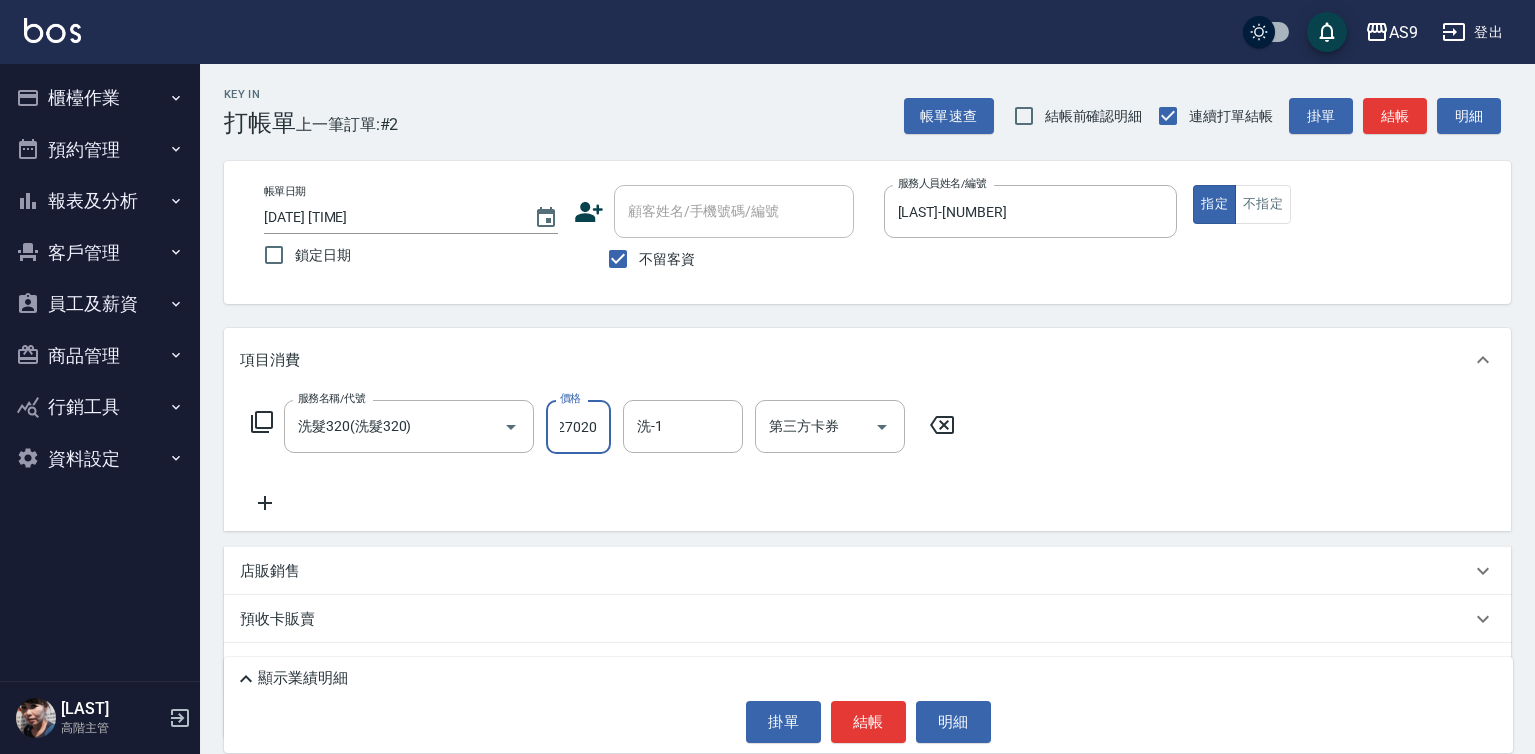 click on "27020" at bounding box center (578, 427) 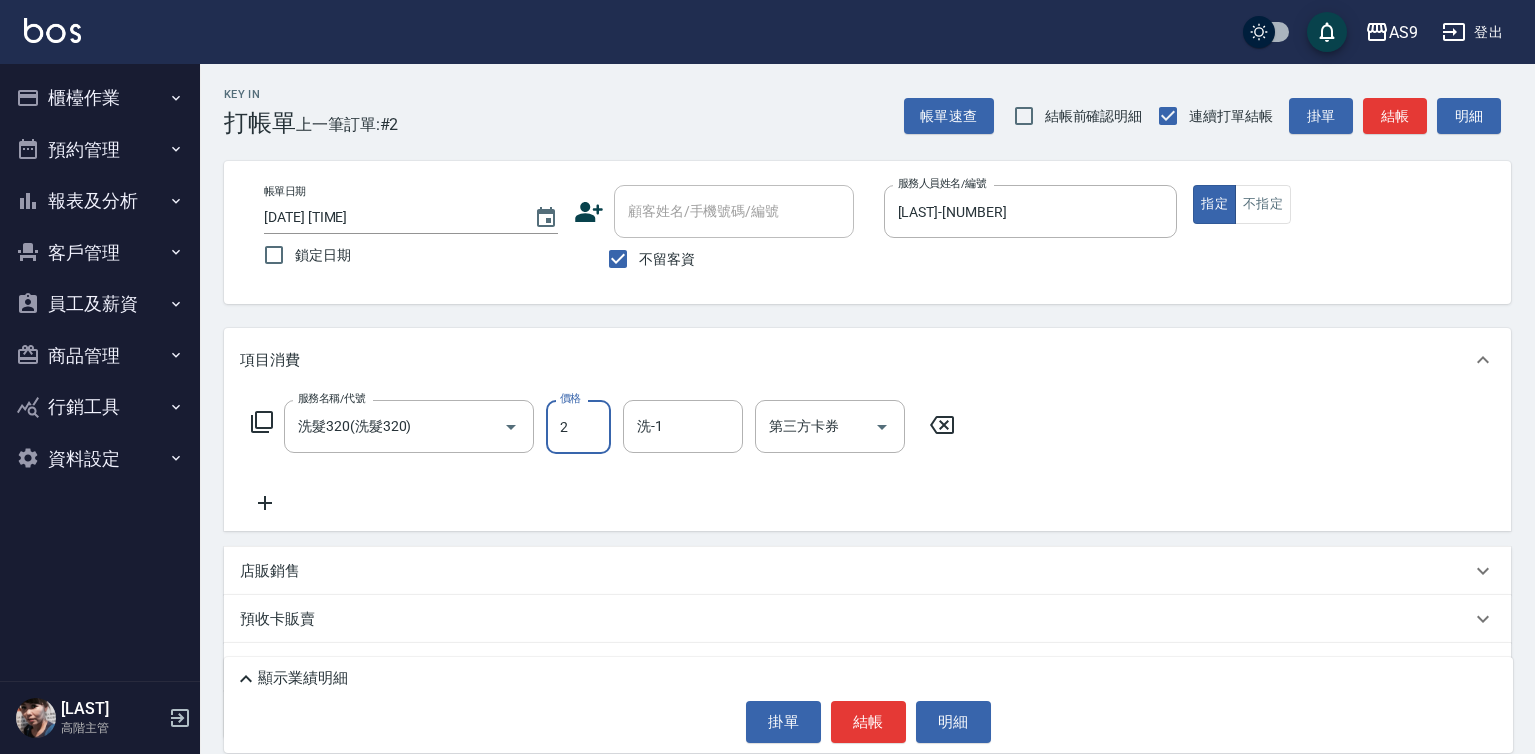 scroll, scrollTop: 0, scrollLeft: 0, axis: both 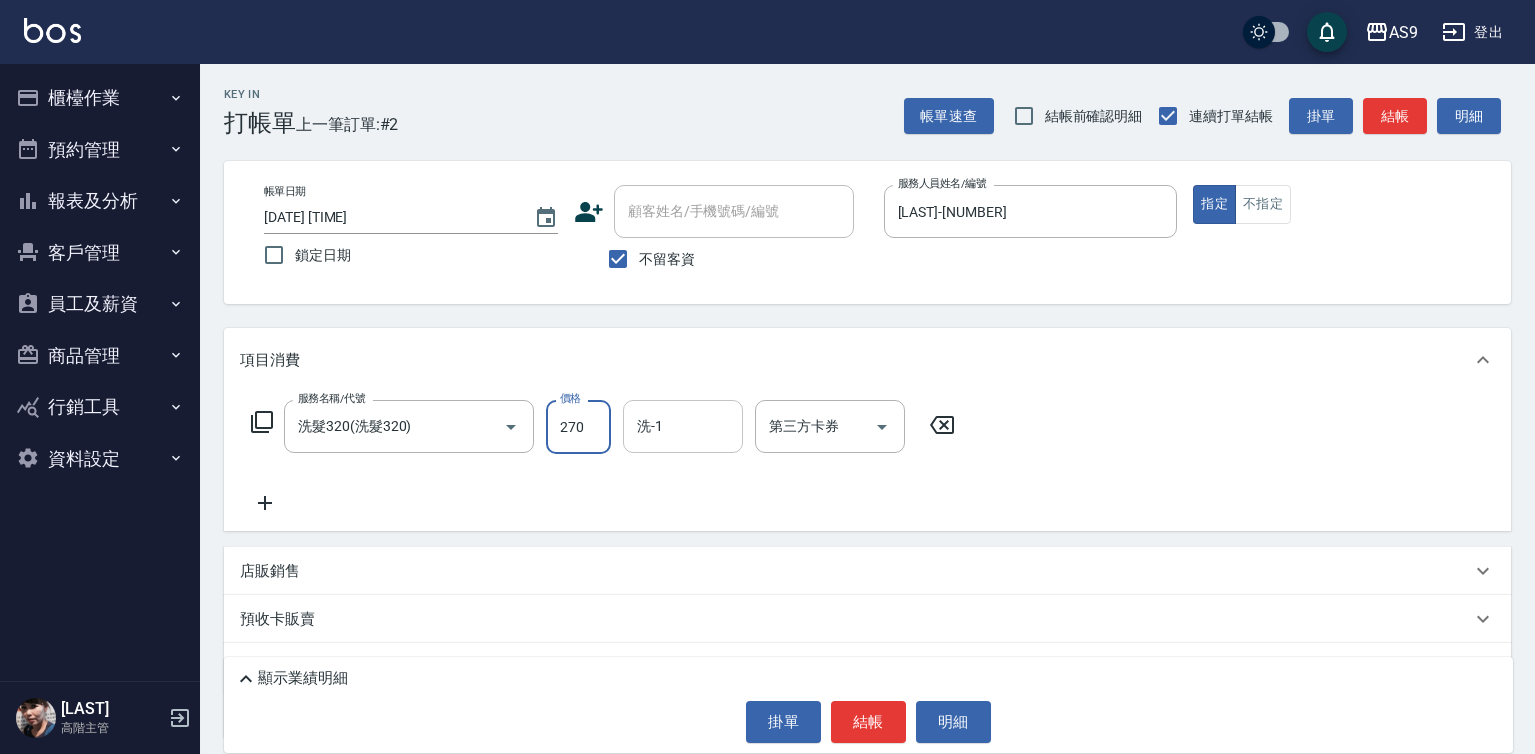 type on "270" 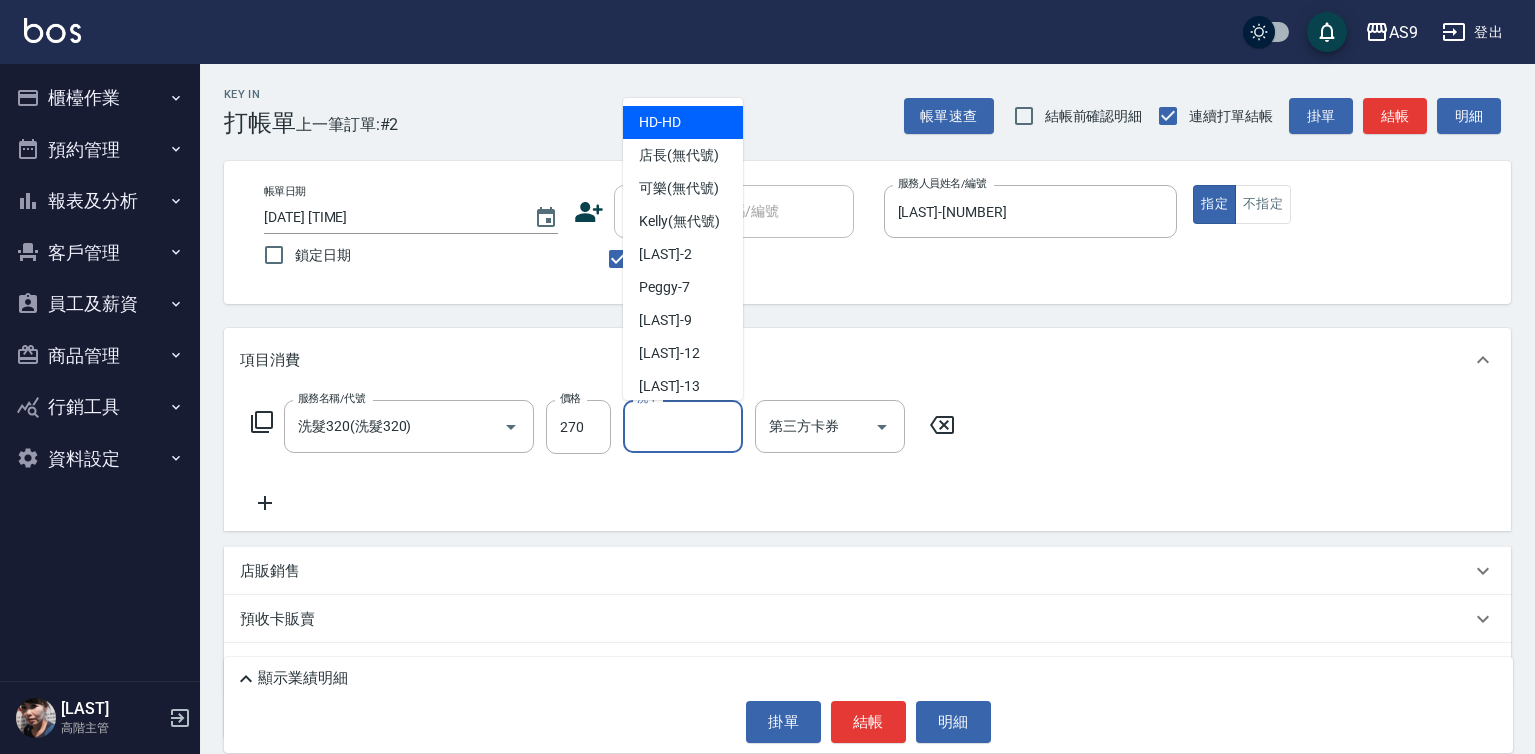click on "洗-1" at bounding box center (683, 426) 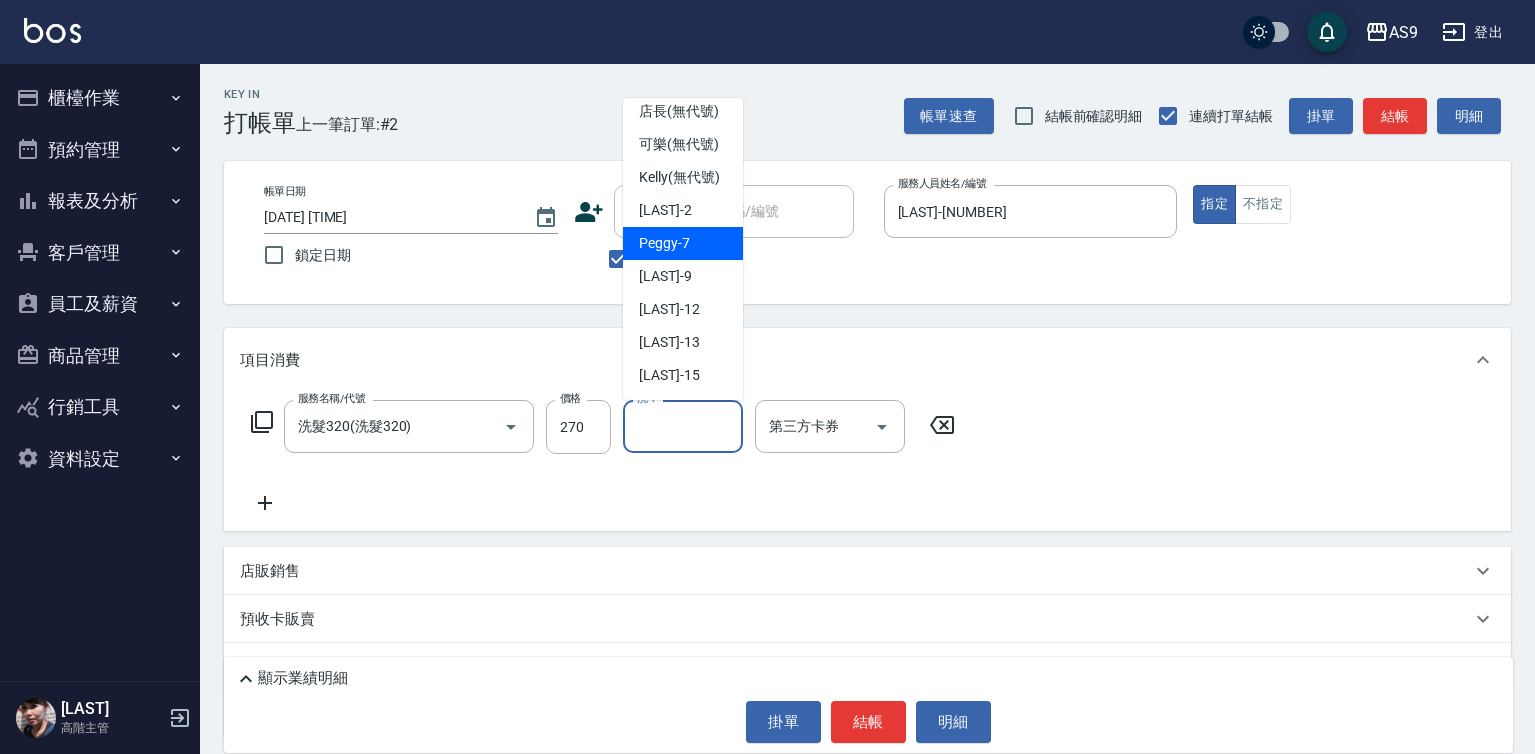 scroll, scrollTop: 128, scrollLeft: 0, axis: vertical 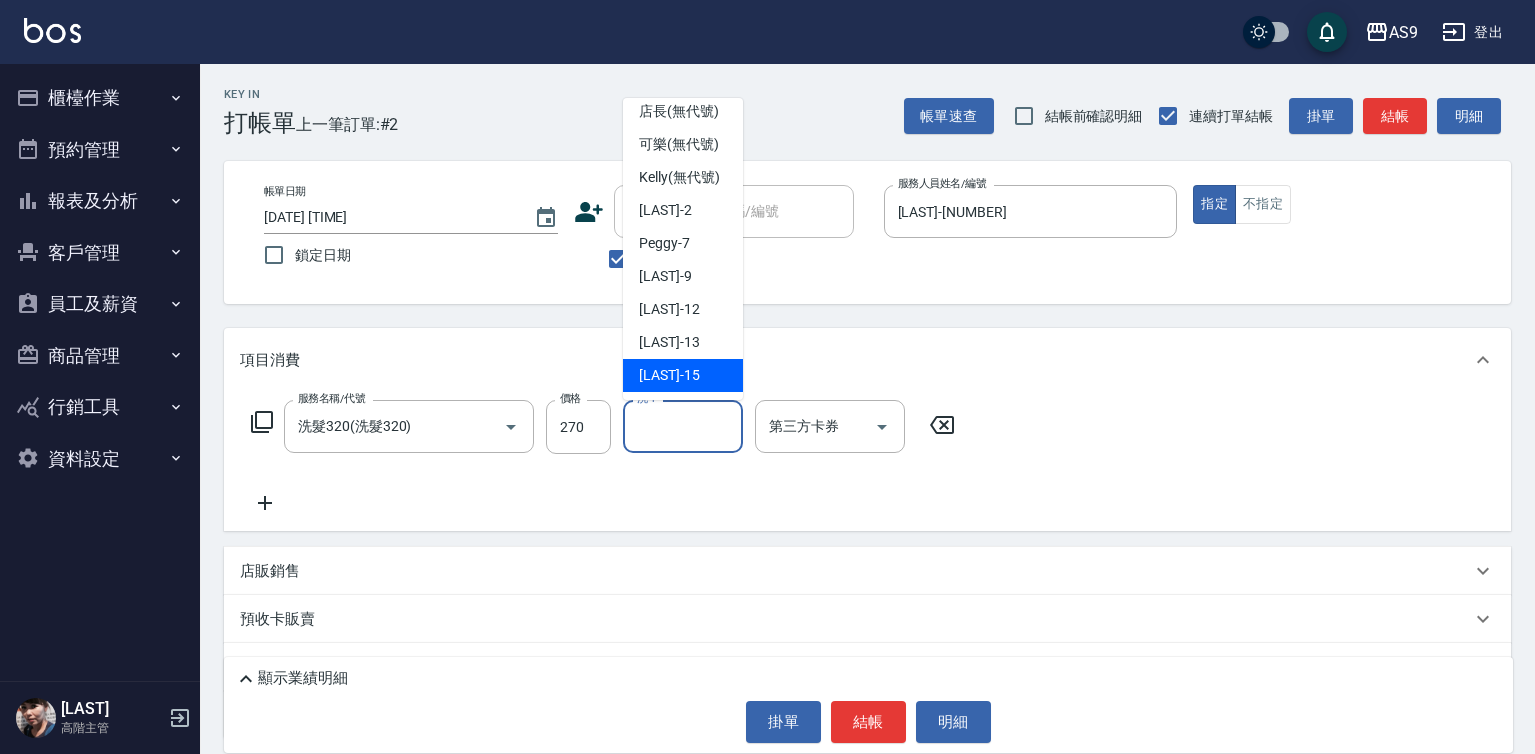 click on "[LAST] -[NUMBER]" at bounding box center [683, 375] 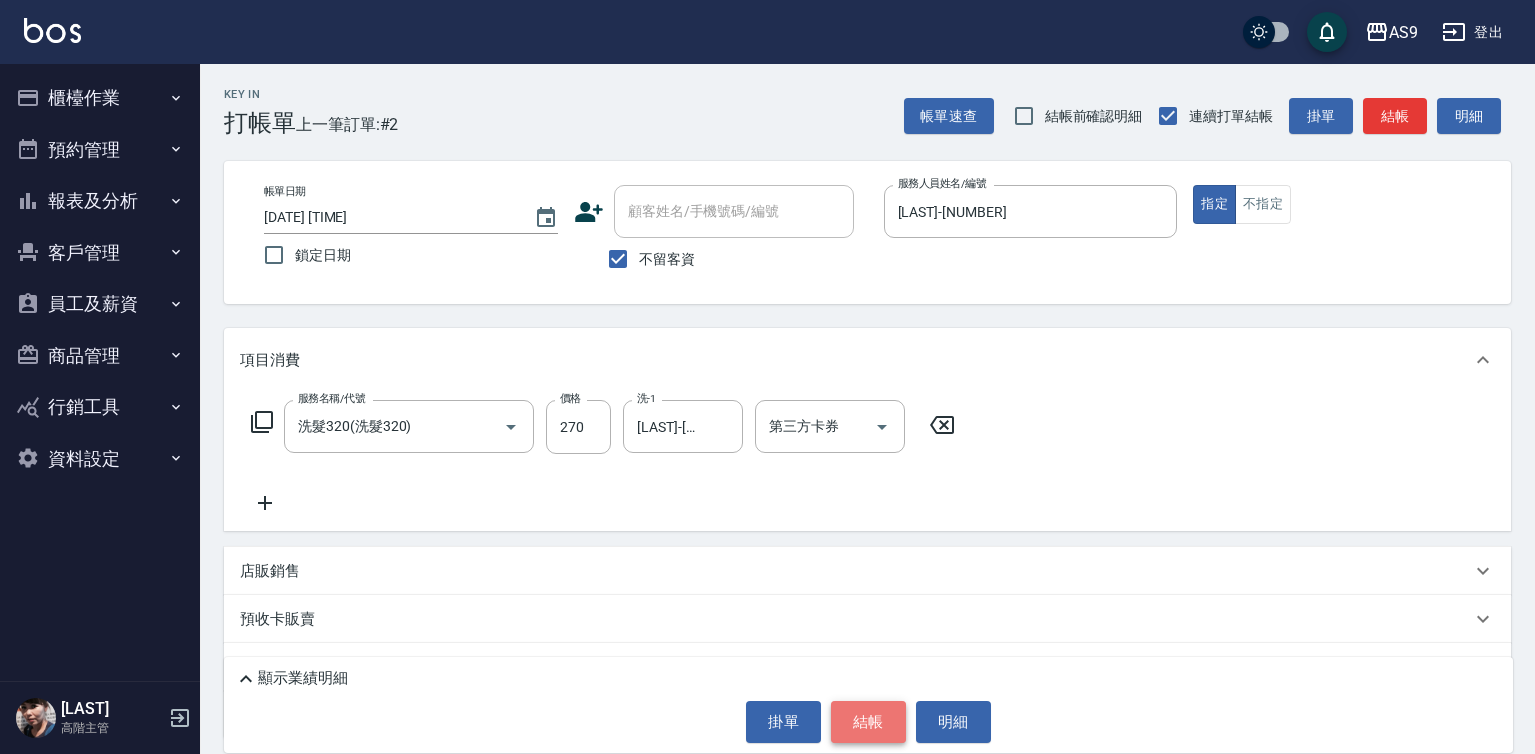 click on "結帳" at bounding box center [868, 722] 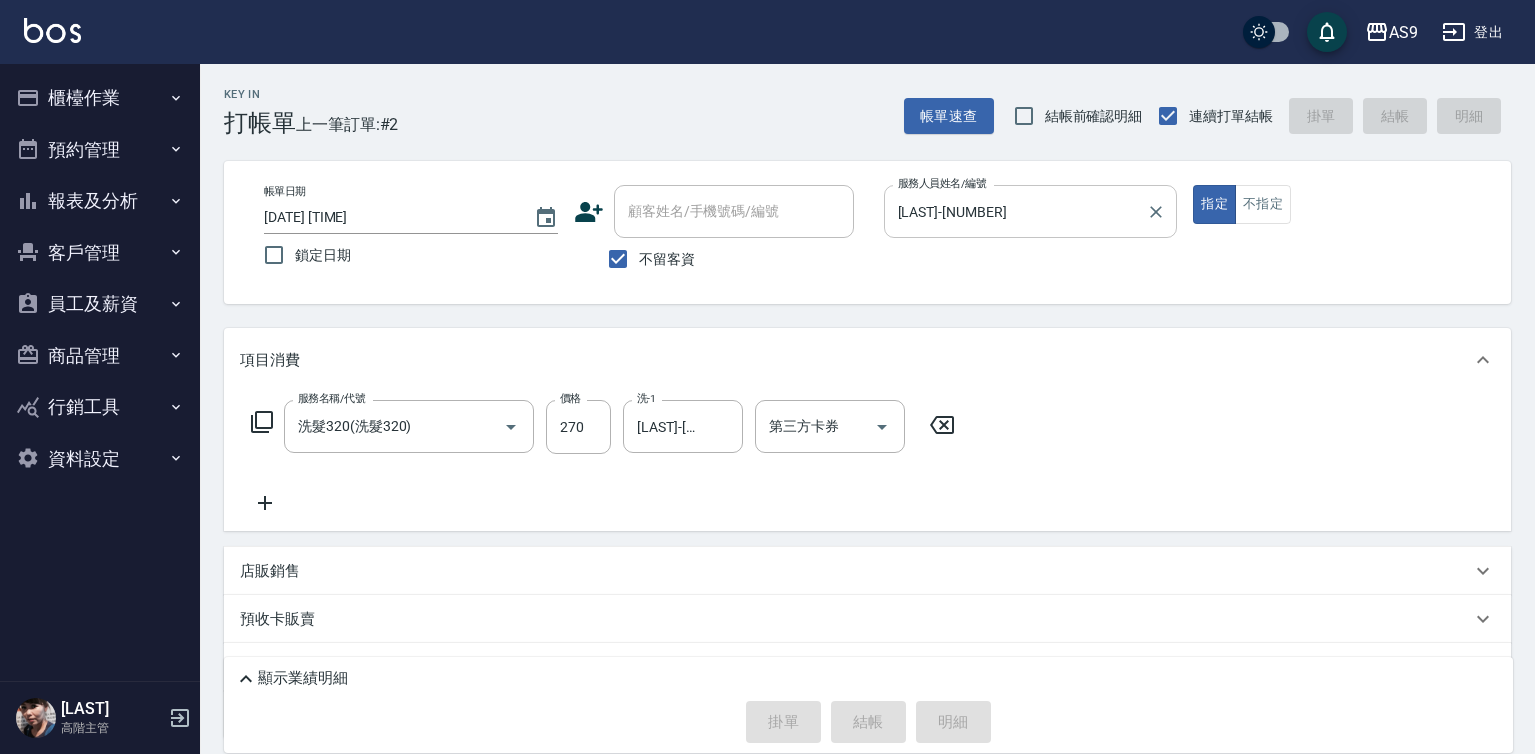 type 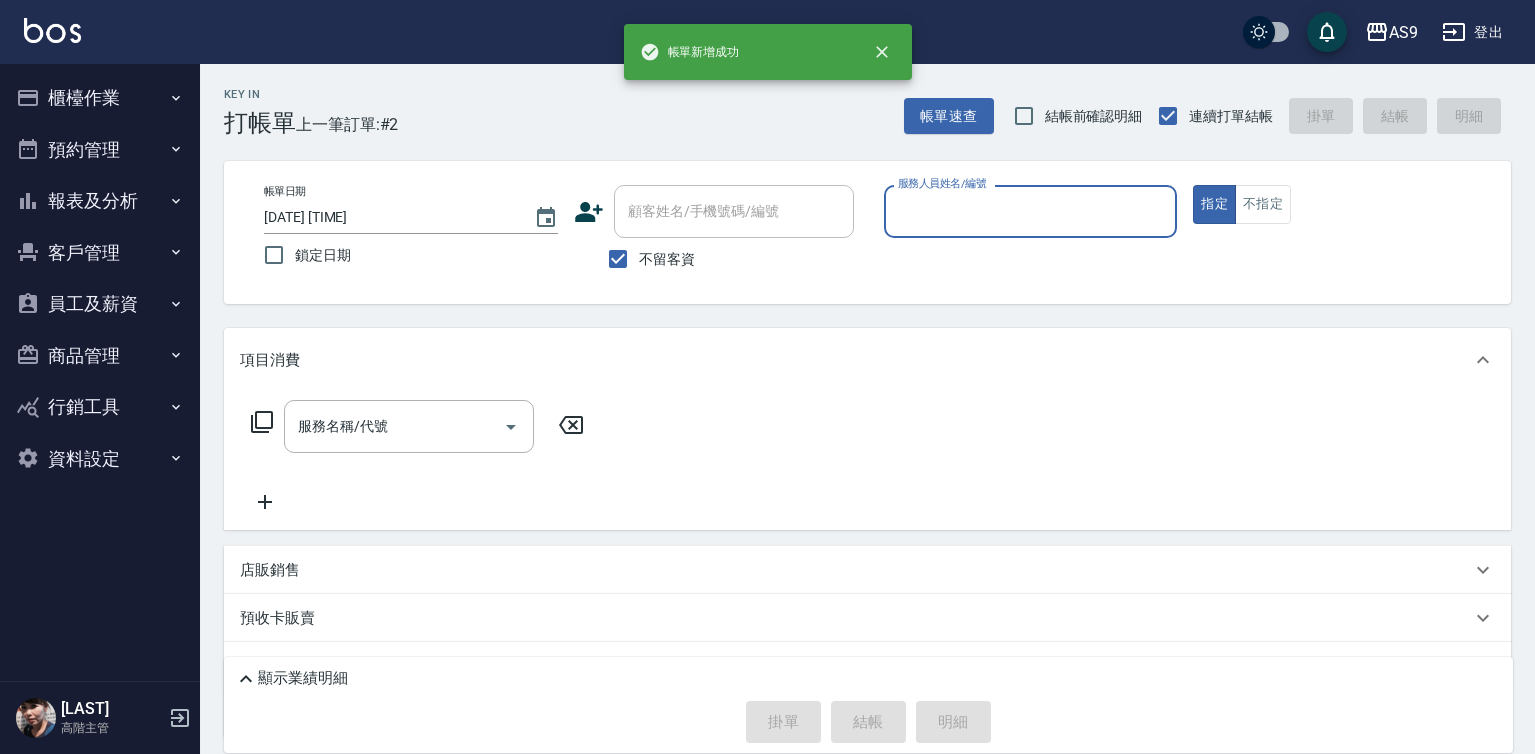 click on "服務人員姓名/編號" at bounding box center (1031, 211) 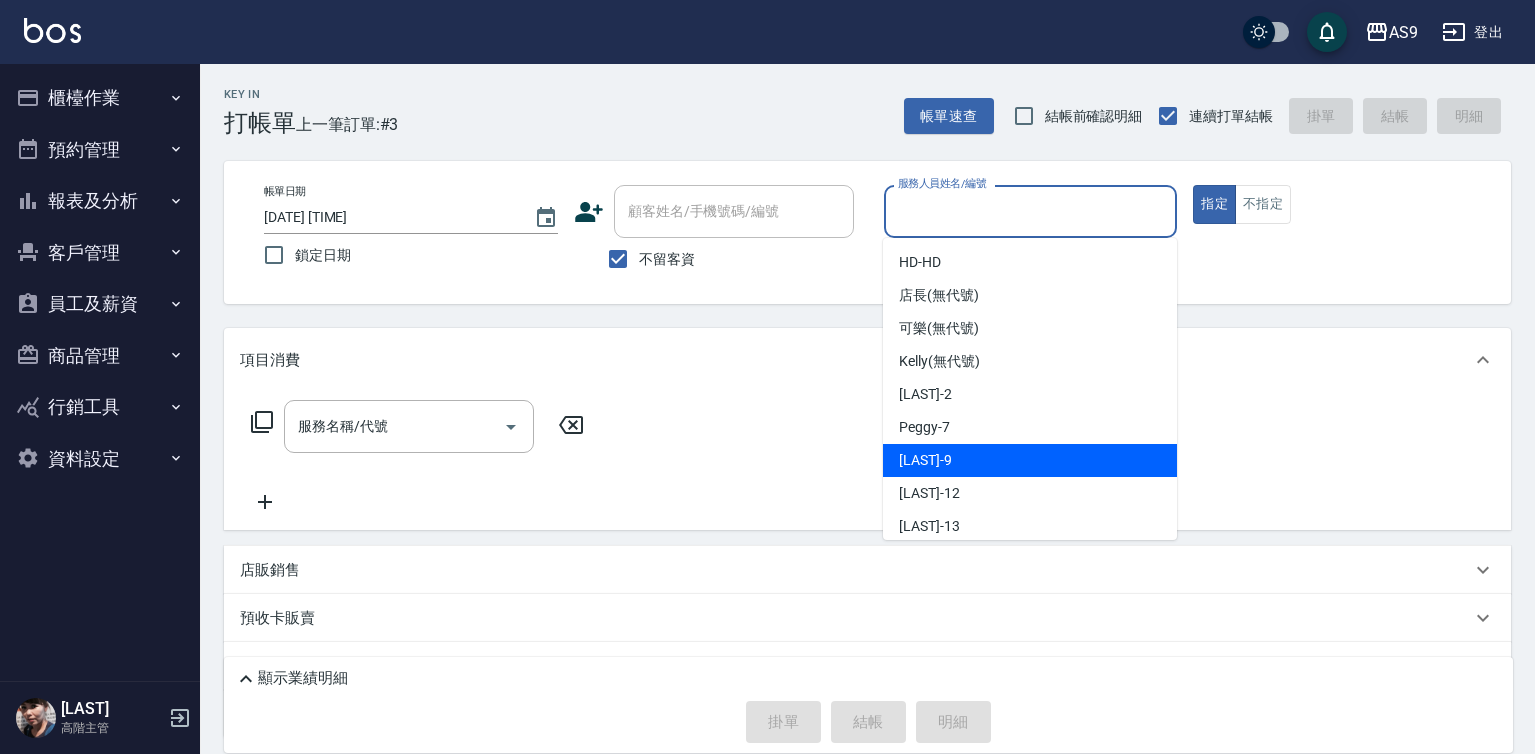 click on "[LAST] -[NUMBER]" at bounding box center [925, 460] 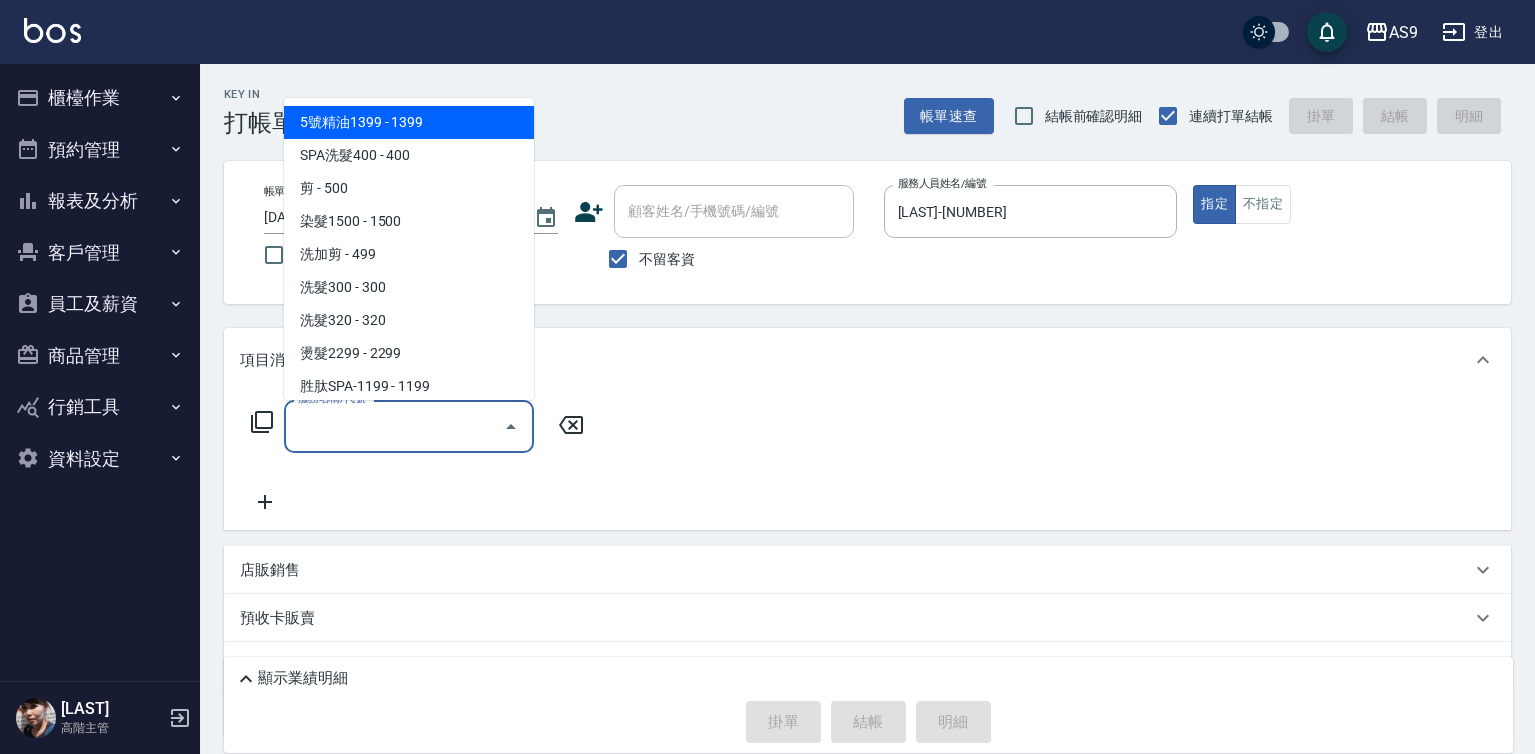 click on "服務名稱/代號" at bounding box center [394, 426] 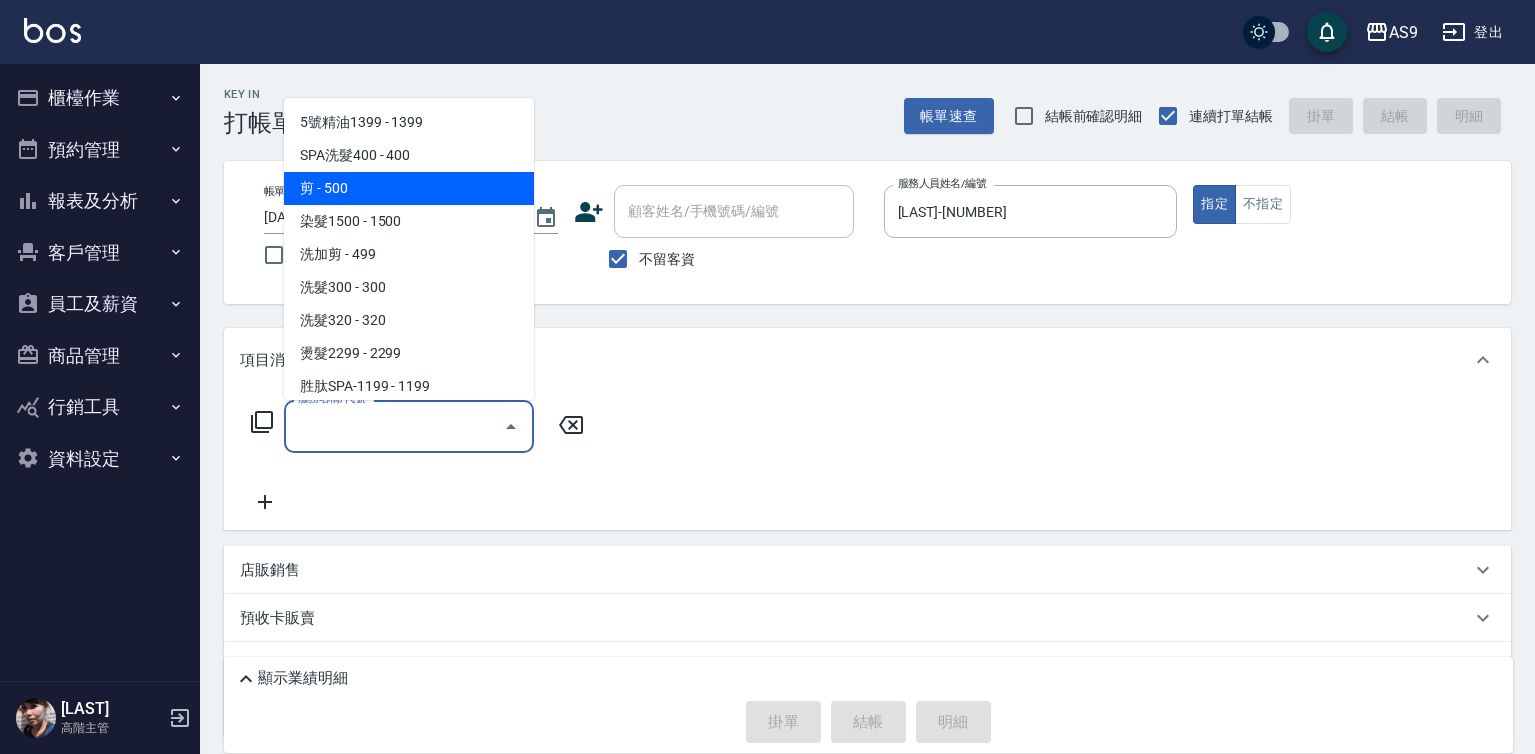click on "剪 - 500" at bounding box center [409, 188] 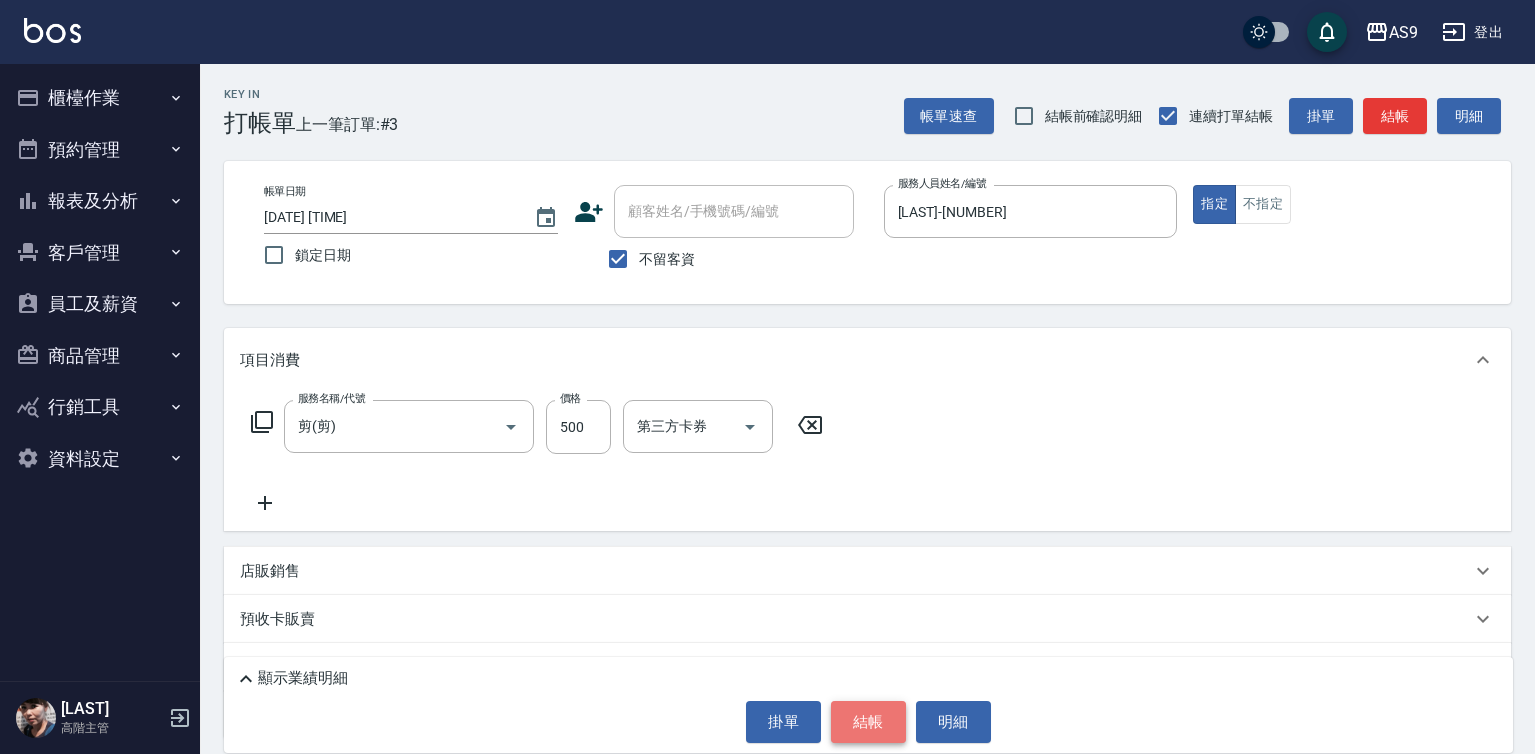 click on "結帳" at bounding box center (868, 722) 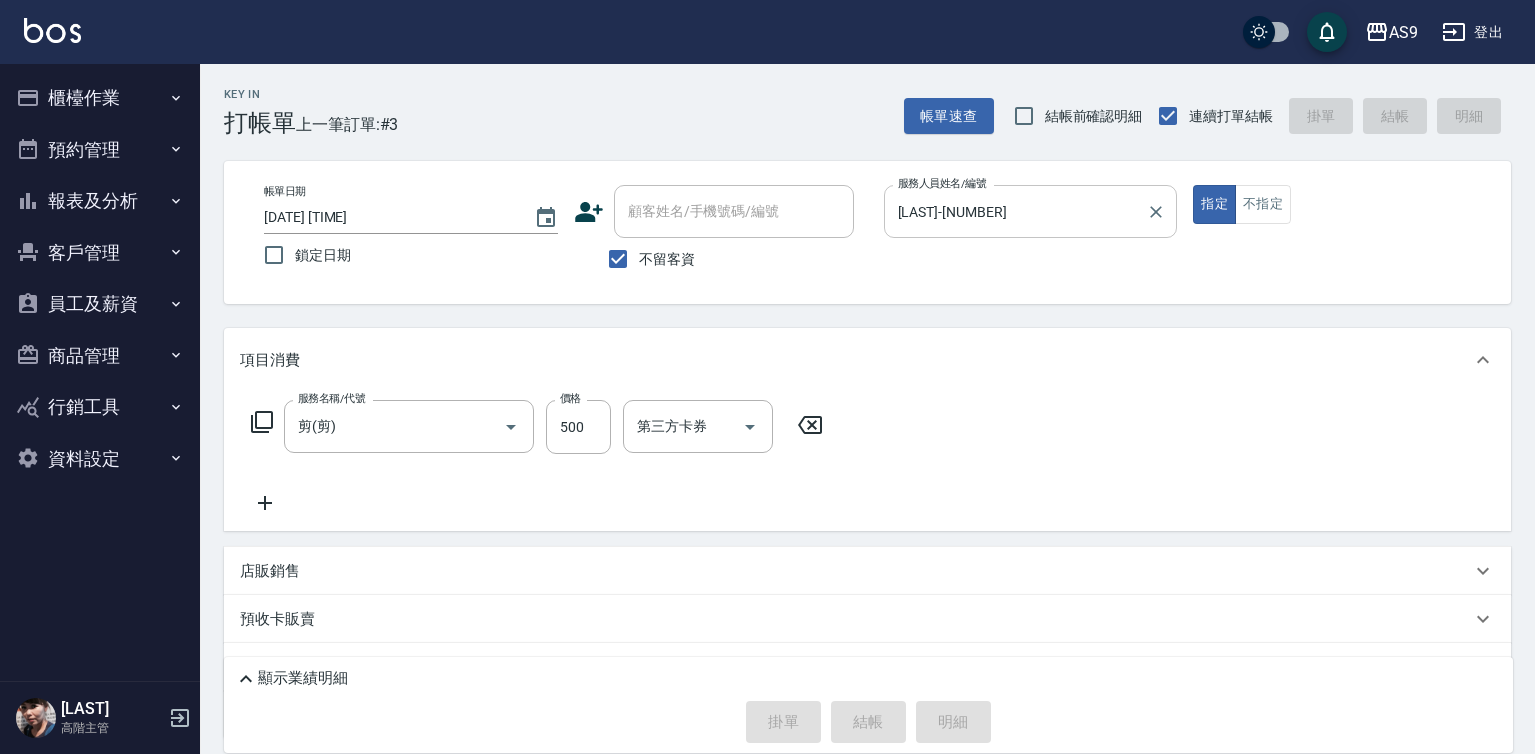 type on "[DATE] [TIME]" 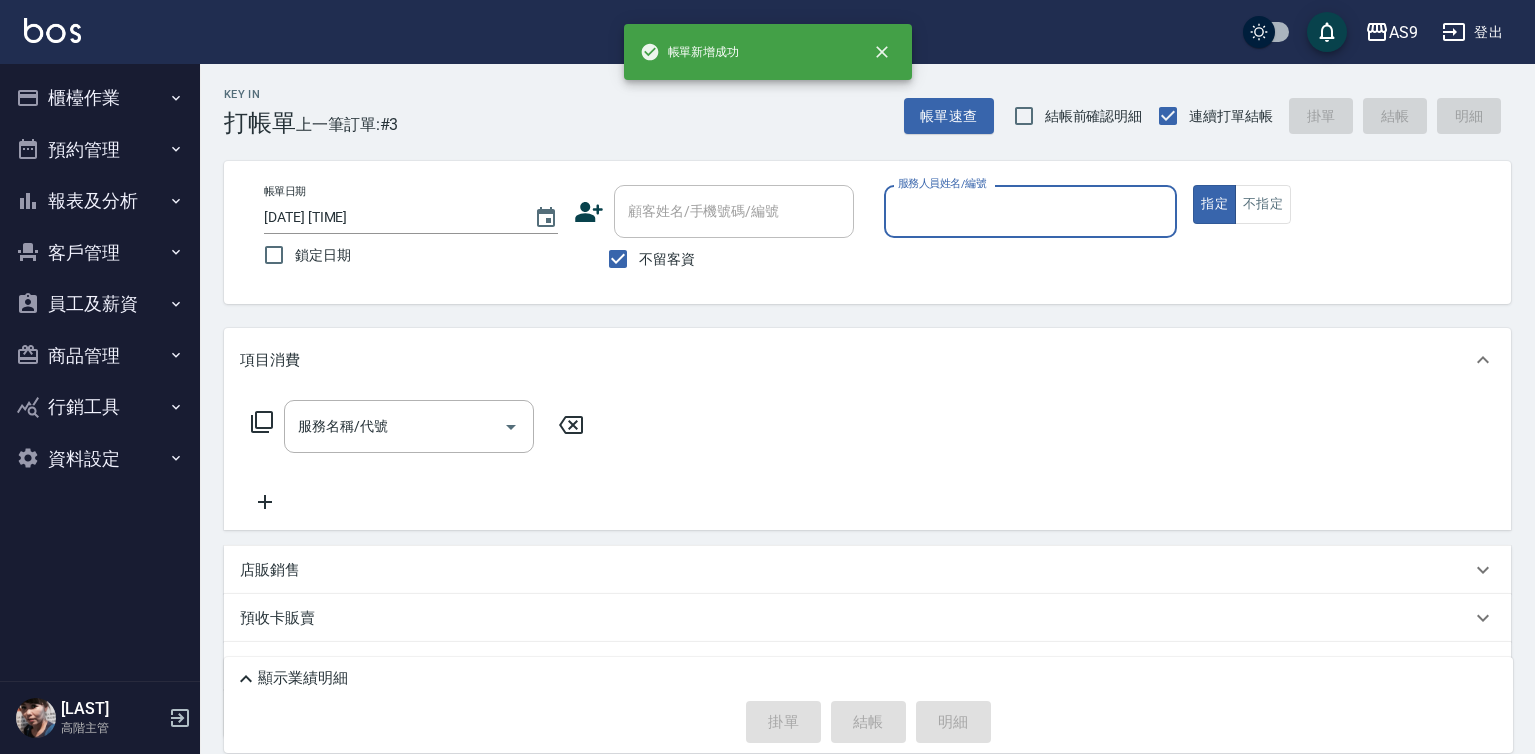 click on "服務人員姓名/編號" at bounding box center (1031, 211) 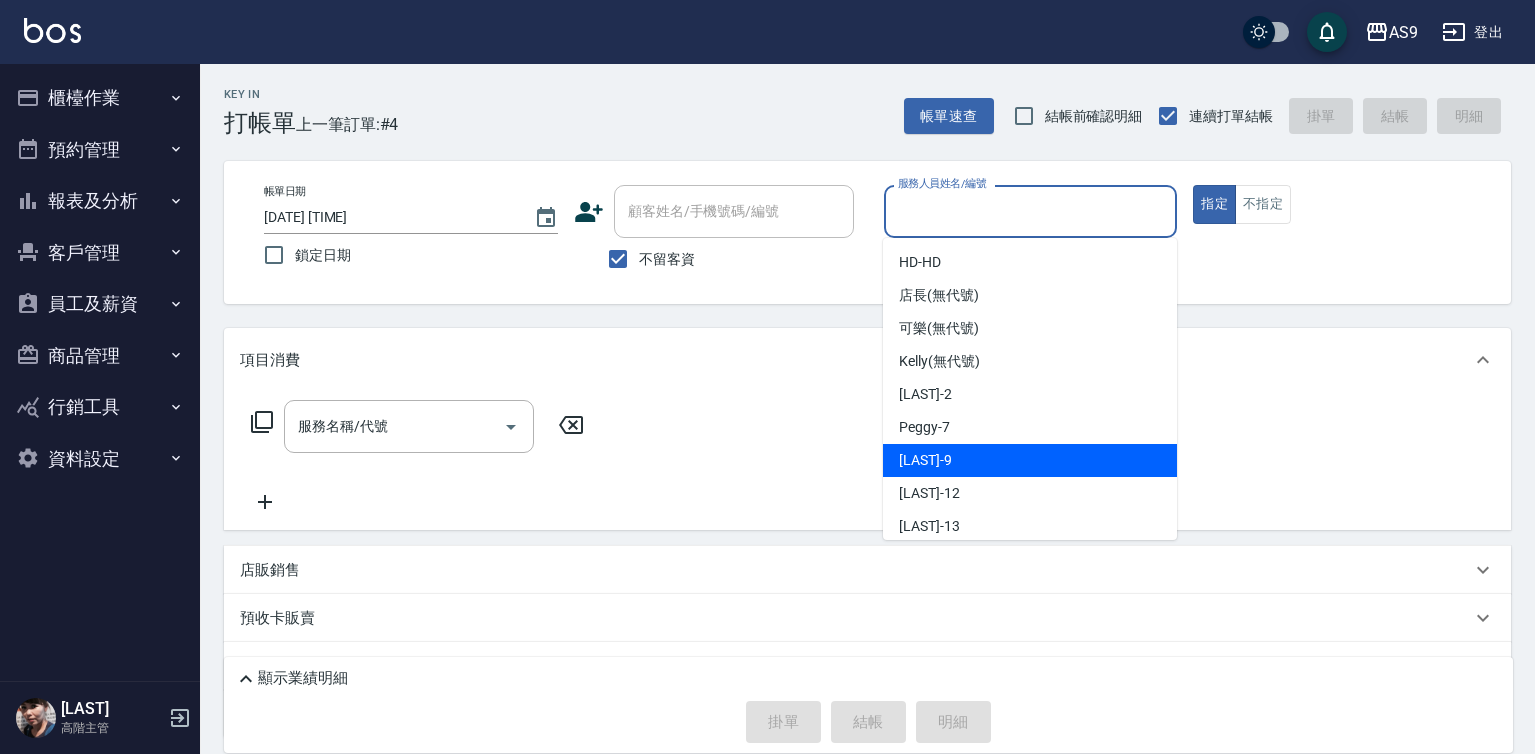 click on "[LAST] -[NUMBER]" at bounding box center (925, 460) 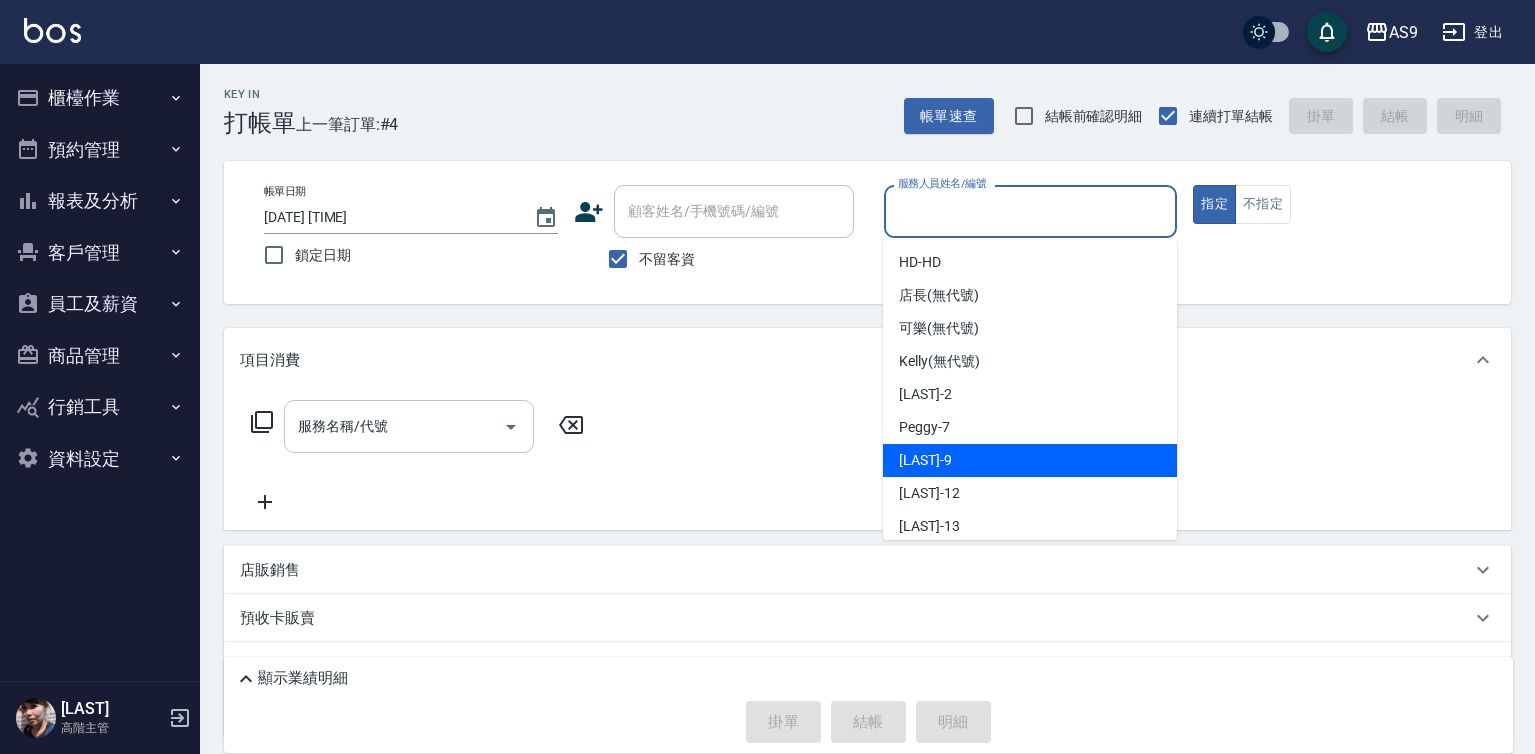 type on "[LAST]-[NUMBER]" 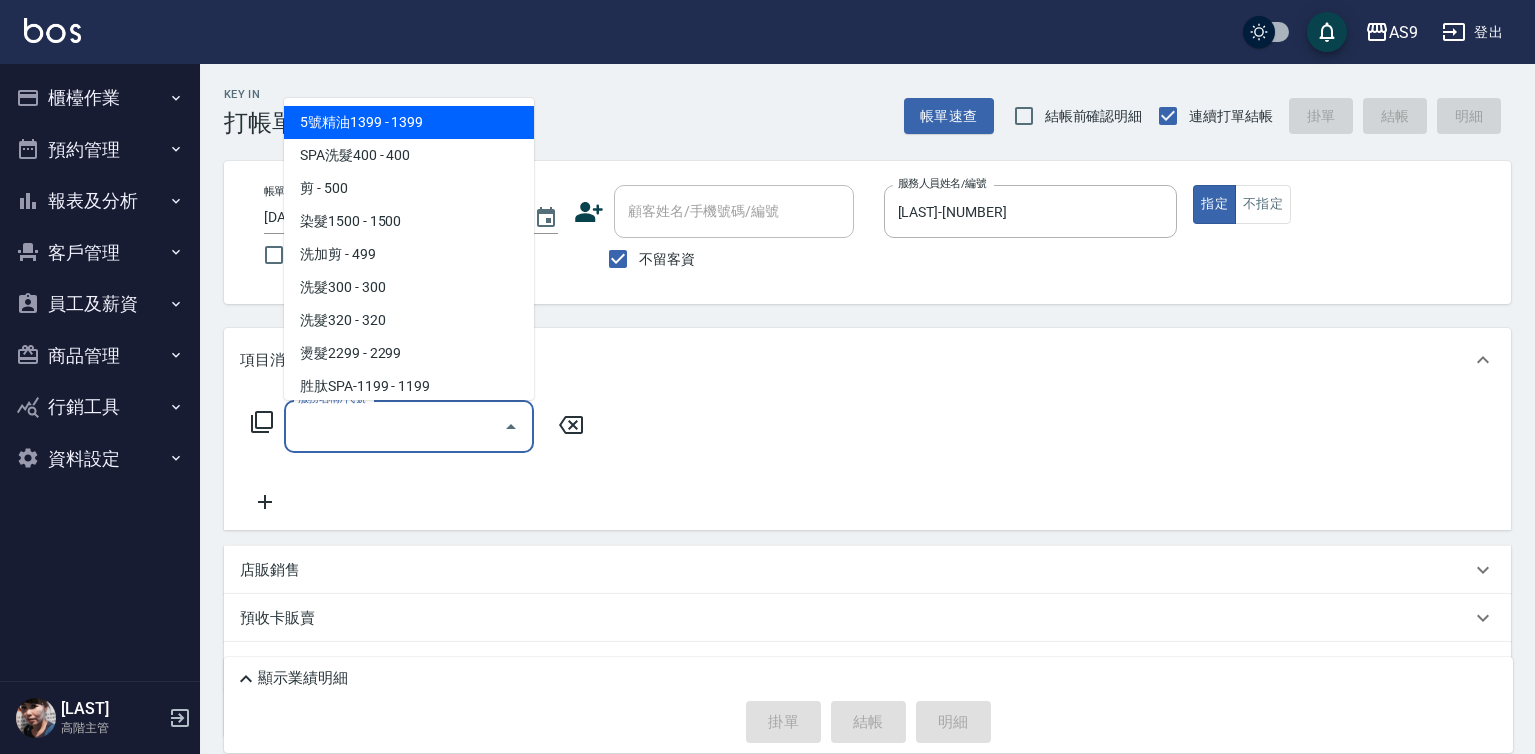 click on "服務名稱/代號" at bounding box center (394, 426) 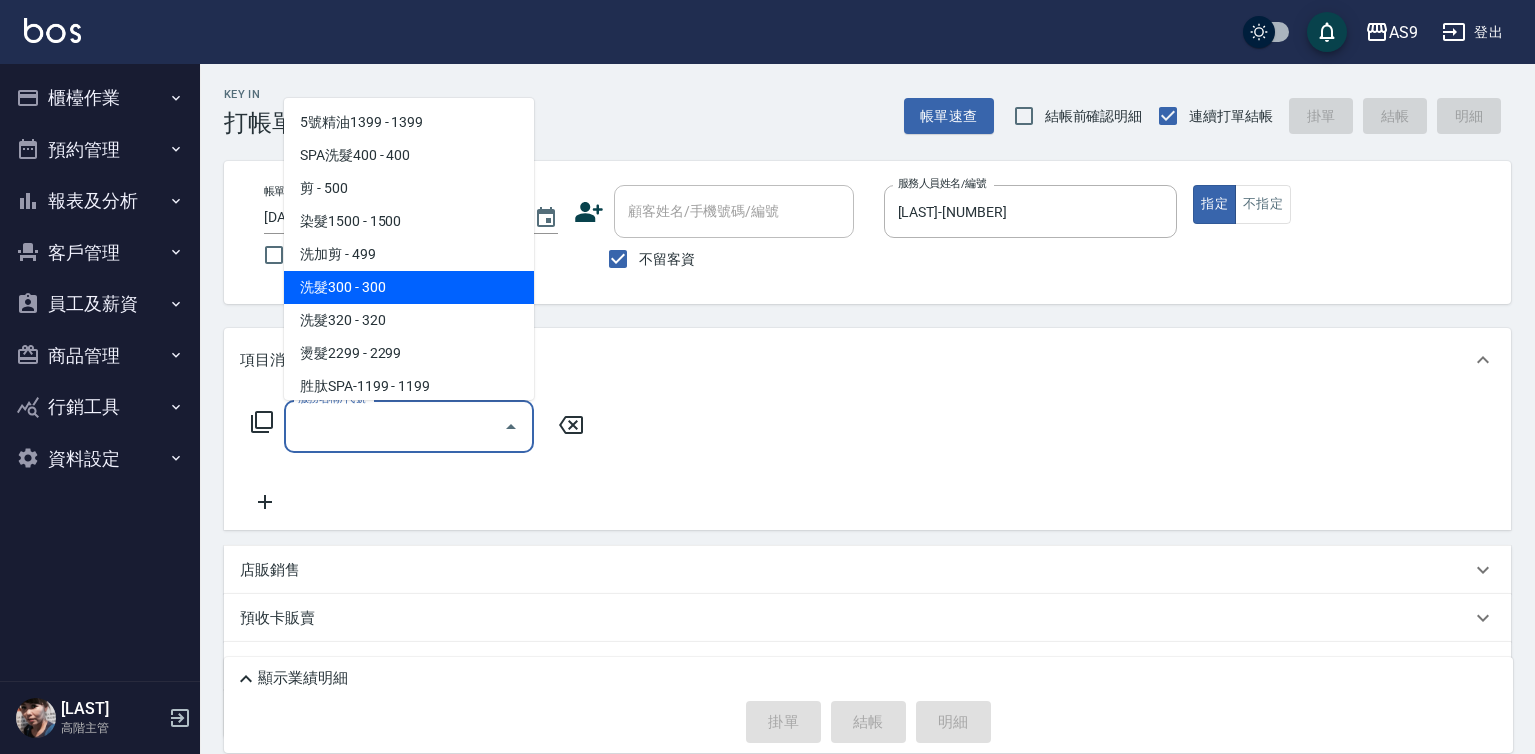 click on "洗髮300 - 300" at bounding box center (409, 287) 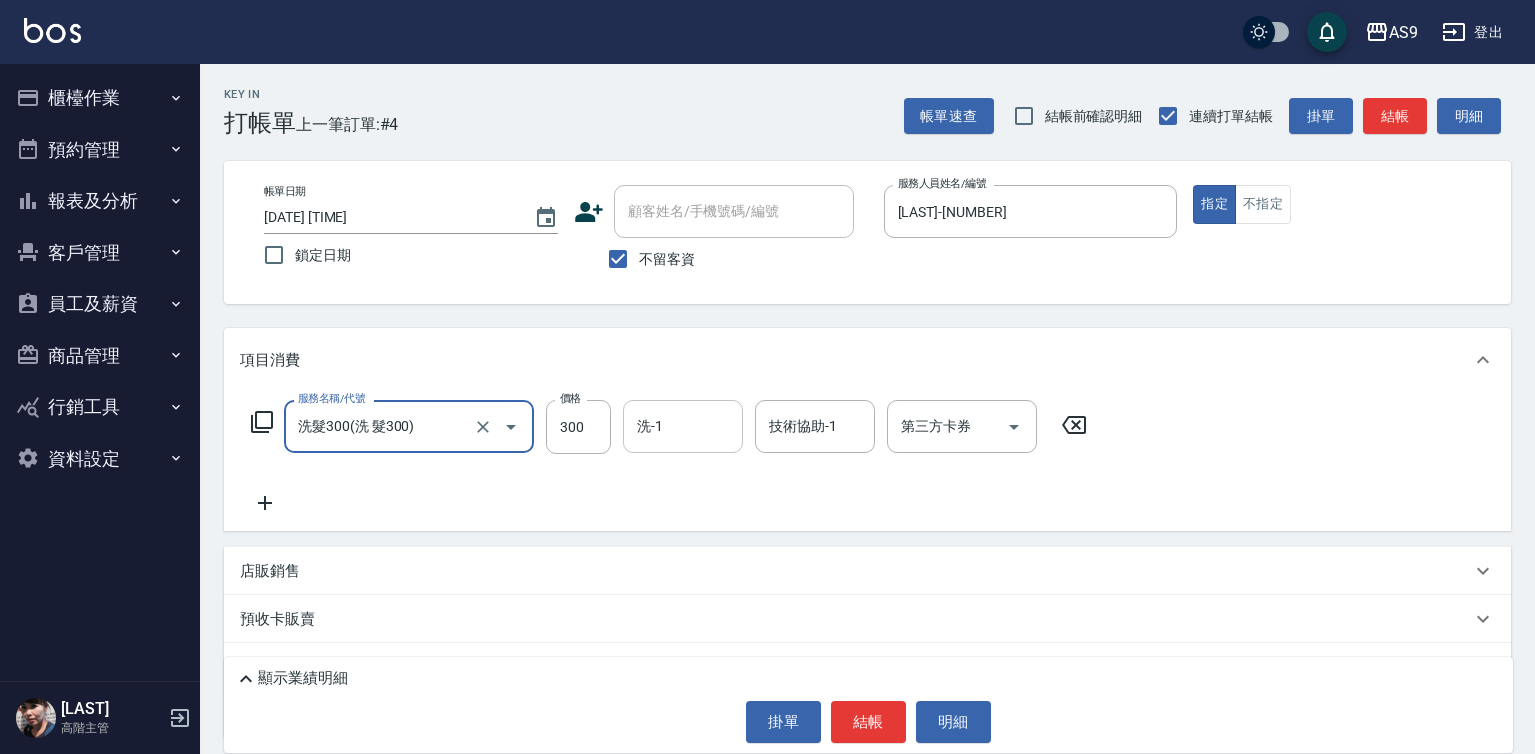 click on "洗-1" at bounding box center [683, 426] 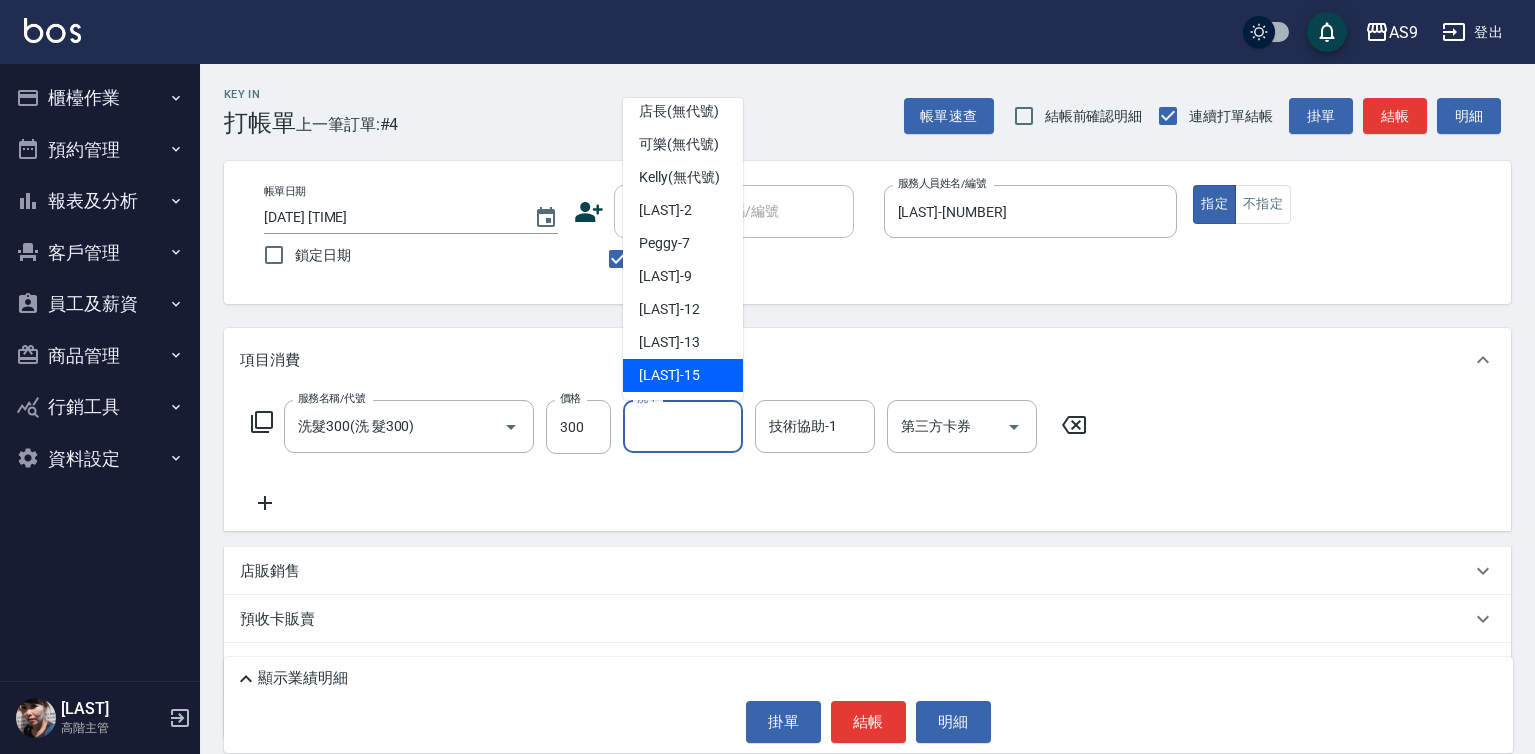 scroll, scrollTop: 128, scrollLeft: 0, axis: vertical 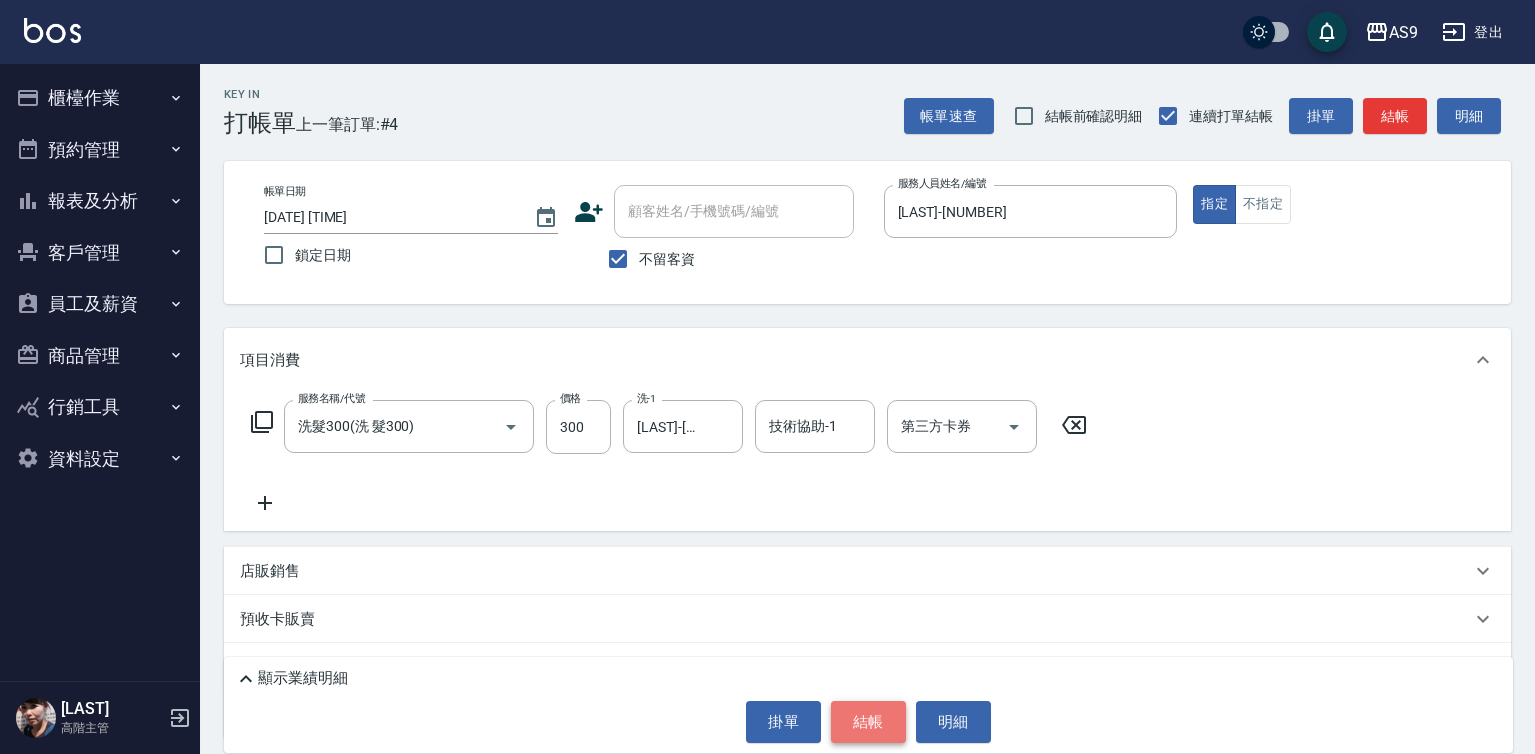 click on "結帳" at bounding box center [868, 722] 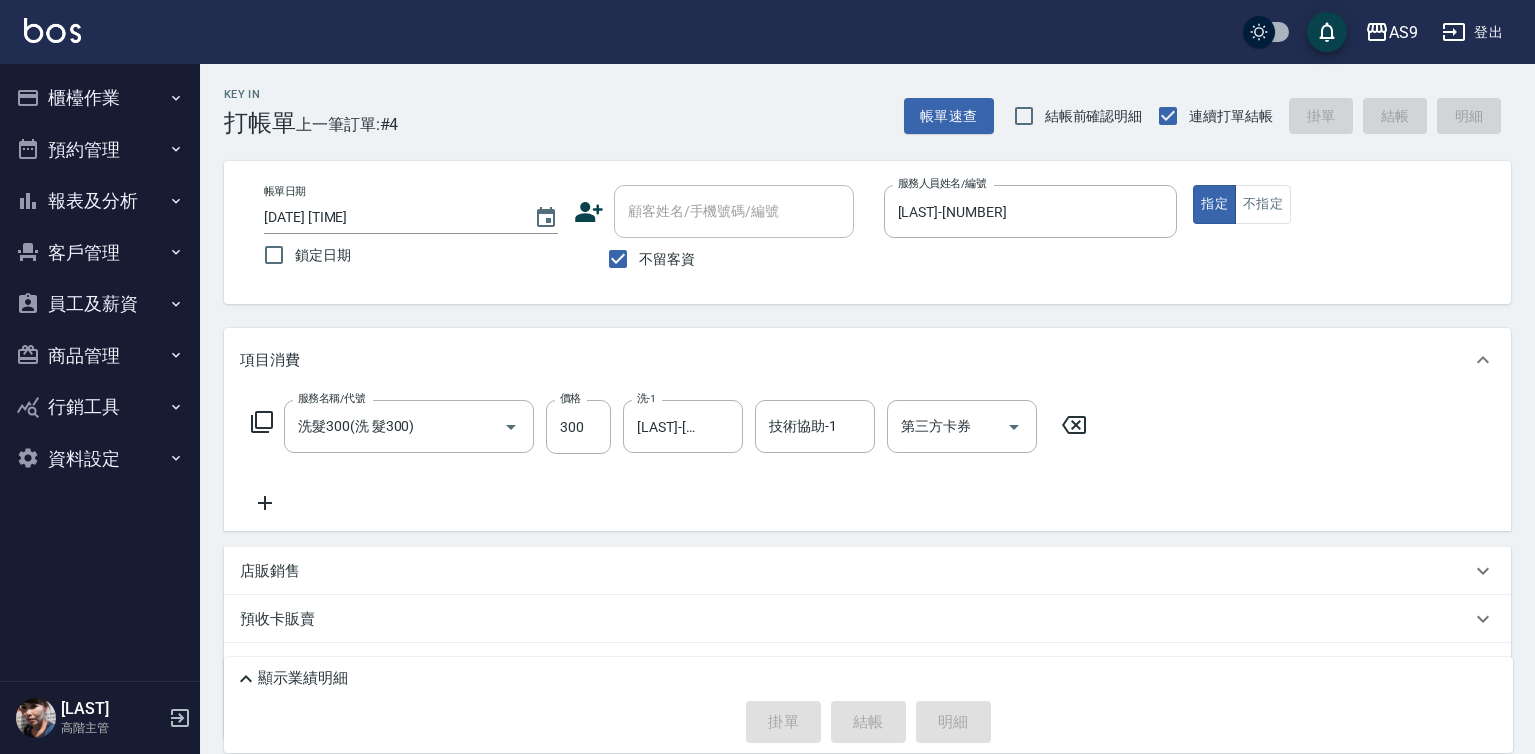 type 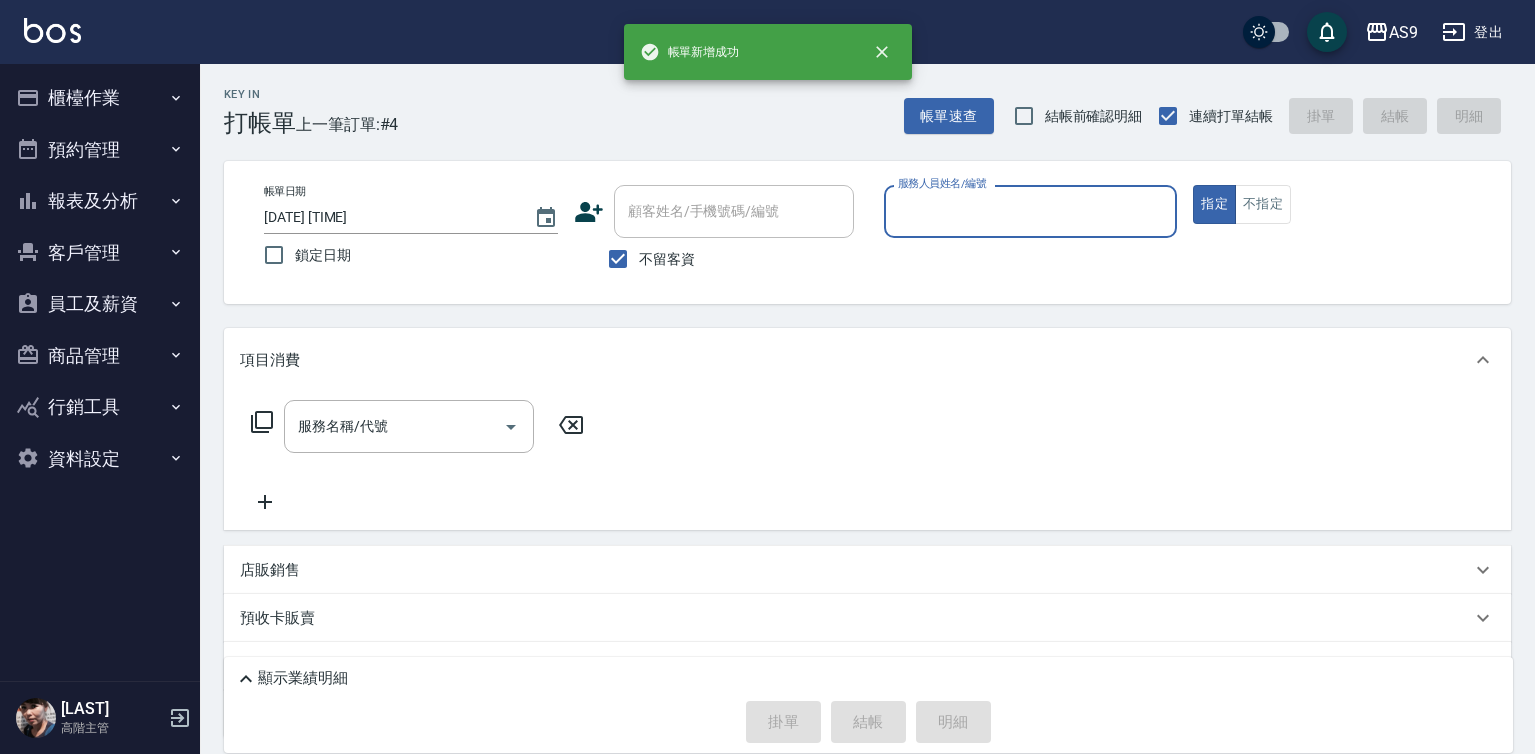 click on "服務人員姓名/編號" at bounding box center [1031, 211] 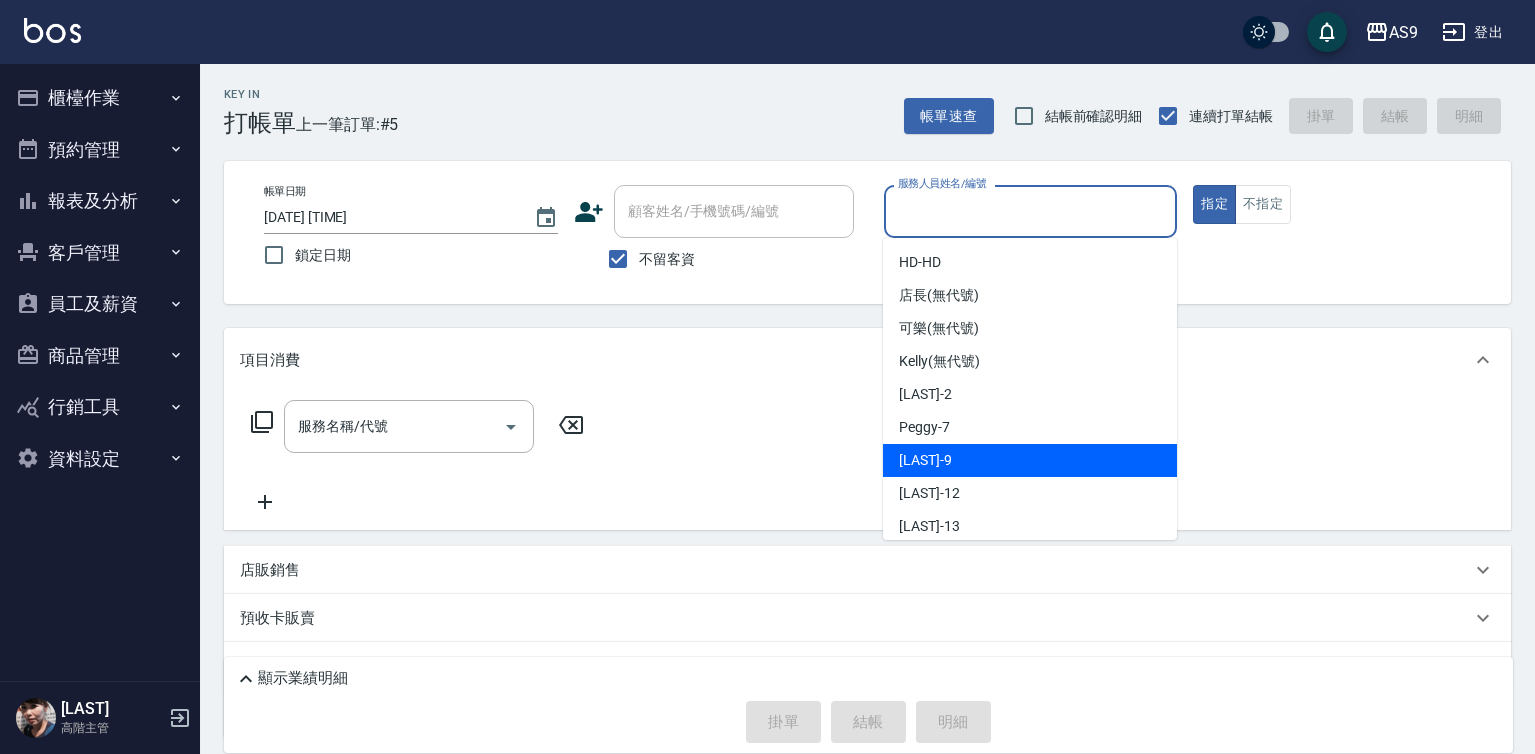 click on "[LAST] -[NUMBER]" at bounding box center (1030, 460) 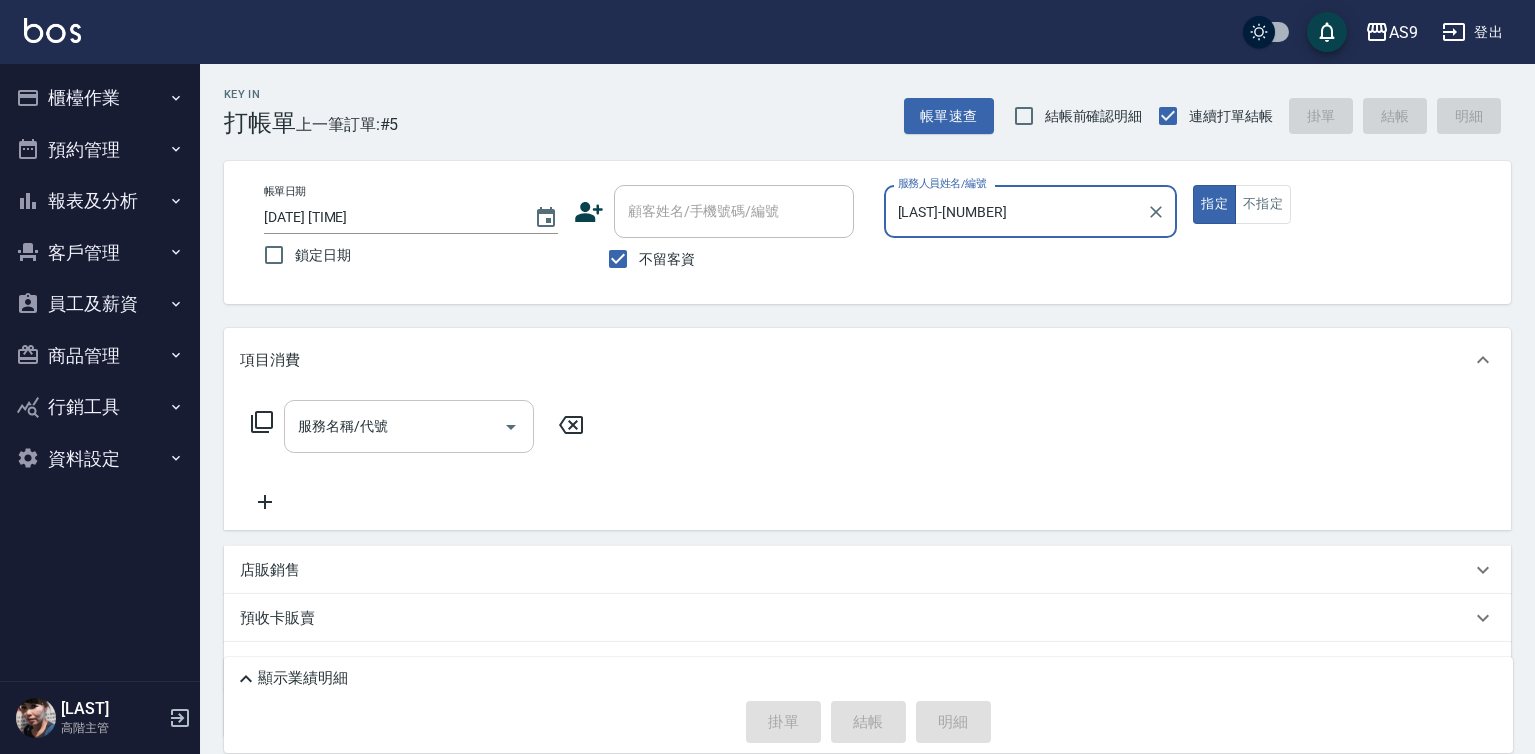 click on "服務名稱/代號" at bounding box center (394, 426) 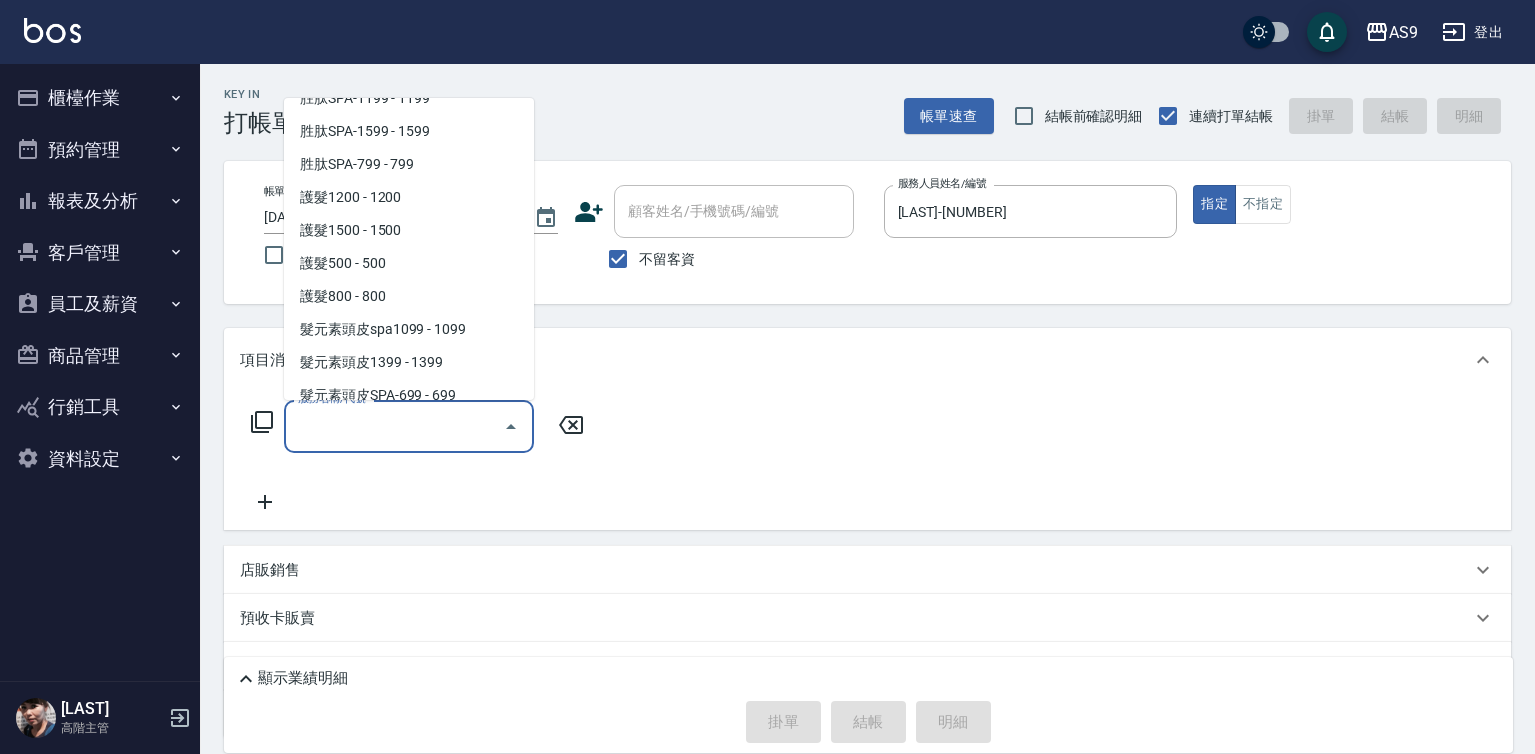 scroll, scrollTop: 300, scrollLeft: 0, axis: vertical 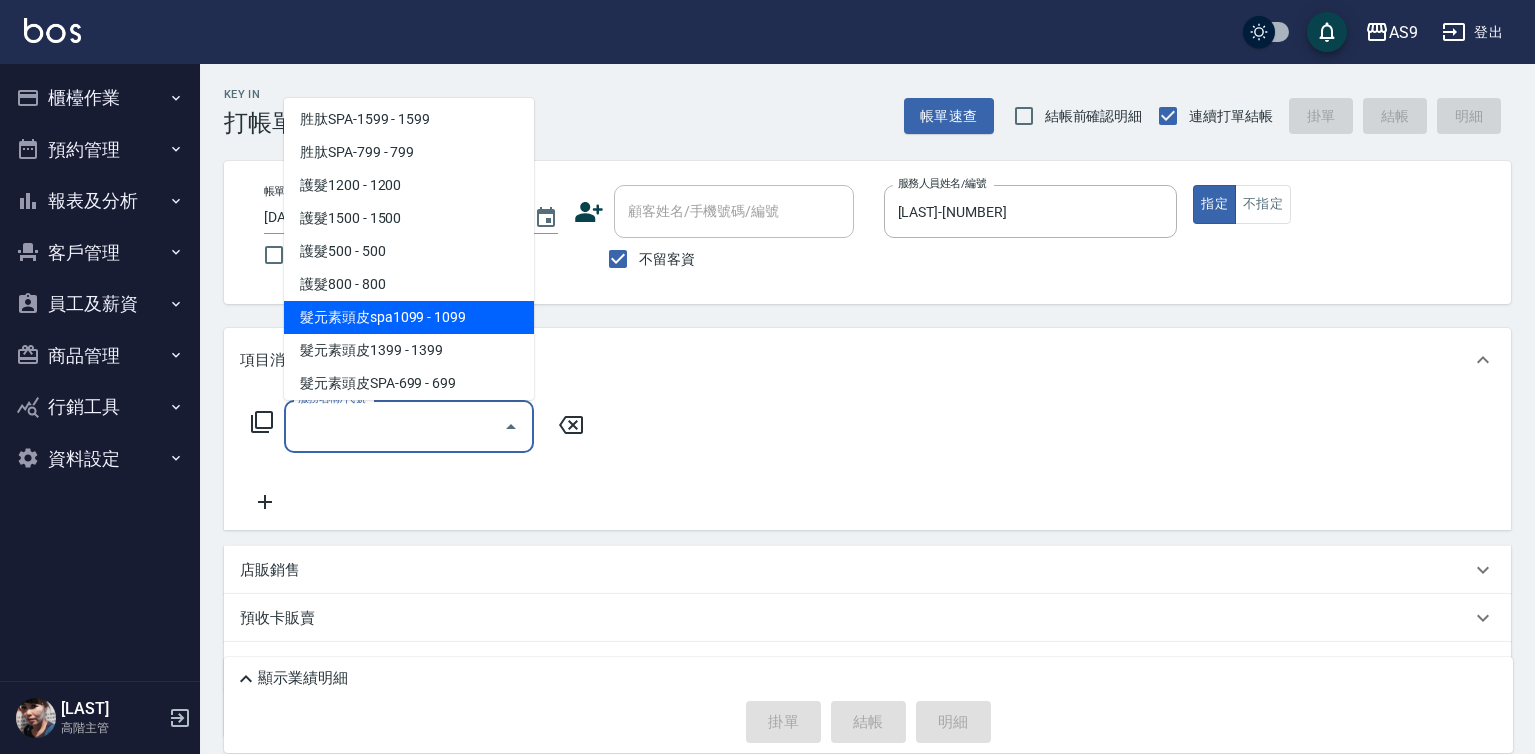 click on "髮元素頭皮spa1099 - 1099" at bounding box center [409, 317] 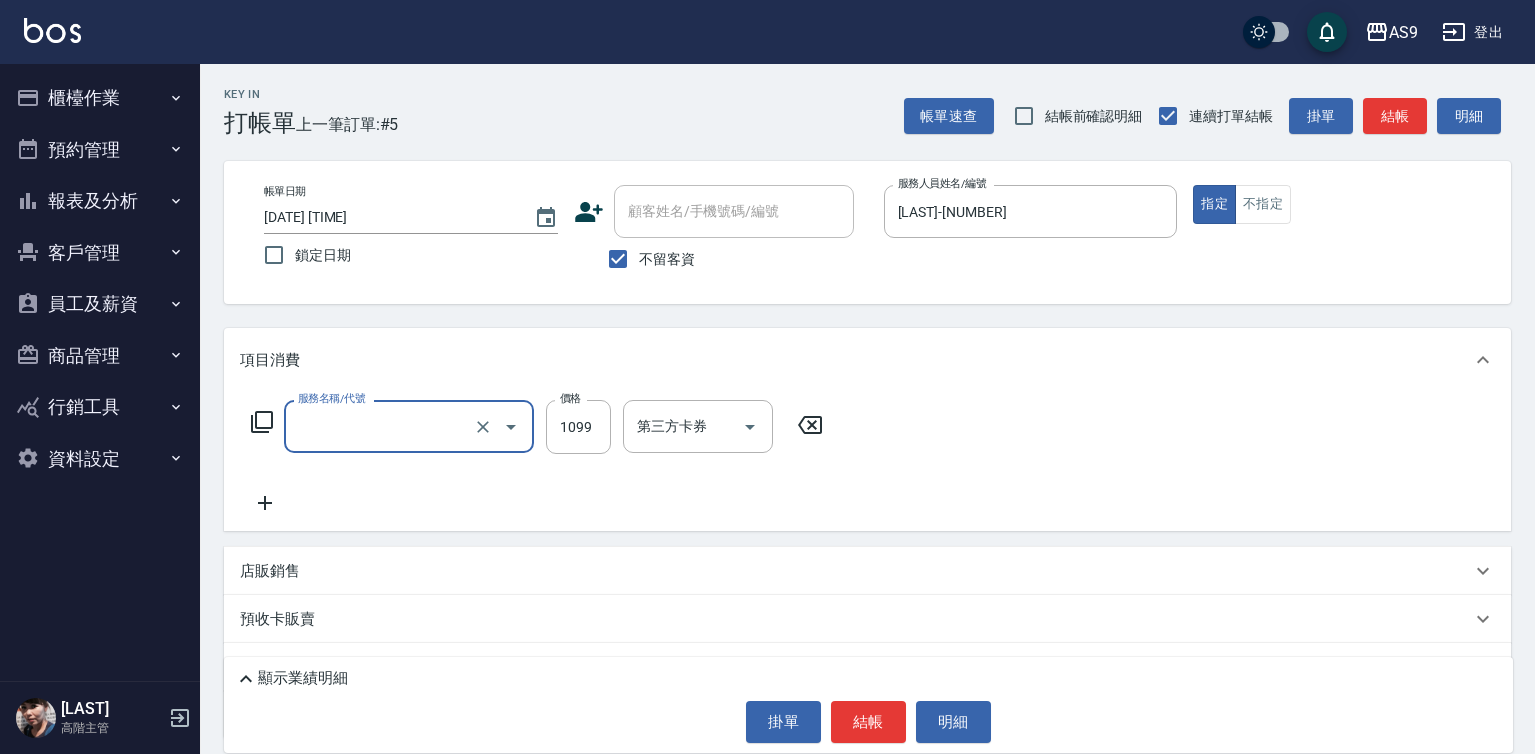 type on "髮元素頭皮spa1099(髮元素頭皮spa1099)" 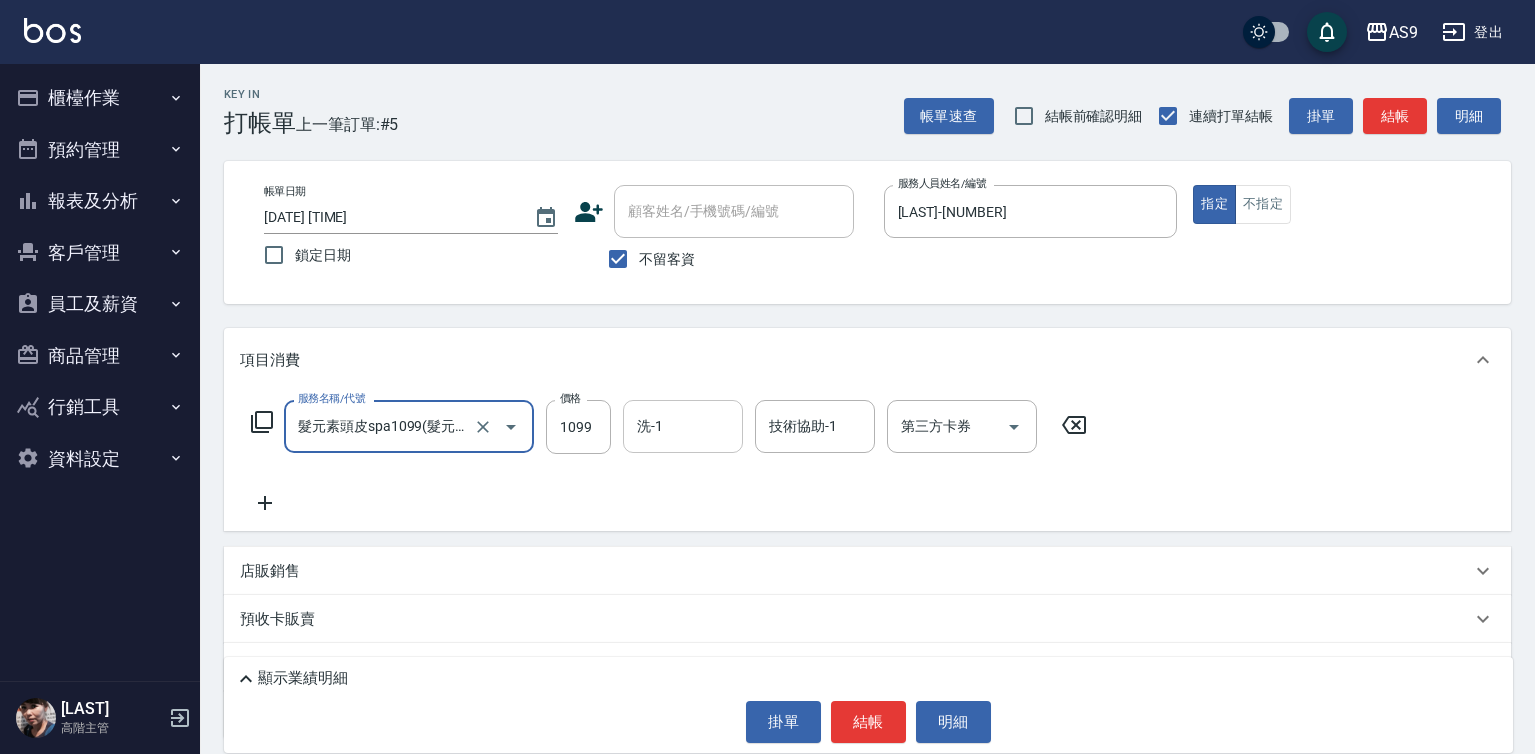 click on "洗-1" at bounding box center (683, 426) 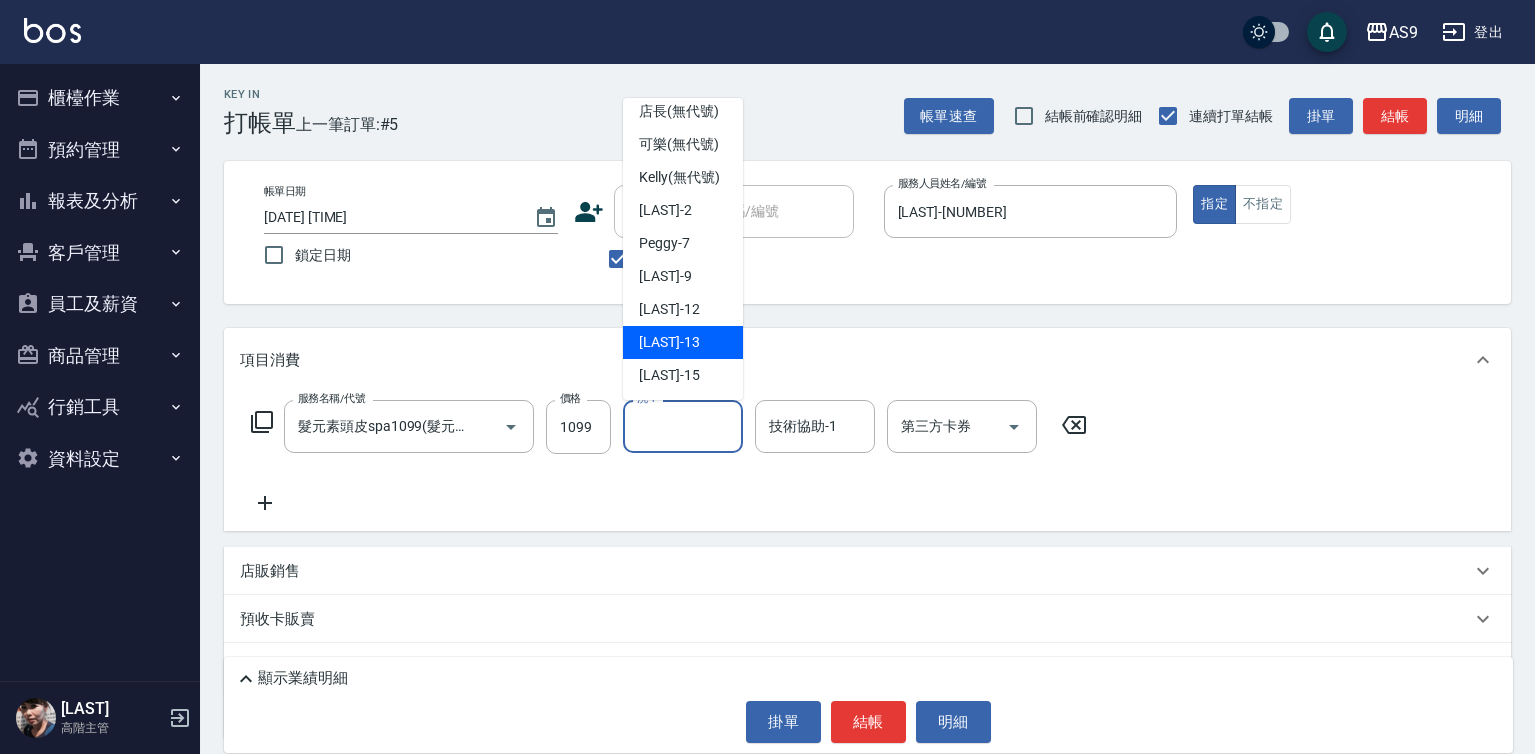 scroll, scrollTop: 128, scrollLeft: 0, axis: vertical 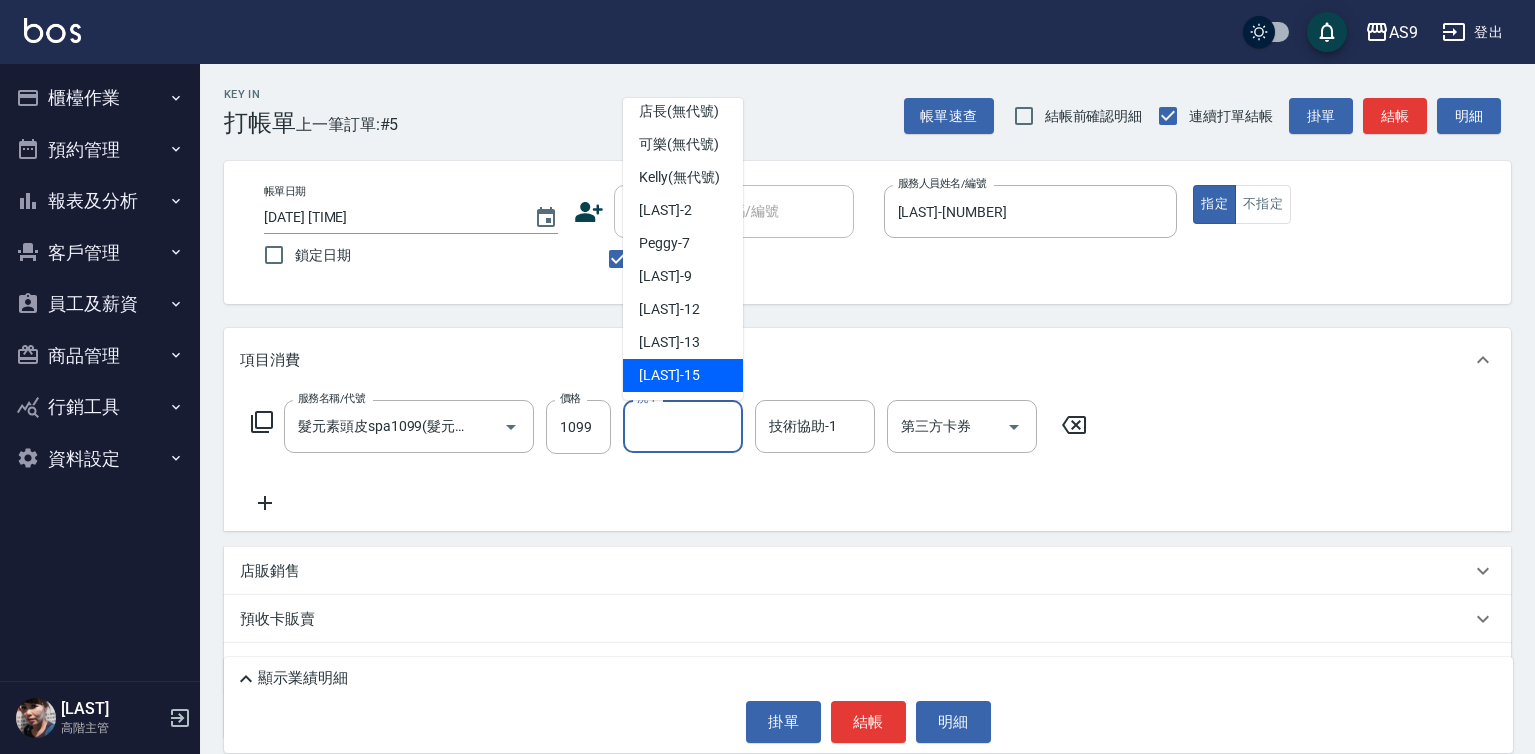 click on "[LAST] -[NUMBER]" at bounding box center [683, 375] 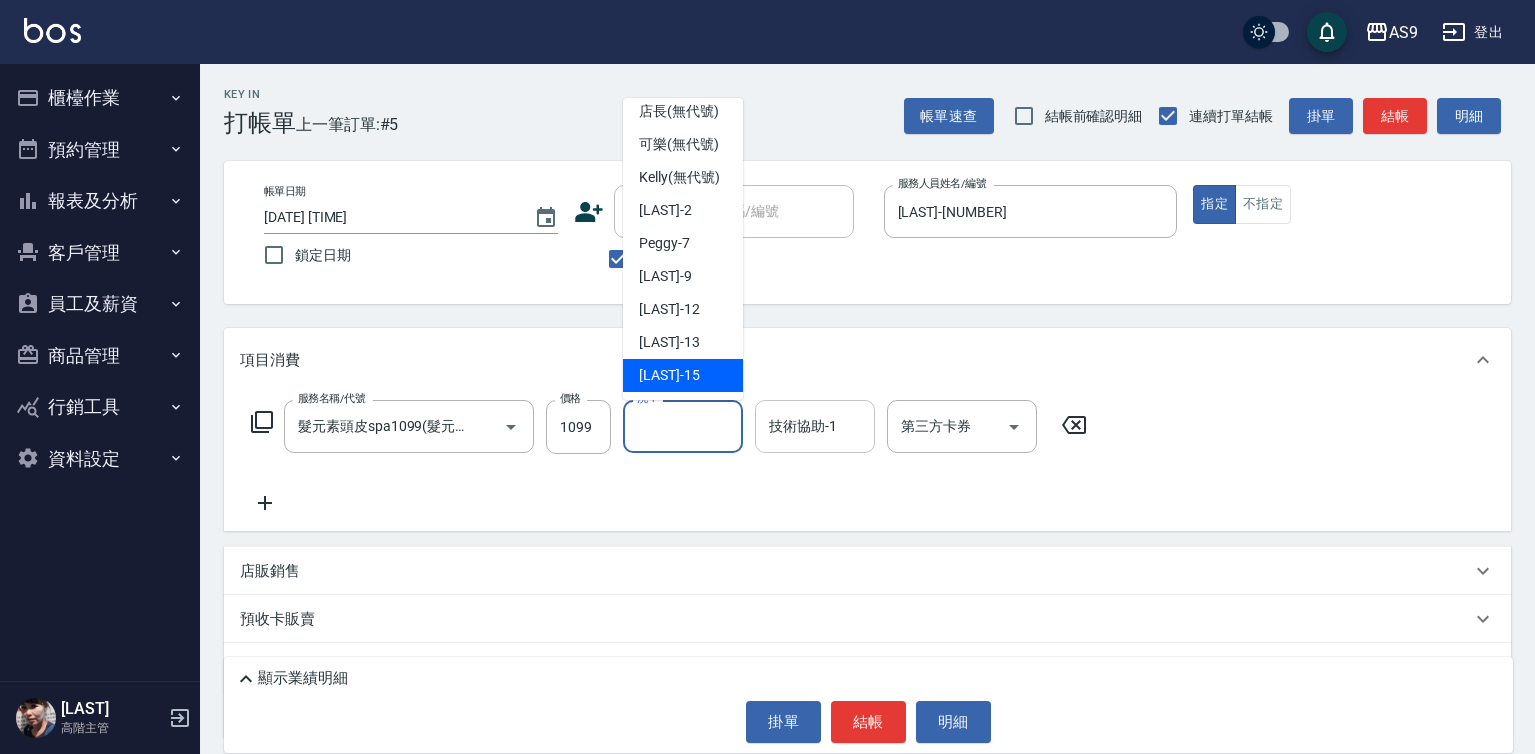 type on "[LAST]-[NUMBER]" 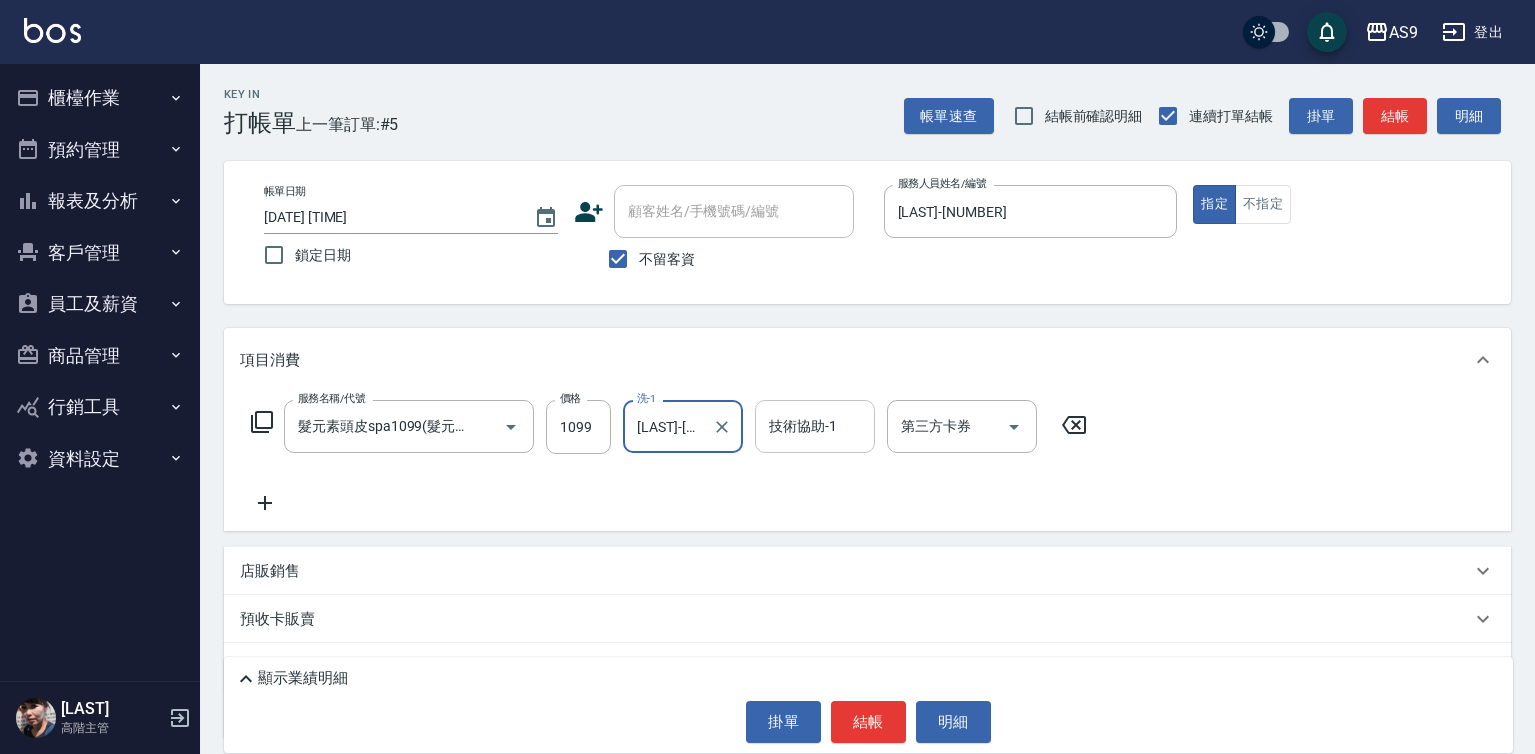 click on "技術協助-1 技術協助-1" at bounding box center [815, 426] 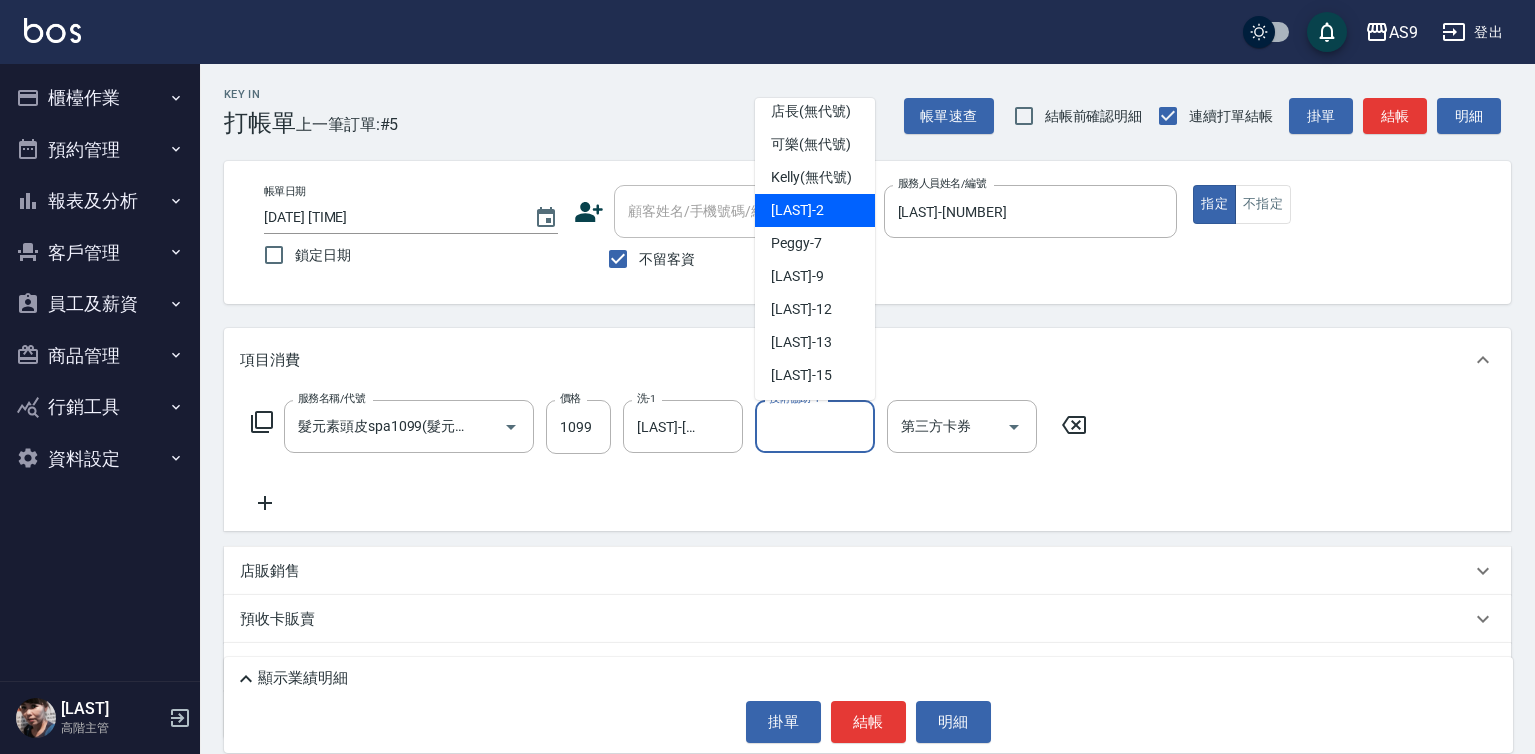 scroll, scrollTop: 128, scrollLeft: 0, axis: vertical 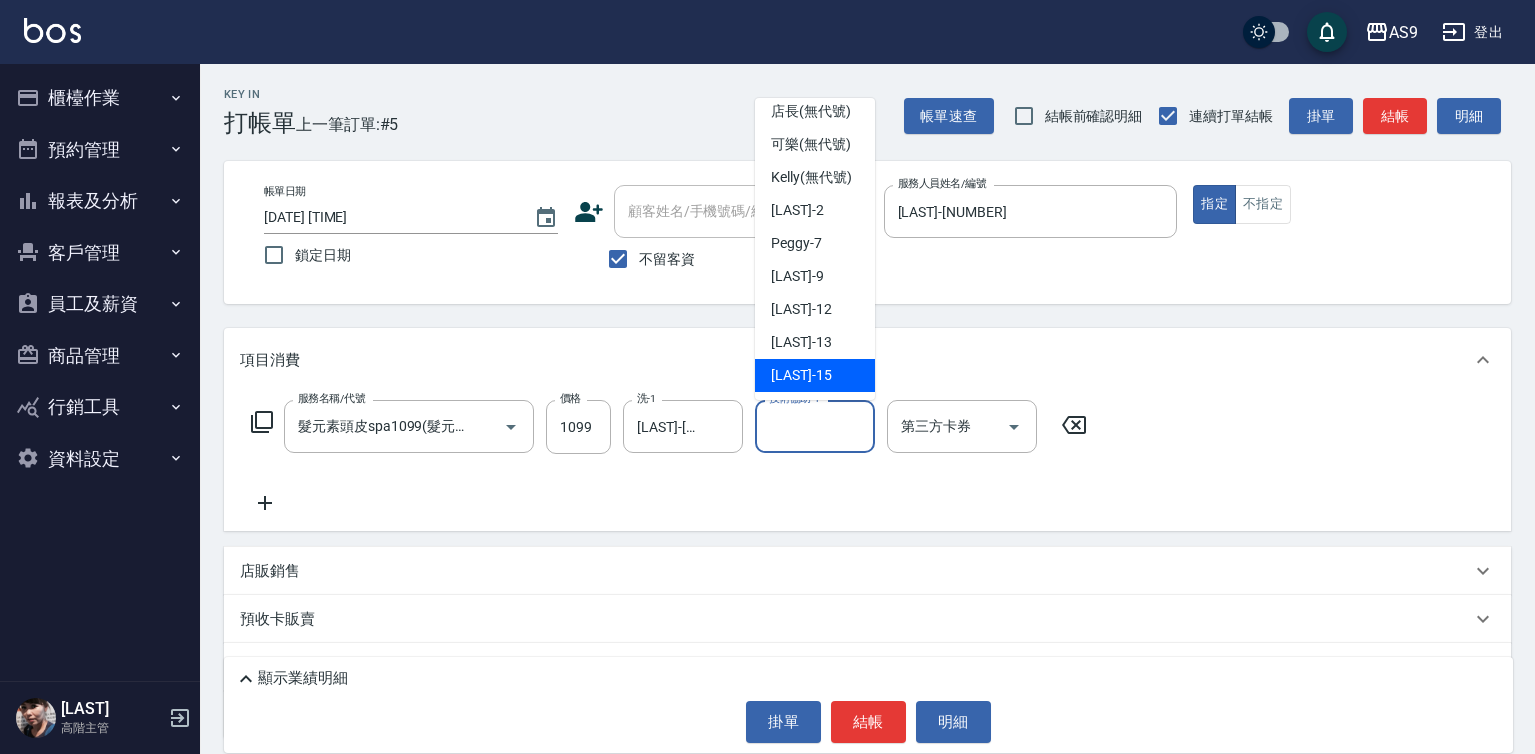click on "[LAST] -[NUMBER]" at bounding box center (815, 375) 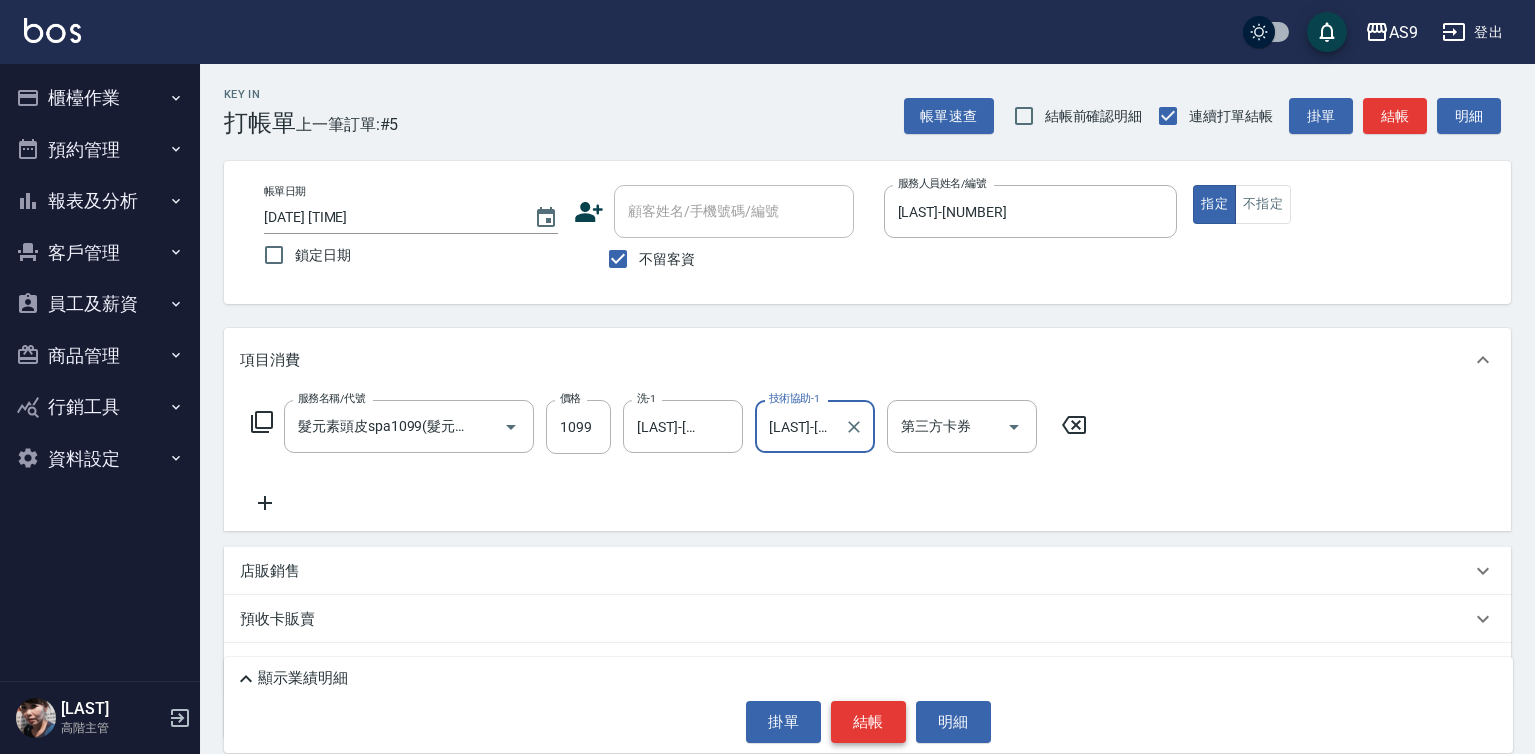 click on "結帳" at bounding box center [868, 722] 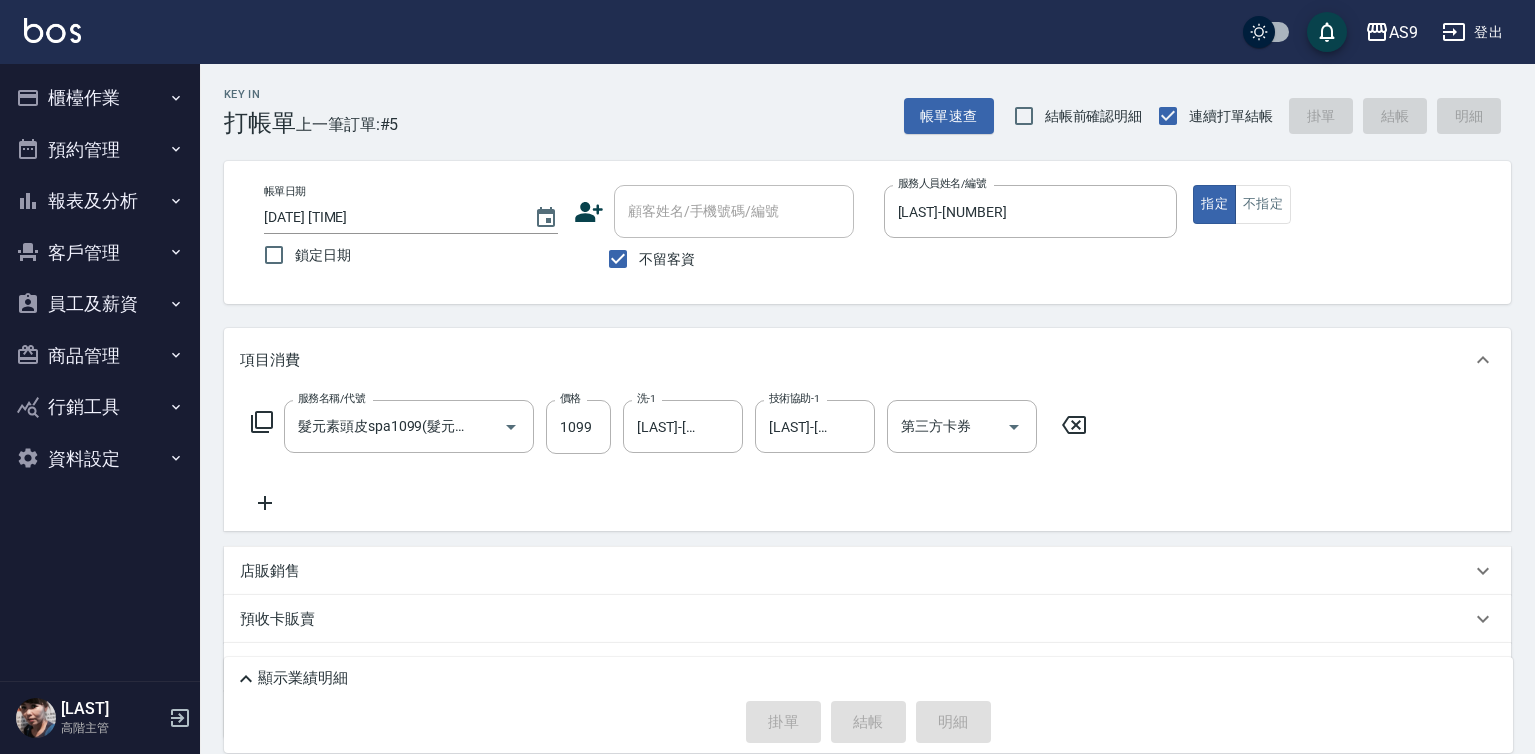 type 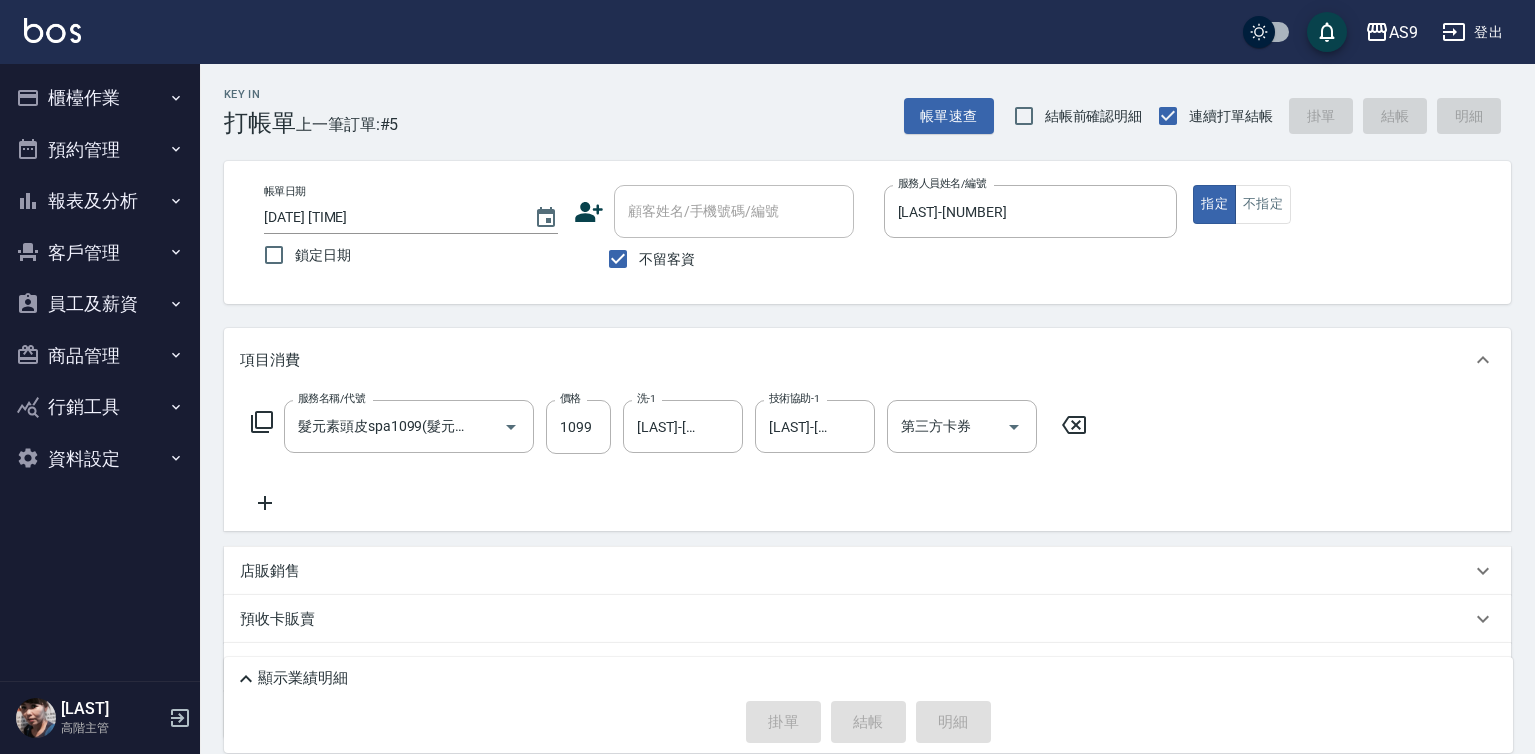 type 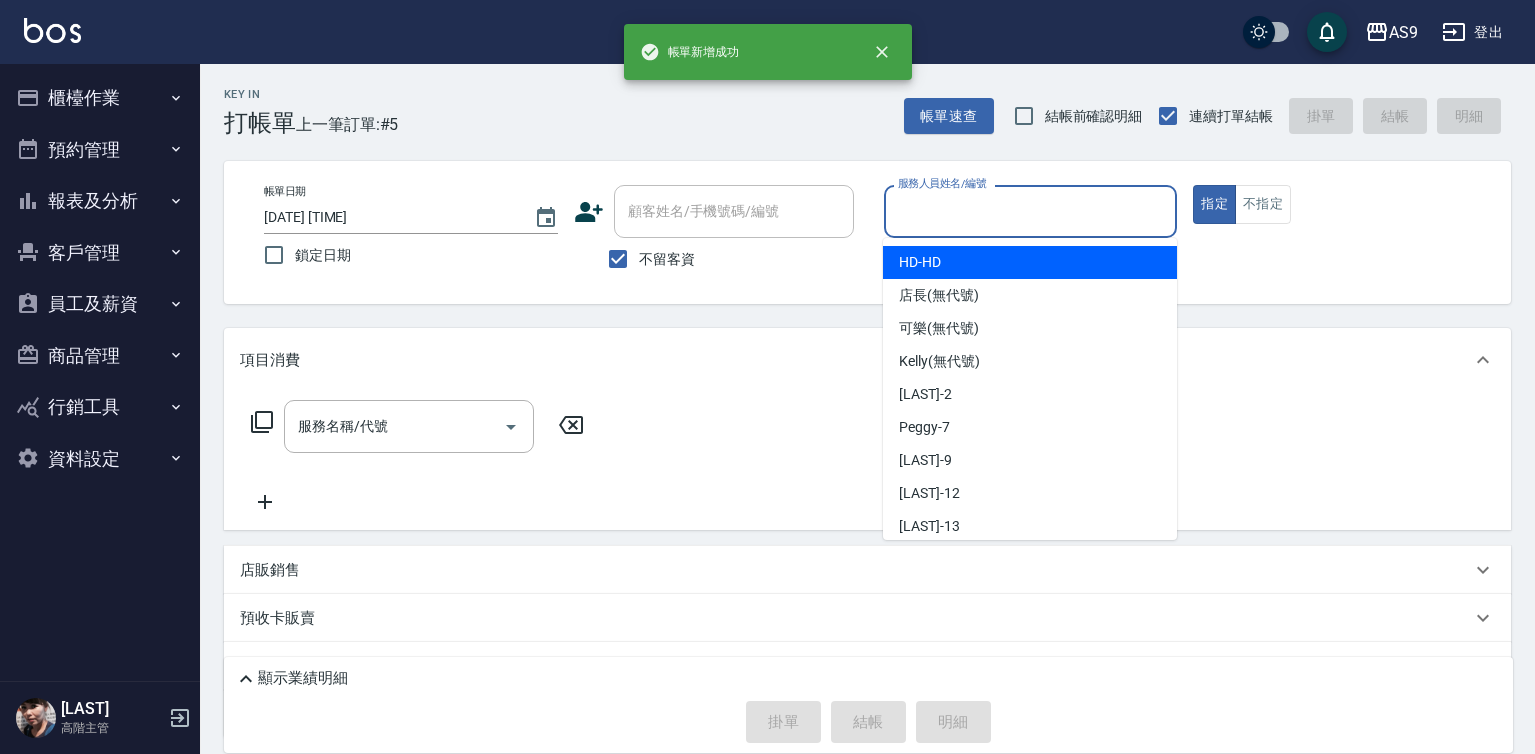 click on "服務人員姓名/編號" at bounding box center [1031, 211] 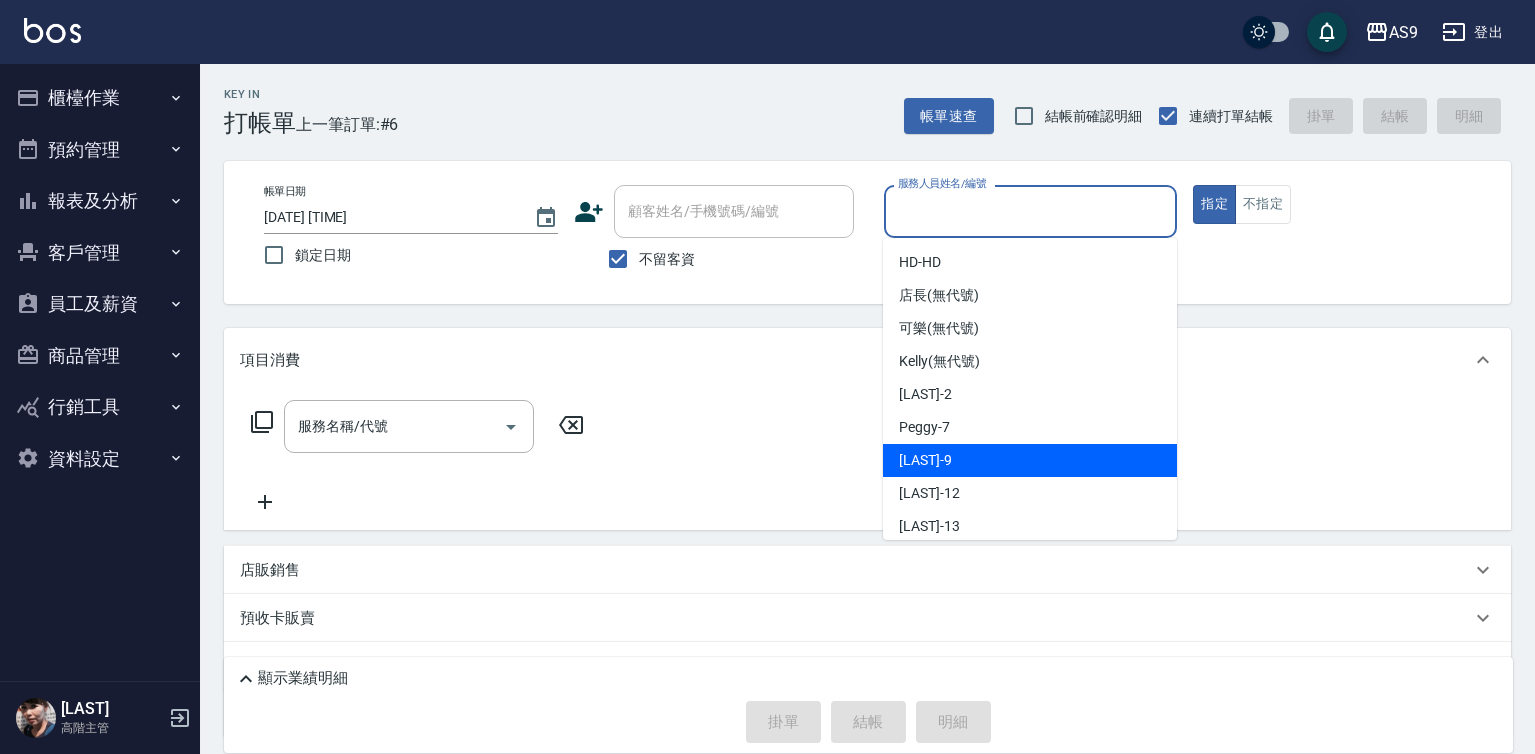click on "[LAST] -[NUMBER]" at bounding box center [1030, 460] 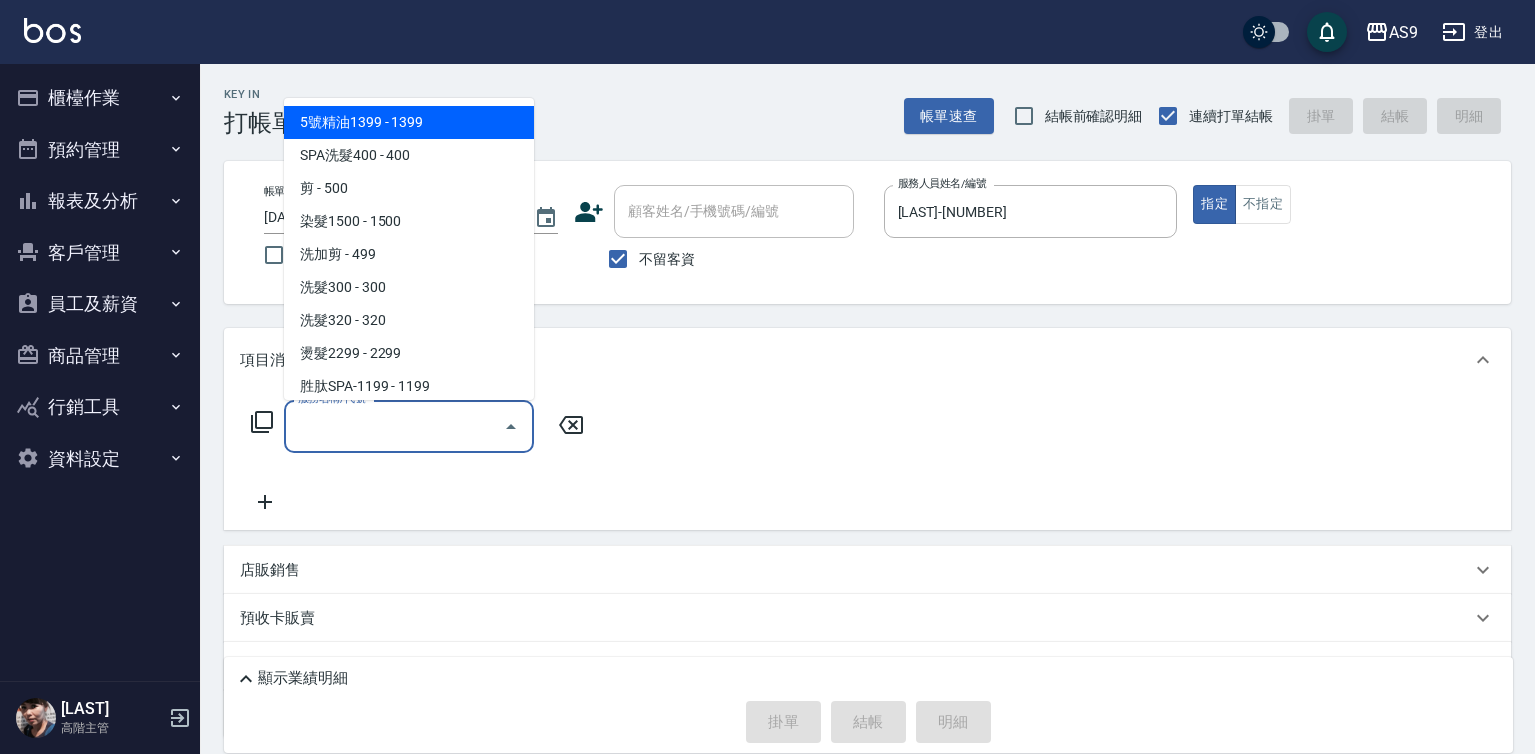 click on "服務名稱/代號" at bounding box center [394, 426] 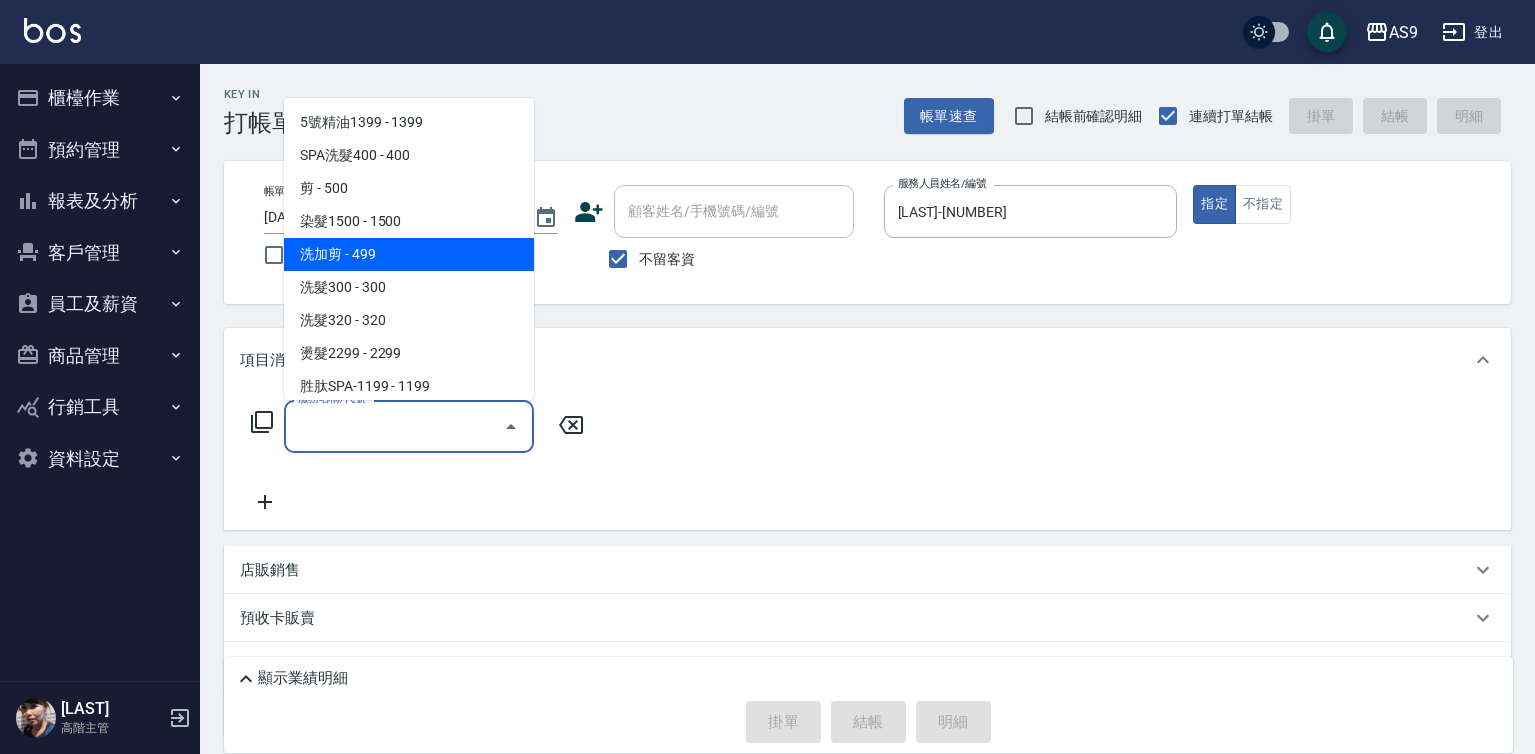 click on "洗加剪 - 499" at bounding box center [409, 254] 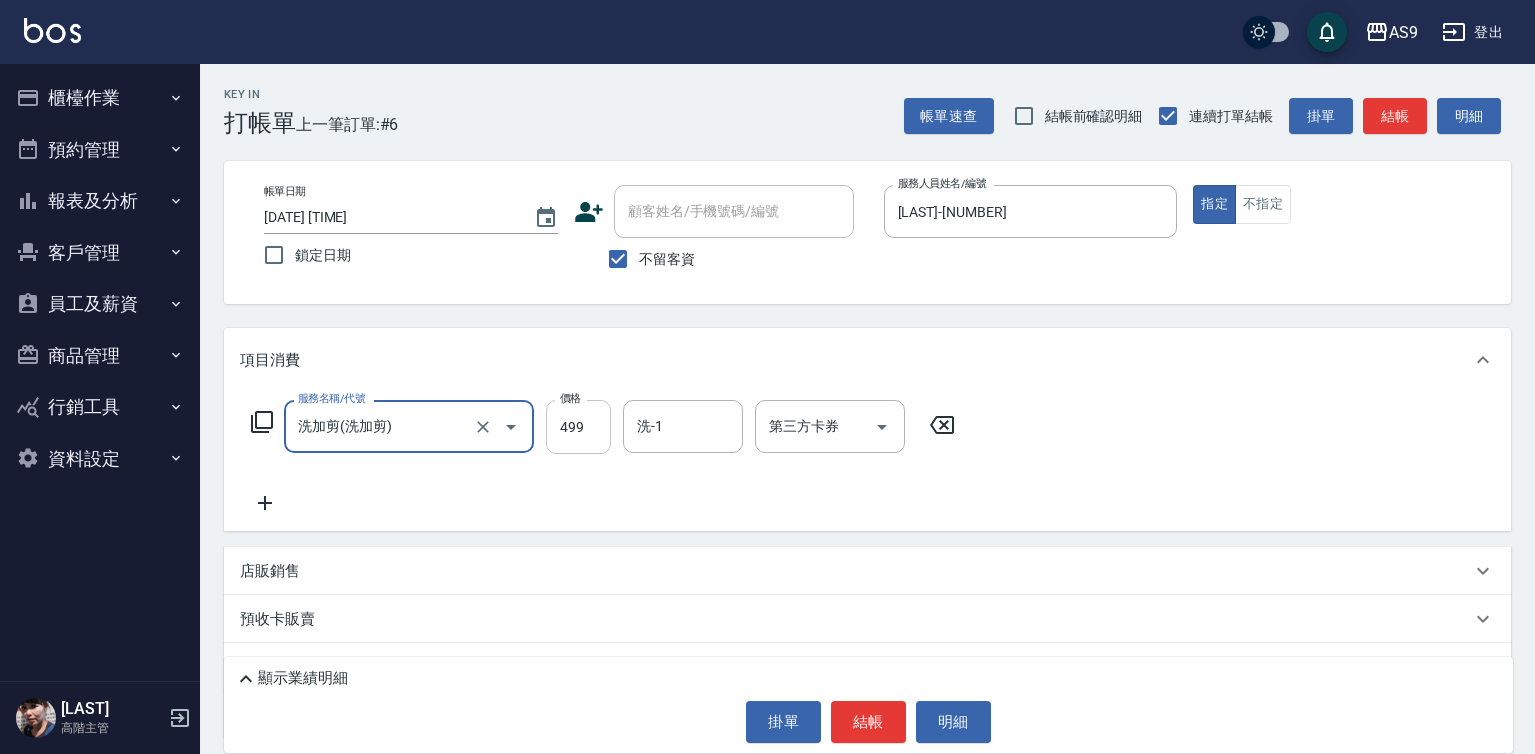 click on "499" at bounding box center (578, 427) 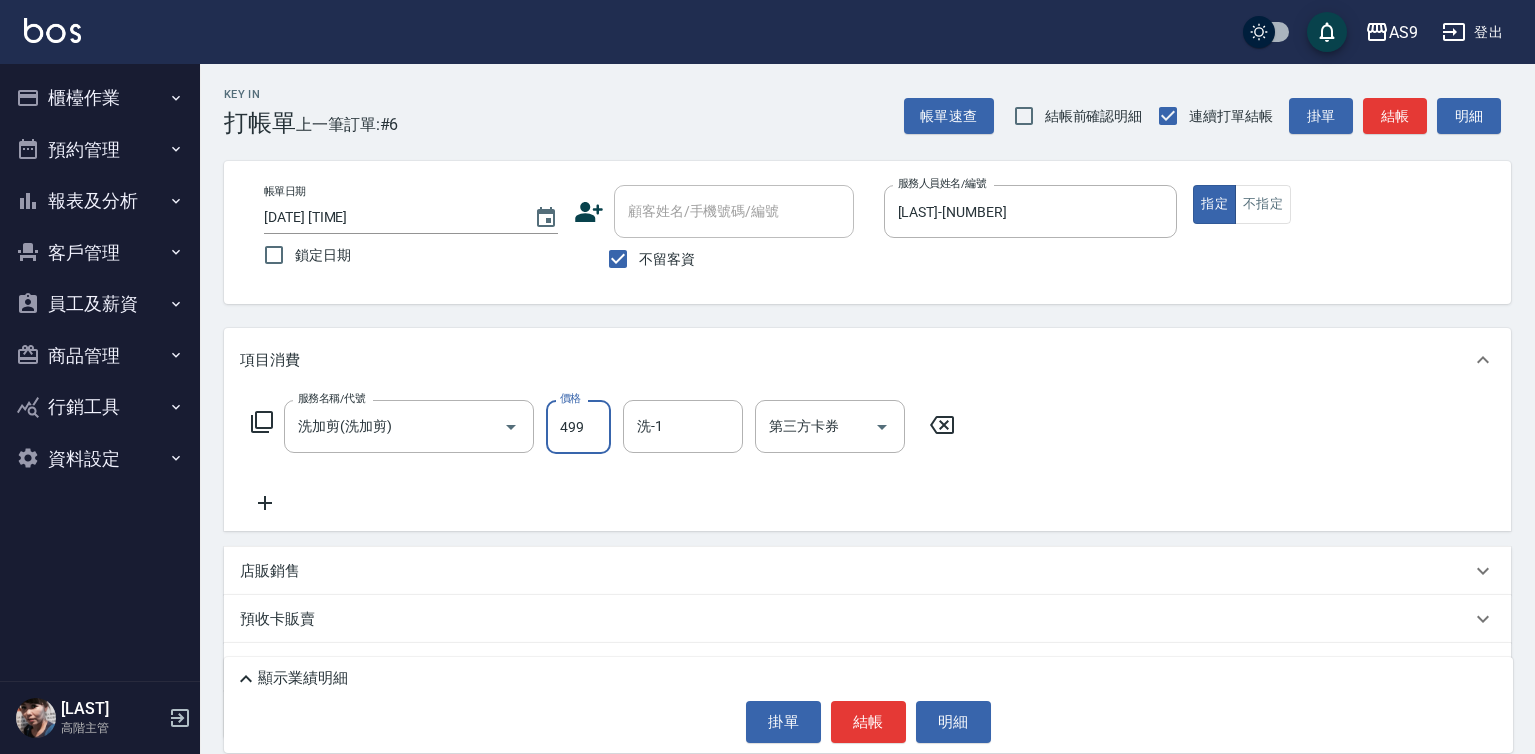 click on "499" at bounding box center [578, 427] 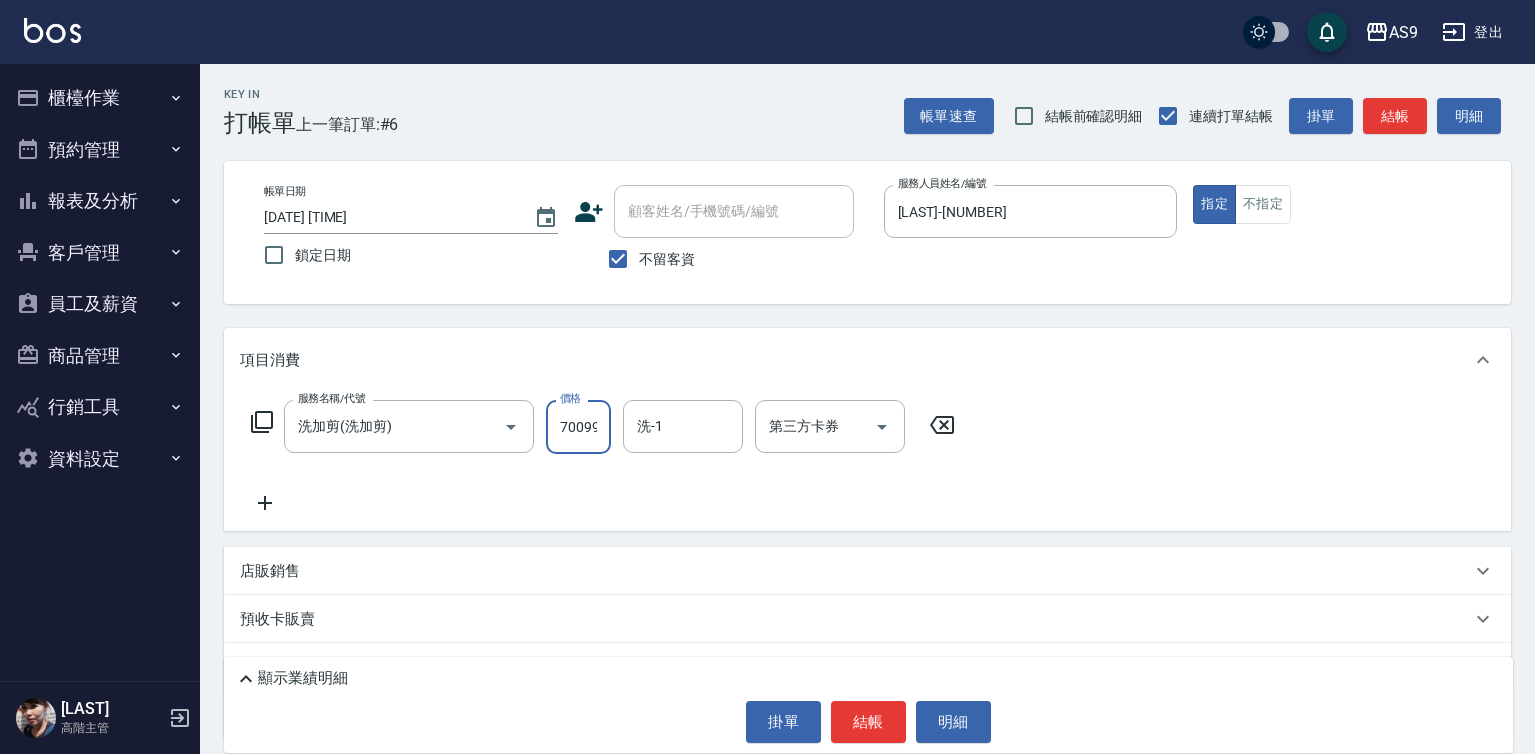 click on "70099" at bounding box center [578, 427] 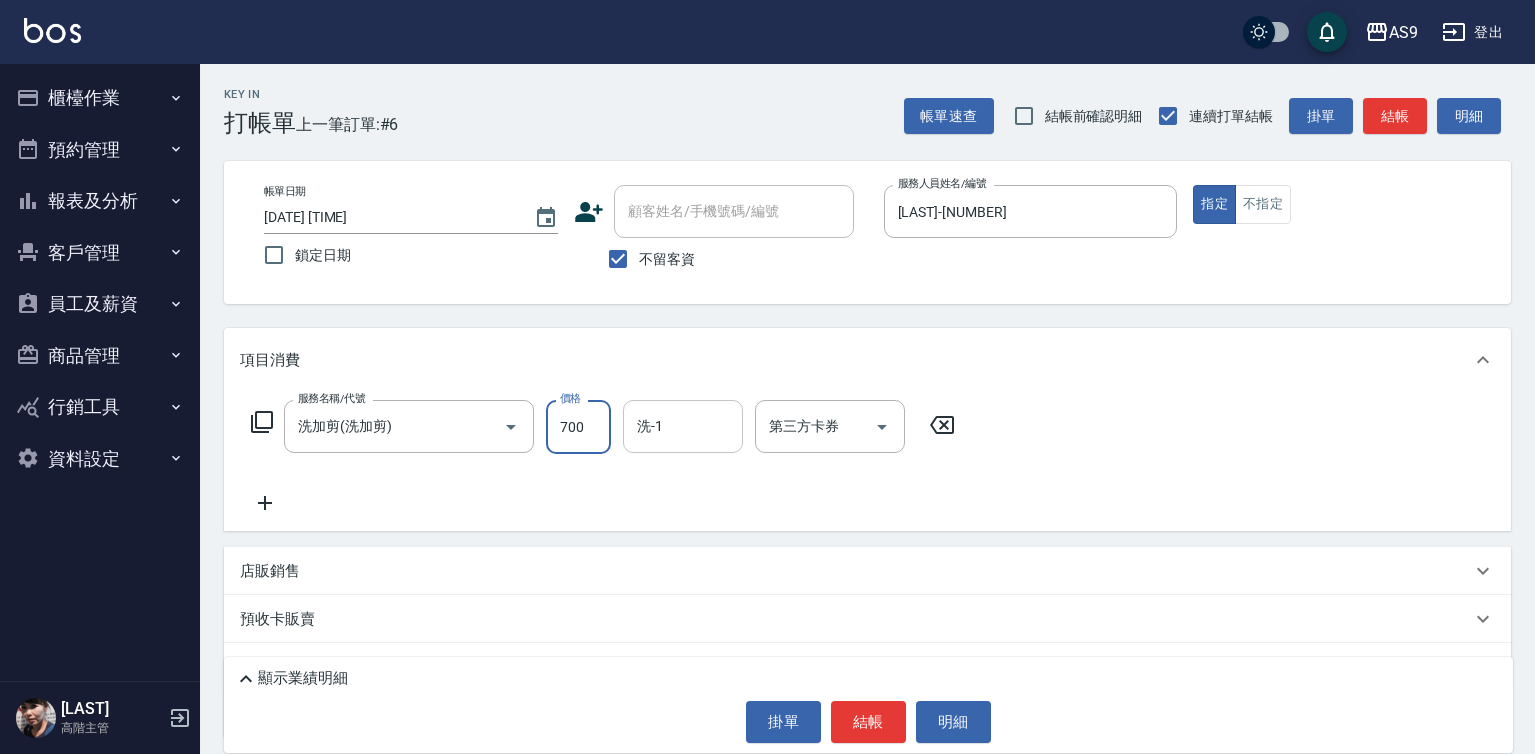 type on "700" 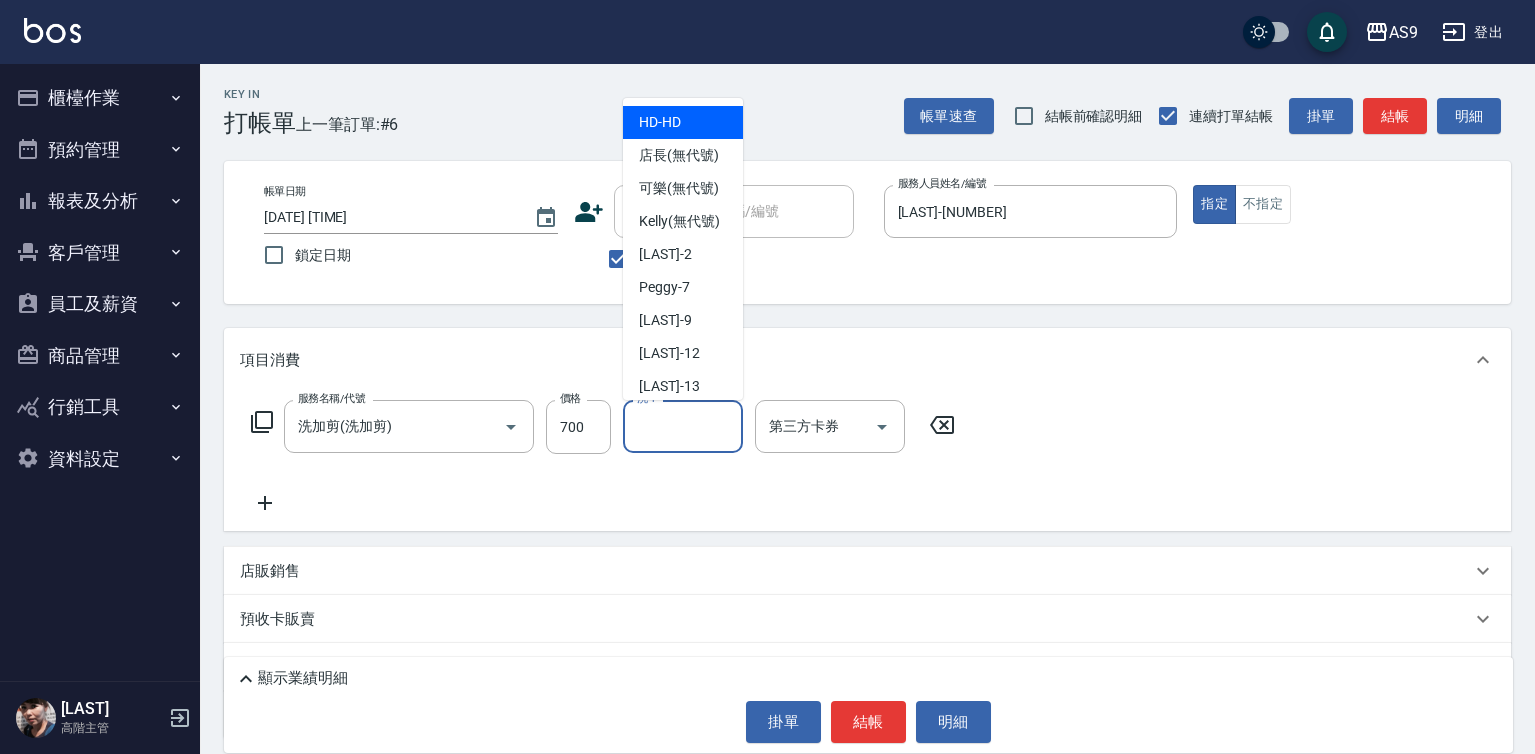 click on "洗-1" at bounding box center [683, 426] 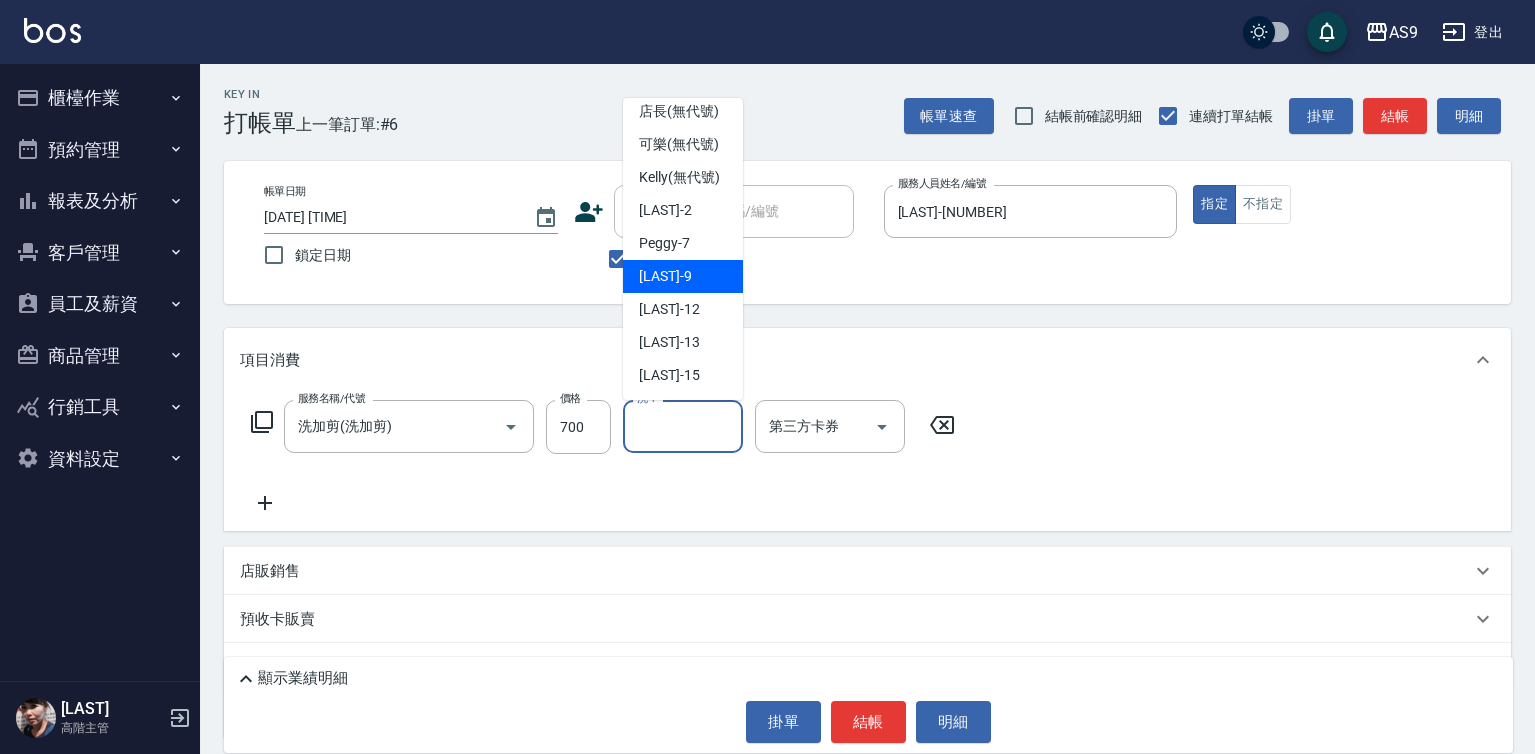 scroll, scrollTop: 128, scrollLeft: 0, axis: vertical 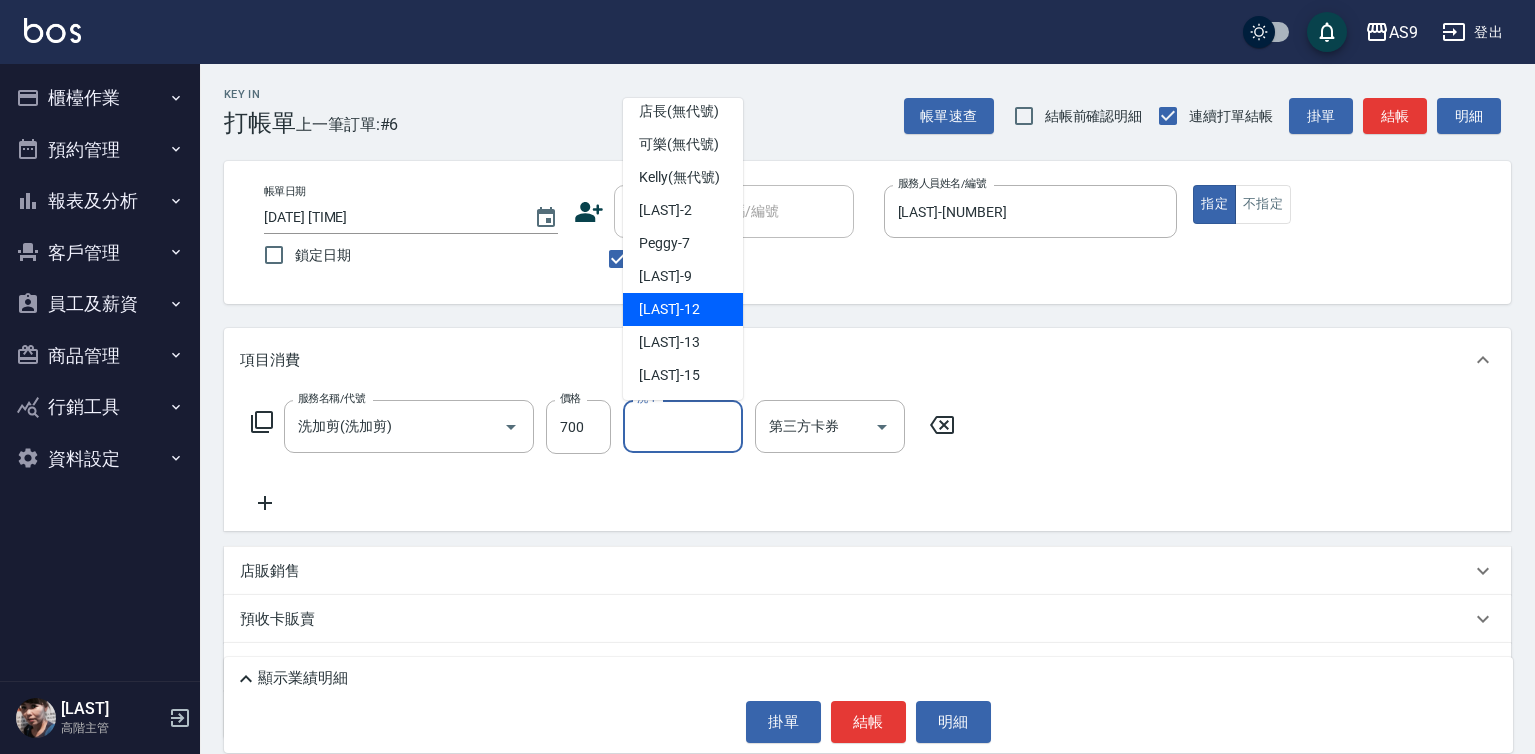 click on "[LAST] -[NUMBER]" at bounding box center (669, 309) 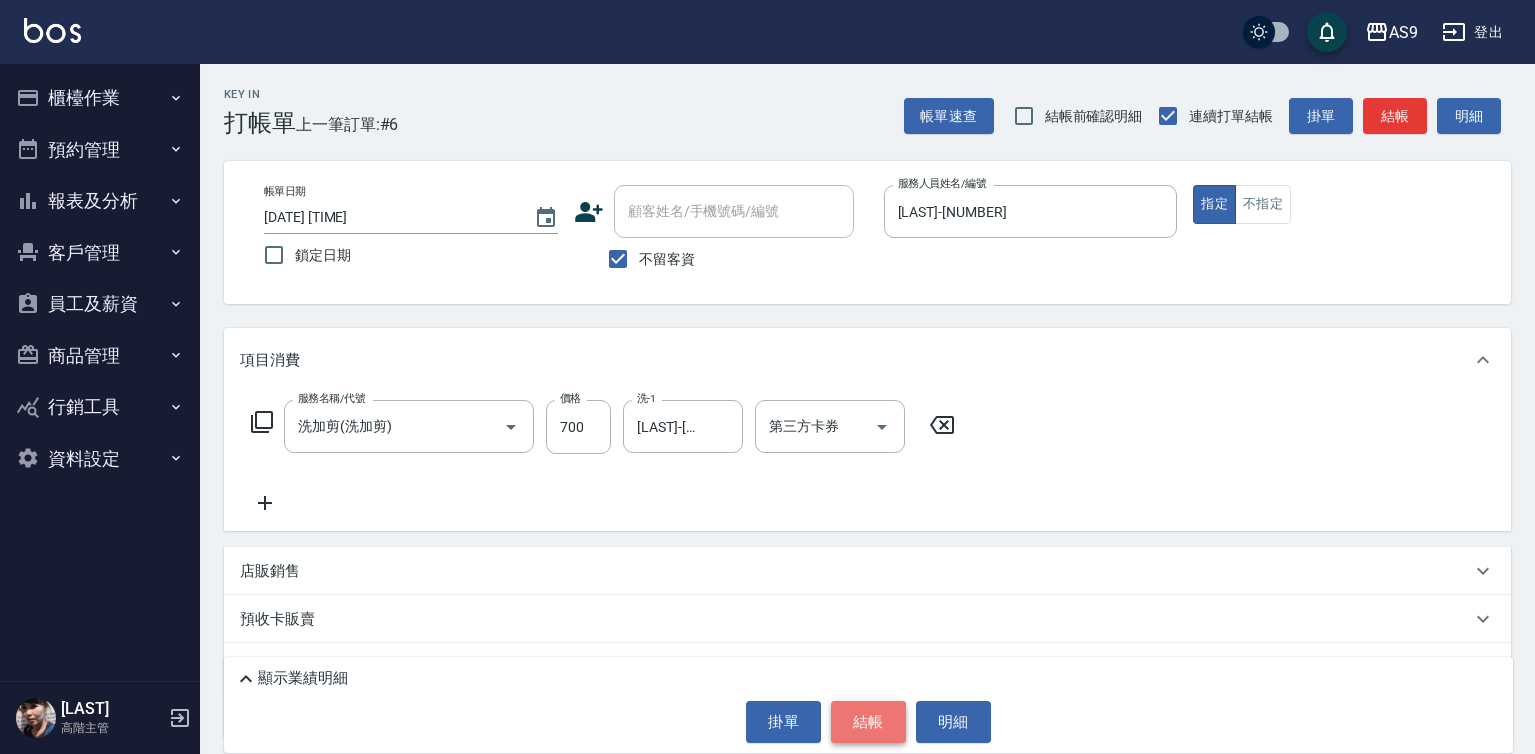 click on "結帳" at bounding box center (868, 722) 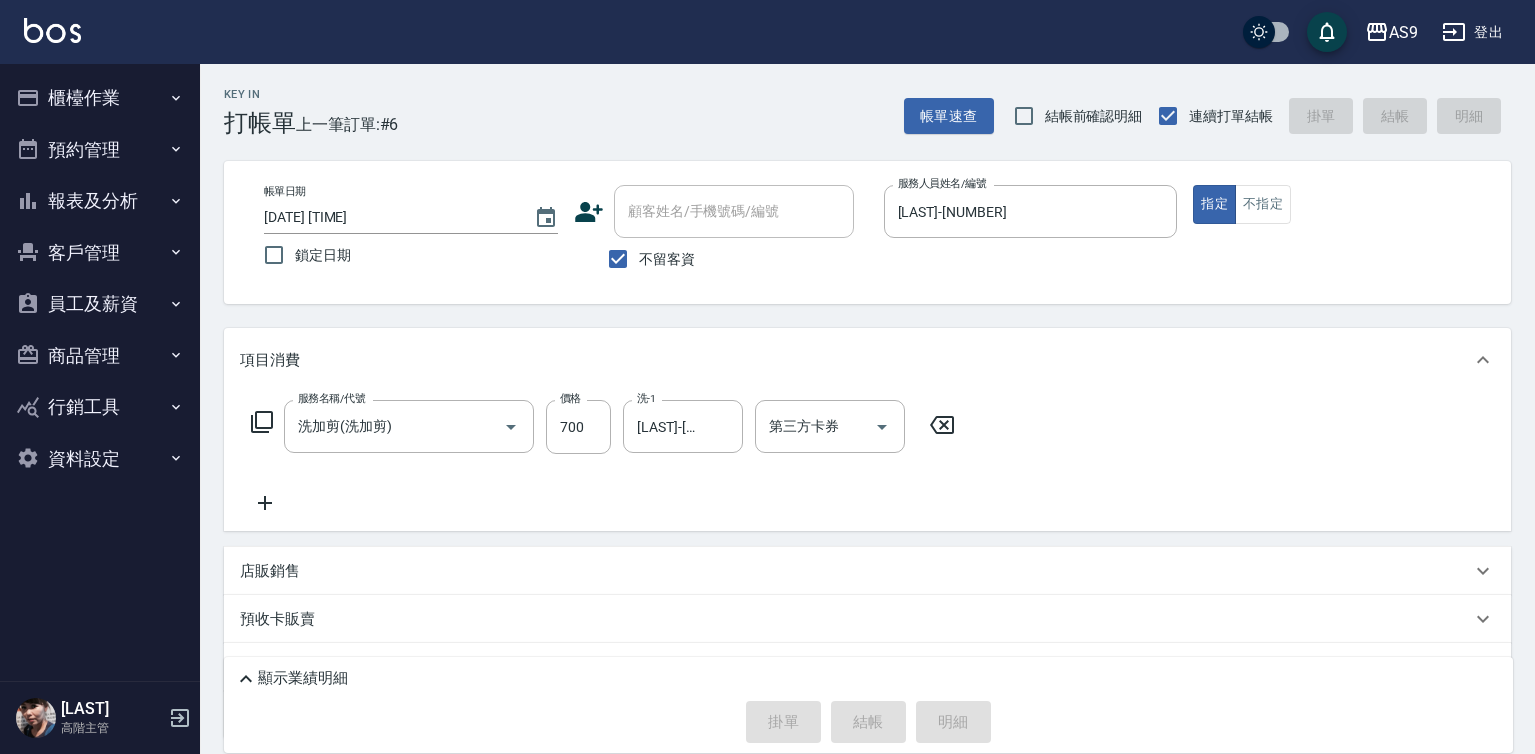 type 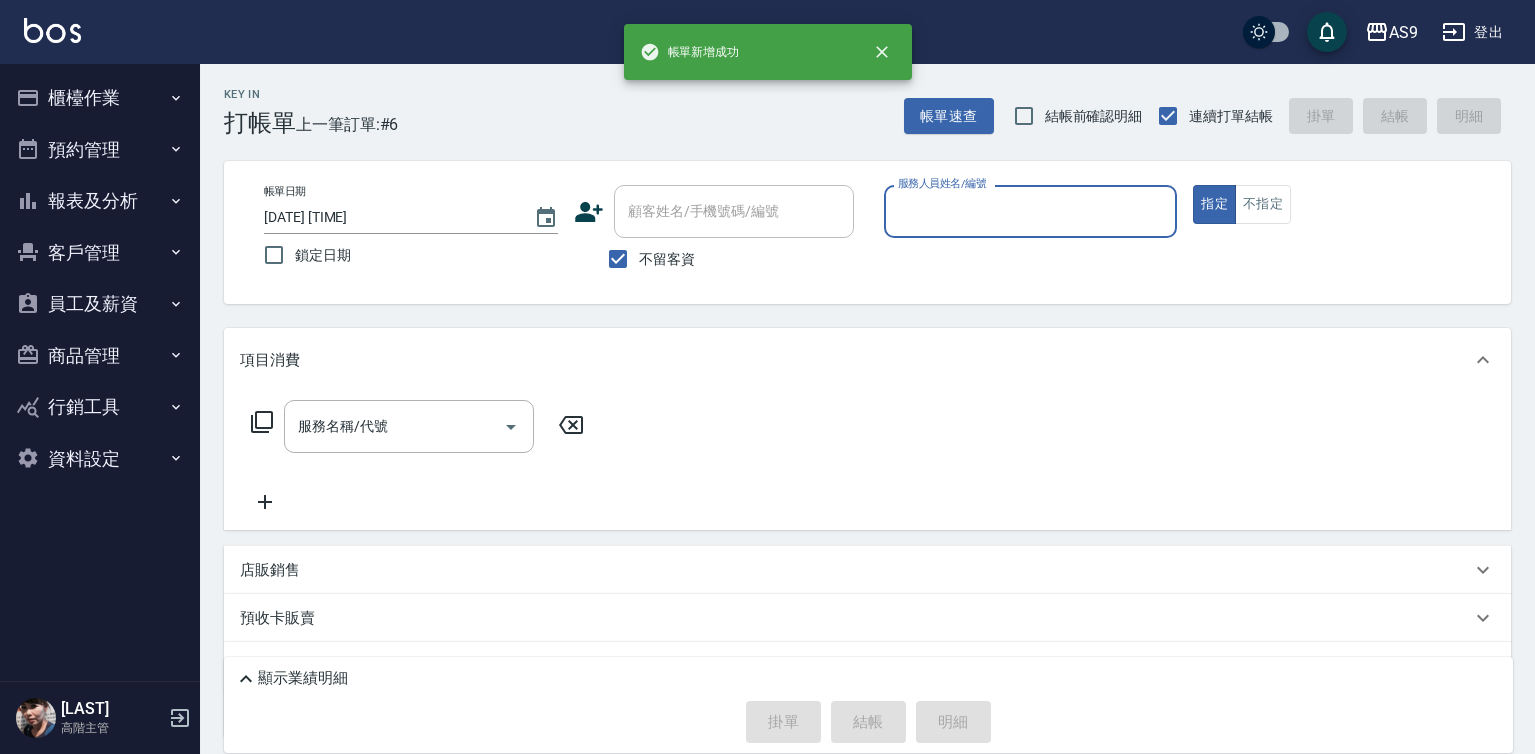 click on "服務人員姓名/編號" at bounding box center (1031, 211) 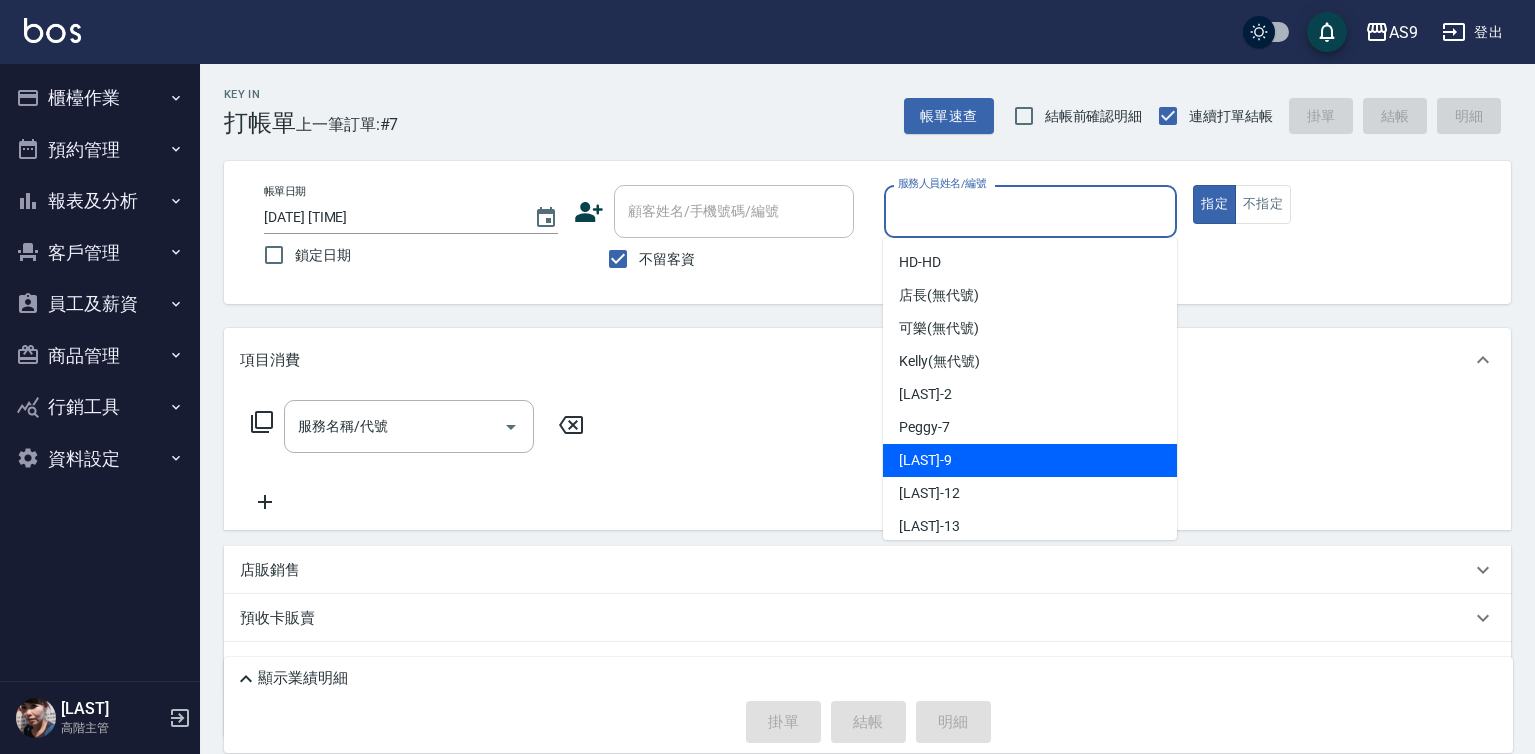 click on "[LAST] -[NUMBER]" at bounding box center [1030, 460] 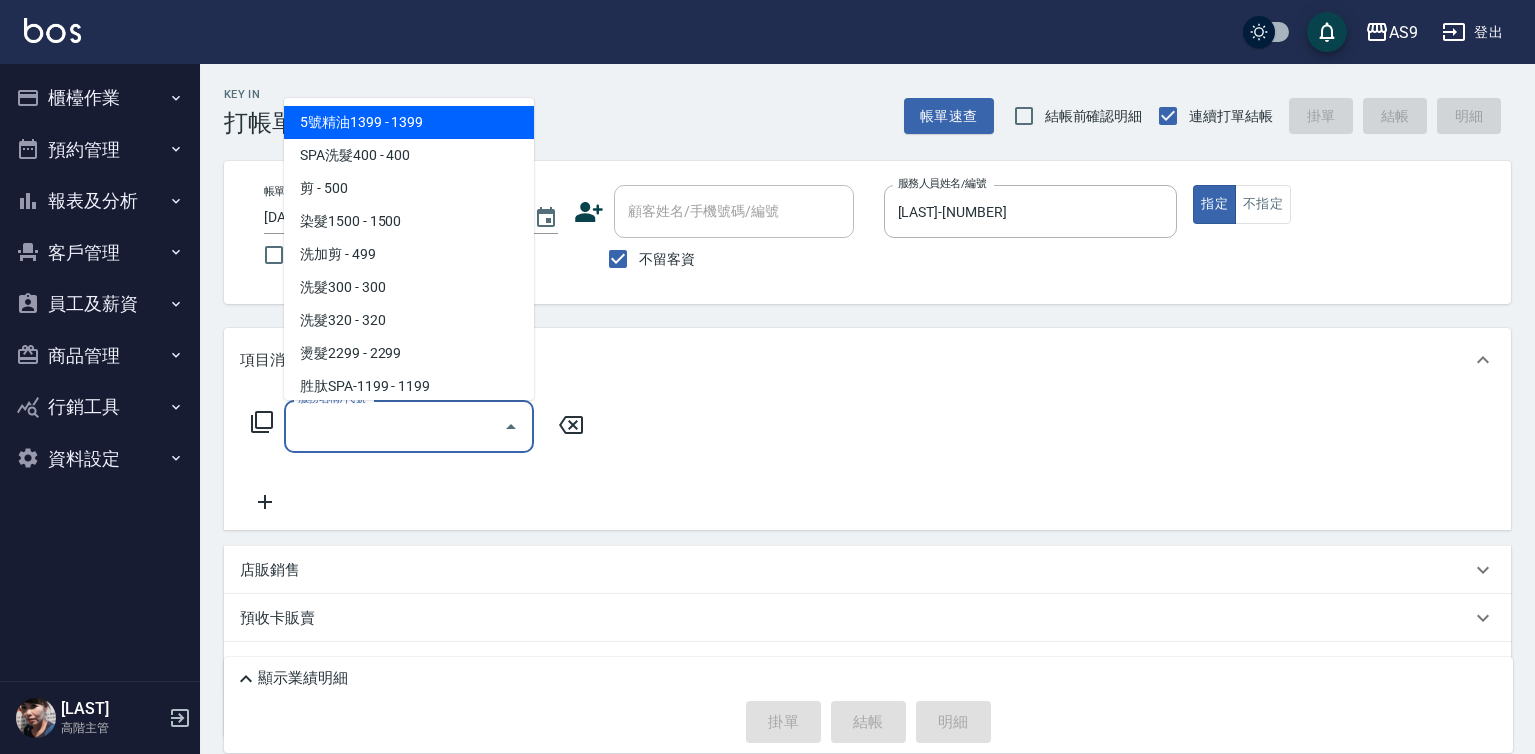 click on "服務名稱/代號" at bounding box center [394, 426] 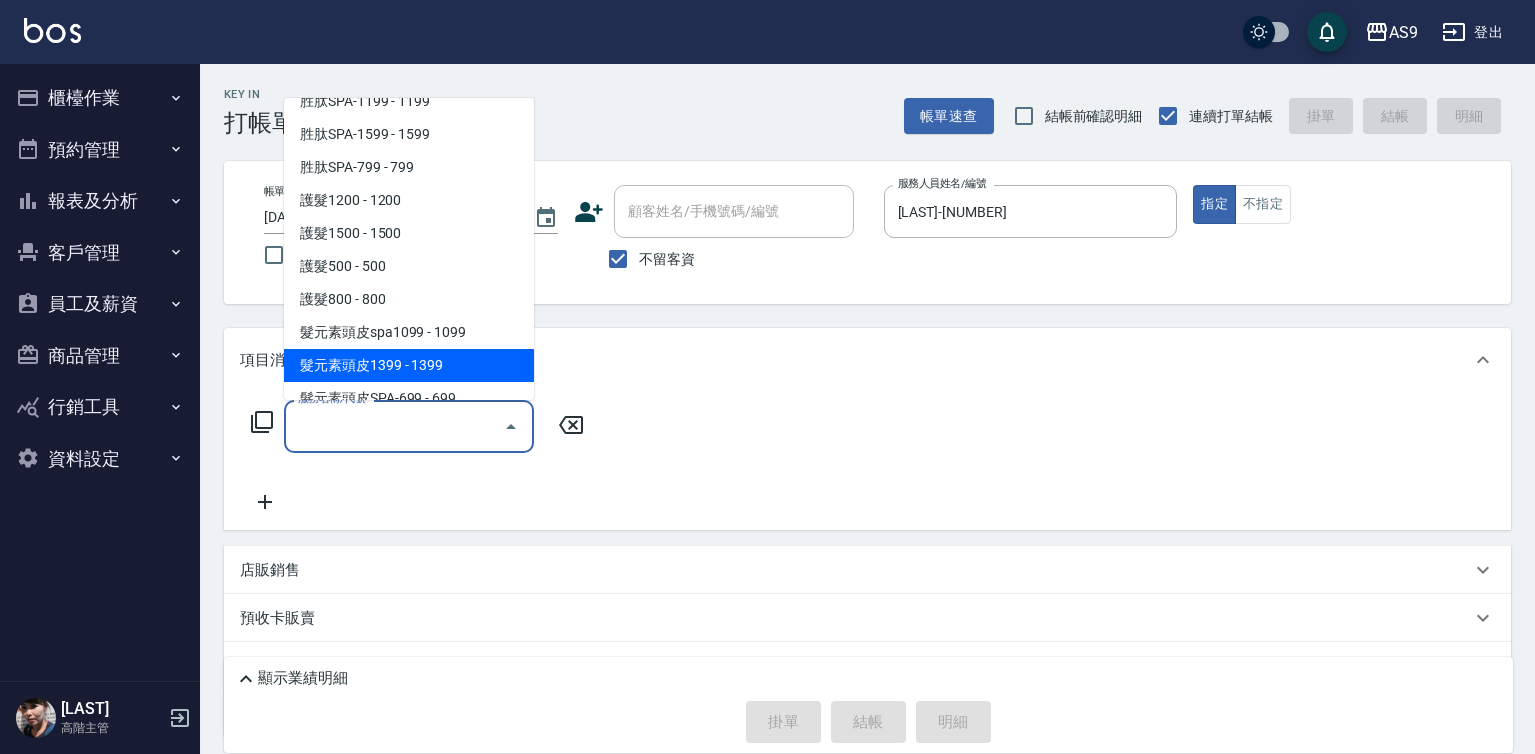 scroll, scrollTop: 300, scrollLeft: 0, axis: vertical 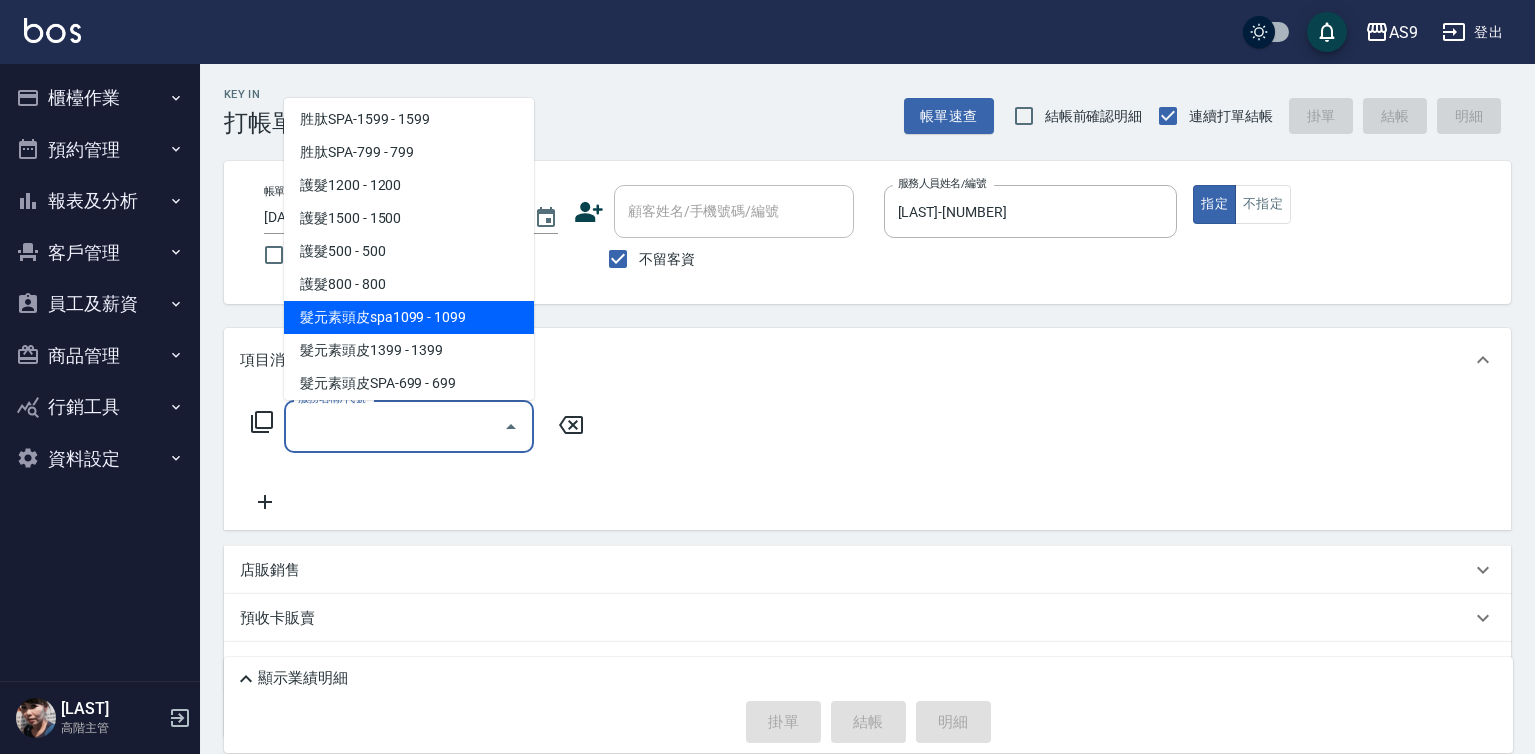 click on "髮元素頭皮spa1099 - 1099" at bounding box center [409, 317] 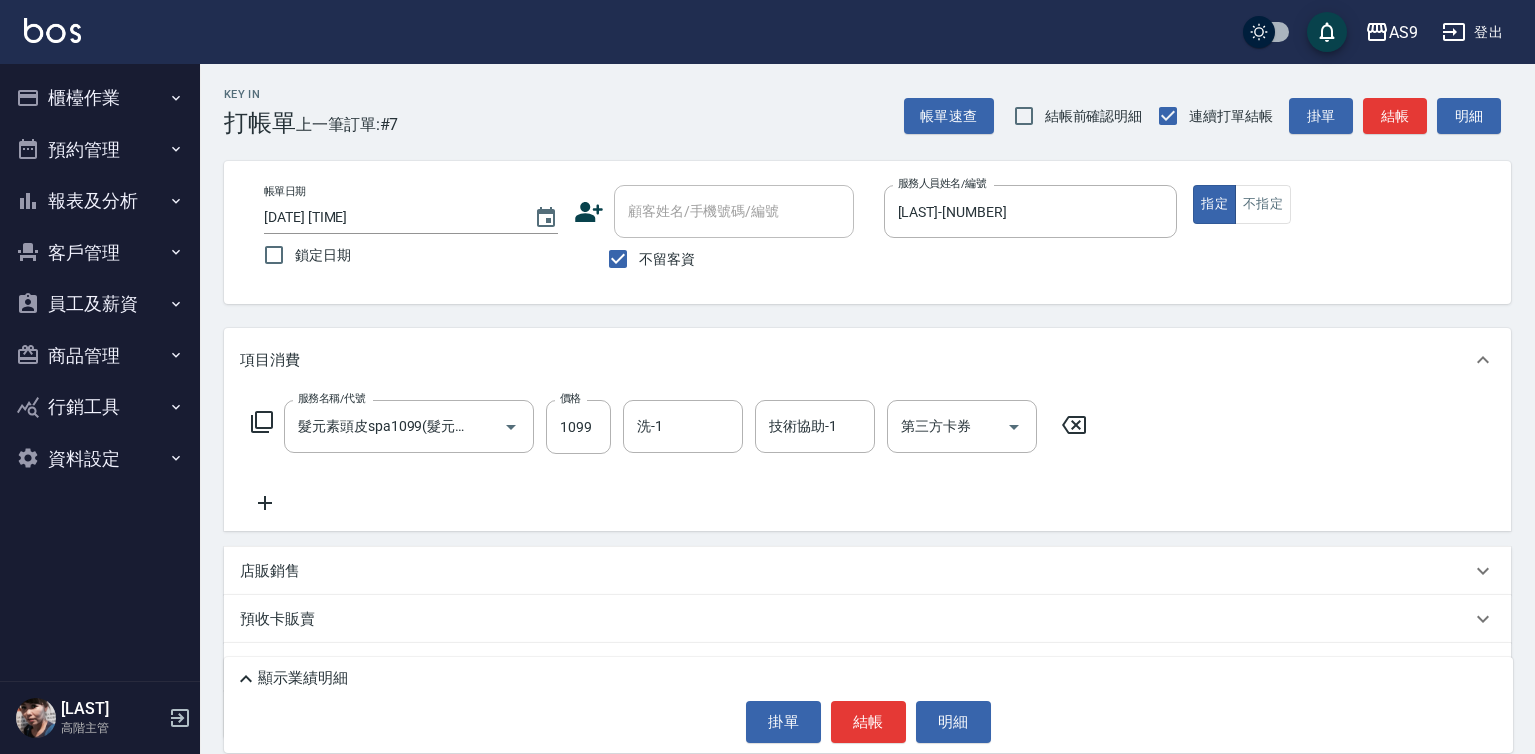 click 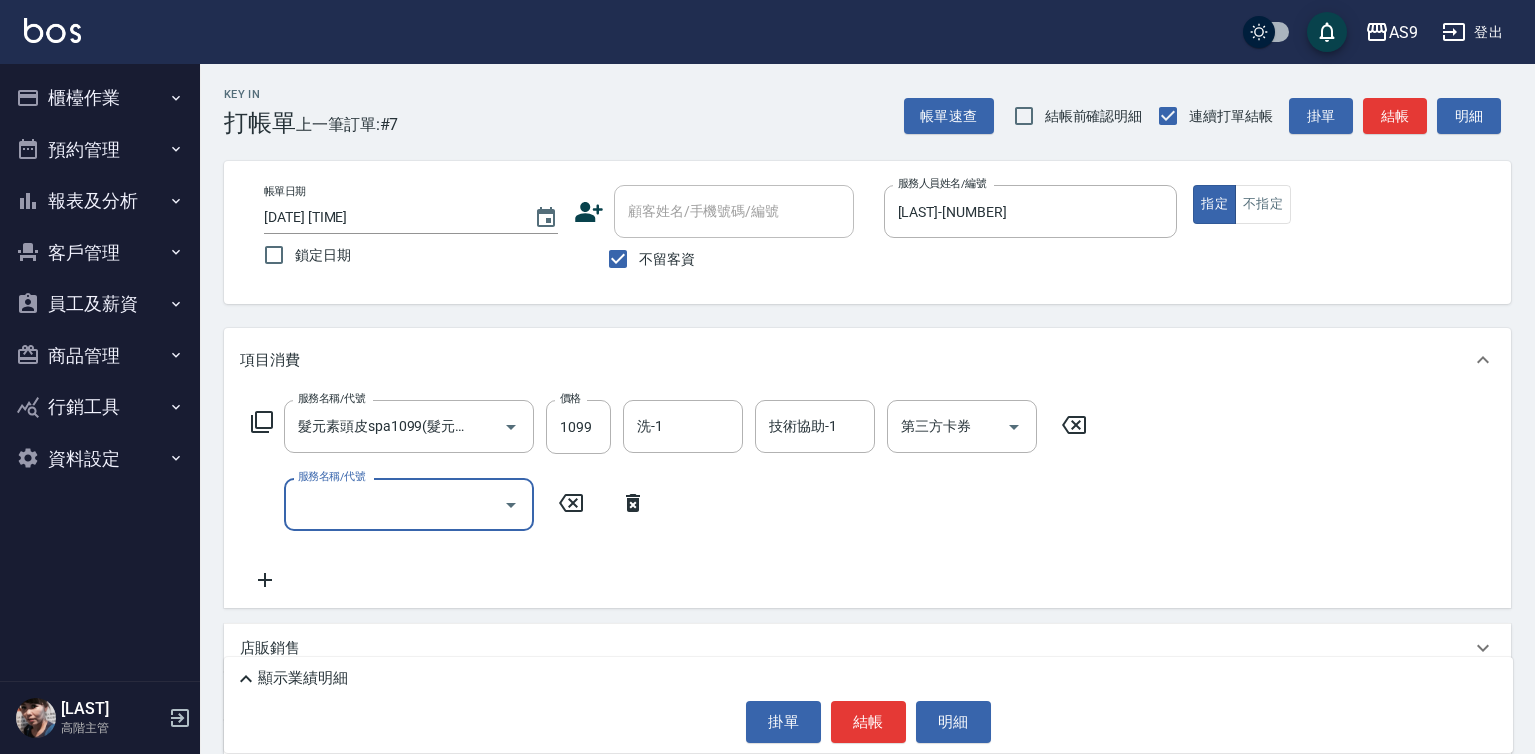 click on "服務名稱/代號" at bounding box center [394, 504] 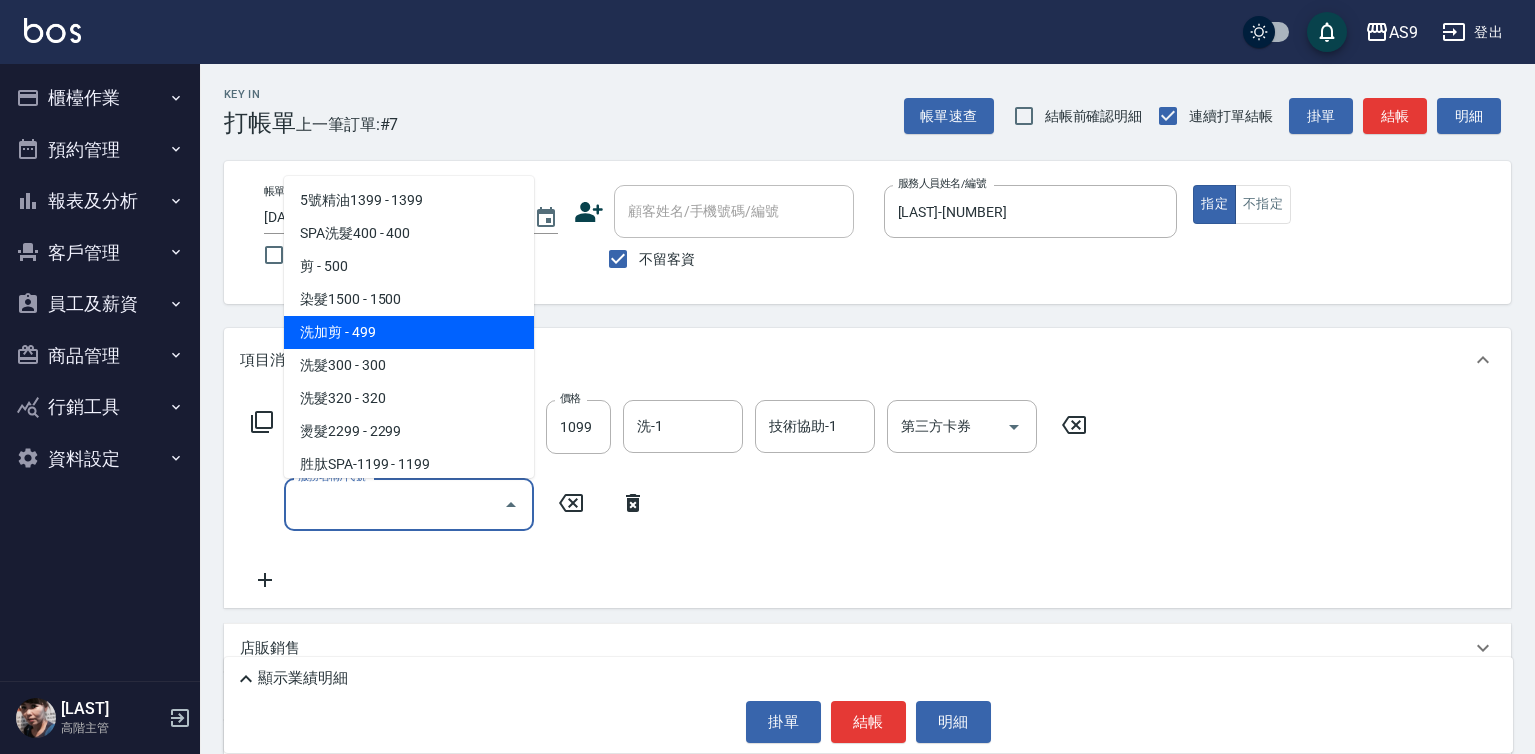 click on "洗加剪 - 499" at bounding box center [409, 332] 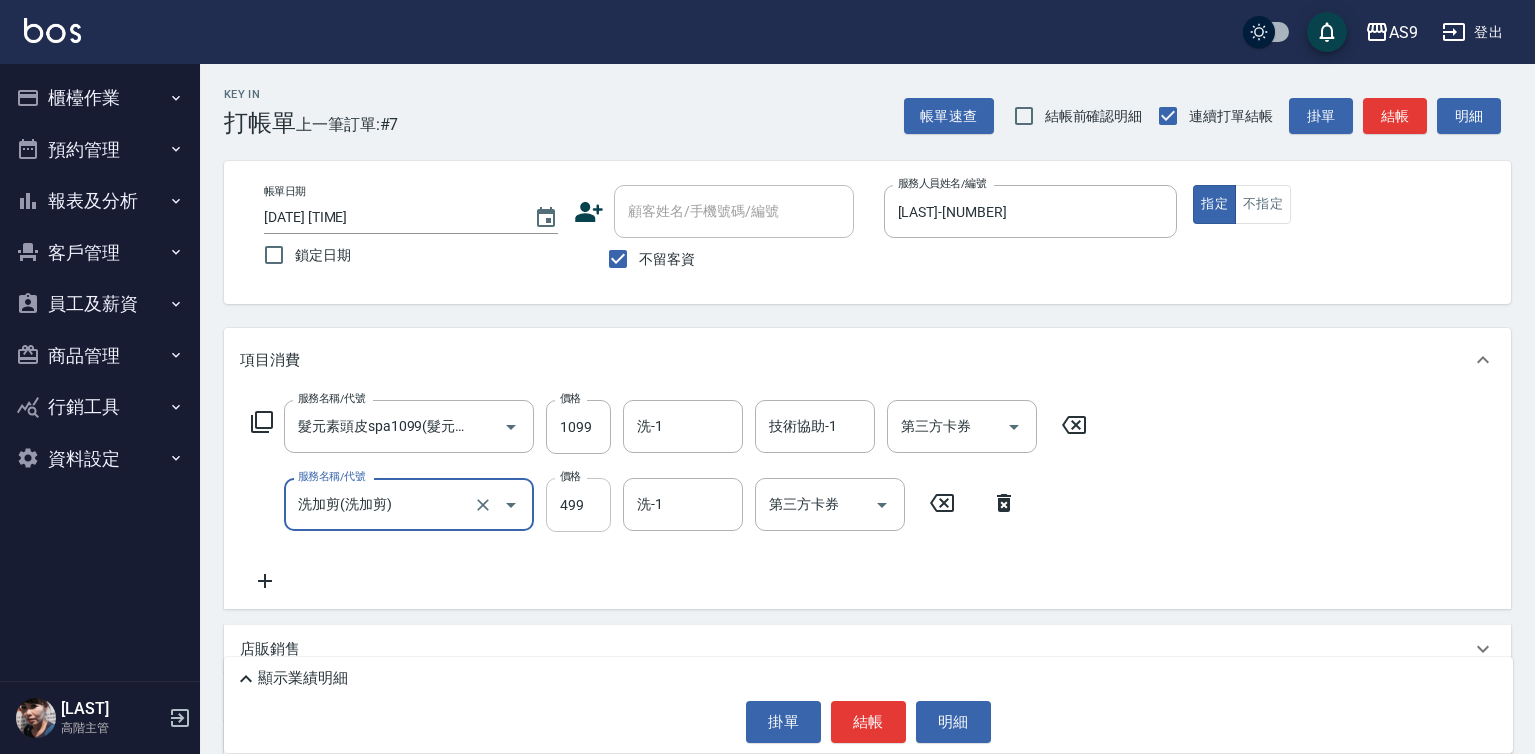 click on "499" at bounding box center (578, 505) 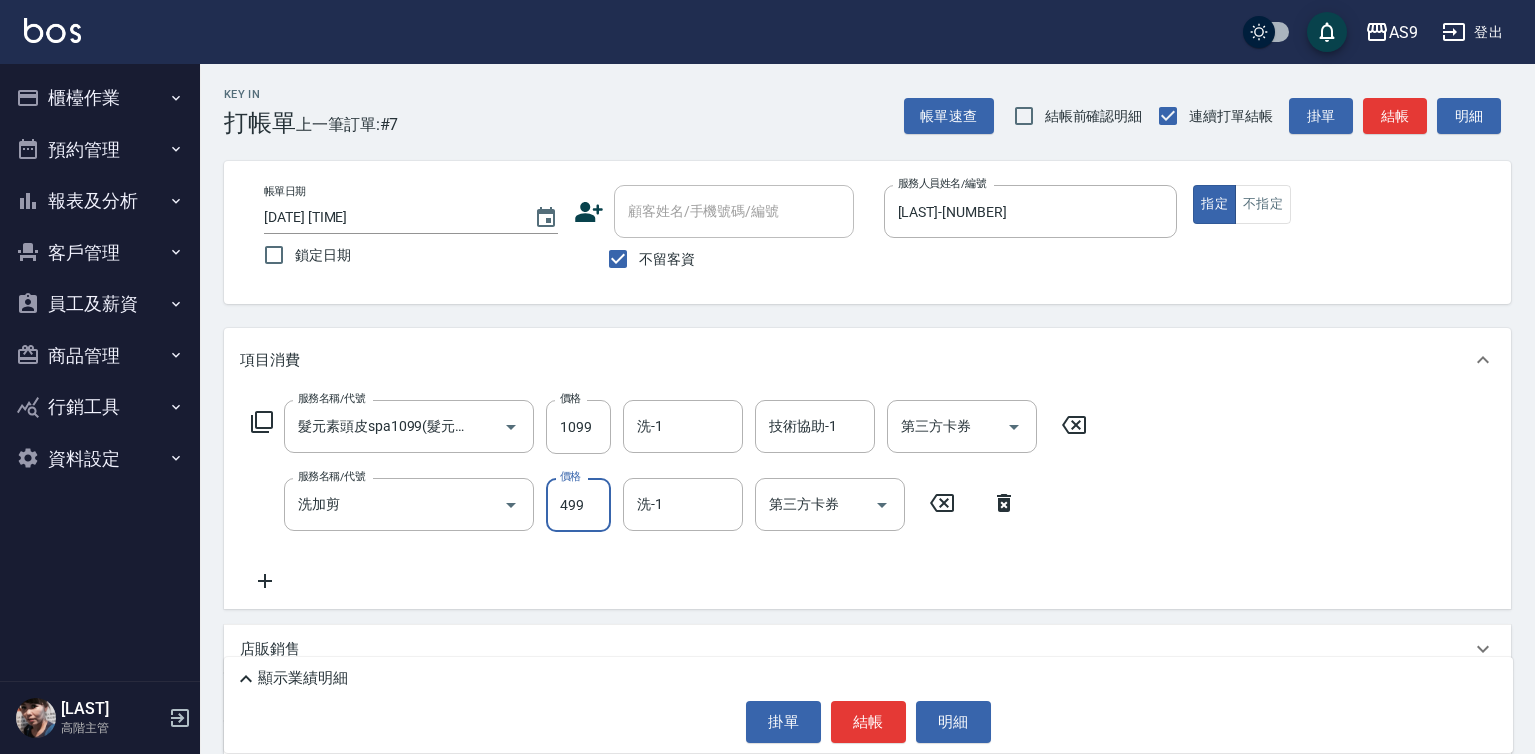 click on "499" at bounding box center [578, 505] 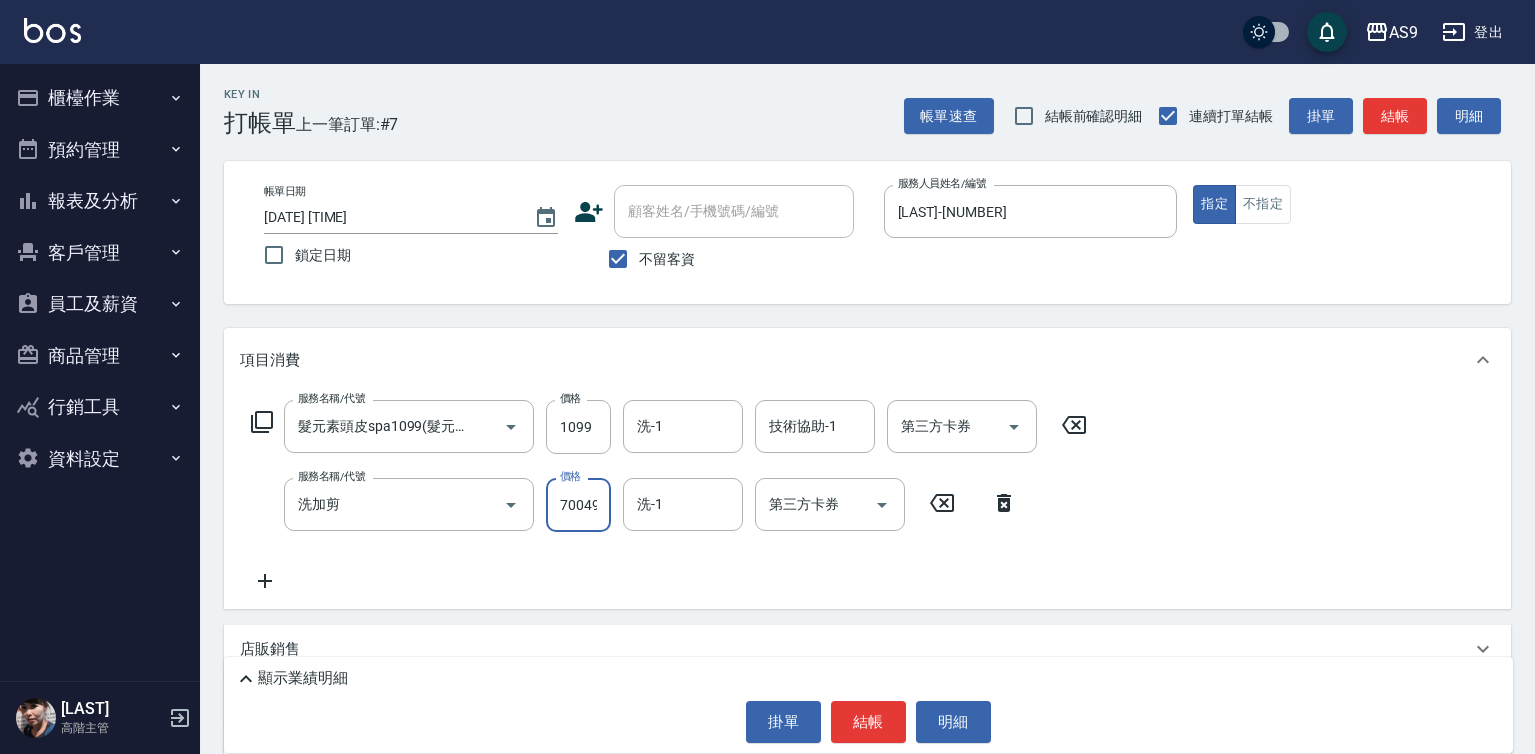 click on "700499" at bounding box center [578, 505] 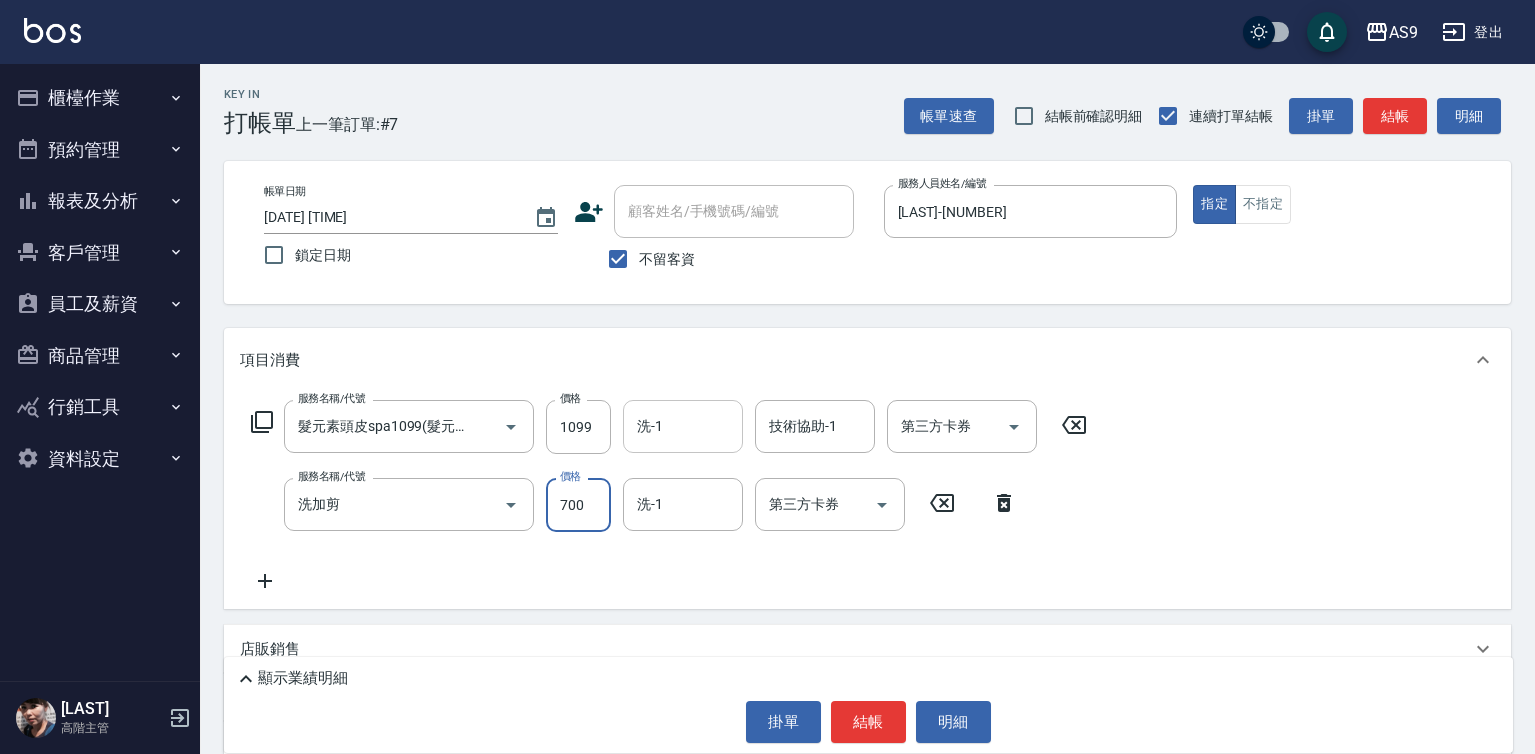 type on "700" 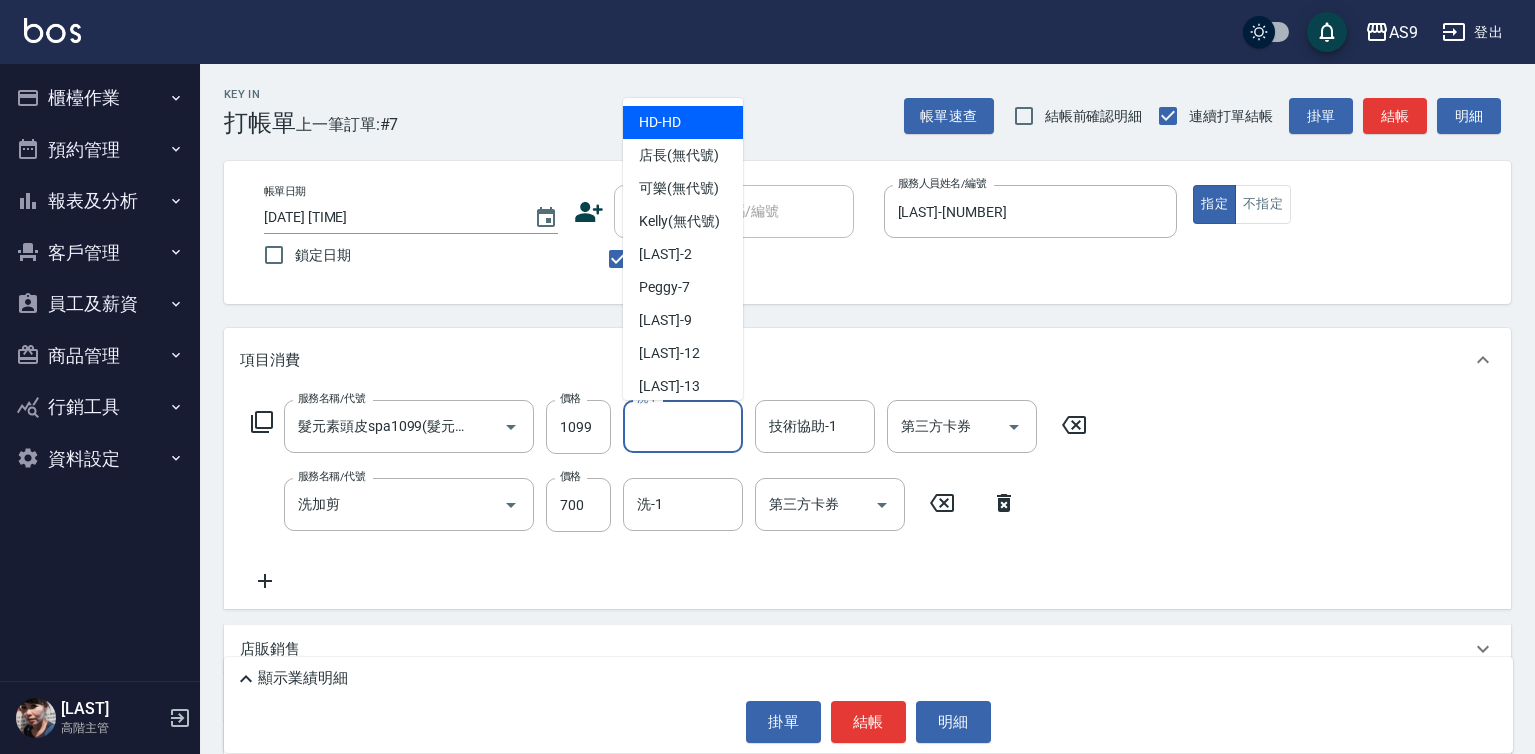 click on "洗-1" at bounding box center [683, 426] 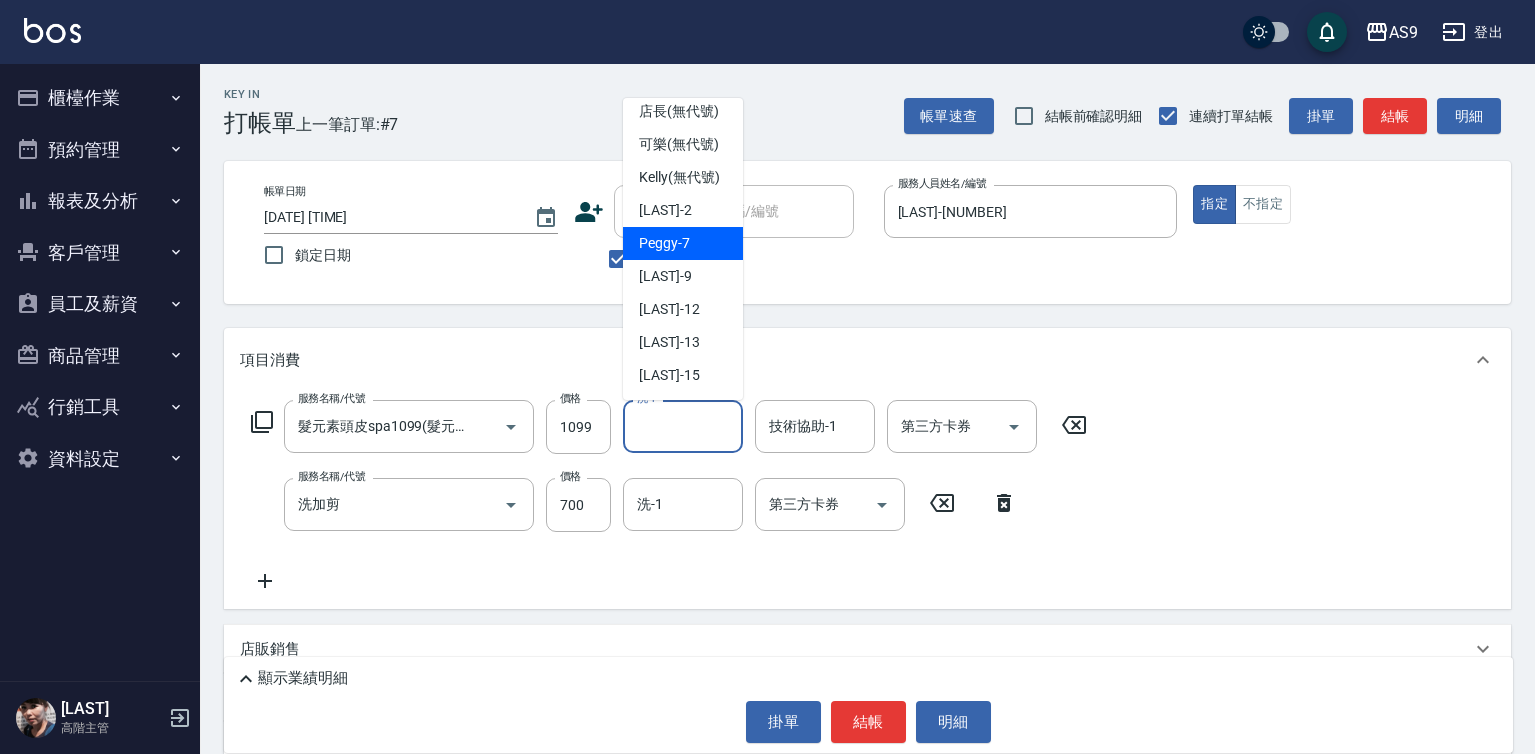 scroll, scrollTop: 128, scrollLeft: 0, axis: vertical 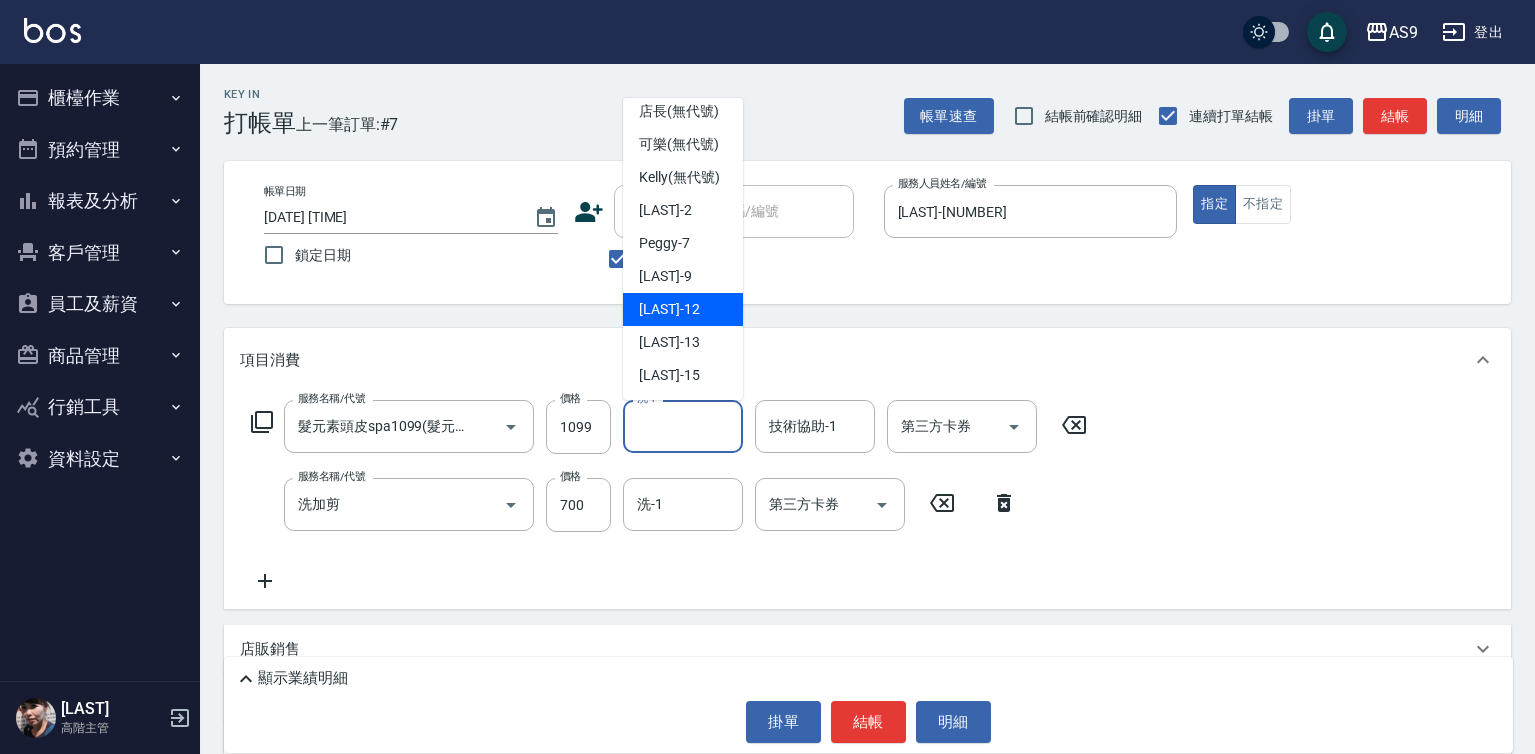 click on "[LAST] -[NUMBER]" at bounding box center [669, 309] 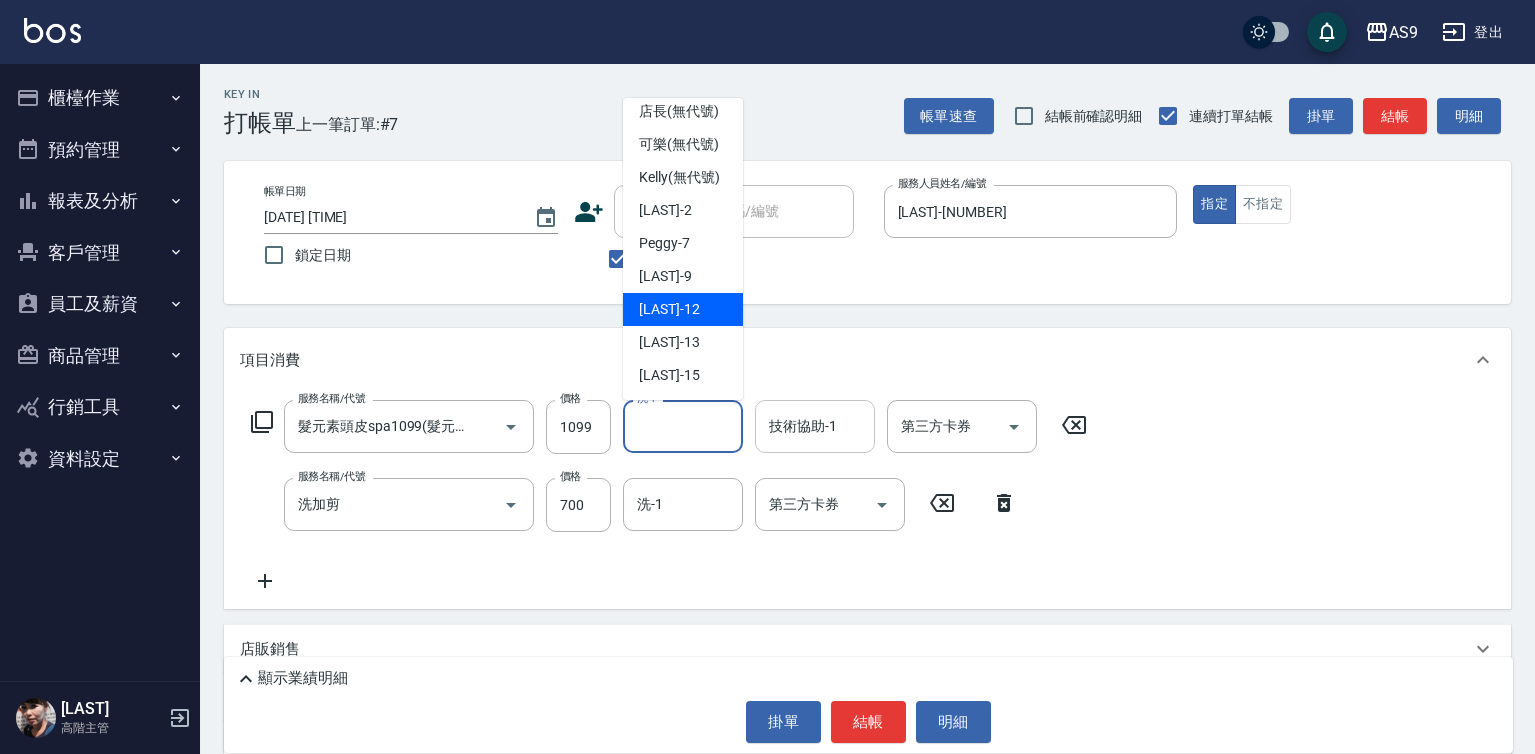 type on "[LAST]-[NUMBER]" 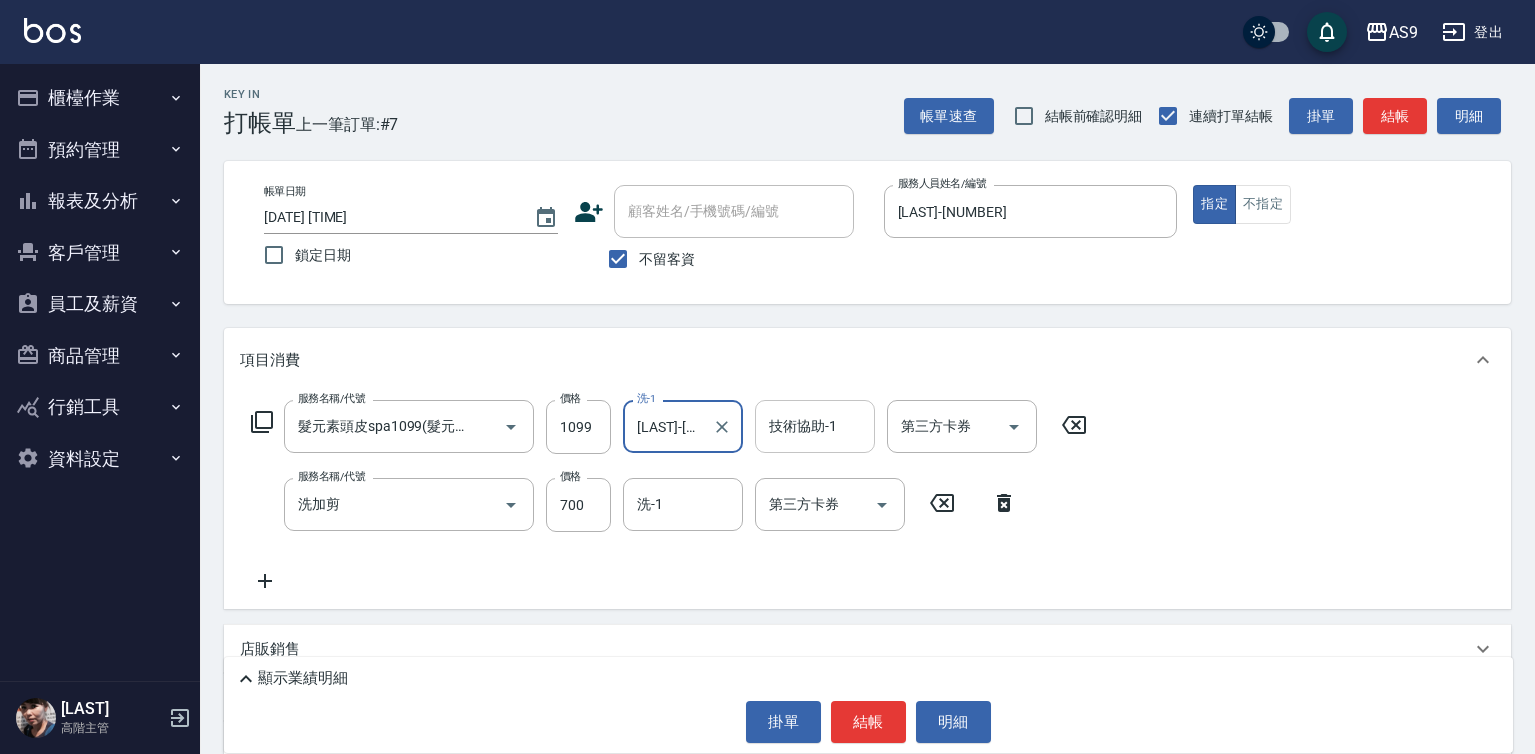 click on "技術協助-1 技術協助-1" at bounding box center (815, 426) 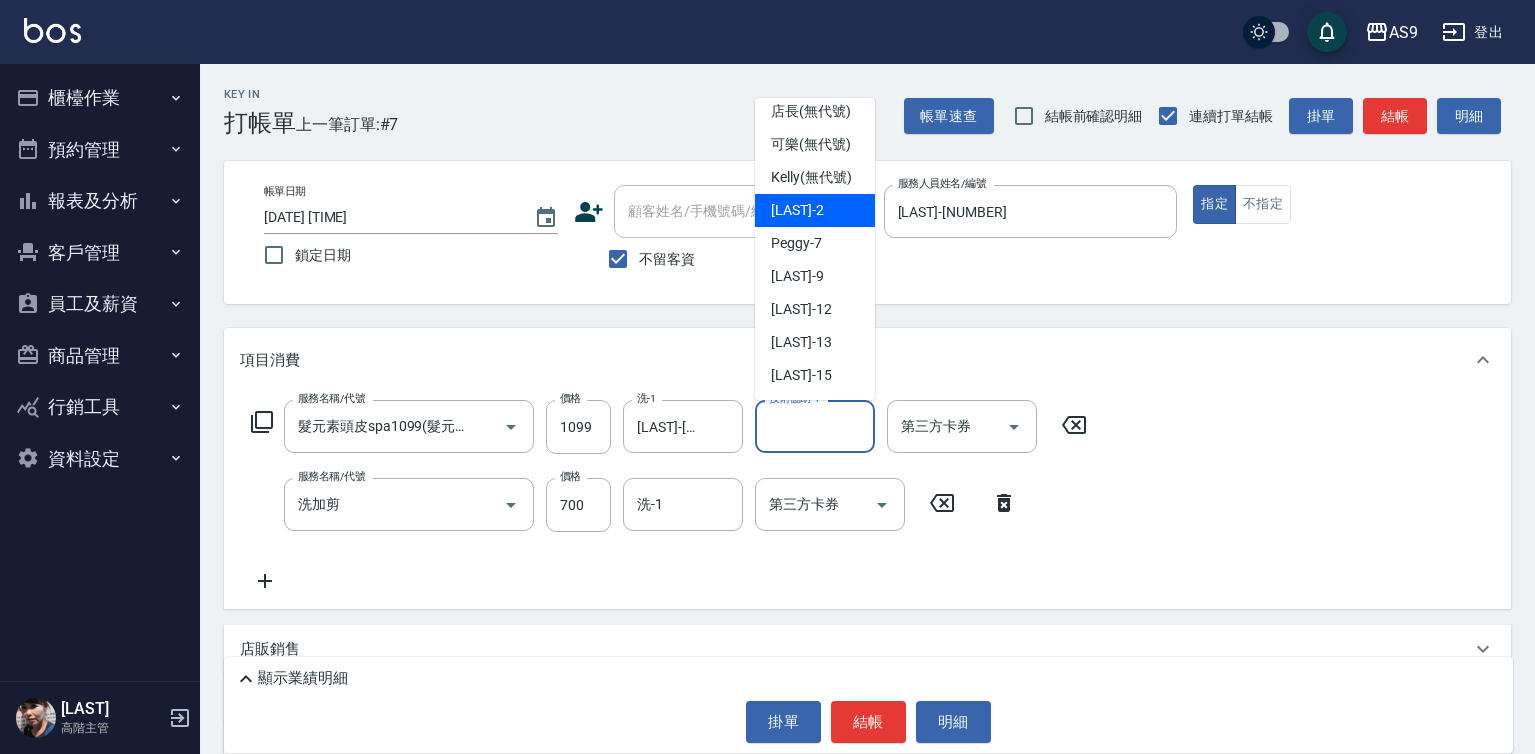 scroll, scrollTop: 128, scrollLeft: 0, axis: vertical 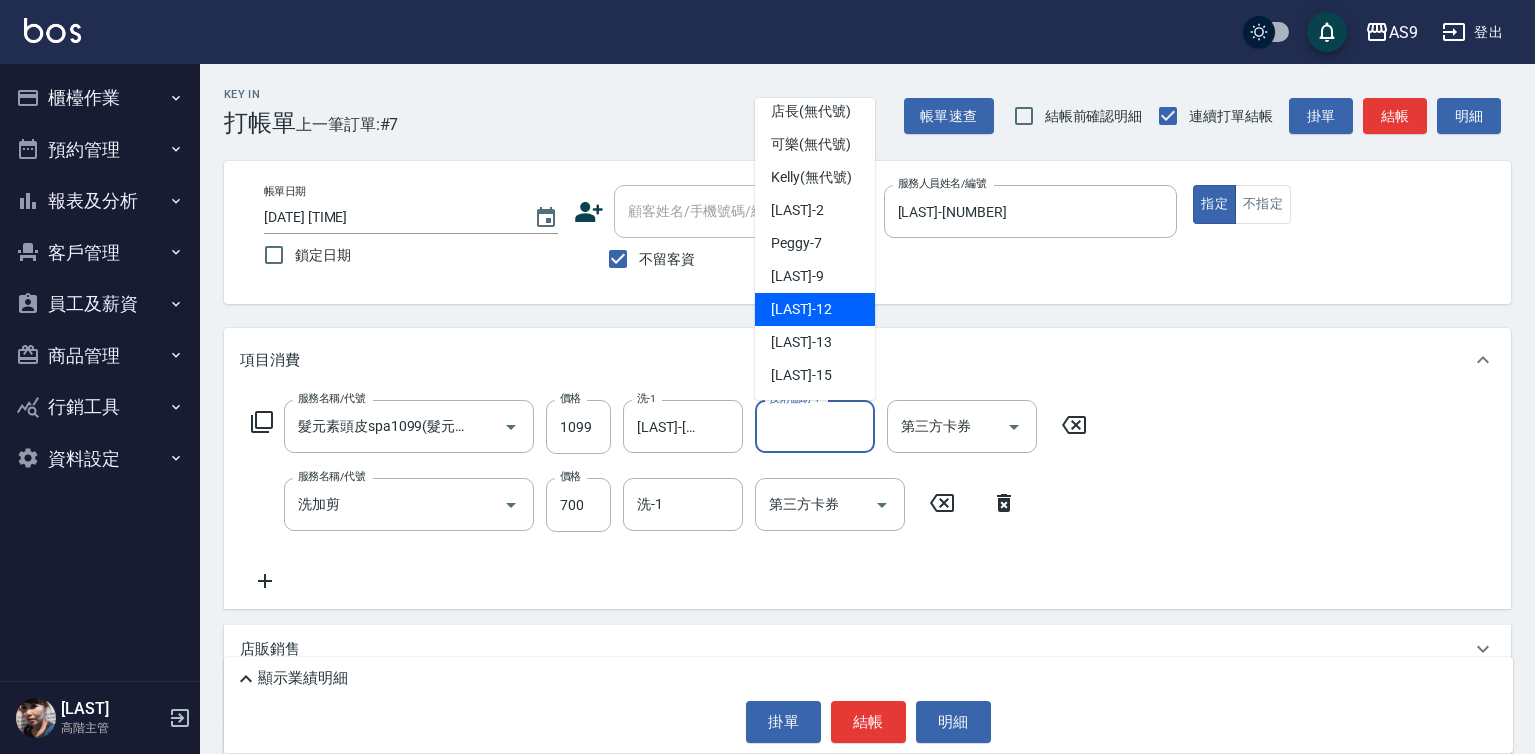 click on "[LAST] -[NUMBER]" at bounding box center (801, 309) 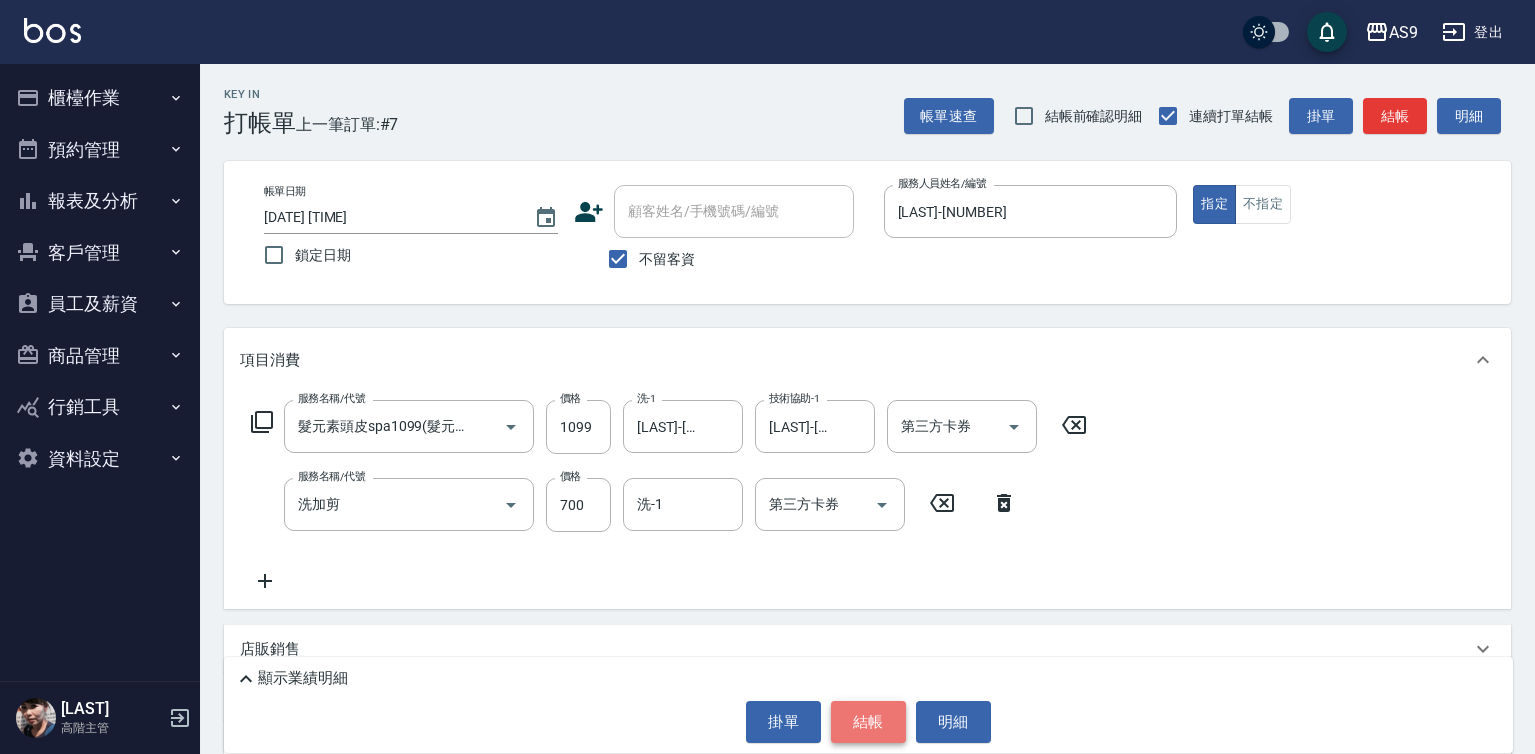click on "結帳" at bounding box center (868, 722) 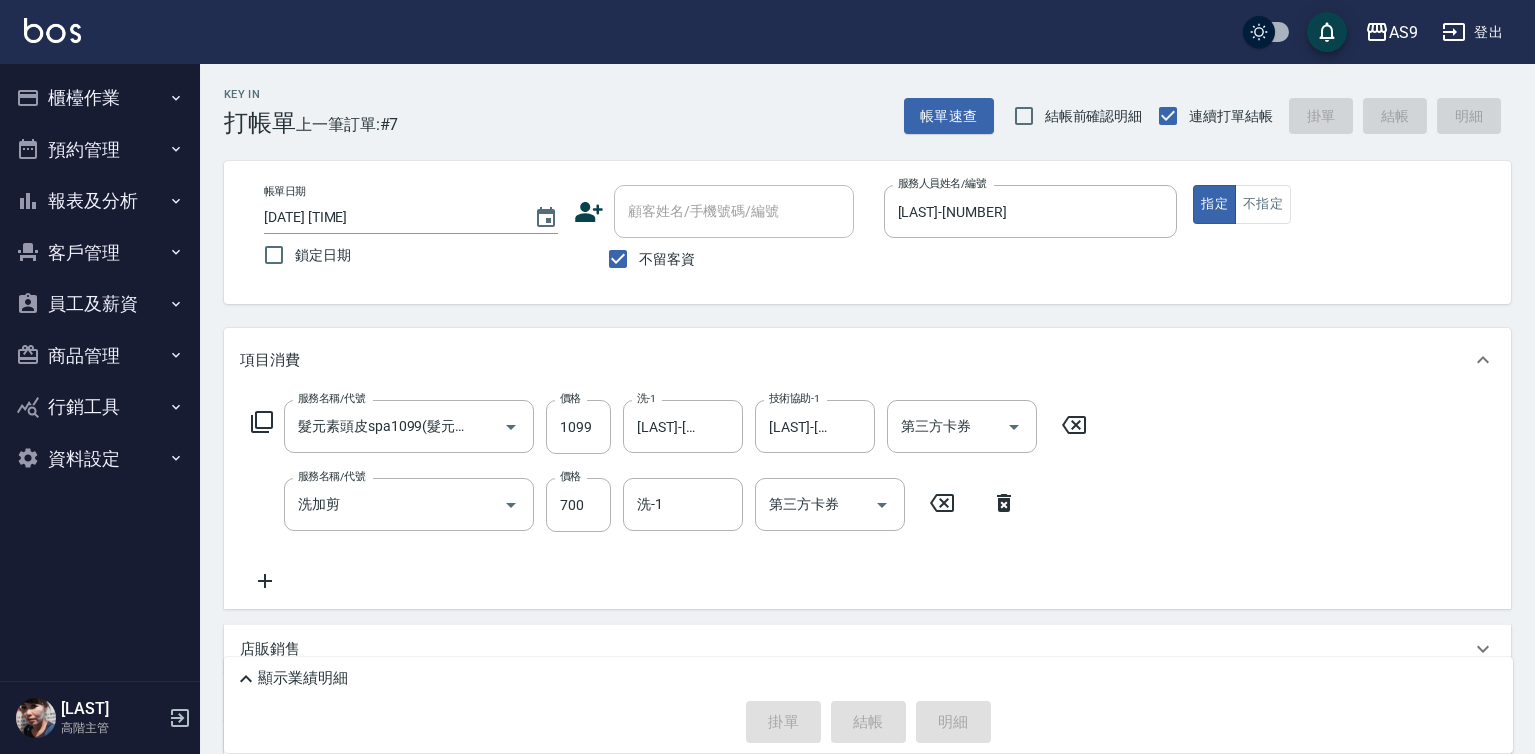 type on "[DATE] [TIME]" 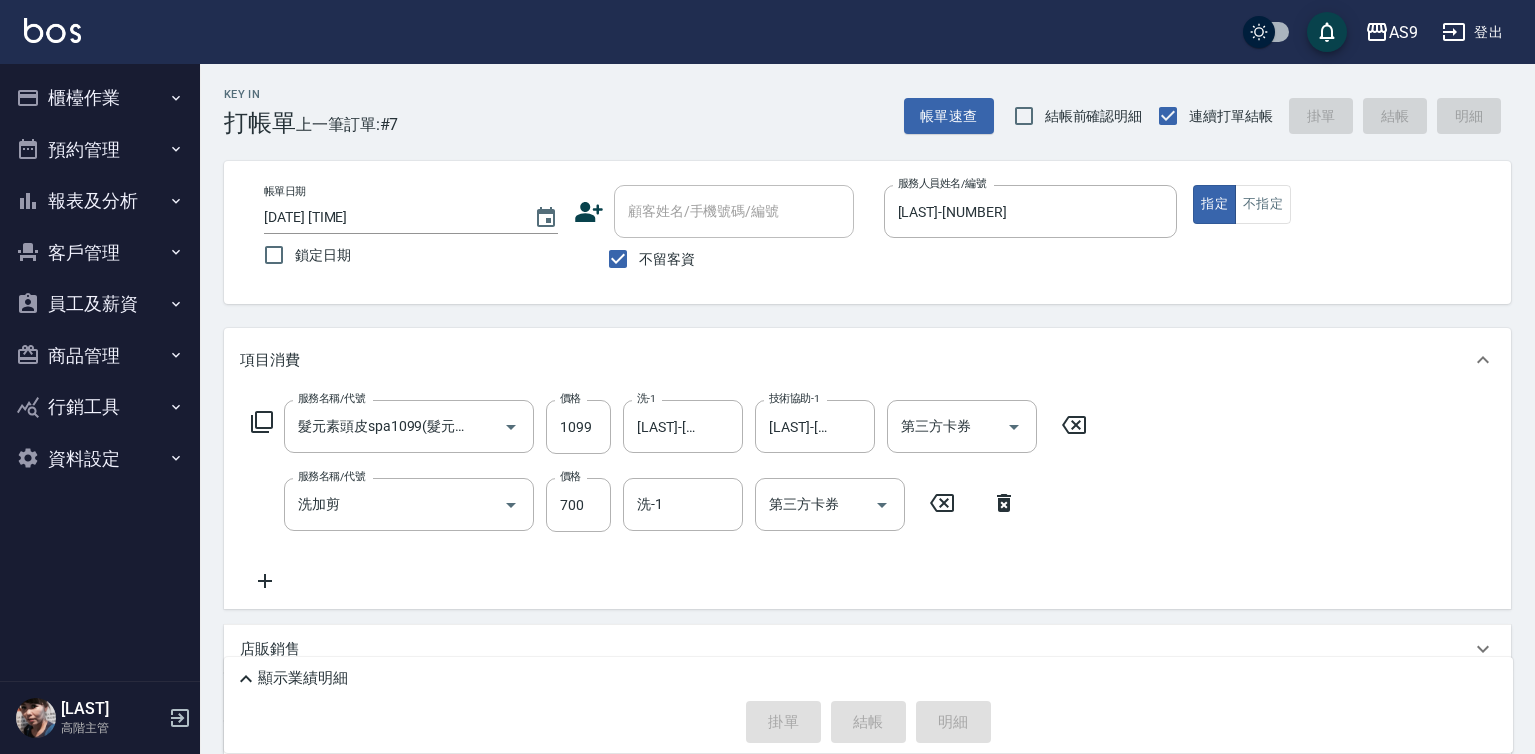 type 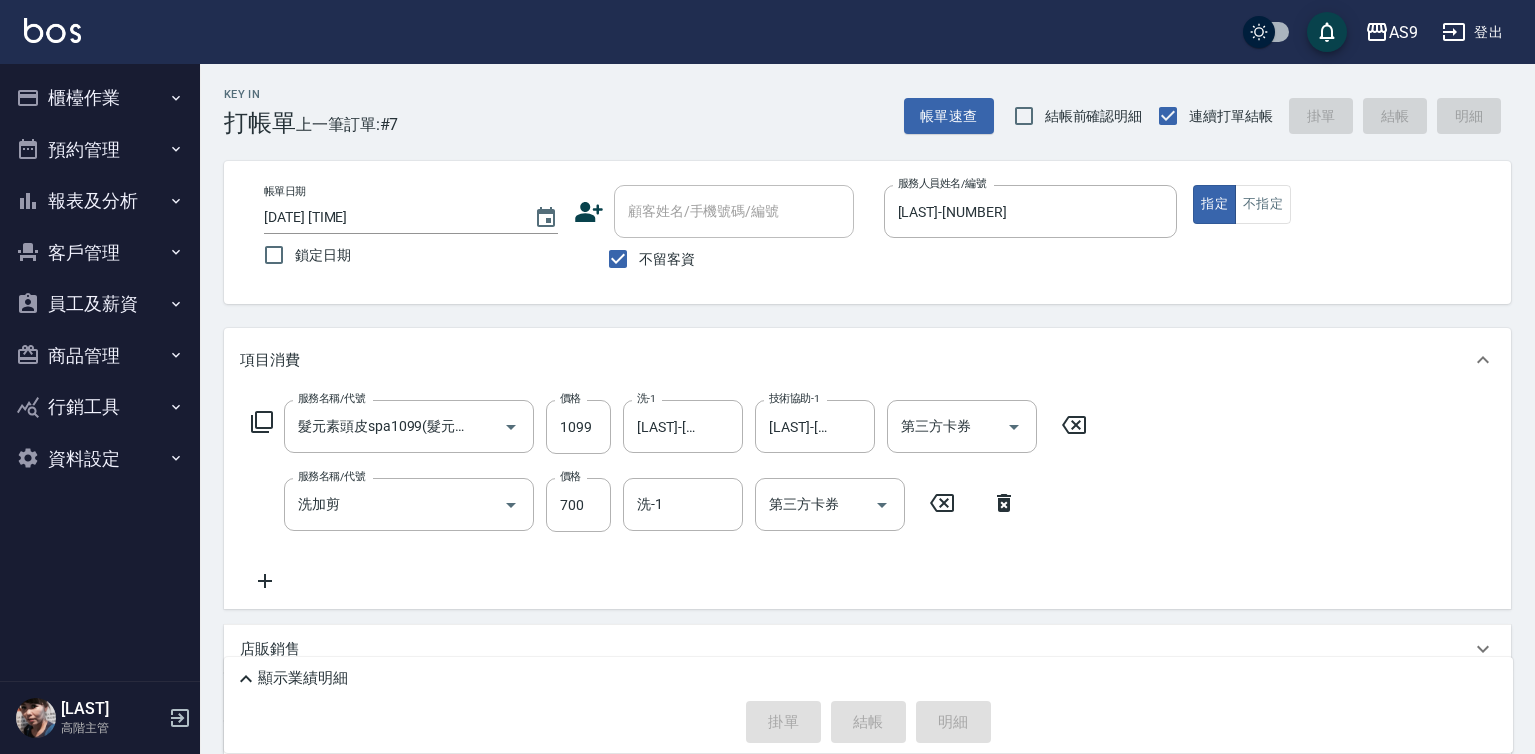 type 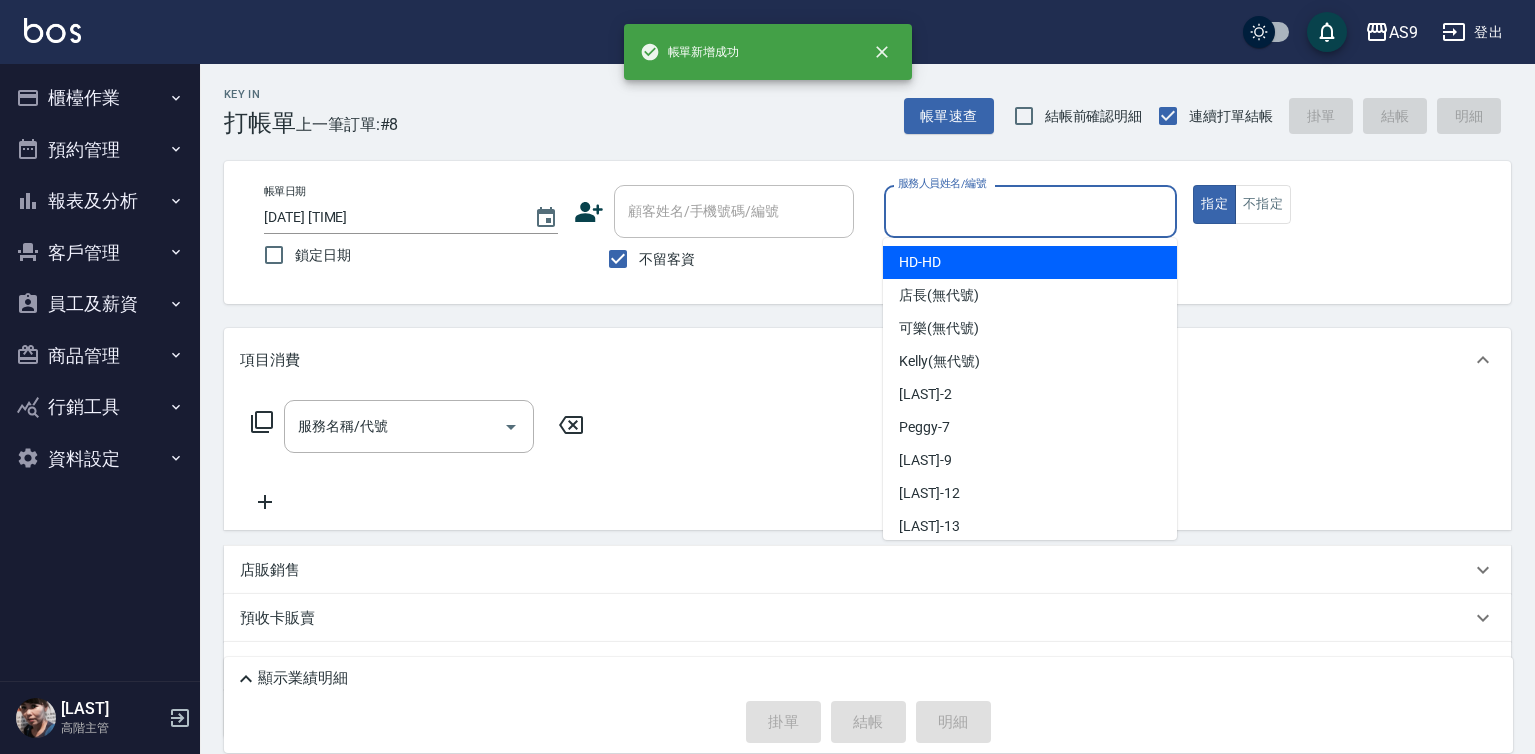 click on "服務人員姓名/編號" at bounding box center (1031, 211) 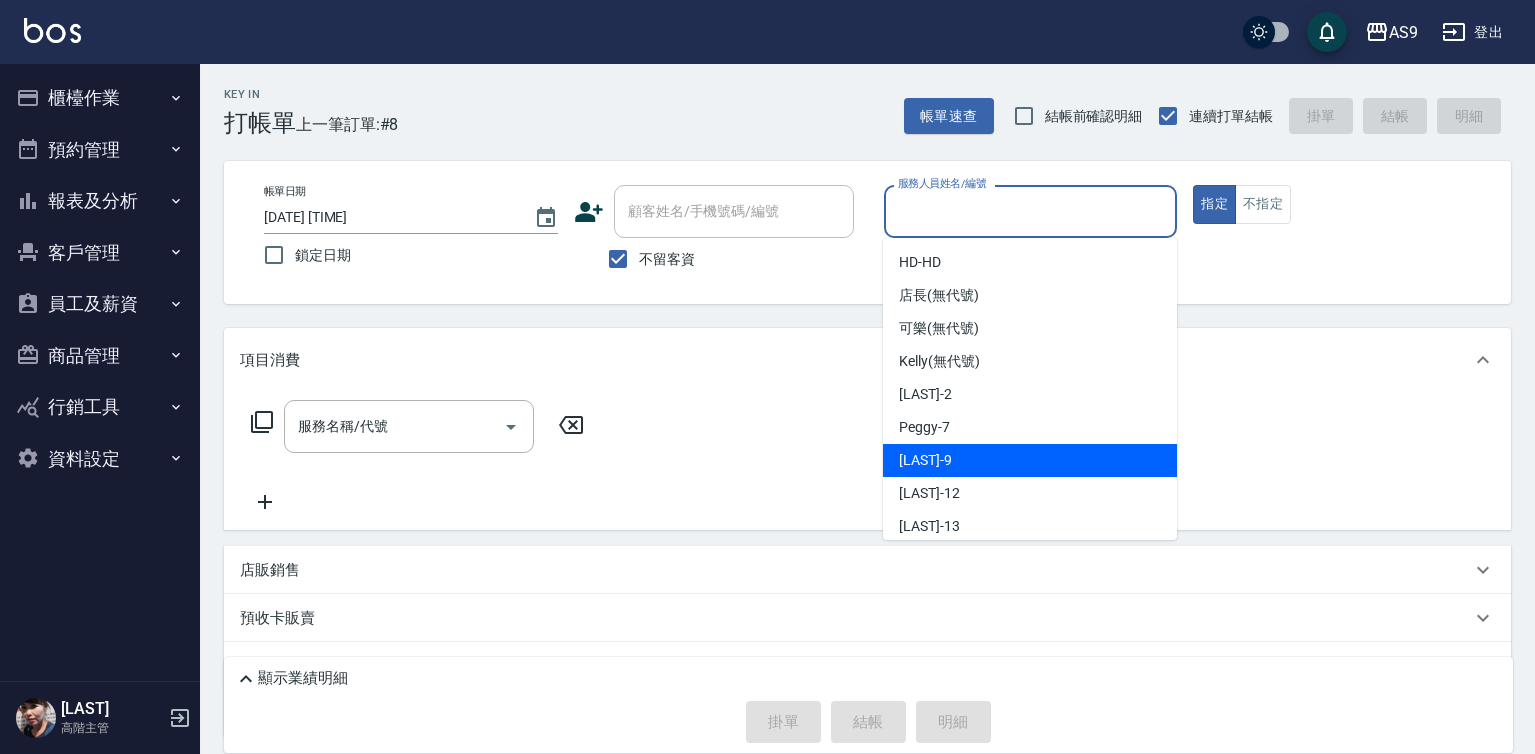 click on "[LAST] -[NUMBER]" at bounding box center (925, 460) 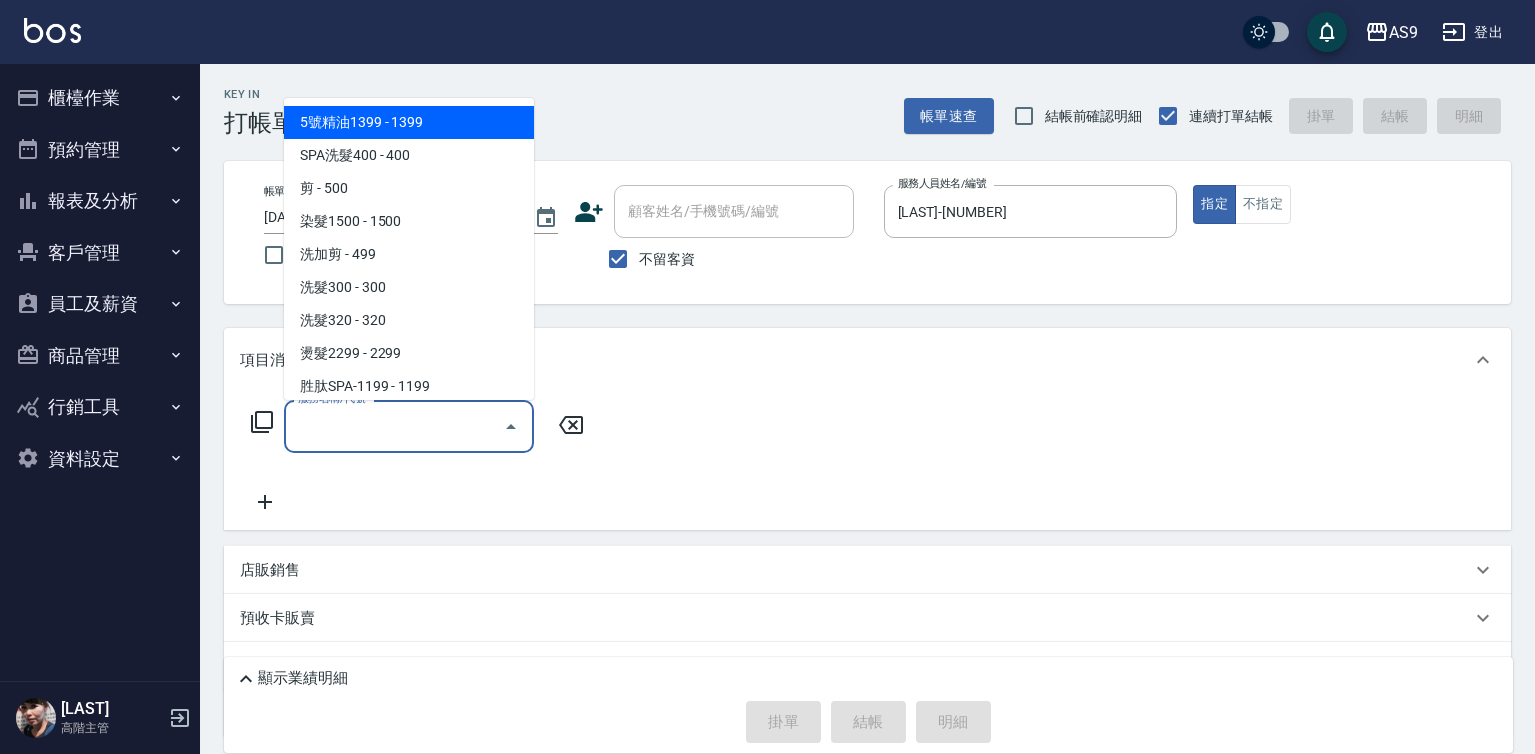 click on "服務名稱/代號" at bounding box center (394, 426) 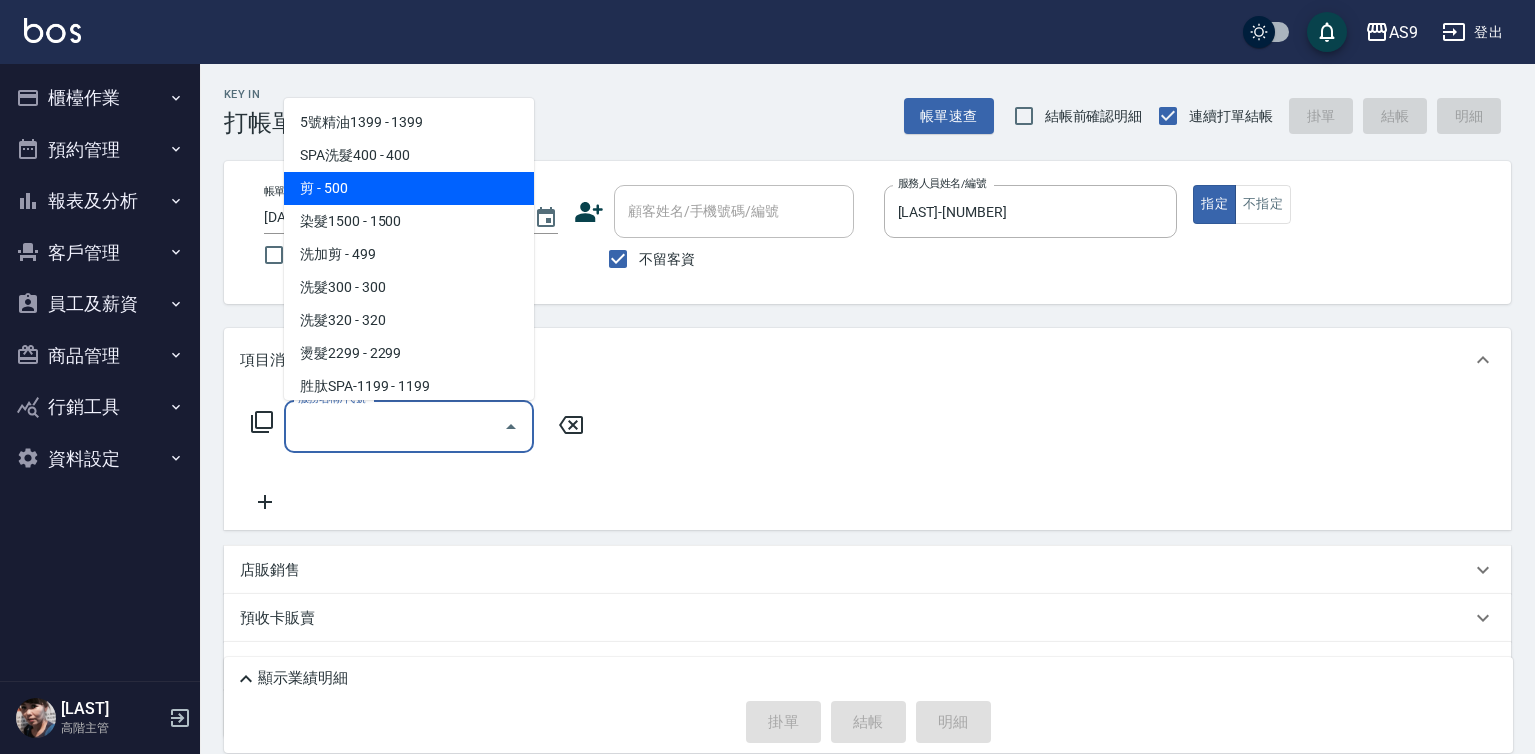 click on "剪 - 500" at bounding box center (409, 188) 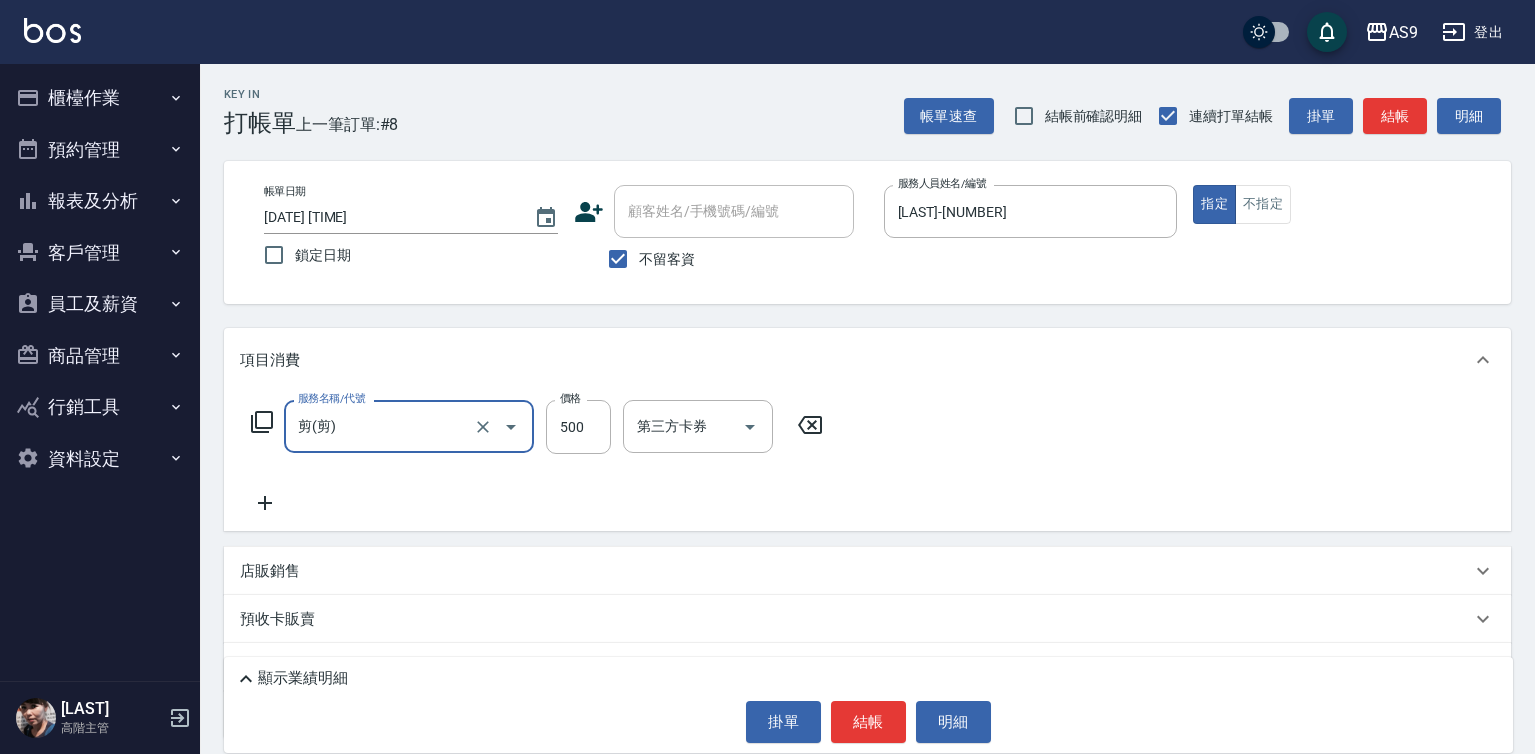 click 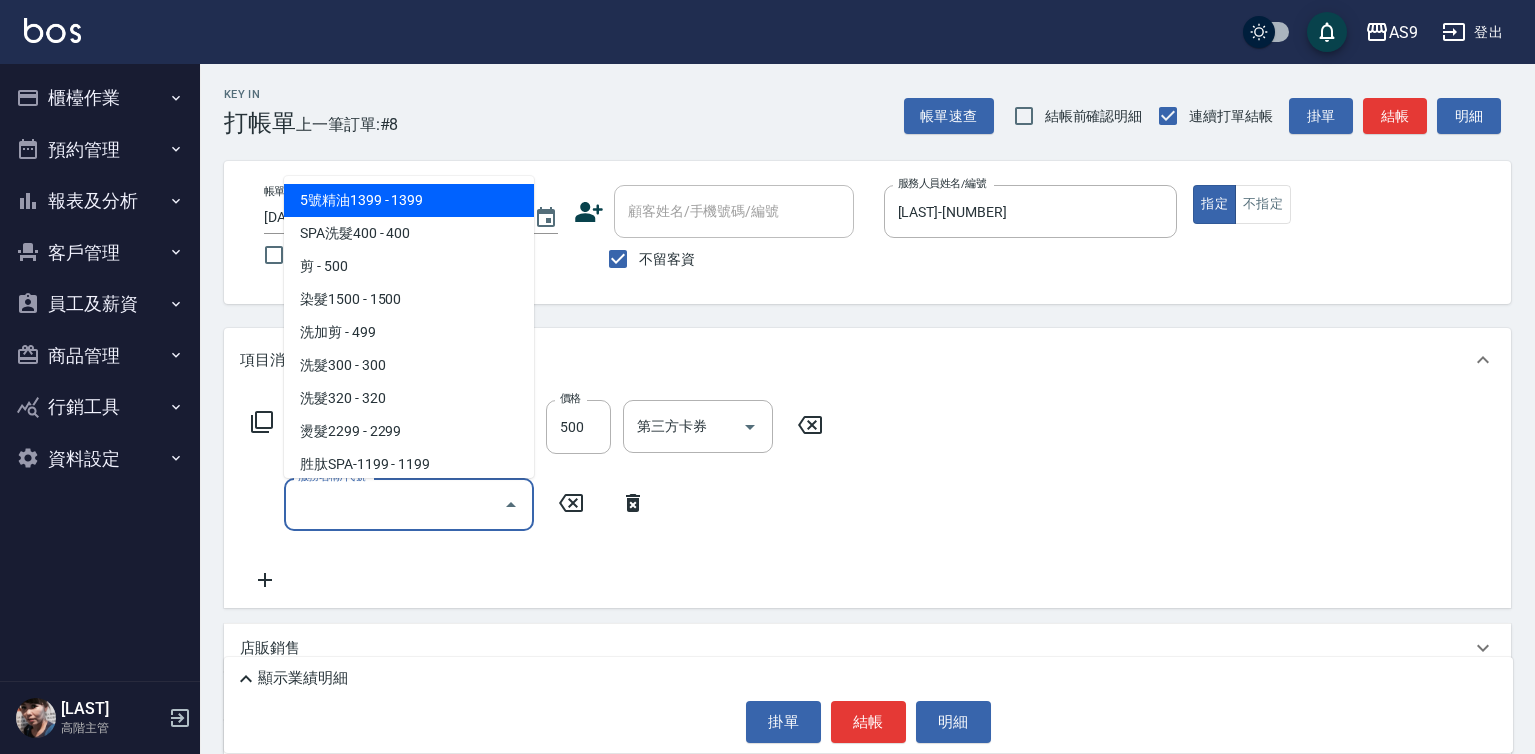 click on "服務名稱/代號" at bounding box center (394, 504) 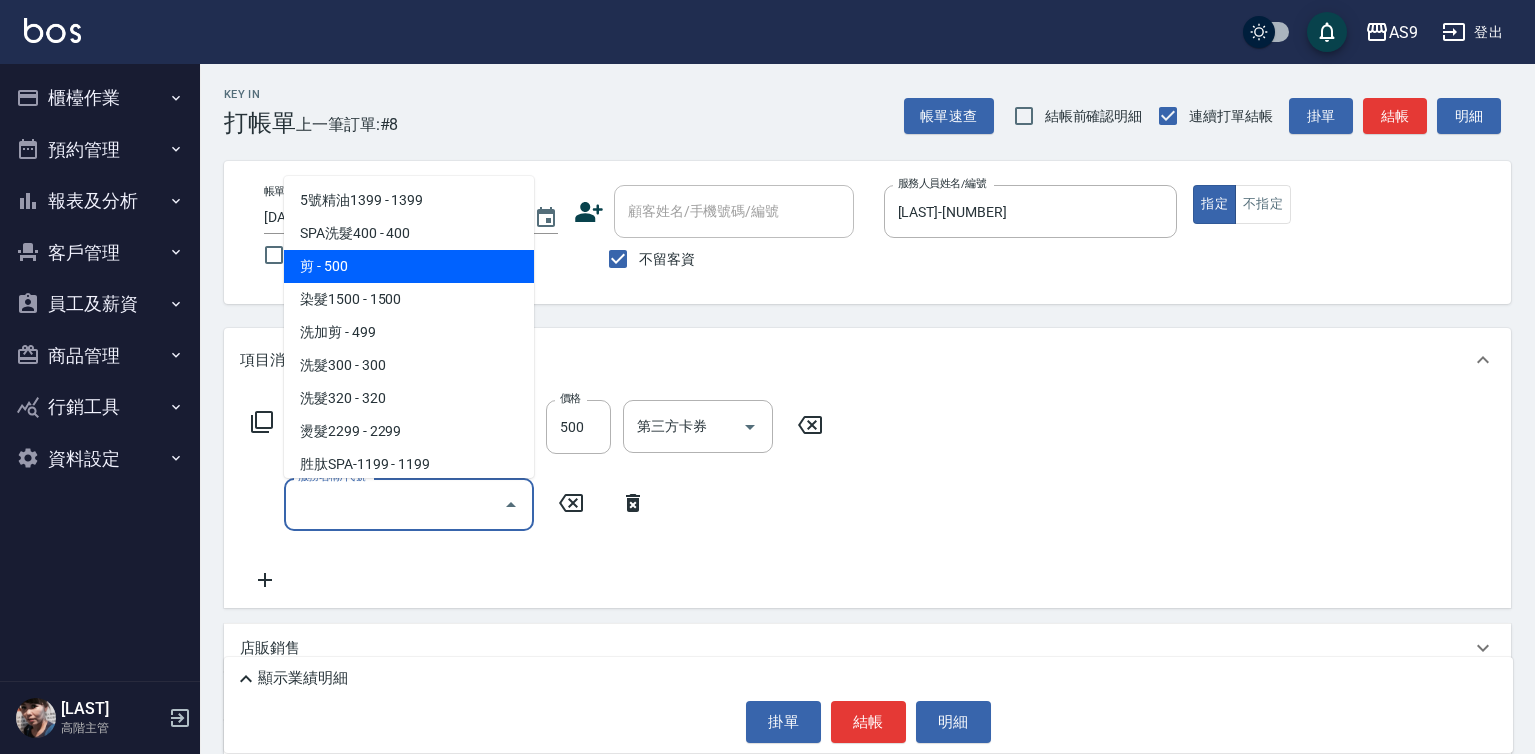 click on "剪 - 500" at bounding box center [409, 266] 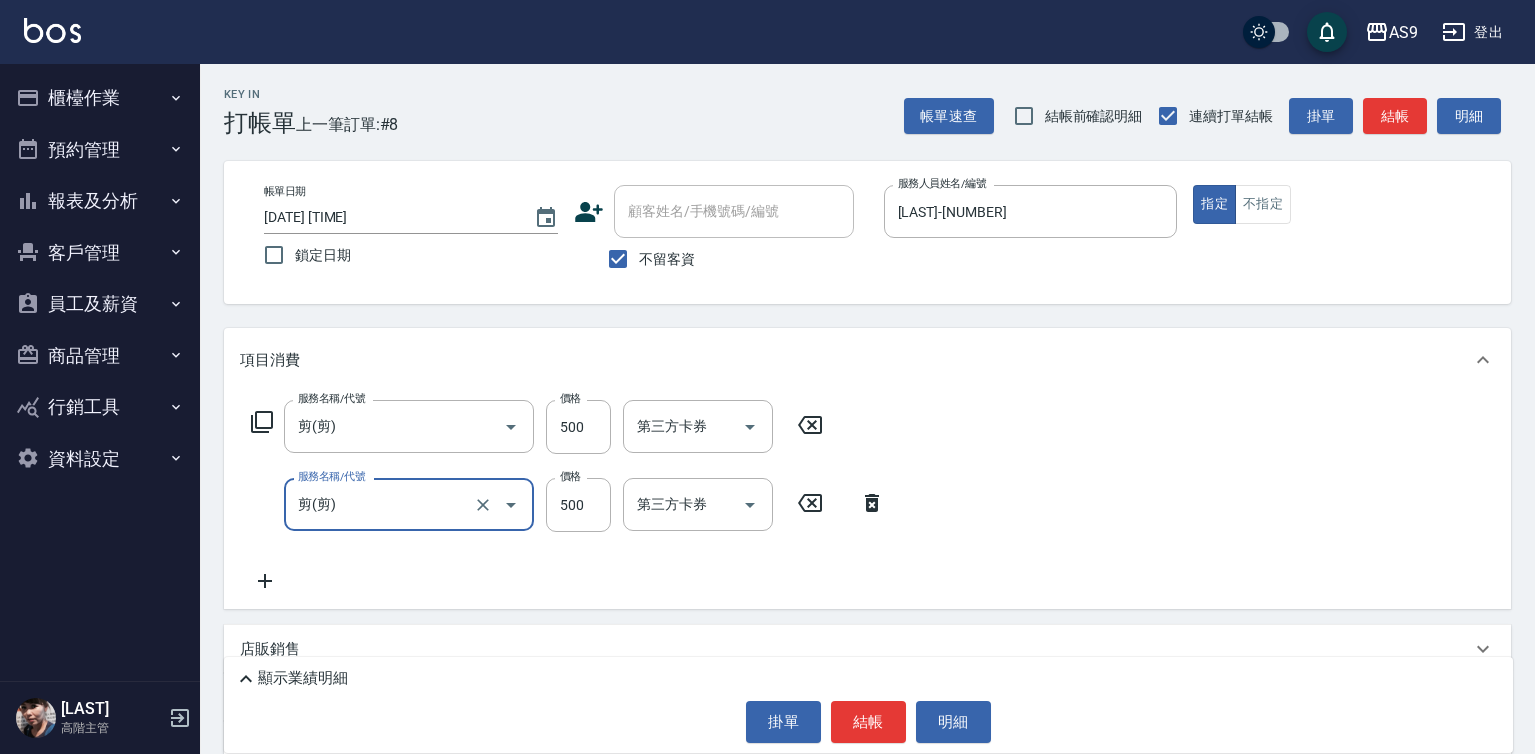 type on "剪" 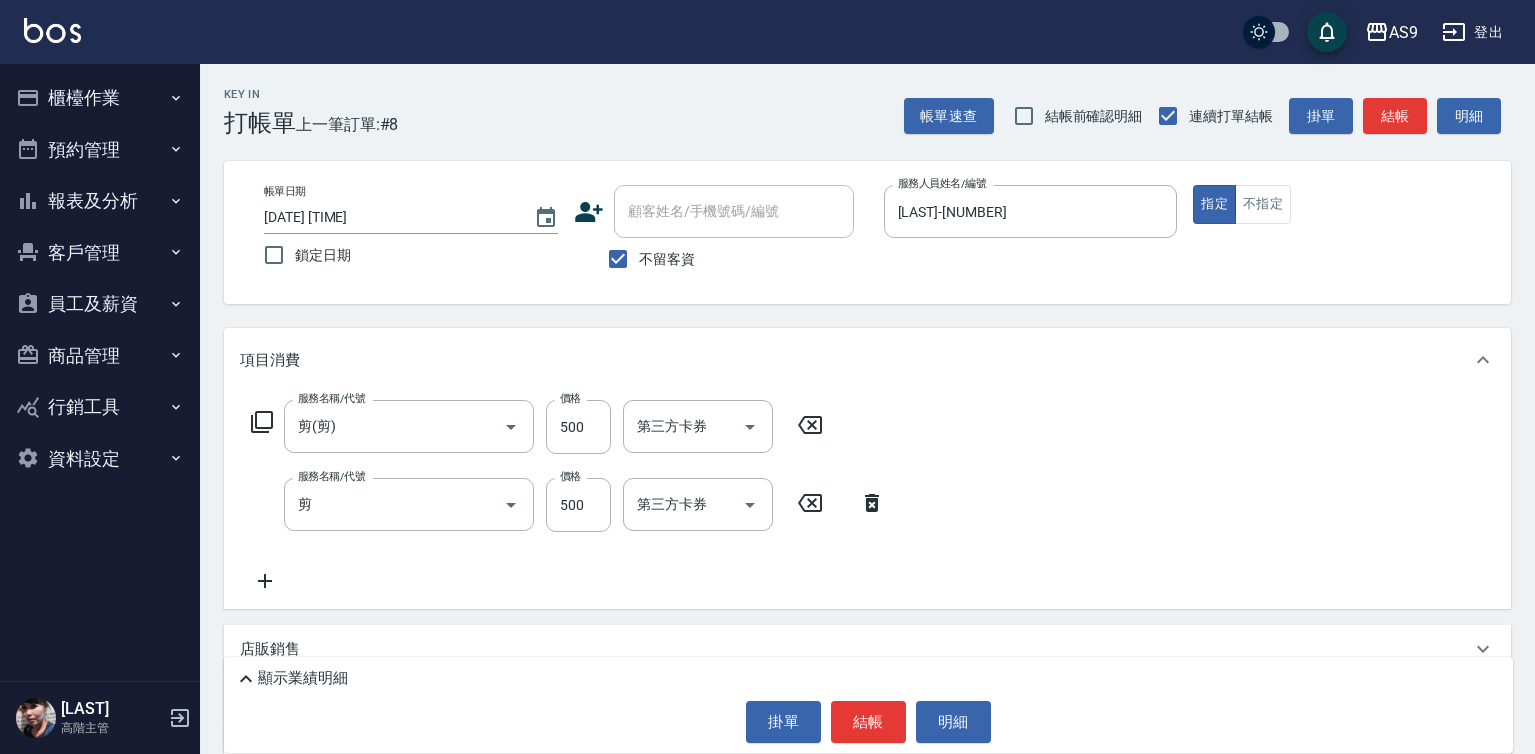 click 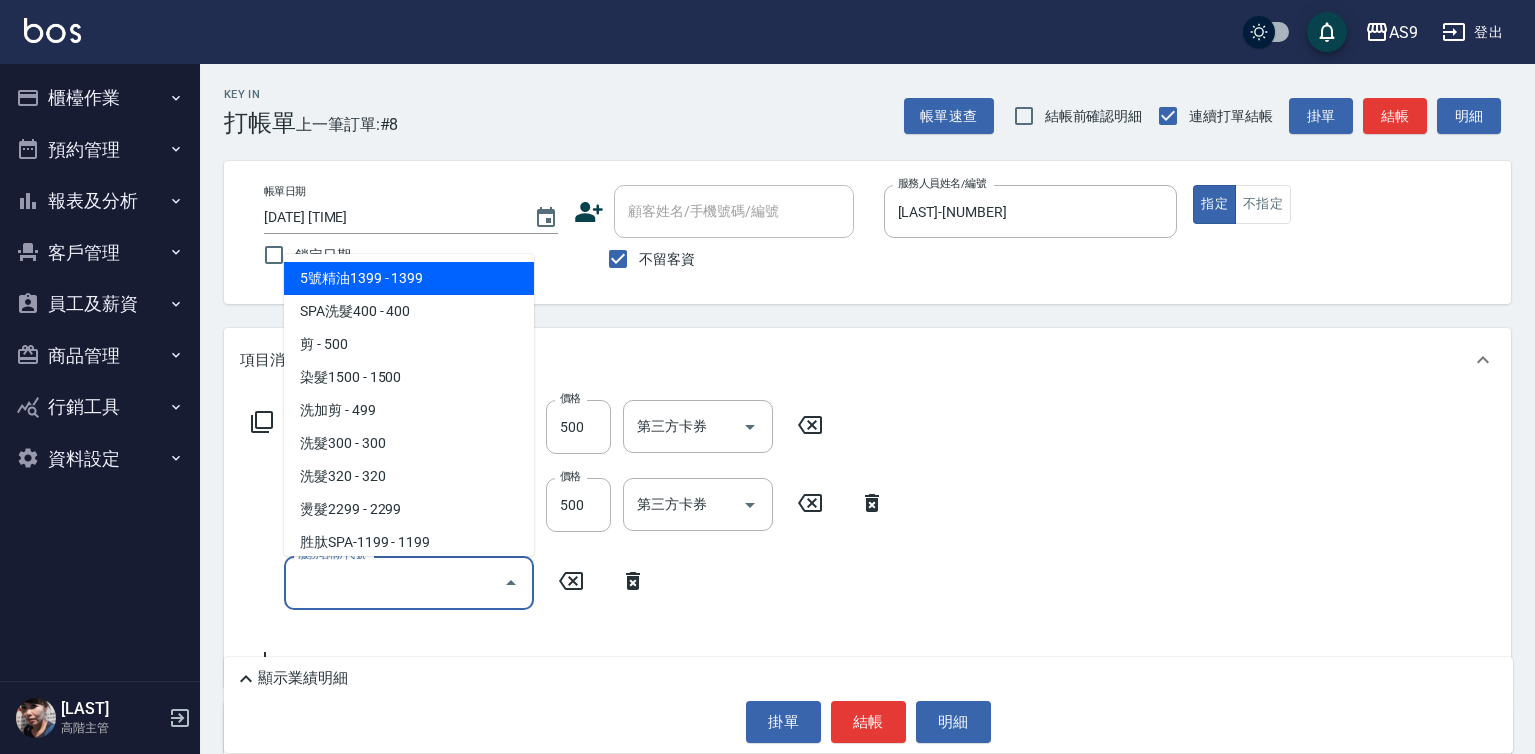 drag, startPoint x: 313, startPoint y: 574, endPoint x: 381, endPoint y: 521, distance: 86.21485 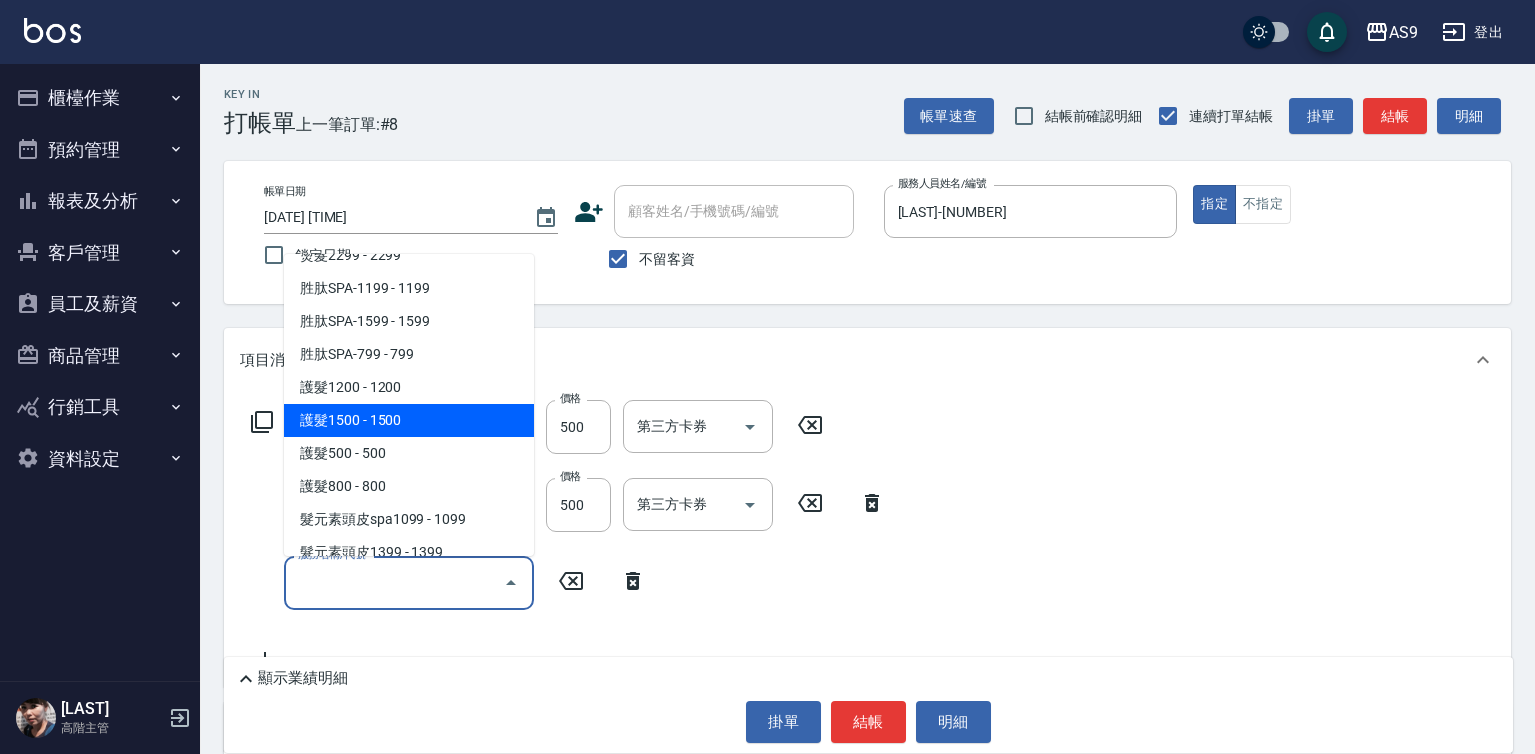 scroll, scrollTop: 308, scrollLeft: 0, axis: vertical 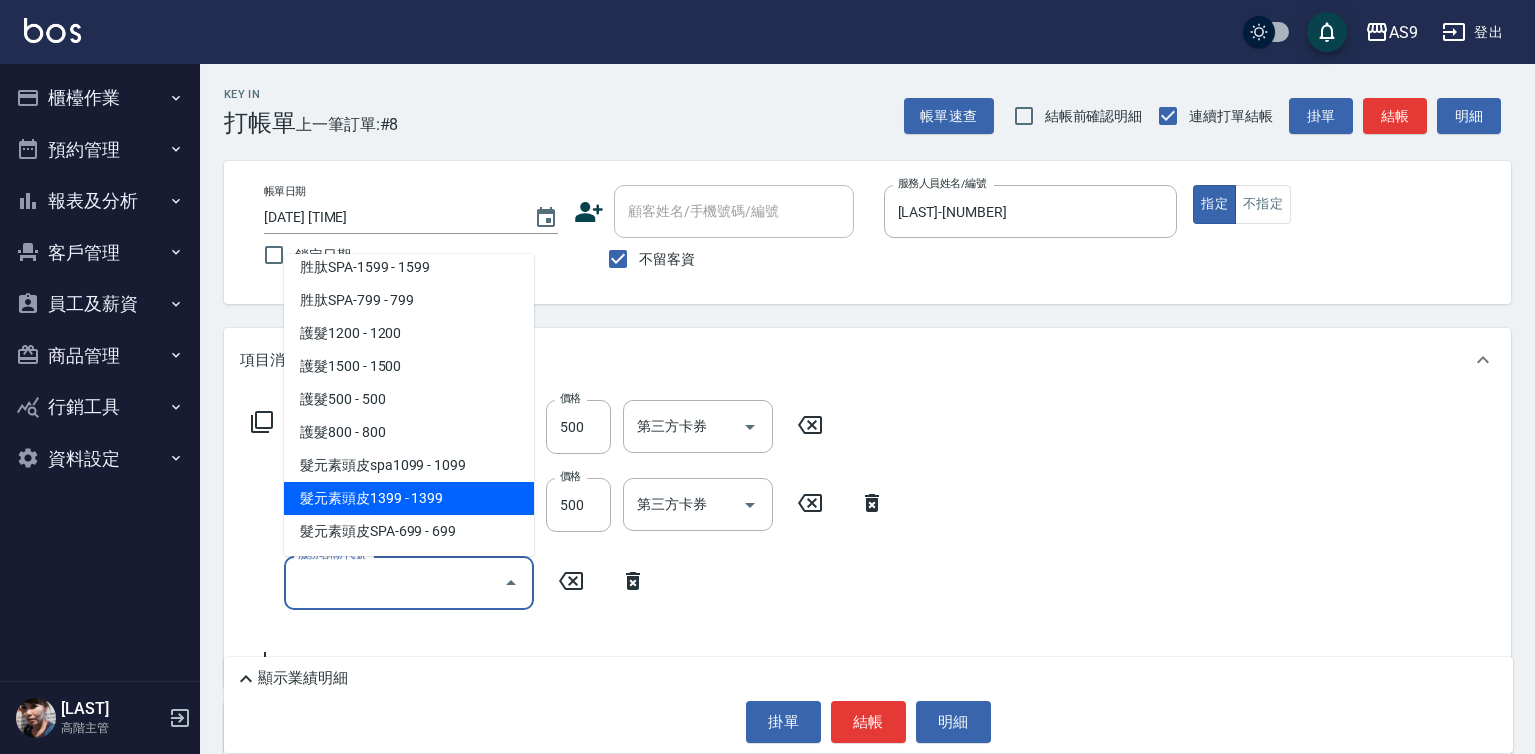 click on "髮元素頭皮1399 - 1399" at bounding box center [409, 498] 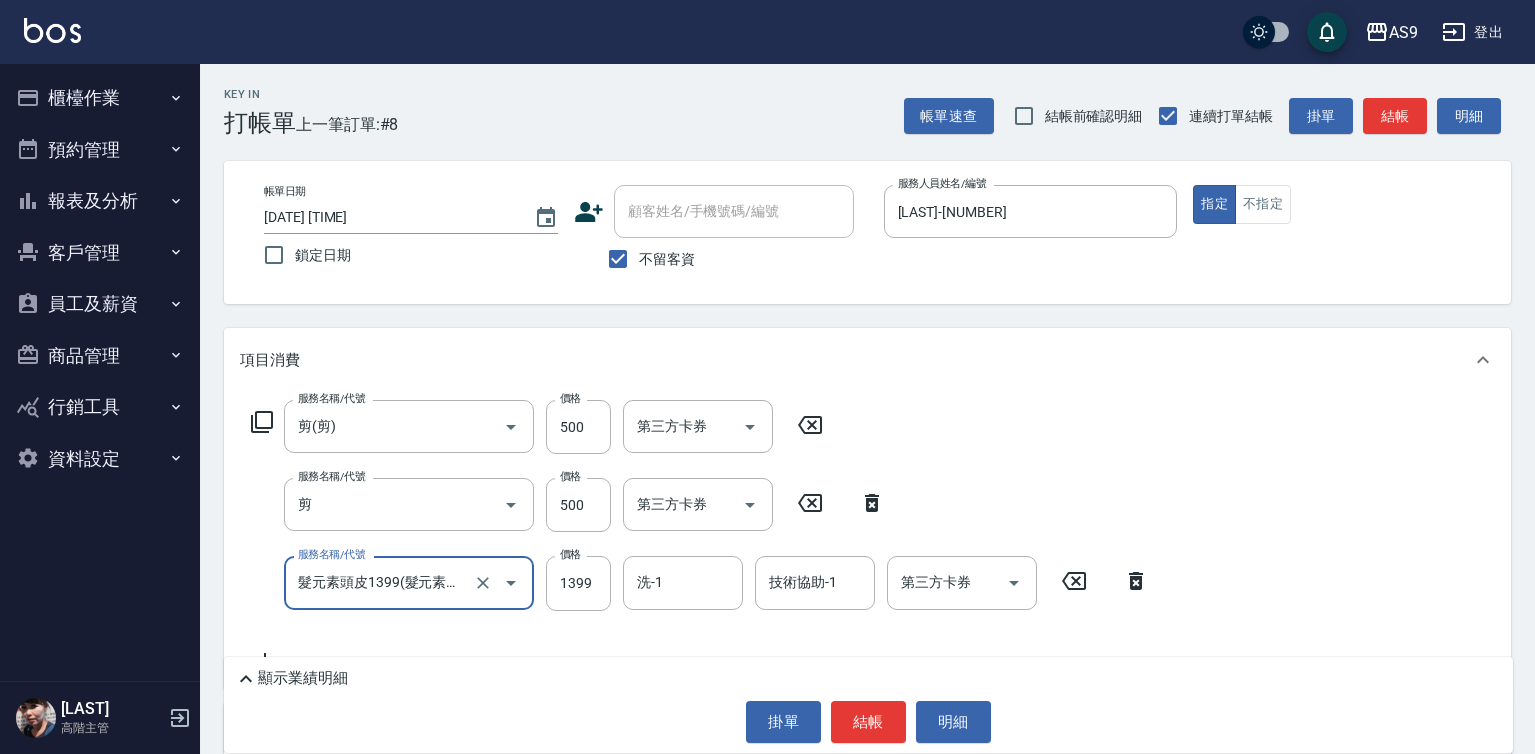 click on "結帳" at bounding box center (868, 722) 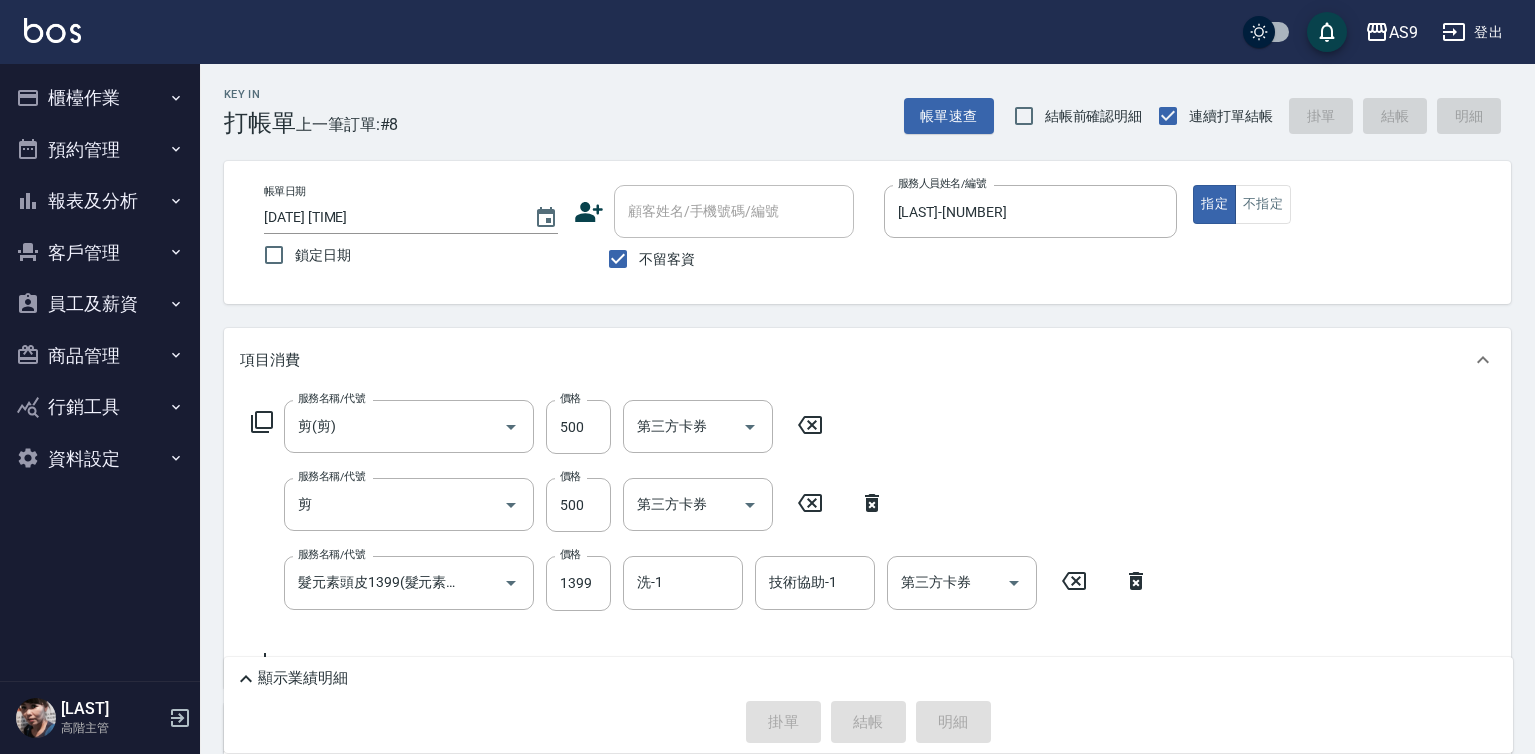 type 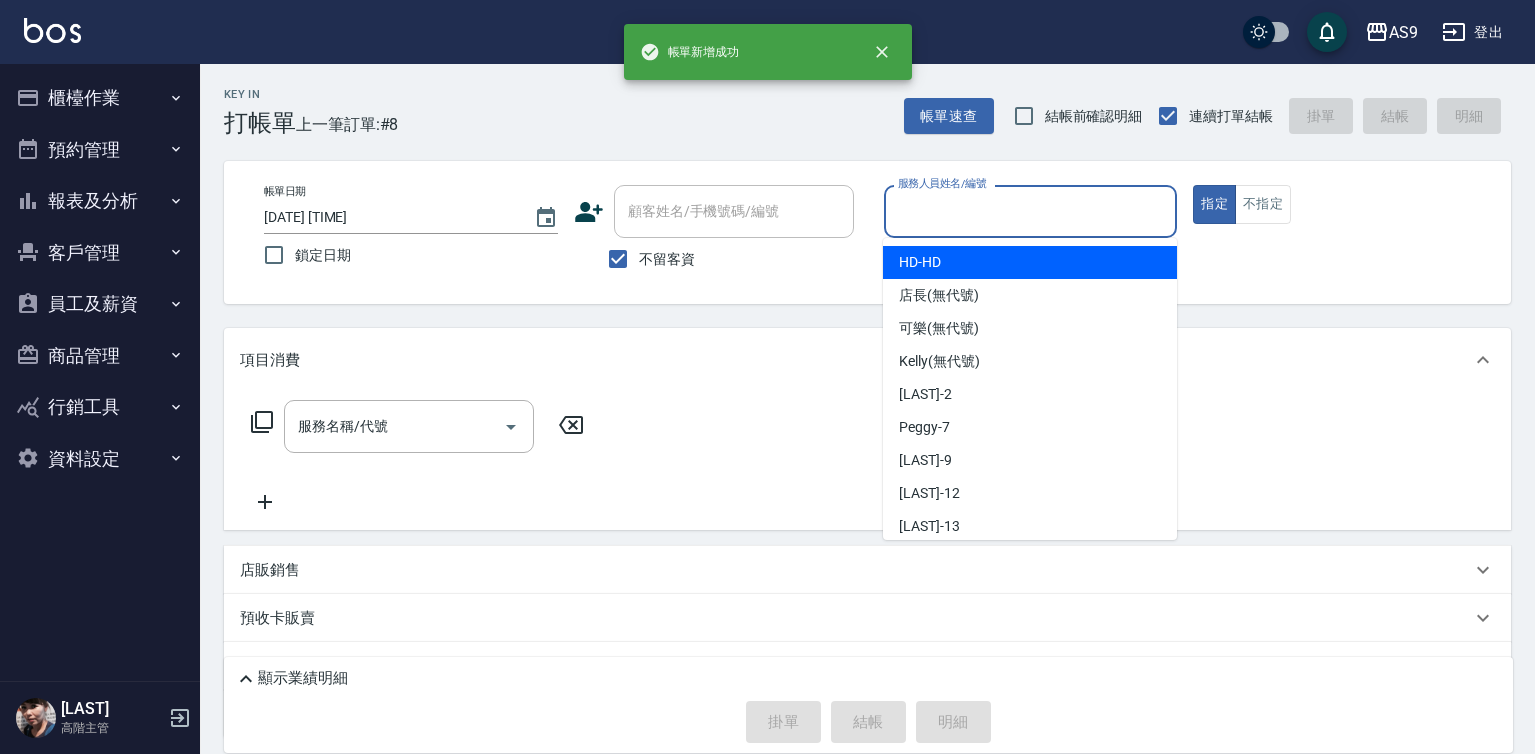 click on "服務人員姓名/編號" at bounding box center [1031, 211] 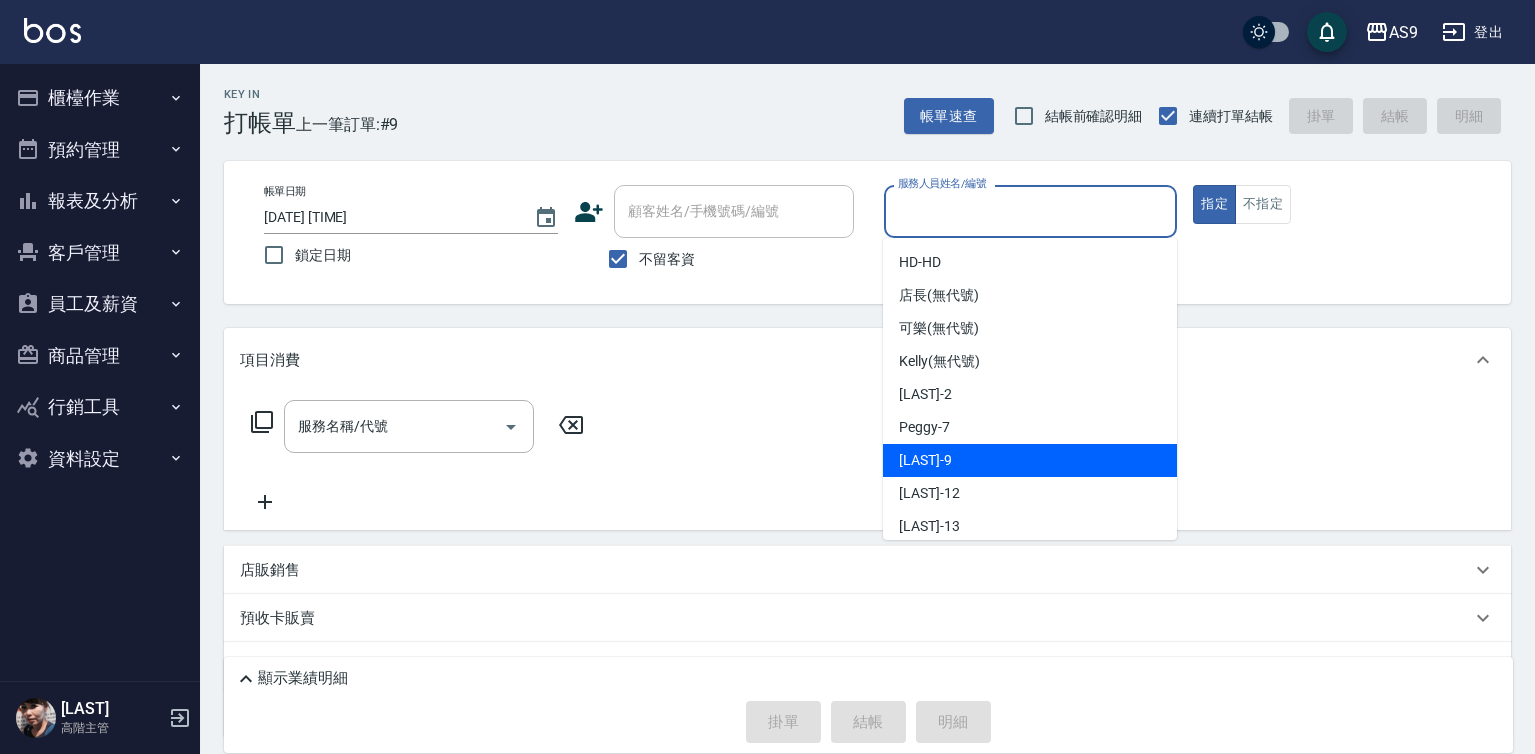 click on "[LAST] -[NUMBER]" at bounding box center [1030, 460] 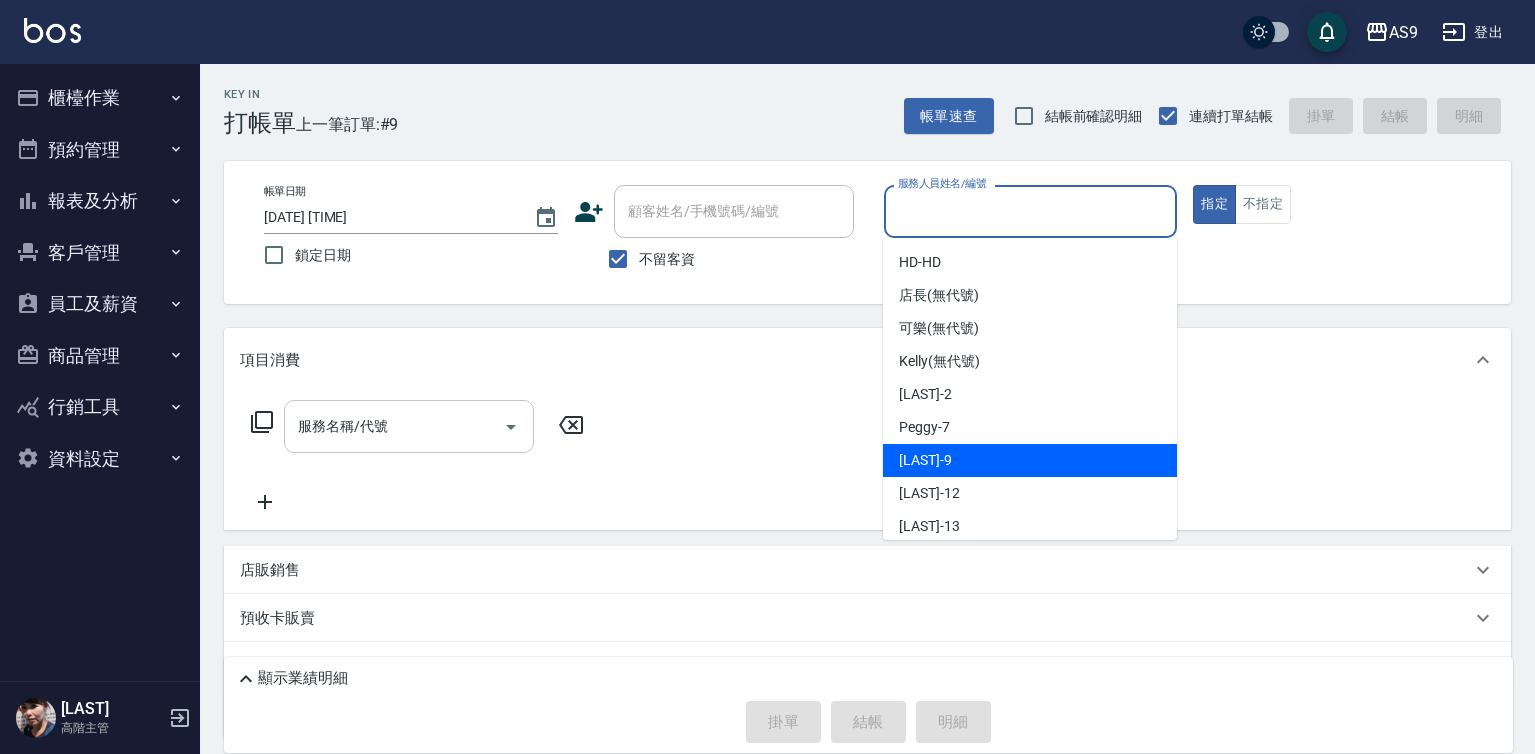 type on "[LAST]-[NUMBER]" 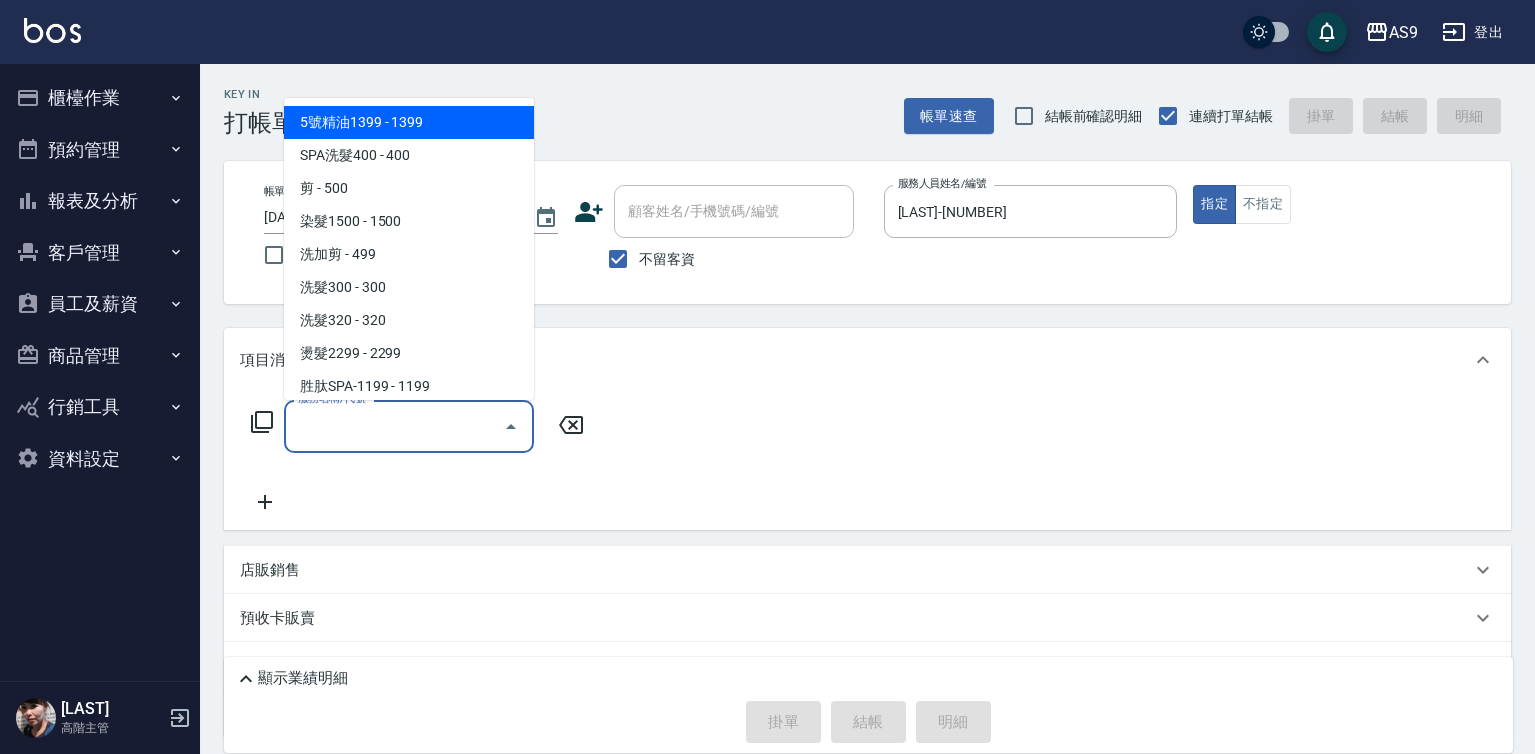 click on "服務名稱/代號" at bounding box center [394, 426] 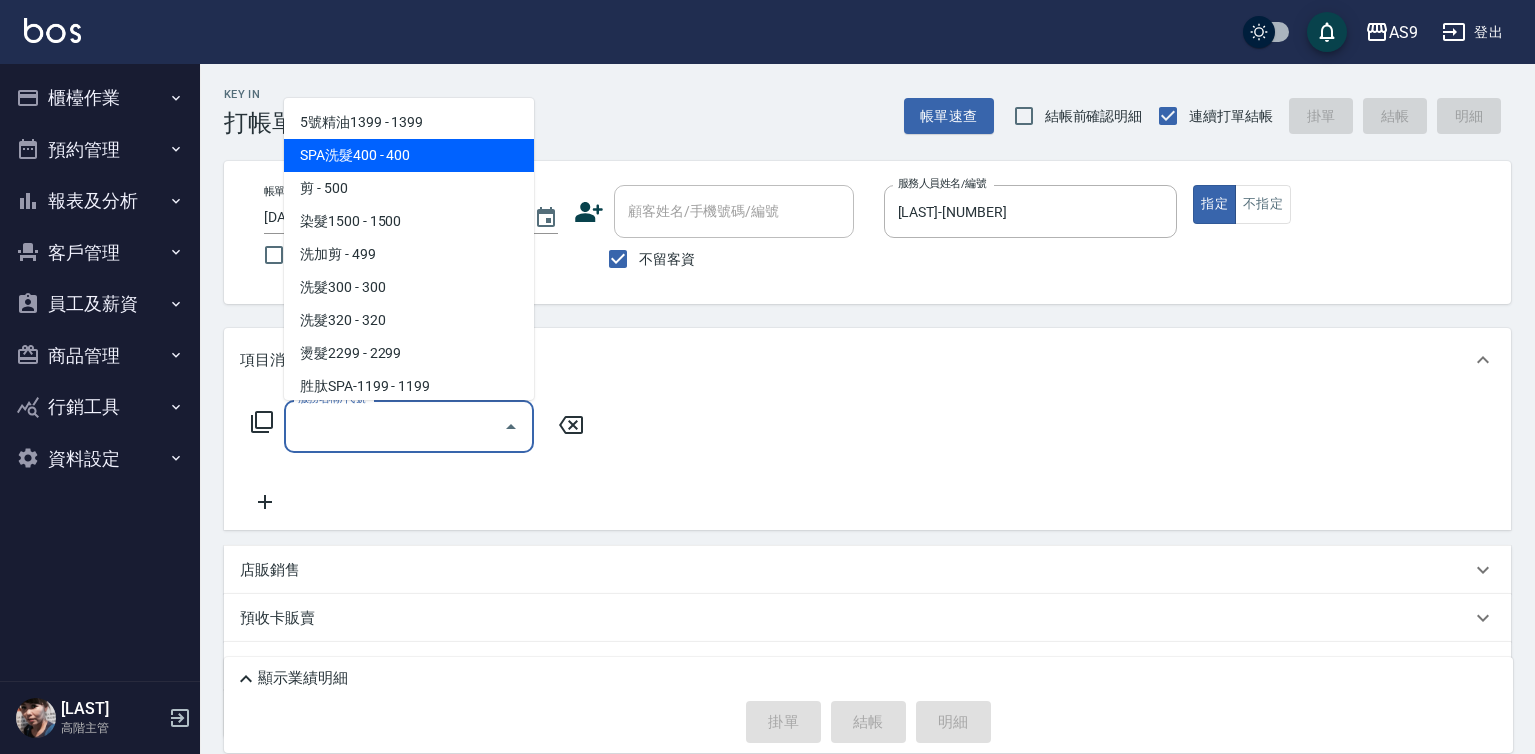 click on "SPA洗髮400 - 400" at bounding box center [409, 155] 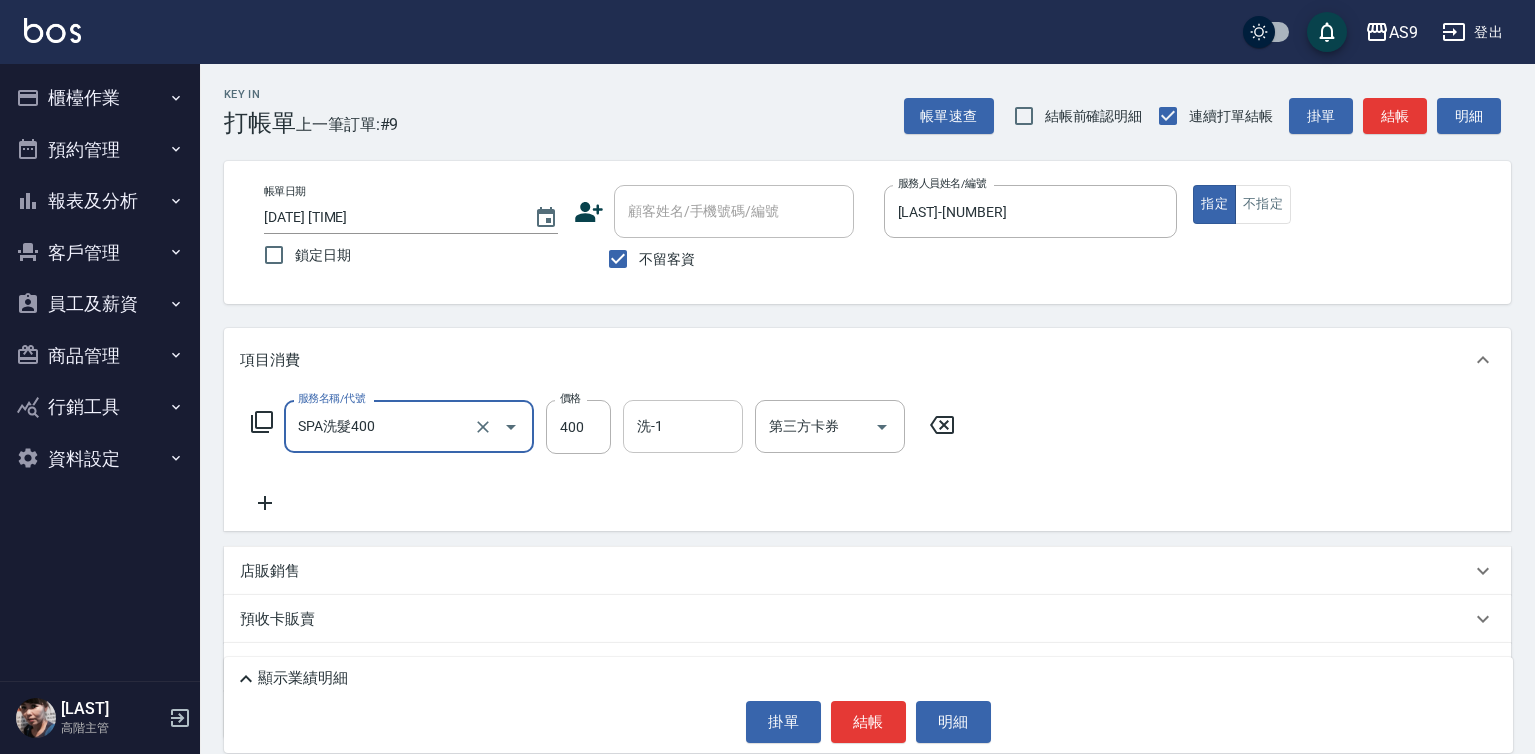 click on "洗-1" at bounding box center (683, 426) 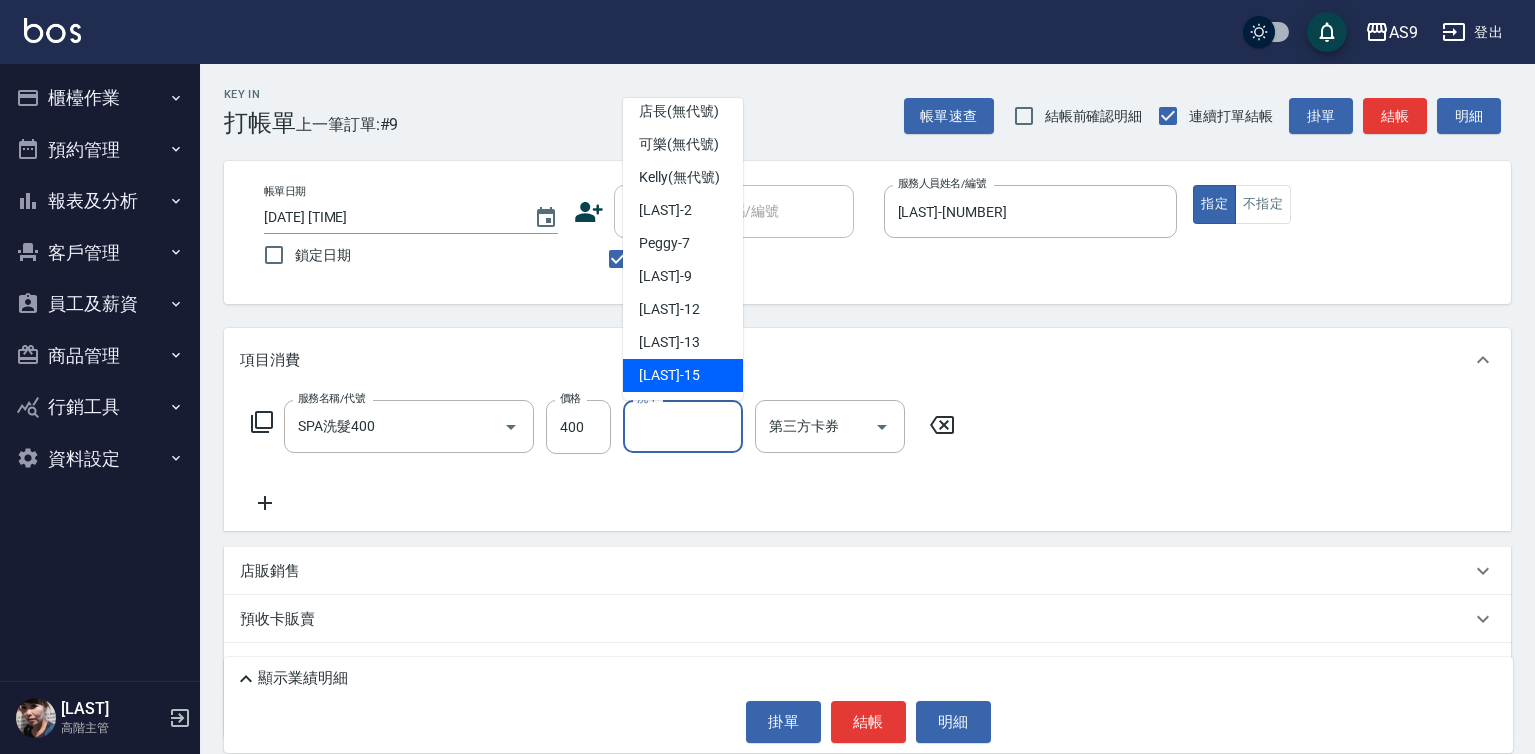 scroll, scrollTop: 128, scrollLeft: 0, axis: vertical 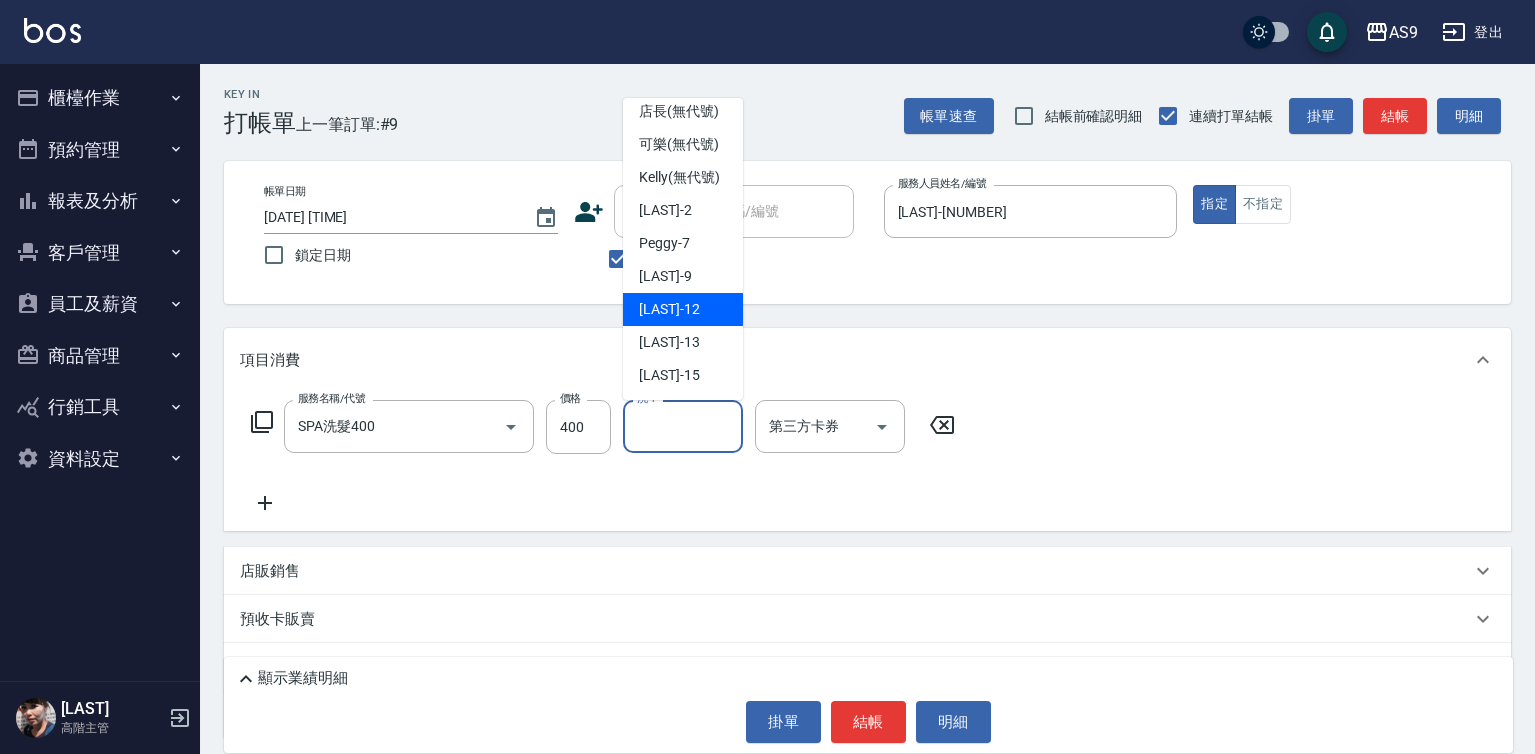 click on "[LAST] -[NUMBER]" at bounding box center (669, 309) 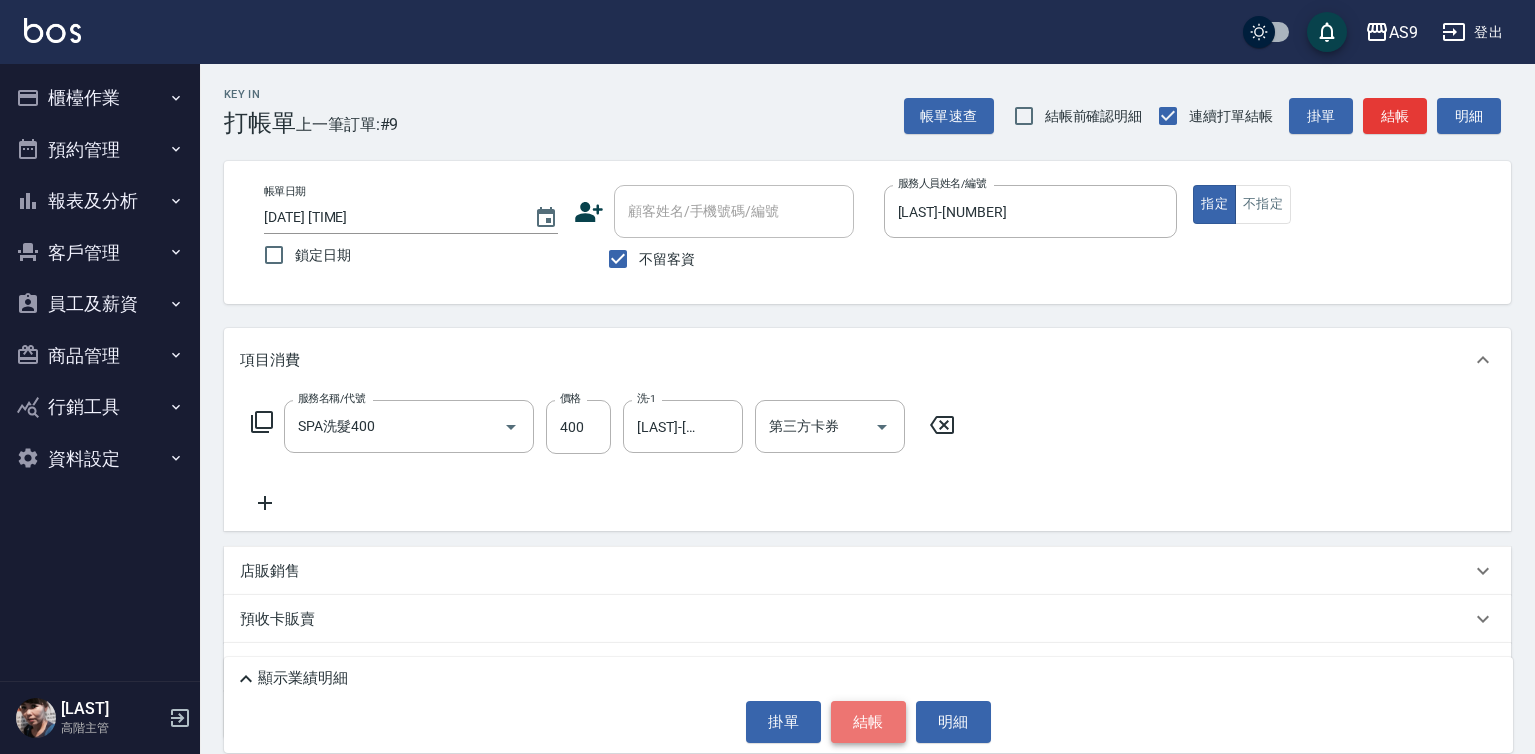 click on "結帳" at bounding box center [868, 722] 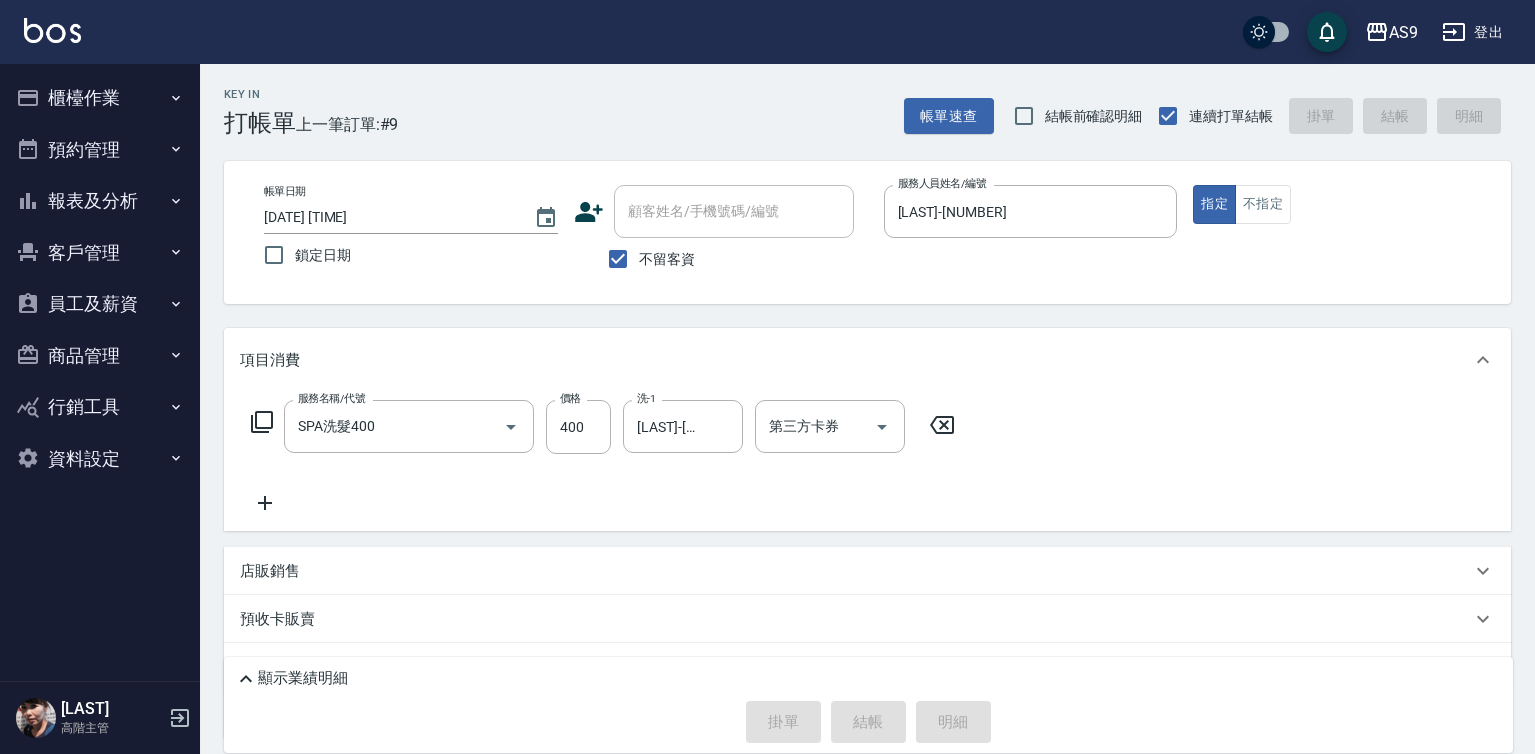 type 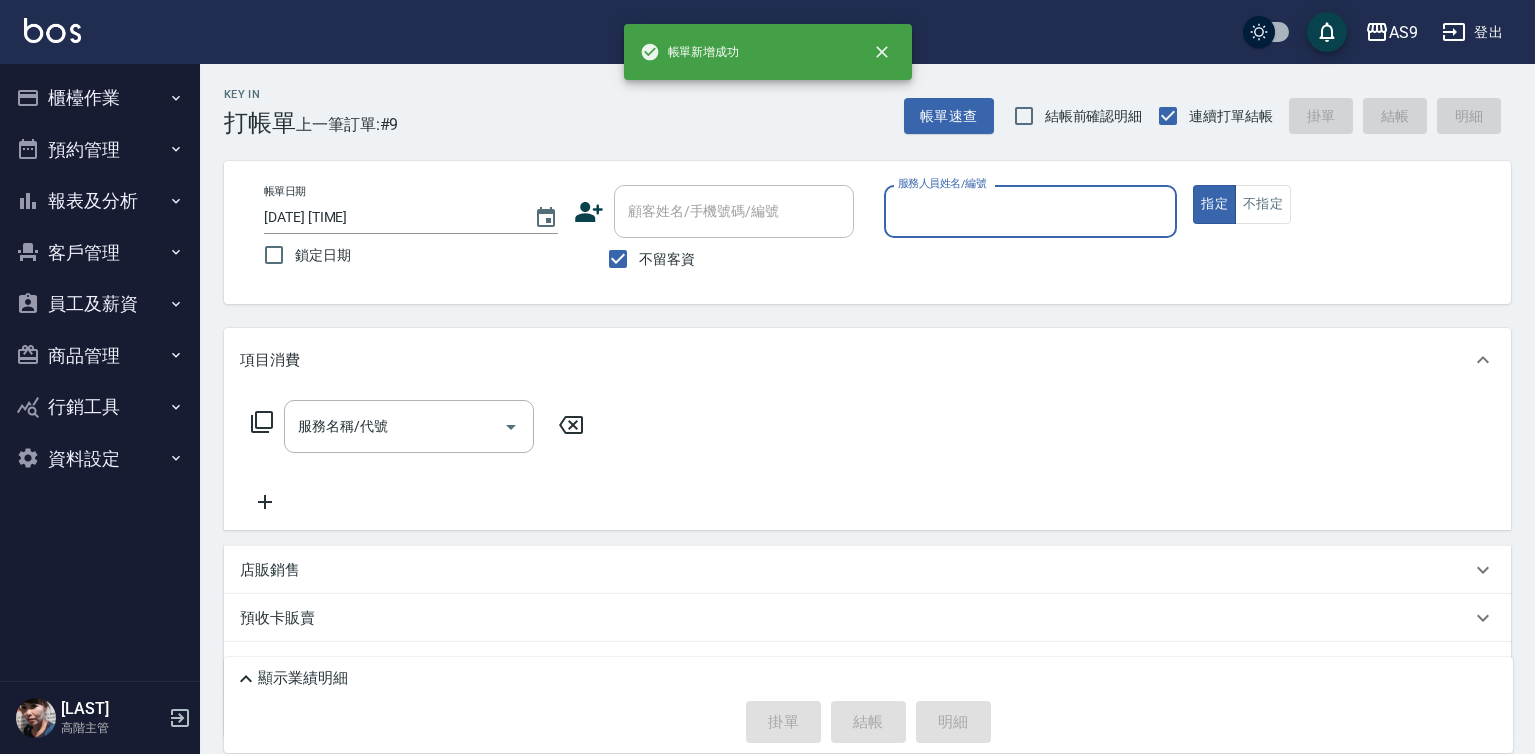 drag, startPoint x: 958, startPoint y: 182, endPoint x: 953, endPoint y: 343, distance: 161.07762 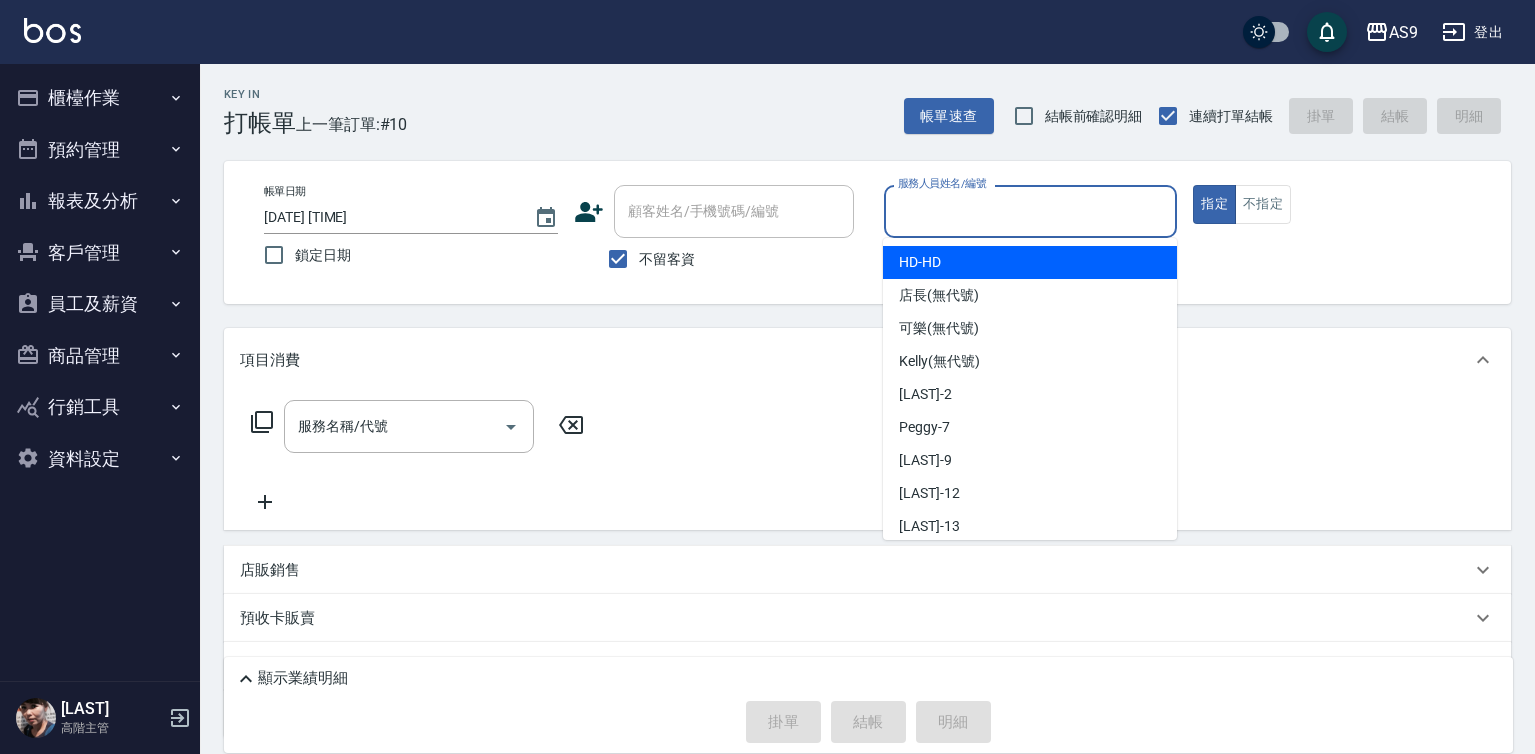 click on "服務人員姓名/編號" at bounding box center (1031, 211) 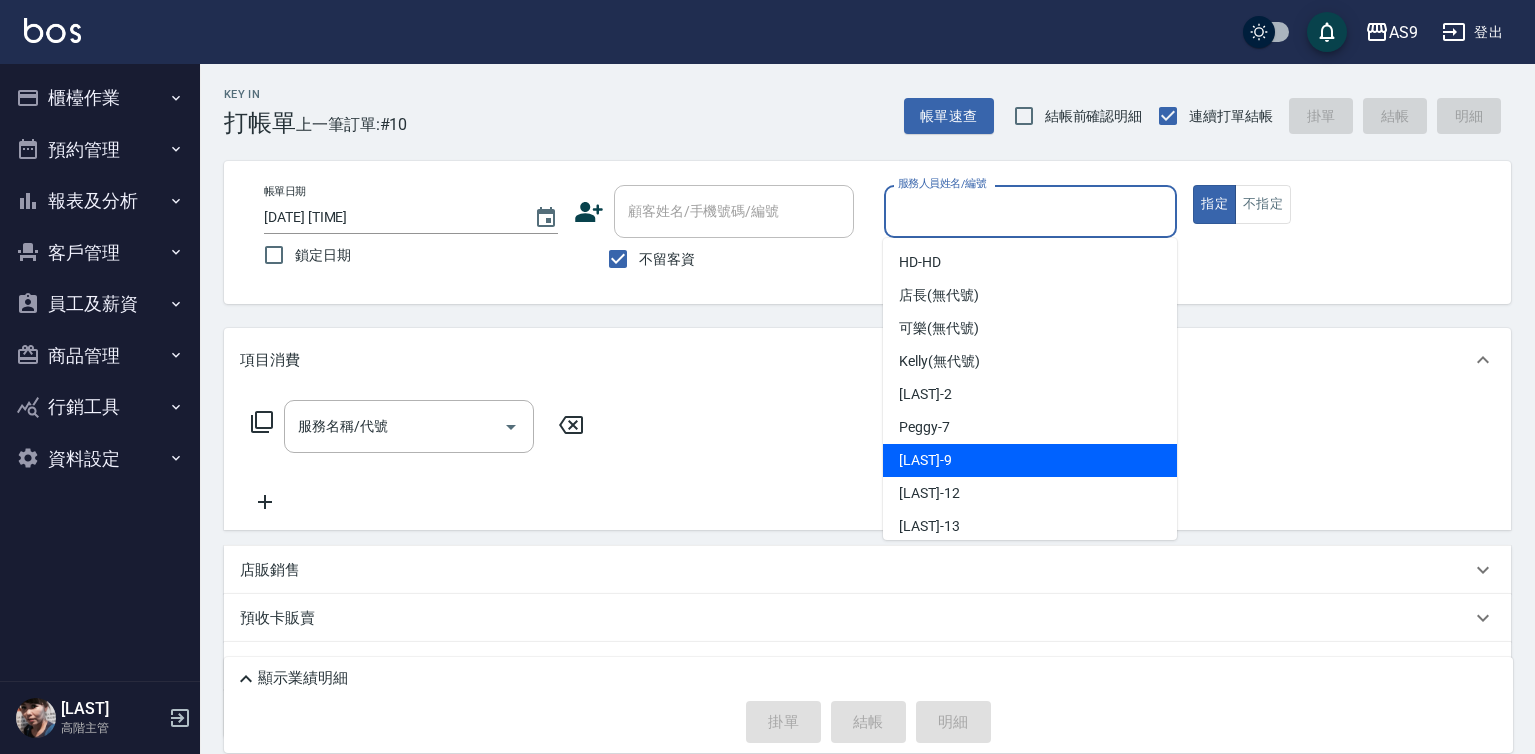 click on "[LAST] -[NUMBER]" at bounding box center (1030, 460) 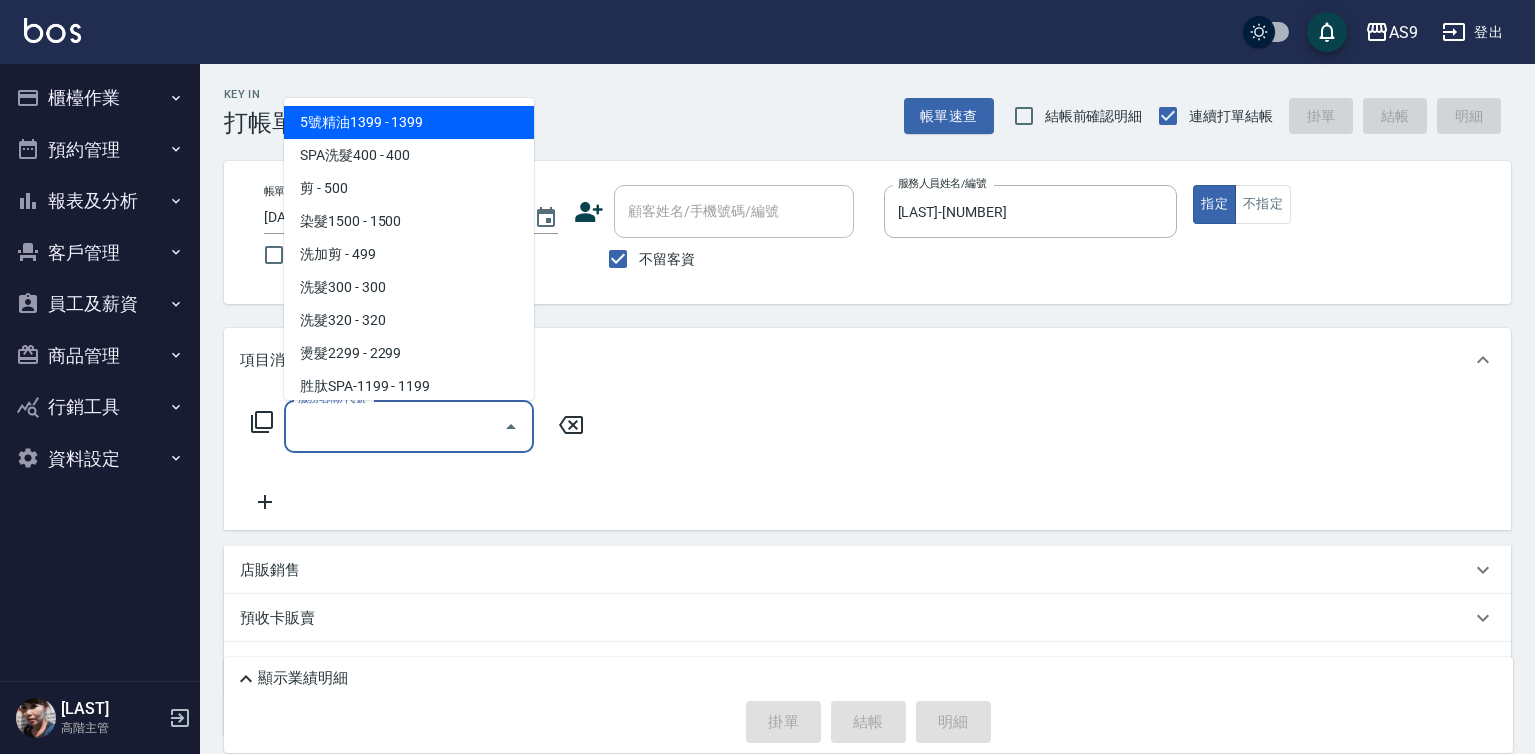 click on "服務名稱/代號" at bounding box center (394, 426) 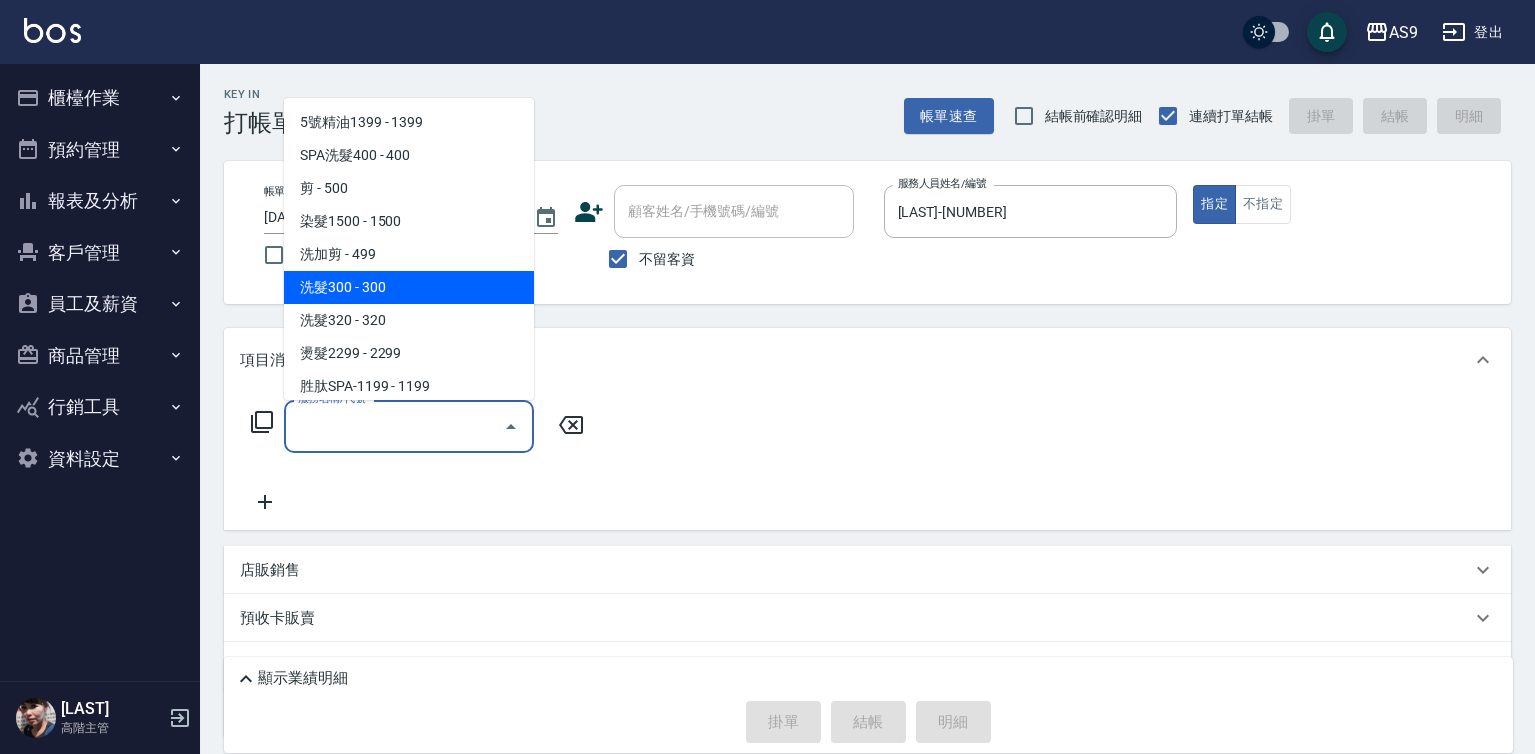 click on "洗髮300 - 300" at bounding box center [409, 287] 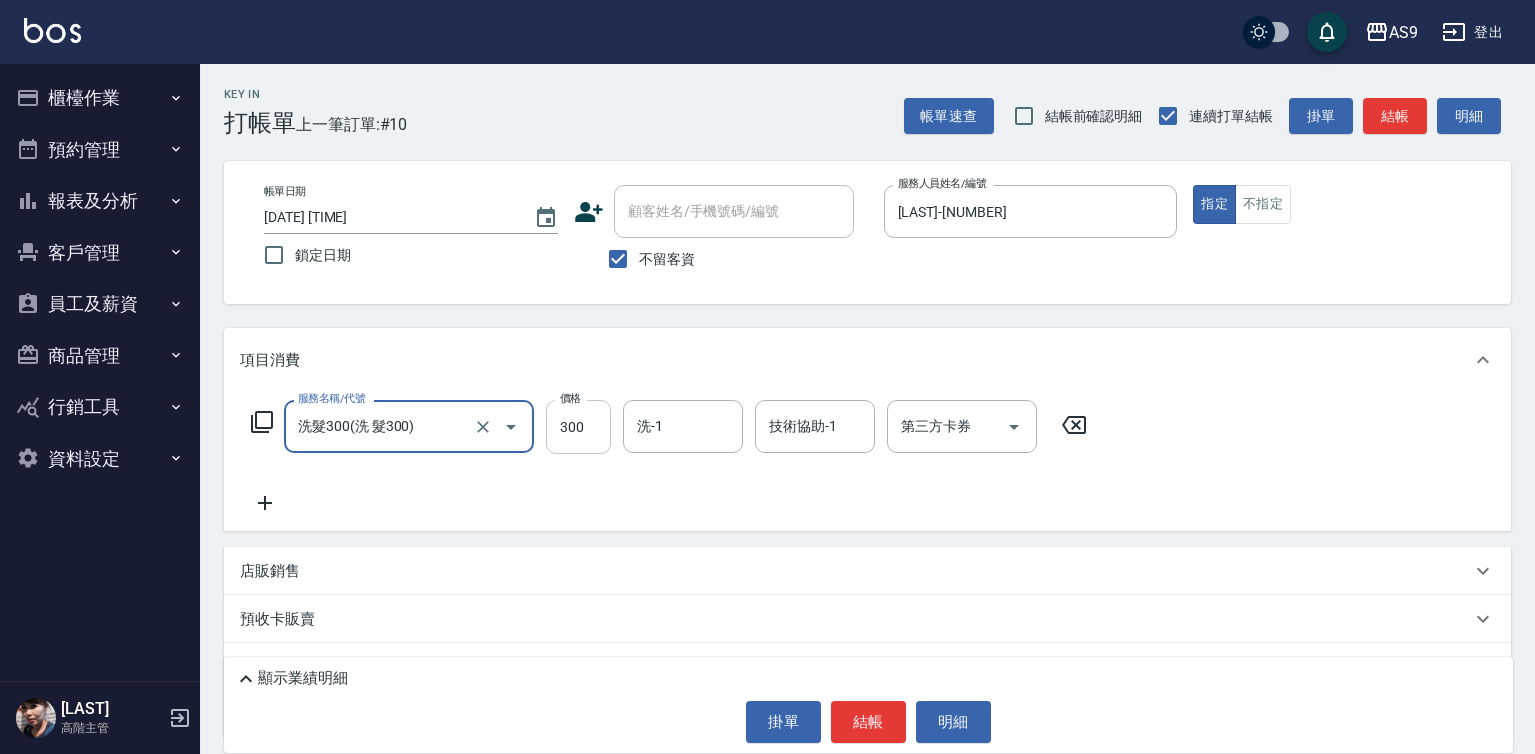 click on "300" at bounding box center (578, 427) 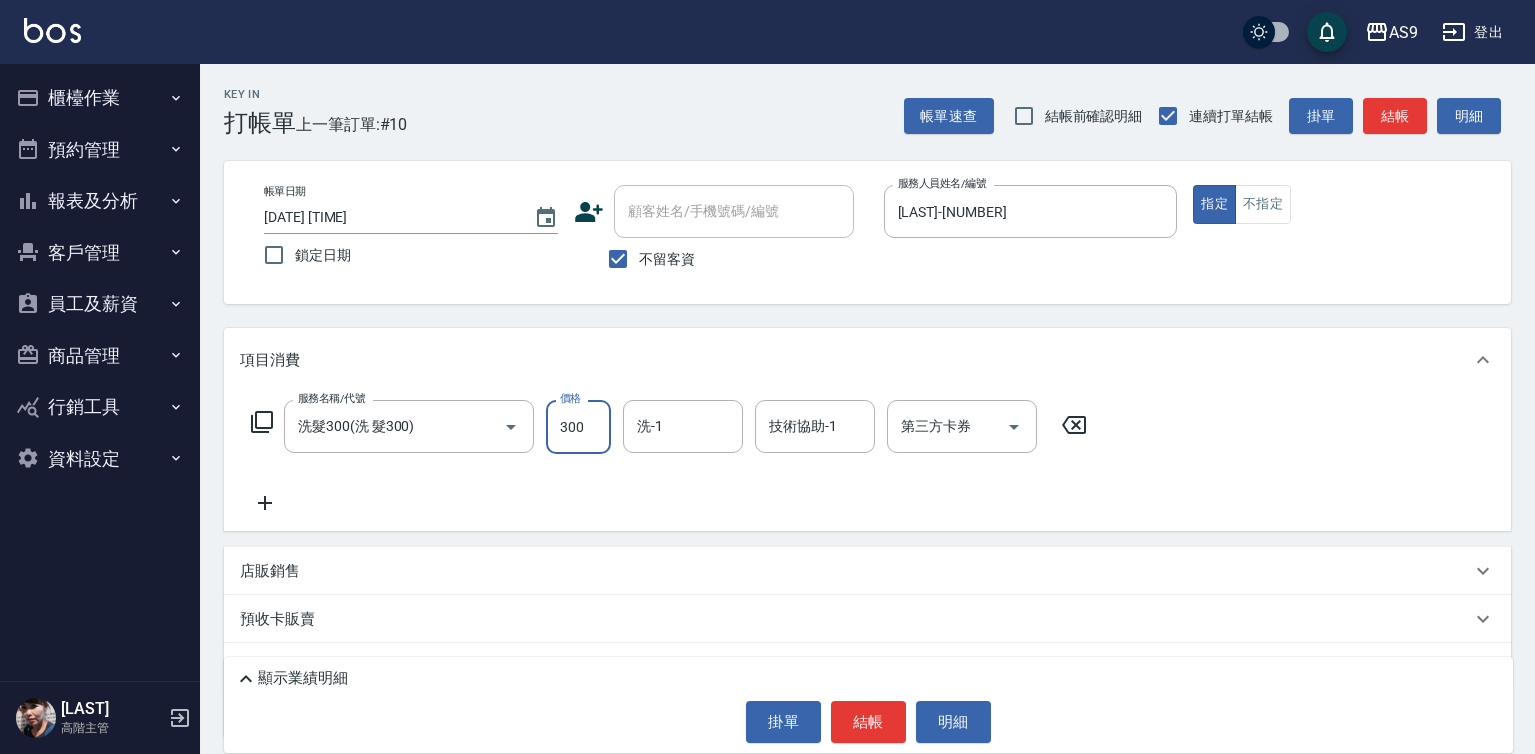click on "300" at bounding box center (578, 427) 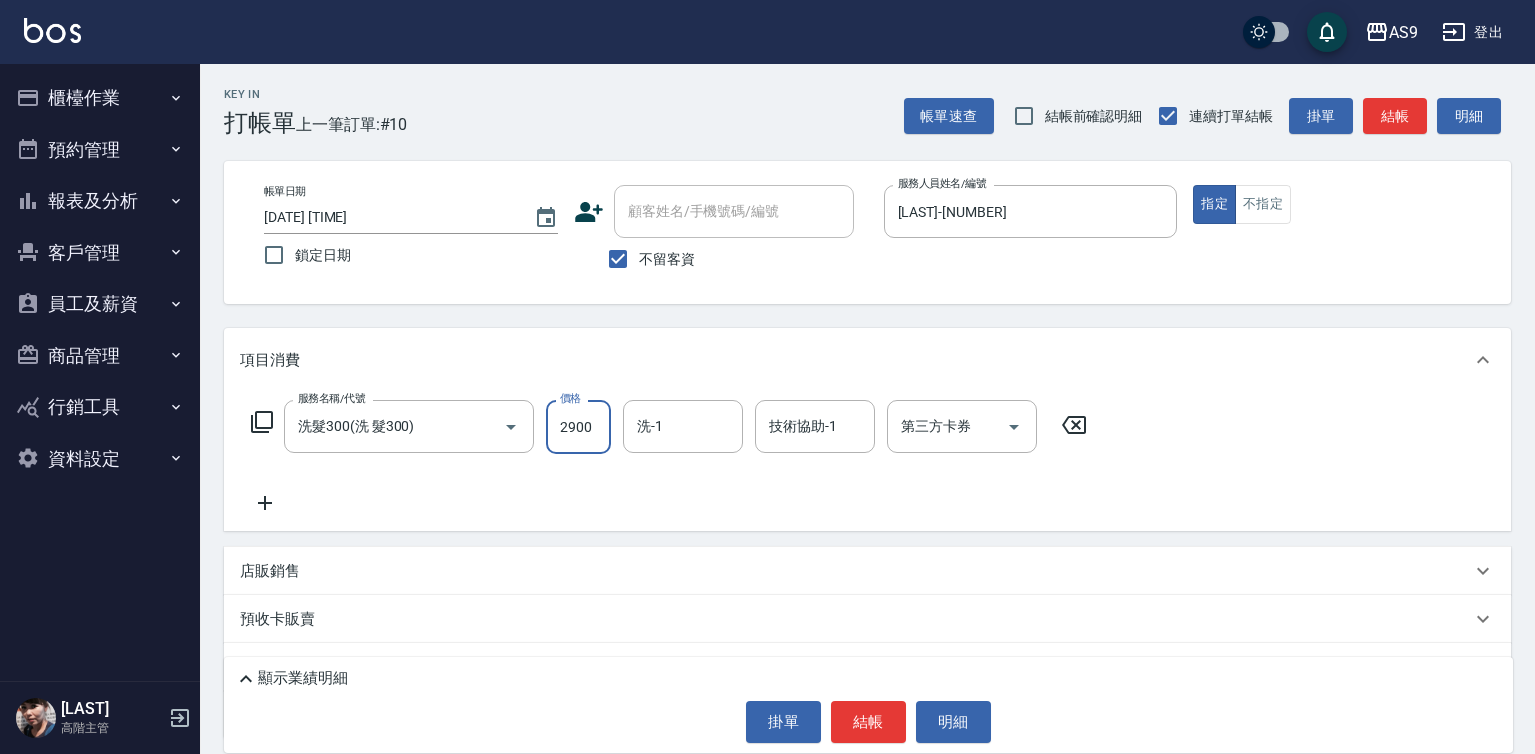 click on "2900" at bounding box center (578, 427) 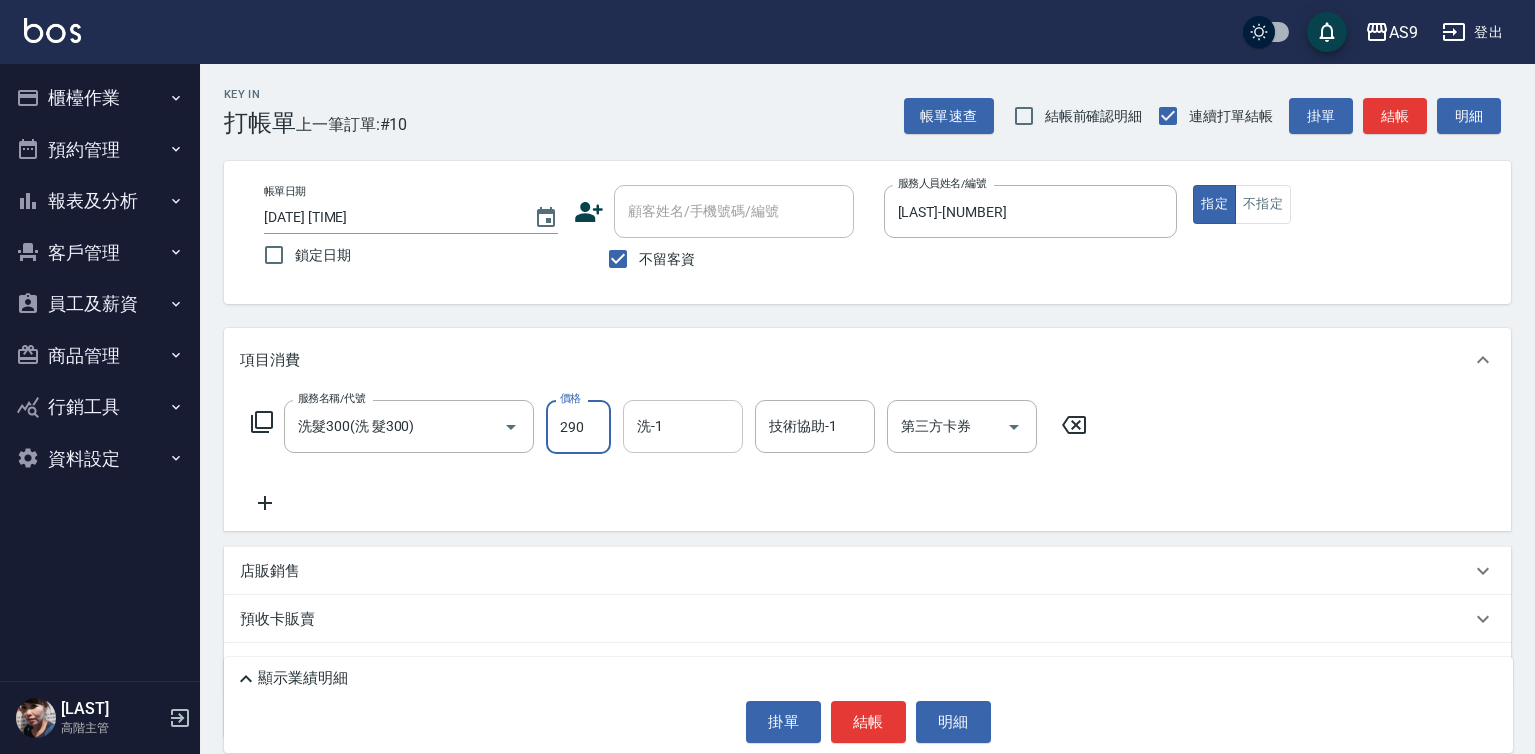 type on "290" 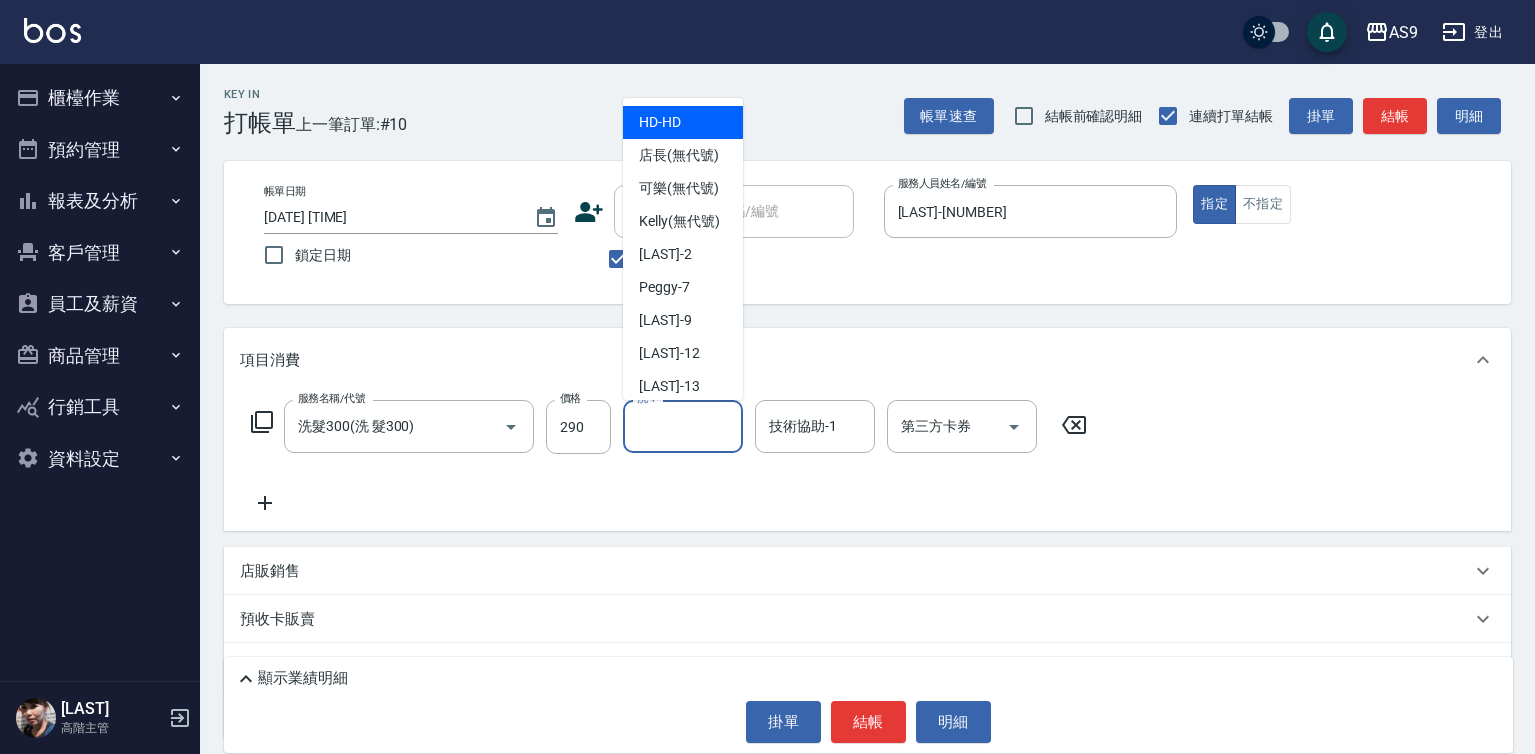 click on "洗-1" at bounding box center (683, 426) 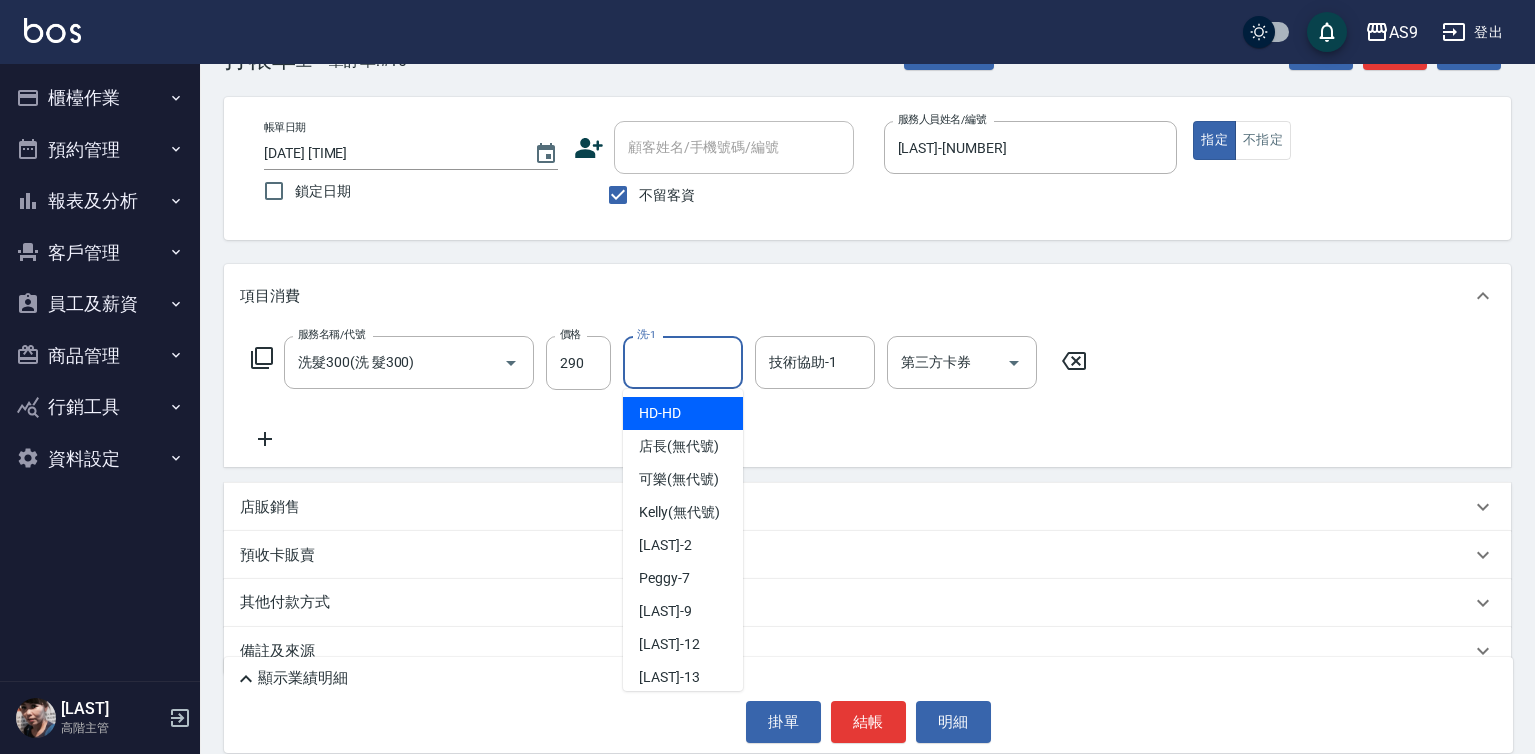 scroll, scrollTop: 95, scrollLeft: 0, axis: vertical 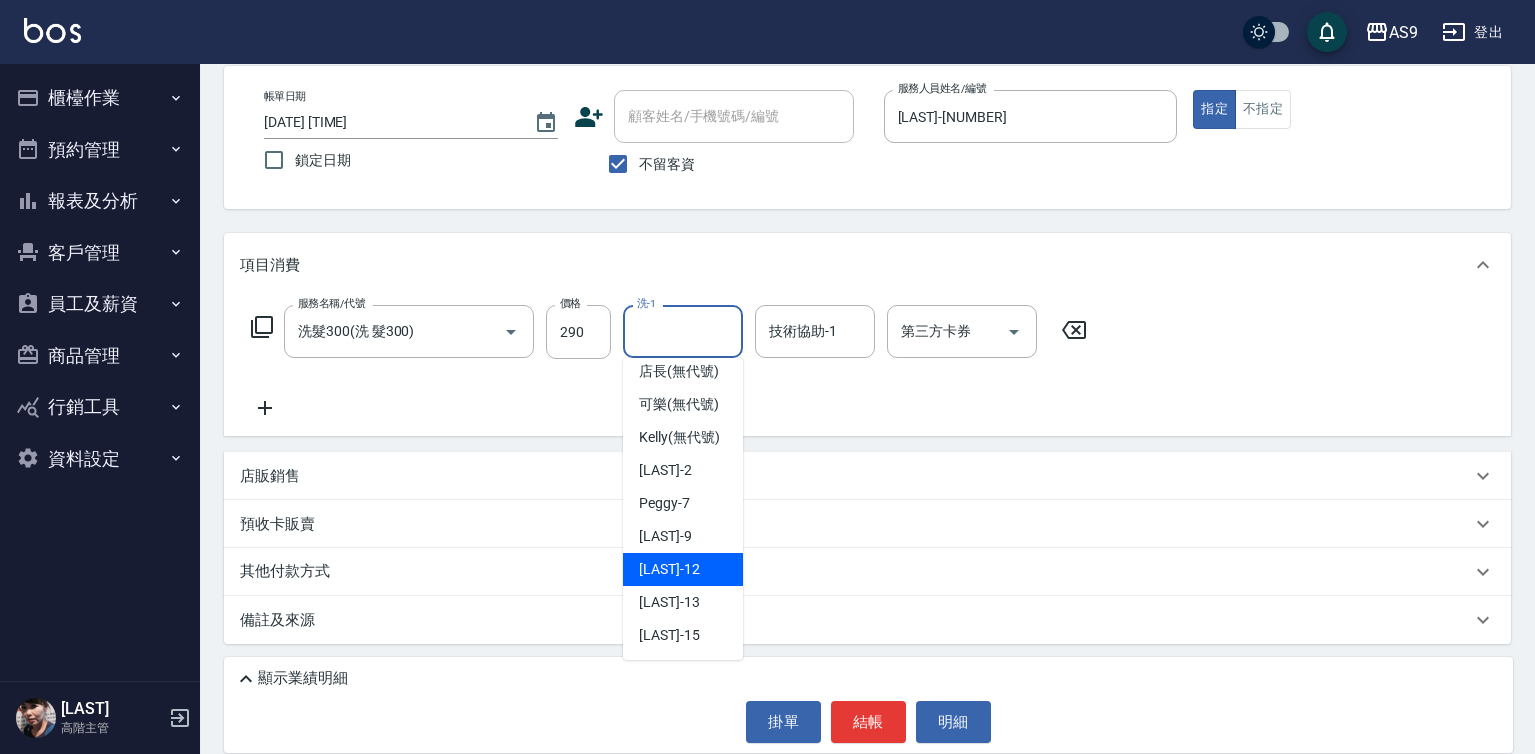 click on "[LAST] -[NUMBER]" at bounding box center [669, 569] 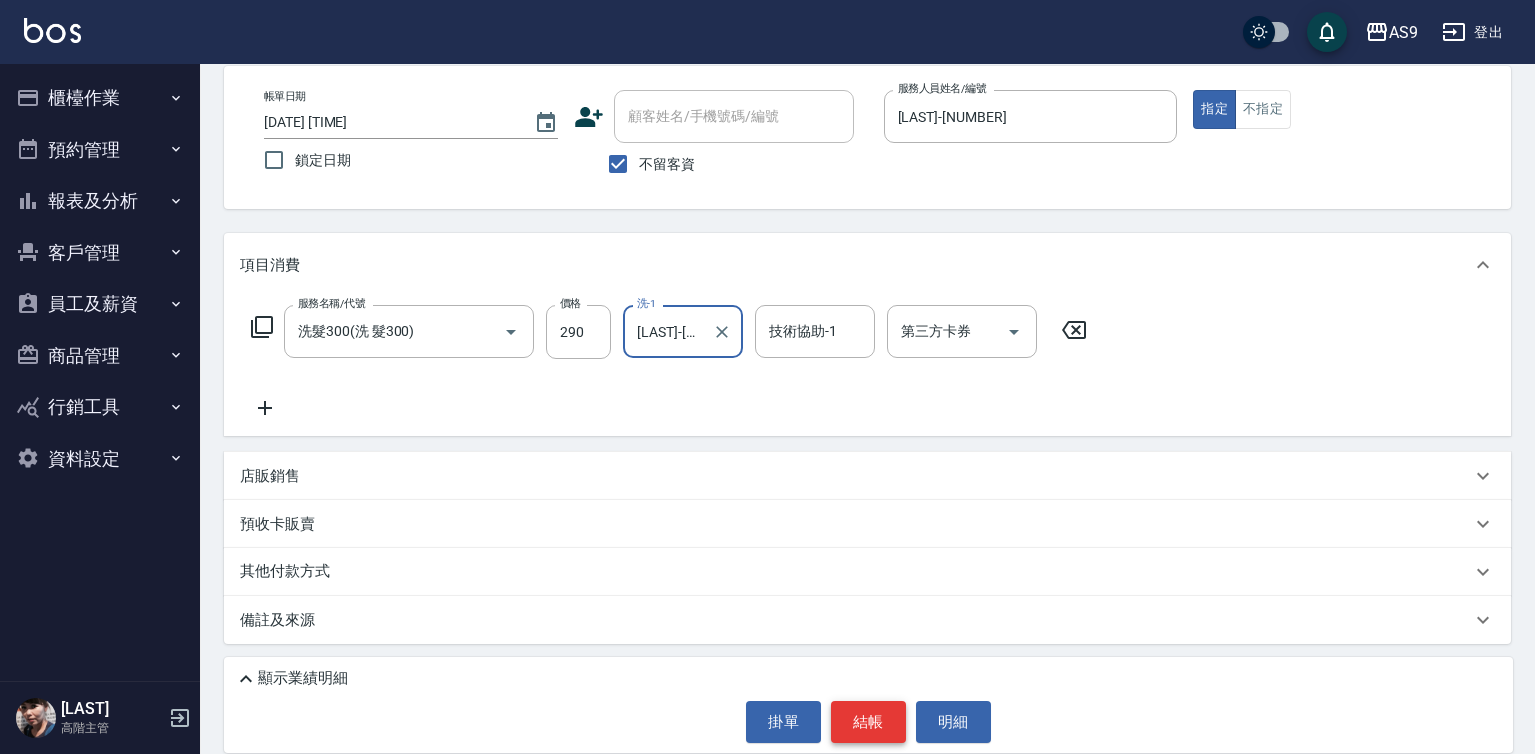 click on "結帳" at bounding box center (868, 722) 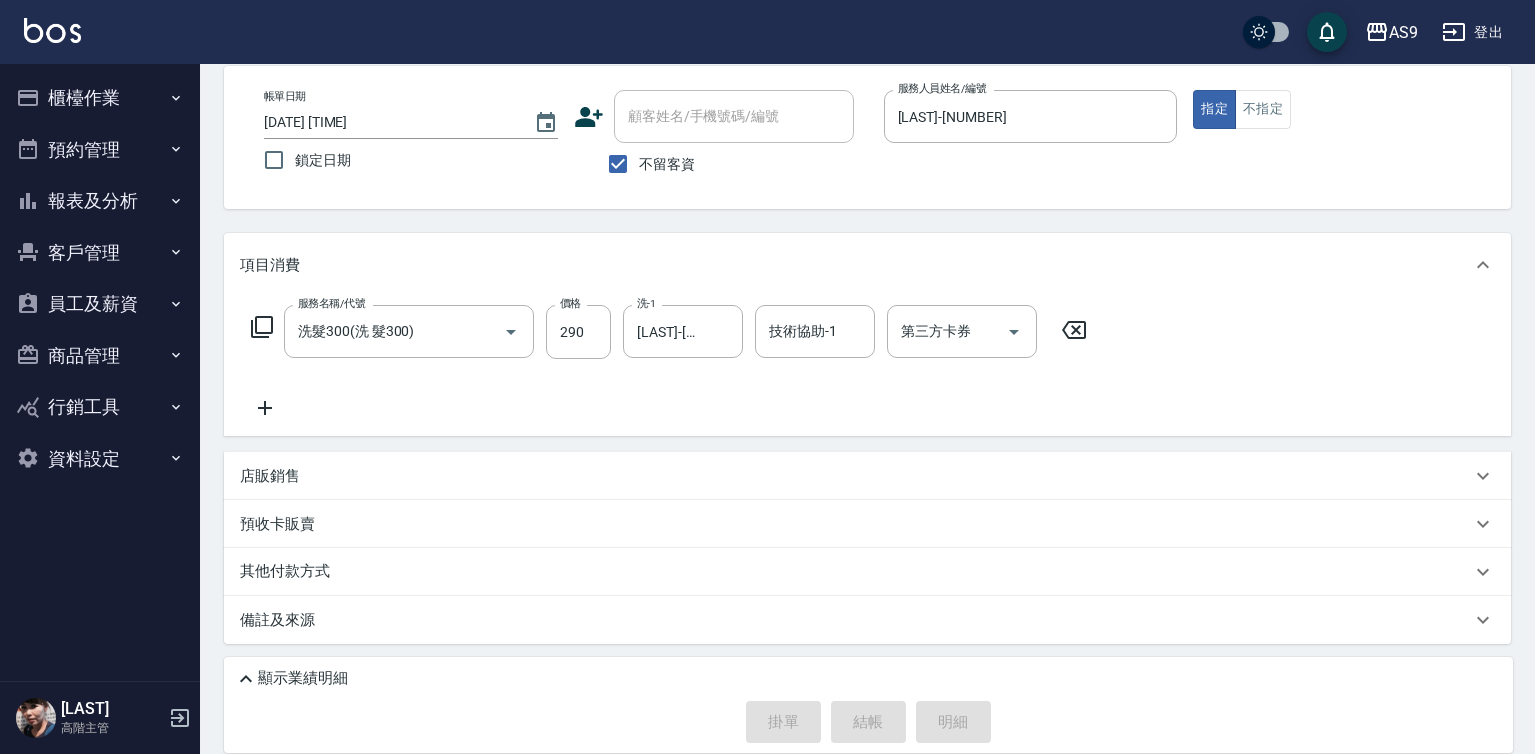 type 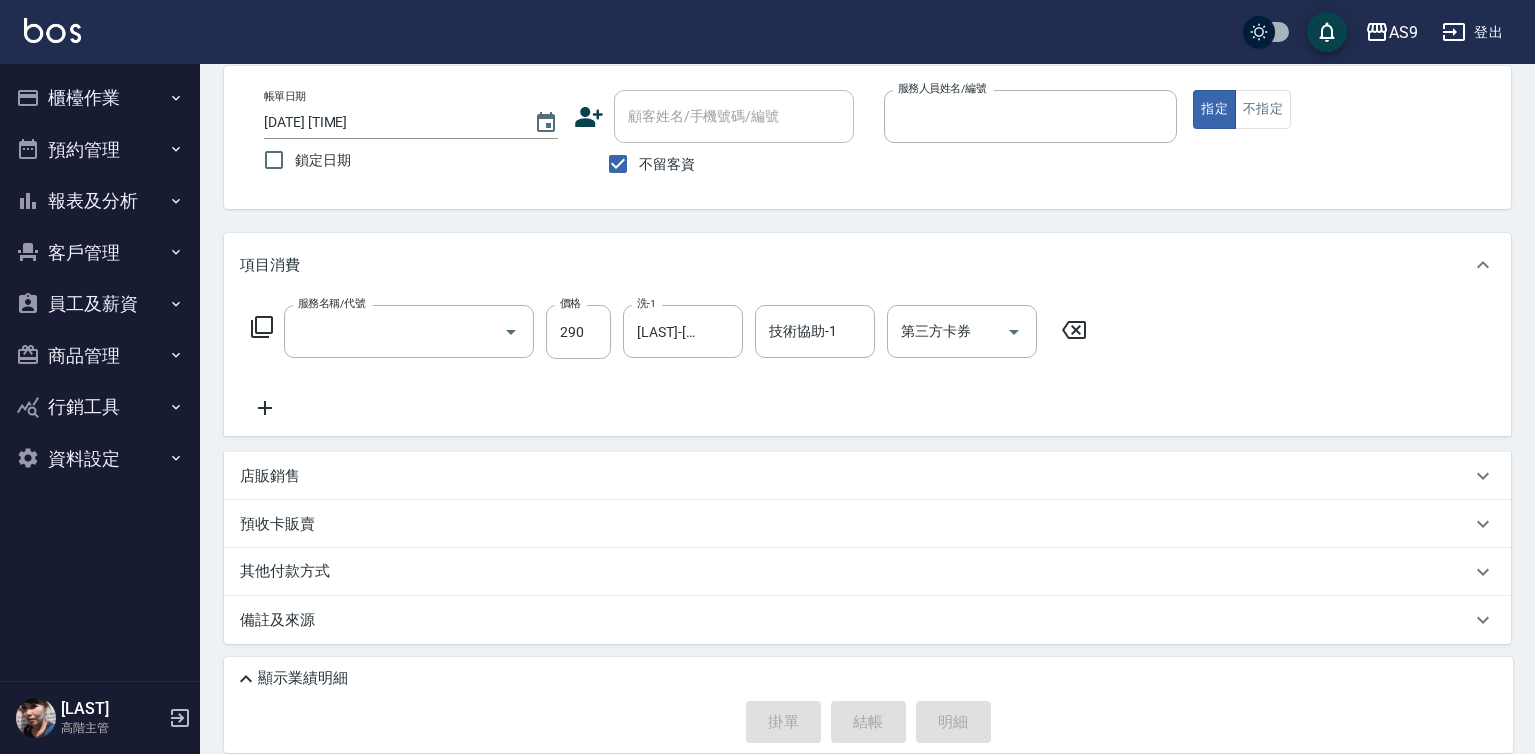 scroll, scrollTop: 94, scrollLeft: 0, axis: vertical 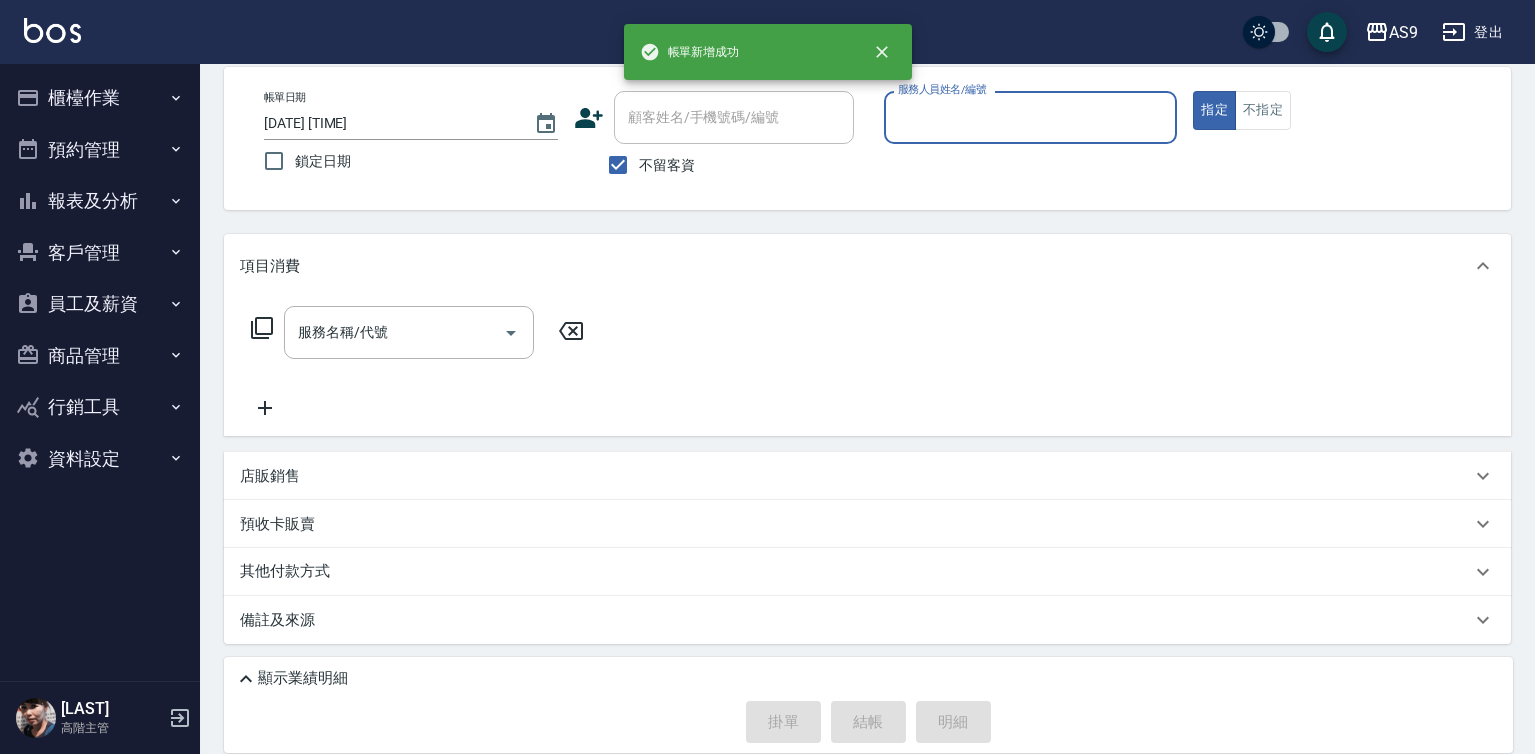click on "服務人員姓名/編號" at bounding box center [1031, 117] 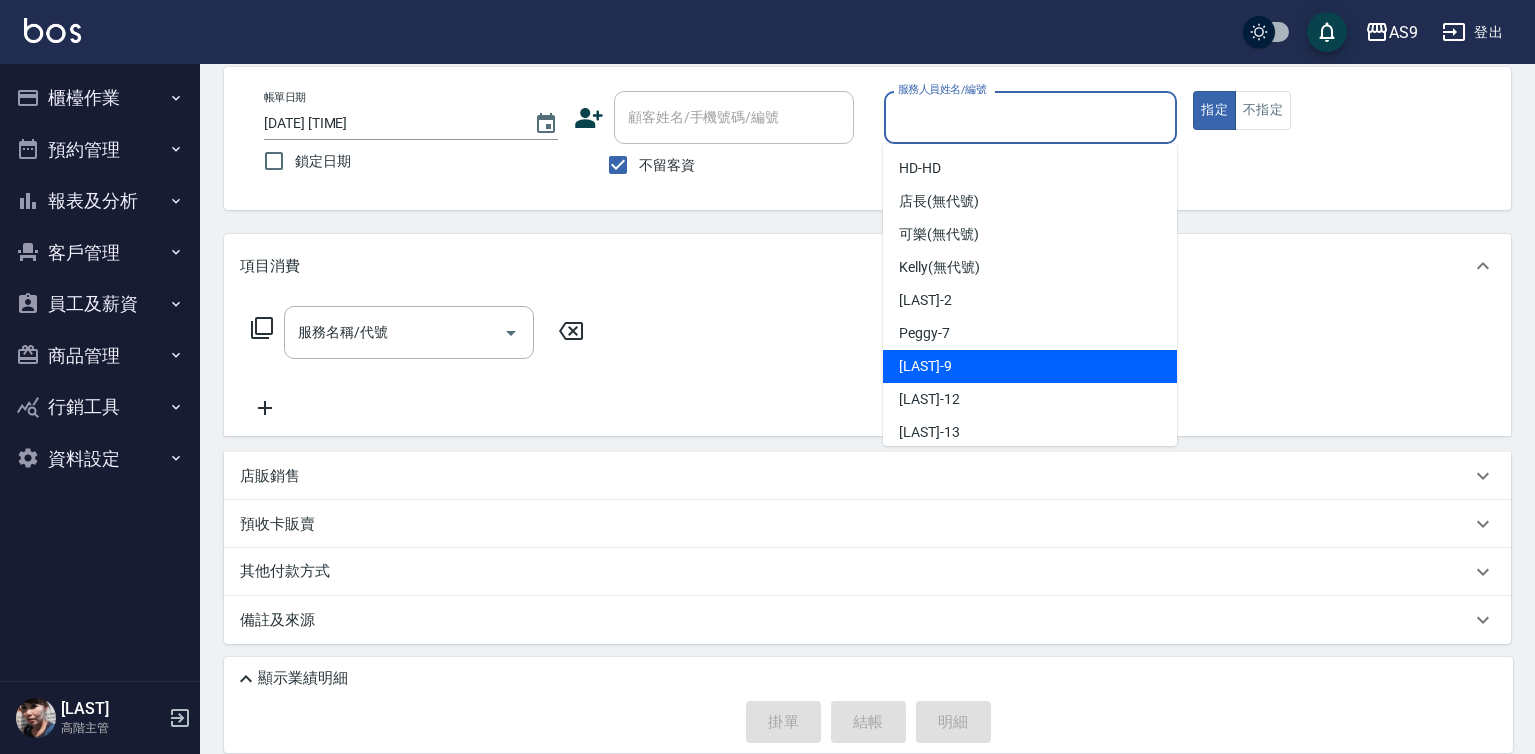 click on "[LAST] -[NUMBER]" at bounding box center [1030, 366] 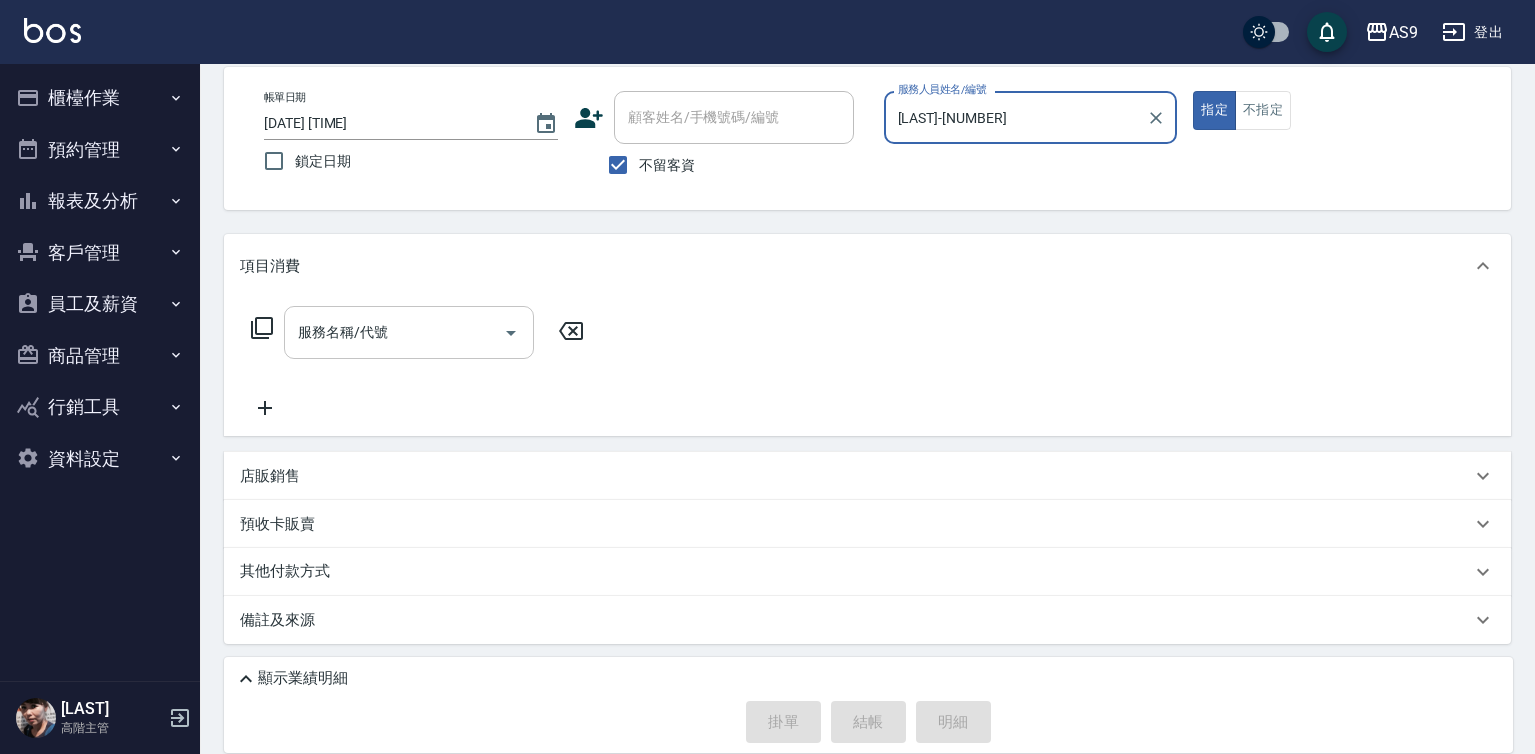 click on "服務名稱/代號" at bounding box center [394, 332] 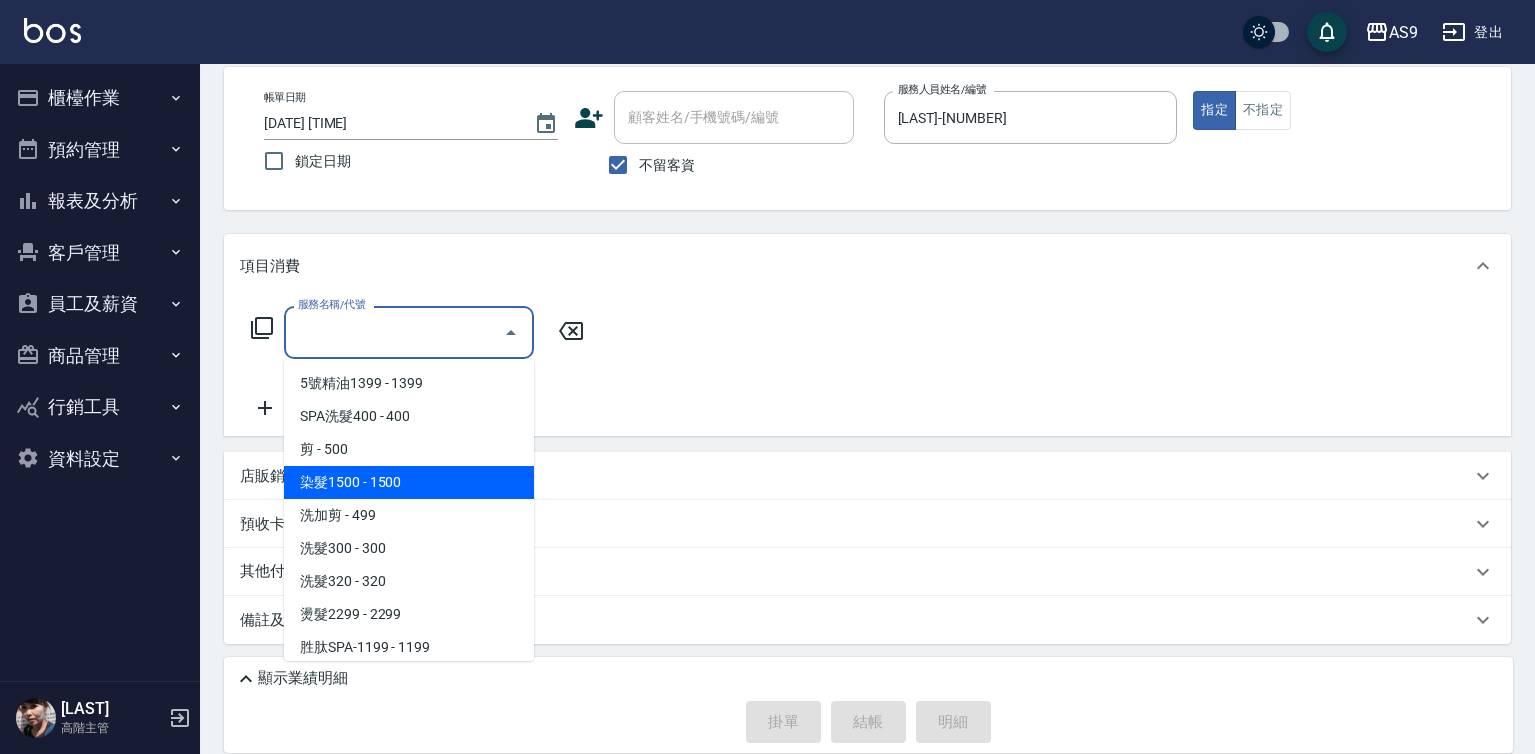 click on "染髮1500 - 1500" at bounding box center (409, 482) 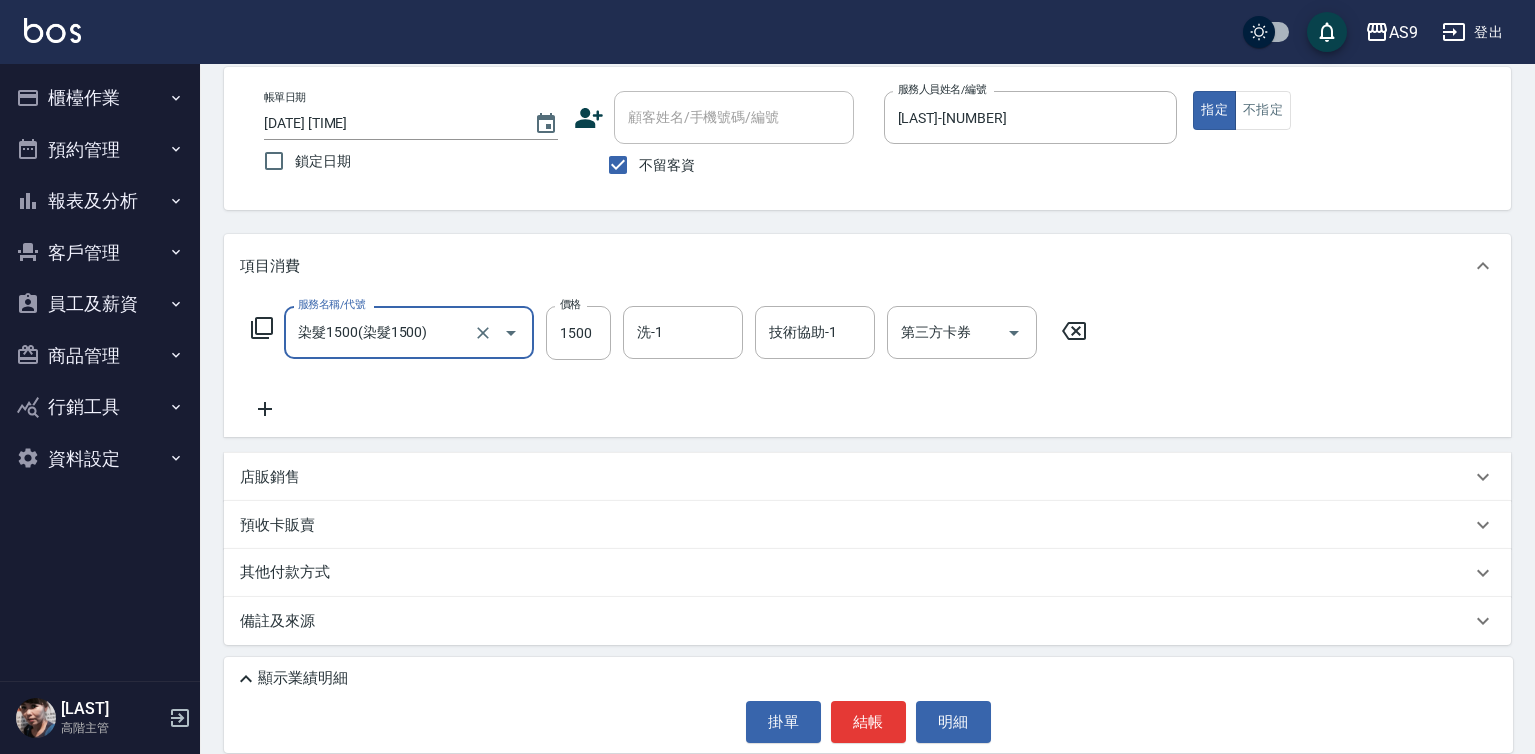 click 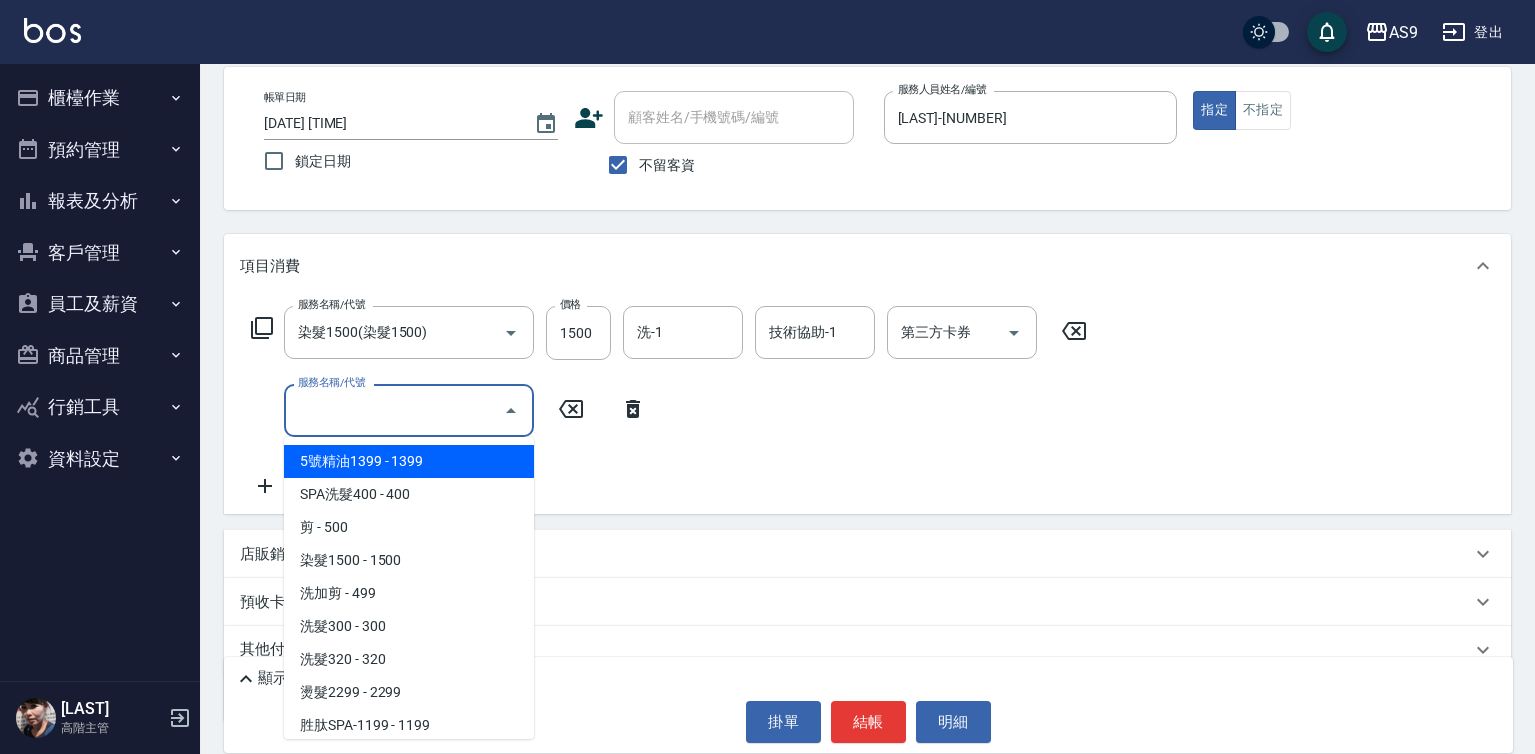 click on "服務名稱/代號" at bounding box center (394, 410) 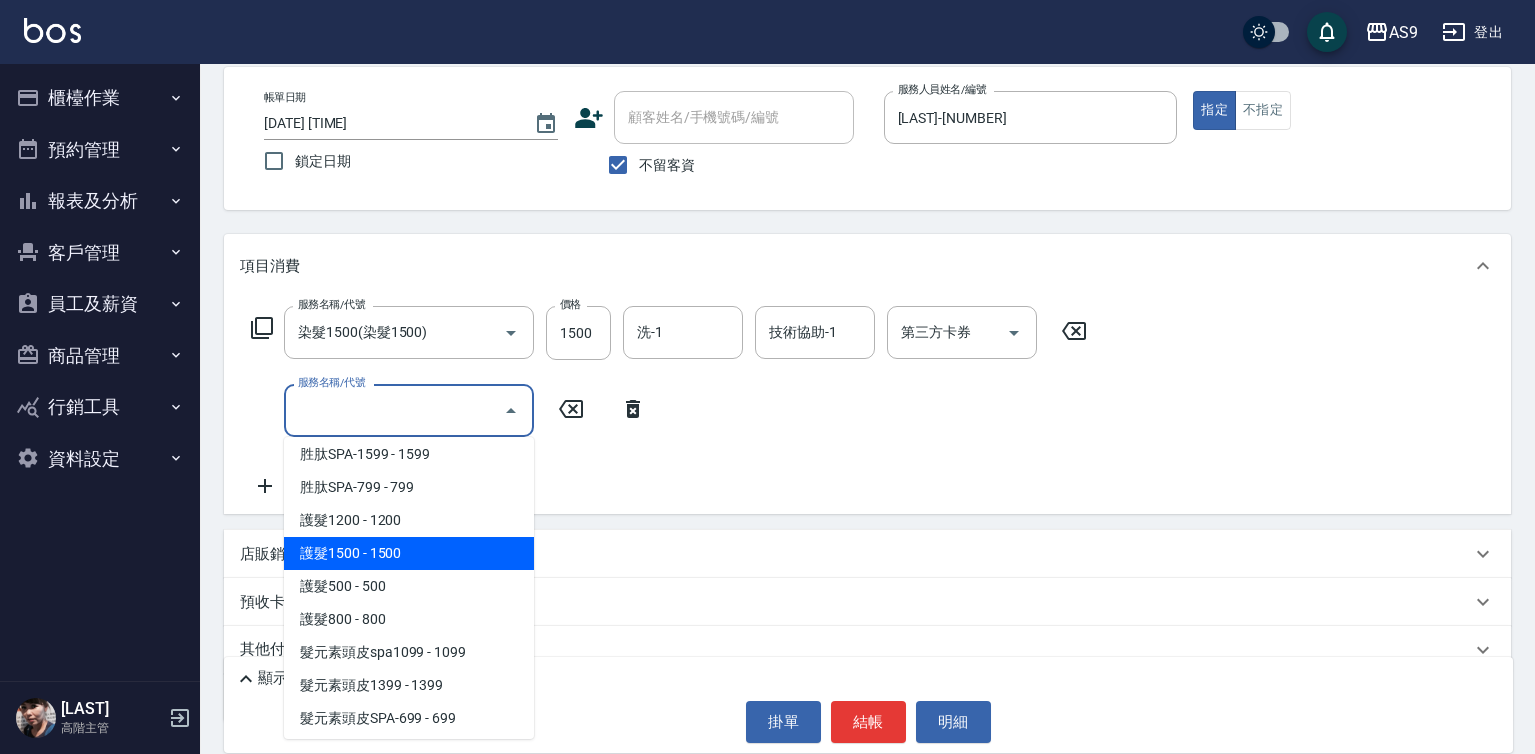 scroll, scrollTop: 308, scrollLeft: 0, axis: vertical 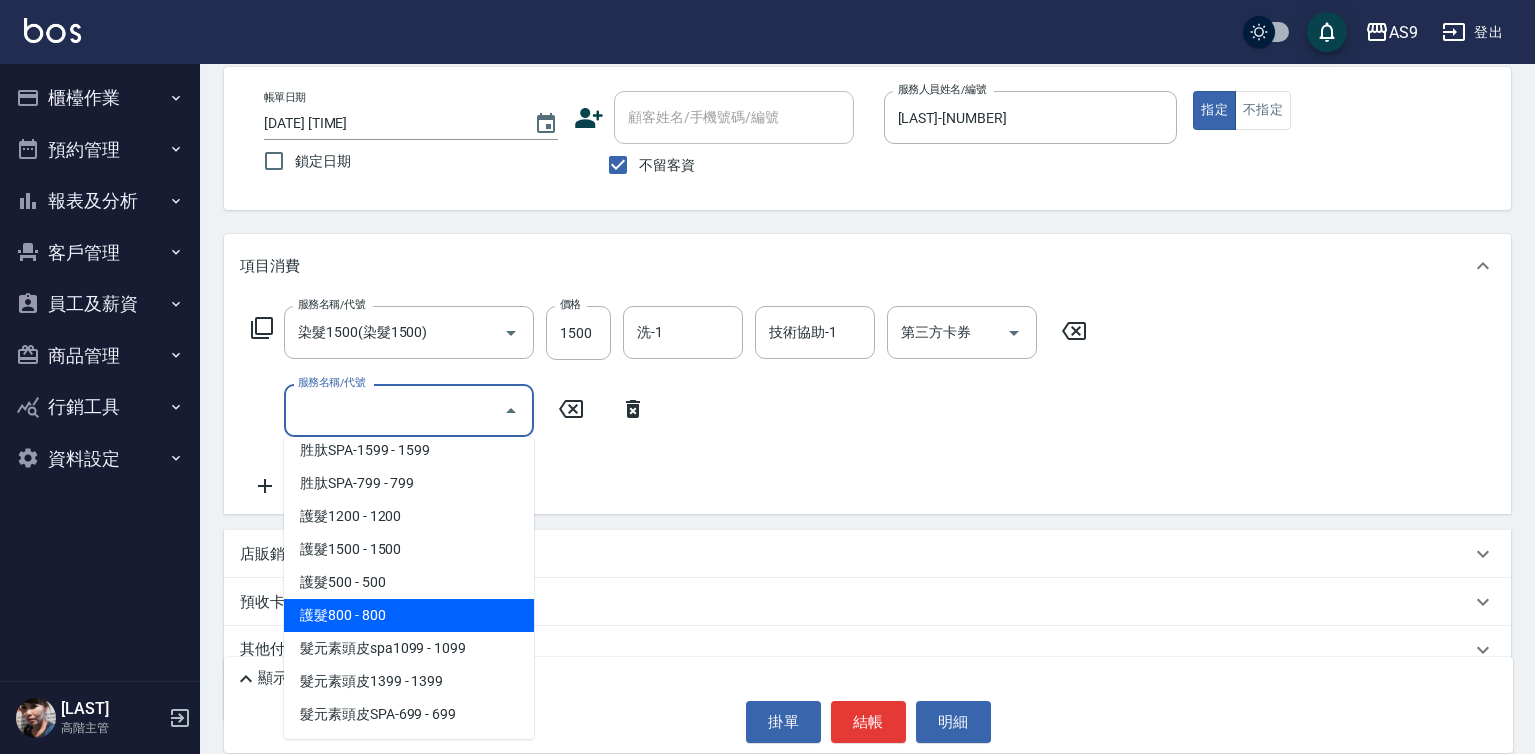 click on "護髮800 - 800" at bounding box center (409, 615) 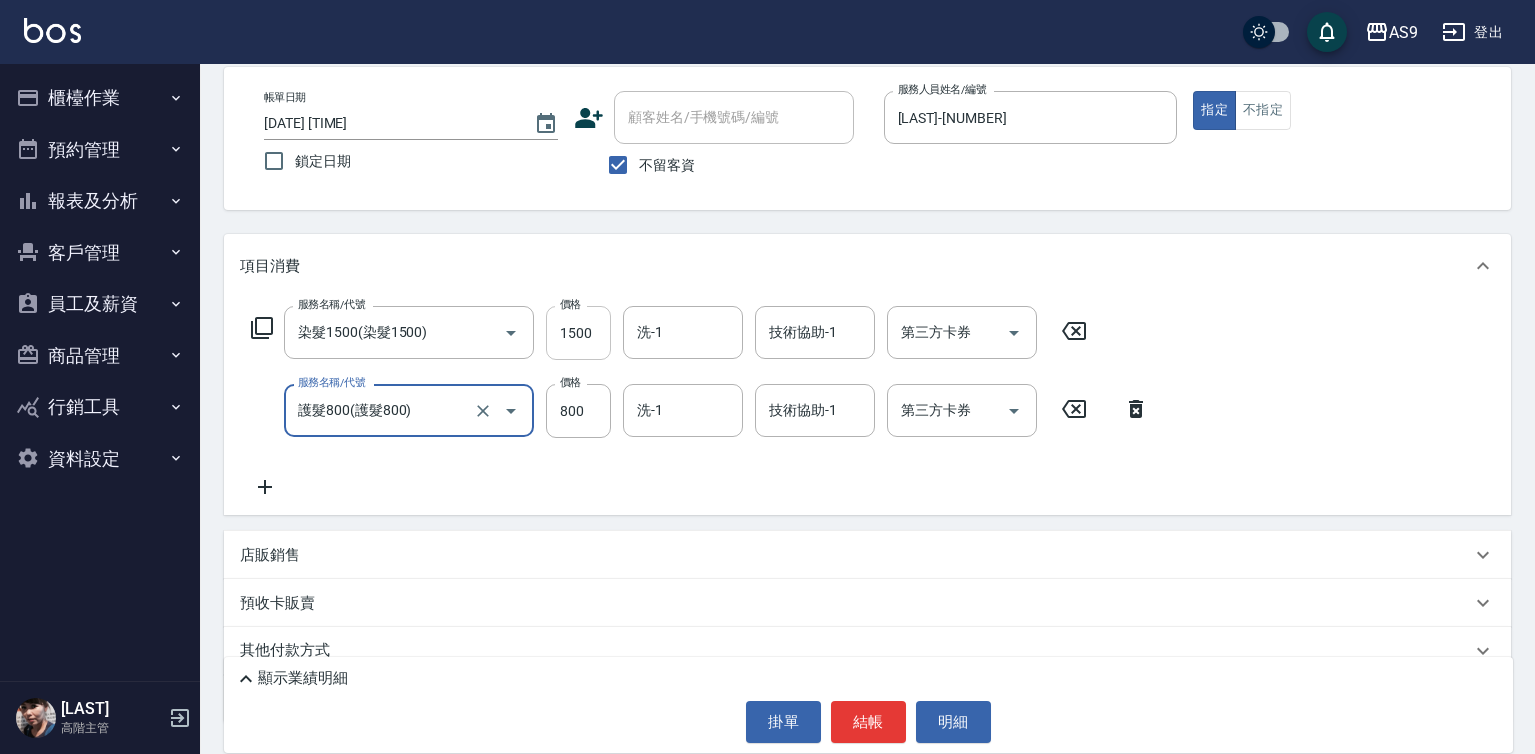click on "1500" at bounding box center (578, 333) 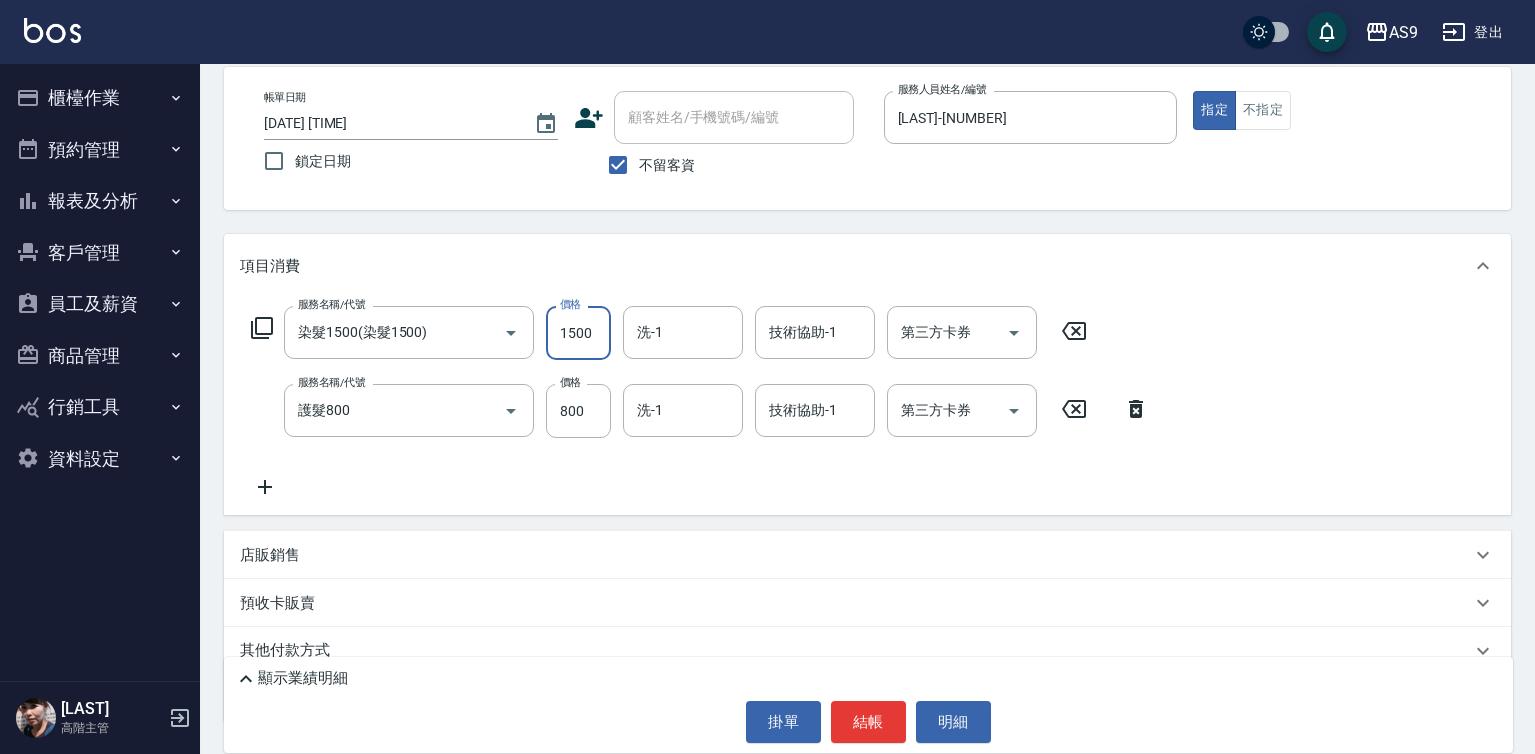 click on "1500" at bounding box center [578, 333] 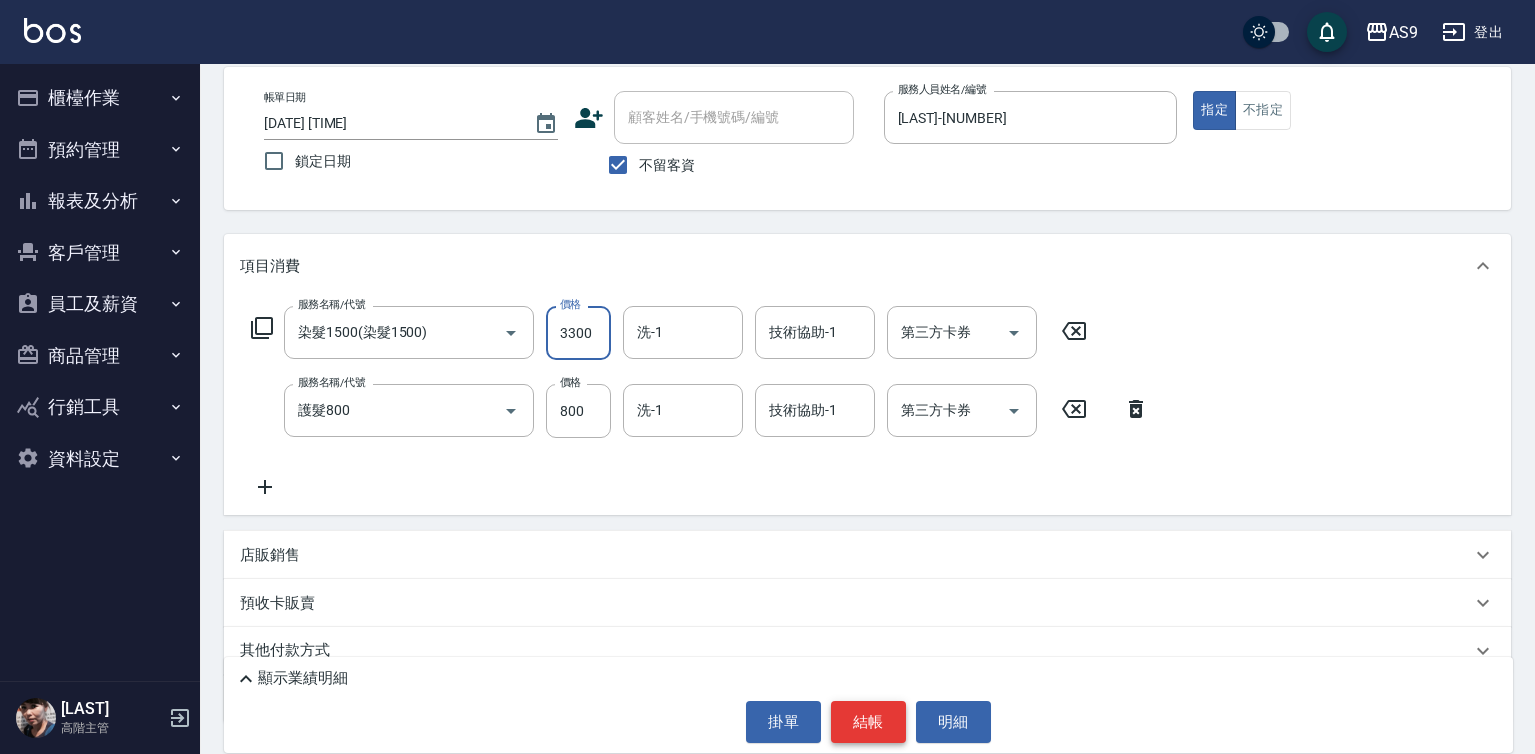 type on "3300" 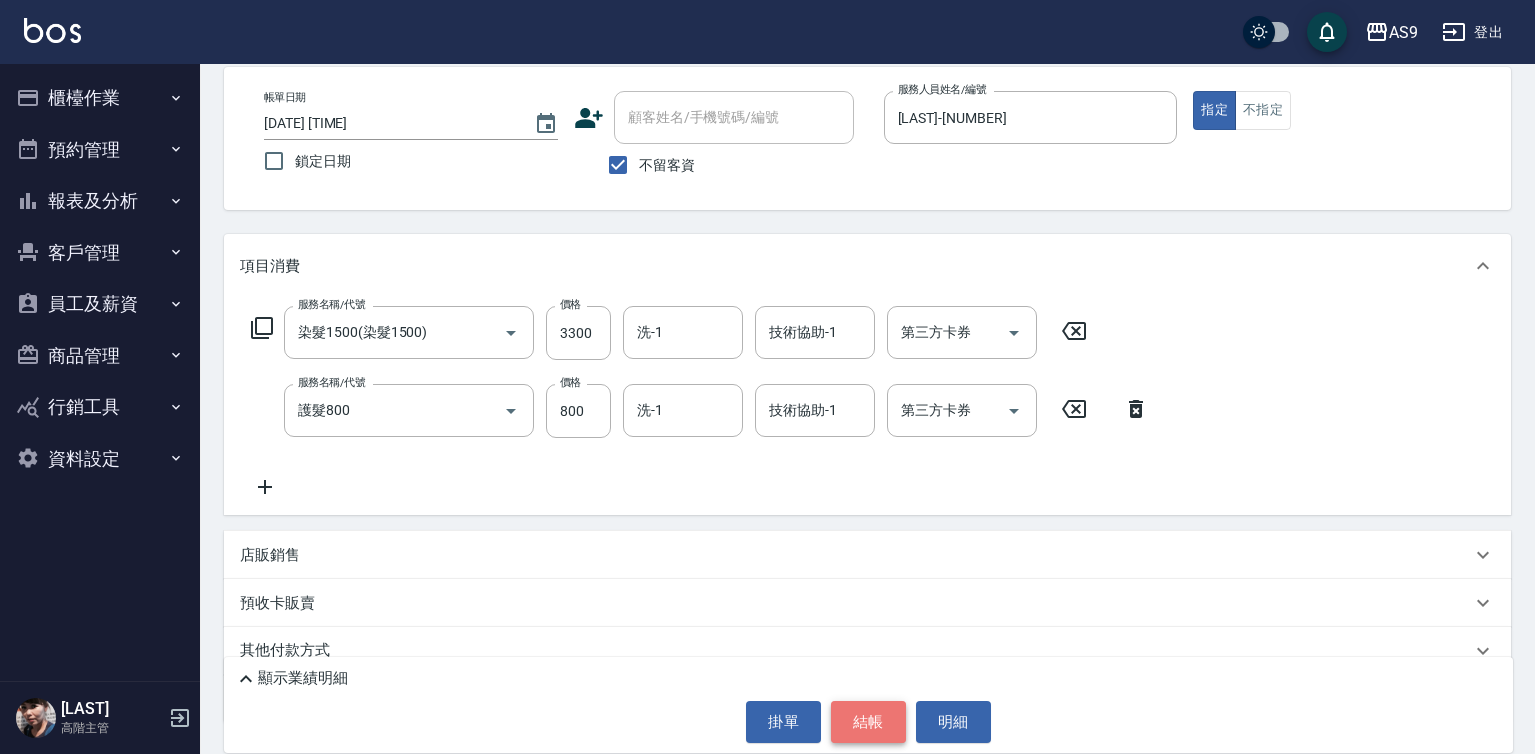 click on "結帳" at bounding box center [868, 722] 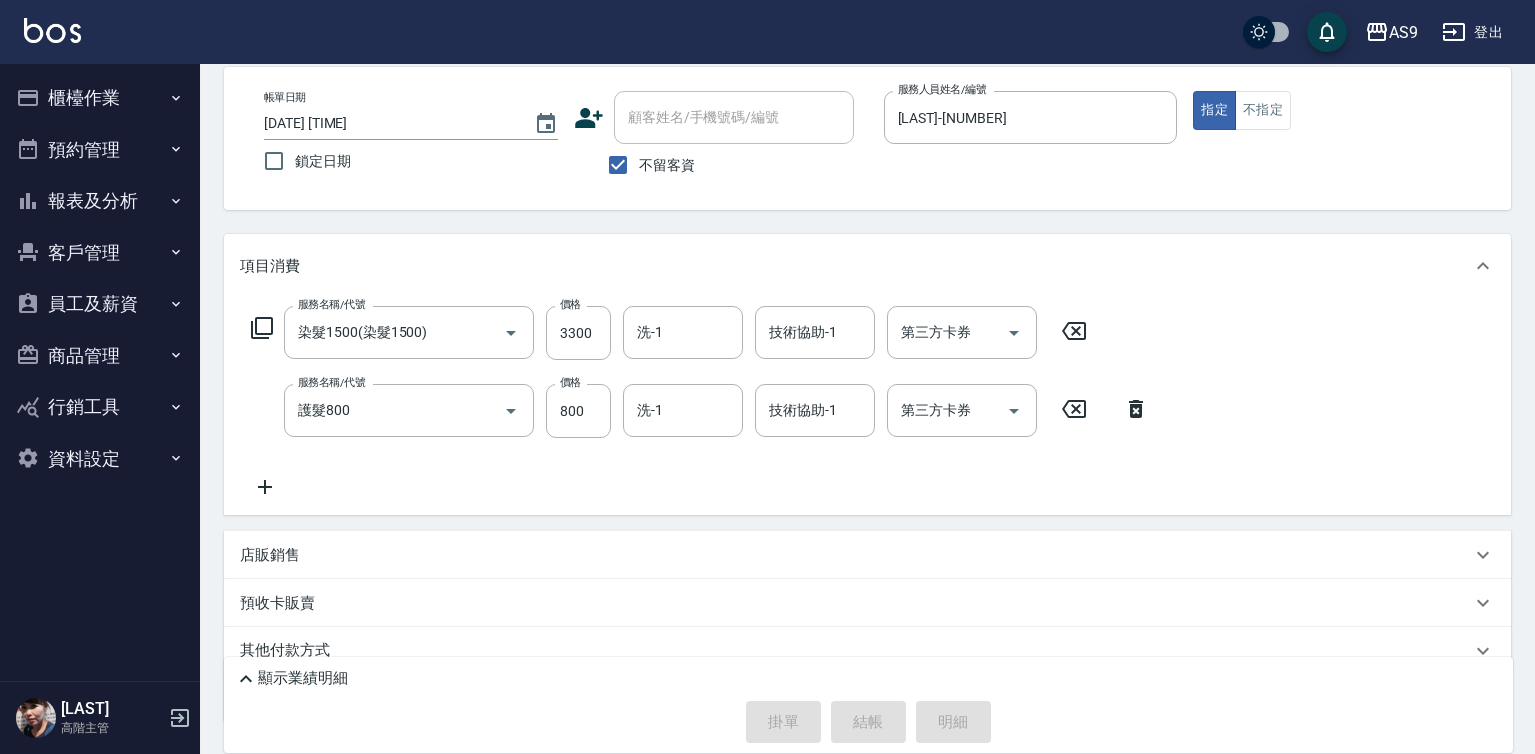 type on "[DATE] [TIME]" 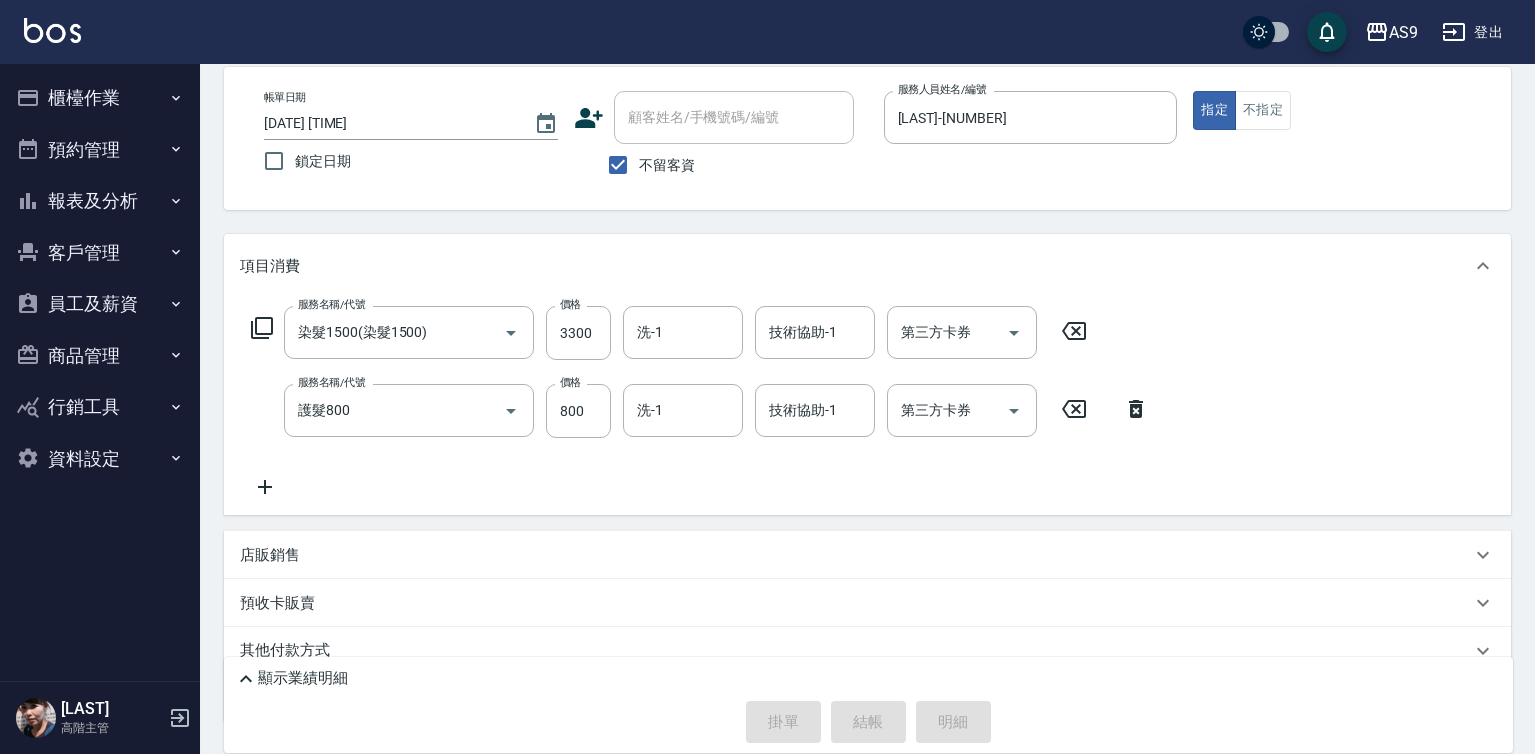 type 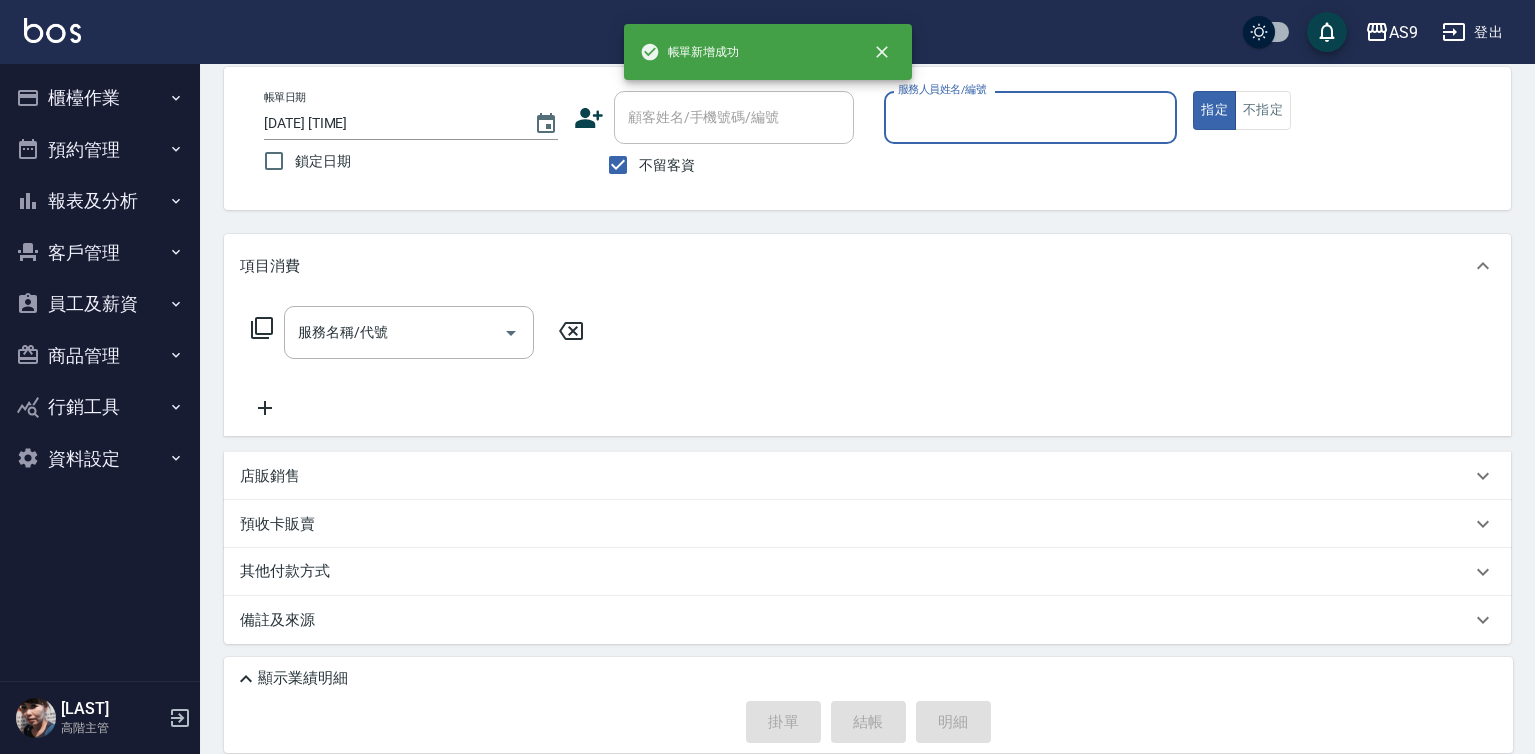 click on "服務人員姓名/編號" at bounding box center [1031, 117] 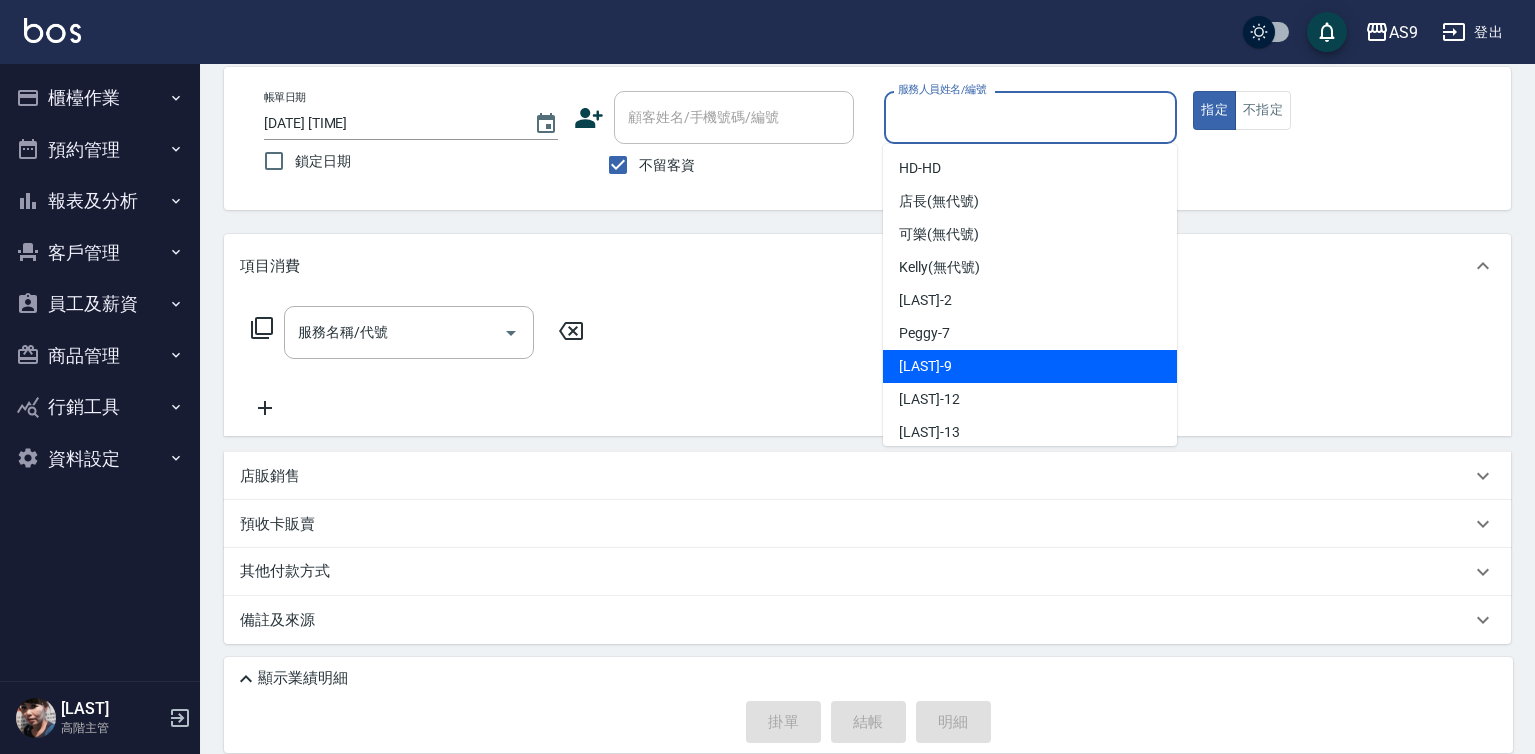 click on "[LAST] -[NUMBER]" at bounding box center [1030, 366] 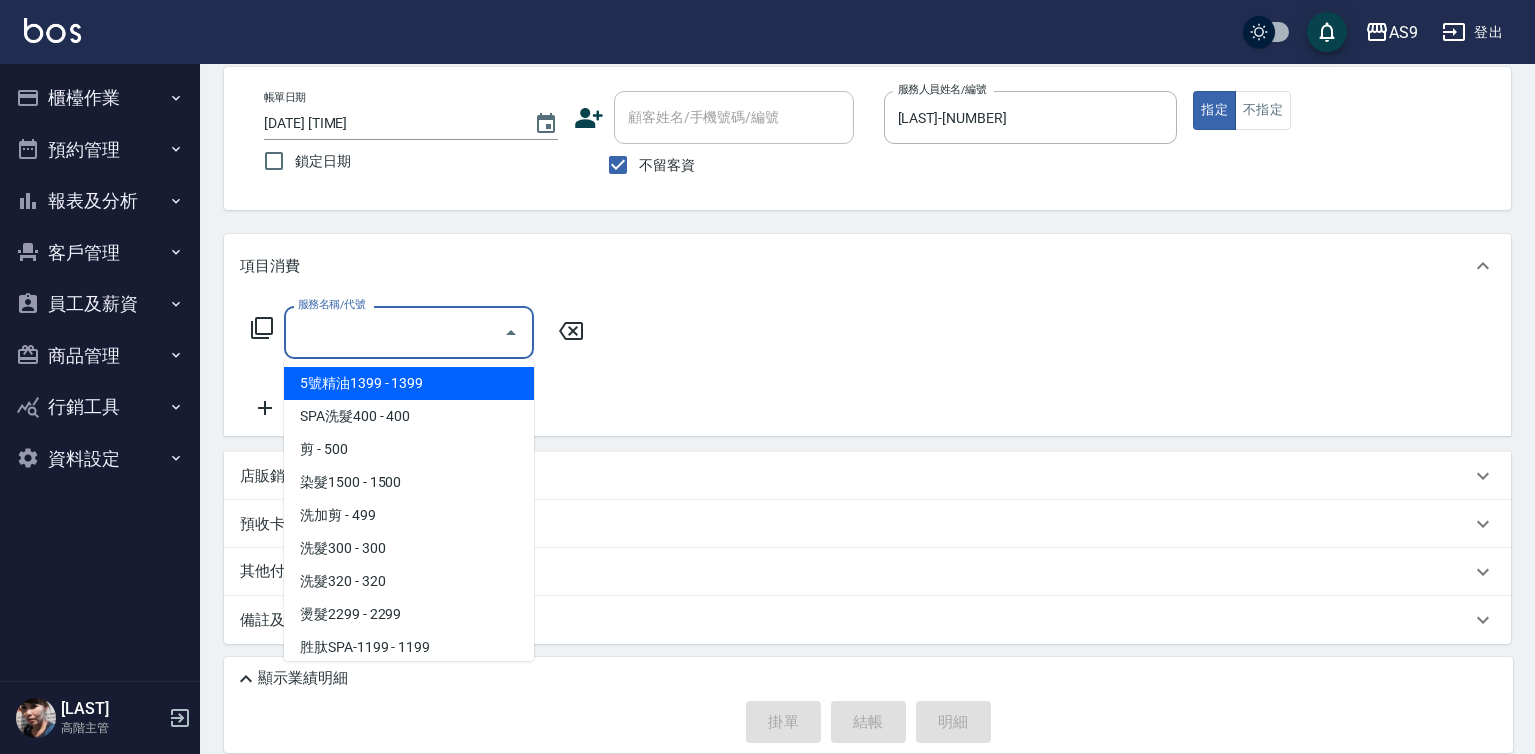 click on "服務名稱/代號" at bounding box center [394, 332] 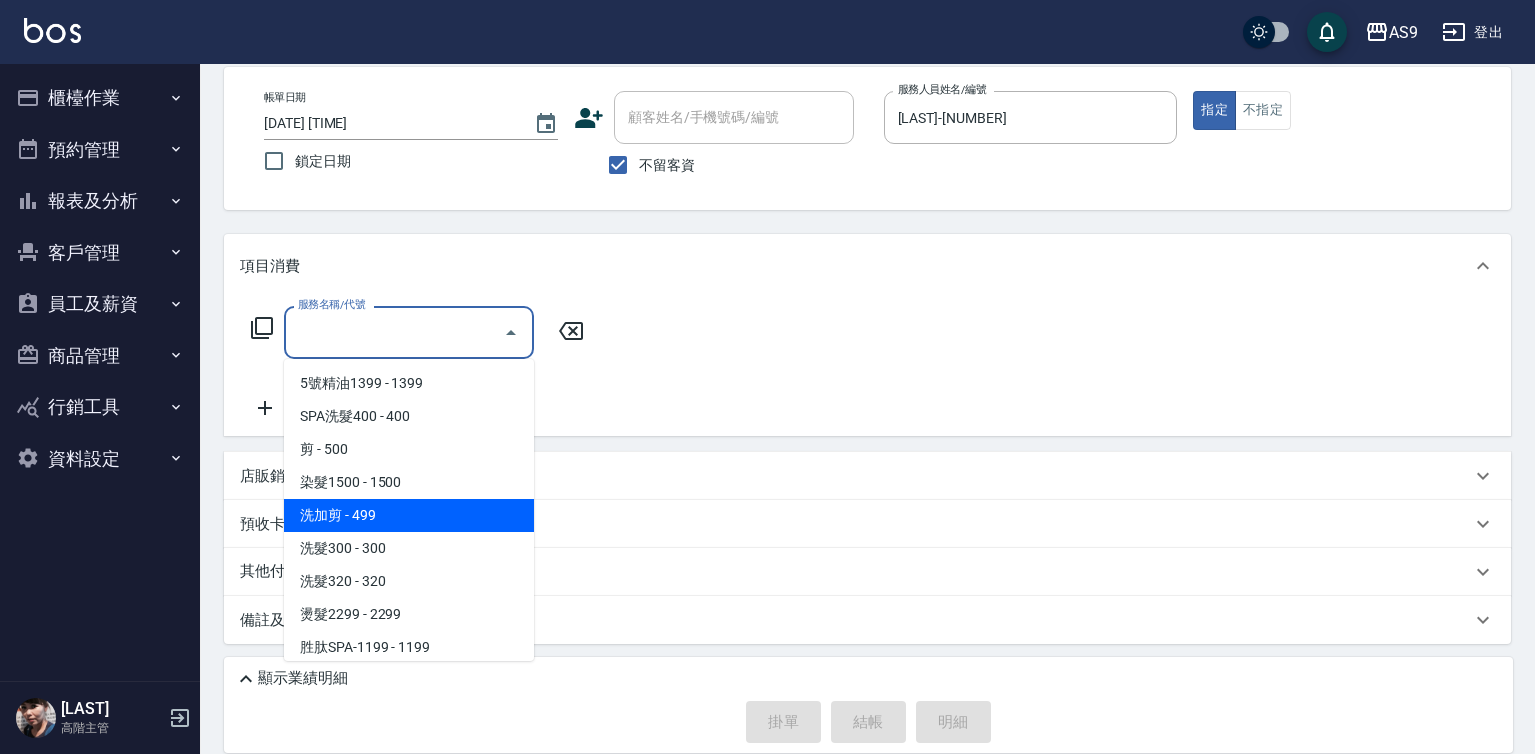 click on "洗加剪 - 499" at bounding box center [409, 515] 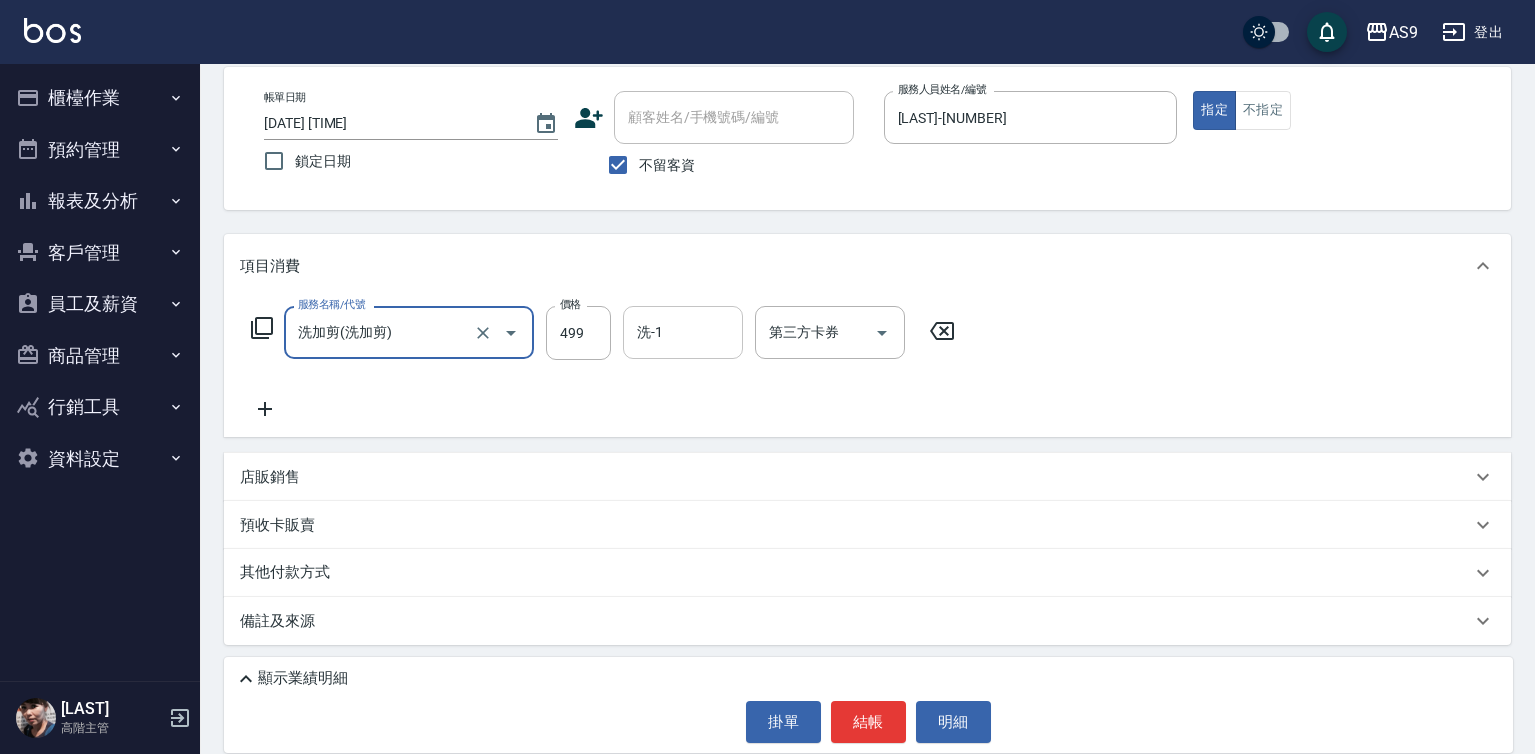 click on "洗-1" at bounding box center (683, 332) 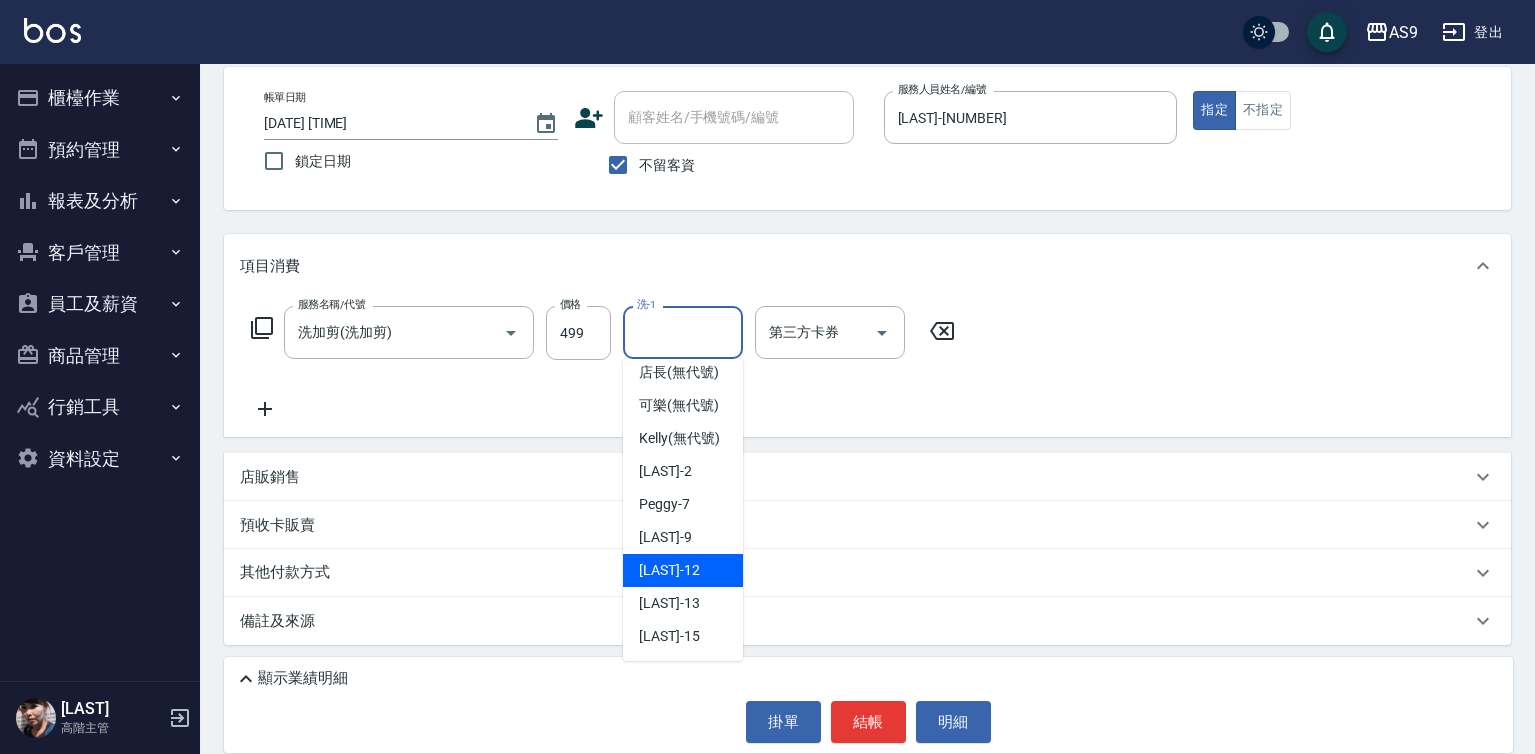 scroll, scrollTop: 128, scrollLeft: 0, axis: vertical 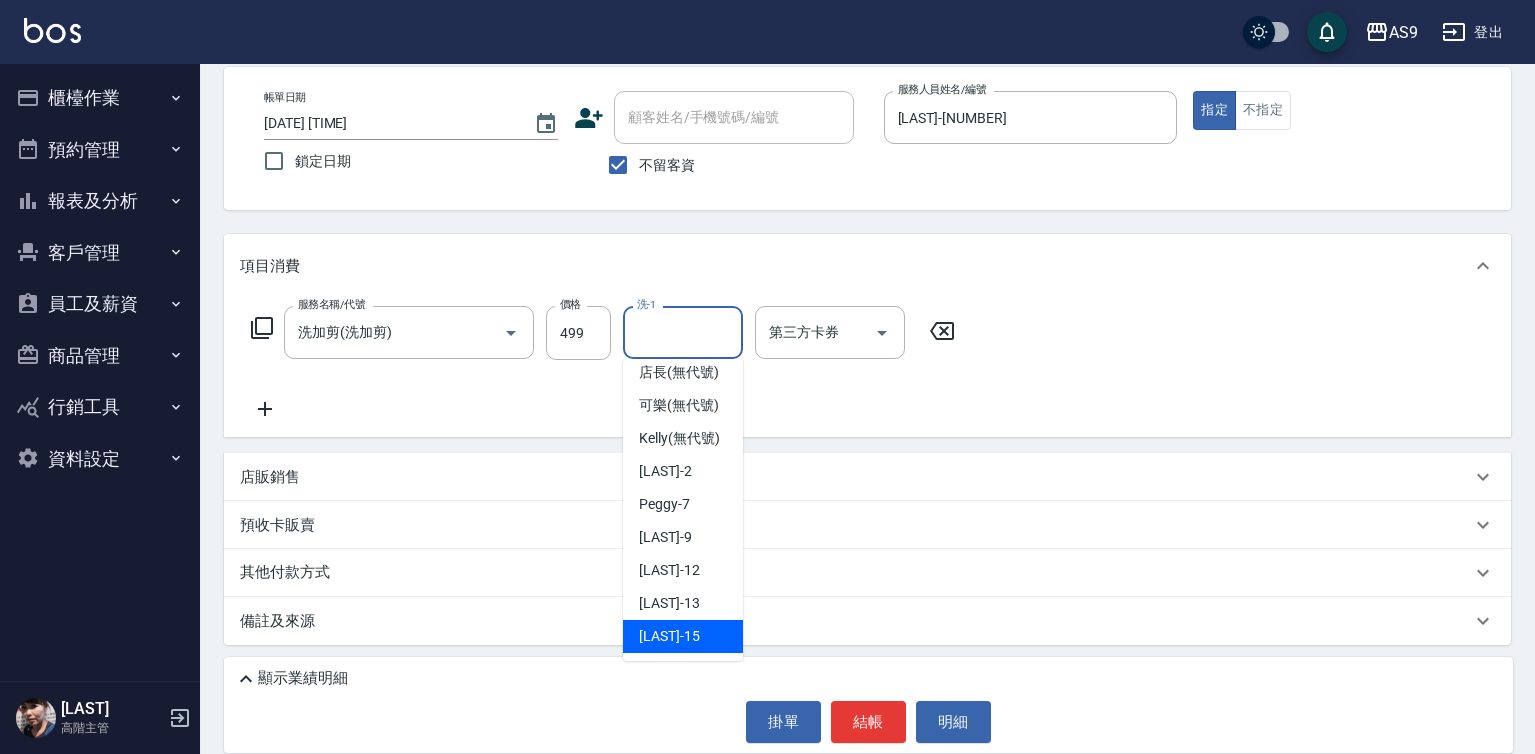 click on "[LAST] -[NUMBER]" at bounding box center (669, 636) 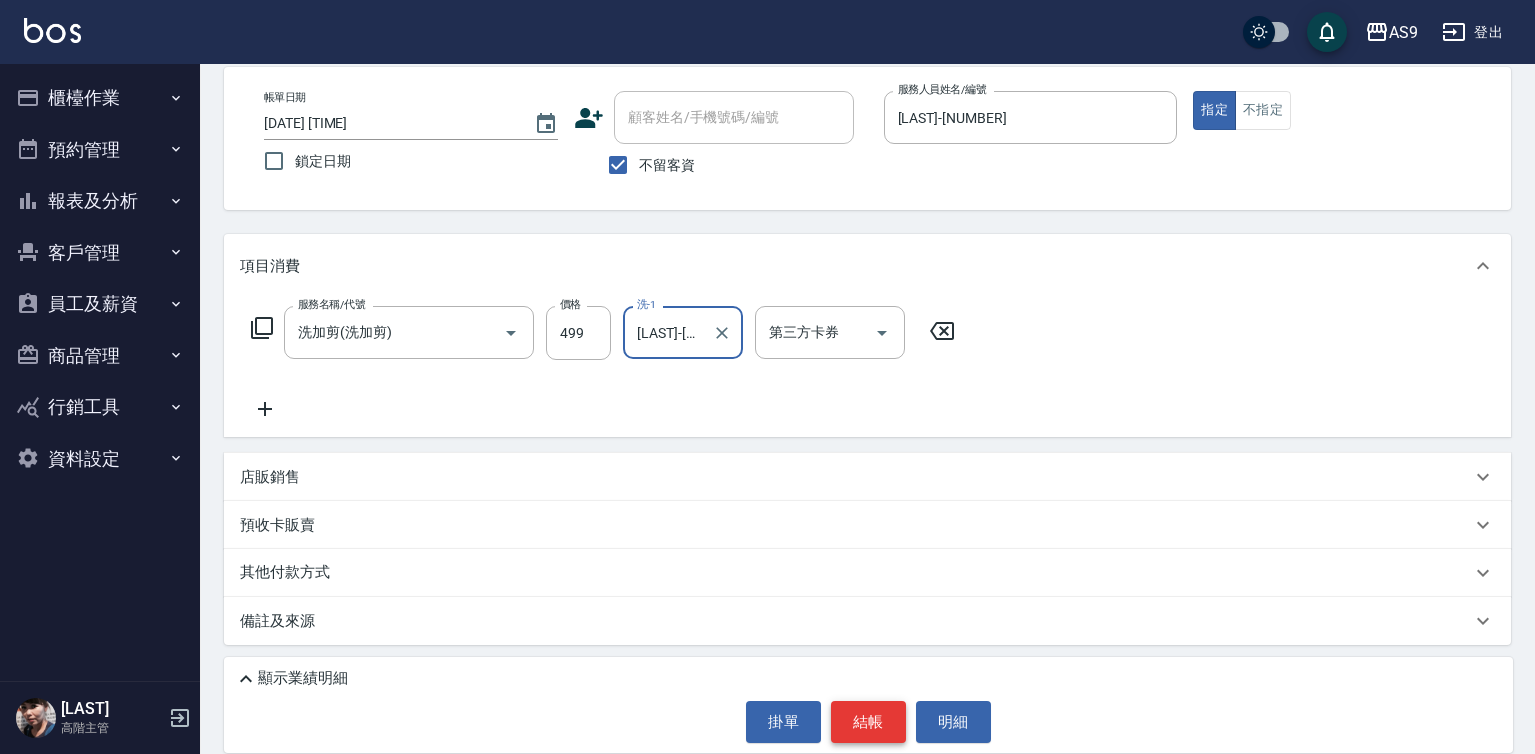click on "結帳" at bounding box center [868, 722] 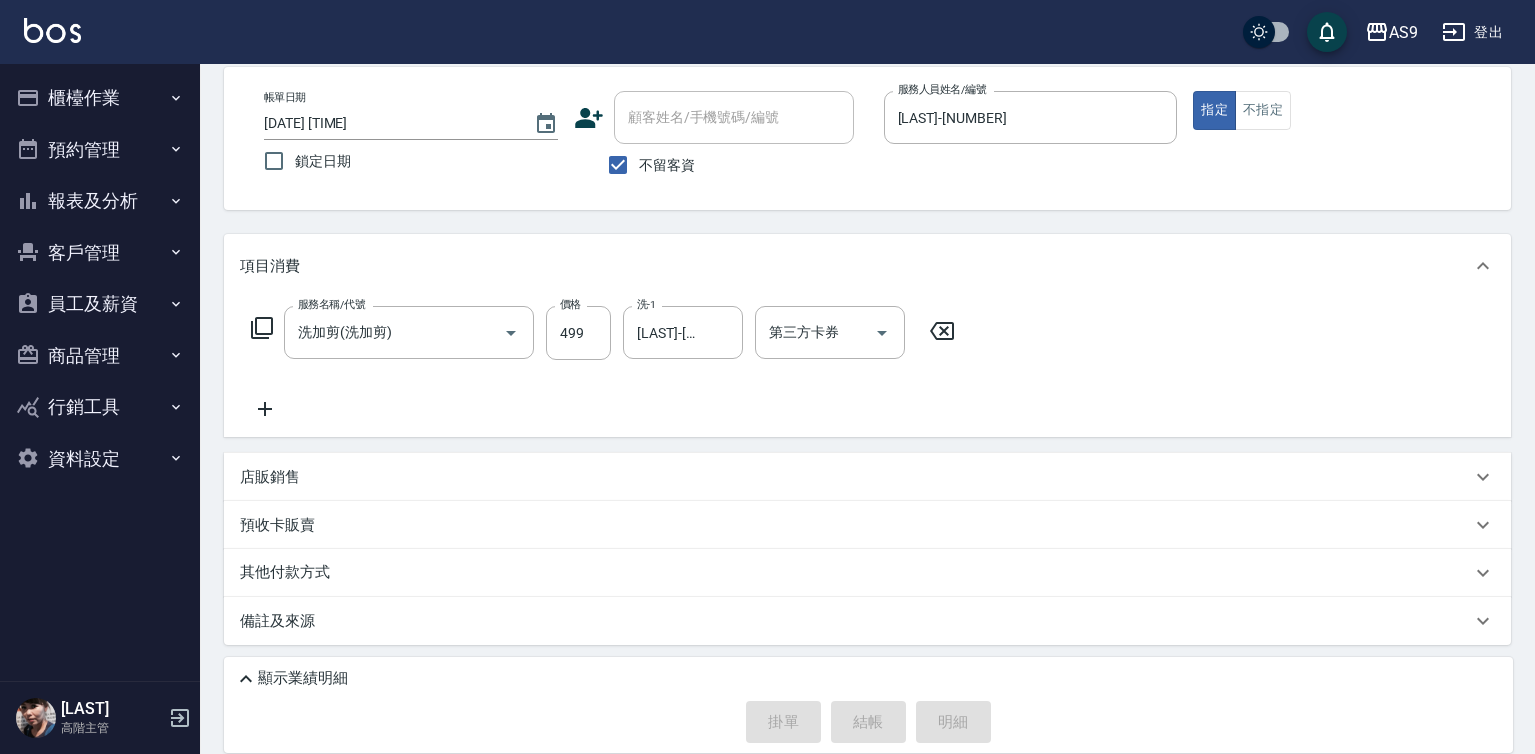 type 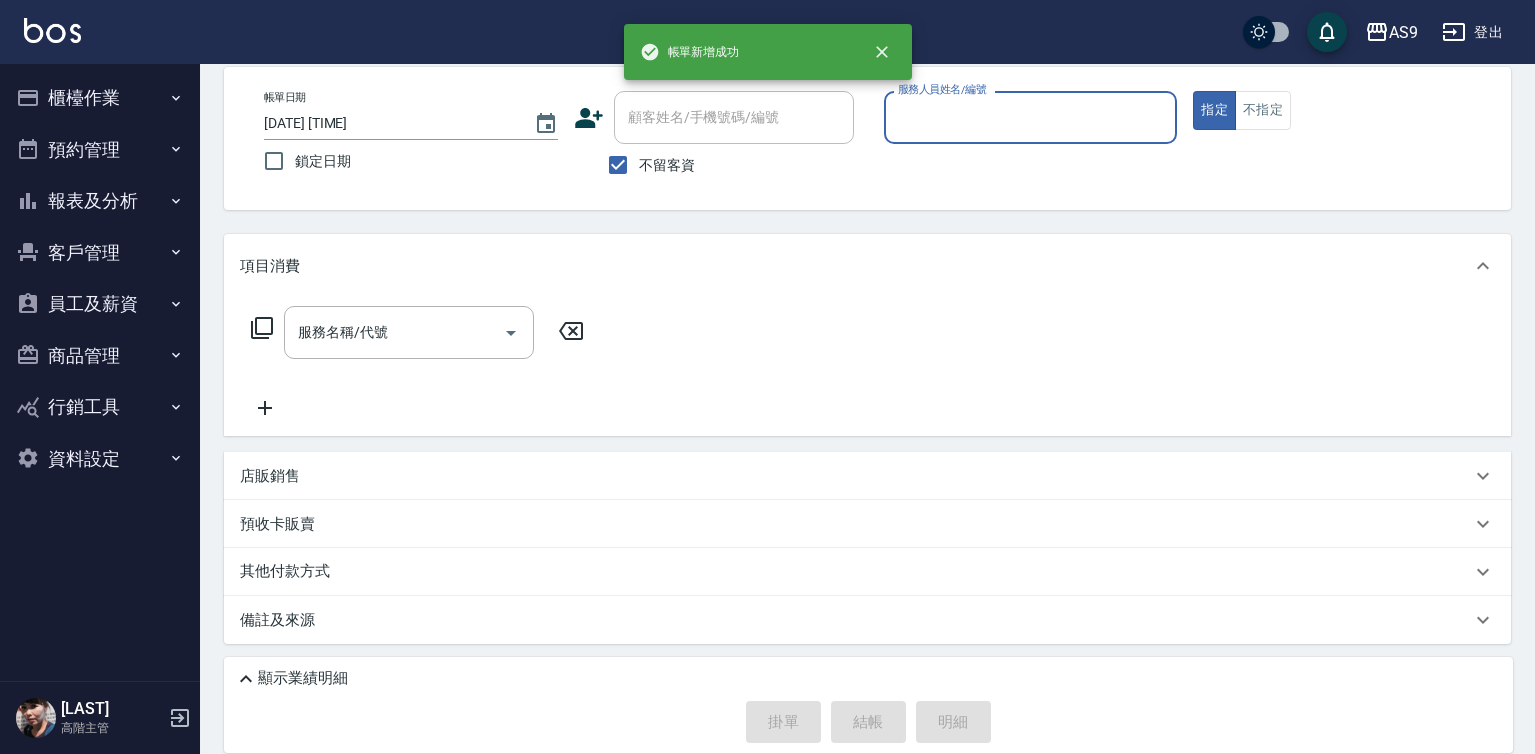 click on "服務人員姓名/編號" at bounding box center (1031, 117) 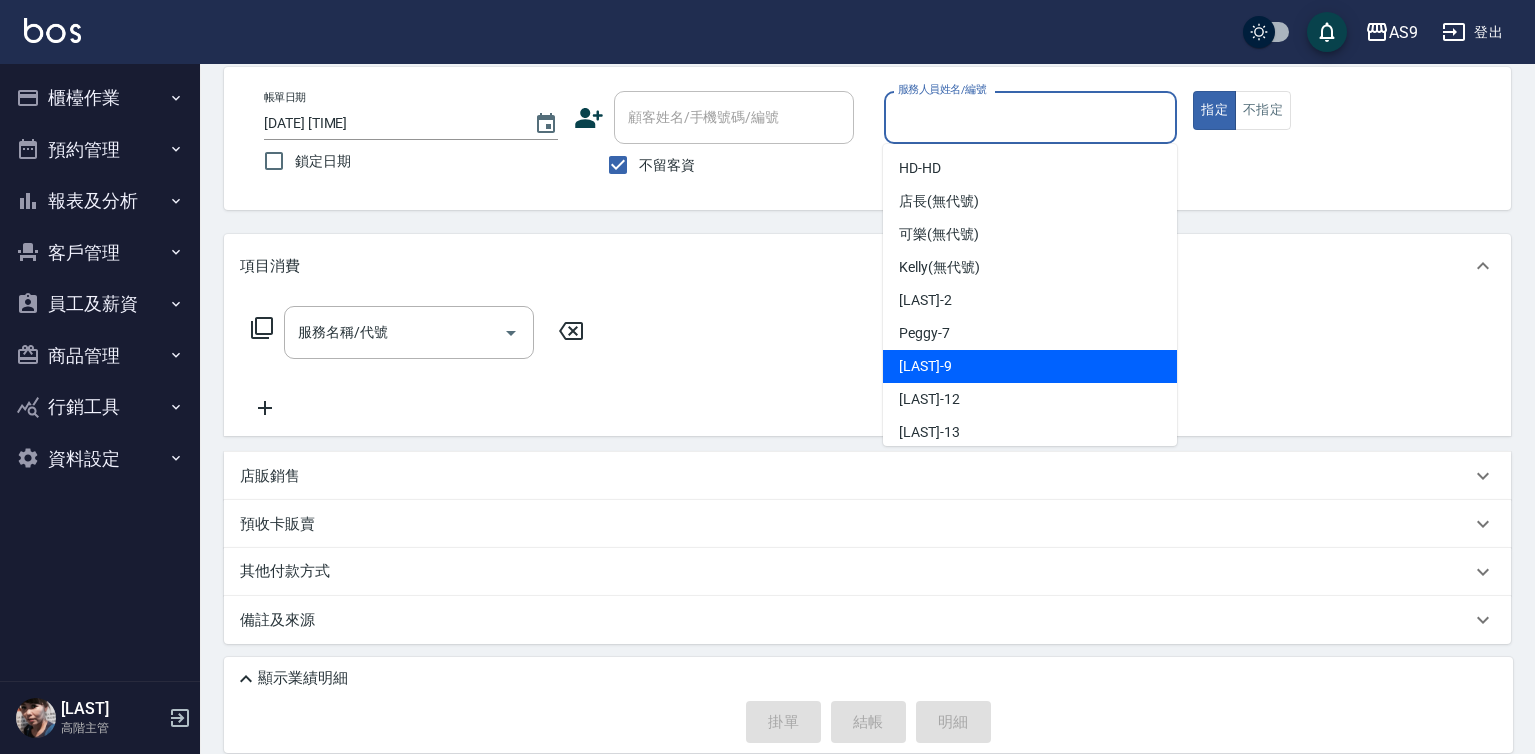 click on "[LAST] -[NUMBER]" at bounding box center [1030, 366] 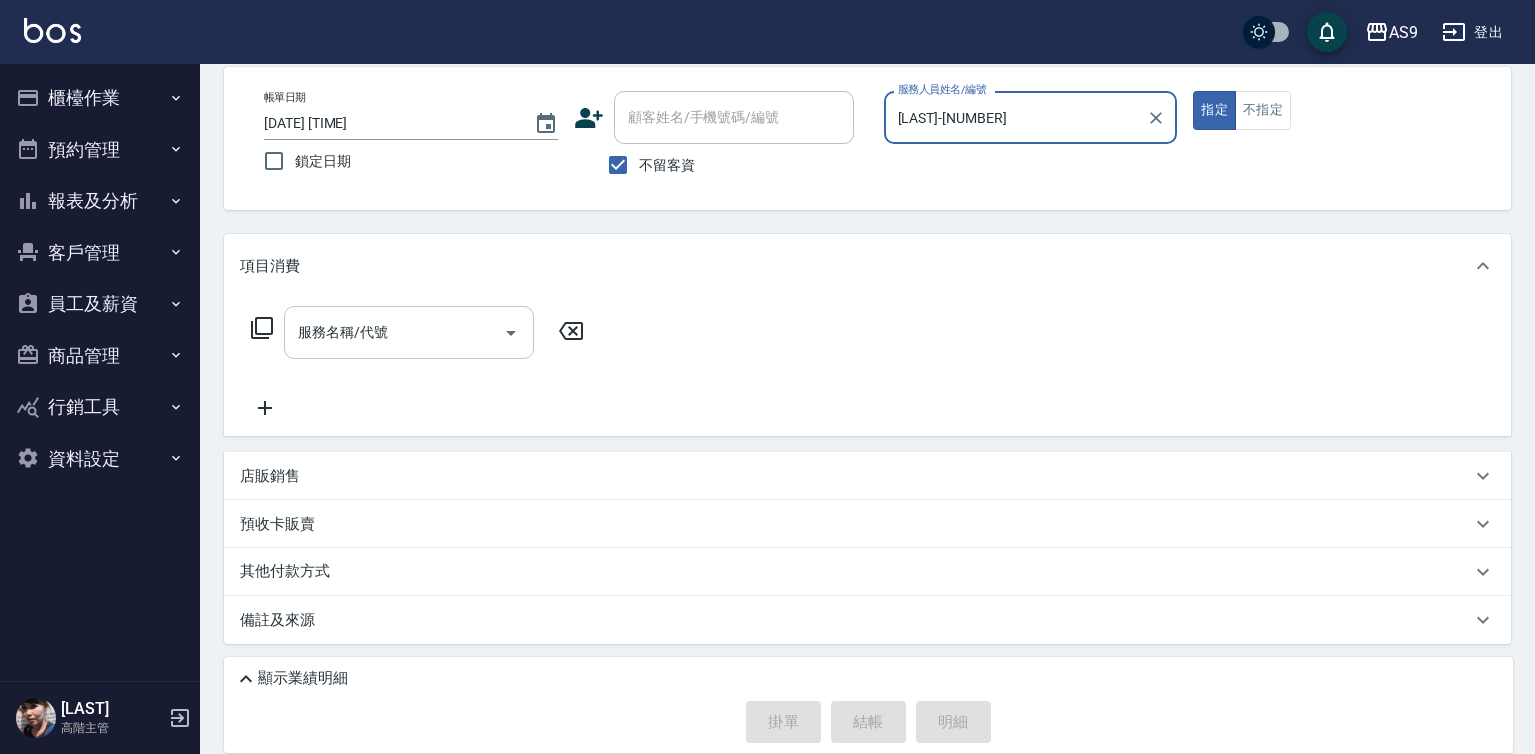 click on "服務名稱/代號" at bounding box center [394, 332] 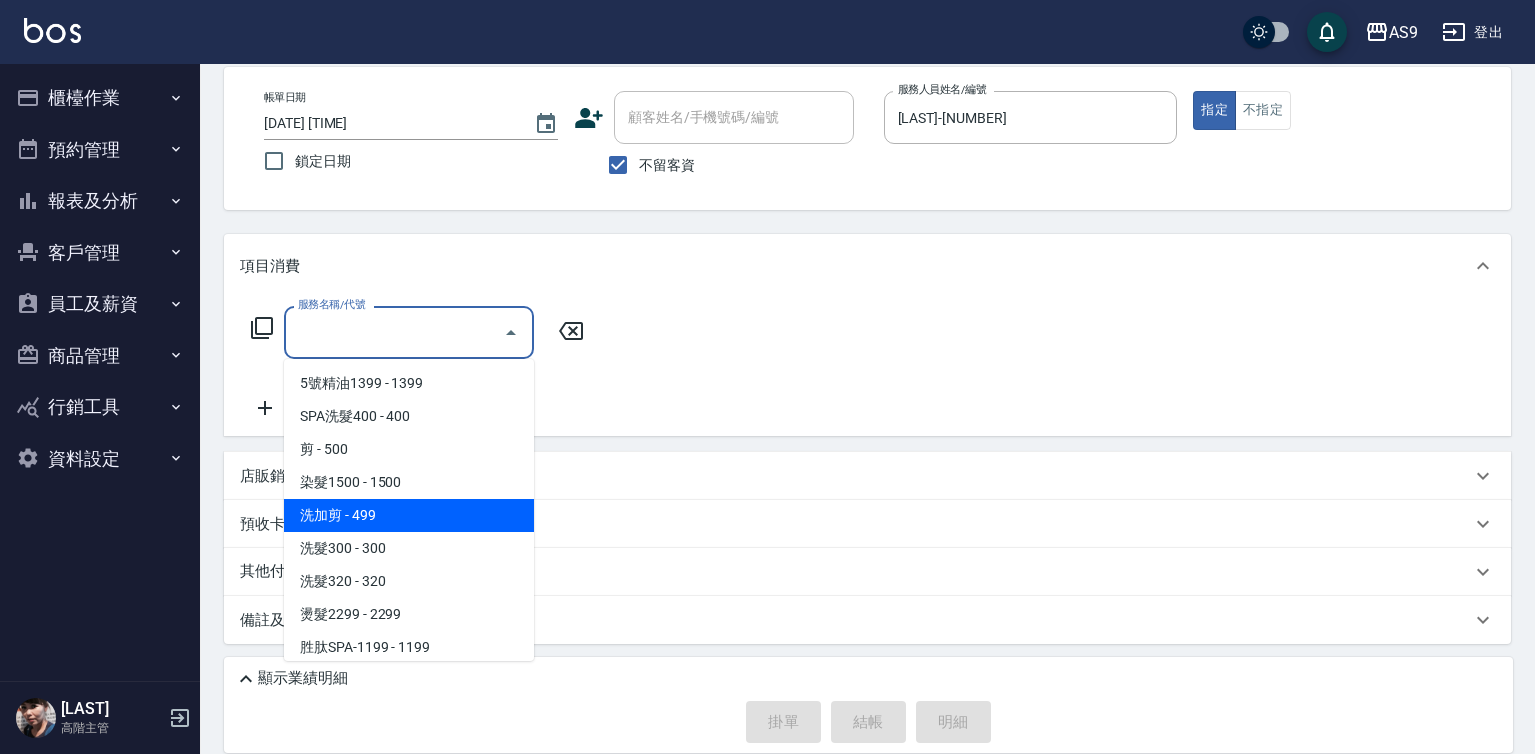 click on "洗加剪 - 499" at bounding box center (409, 515) 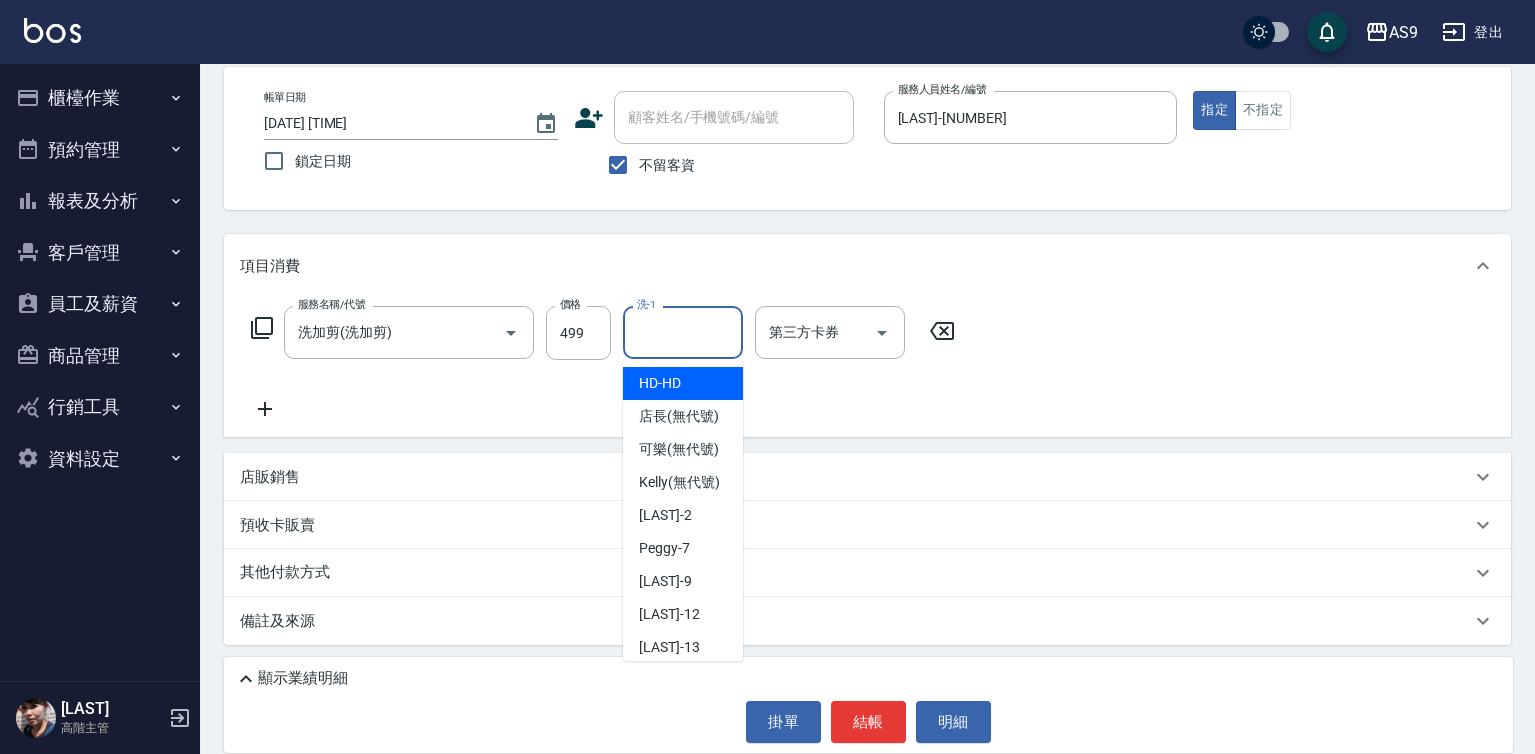 click on "洗-1" at bounding box center (683, 332) 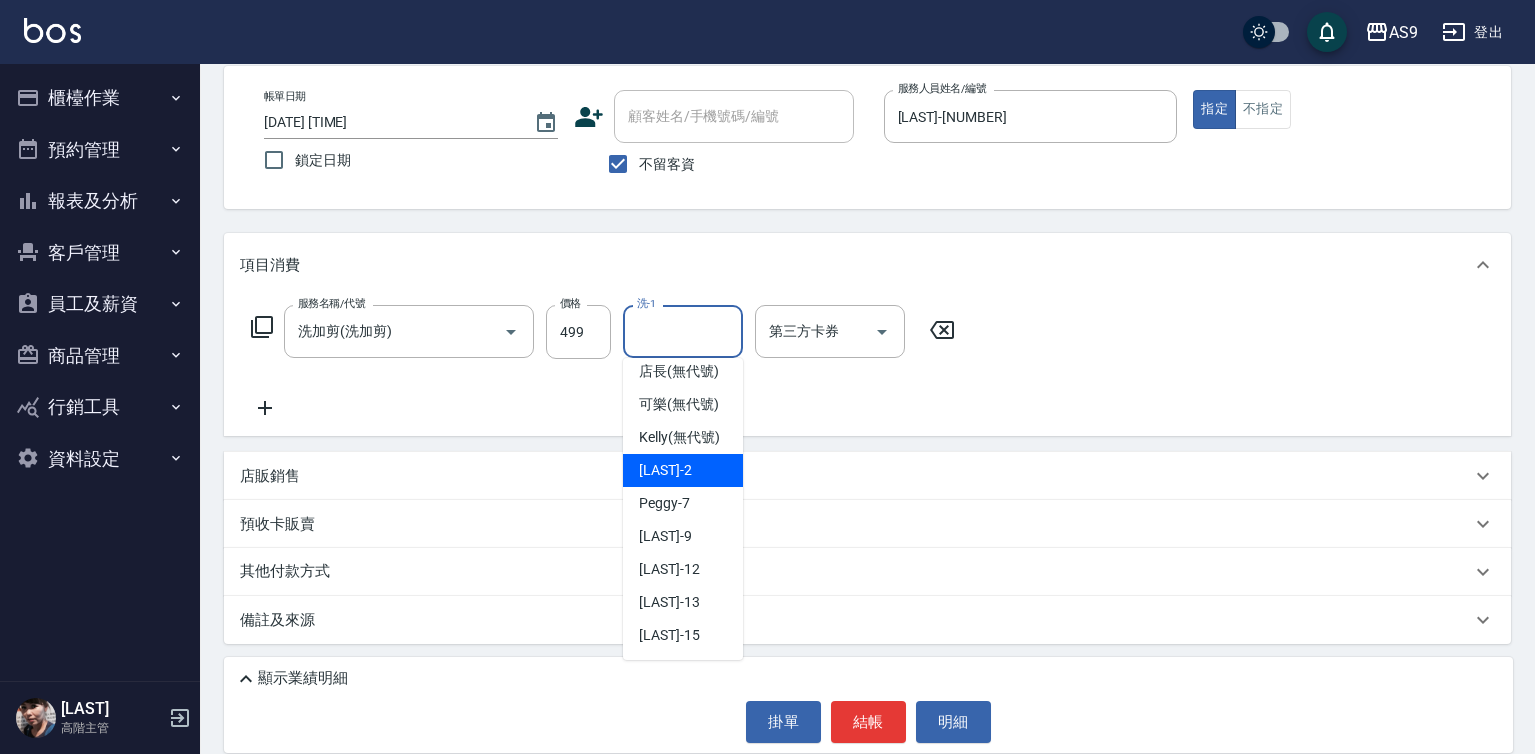 scroll, scrollTop: 100, scrollLeft: 0, axis: vertical 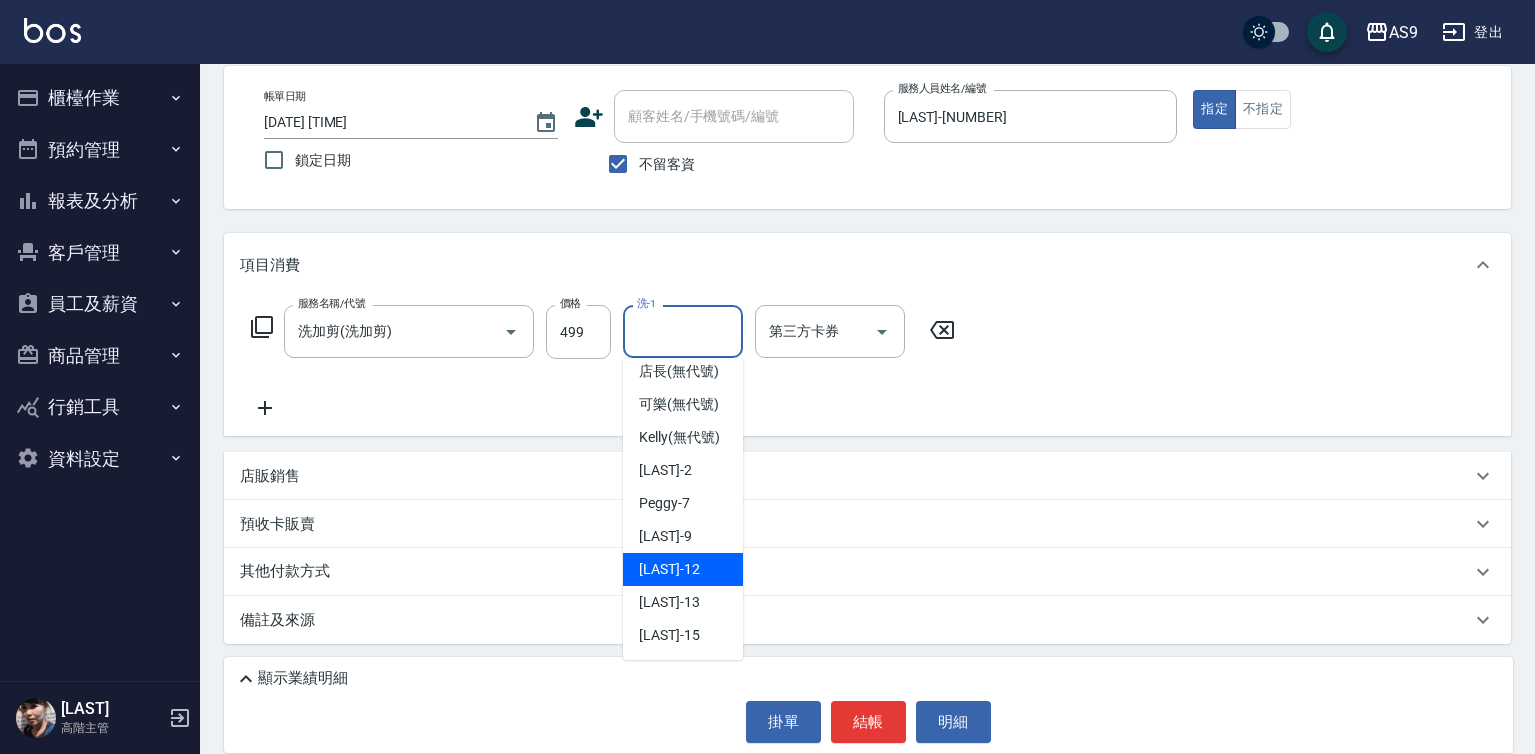 click on "[LAST] -[NUMBER]" at bounding box center (683, 569) 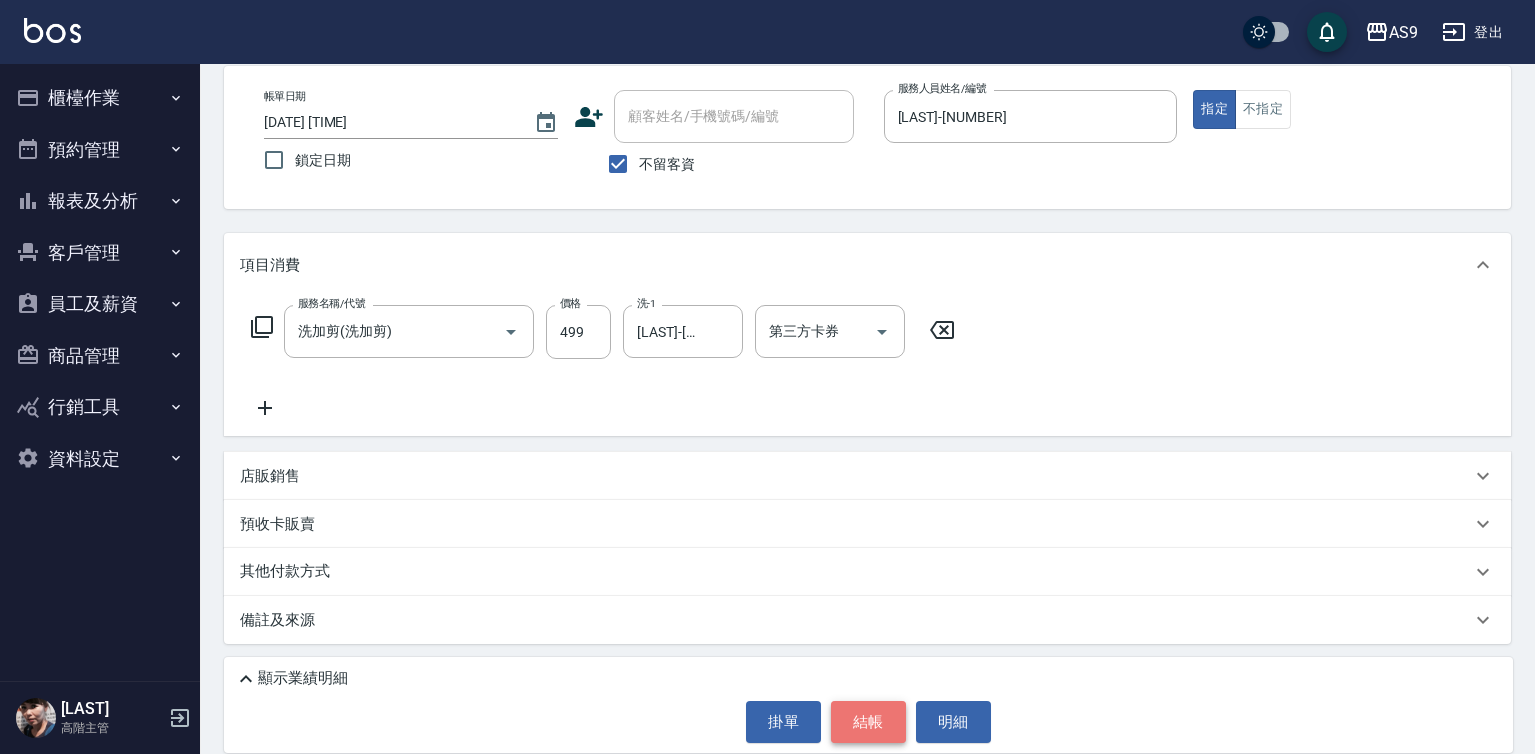 click on "結帳" at bounding box center [868, 722] 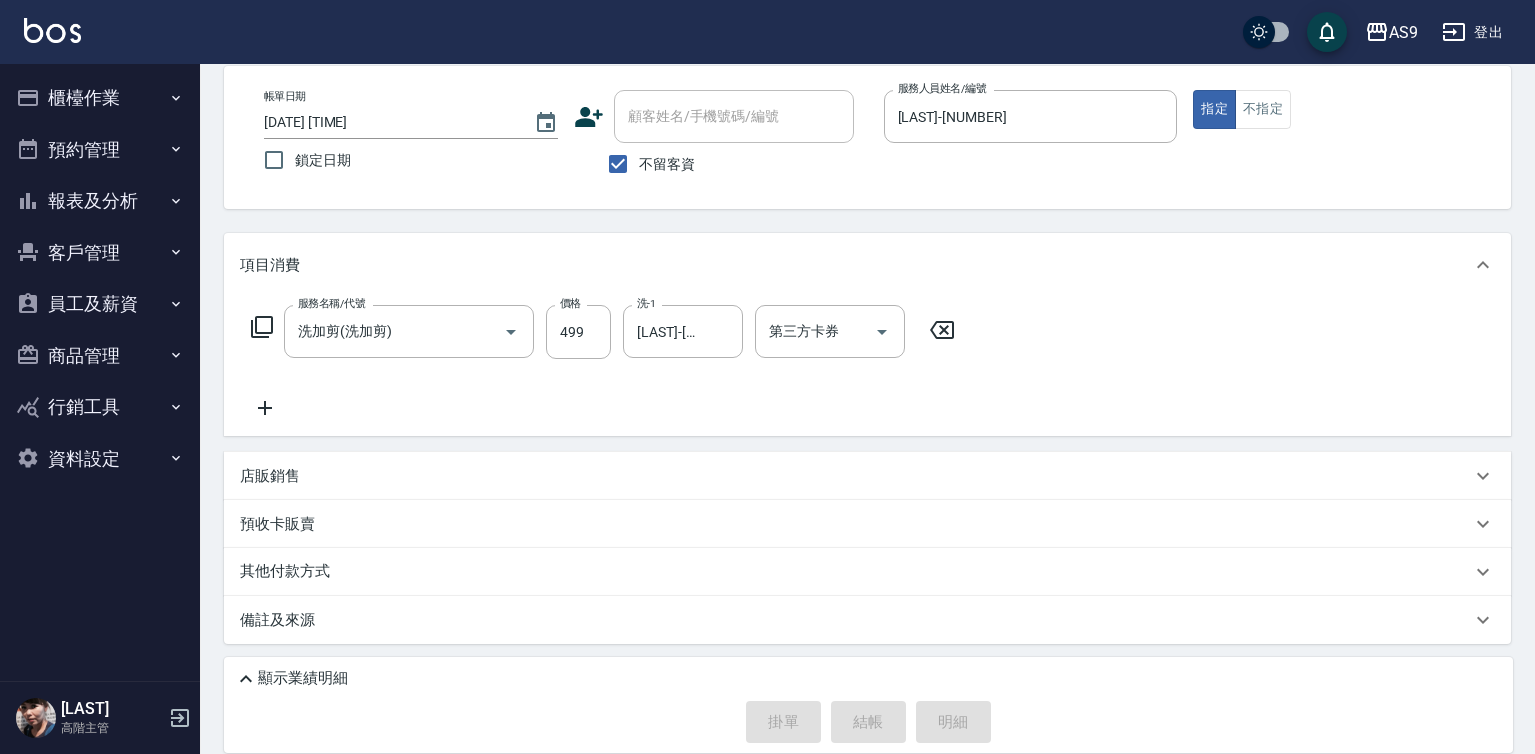 type 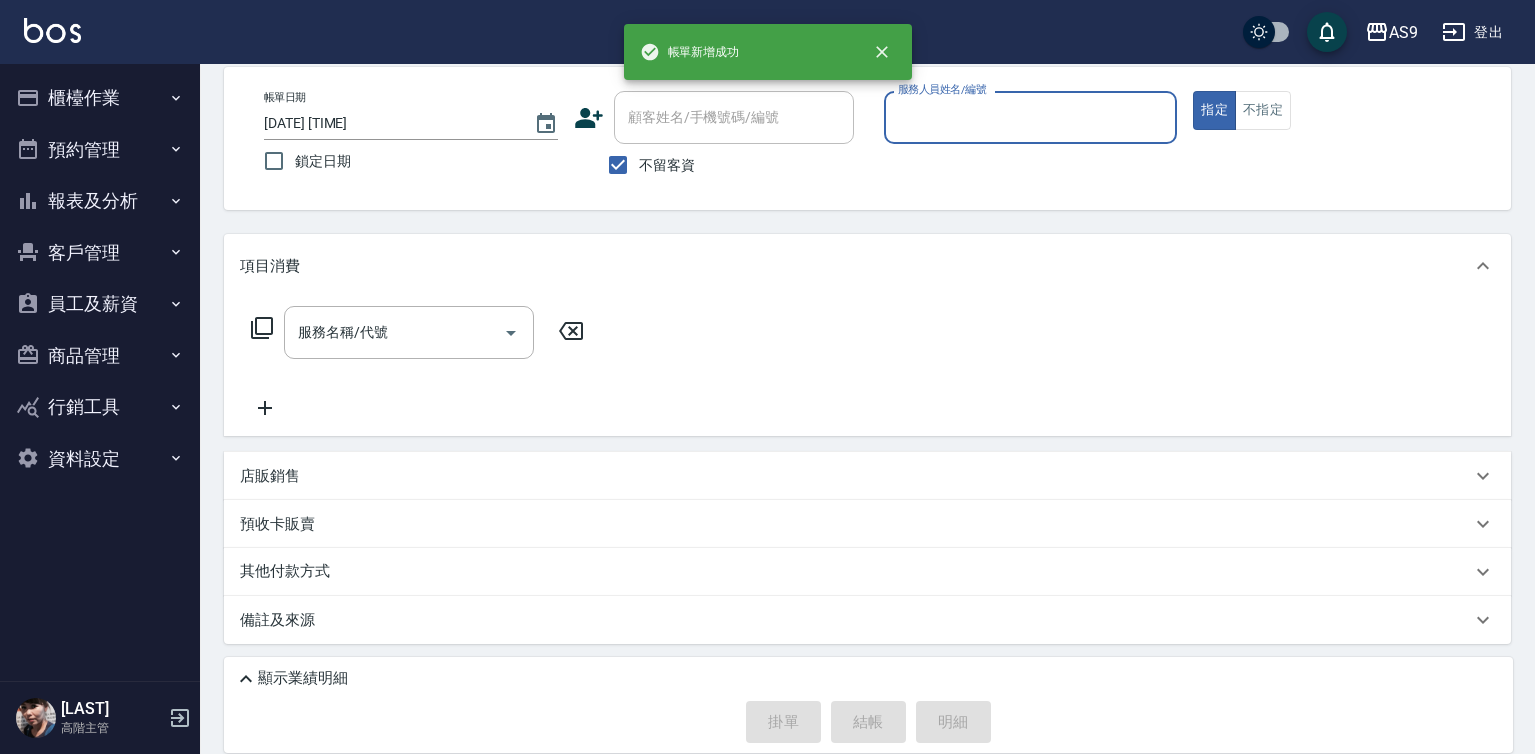 scroll, scrollTop: 94, scrollLeft: 0, axis: vertical 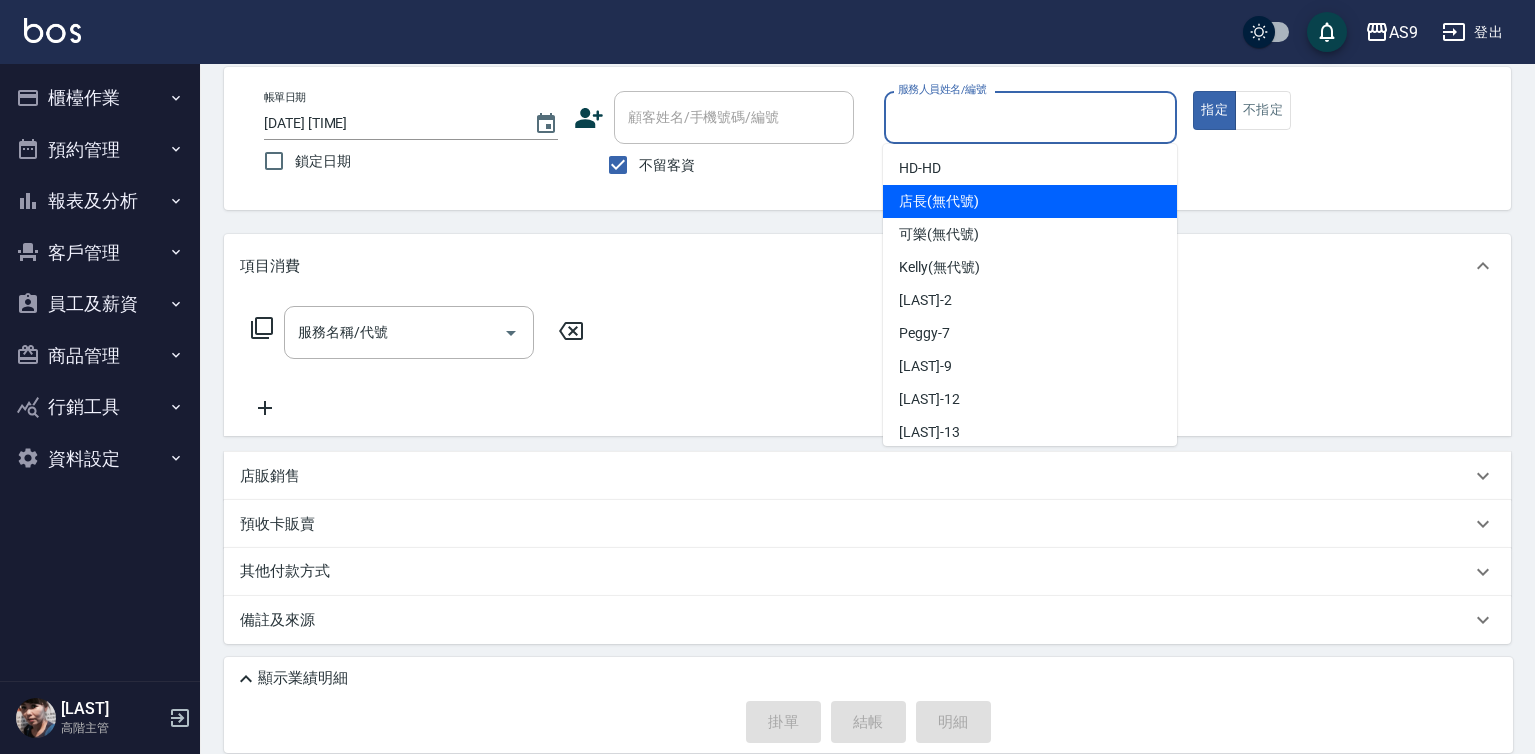click on "店長 (無代號)" at bounding box center (939, 201) 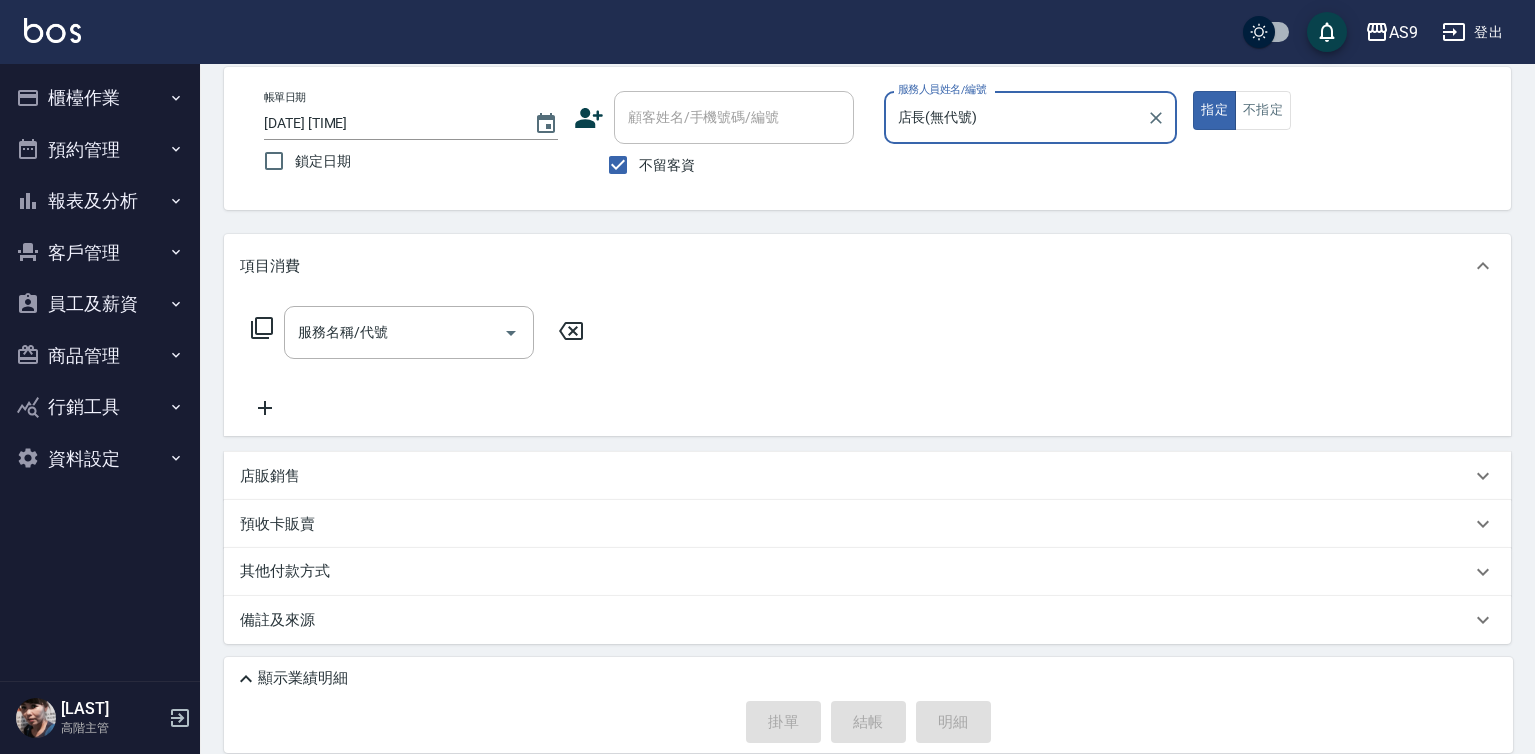 click on "店長(無代號)" at bounding box center [1016, 117] 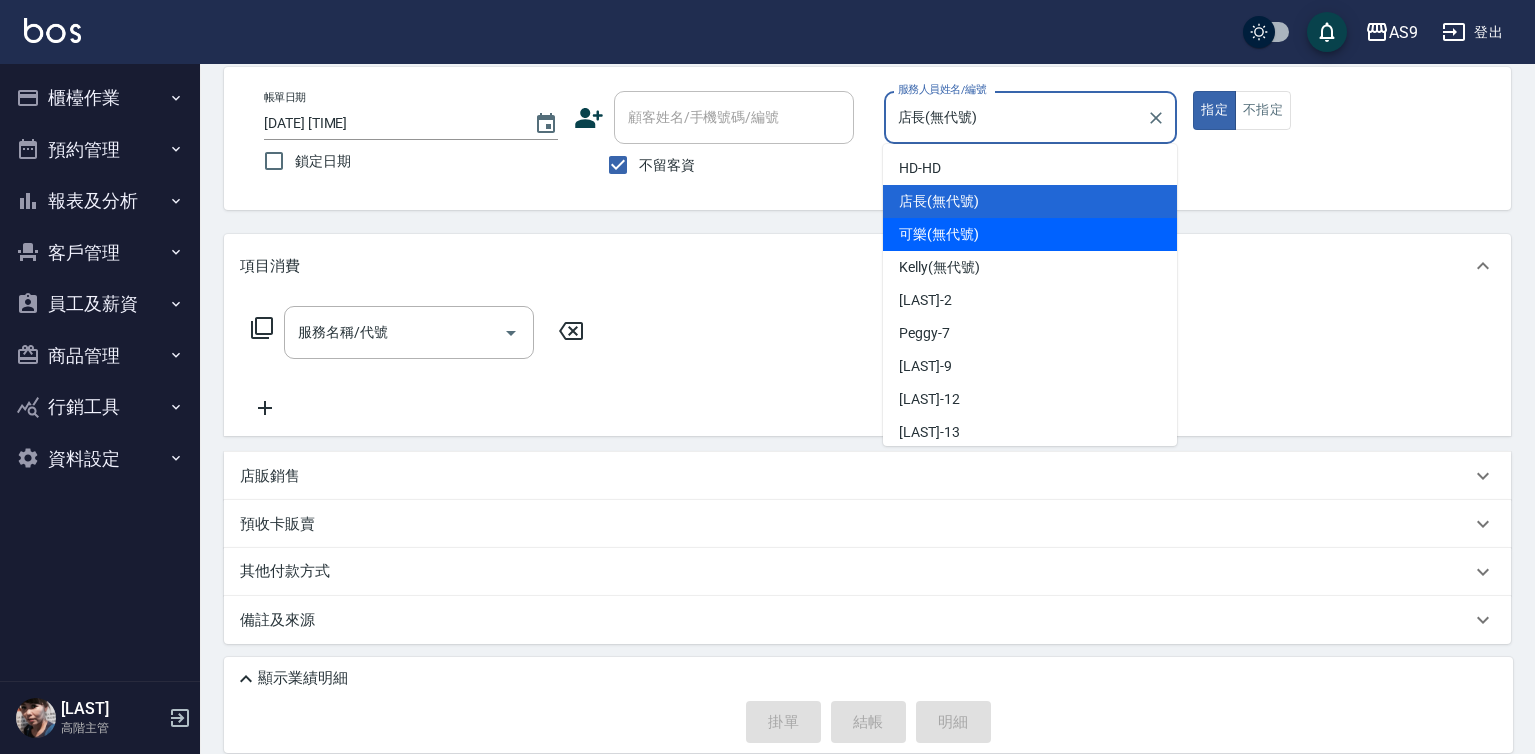 click on "可樂 (無代號)" at bounding box center [939, 234] 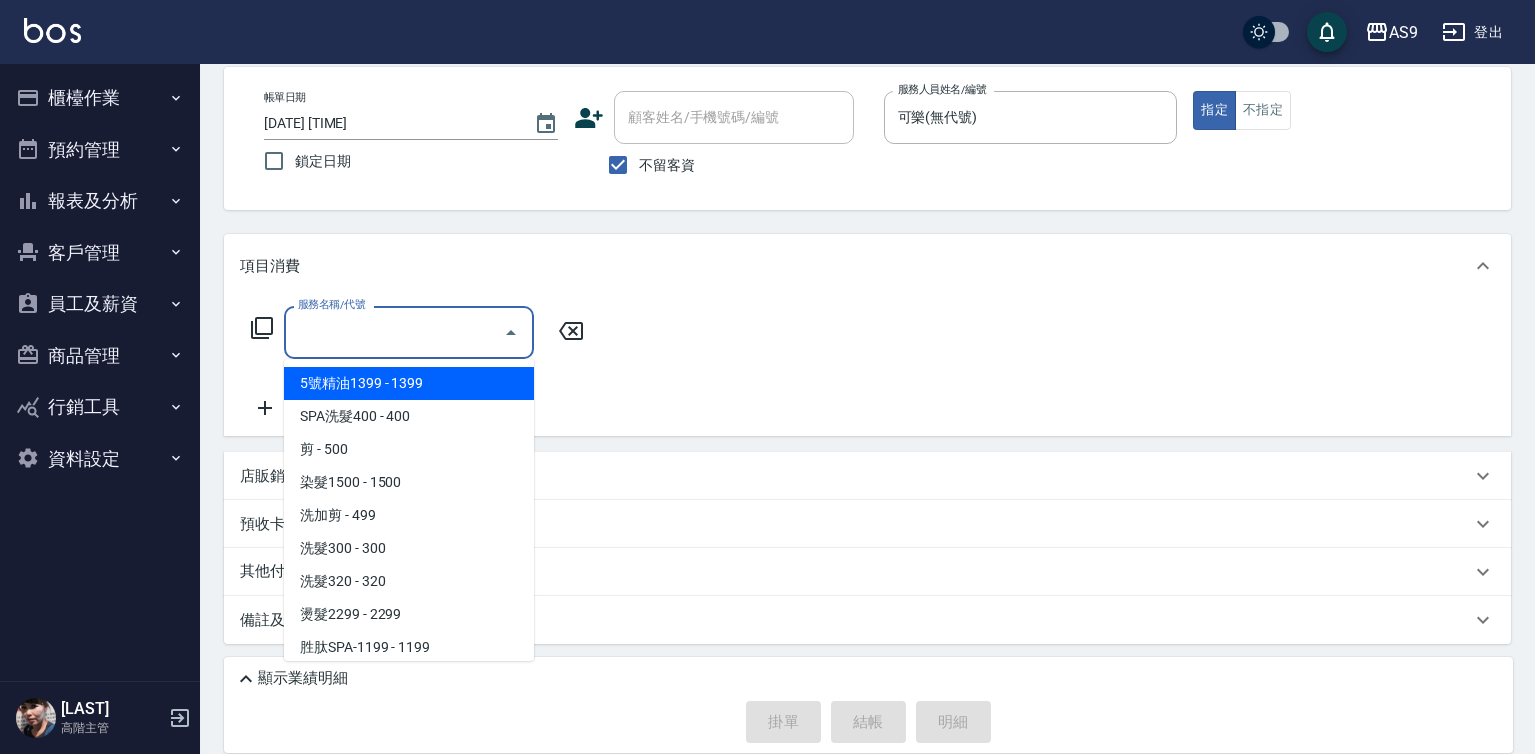 click on "服務名稱/代號" at bounding box center [394, 332] 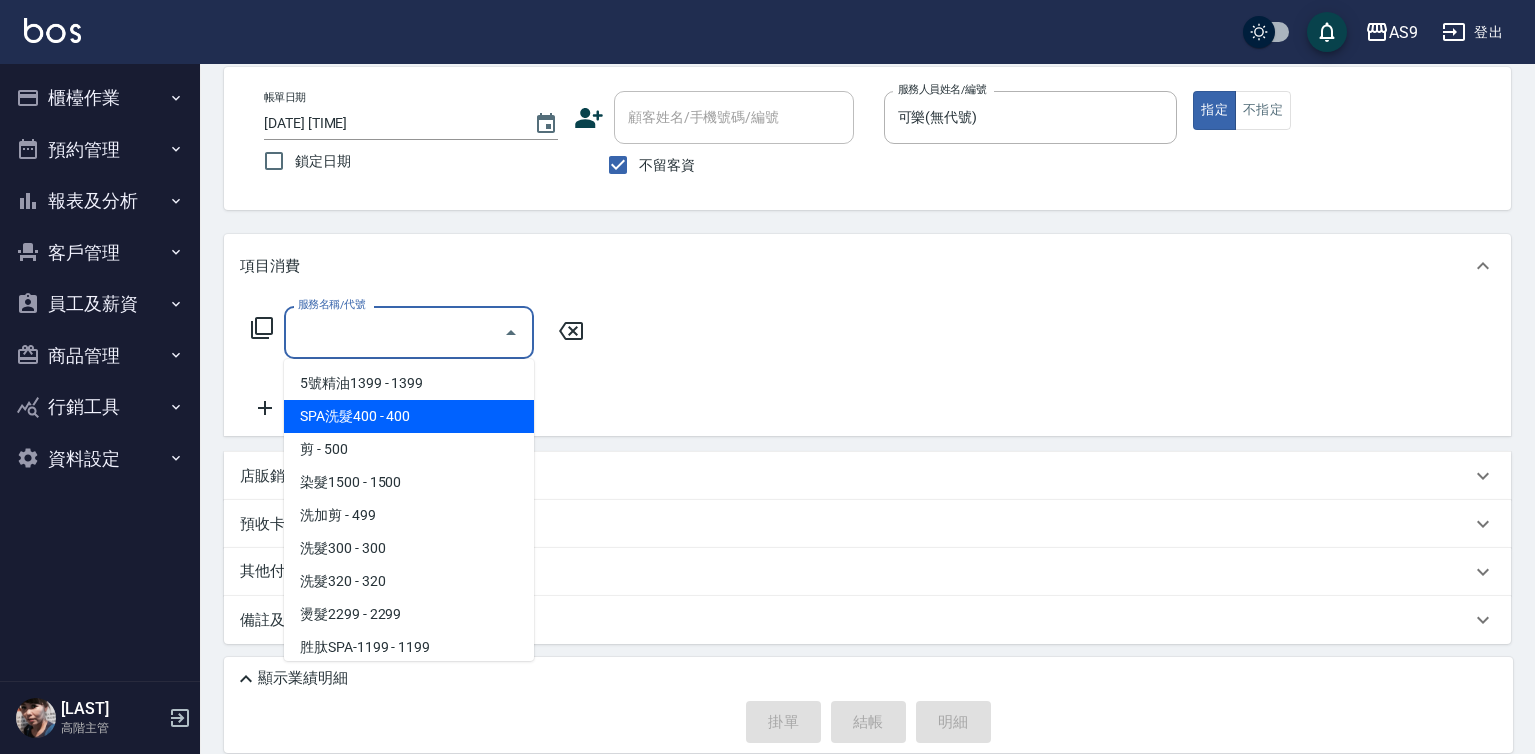 click on "SPA洗髮400 - 400" at bounding box center [409, 416] 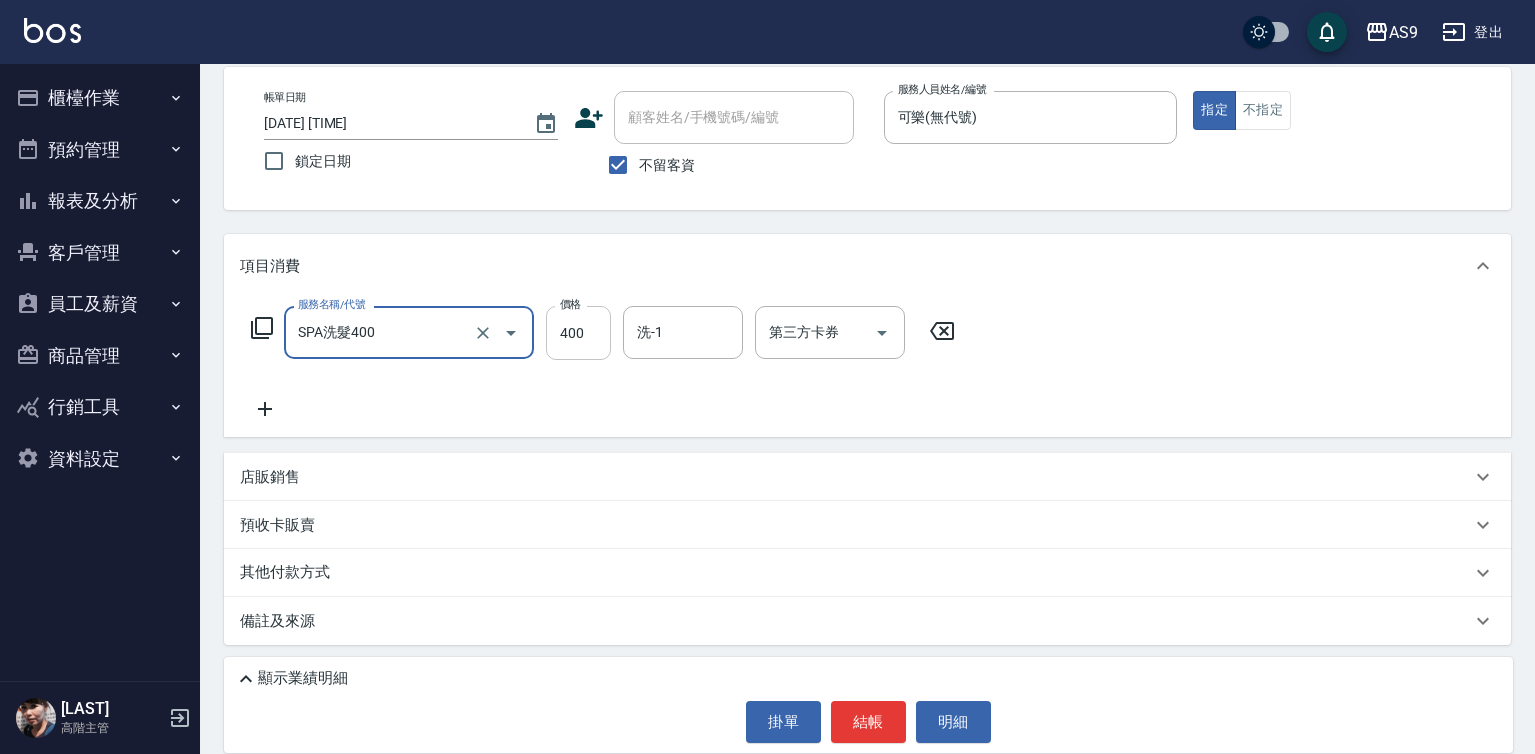 click on "400" at bounding box center [578, 333] 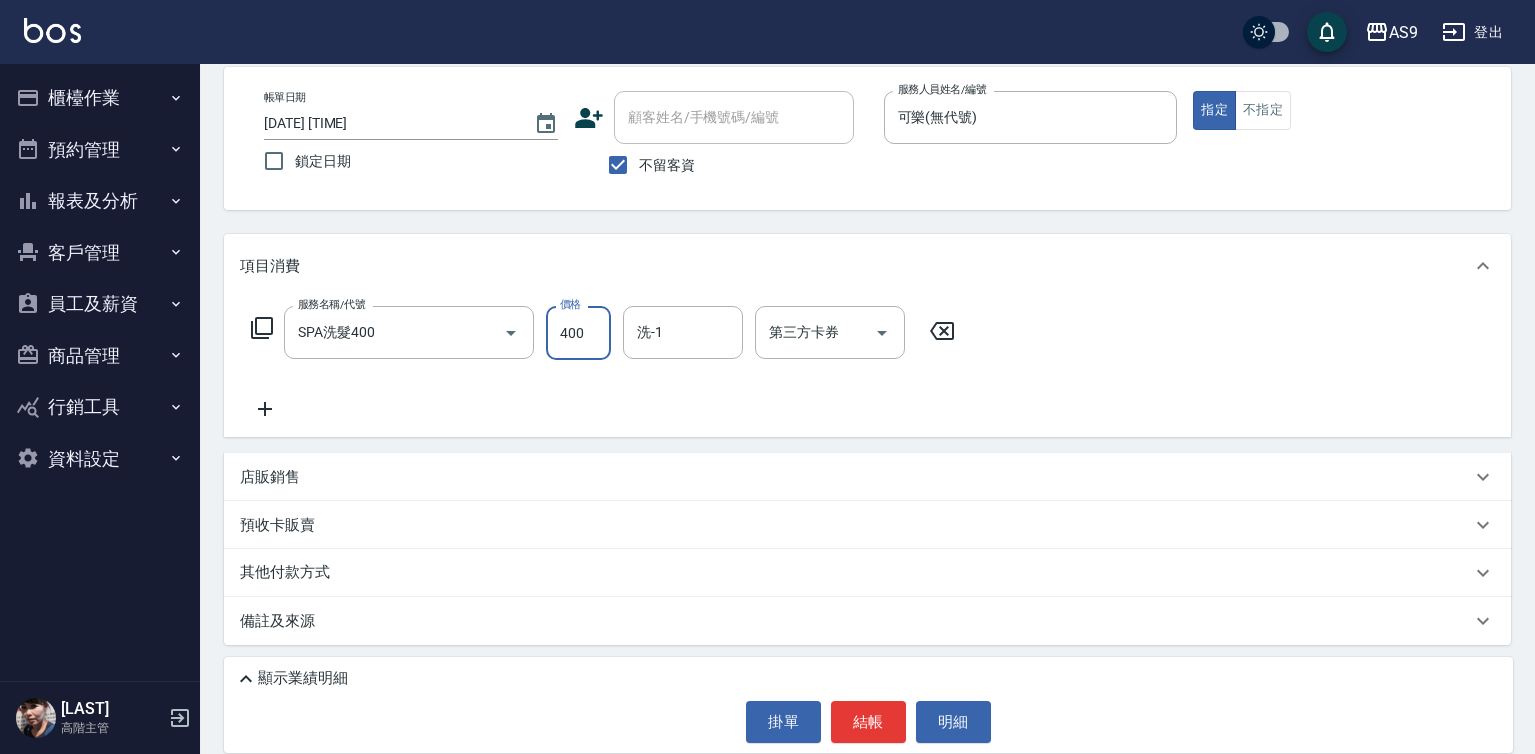 click on "400" at bounding box center [578, 333] 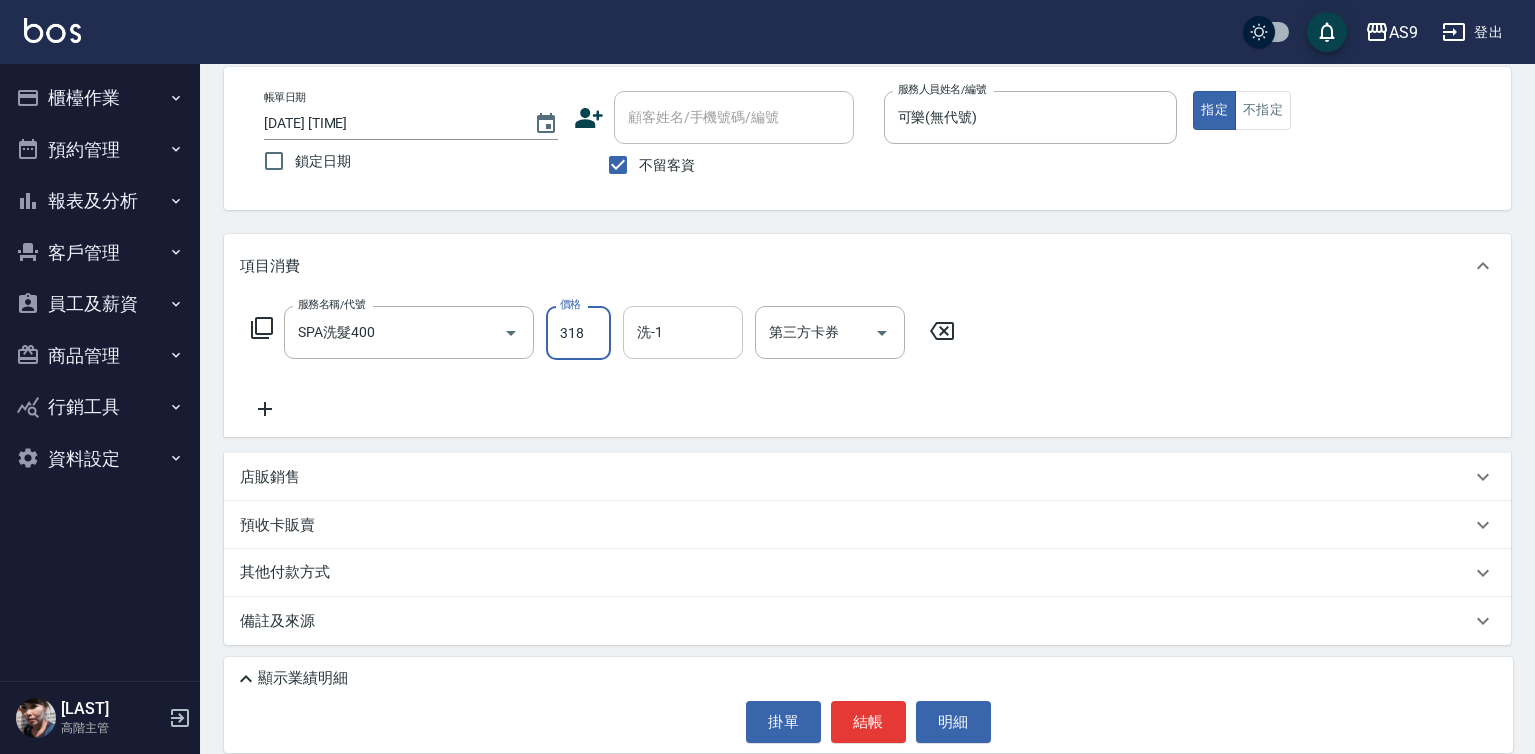 type on "318" 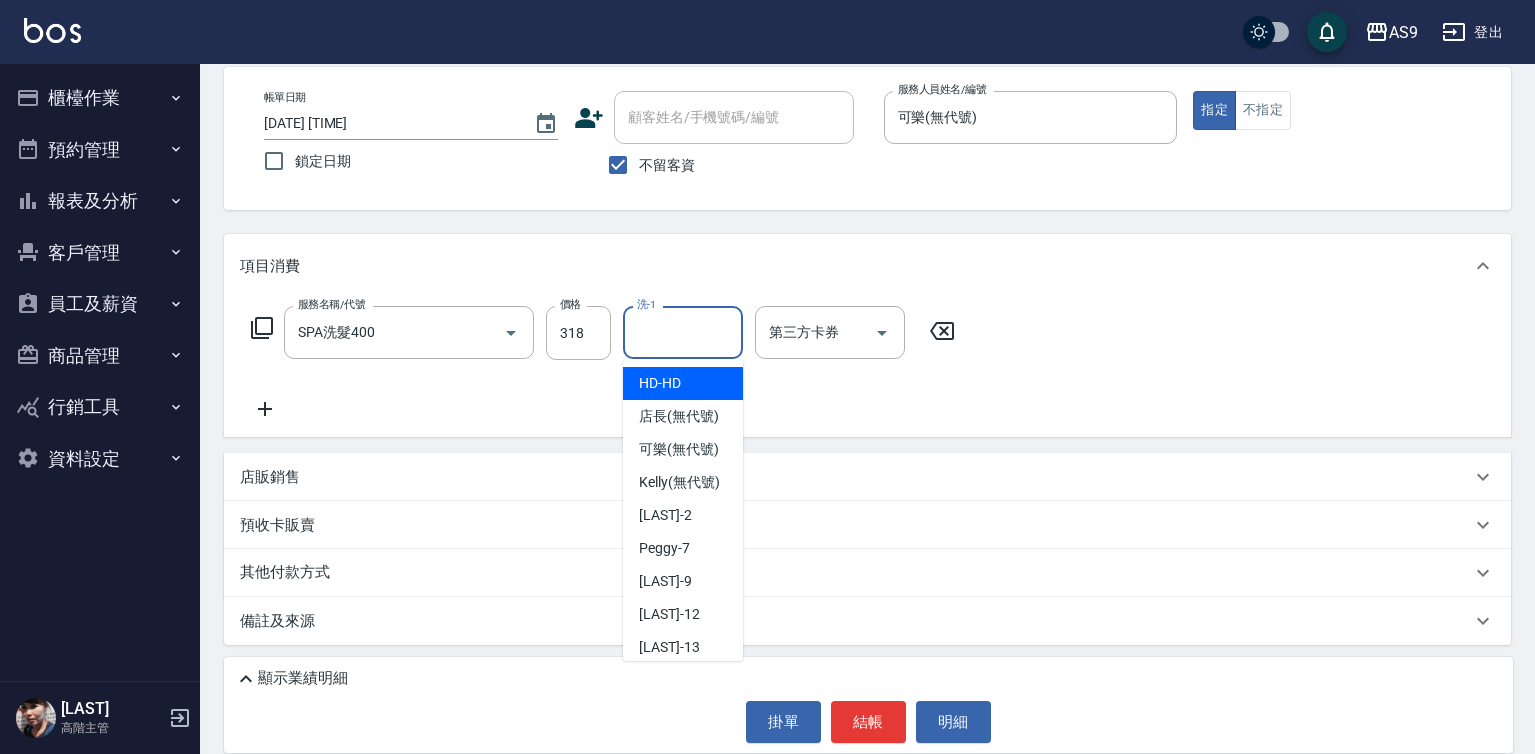scroll, scrollTop: 95, scrollLeft: 0, axis: vertical 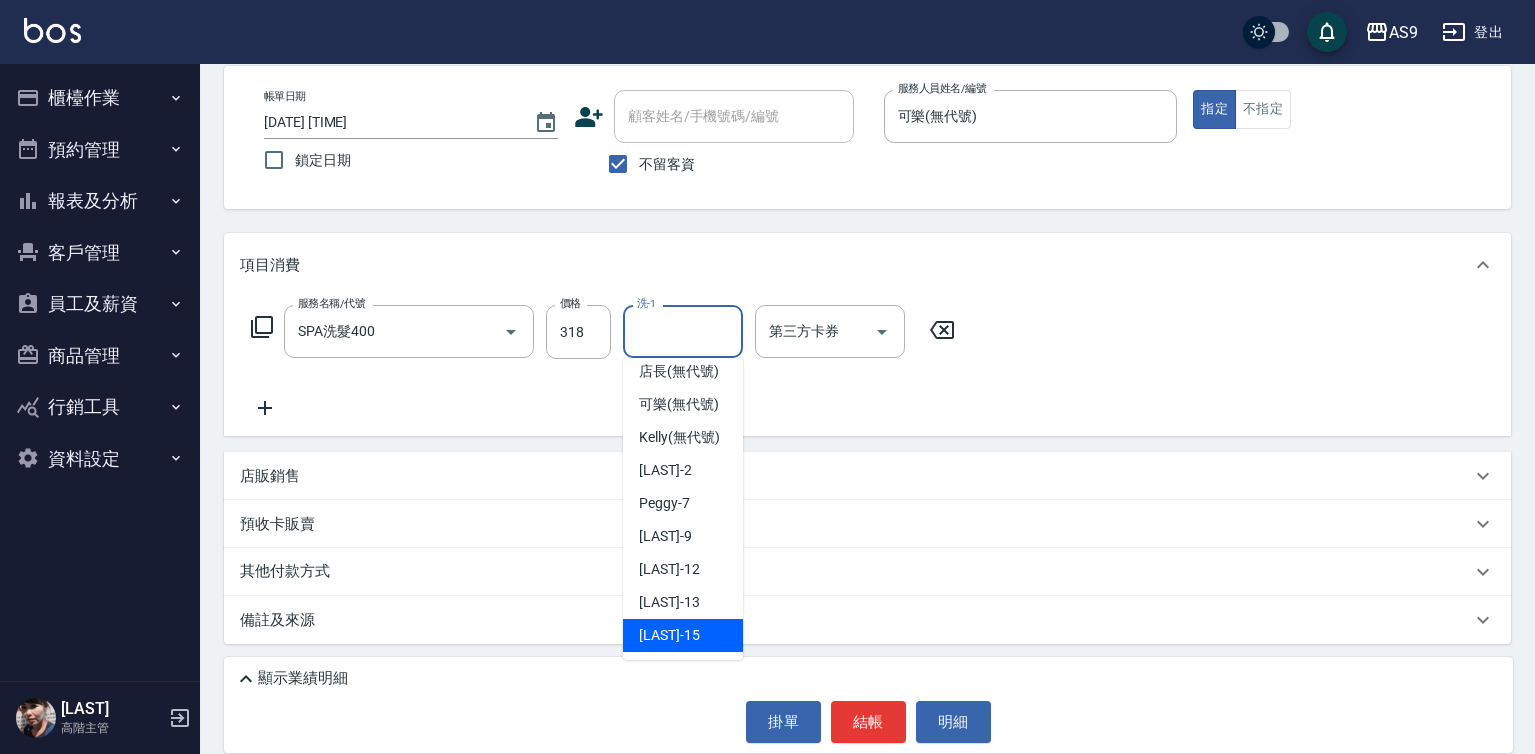 click on "[LAST] -[NUMBER]" at bounding box center [683, 635] 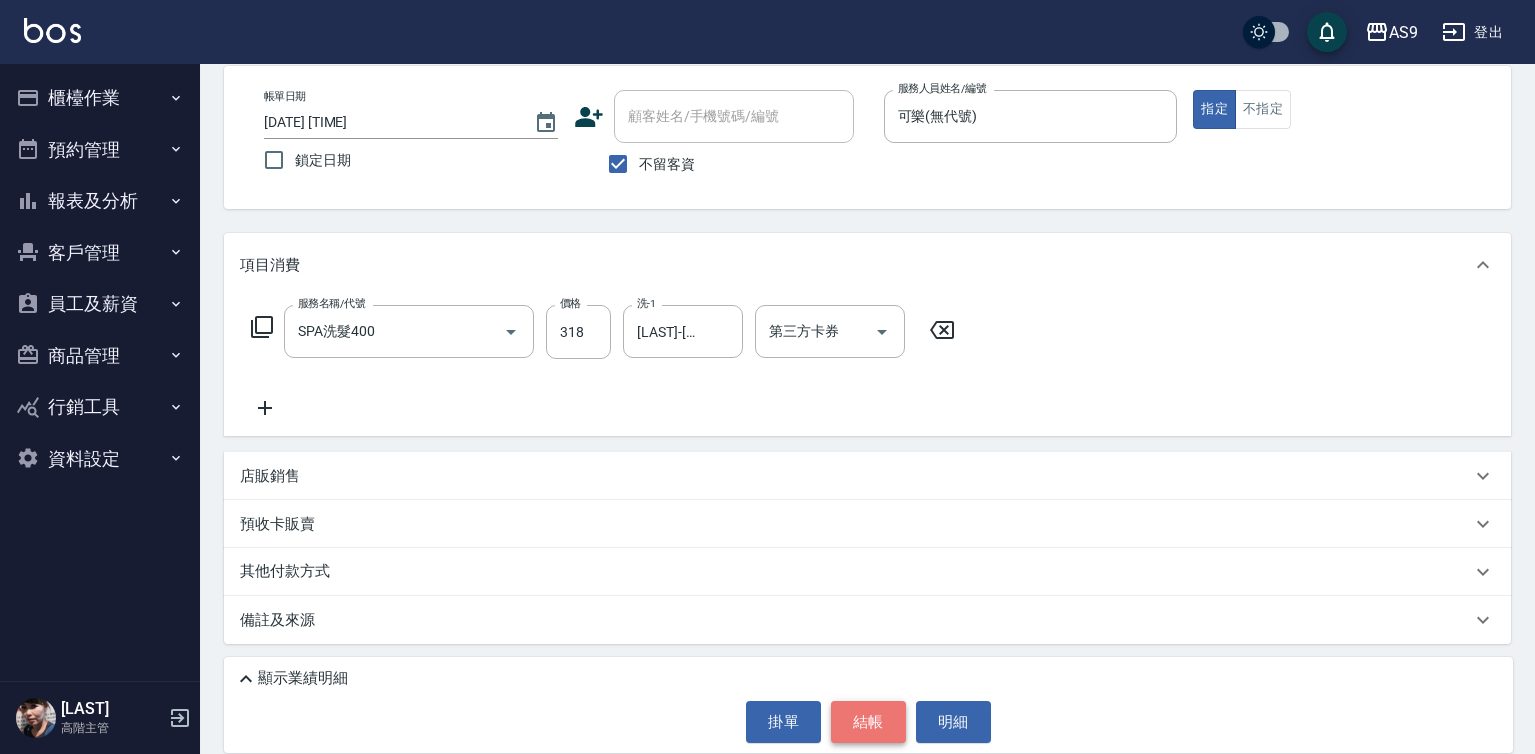 click on "結帳" at bounding box center (868, 722) 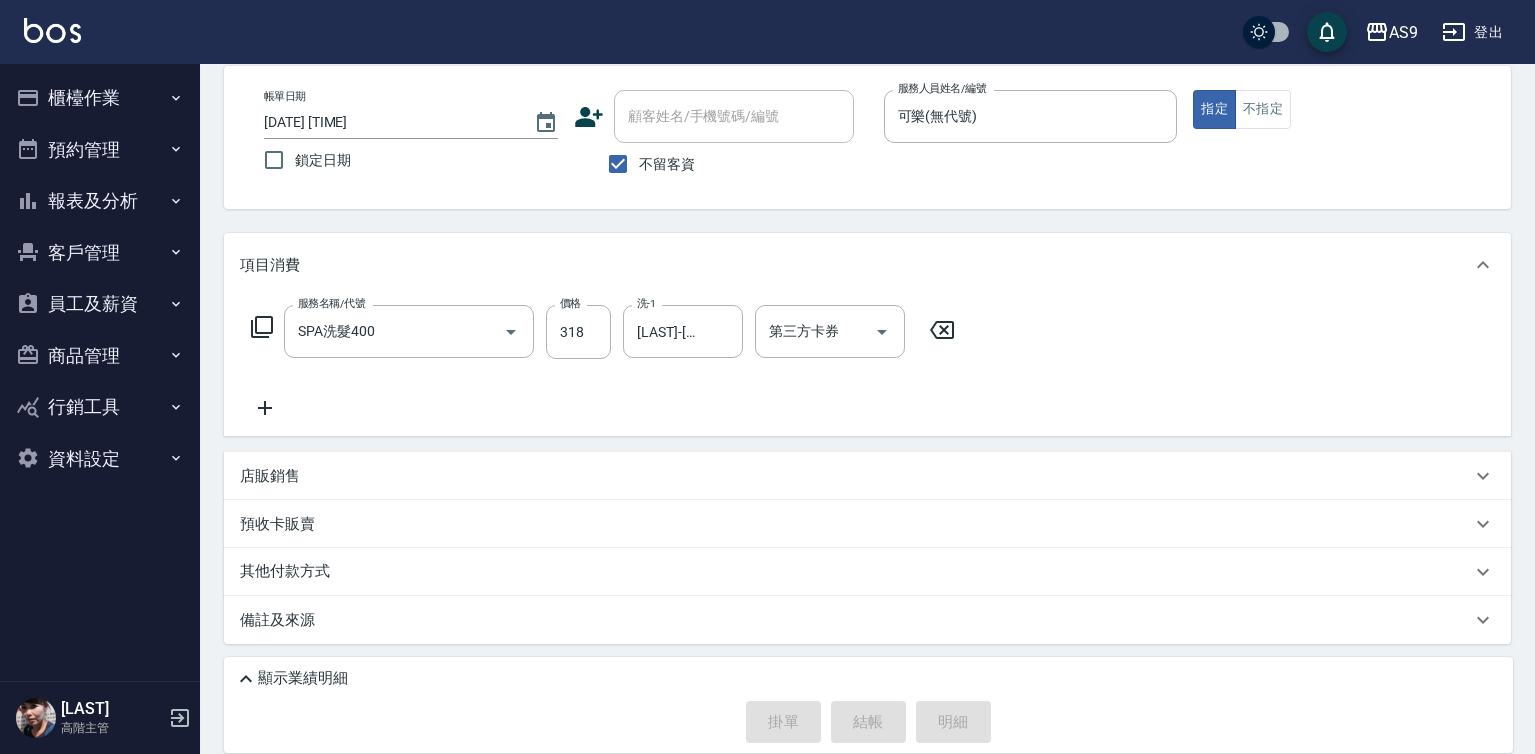 type 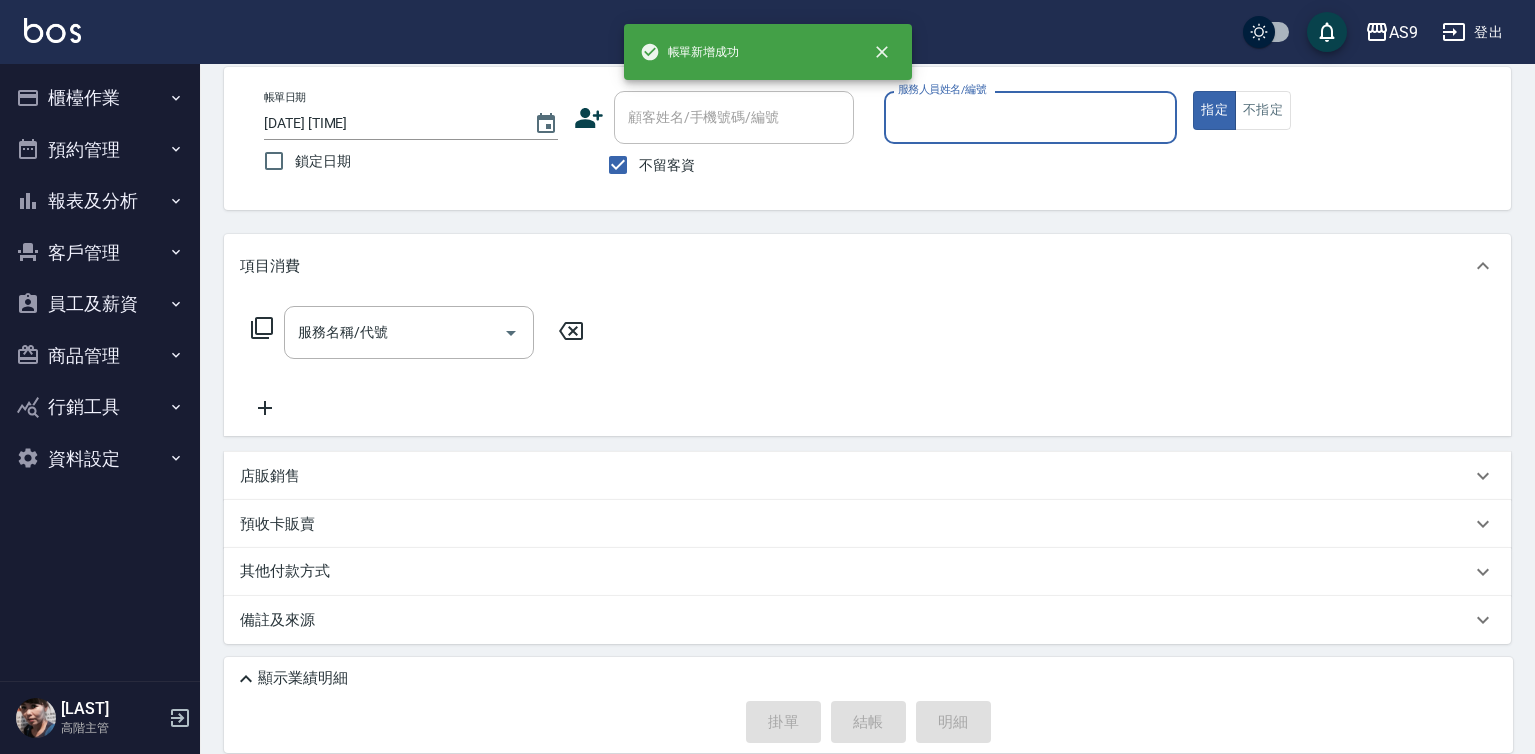 scroll, scrollTop: 94, scrollLeft: 0, axis: vertical 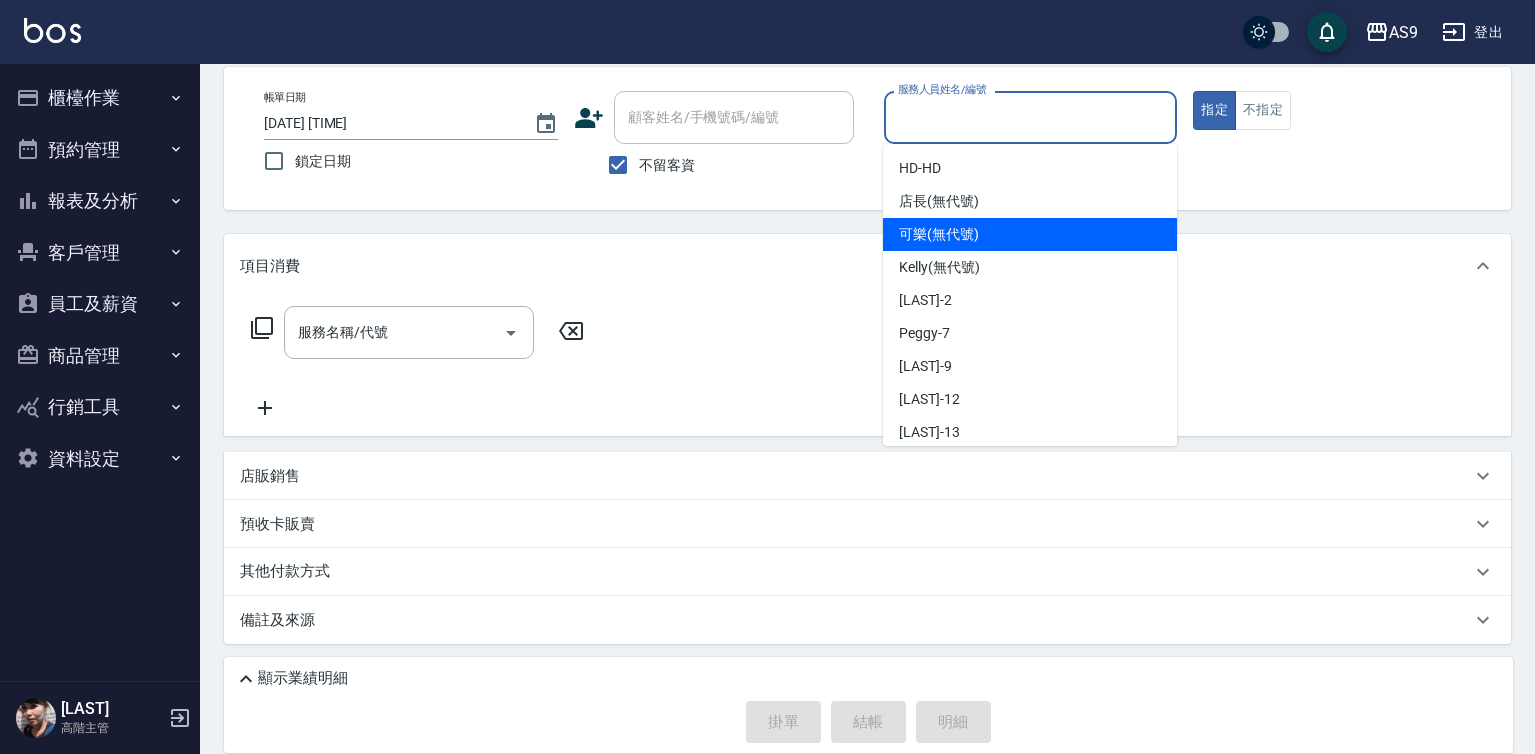 click on "可樂 (無代號)" at bounding box center [939, 234] 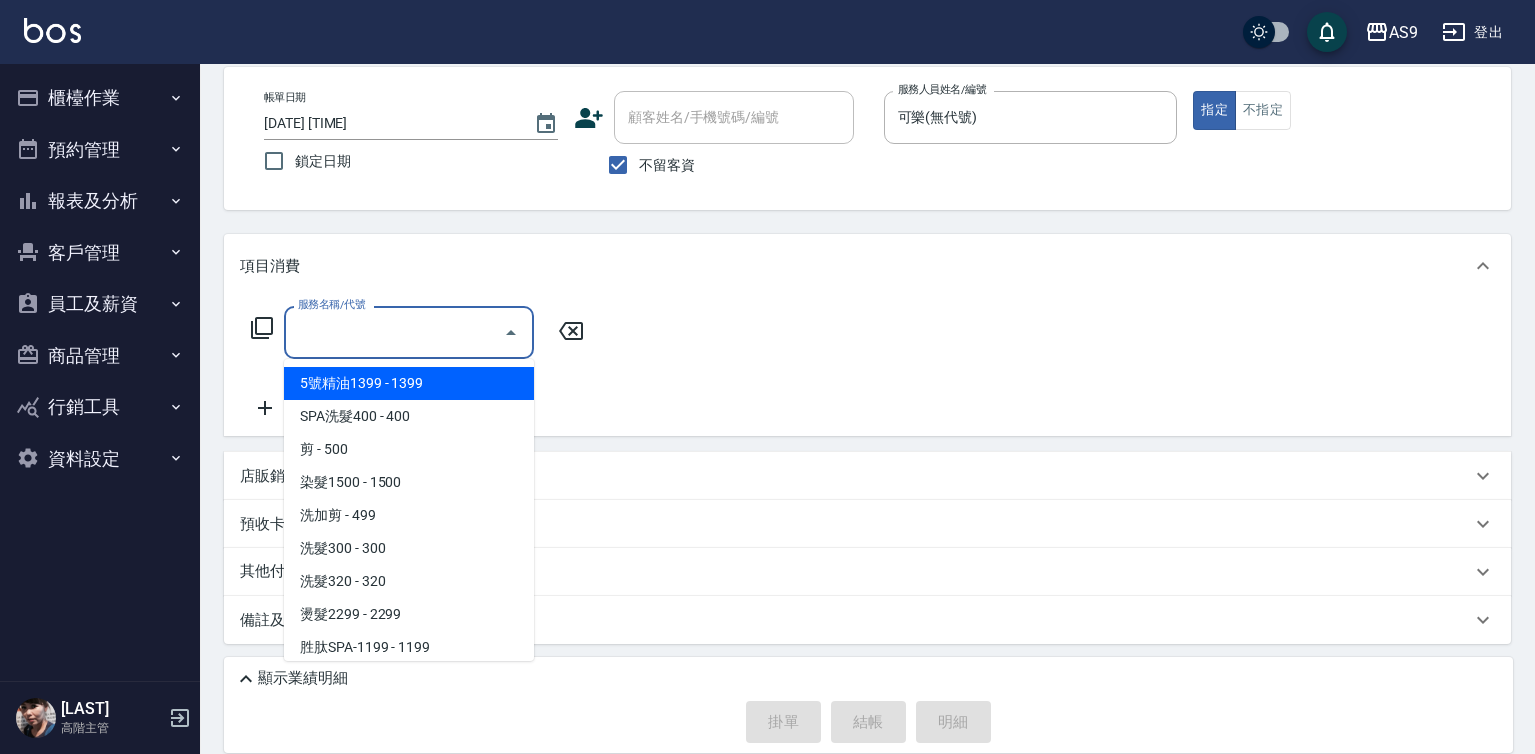 click on "服務名稱/代號" at bounding box center [394, 332] 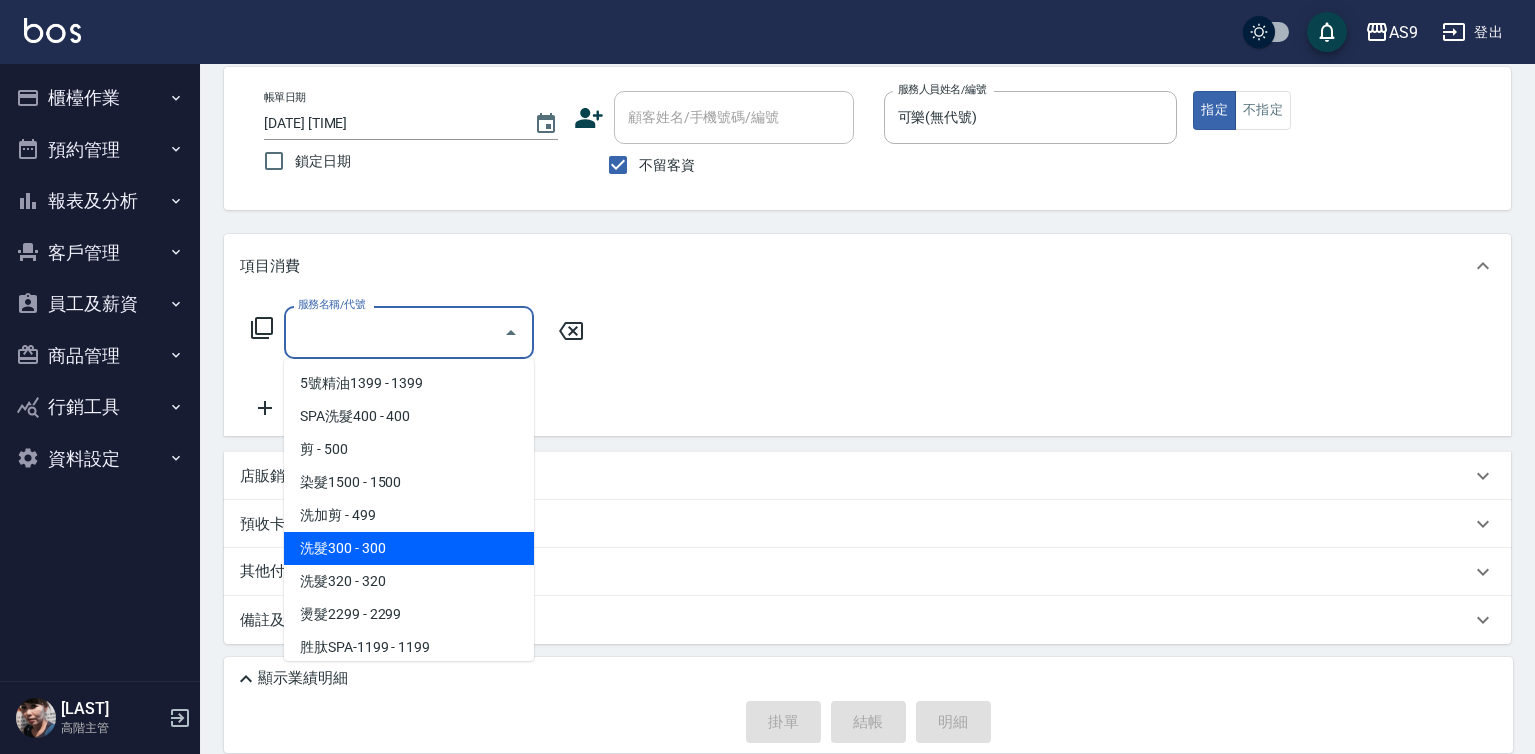click on "洗髮300 - 300" at bounding box center [409, 548] 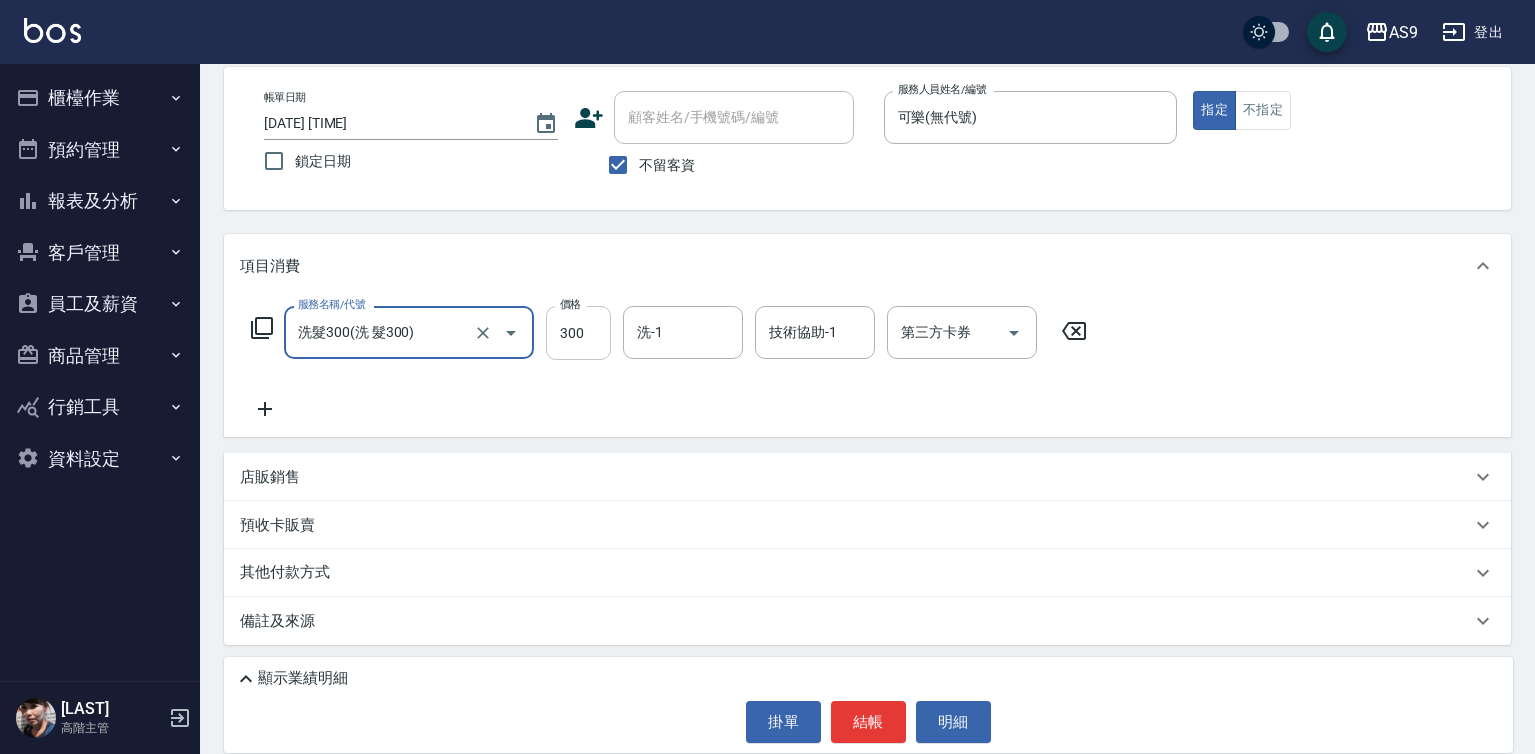 click on "300" at bounding box center (578, 333) 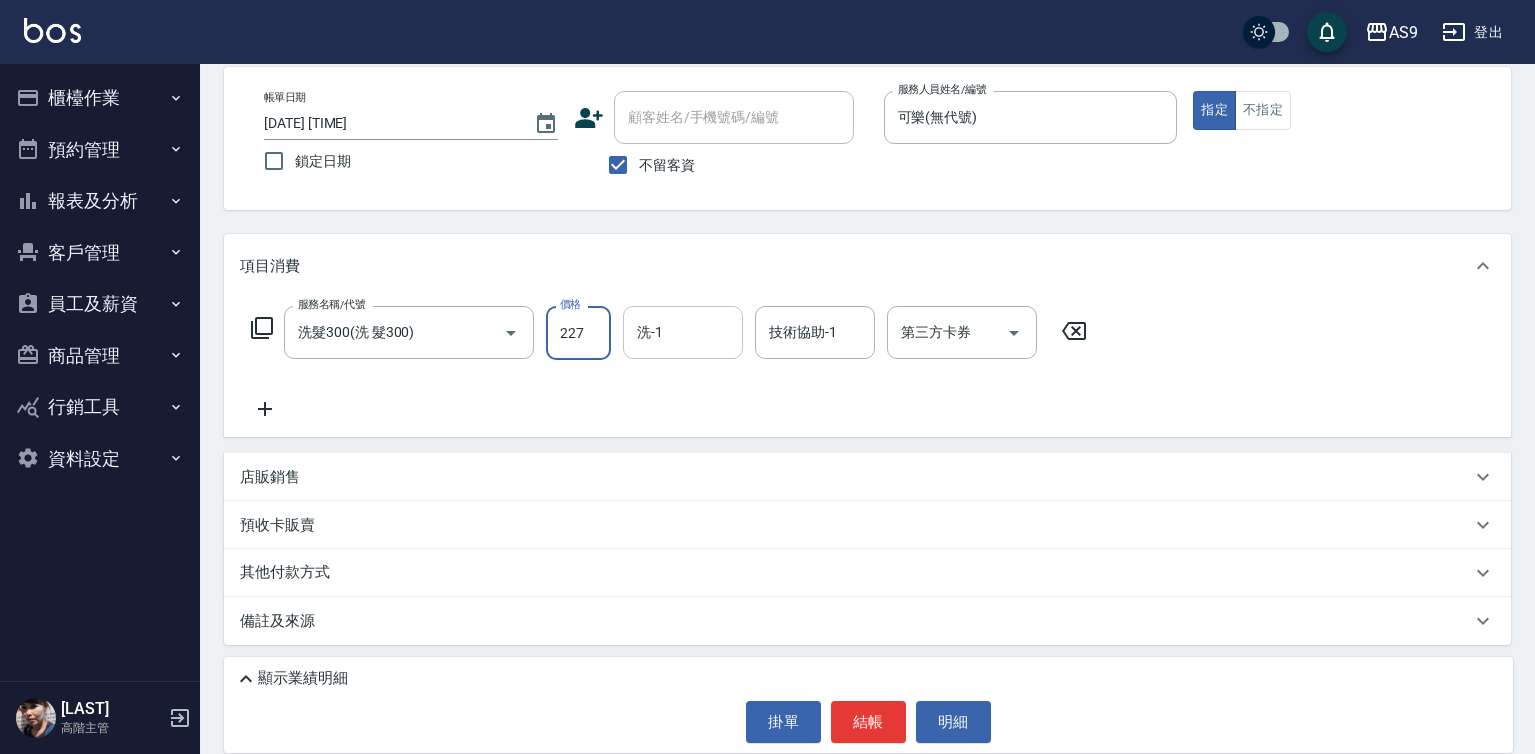 type on "227" 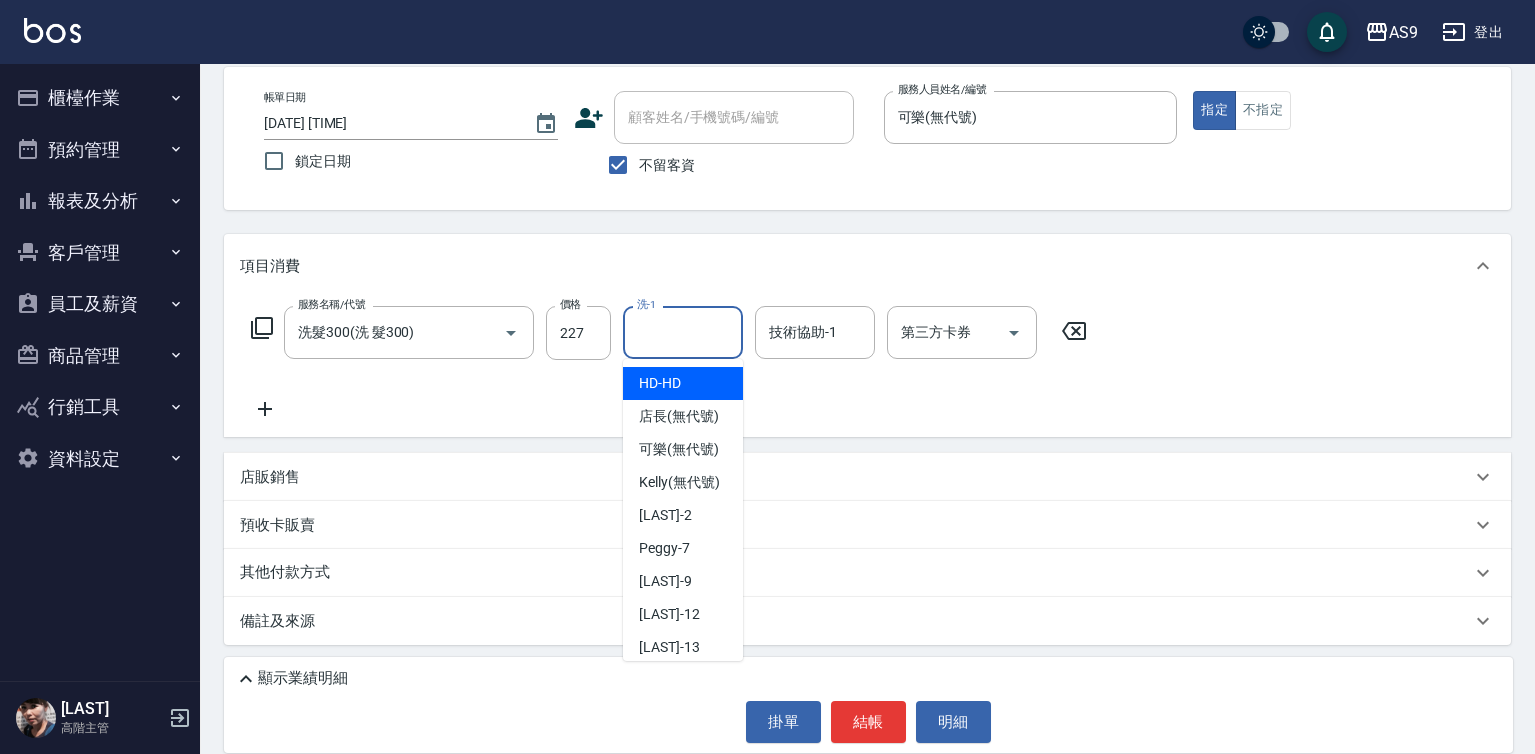 click on "洗-1" at bounding box center (683, 332) 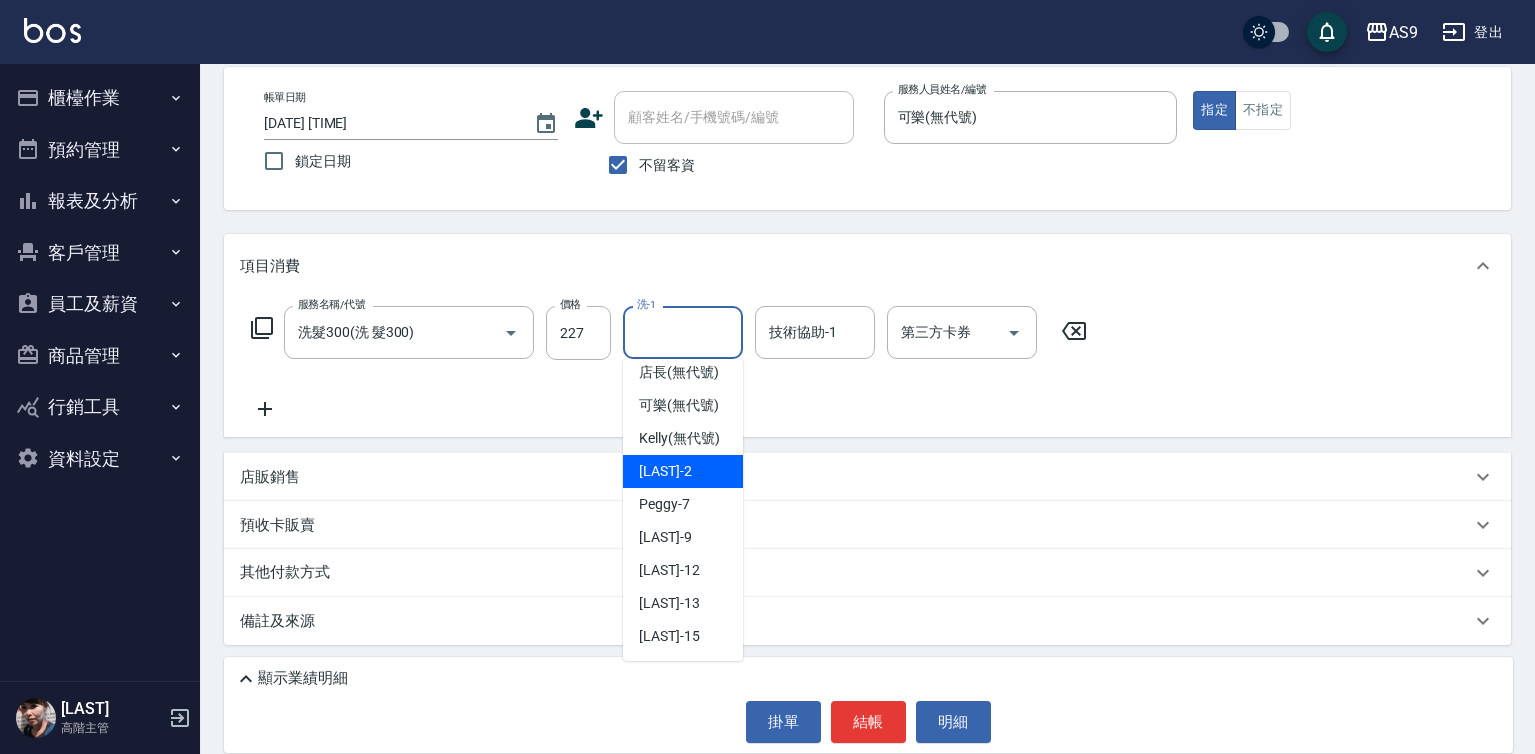 scroll, scrollTop: 128, scrollLeft: 0, axis: vertical 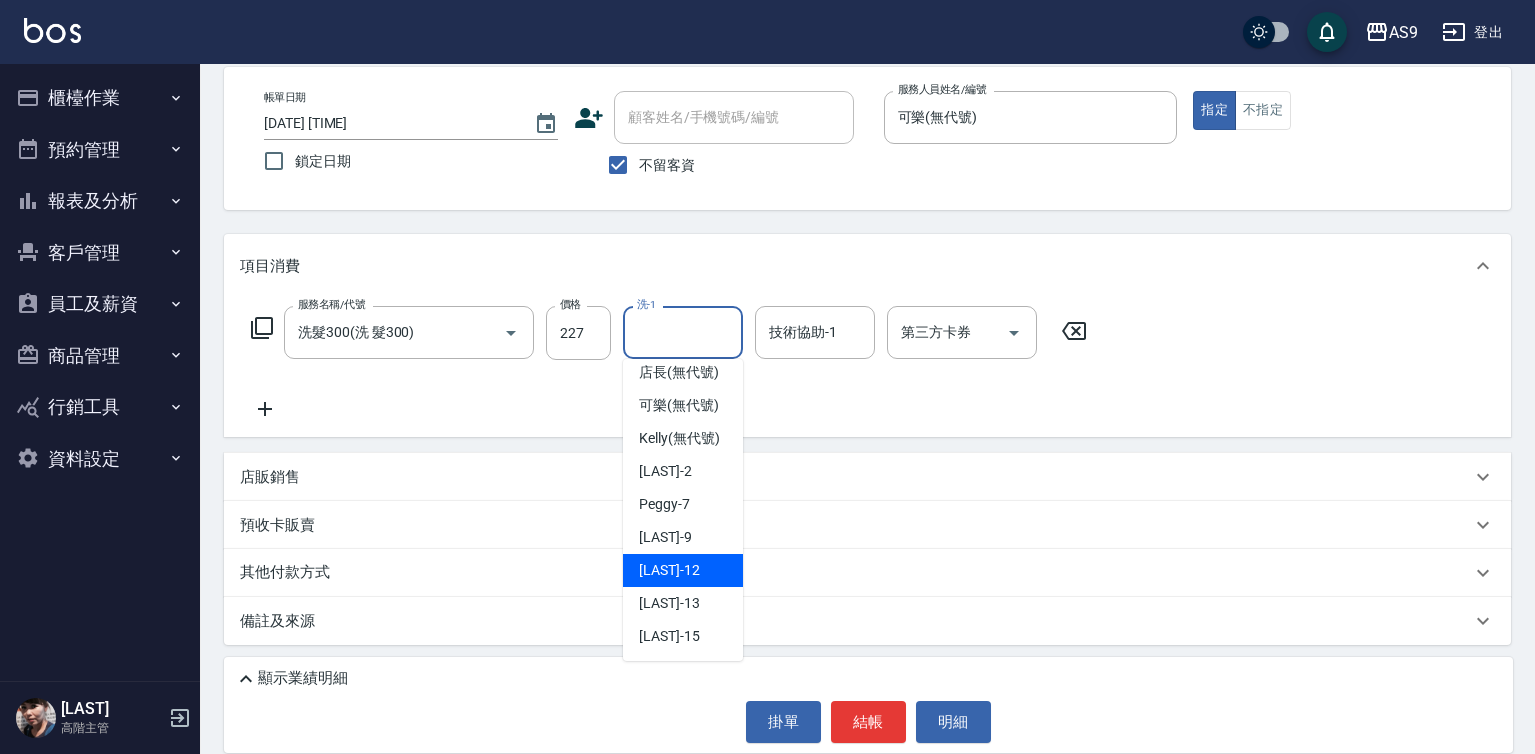 click on "[LAST] -[NUMBER]" at bounding box center (683, 570) 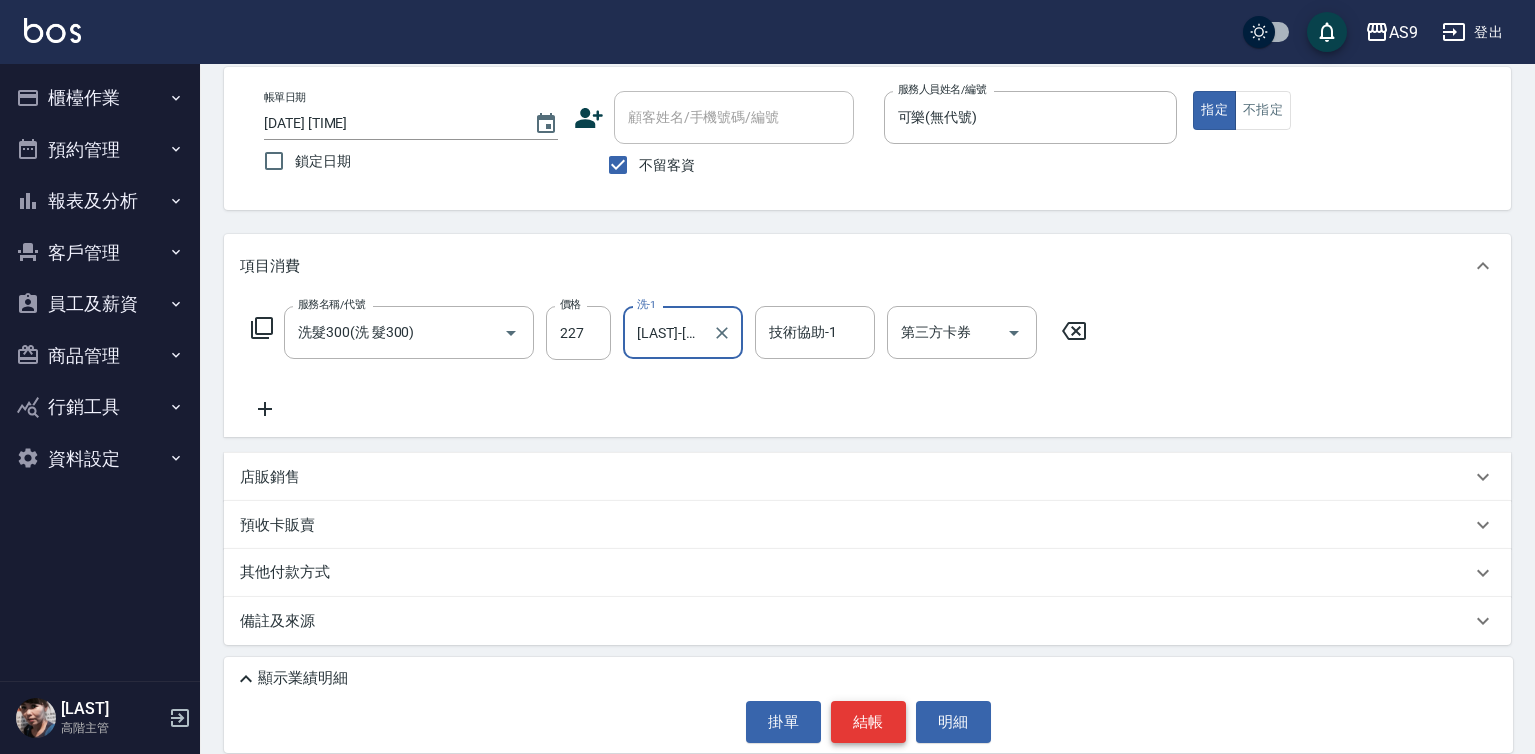 click on "結帳" at bounding box center [868, 722] 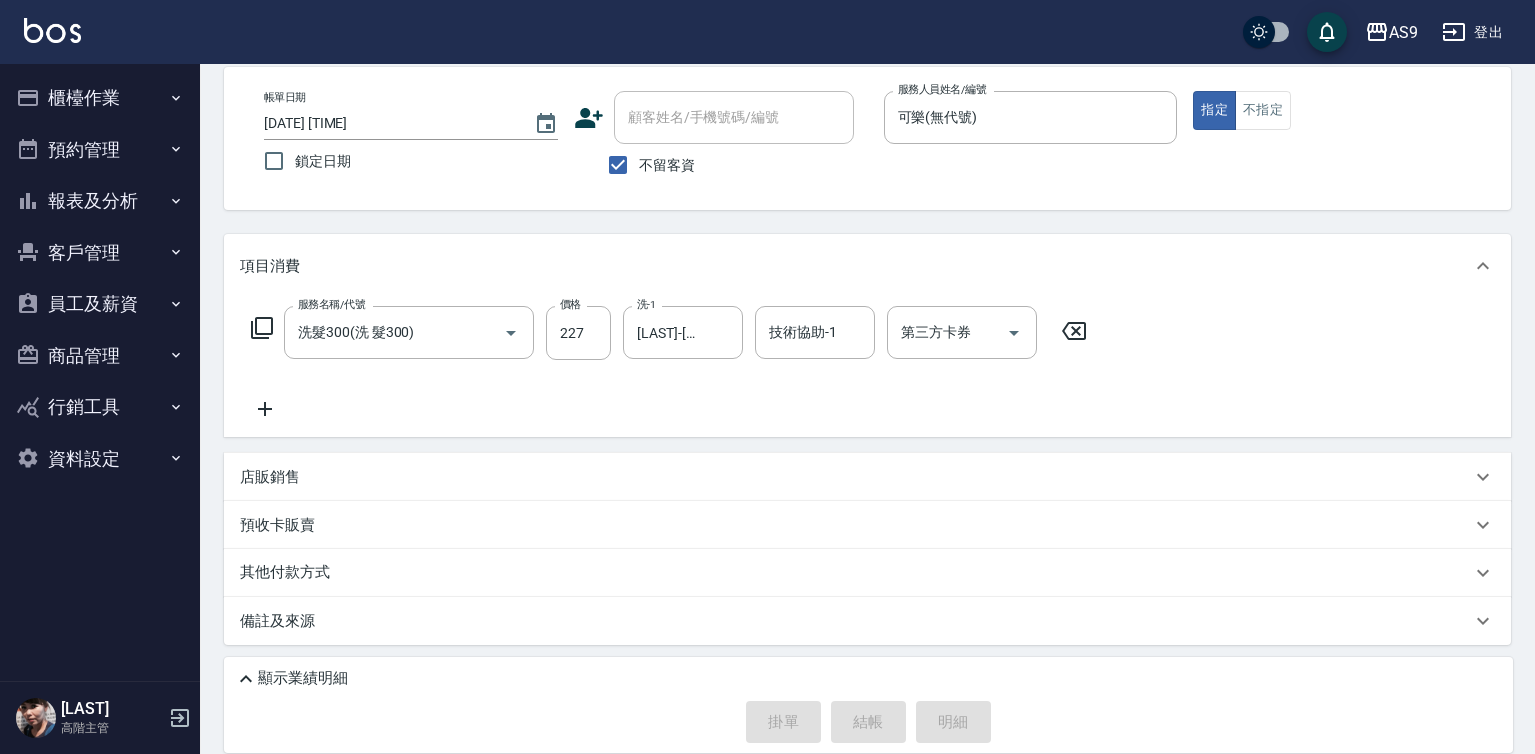 type on "[DATE] [TIME]" 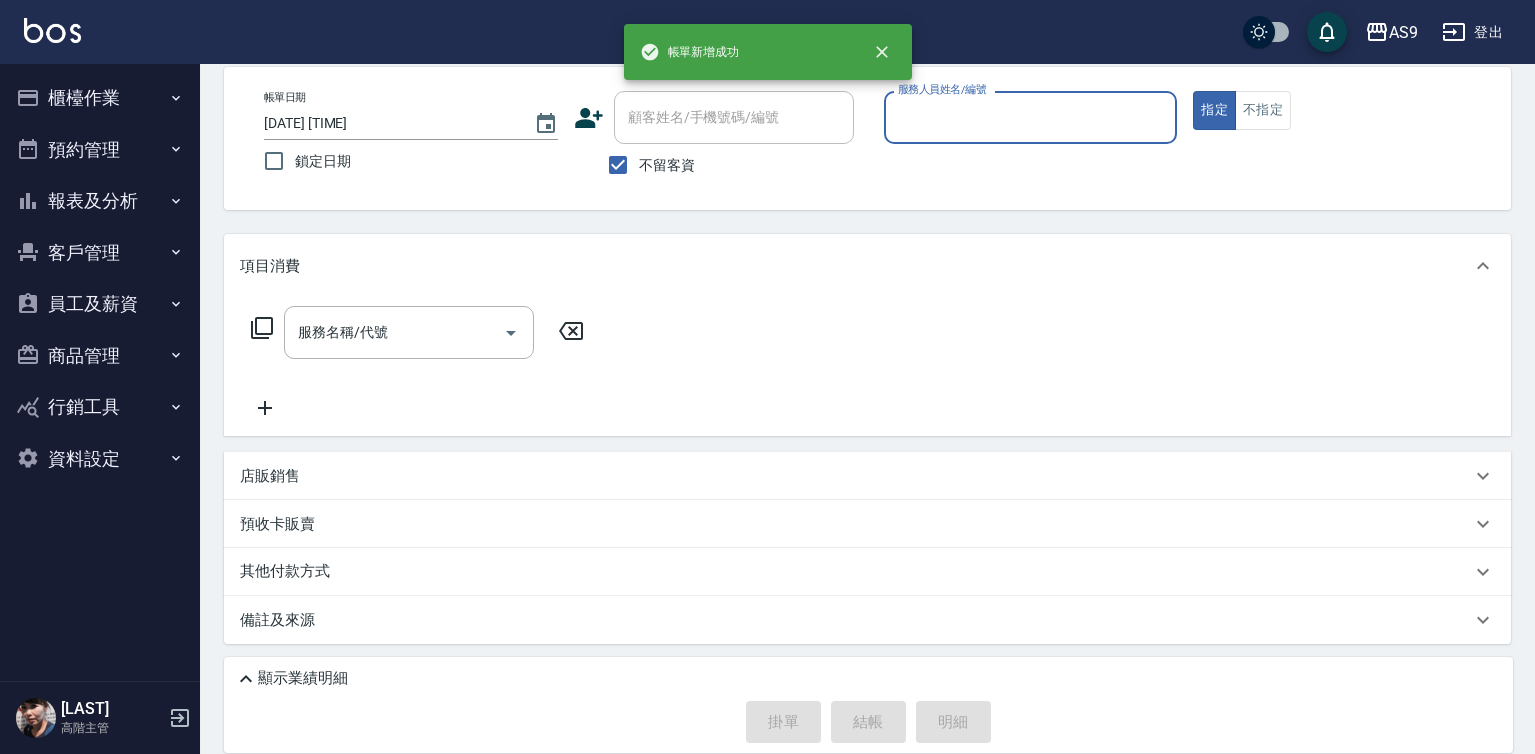 click on "服務人員姓名/編號" at bounding box center (1031, 117) 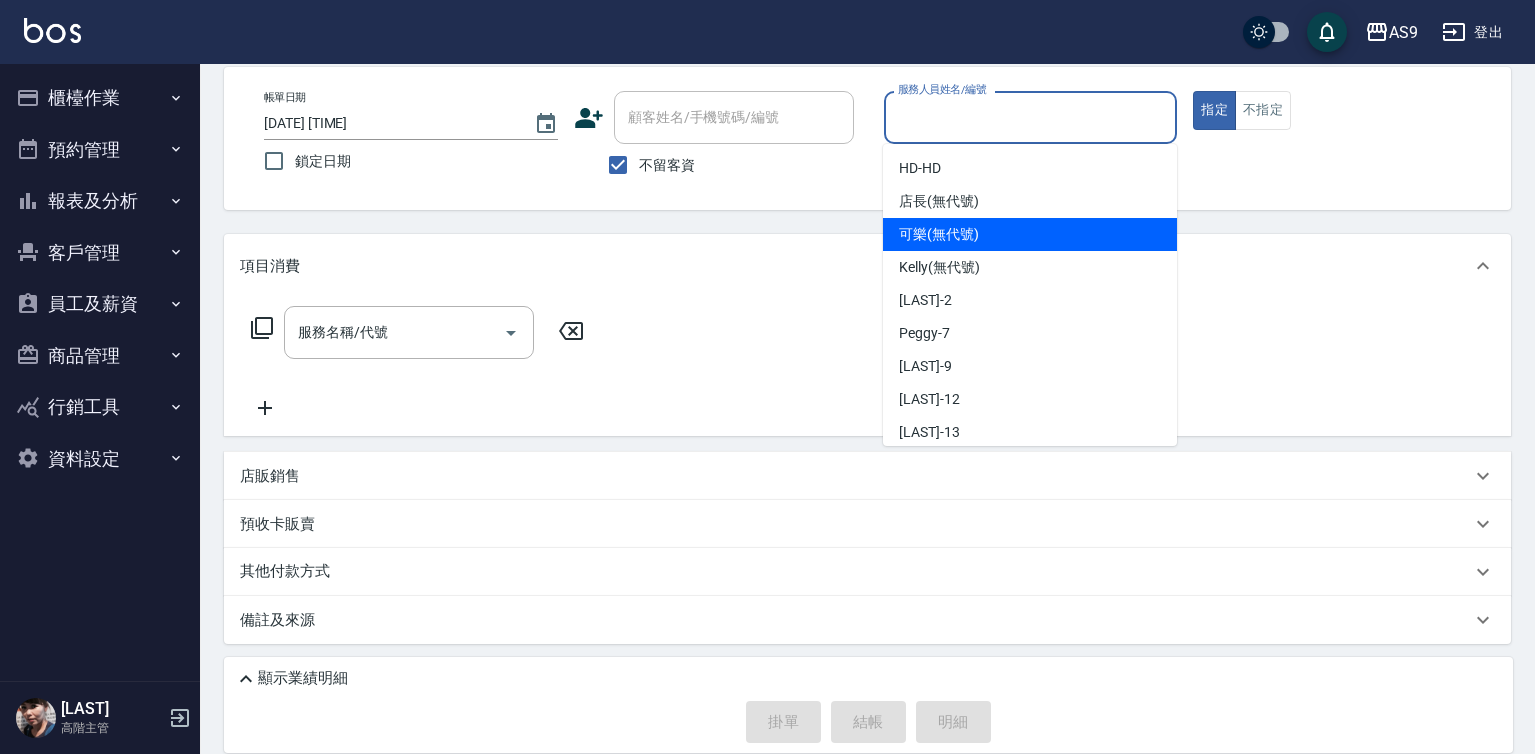 drag, startPoint x: 955, startPoint y: 234, endPoint x: 878, endPoint y: 257, distance: 80.36168 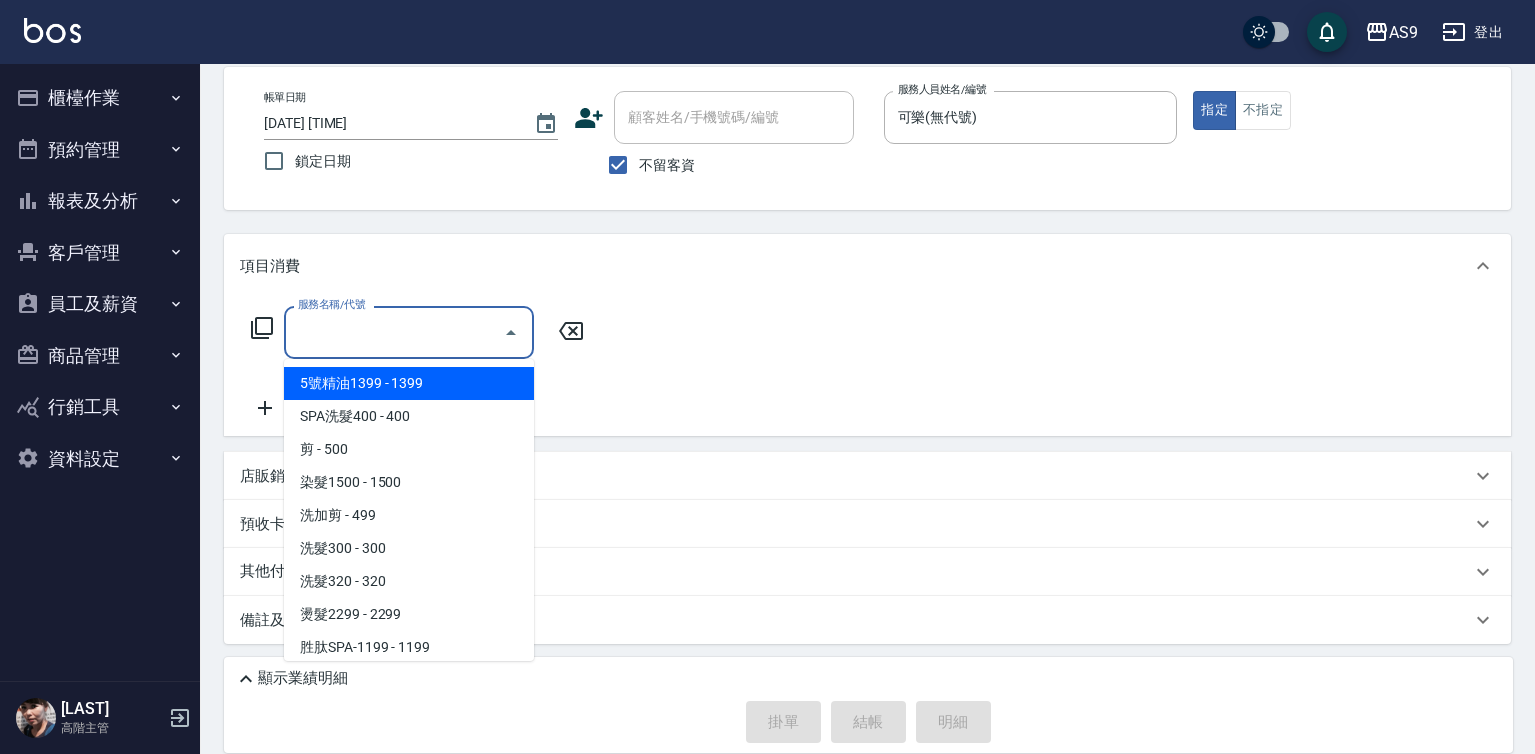 click on "服務名稱/代號" at bounding box center [394, 332] 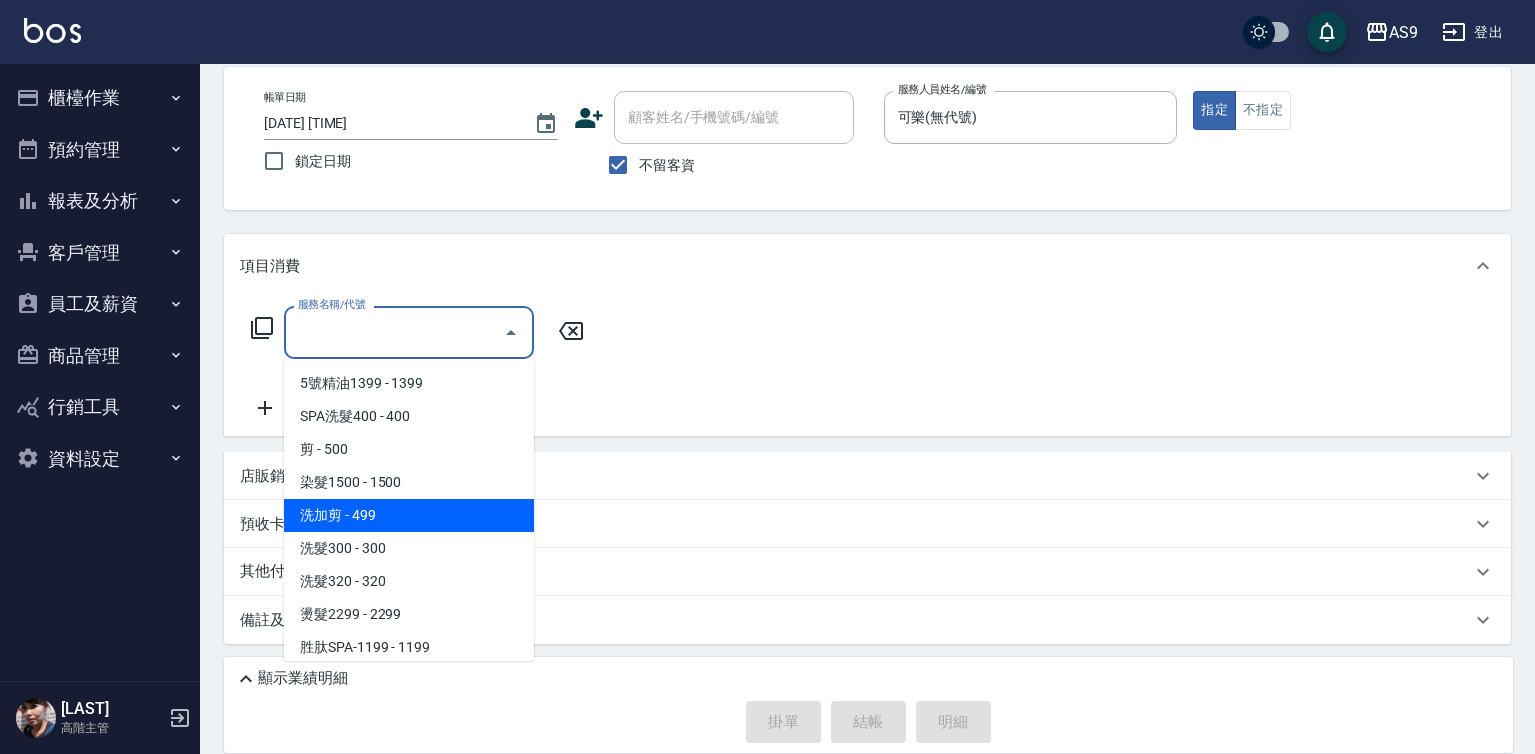 click on "洗加剪 - 499" at bounding box center [409, 515] 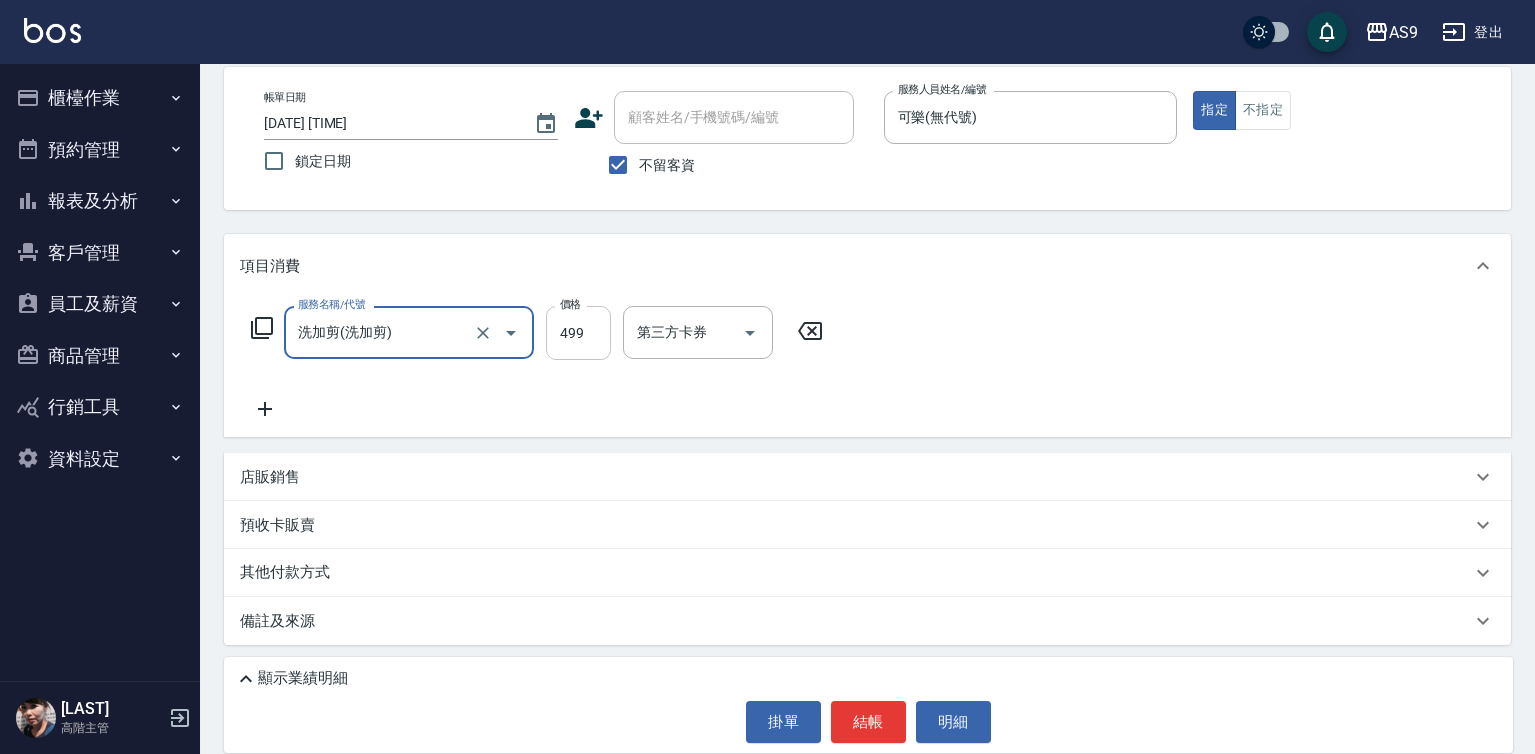 click on "499" at bounding box center (578, 333) 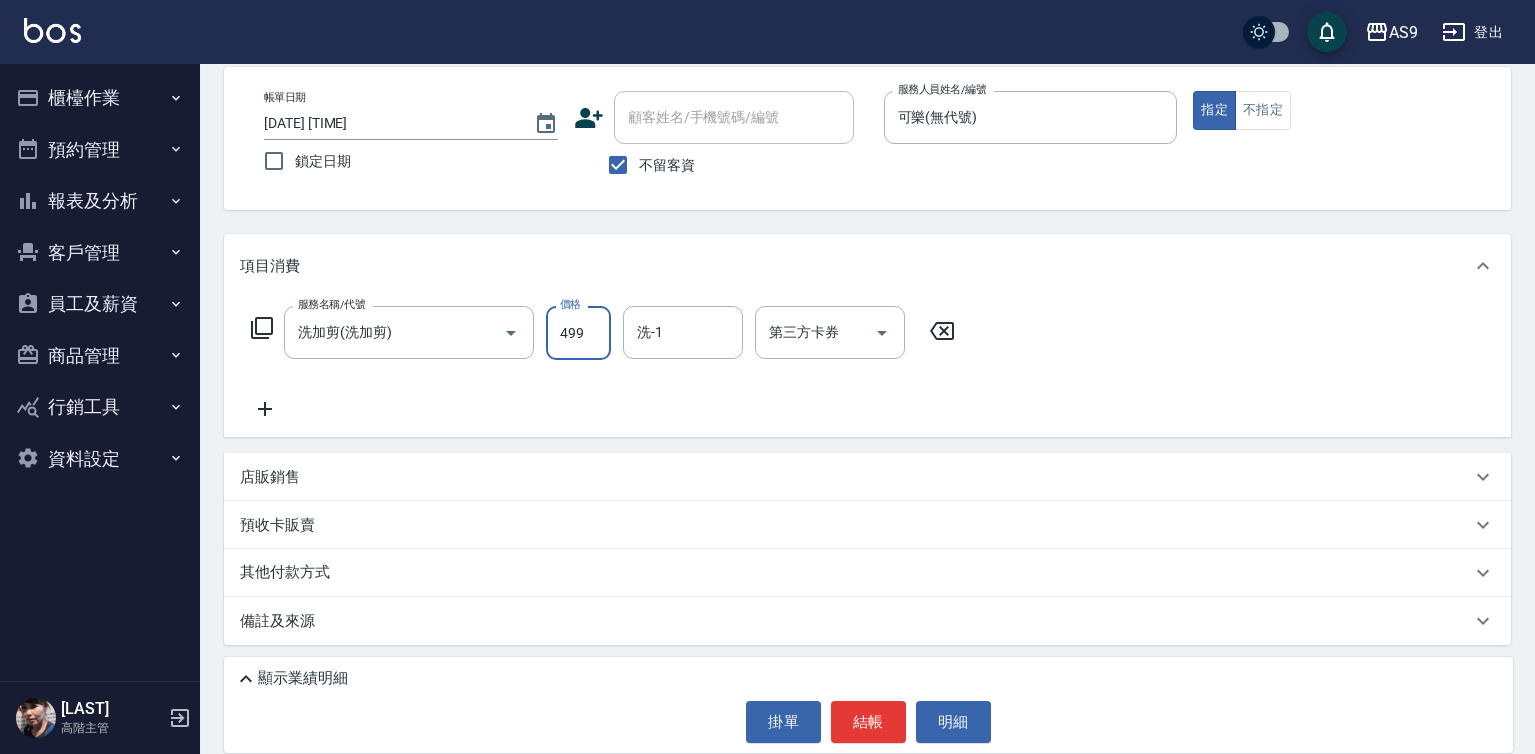 click on "499" at bounding box center (578, 333) 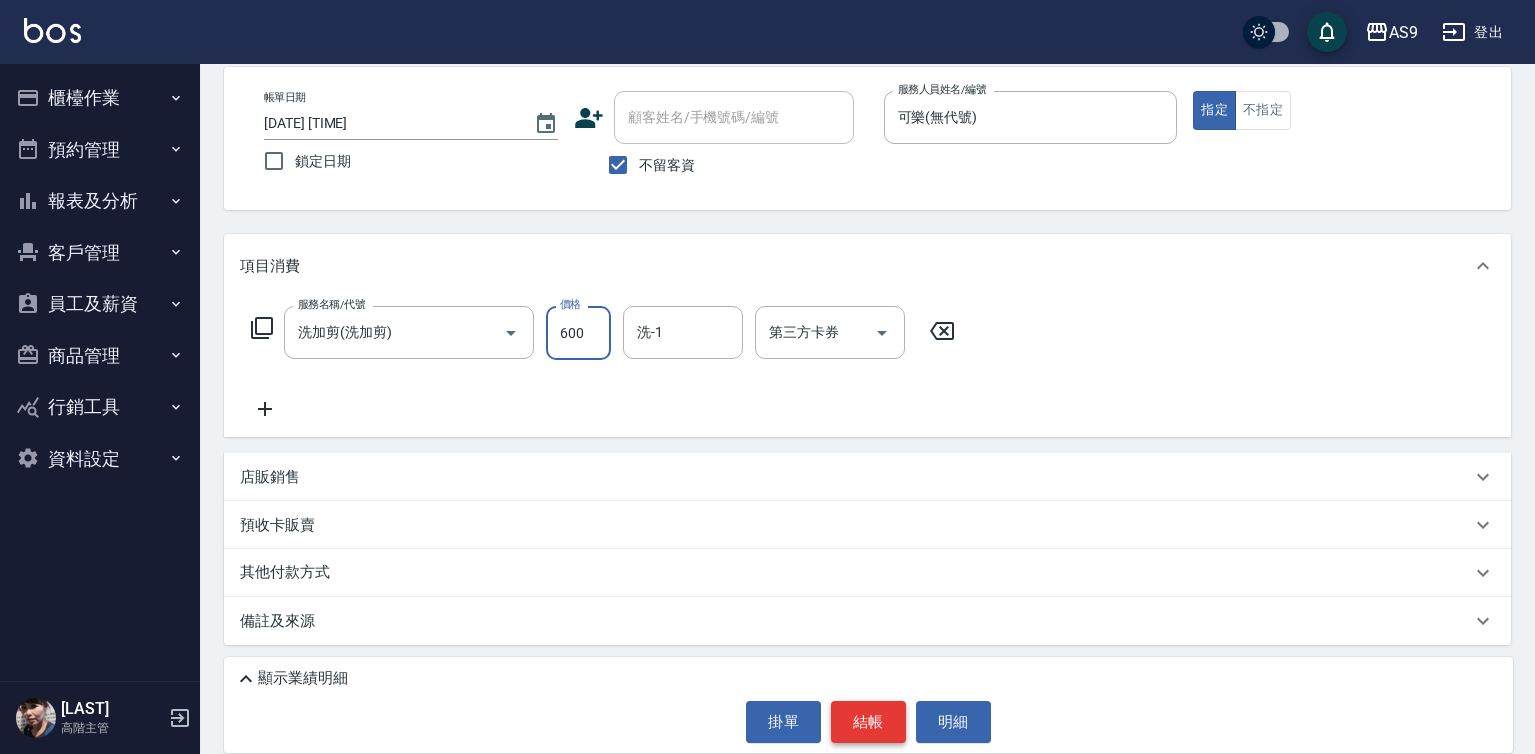 type on "600" 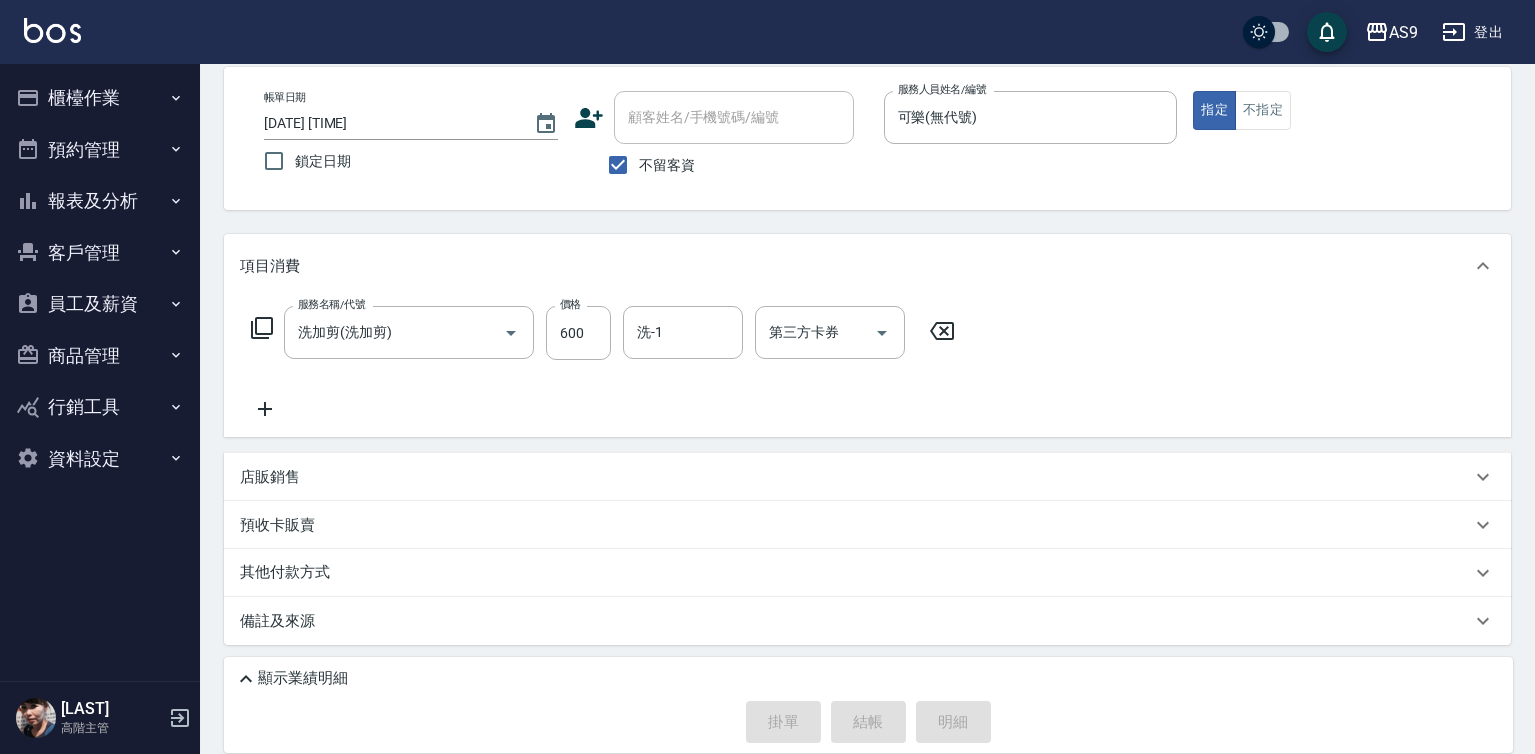 type 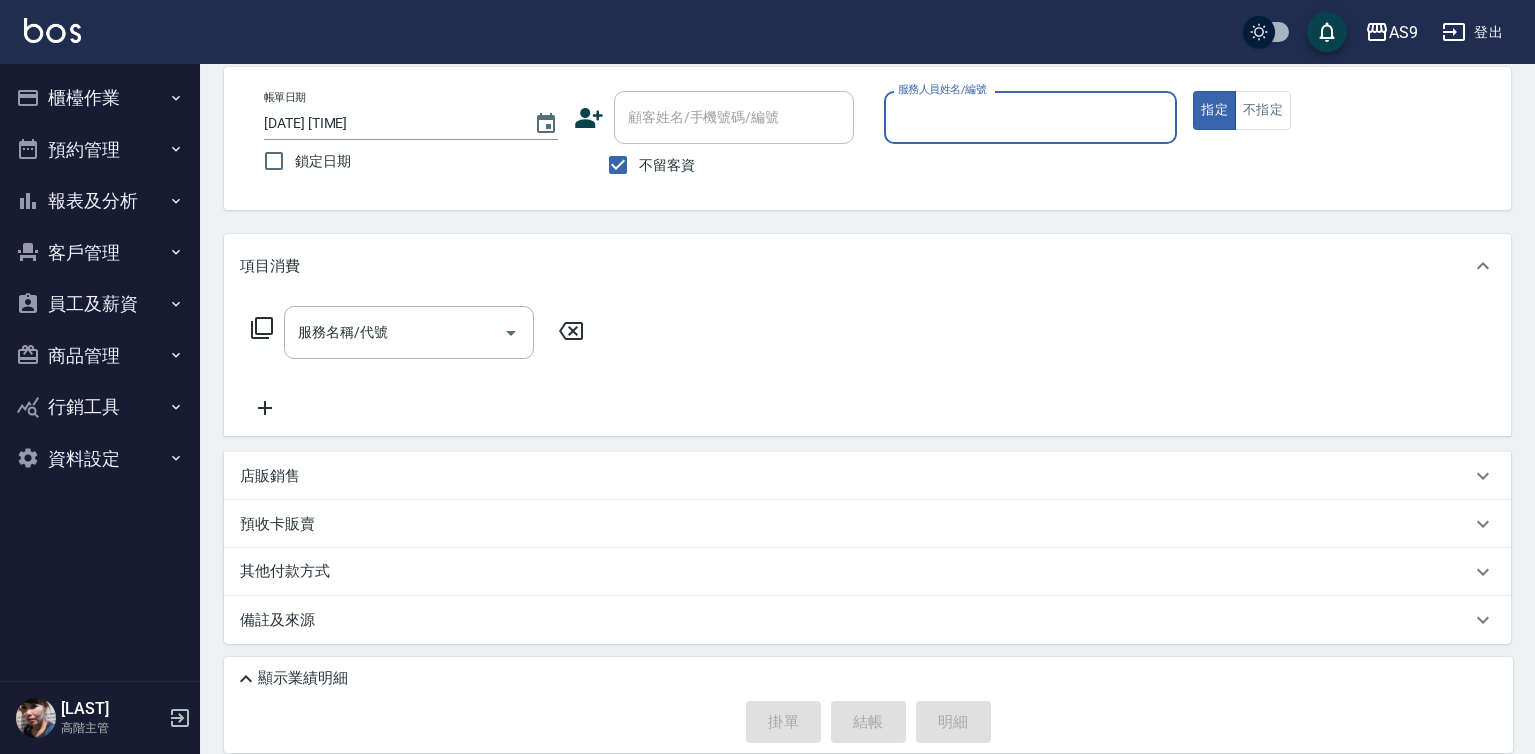 click on "服務人員姓名/編號" at bounding box center [1031, 117] 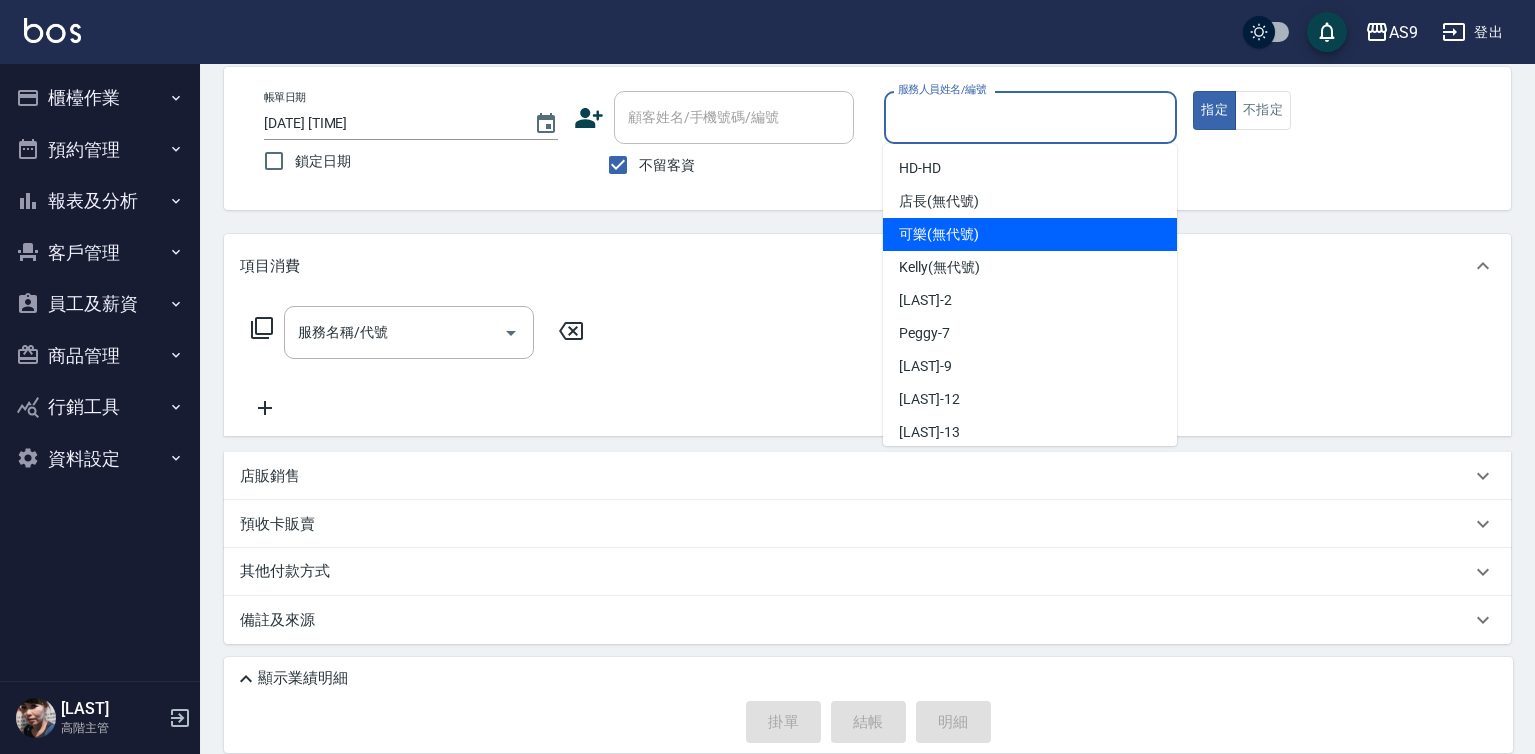 click on "可樂 (無代號)" at bounding box center (939, 234) 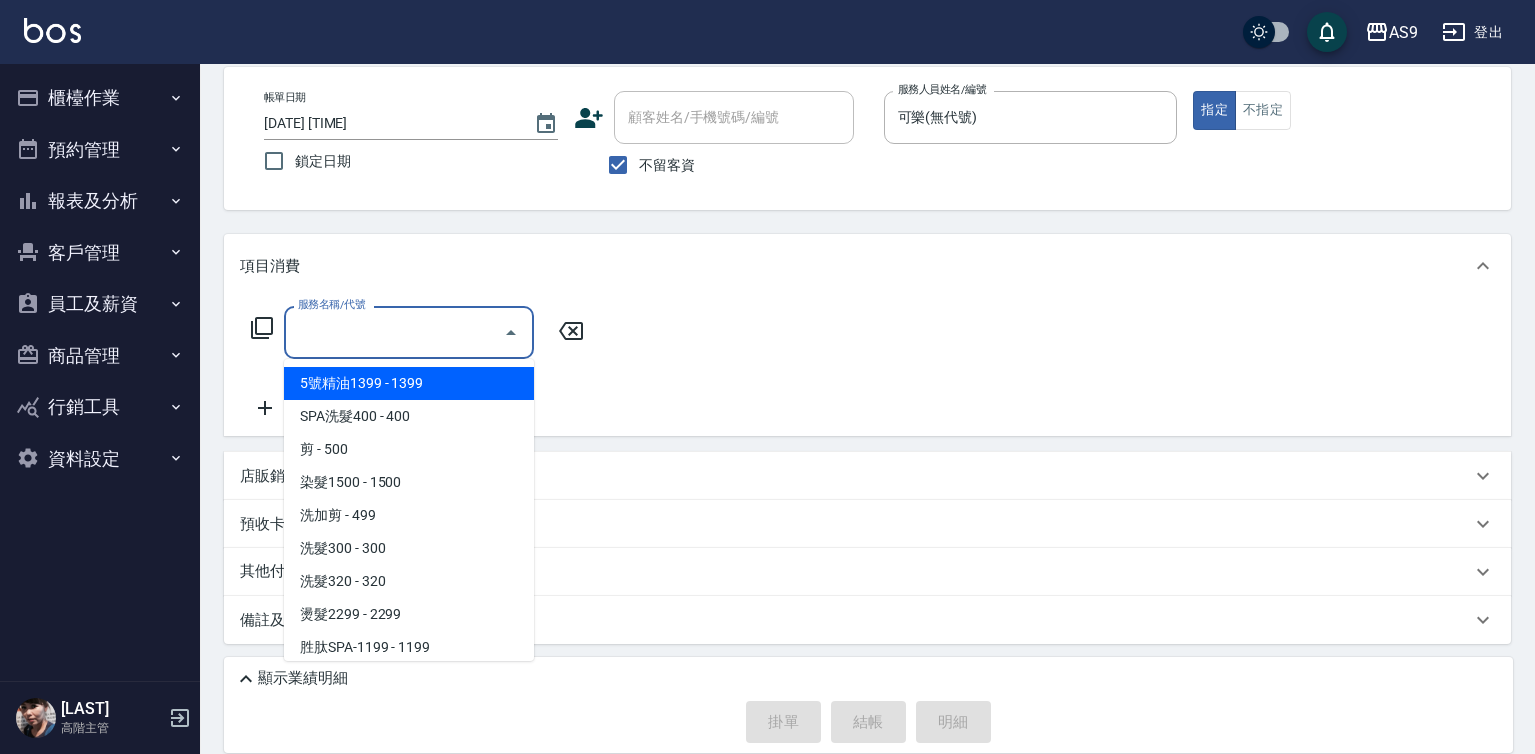 click on "服務名稱/代號" at bounding box center [394, 332] 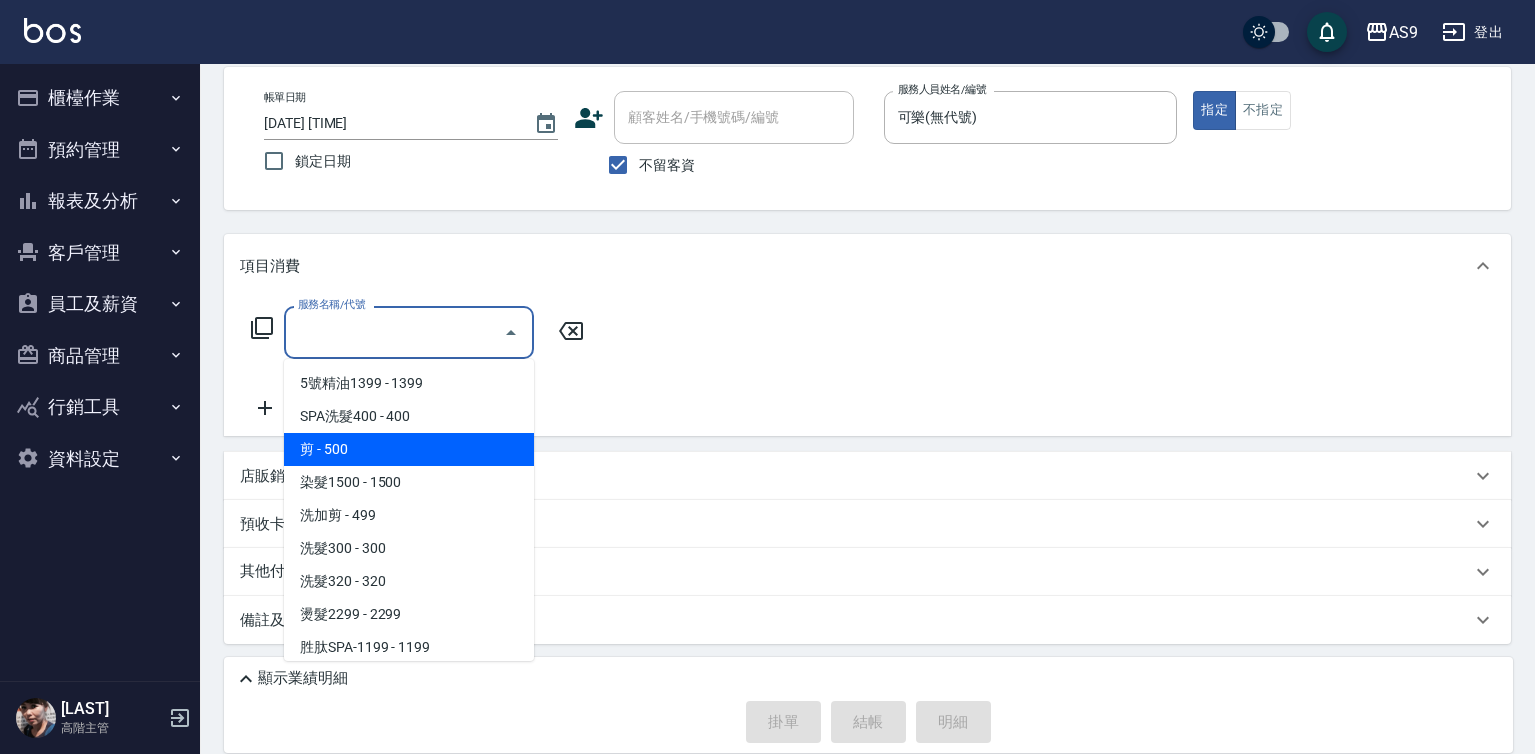 click on "剪 - 500" at bounding box center [409, 449] 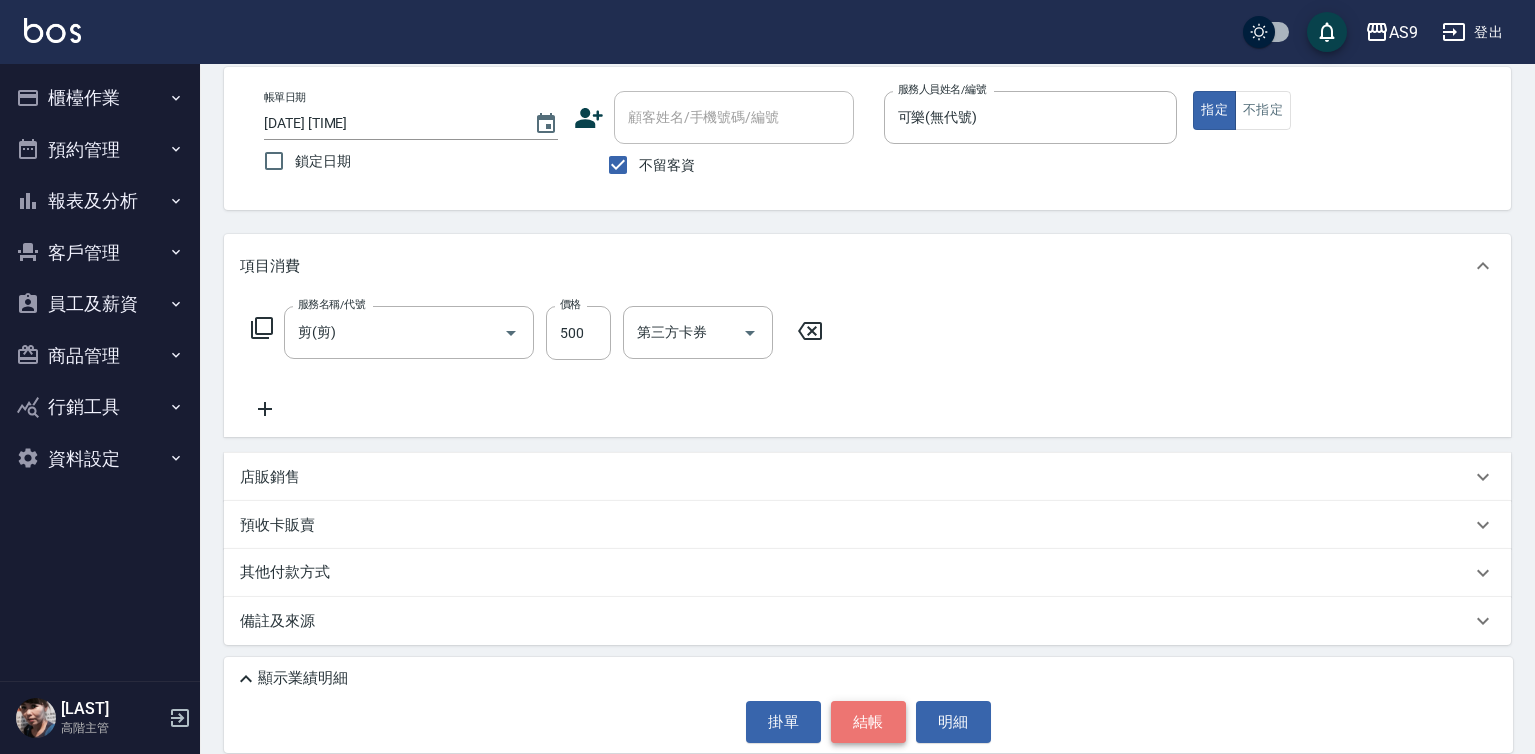 click on "結帳" at bounding box center (868, 722) 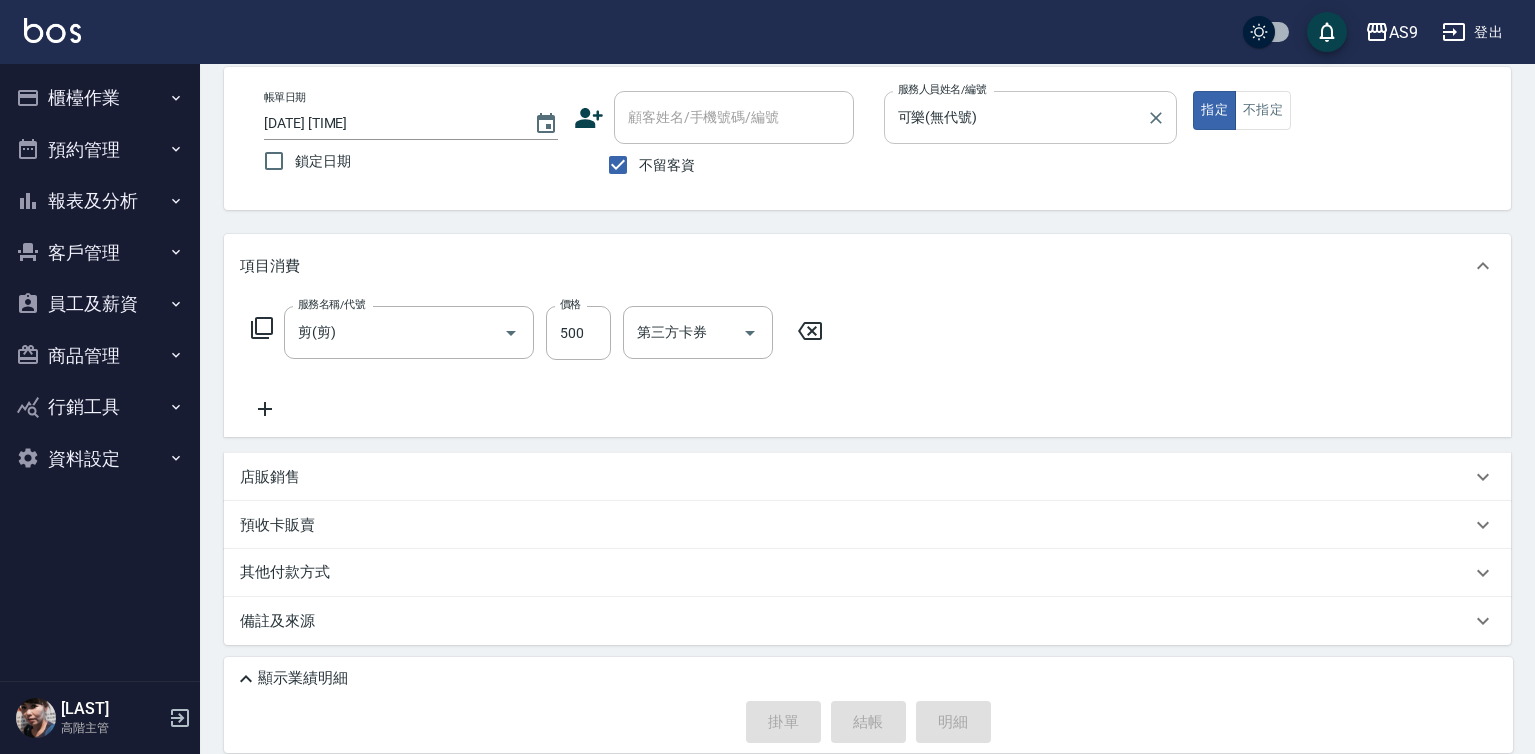 type 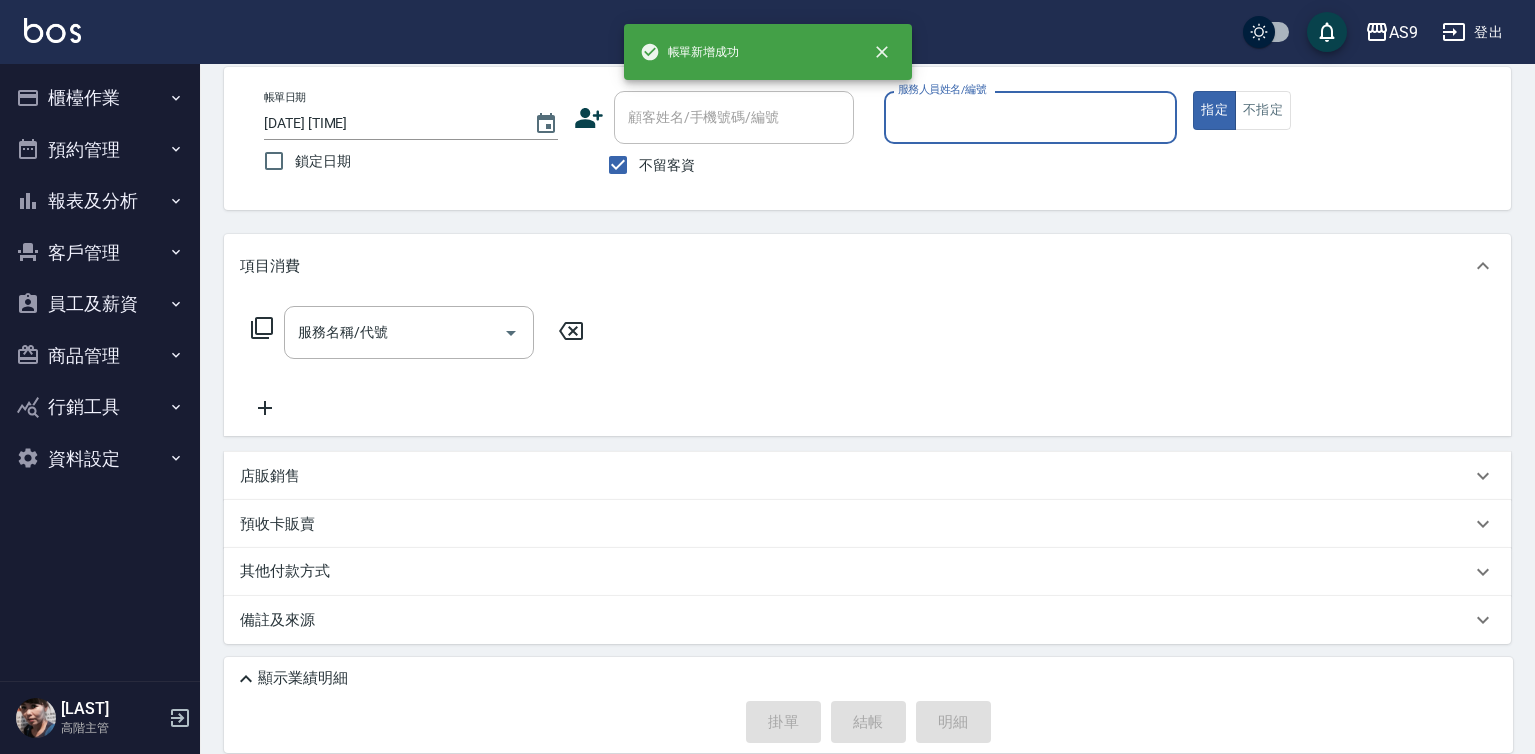 click on "服務人員姓名/編號" at bounding box center [942, 89] 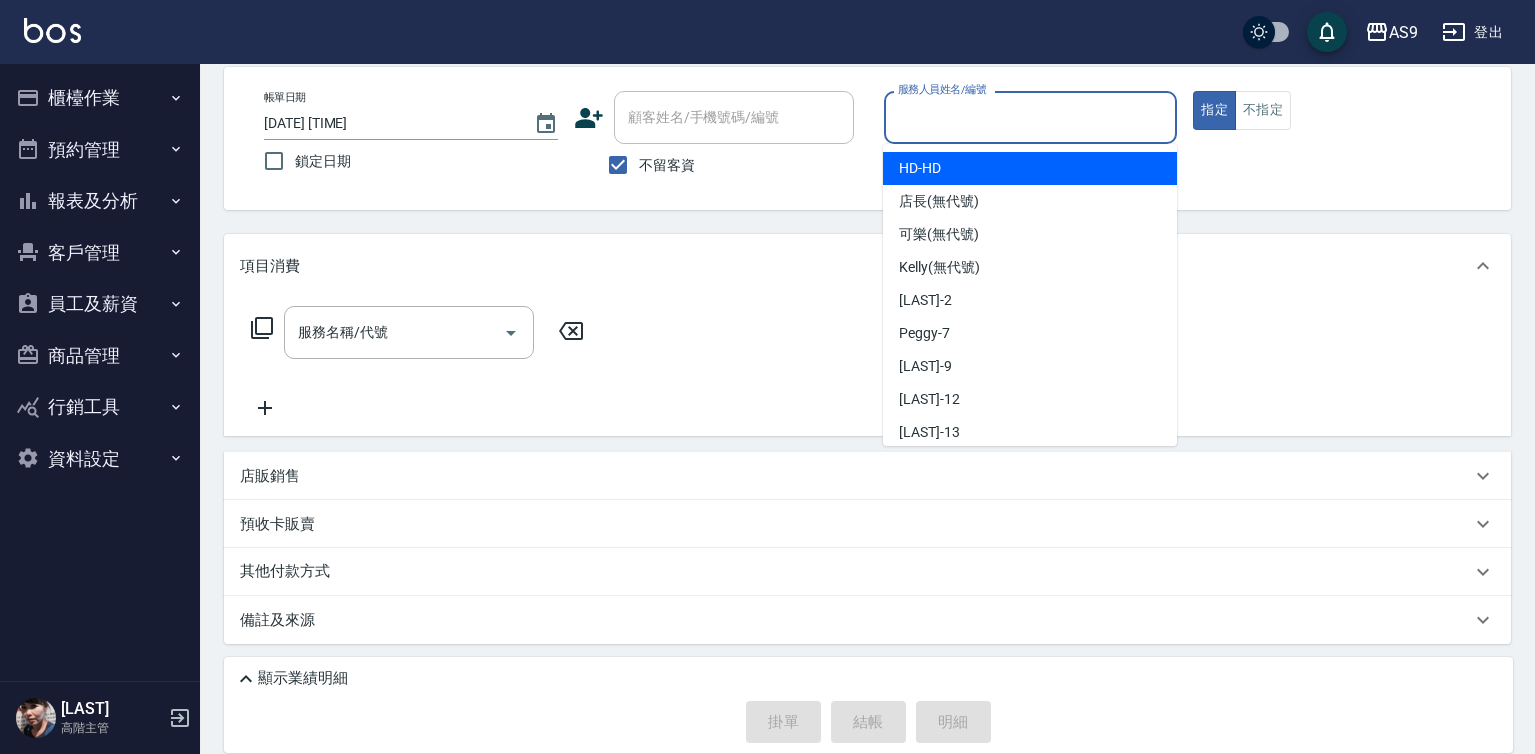click on "服務人員姓名/編號" at bounding box center [1031, 117] 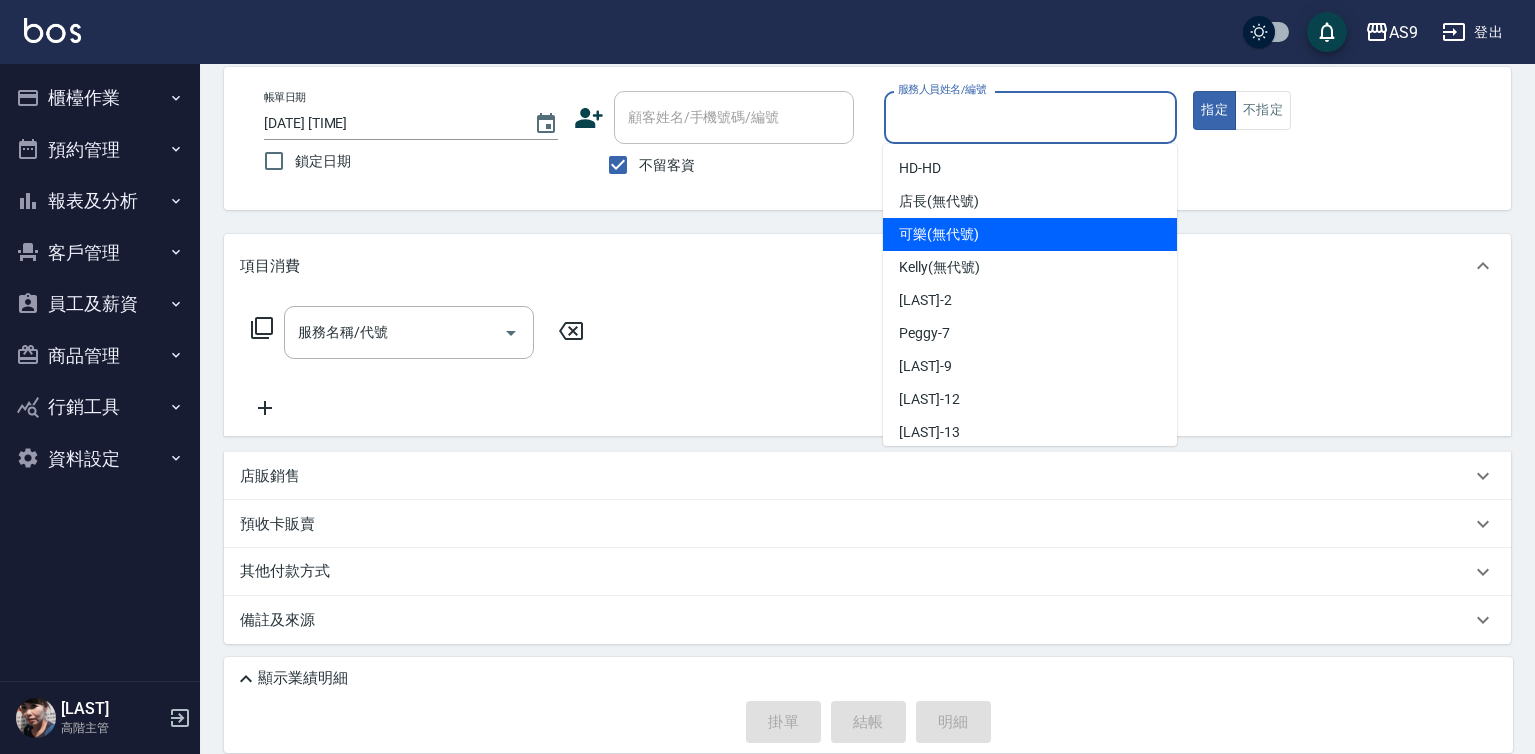drag, startPoint x: 941, startPoint y: 231, endPoint x: 672, endPoint y: 282, distance: 273.7919 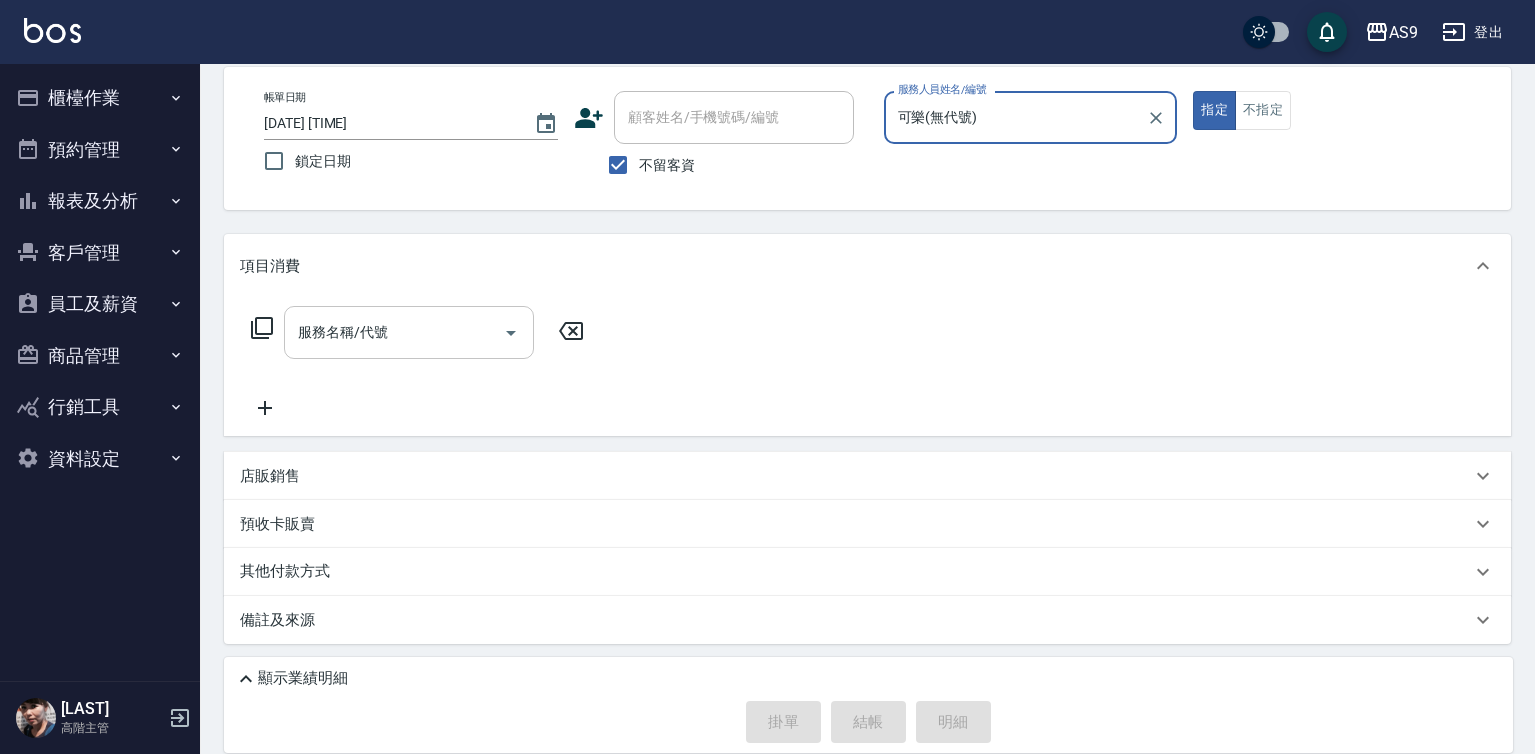 click on "服務名稱/代號" at bounding box center [394, 332] 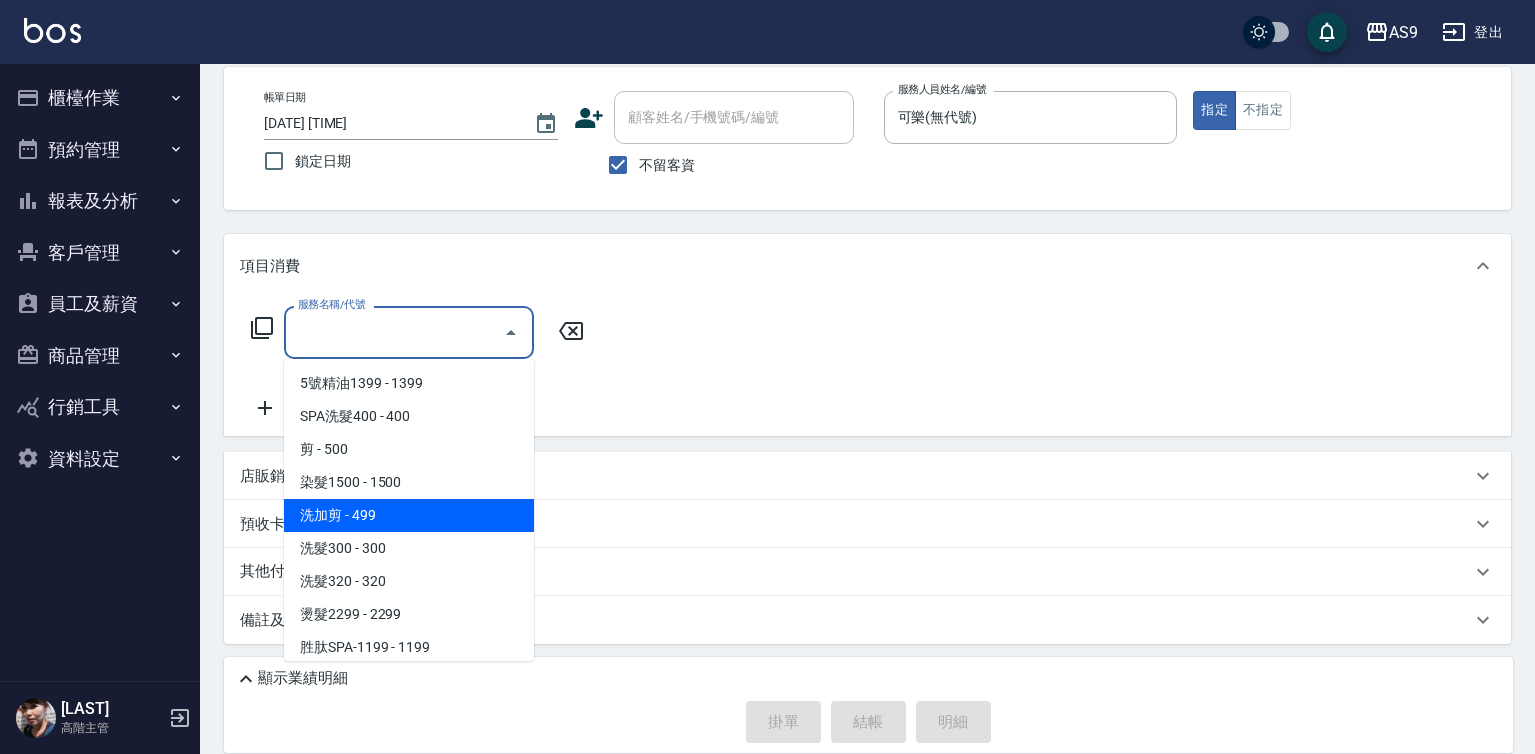 click on "洗加剪 - 499" at bounding box center (409, 515) 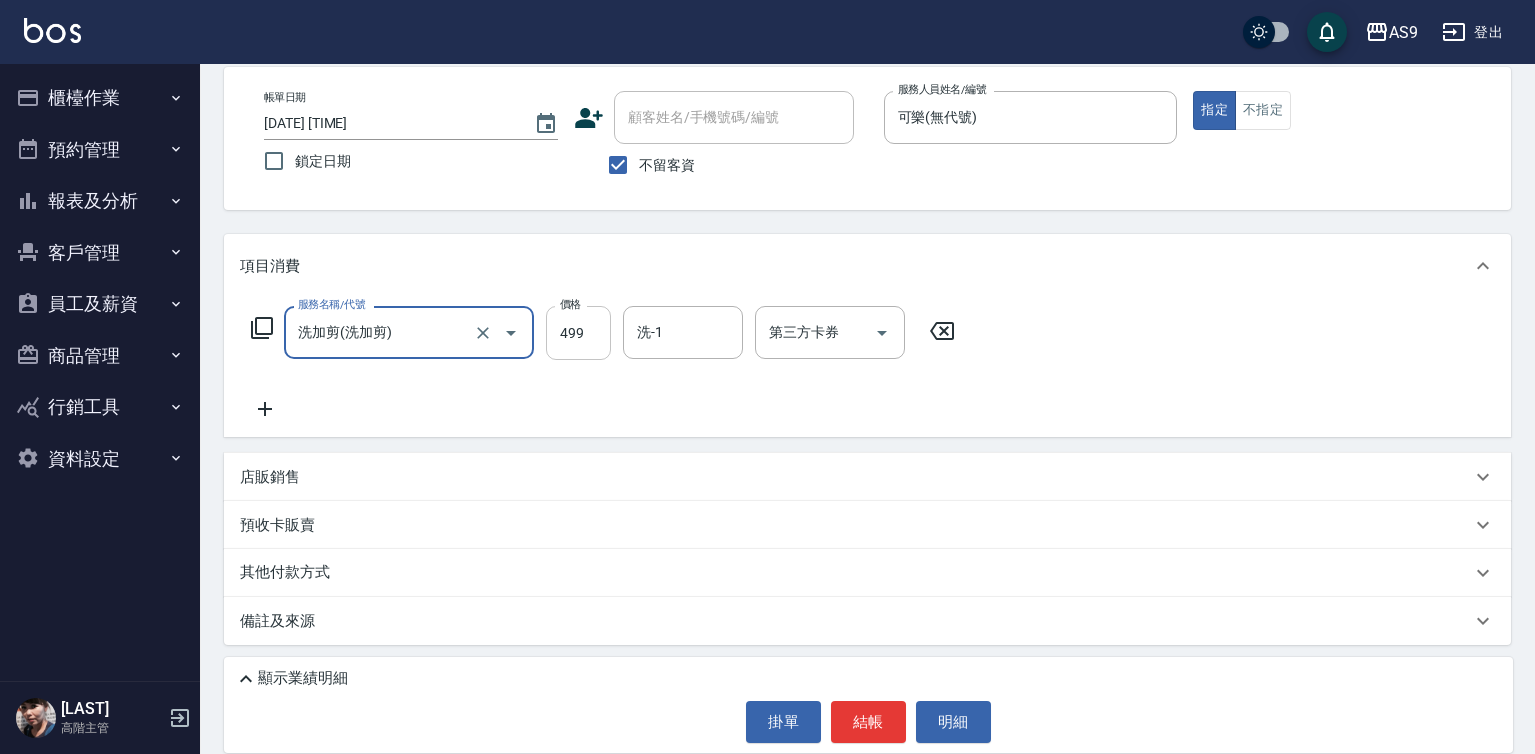 click on "499" at bounding box center (578, 333) 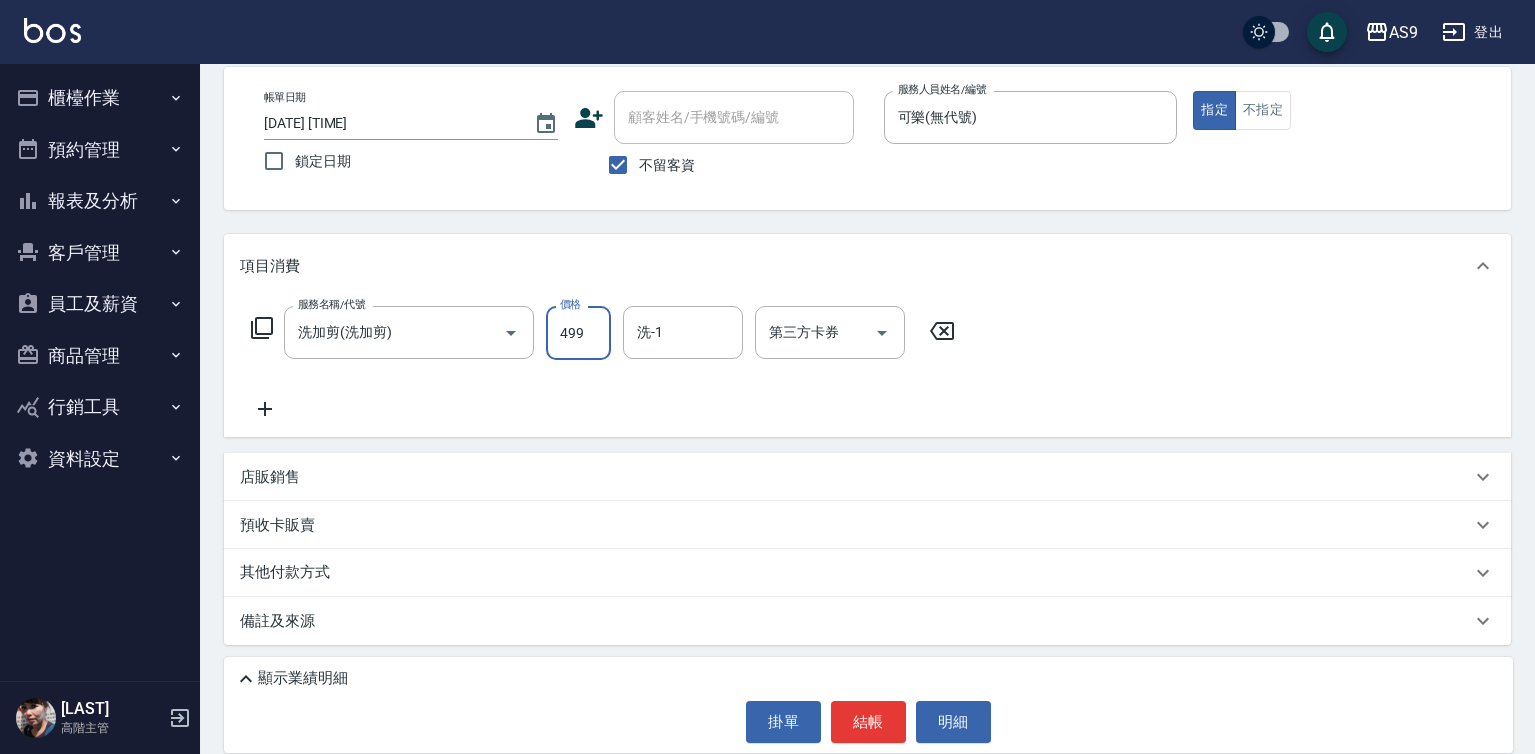 click on "499" at bounding box center (578, 333) 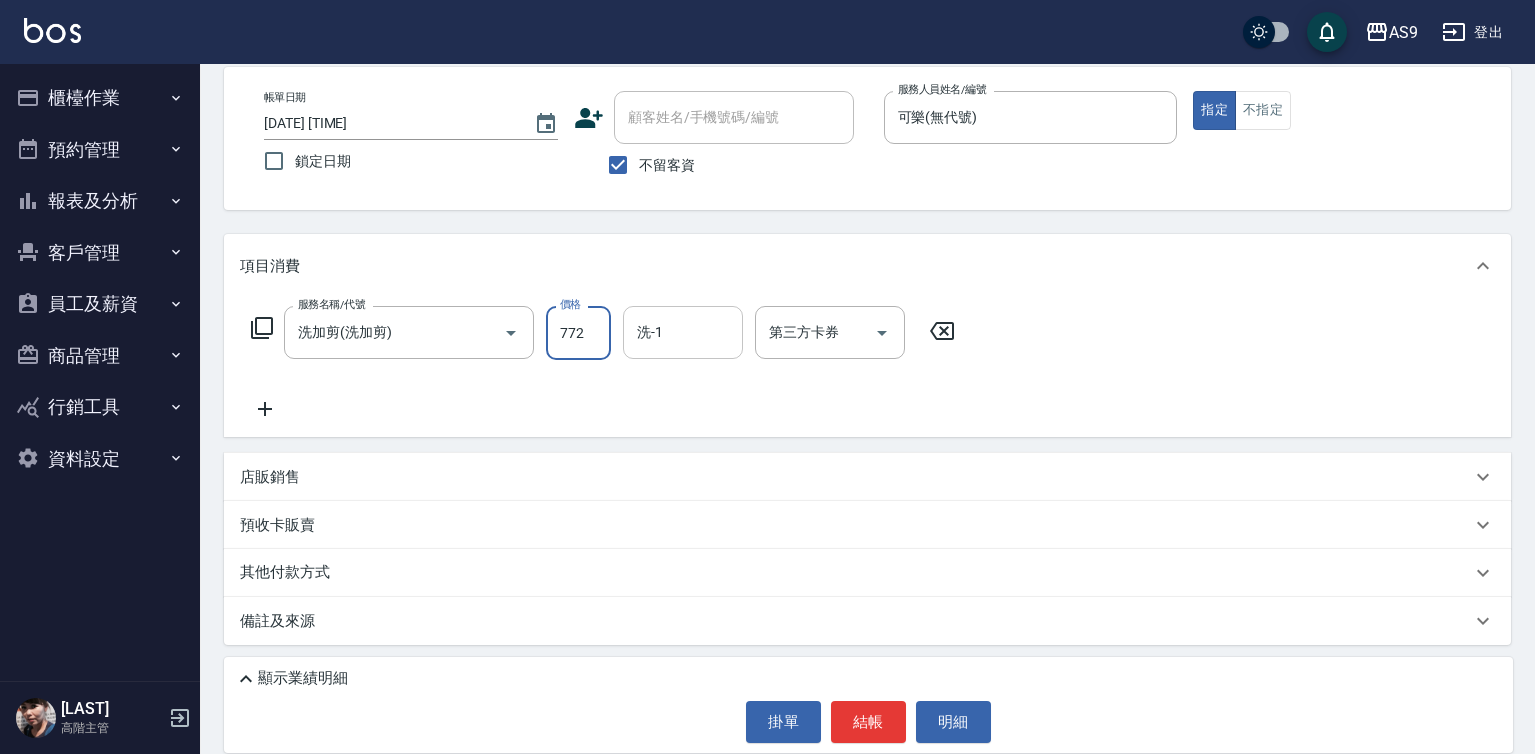 type on "772" 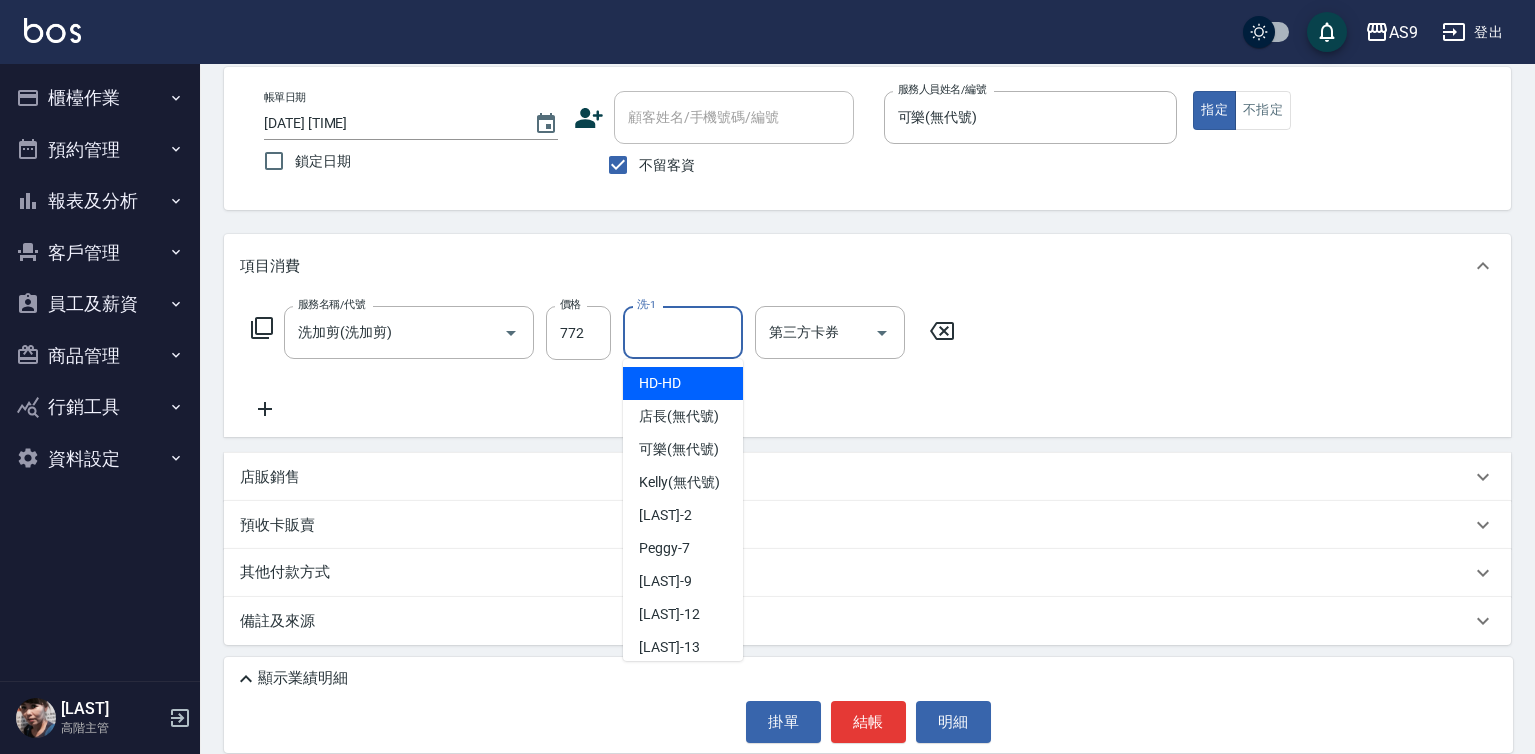click on "洗-1" at bounding box center [683, 332] 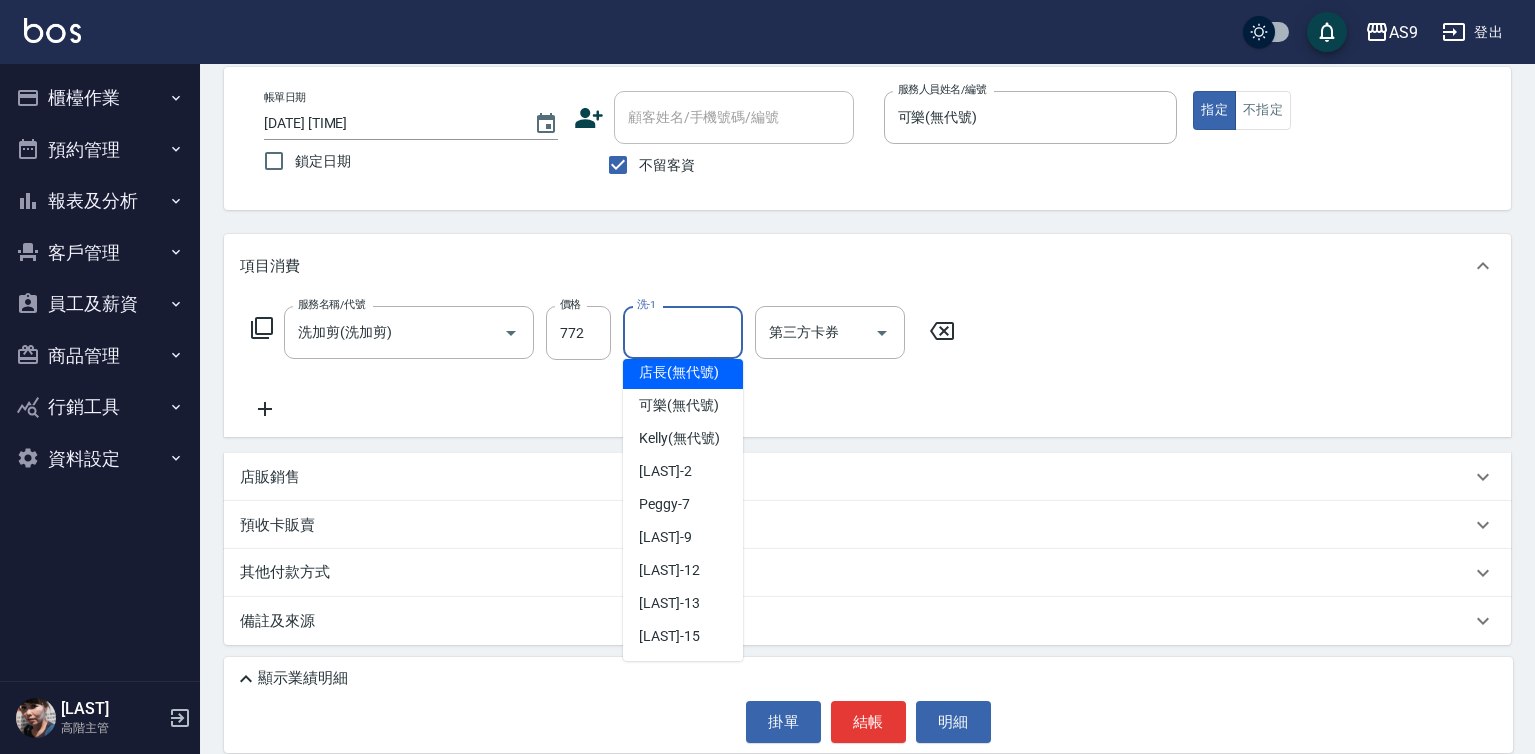 scroll, scrollTop: 128, scrollLeft: 0, axis: vertical 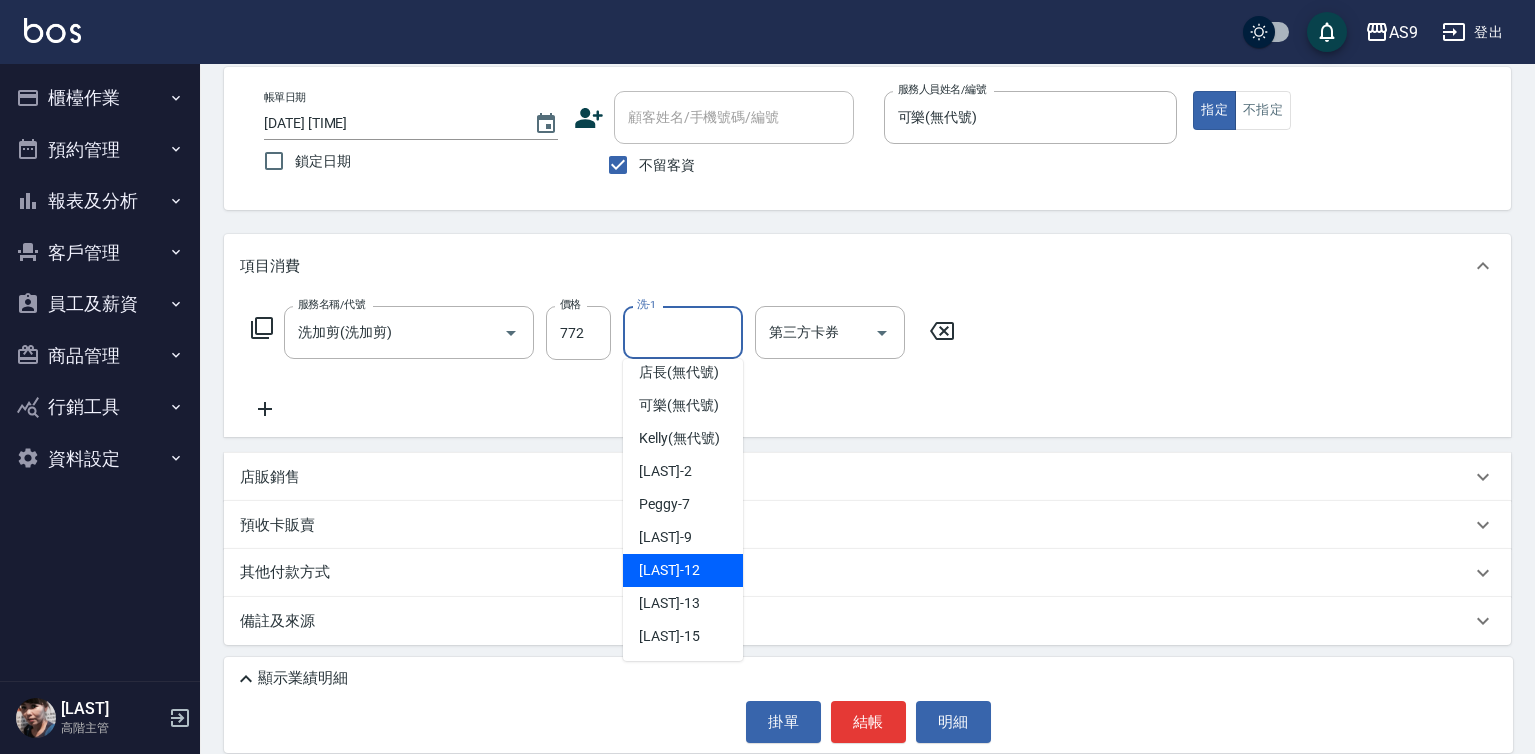 click on "[LAST] -[NUMBER]" at bounding box center (669, 570) 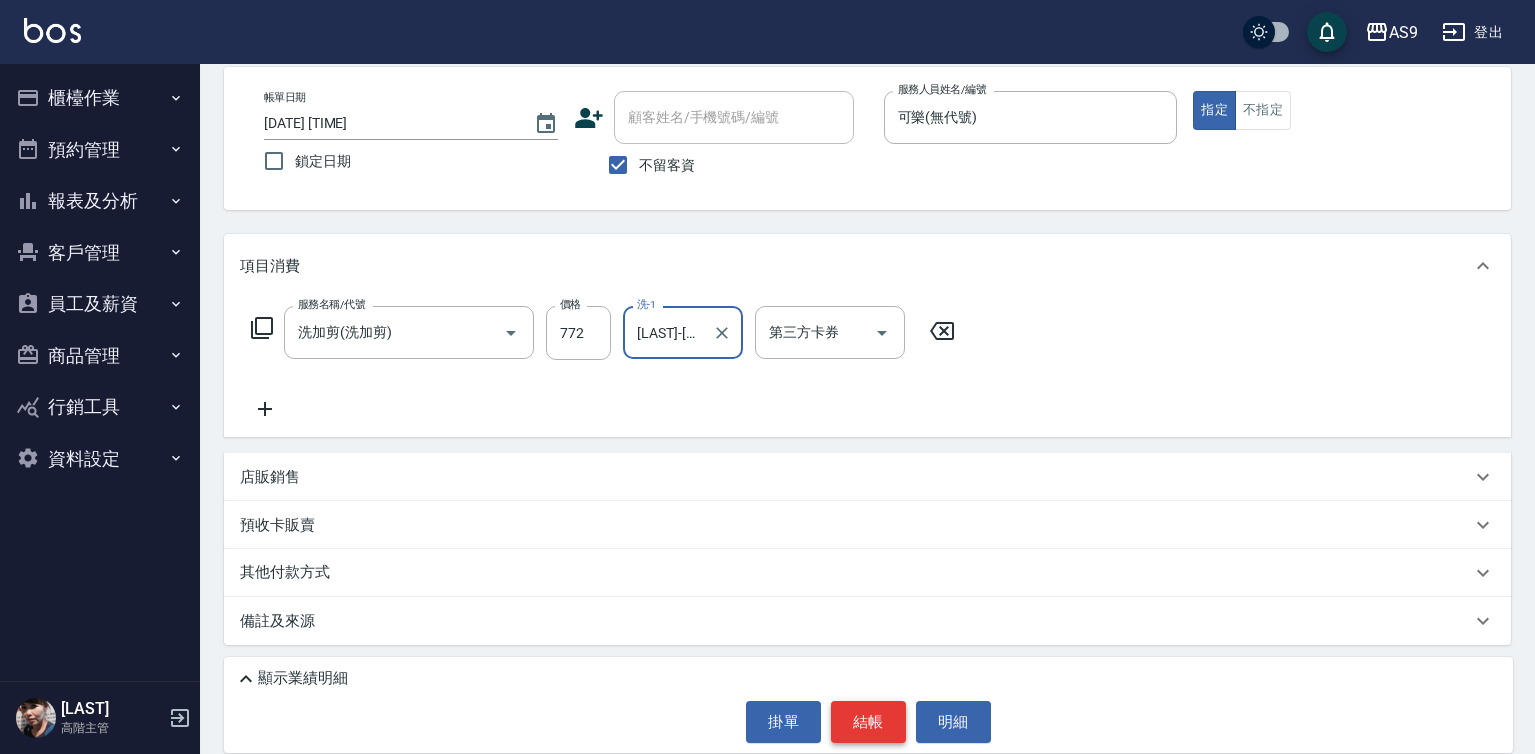 click on "結帳" at bounding box center [868, 722] 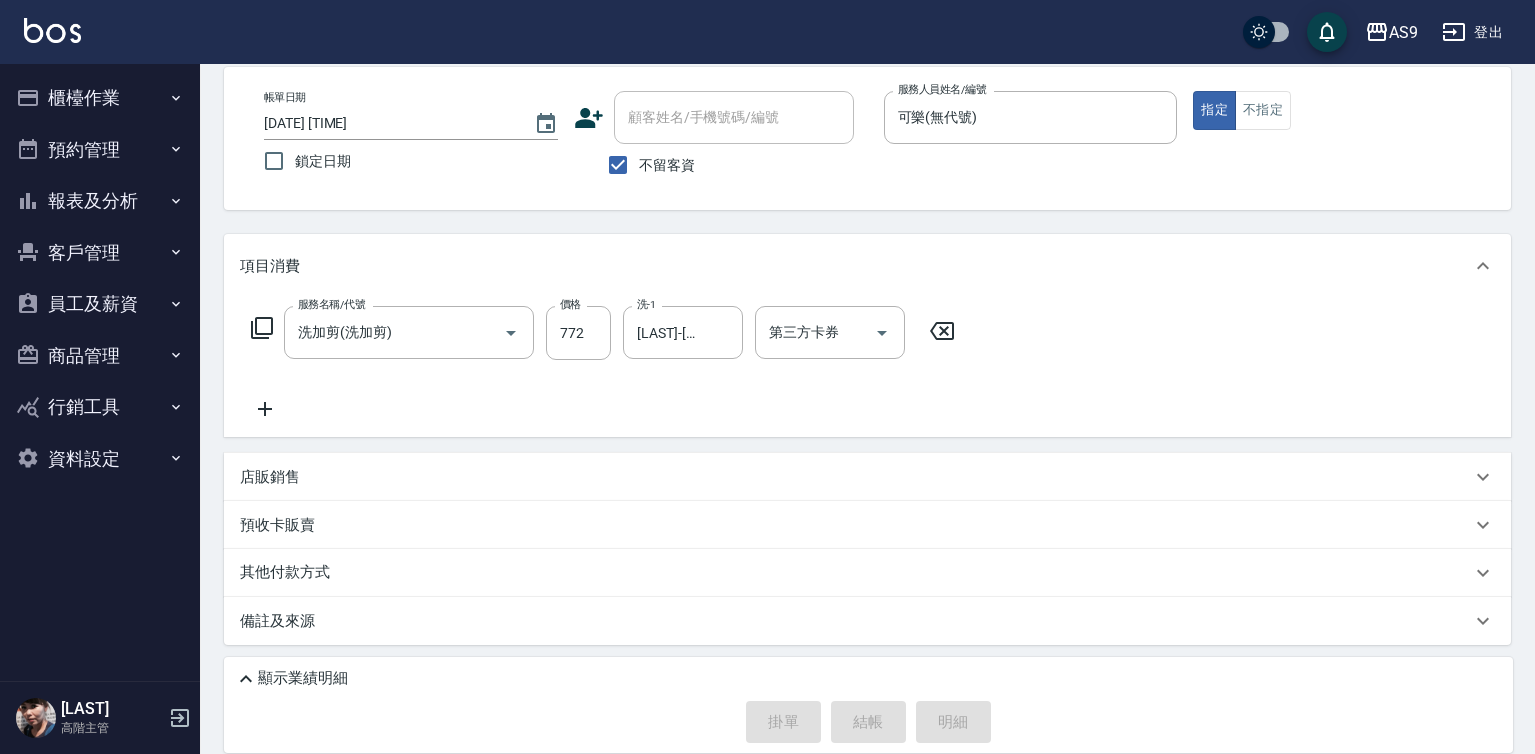 type 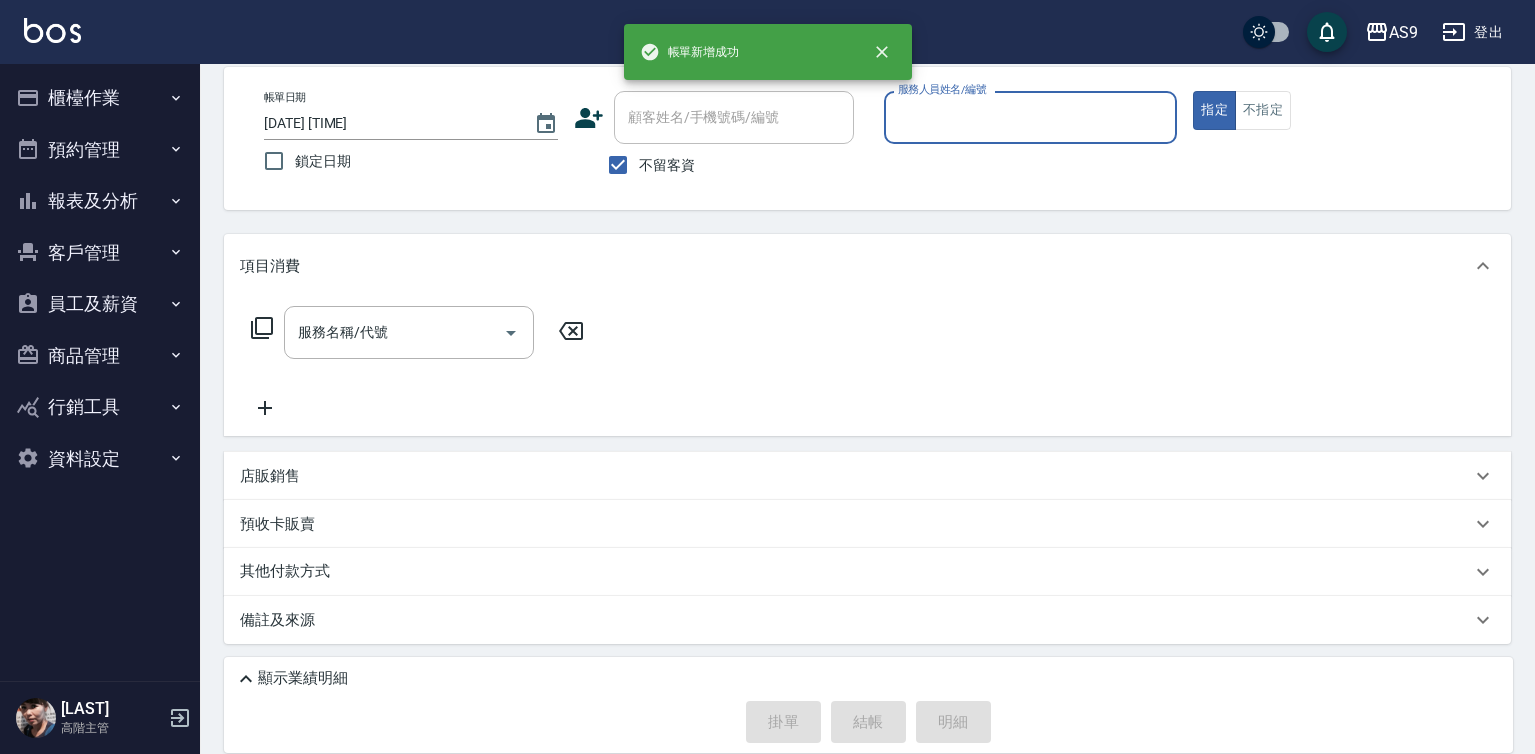 click on "服務人員姓名/編號" at bounding box center (1031, 117) 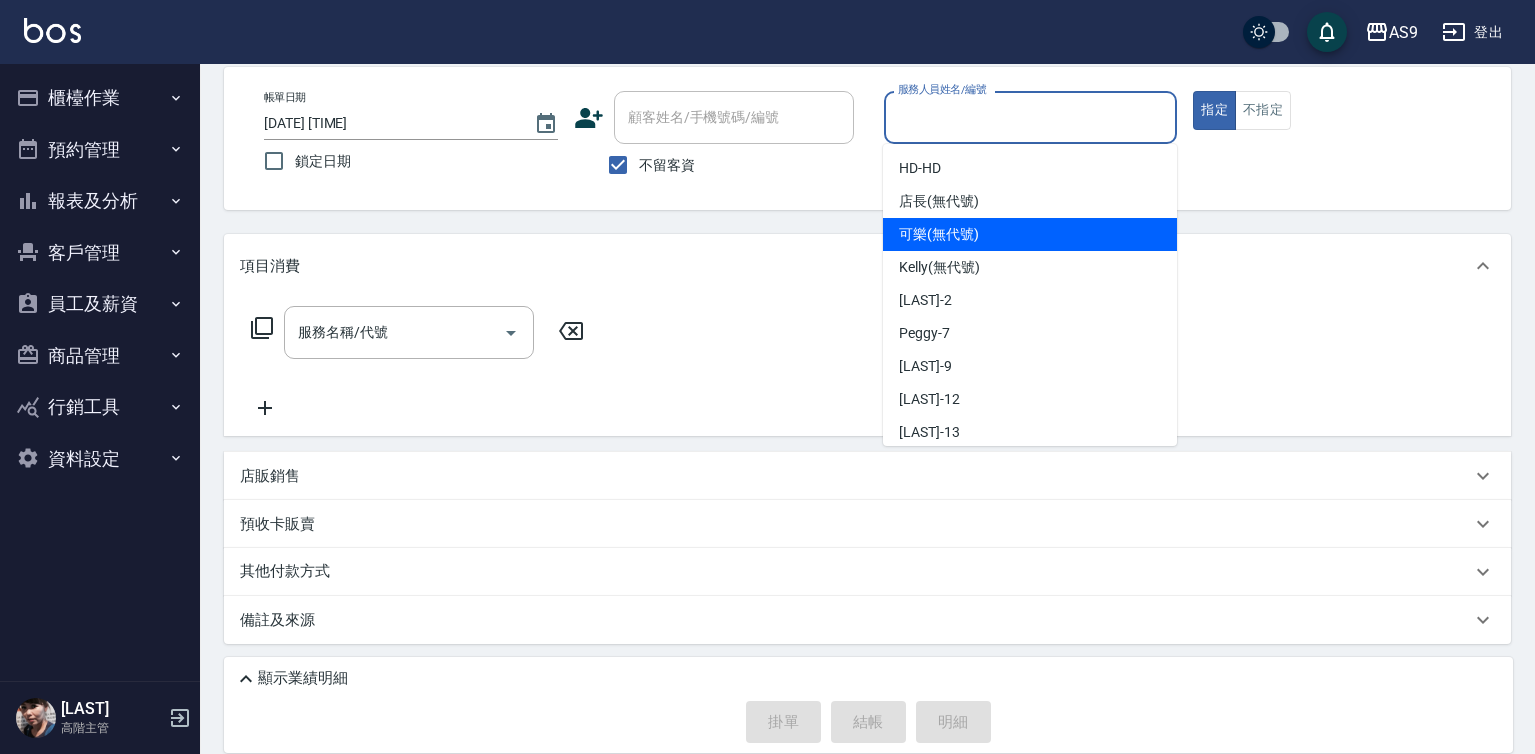 click on "可樂 (無代號)" at bounding box center (939, 234) 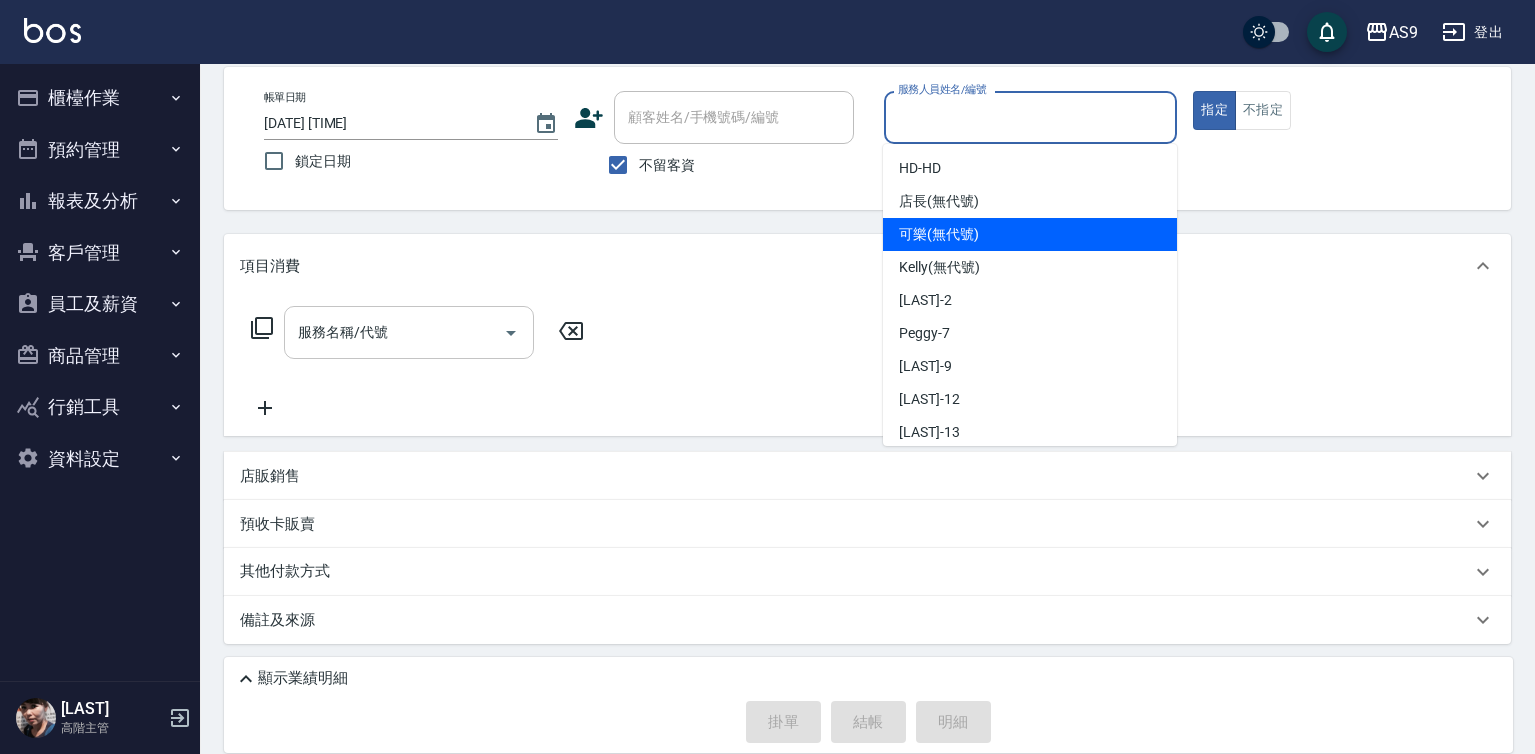 type on "可樂(無代號)" 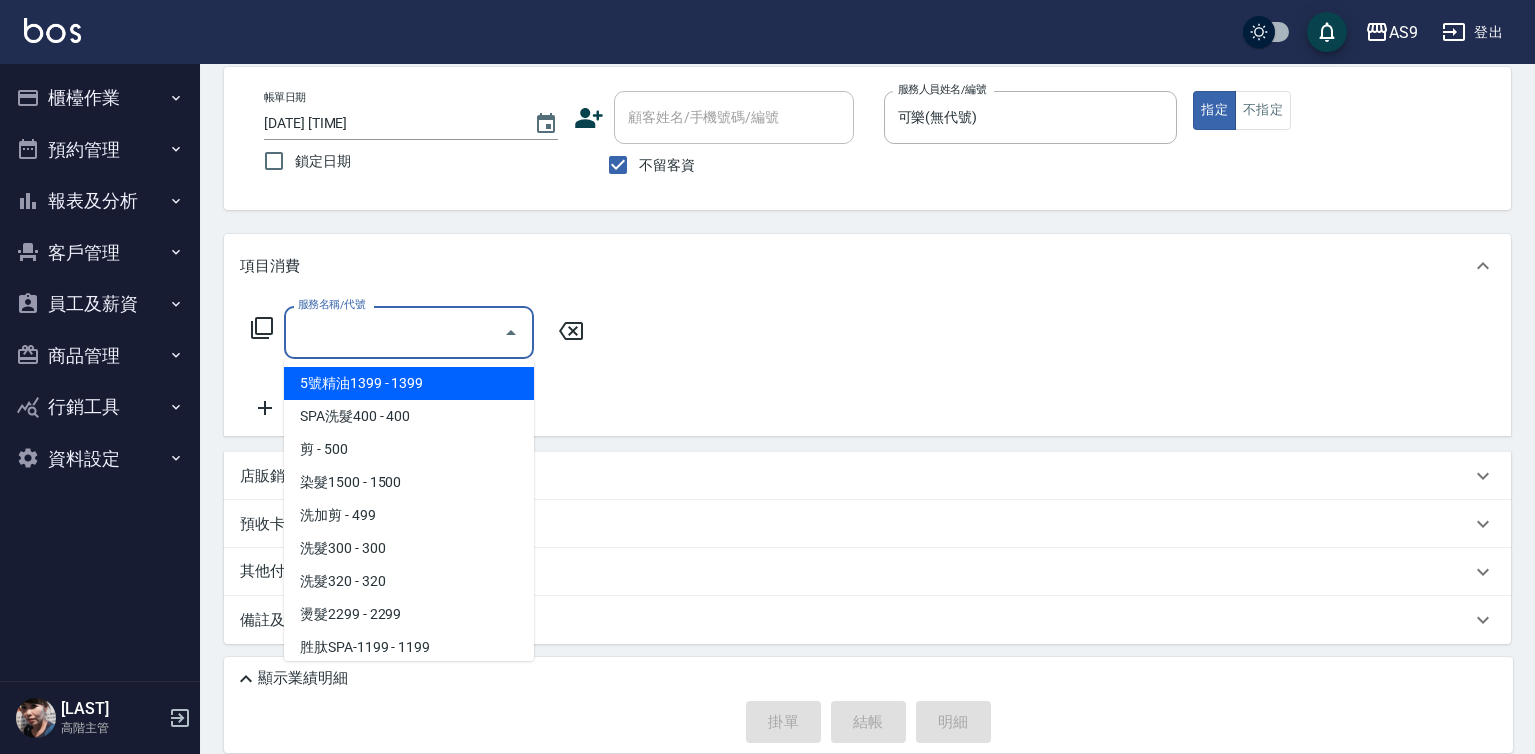 click on "服務名稱/代號" at bounding box center [394, 332] 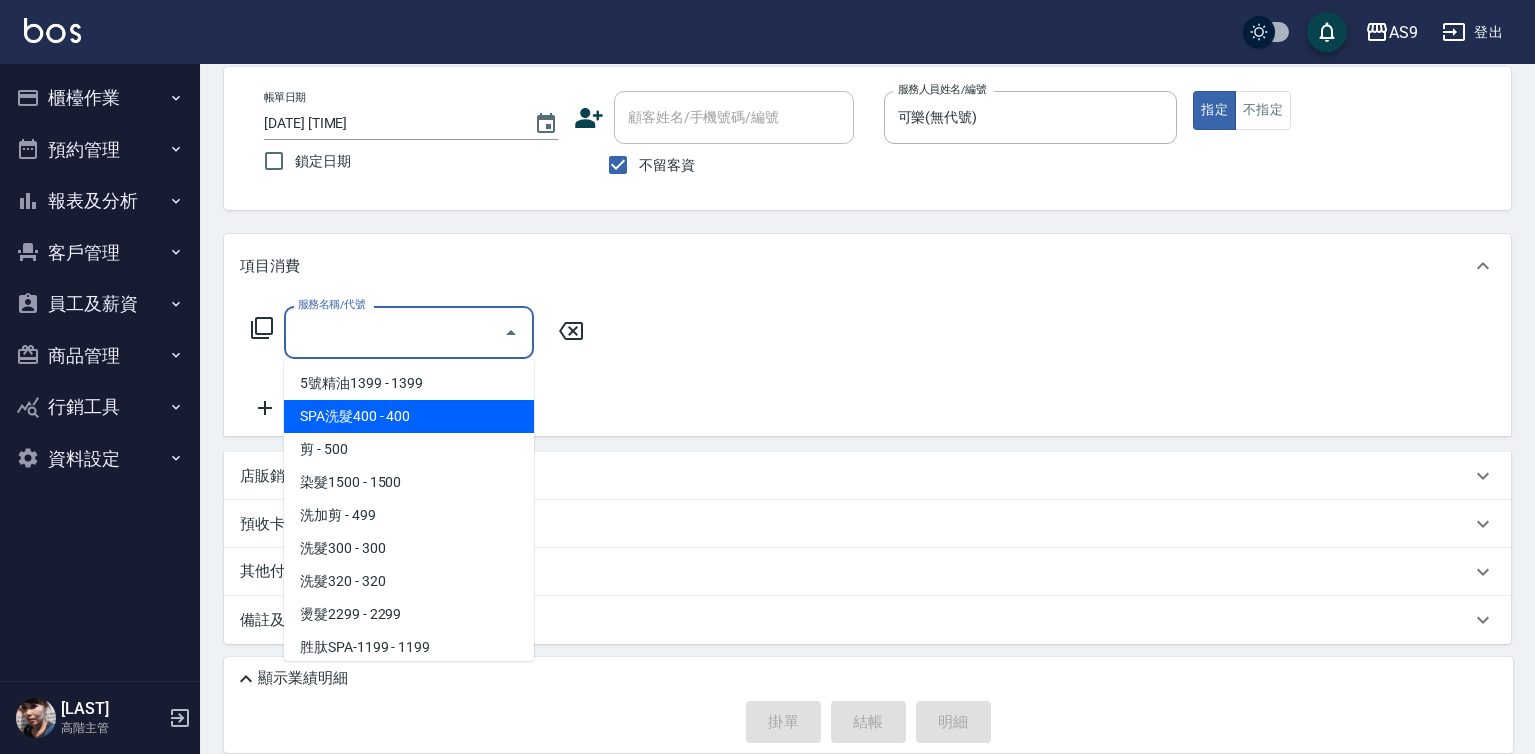 click on "SPA洗髮400 - 400" at bounding box center (409, 416) 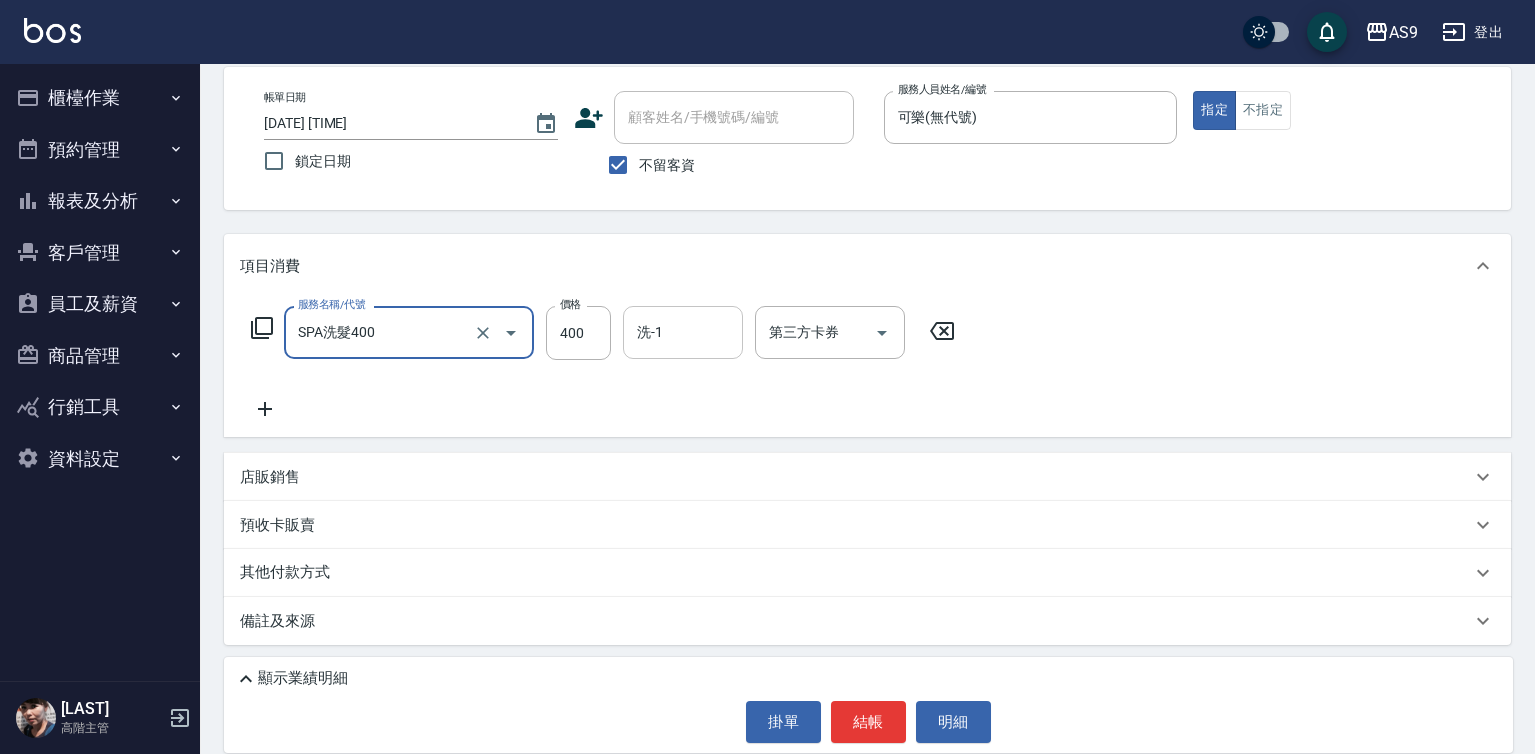 click on "洗-1" at bounding box center (683, 332) 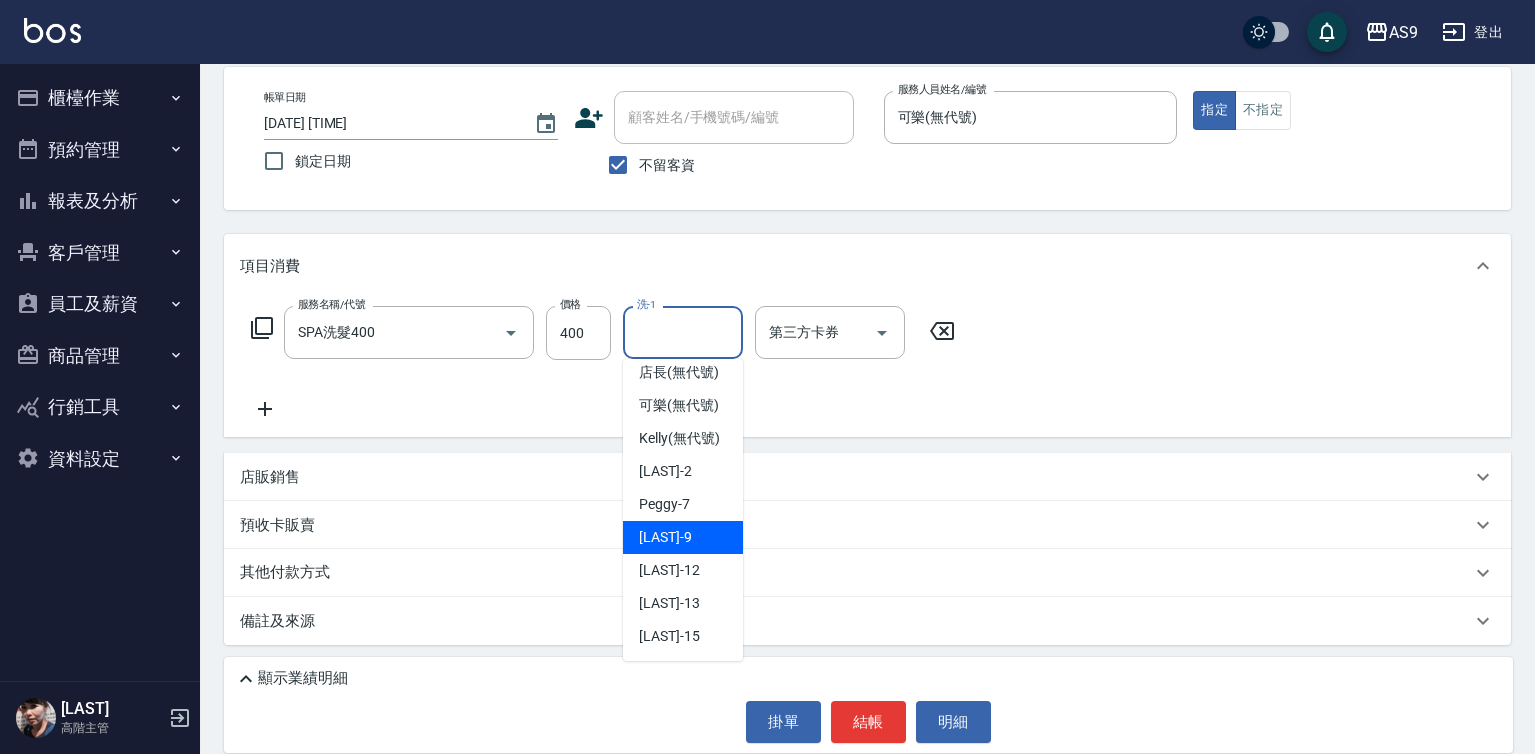 scroll, scrollTop: 128, scrollLeft: 0, axis: vertical 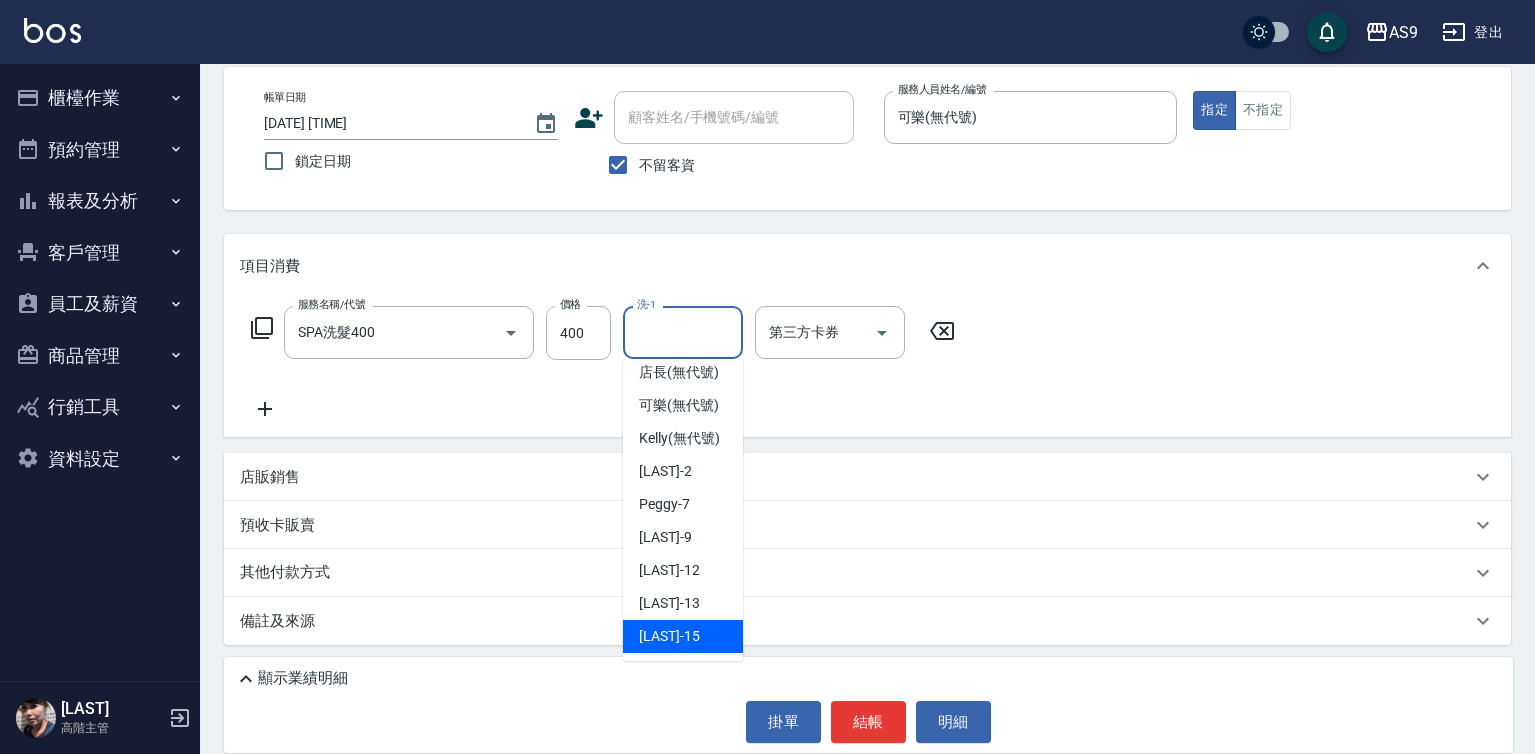 click on "[LAST] -[NUMBER]" at bounding box center [669, 636] 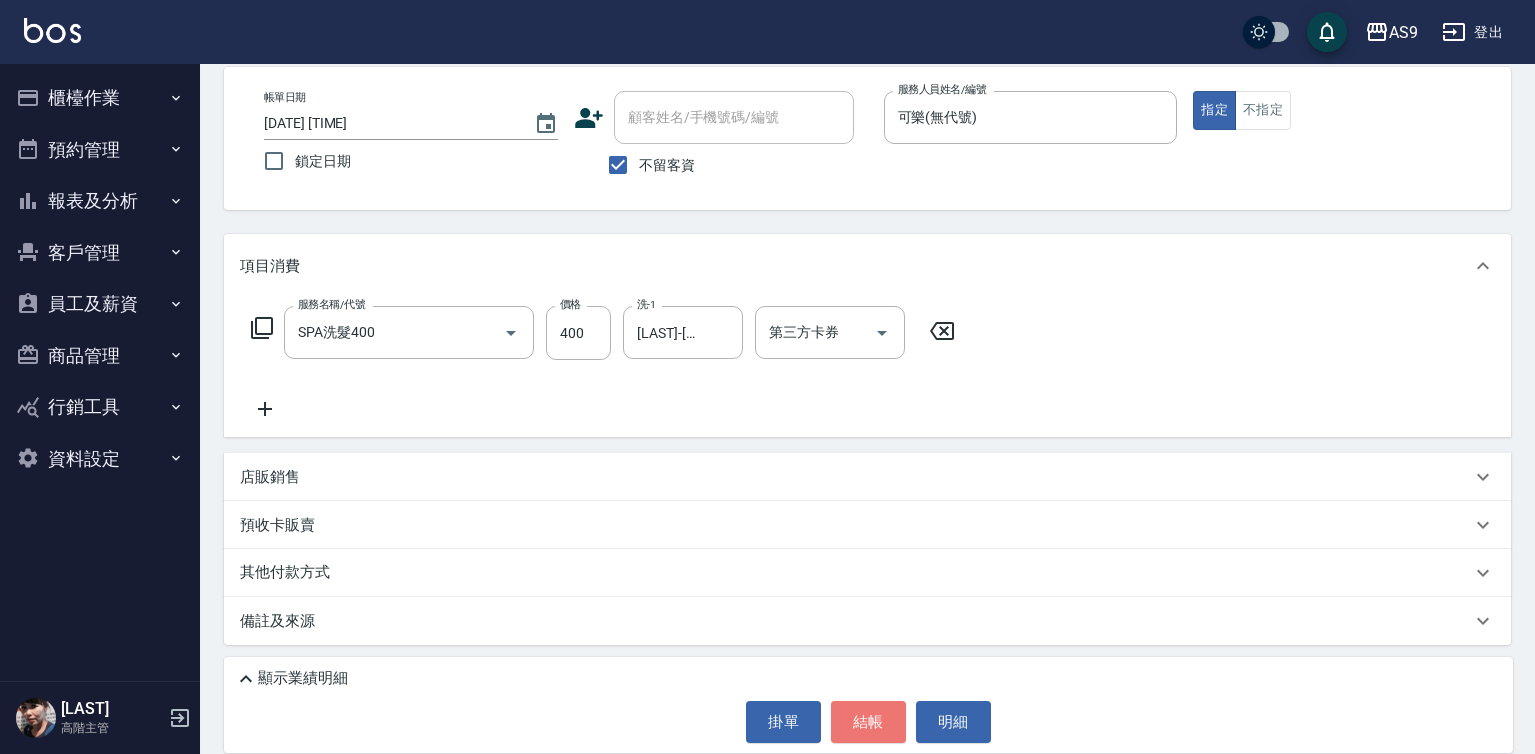 click on "結帳" at bounding box center [868, 722] 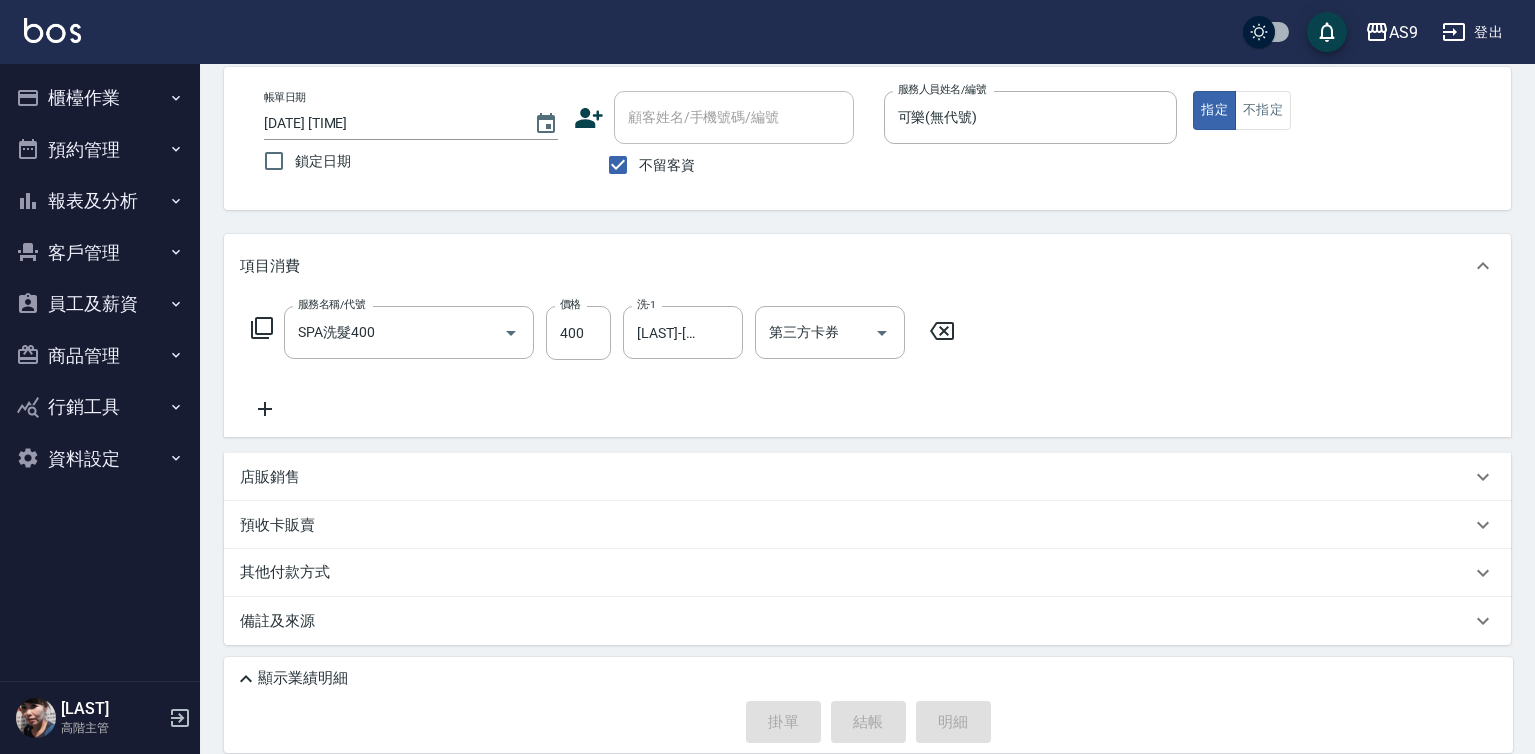 type 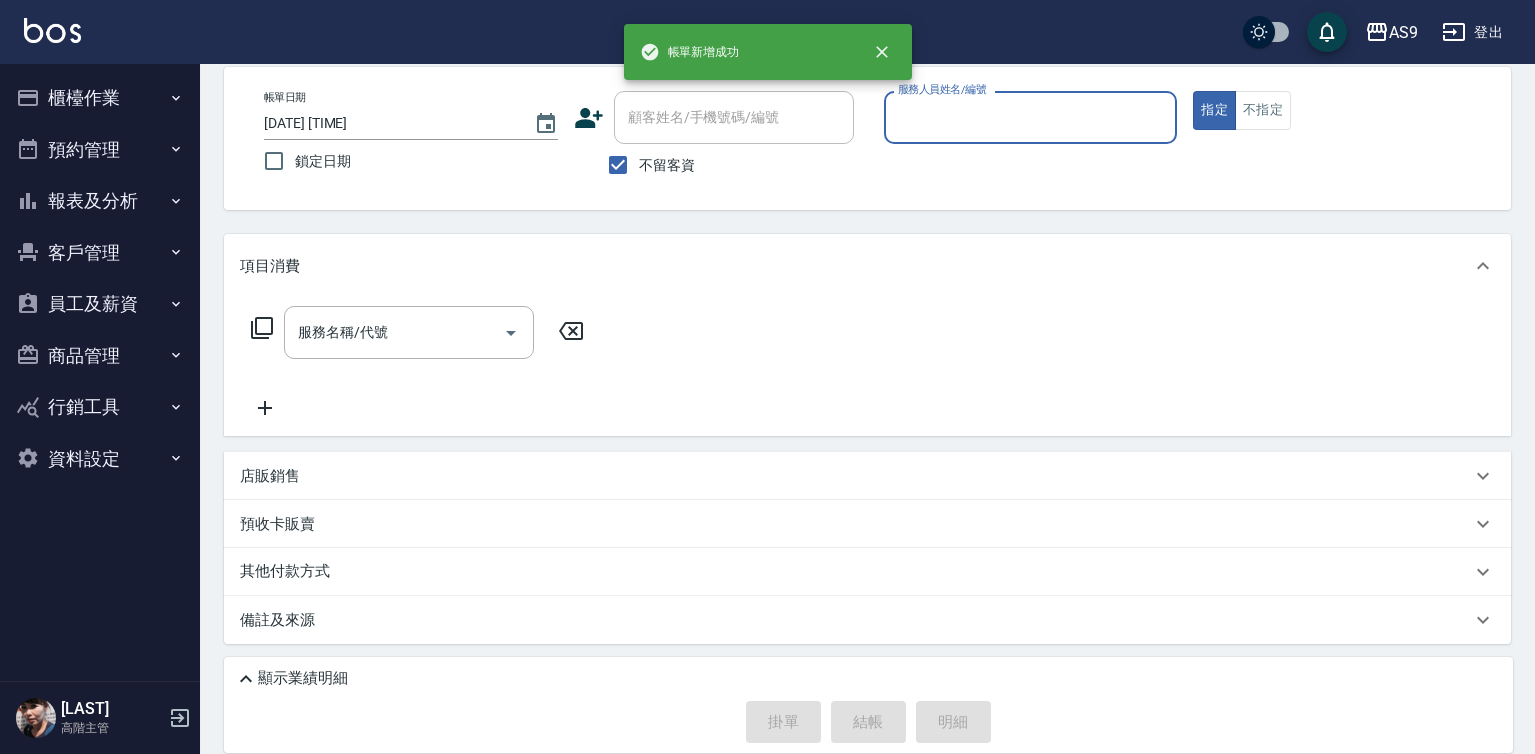 click on "服務人員姓名/編號" at bounding box center [1031, 117] 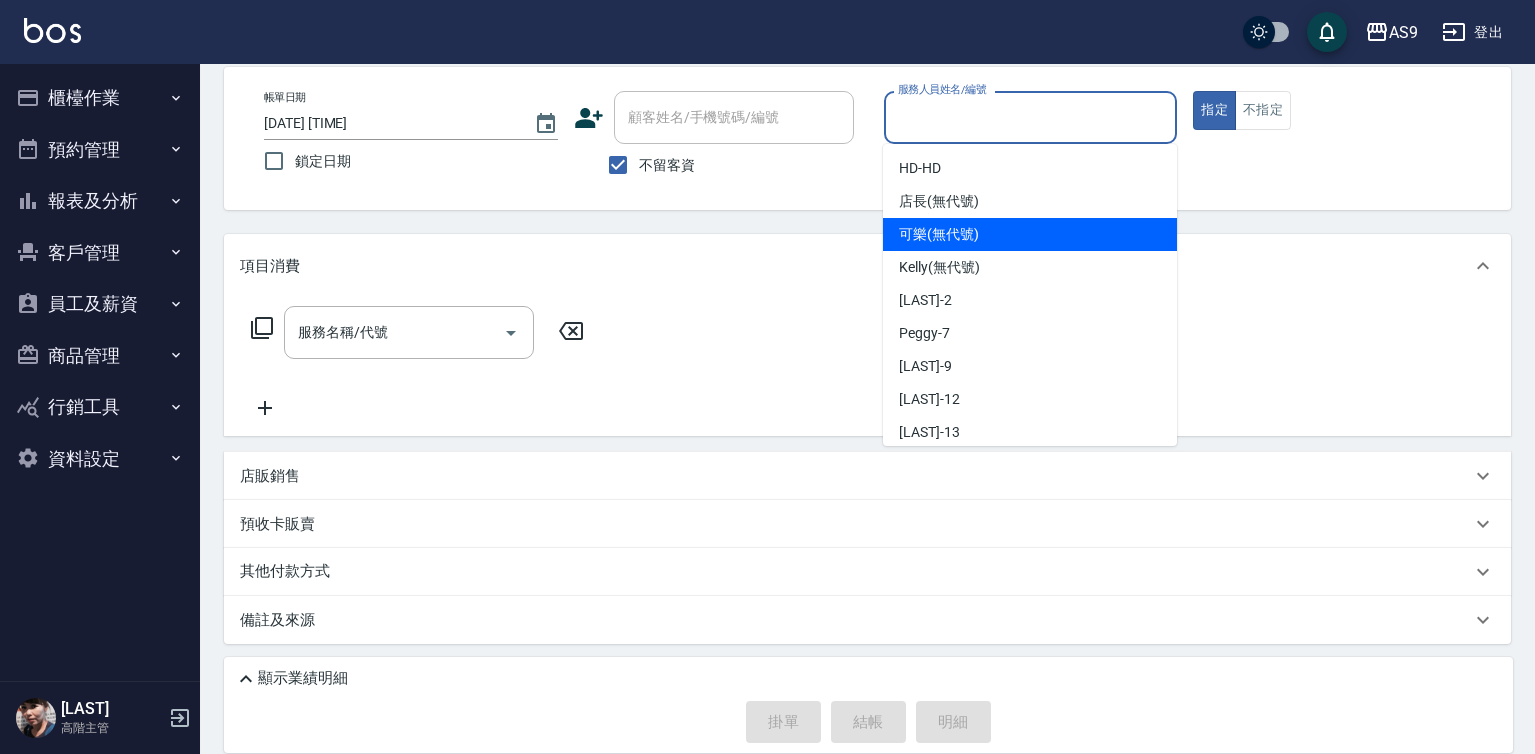 click on "可樂 (無代號)" at bounding box center [939, 234] 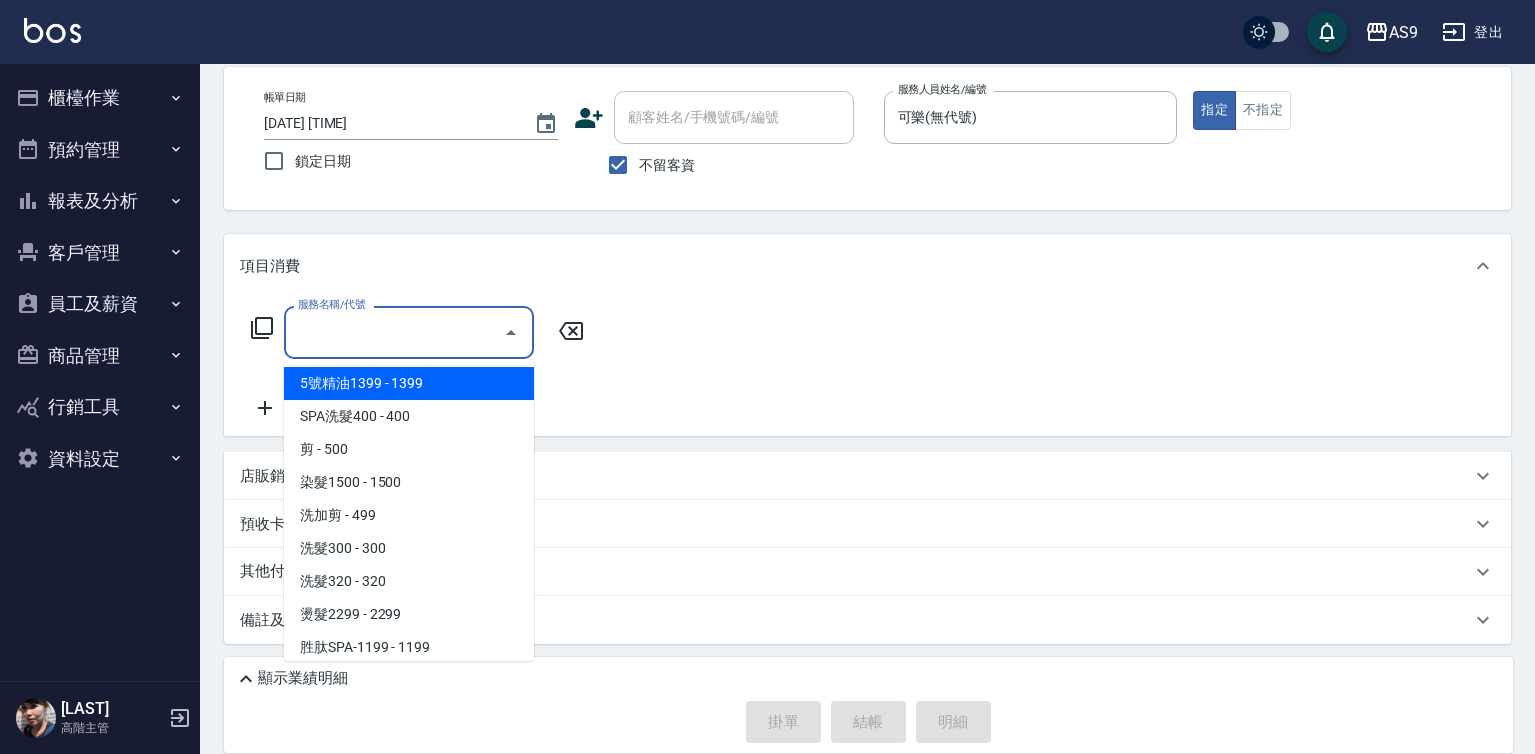 click on "服務名稱/代號" at bounding box center [394, 332] 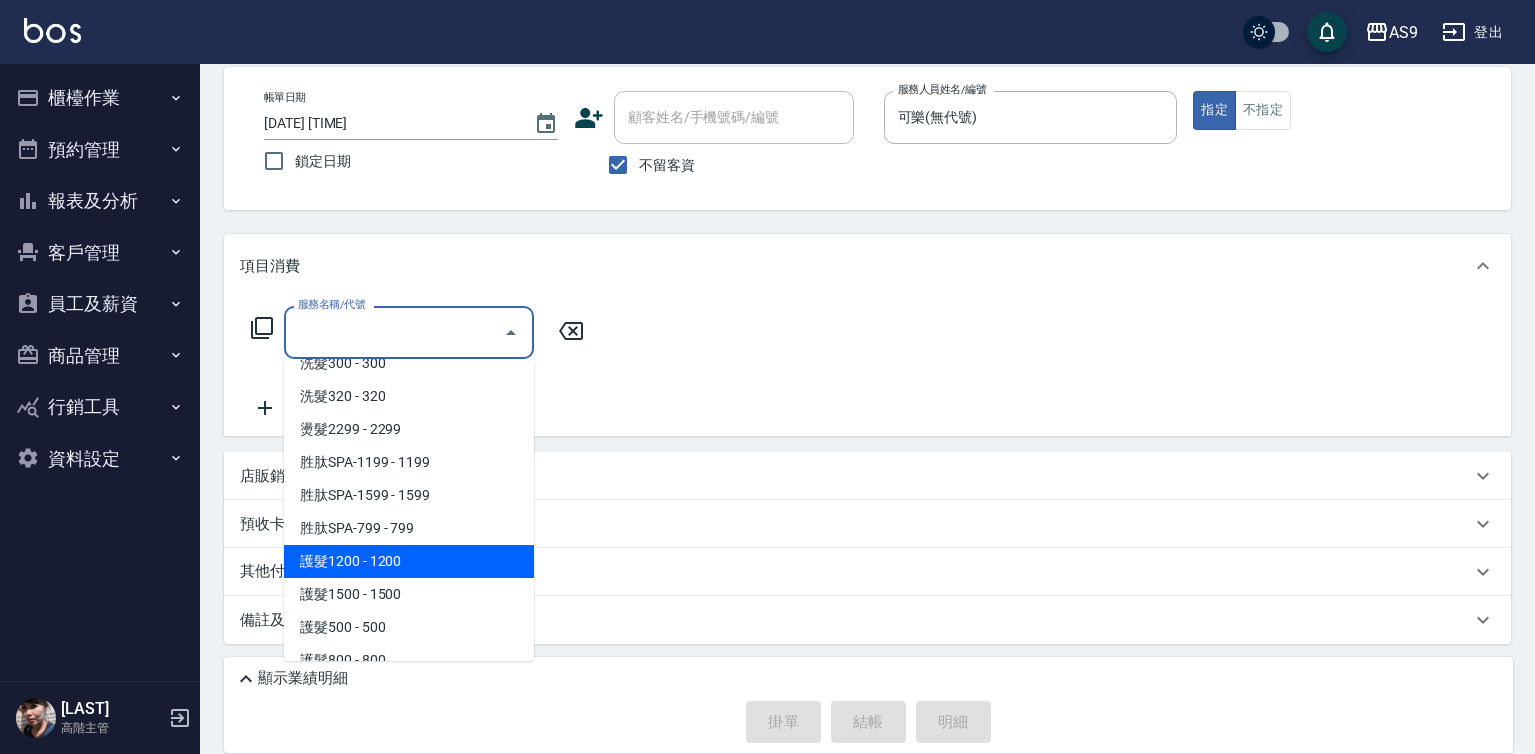 scroll, scrollTop: 300, scrollLeft: 0, axis: vertical 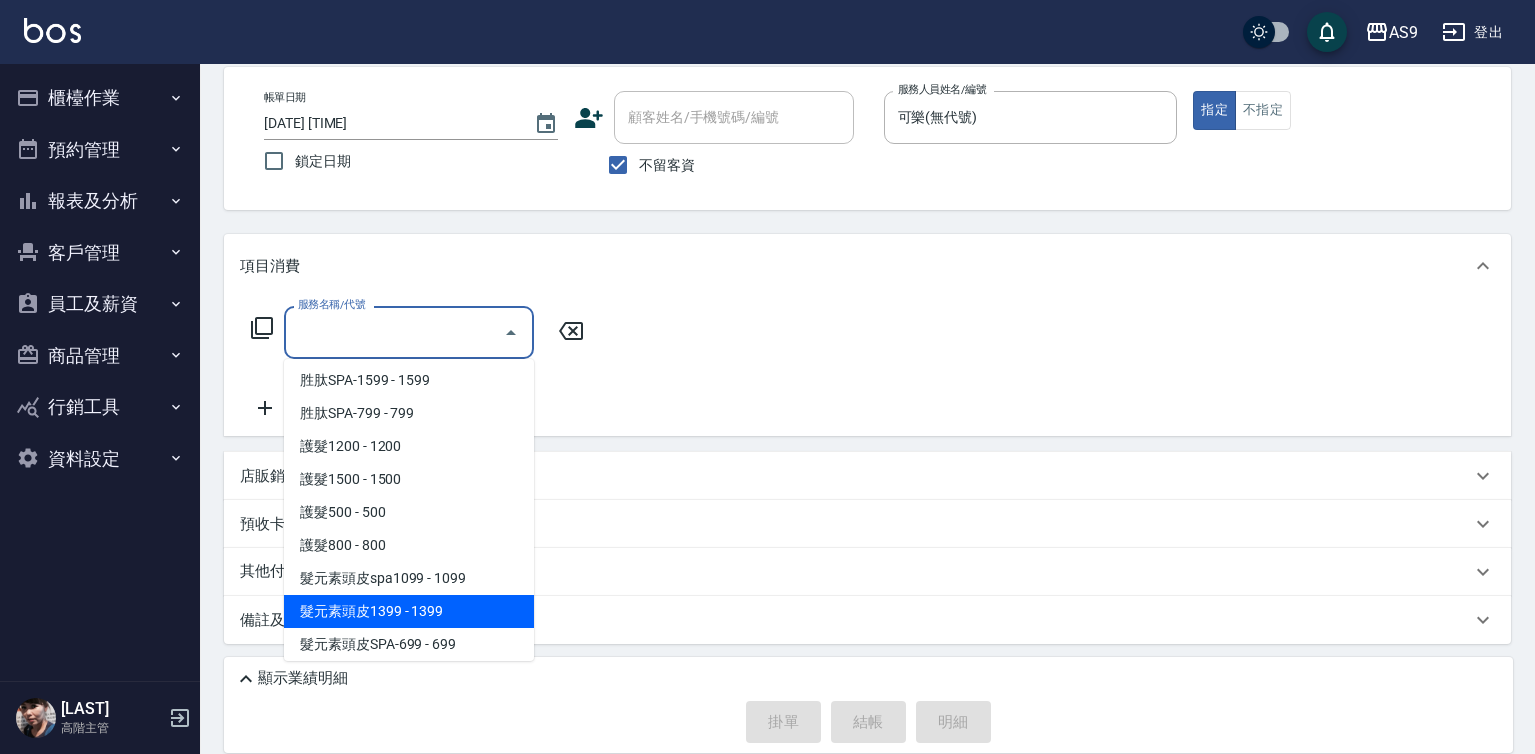 click on "髮元素頭皮1399 - 1399" at bounding box center (409, 611) 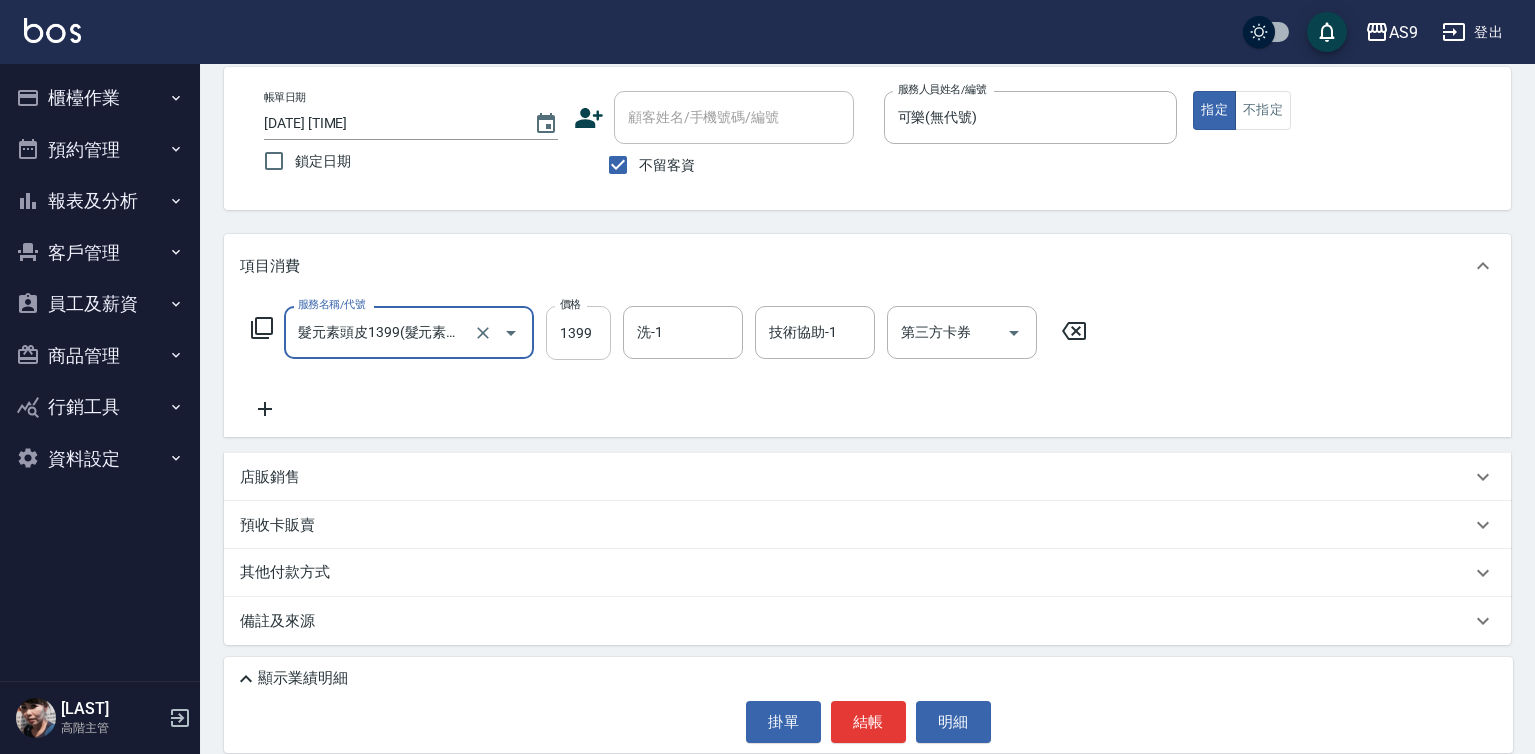 click on "1399" at bounding box center (578, 333) 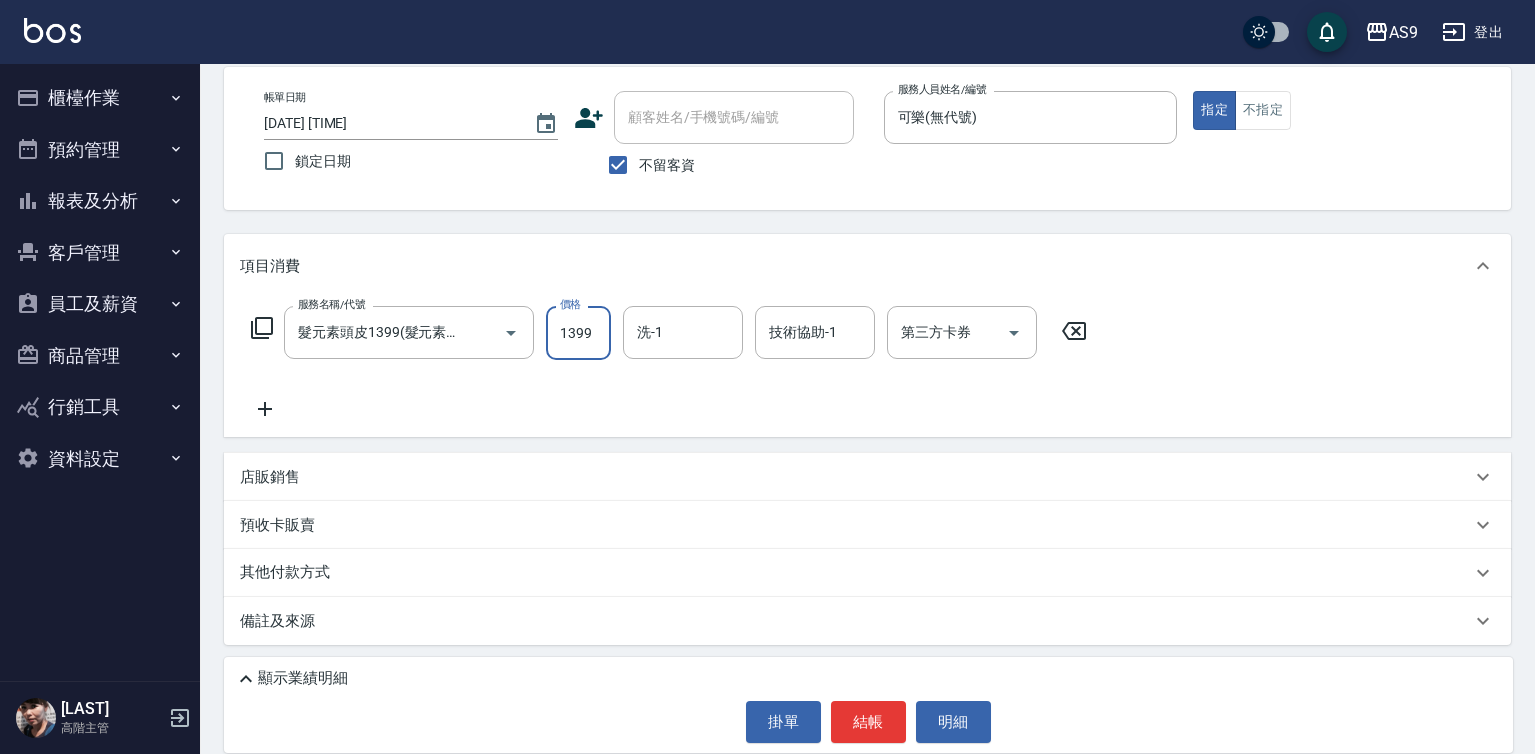 click on "1399" at bounding box center (578, 333) 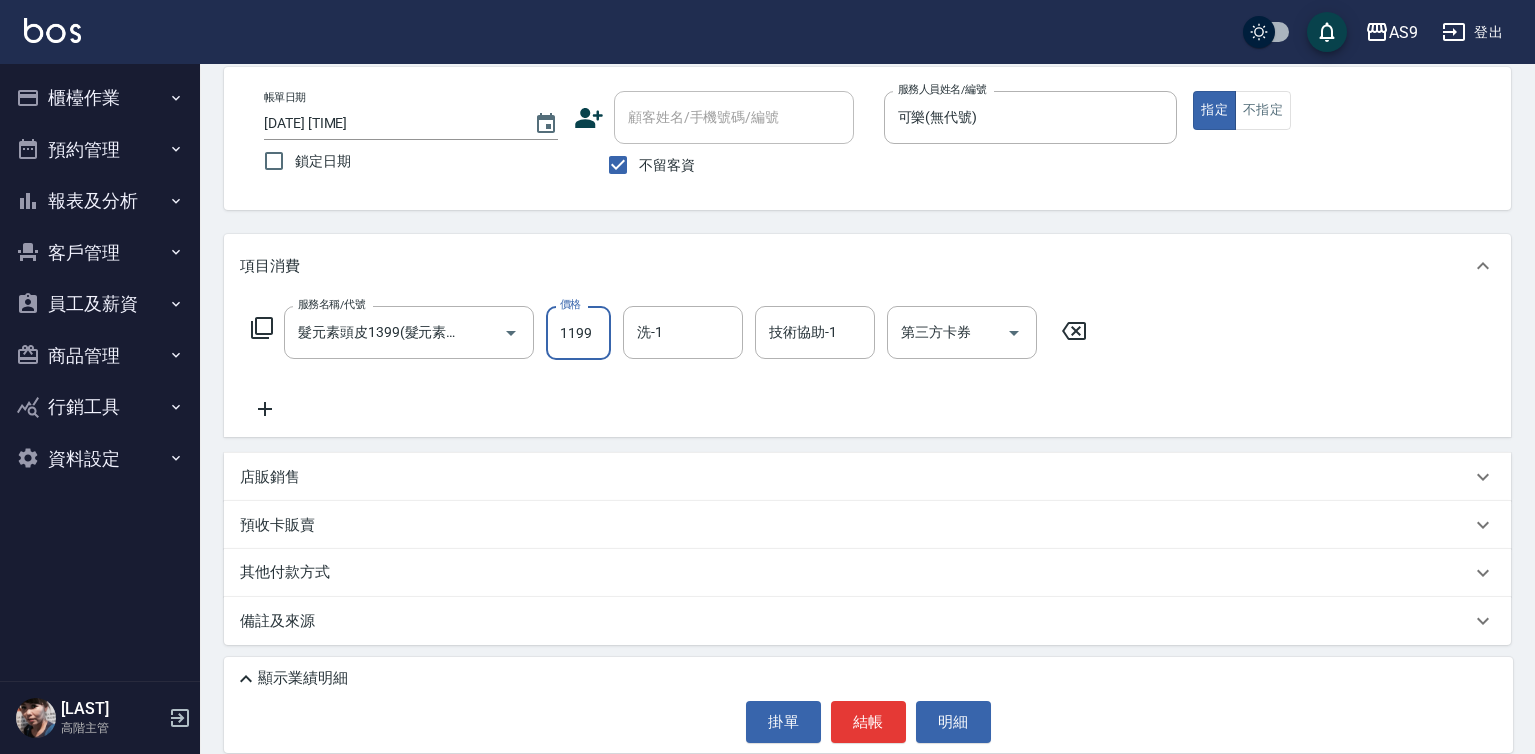 type on "1199" 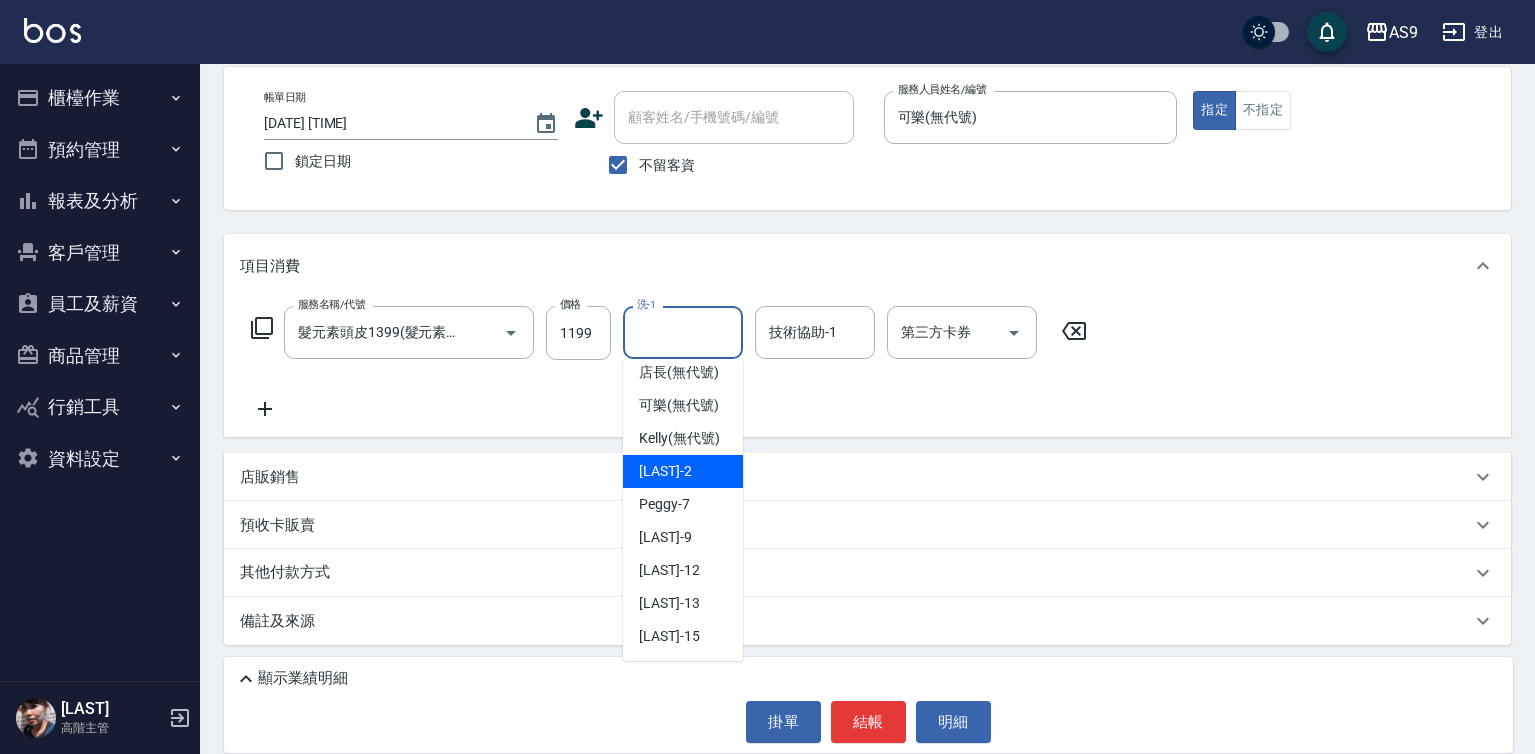 scroll, scrollTop: 128, scrollLeft: 0, axis: vertical 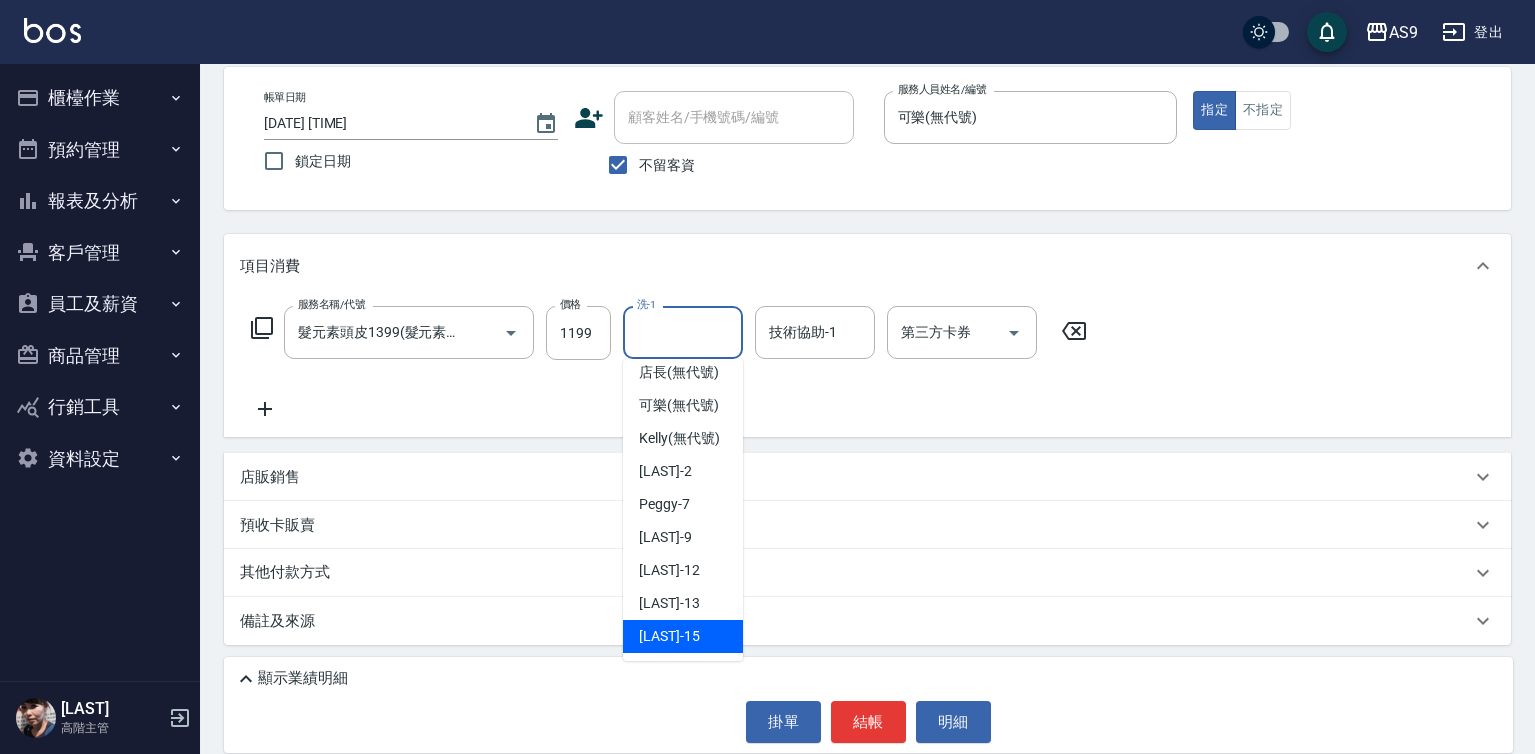 click on "[LAST] -[NUMBER]" at bounding box center (683, 636) 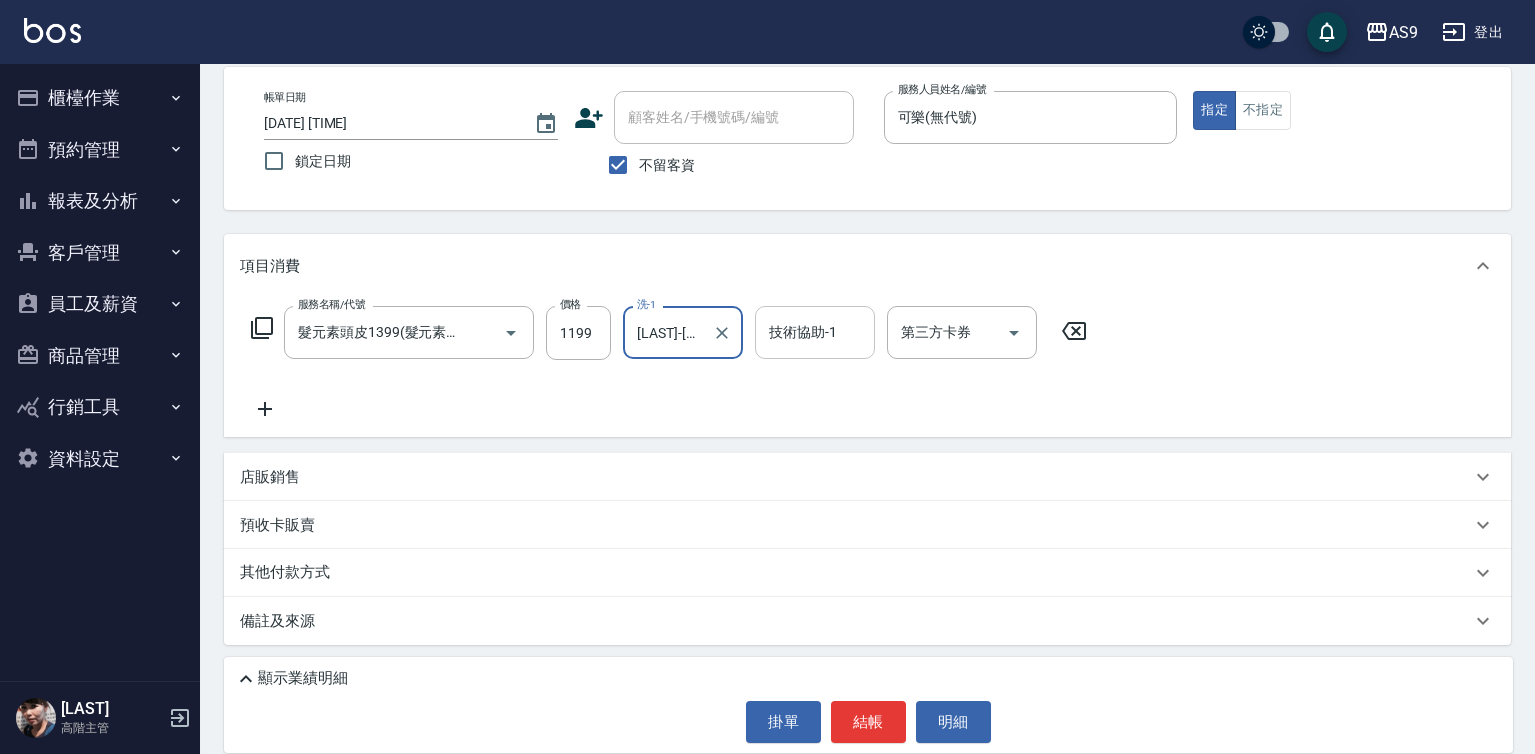 click on "技術協助-1" at bounding box center [815, 332] 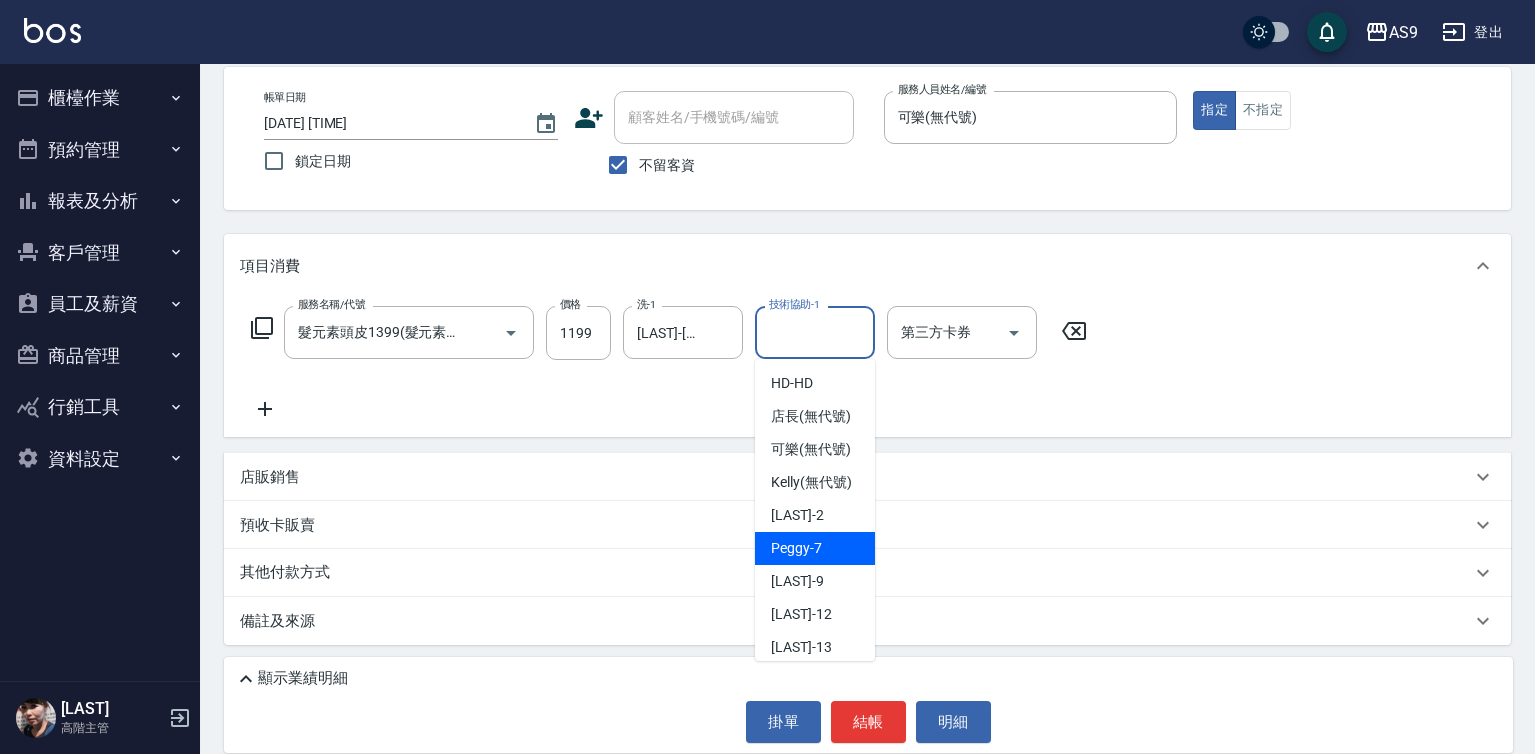 scroll, scrollTop: 95, scrollLeft: 0, axis: vertical 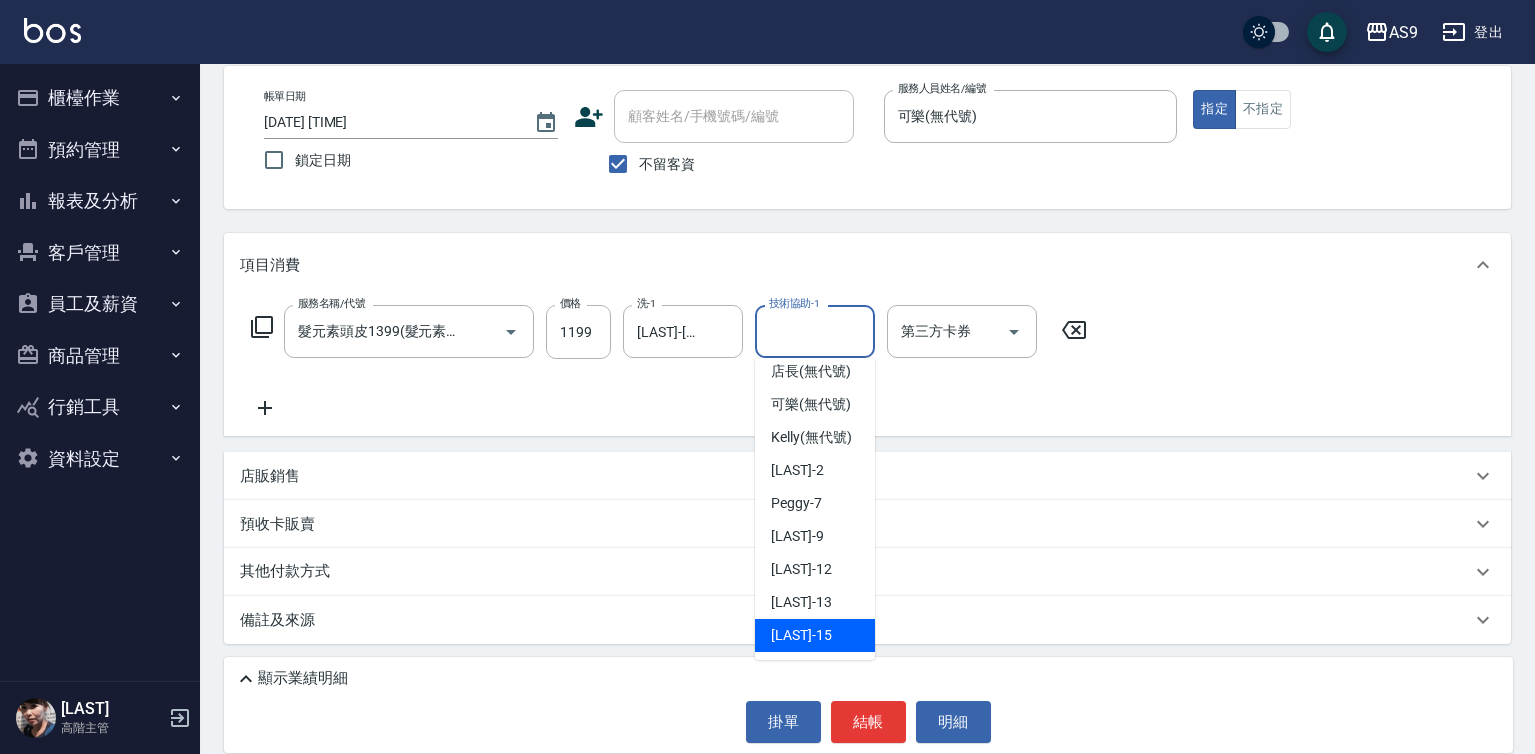 click on "[LAST] -[NUMBER]" at bounding box center [815, 635] 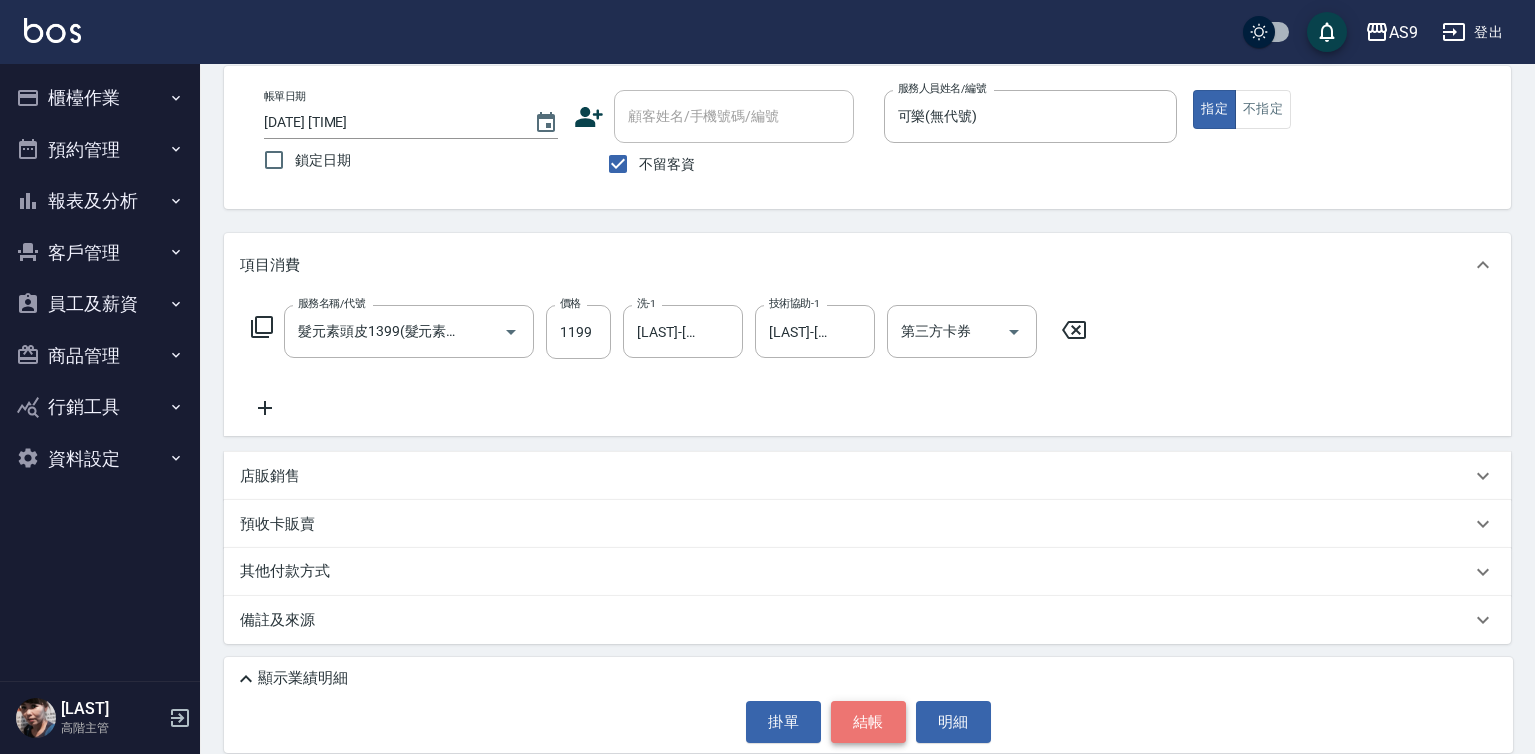 click on "結帳" at bounding box center (868, 722) 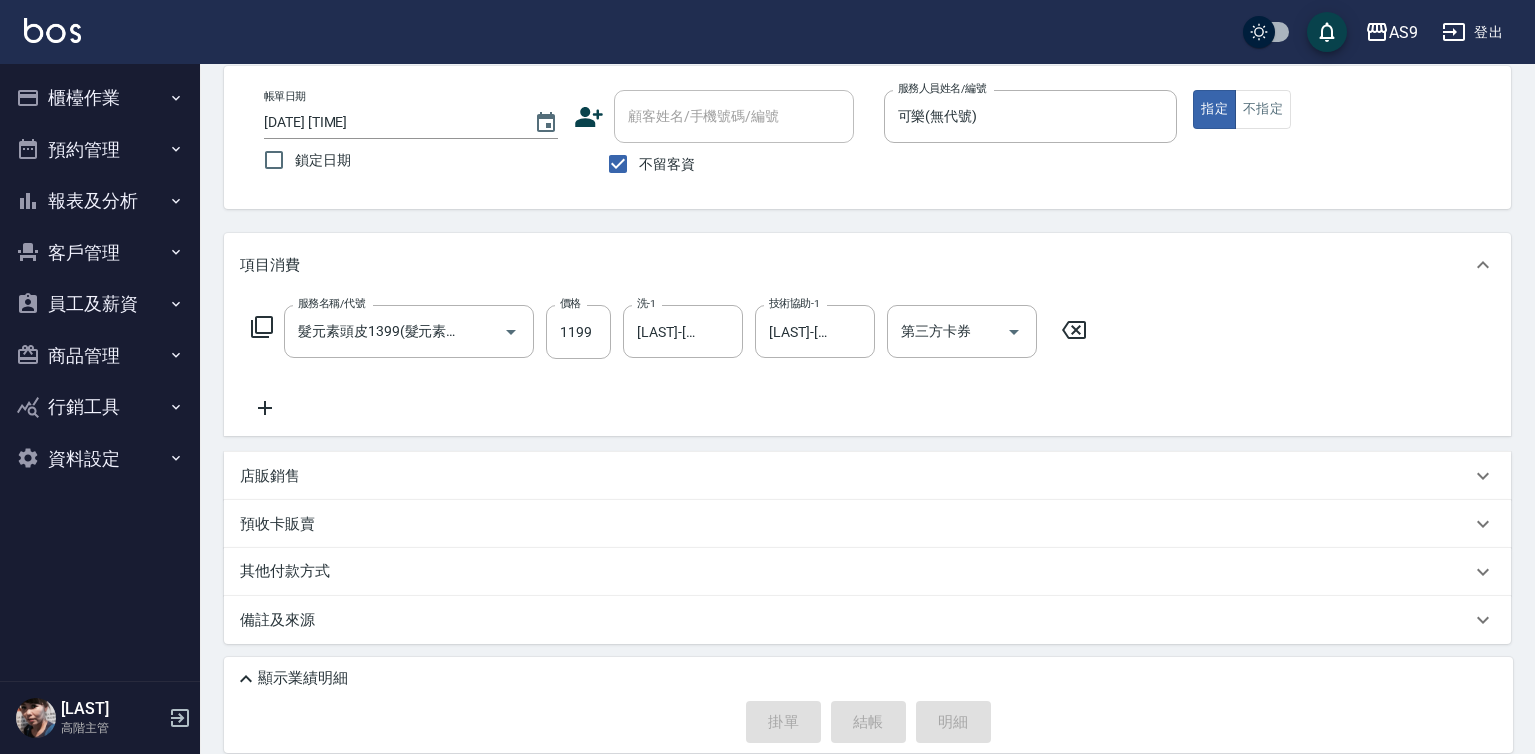 type on "[DATE] [TIME]" 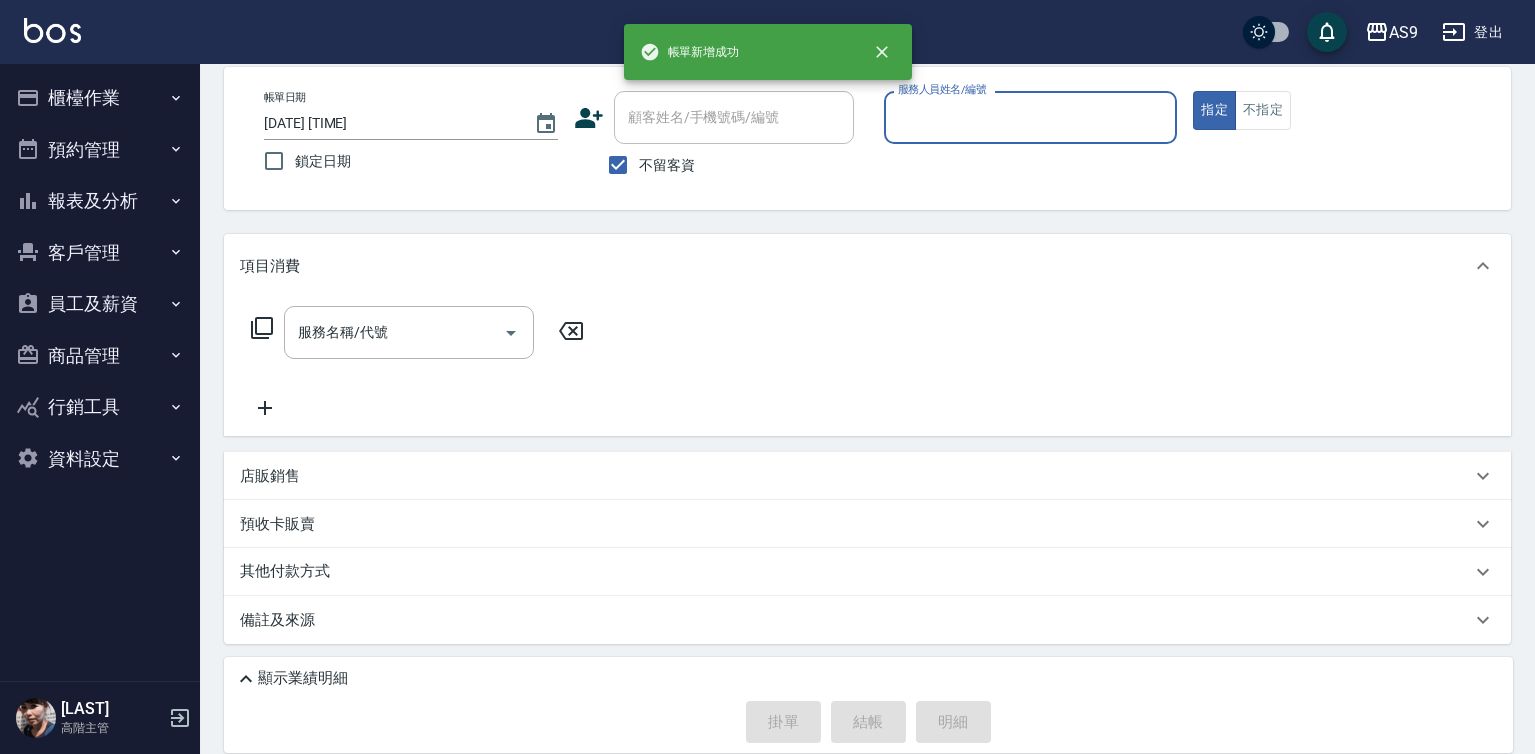 scroll, scrollTop: 94, scrollLeft: 0, axis: vertical 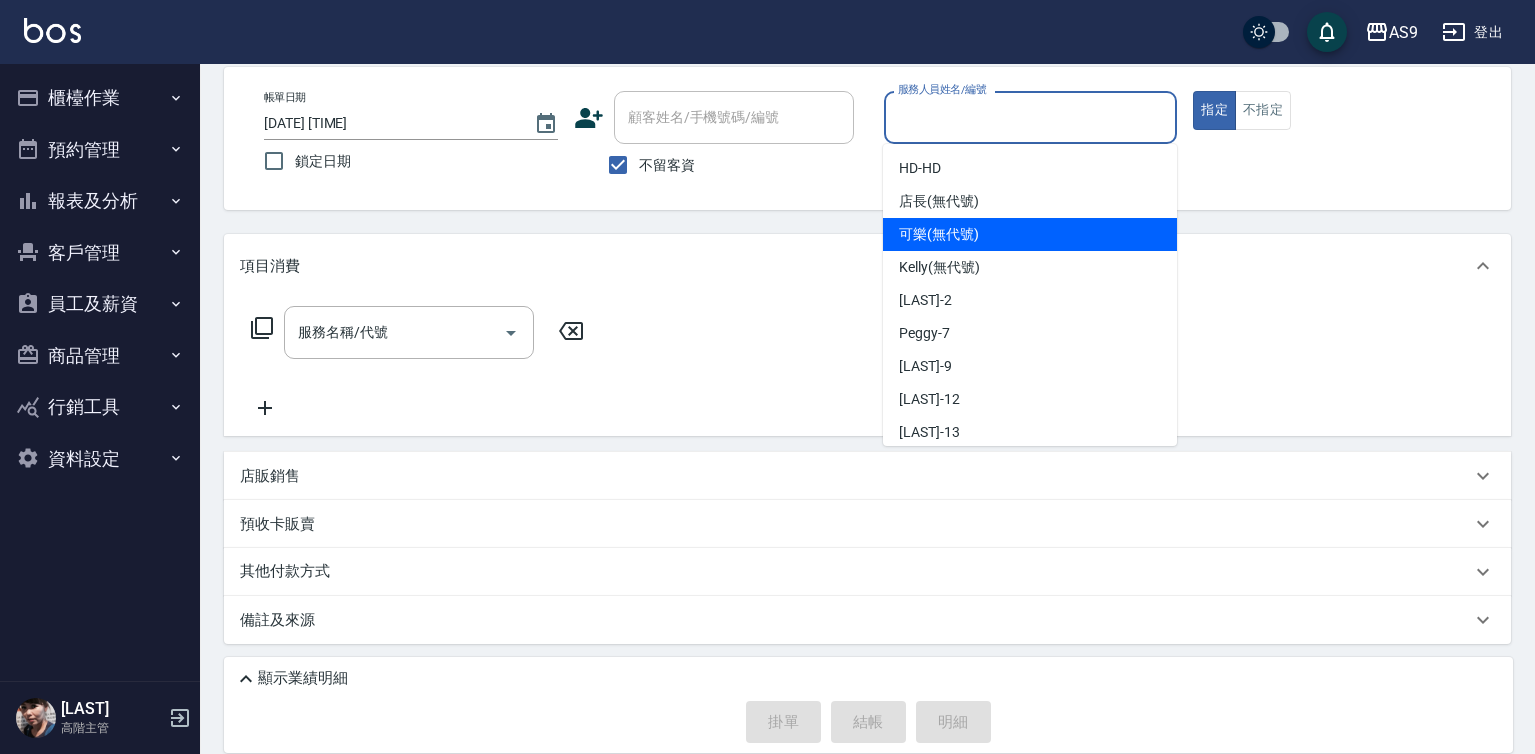 click on "可樂 (無代號)" at bounding box center (939, 234) 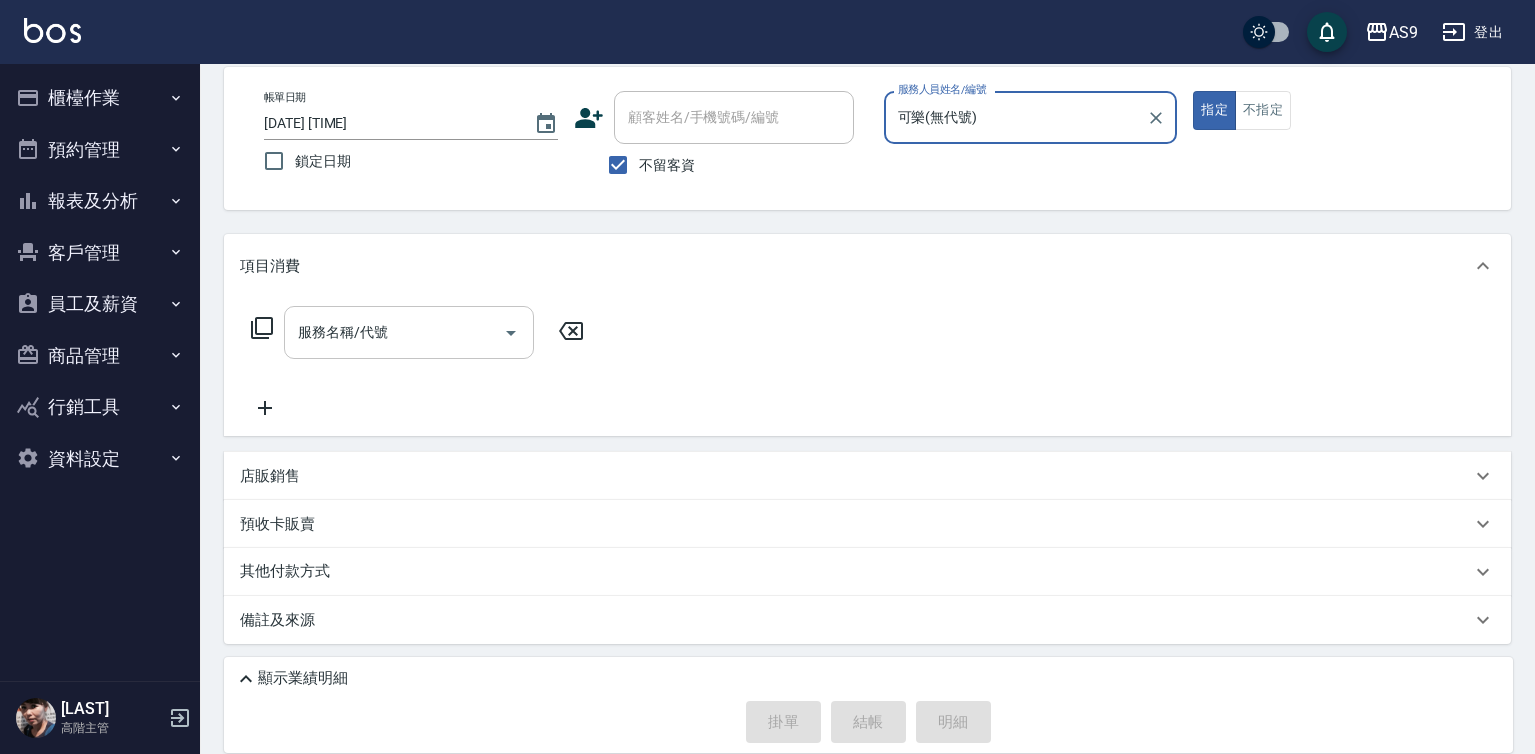 click on "服務名稱/代號" at bounding box center (394, 332) 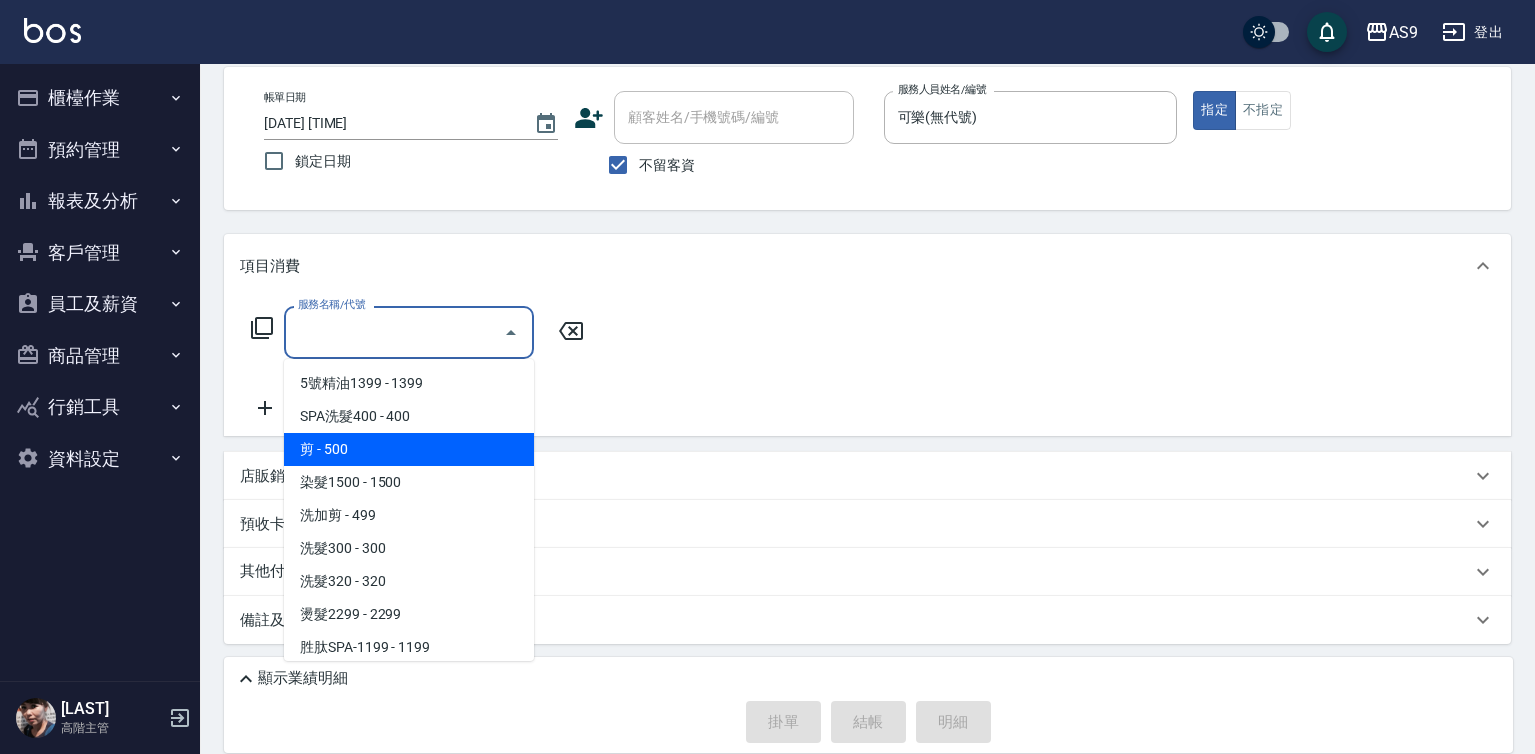 click on "剪 - 500" at bounding box center [409, 449] 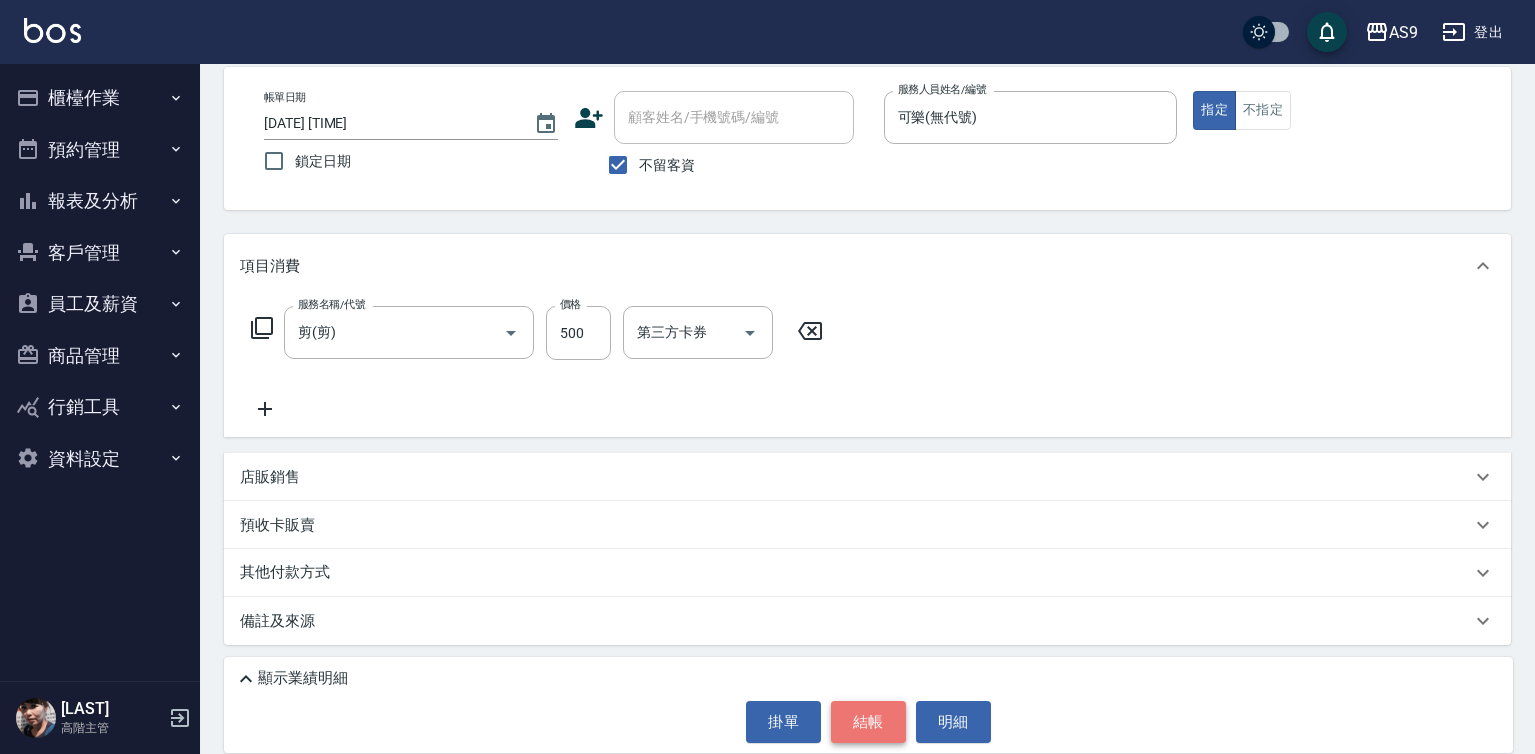 click on "結帳" at bounding box center (868, 722) 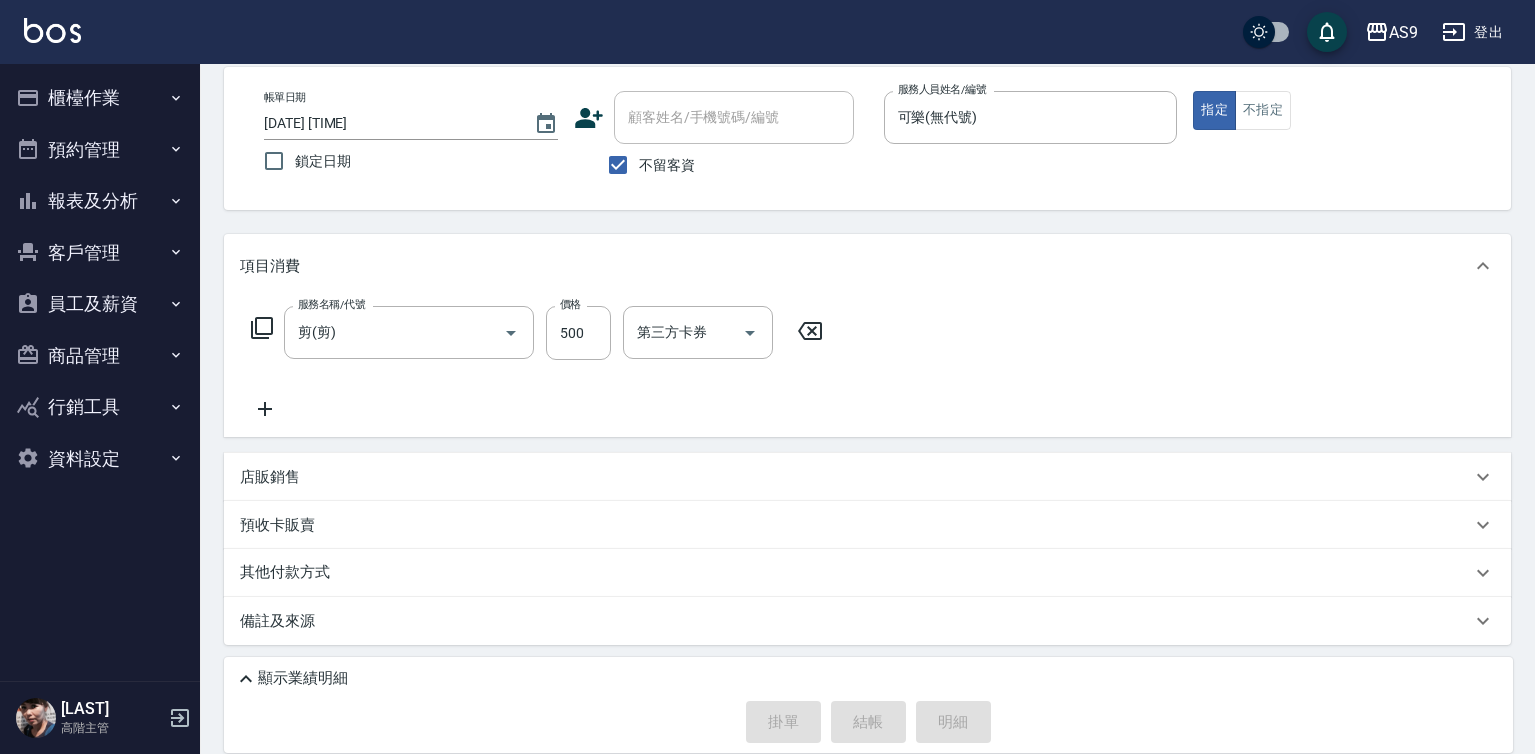 type 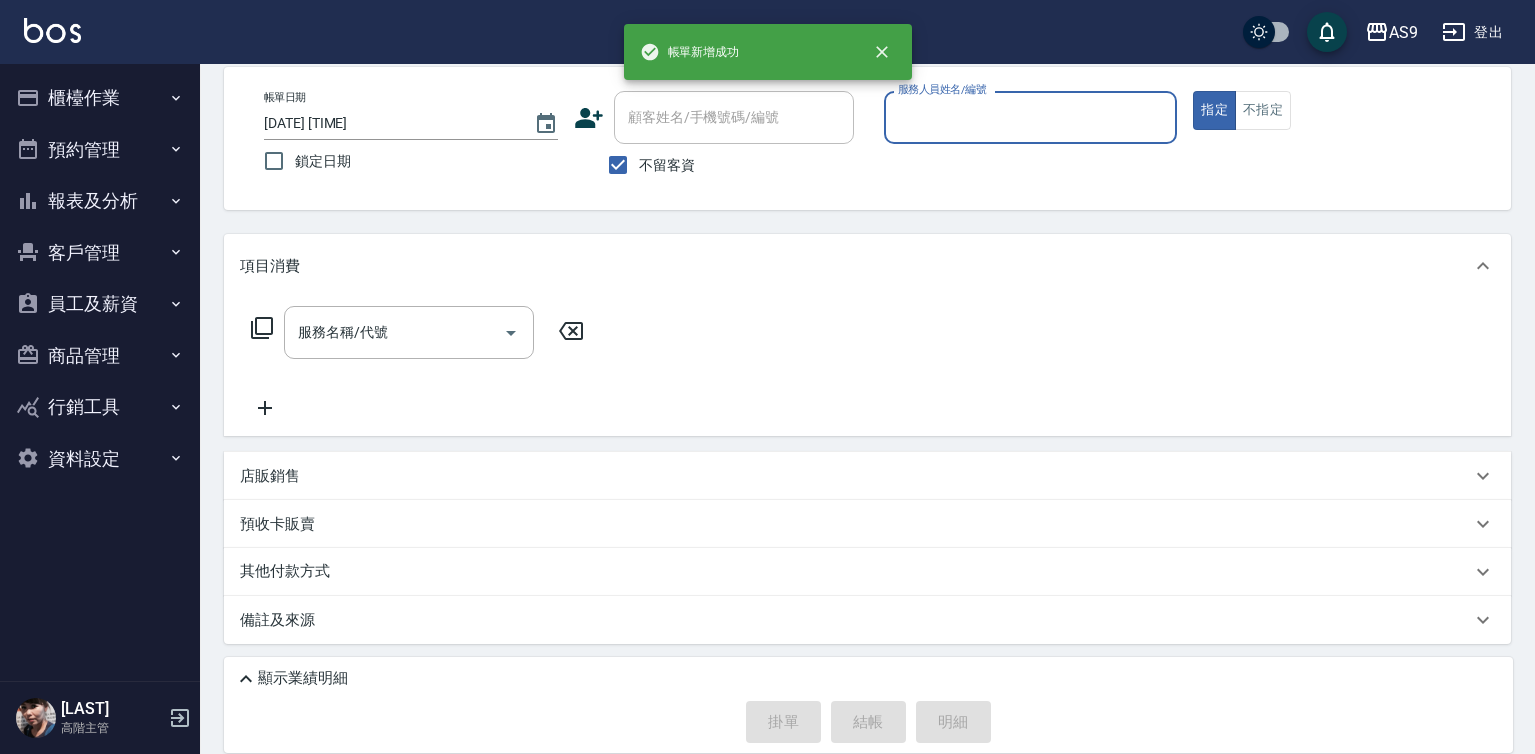 click on "服務人員姓名/編號" at bounding box center [1031, 117] 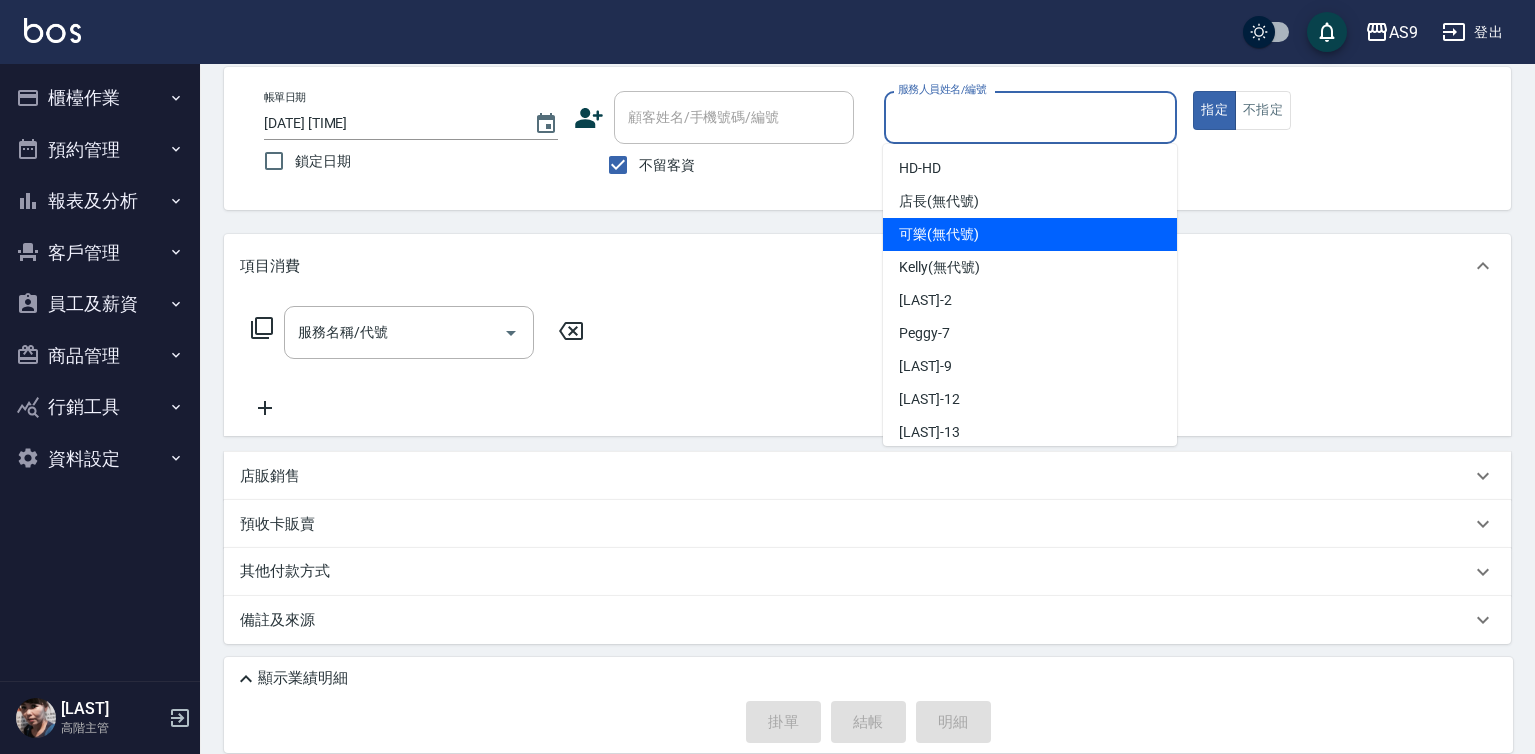 click on "可樂 (無代號)" at bounding box center [939, 234] 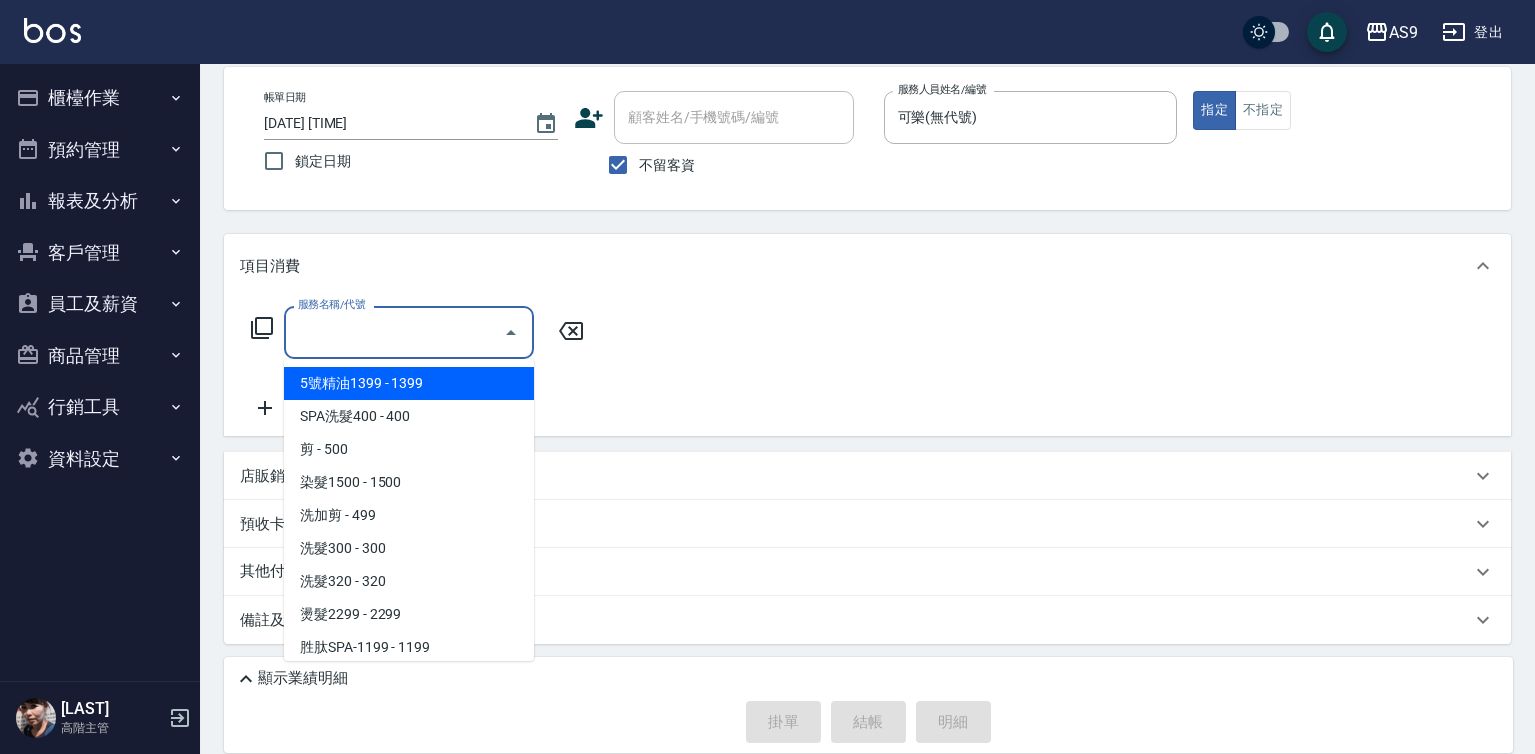 click on "服務名稱/代號" at bounding box center (394, 332) 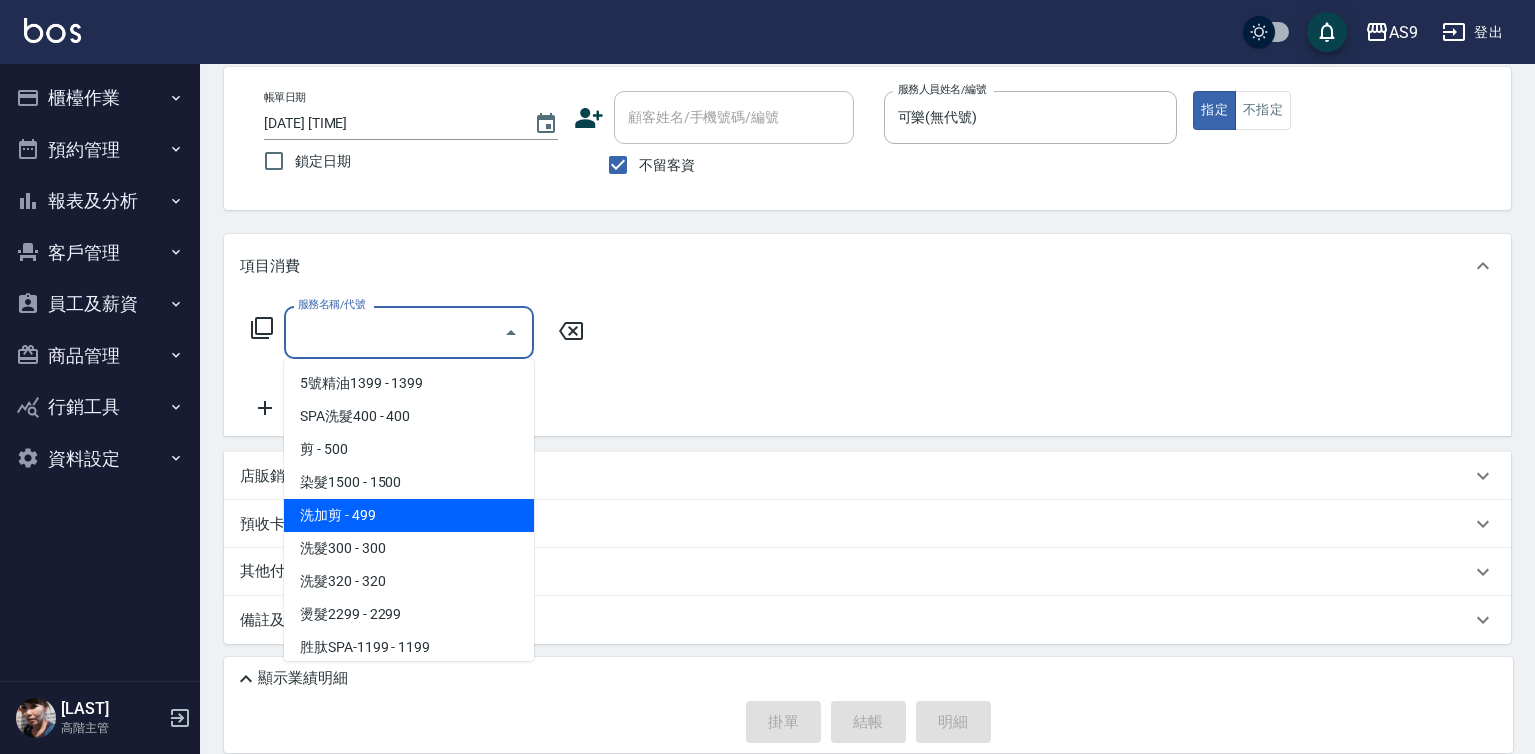 click on "洗加剪 - 499" at bounding box center [409, 515] 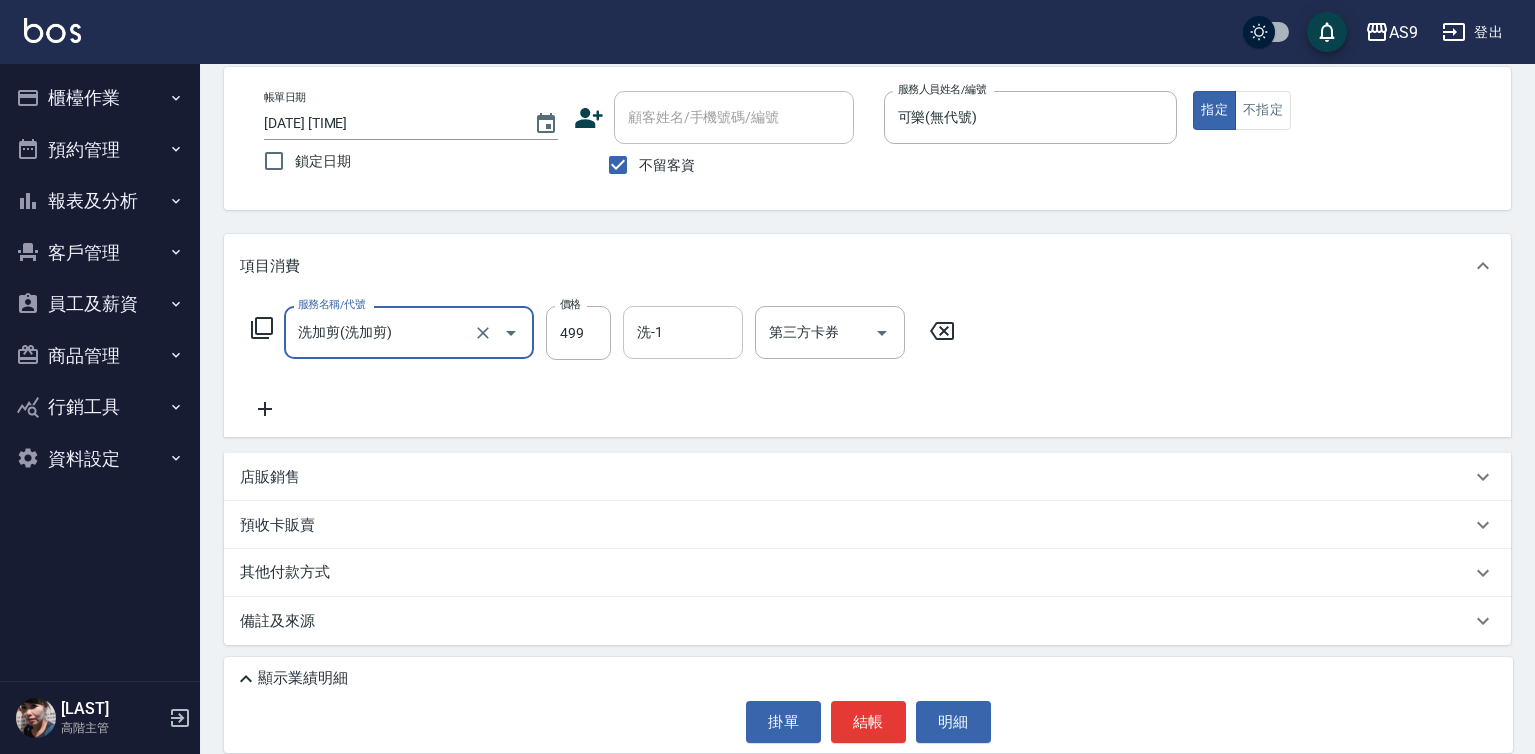 click on "洗-1" at bounding box center (683, 332) 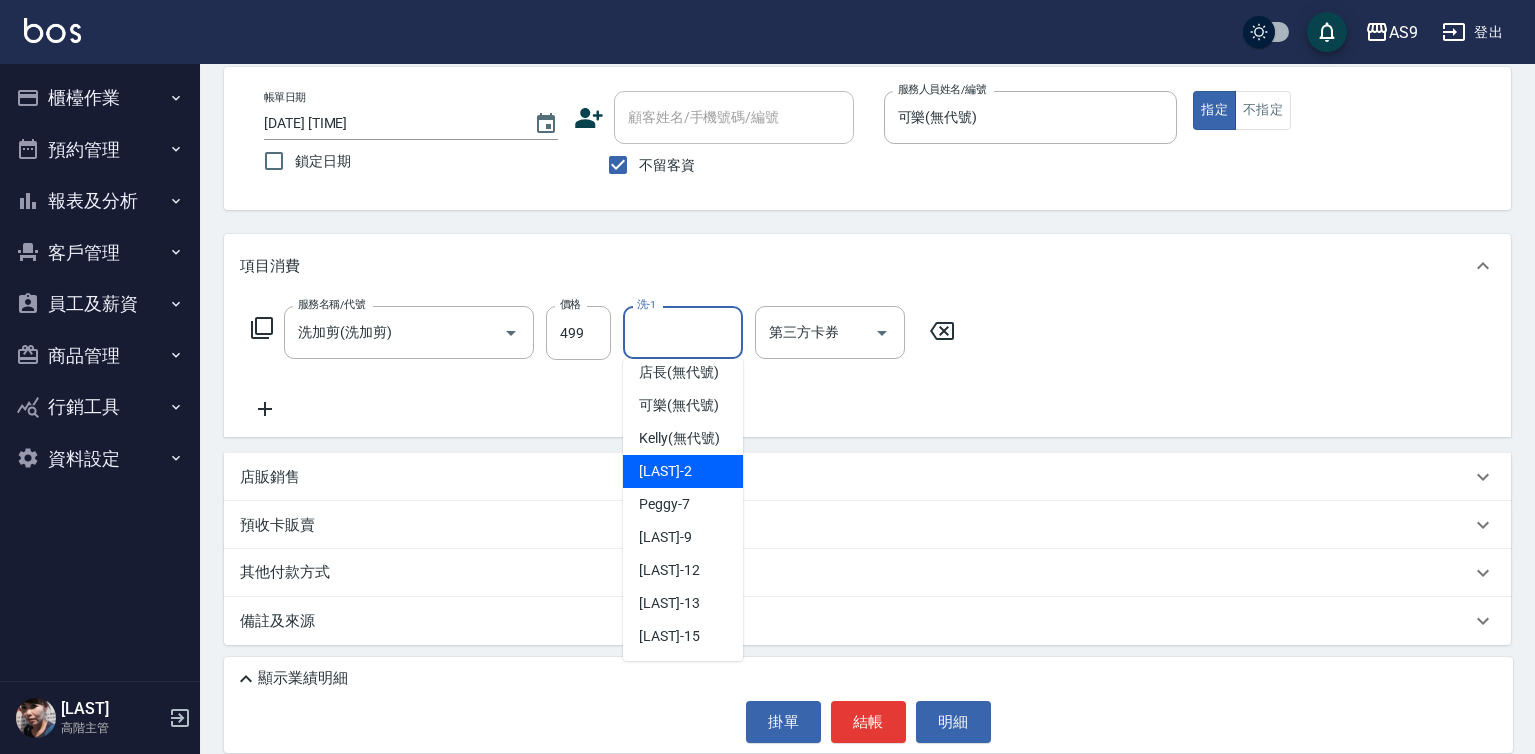 scroll, scrollTop: 128, scrollLeft: 0, axis: vertical 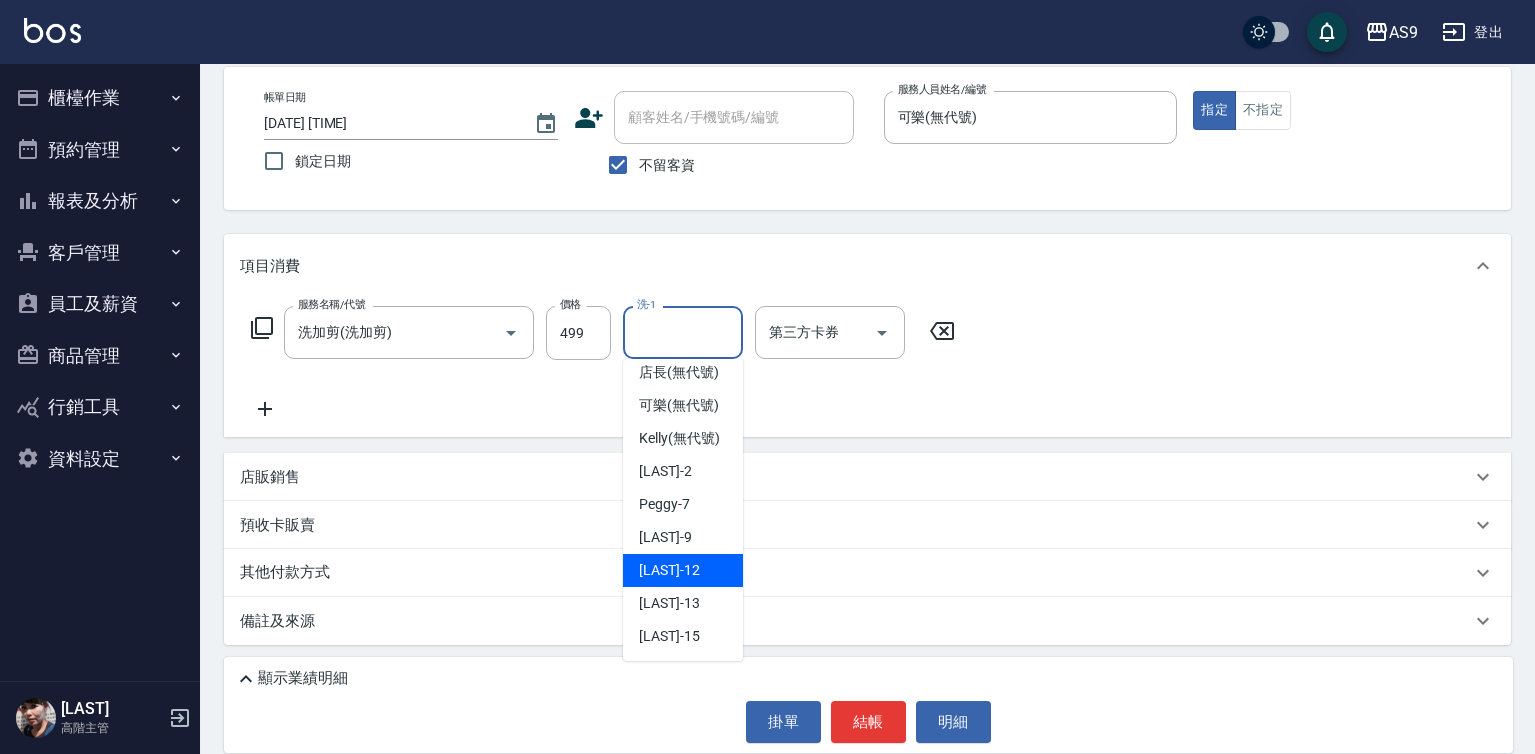 drag, startPoint x: 721, startPoint y: 571, endPoint x: 823, endPoint y: 475, distance: 140.07141 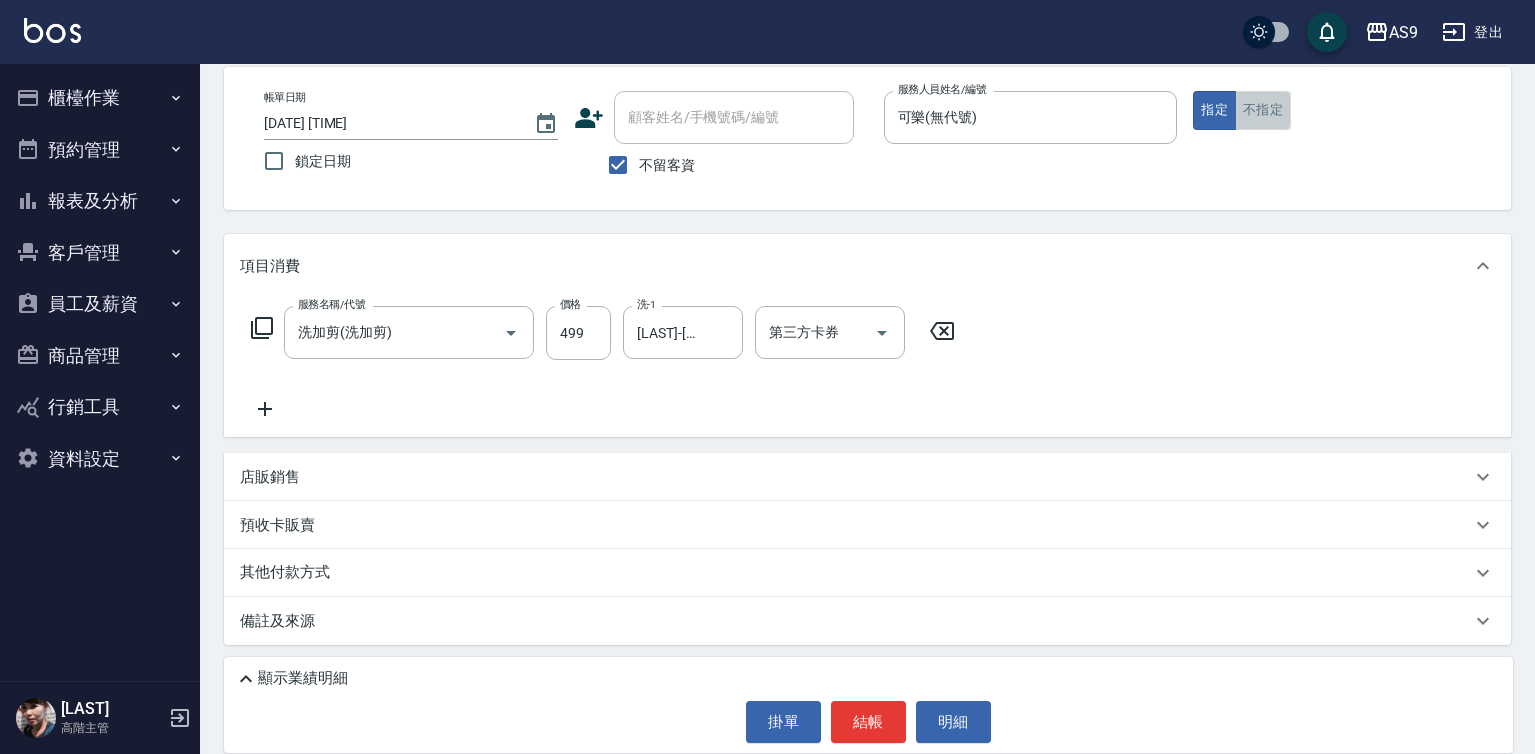 click on "不指定" at bounding box center (1263, 110) 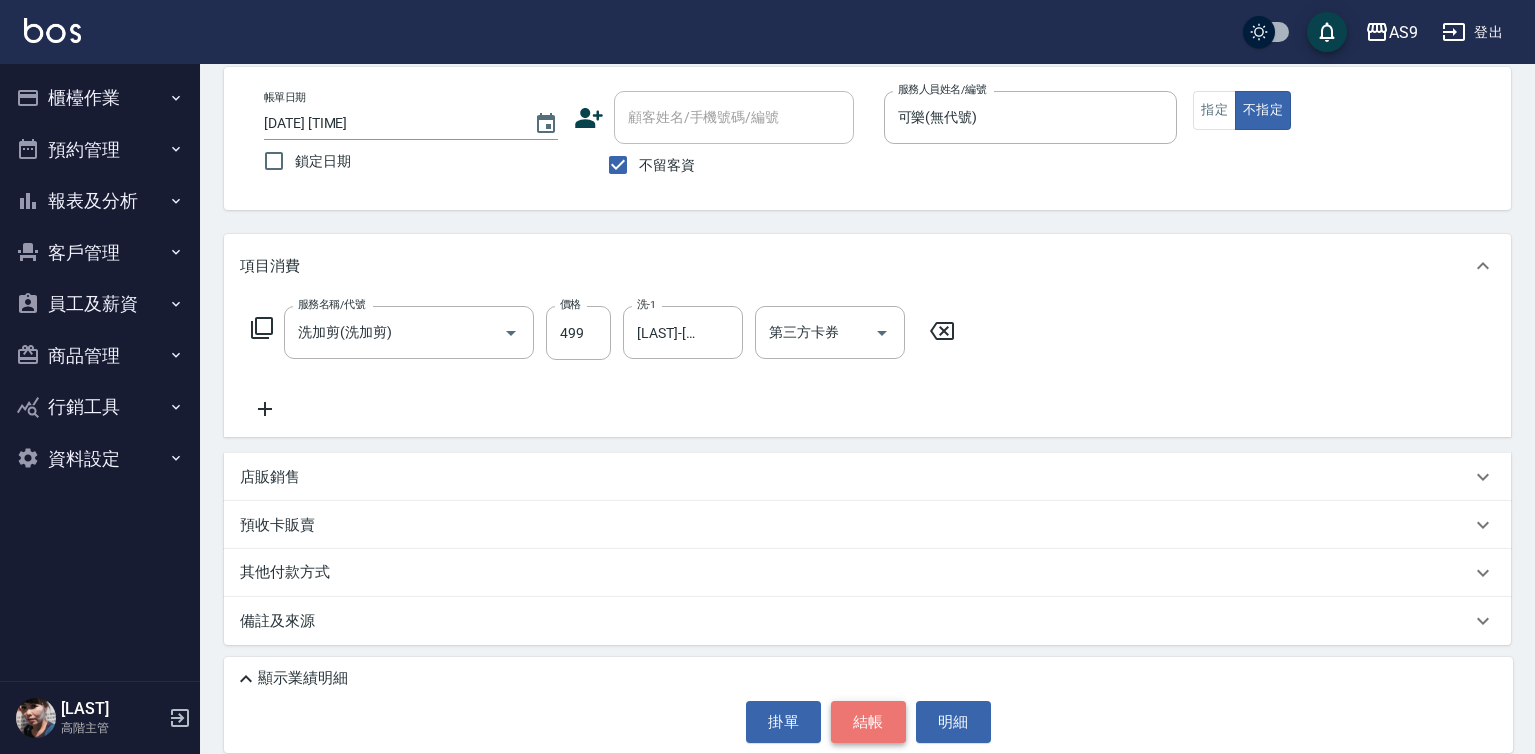 click on "結帳" at bounding box center [868, 722] 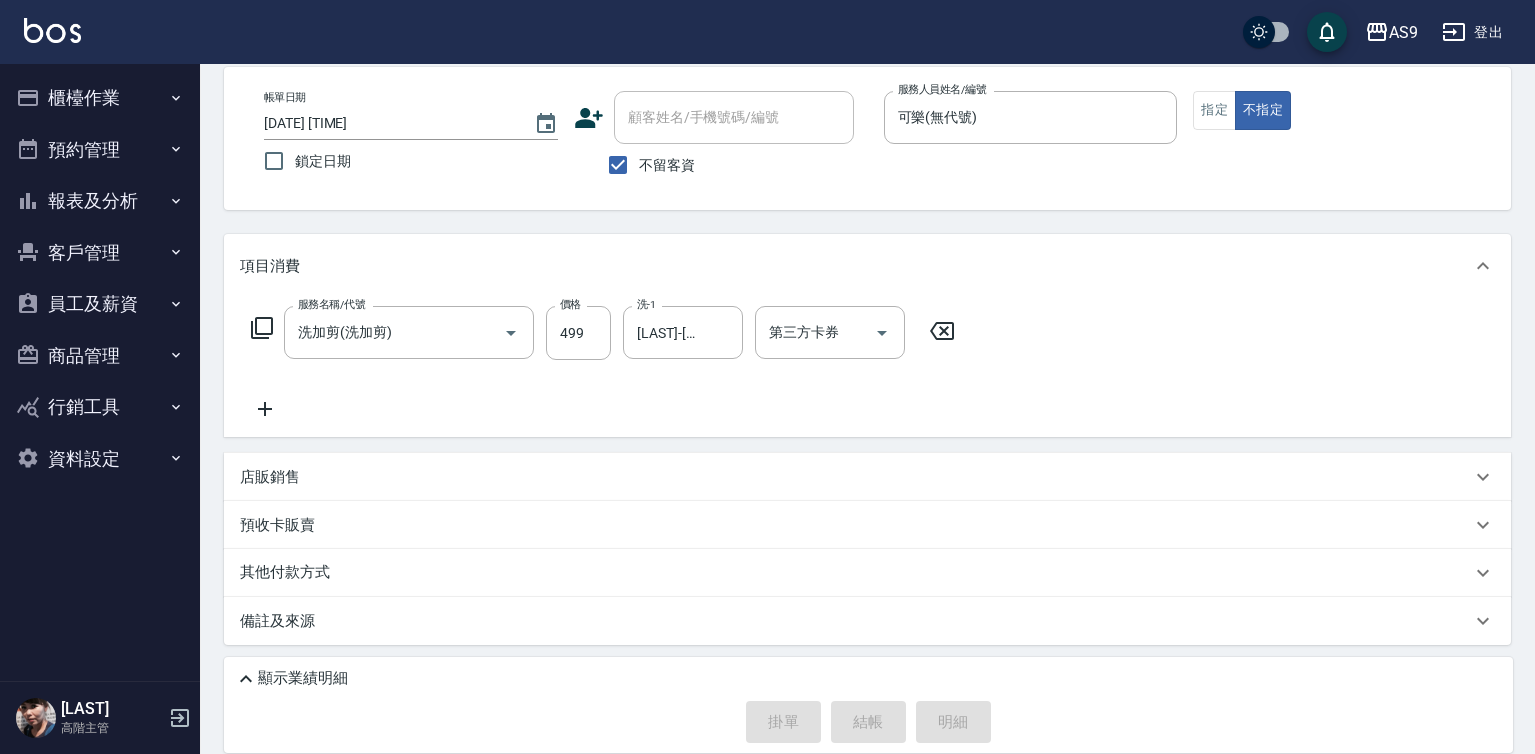 type 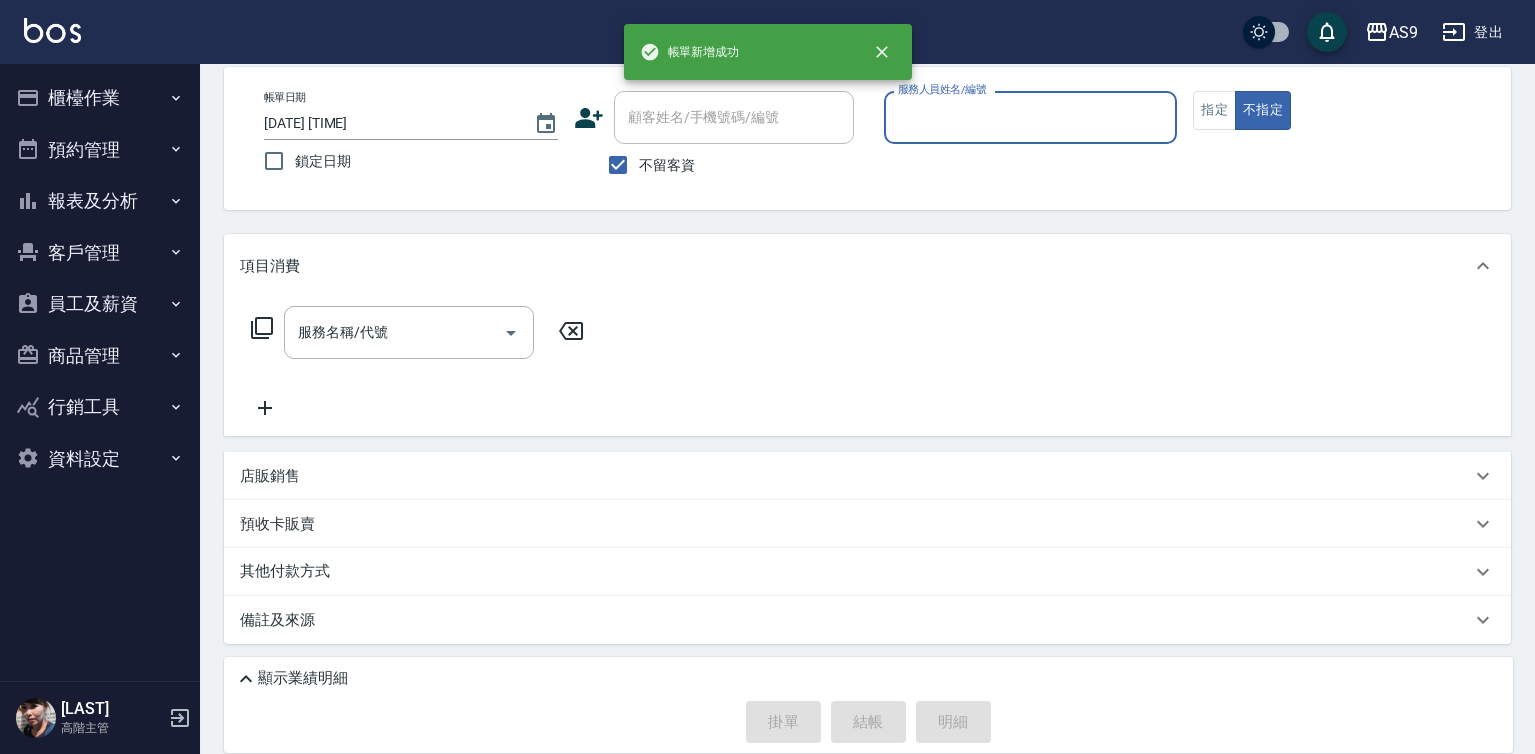 click on "服務人員姓名/編號" at bounding box center (1031, 117) 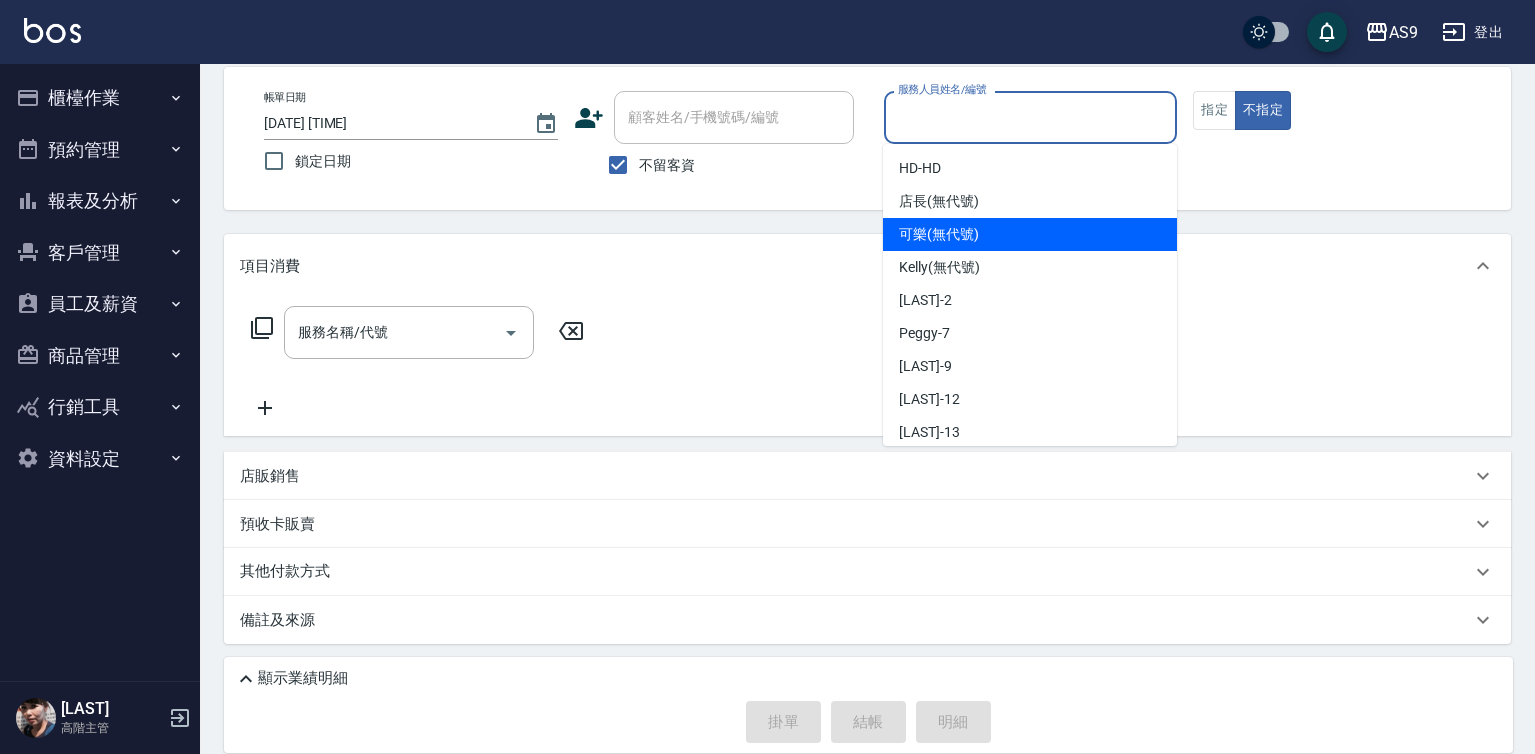 drag, startPoint x: 966, startPoint y: 231, endPoint x: 639, endPoint y: 318, distance: 338.37552 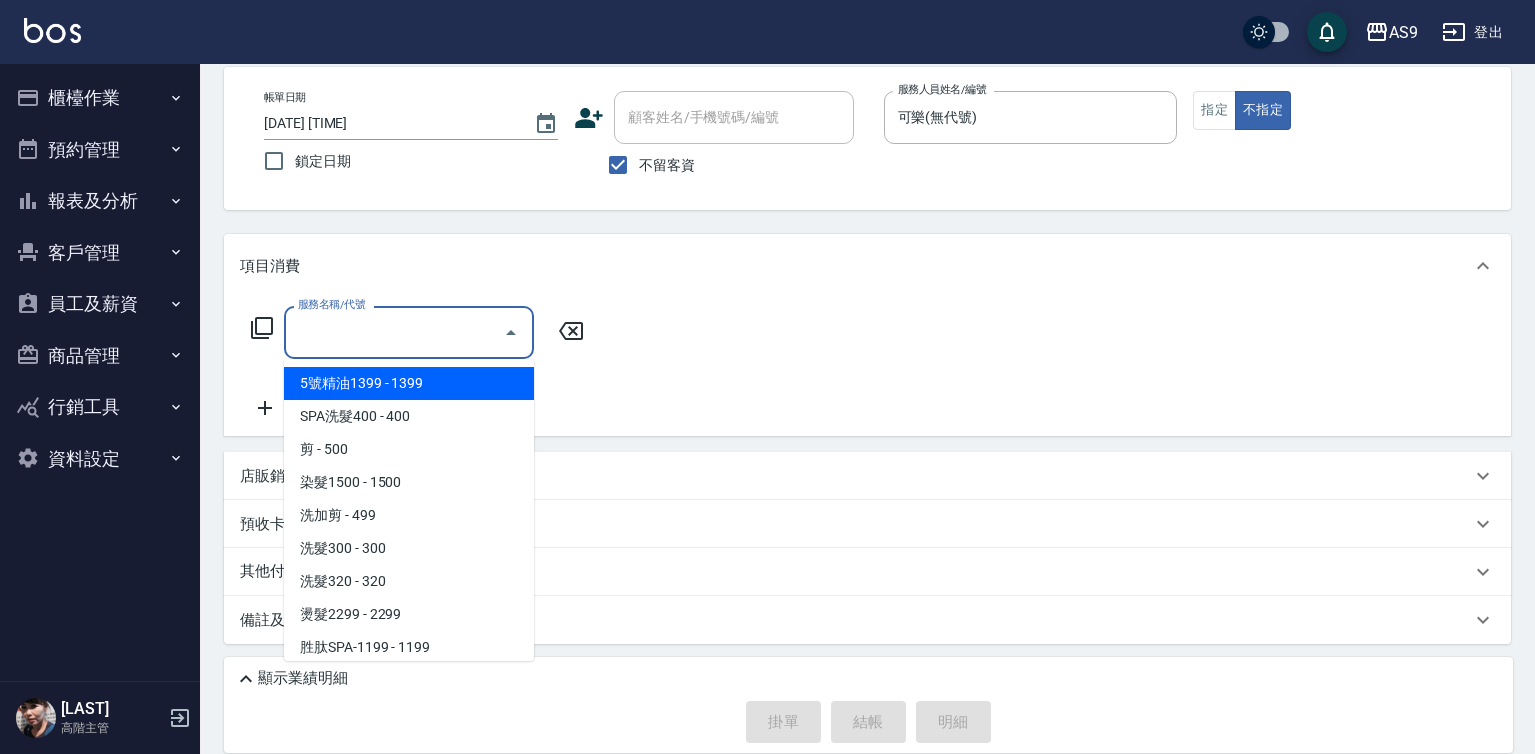 click on "服務名稱/代號" at bounding box center (394, 332) 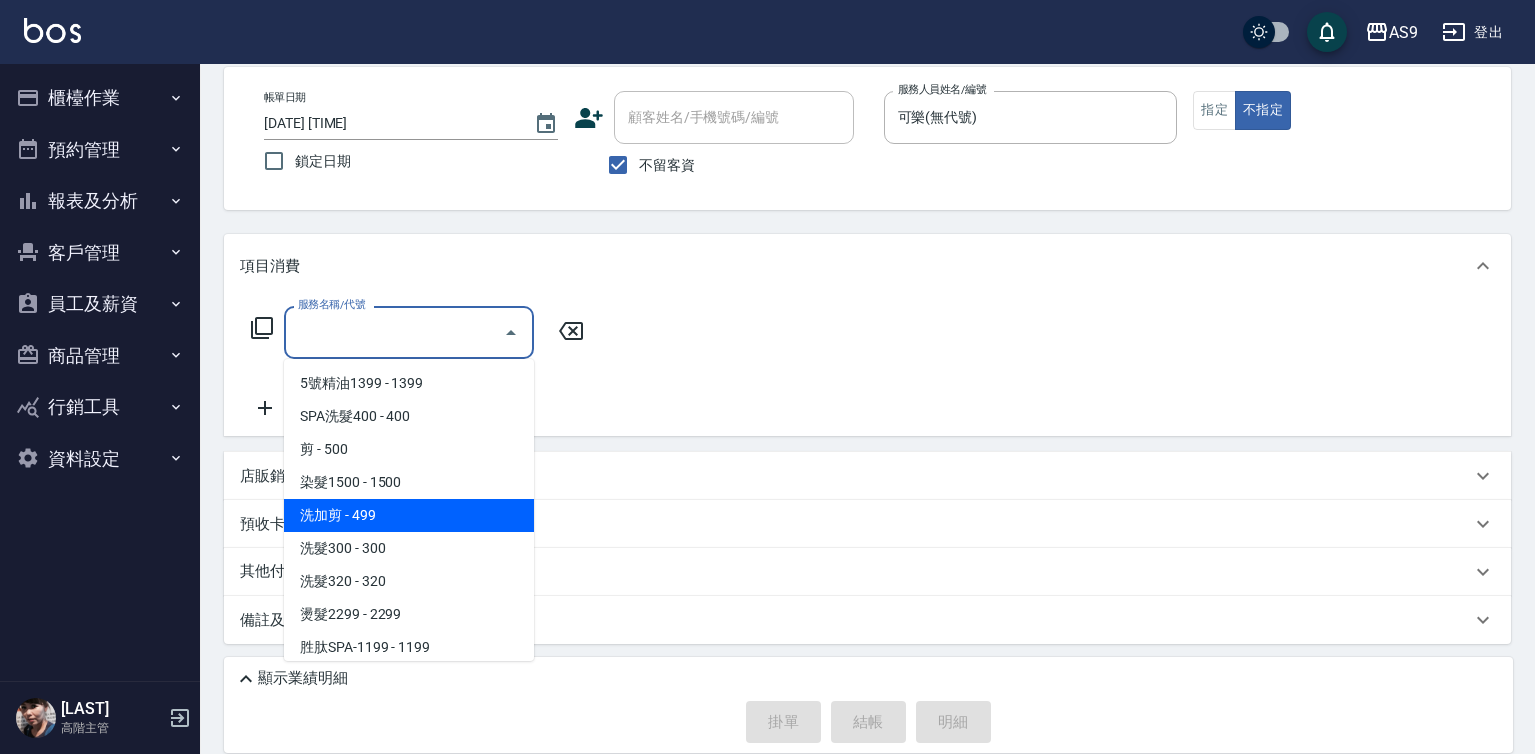 click on "洗加剪 - 499" at bounding box center [409, 515] 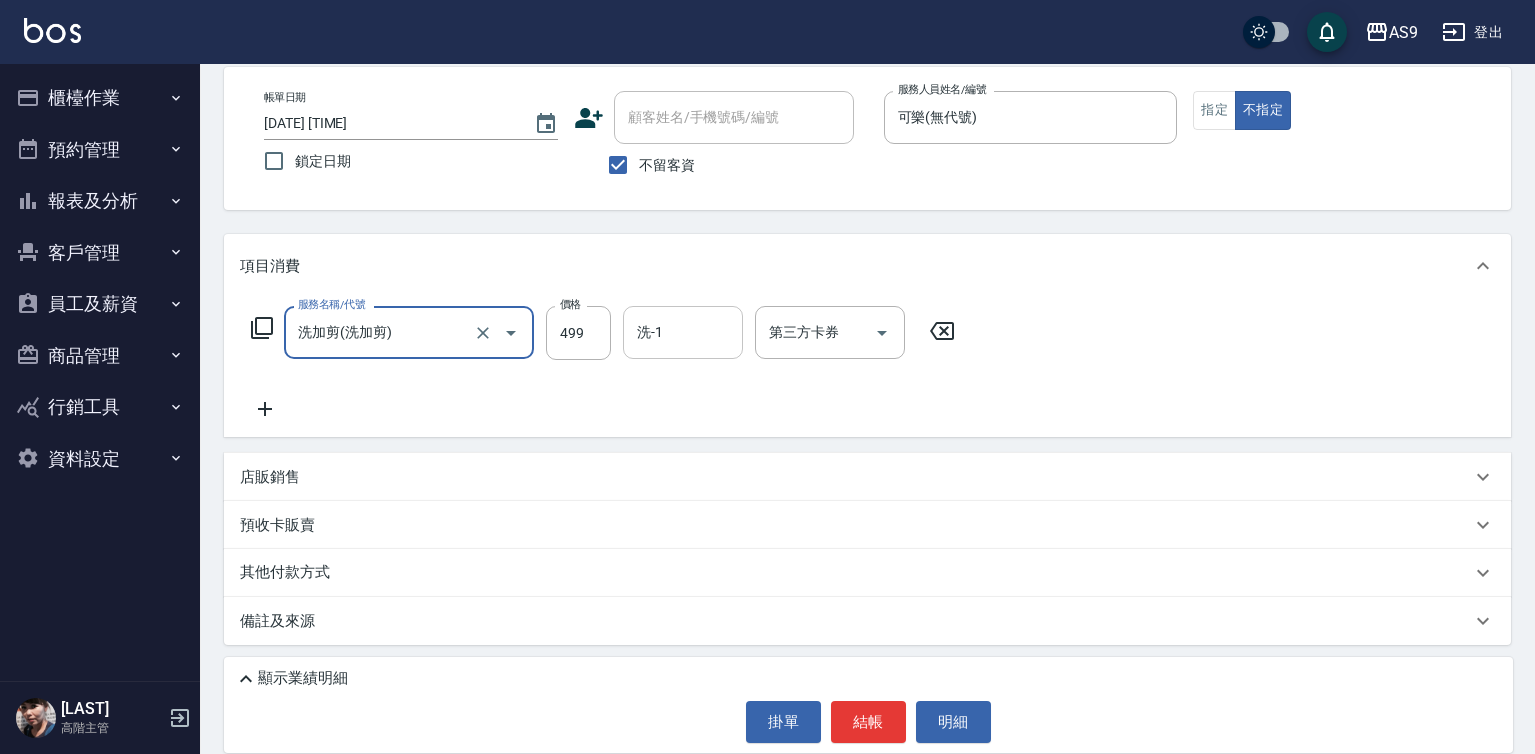 click on "洗-1" at bounding box center (683, 332) 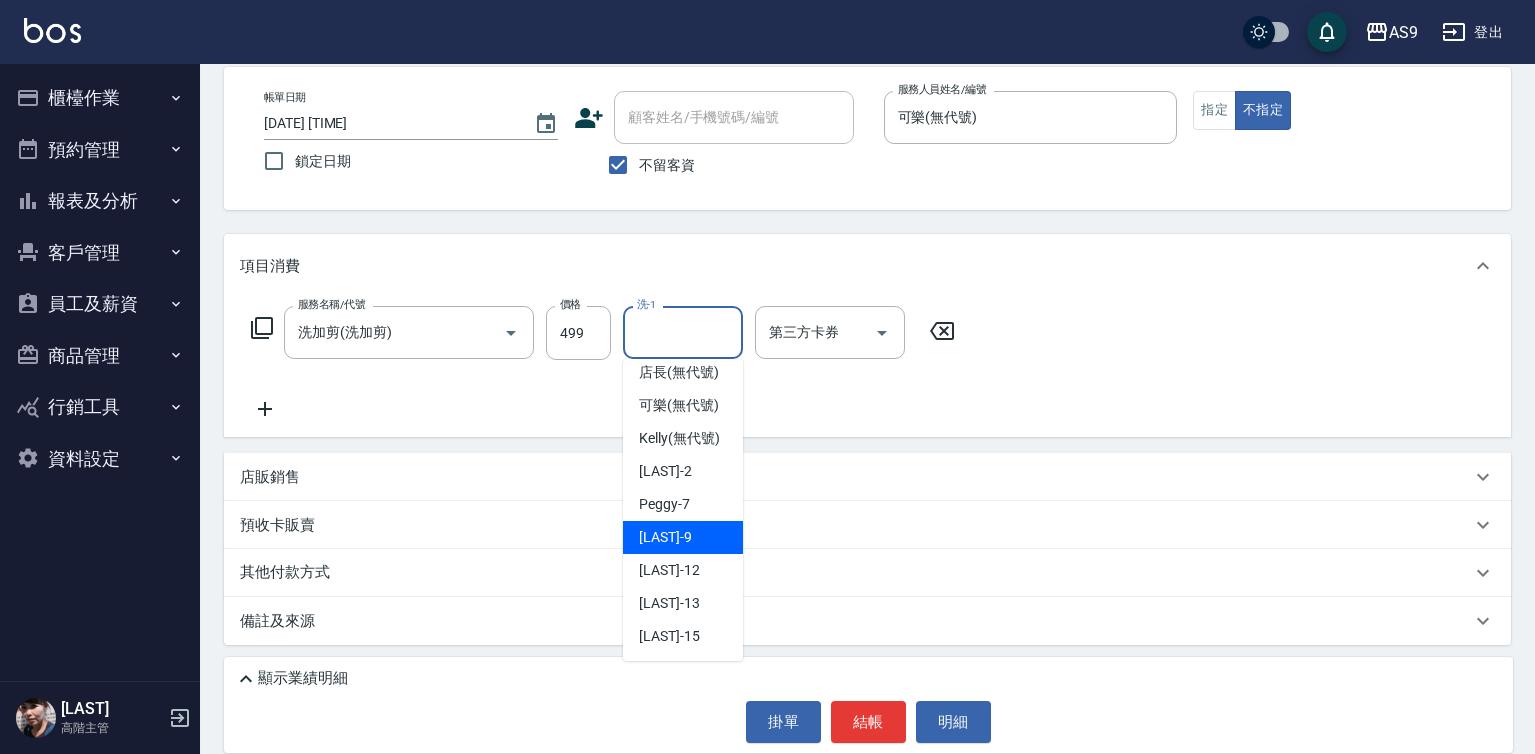 scroll, scrollTop: 128, scrollLeft: 0, axis: vertical 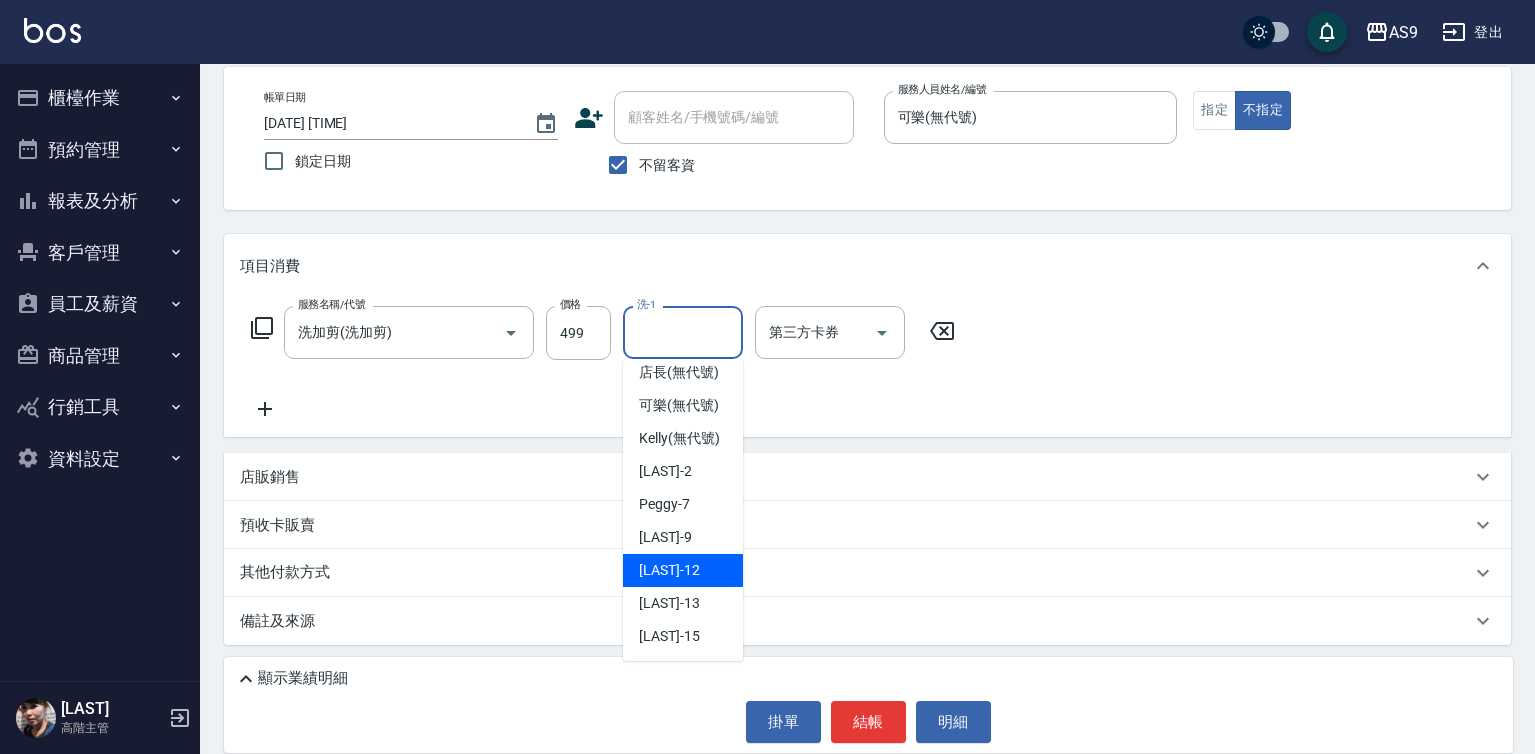 click on "[LAST] -[NUMBER]" at bounding box center (669, 570) 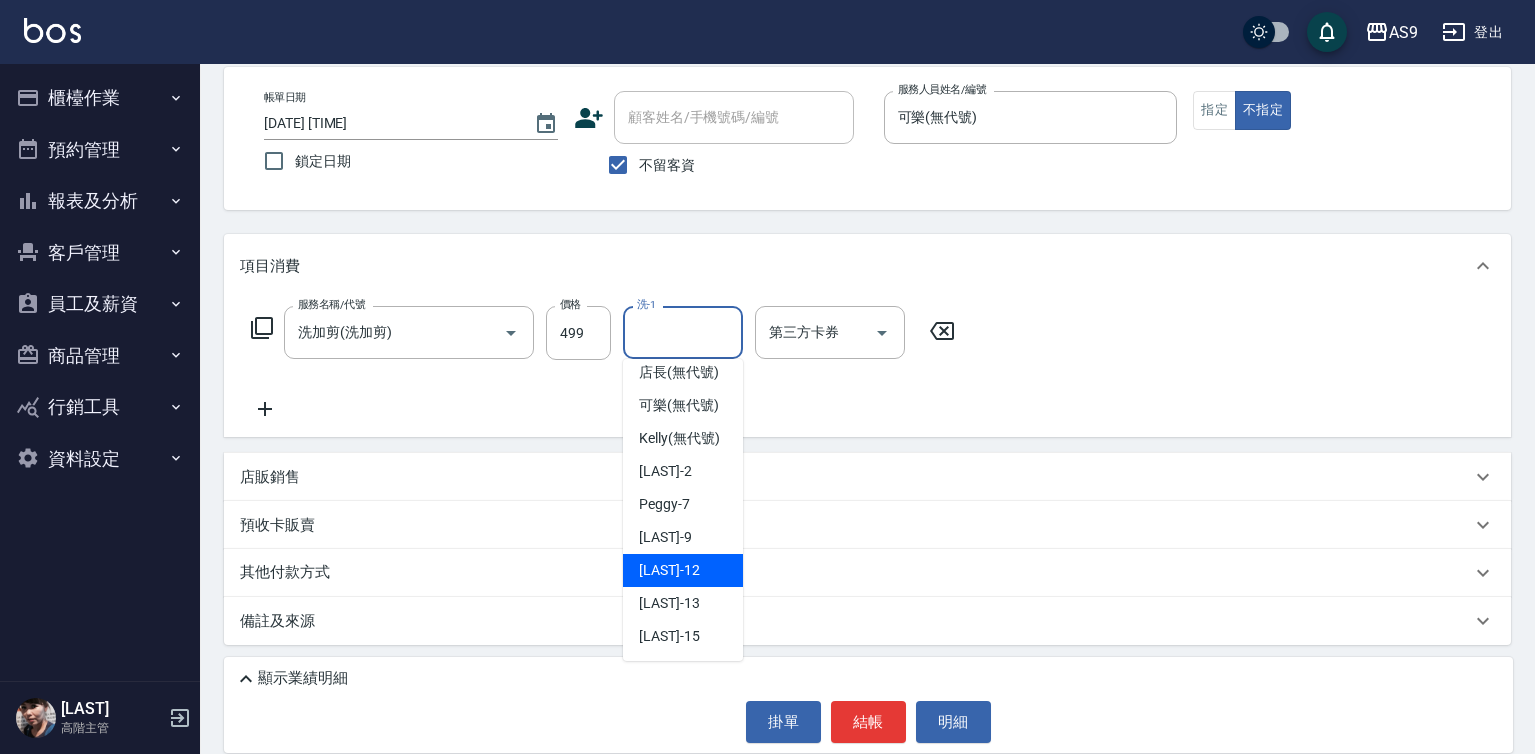 type on "[LAST]-[NUMBER]" 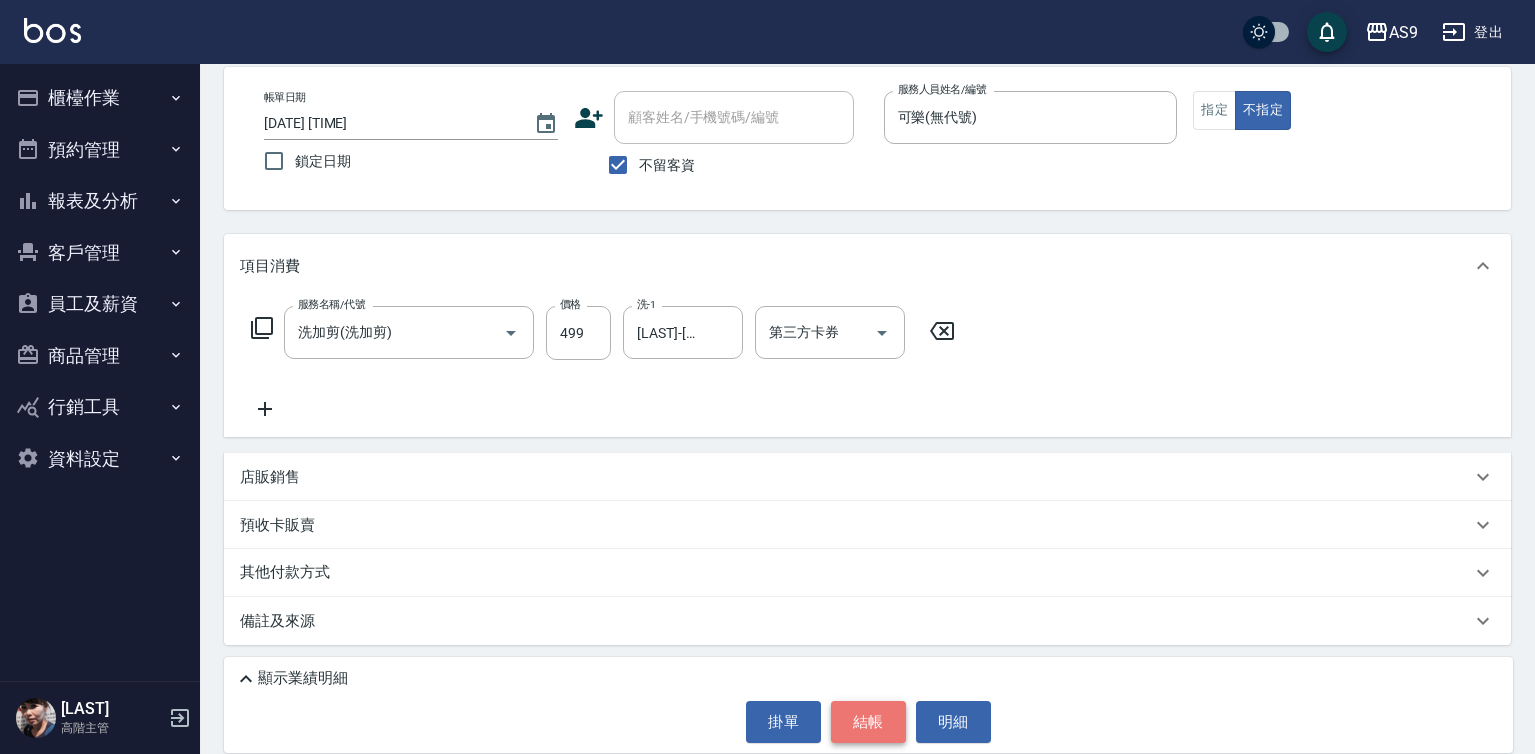 click on "結帳" at bounding box center (868, 722) 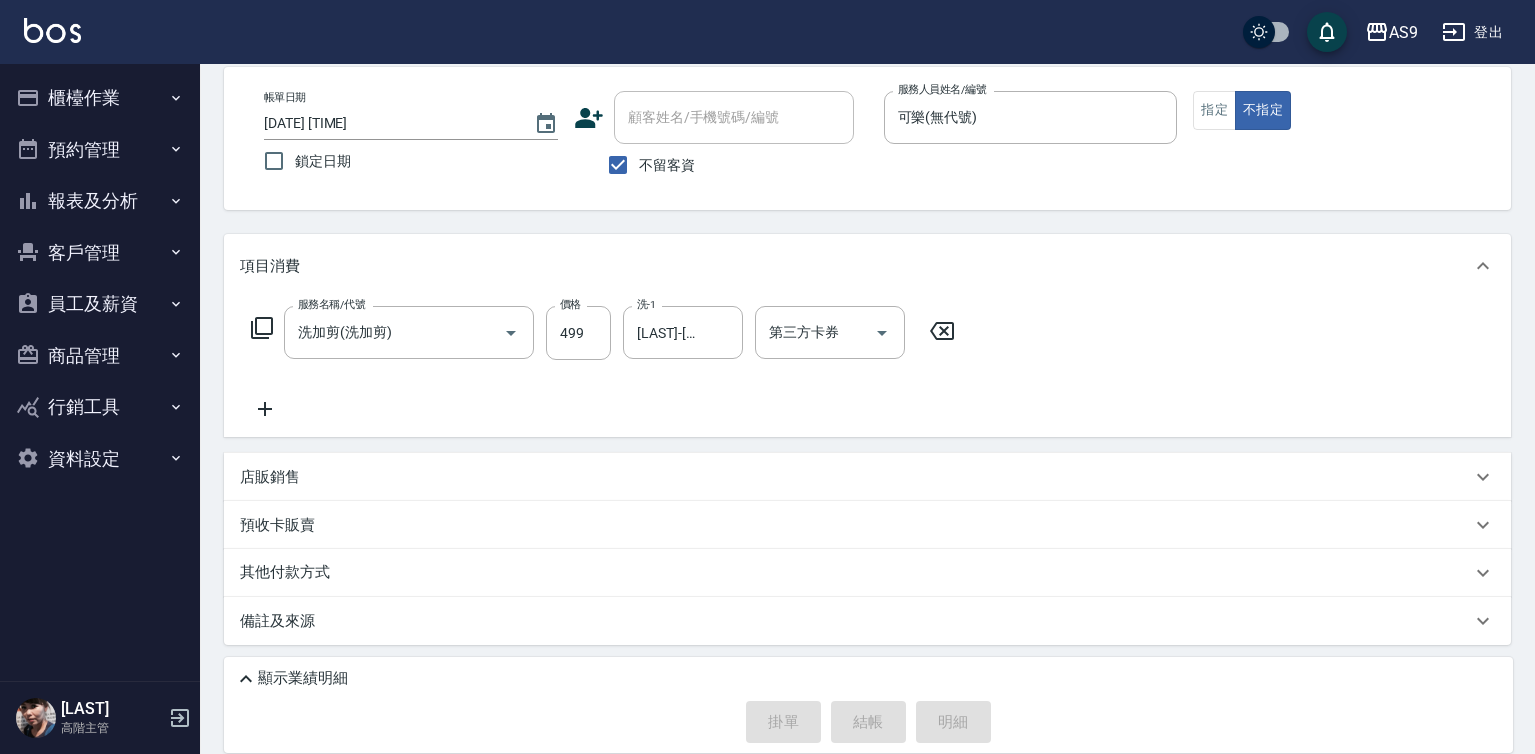 type 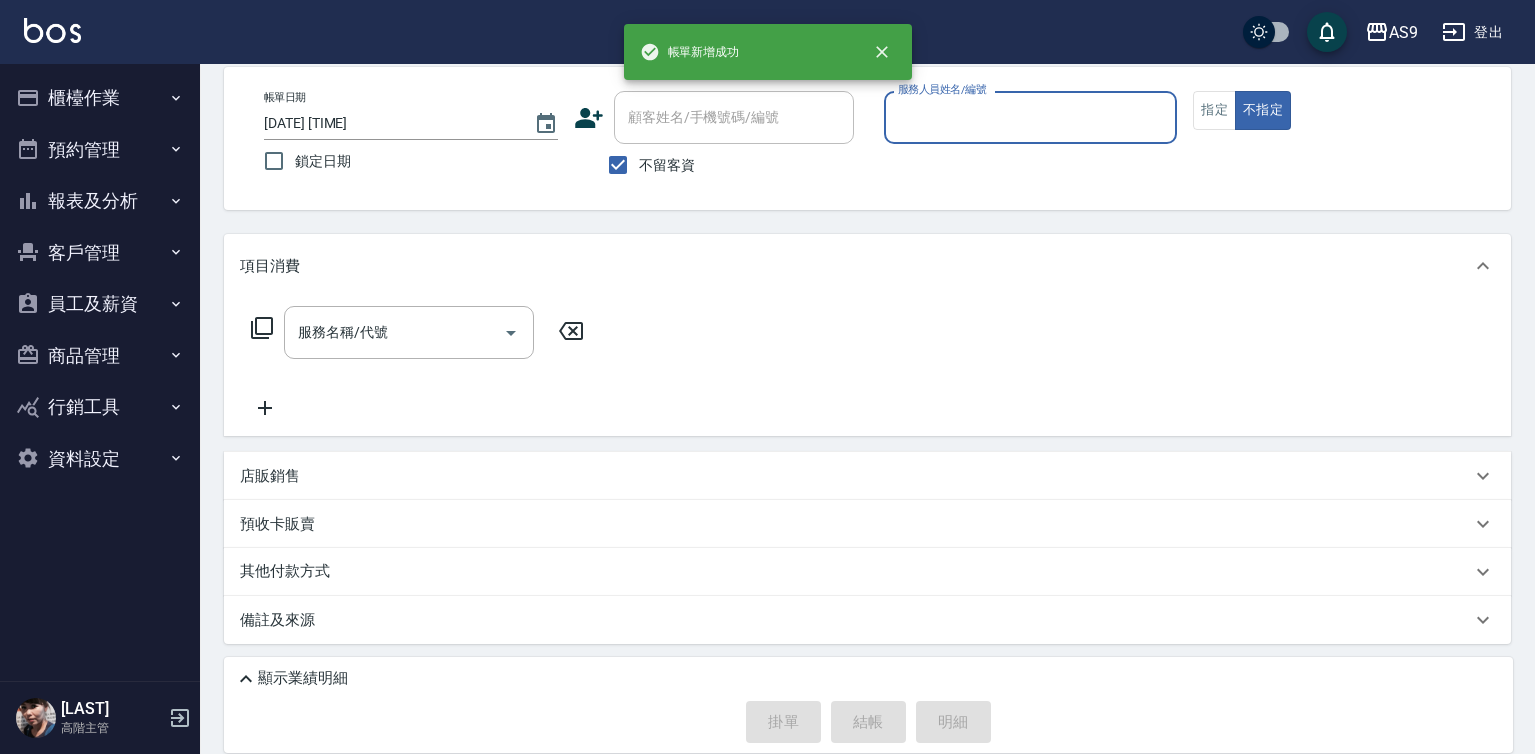 click on "服務人員姓名/編號" at bounding box center (1031, 117) 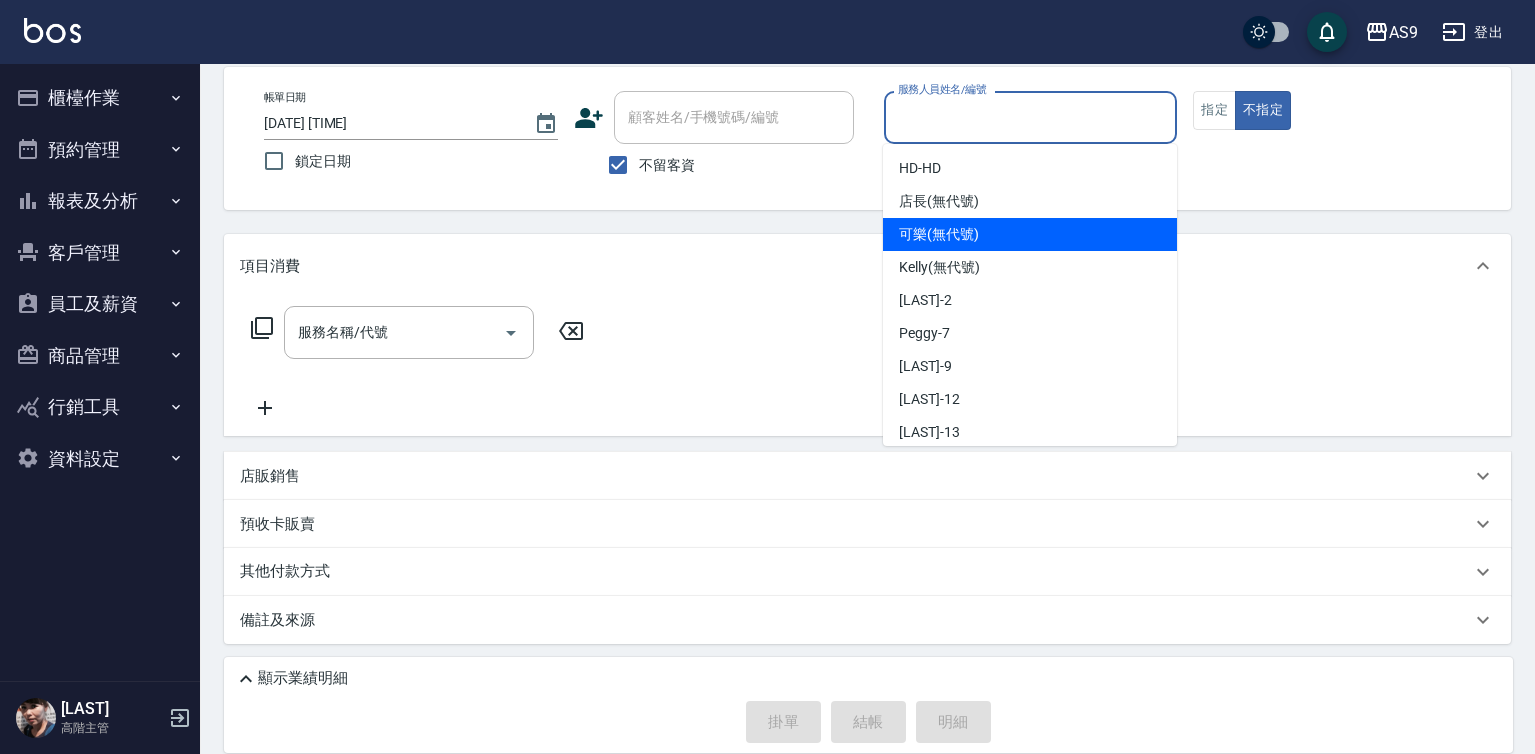 click on "可樂 (無代號)" at bounding box center (939, 234) 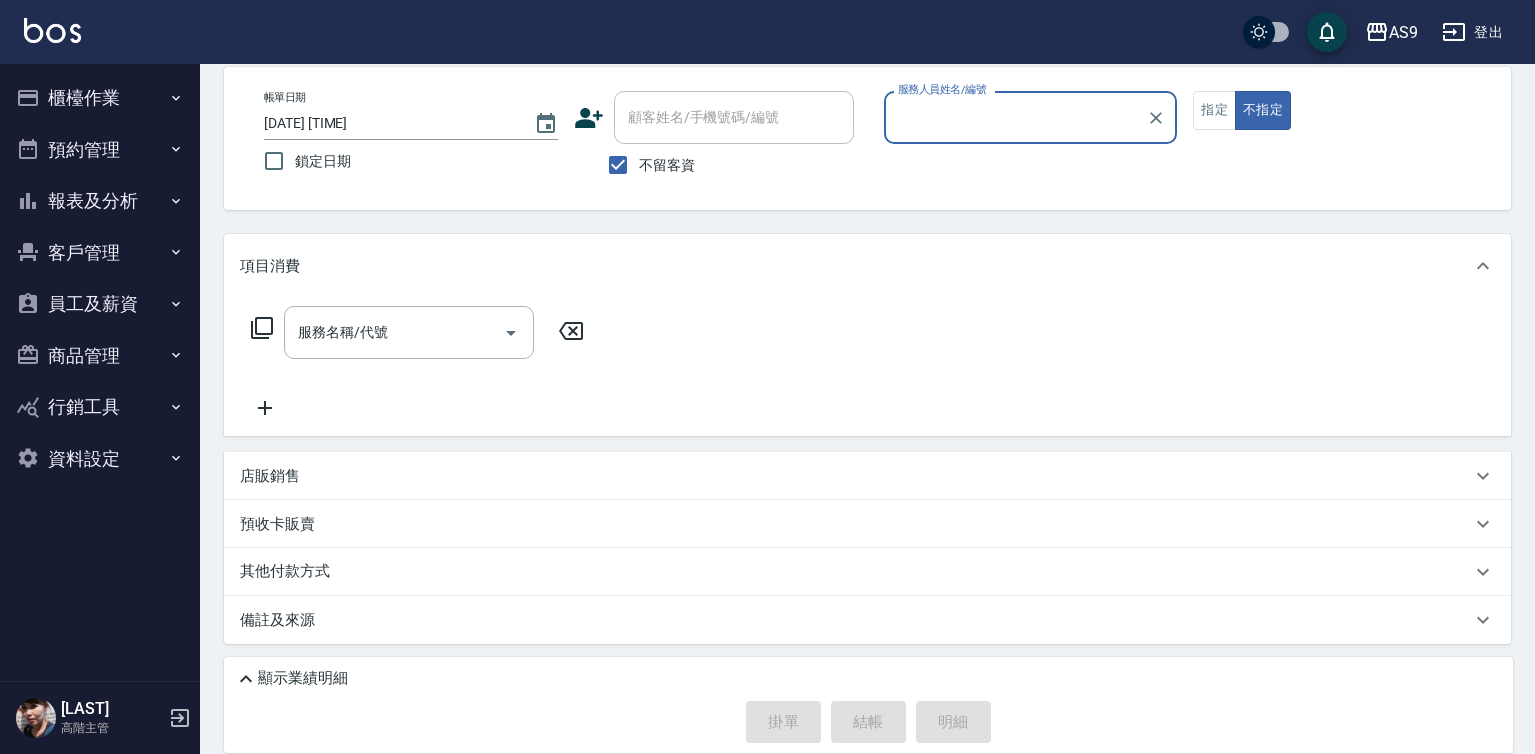 type on "可樂(無代號)" 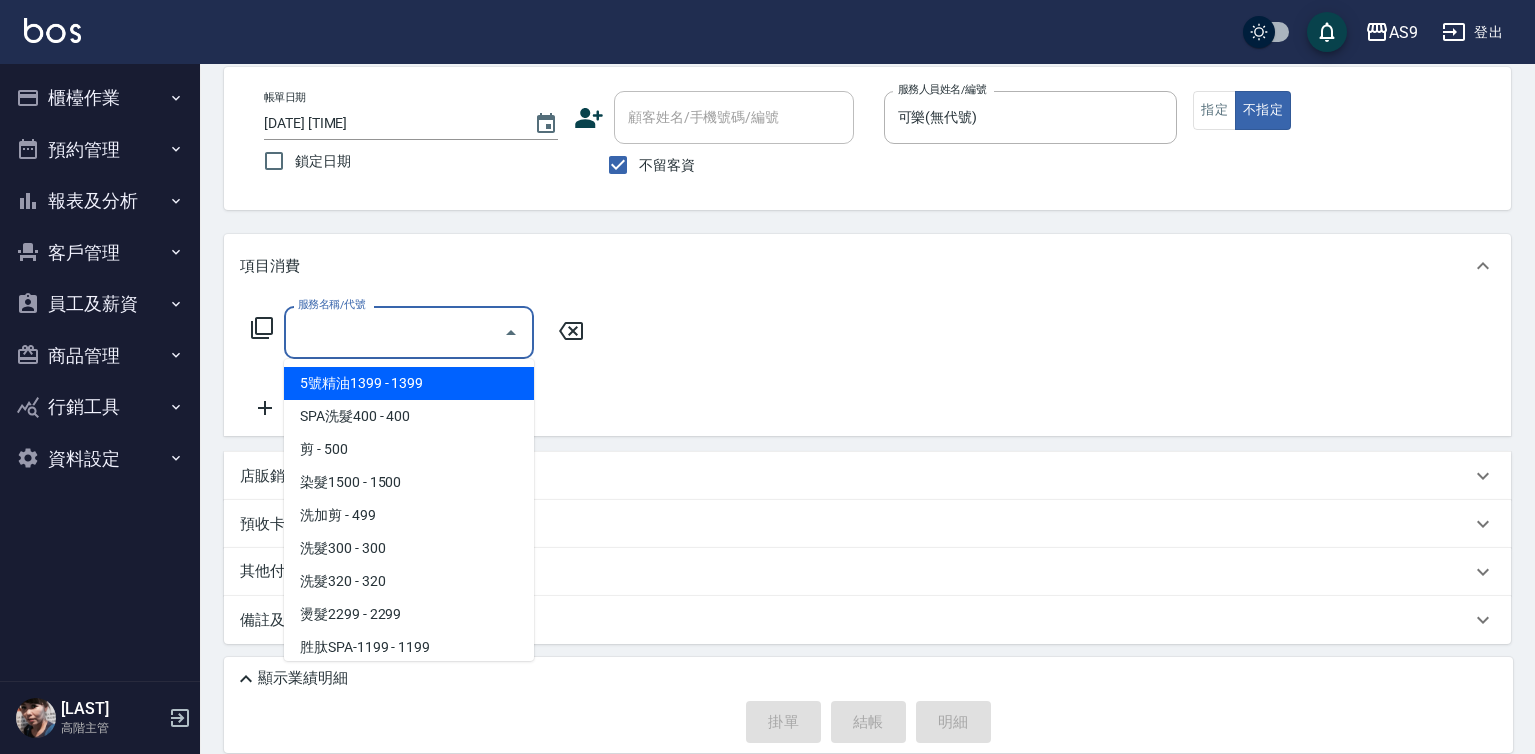 click on "服務名稱/代號" at bounding box center [394, 332] 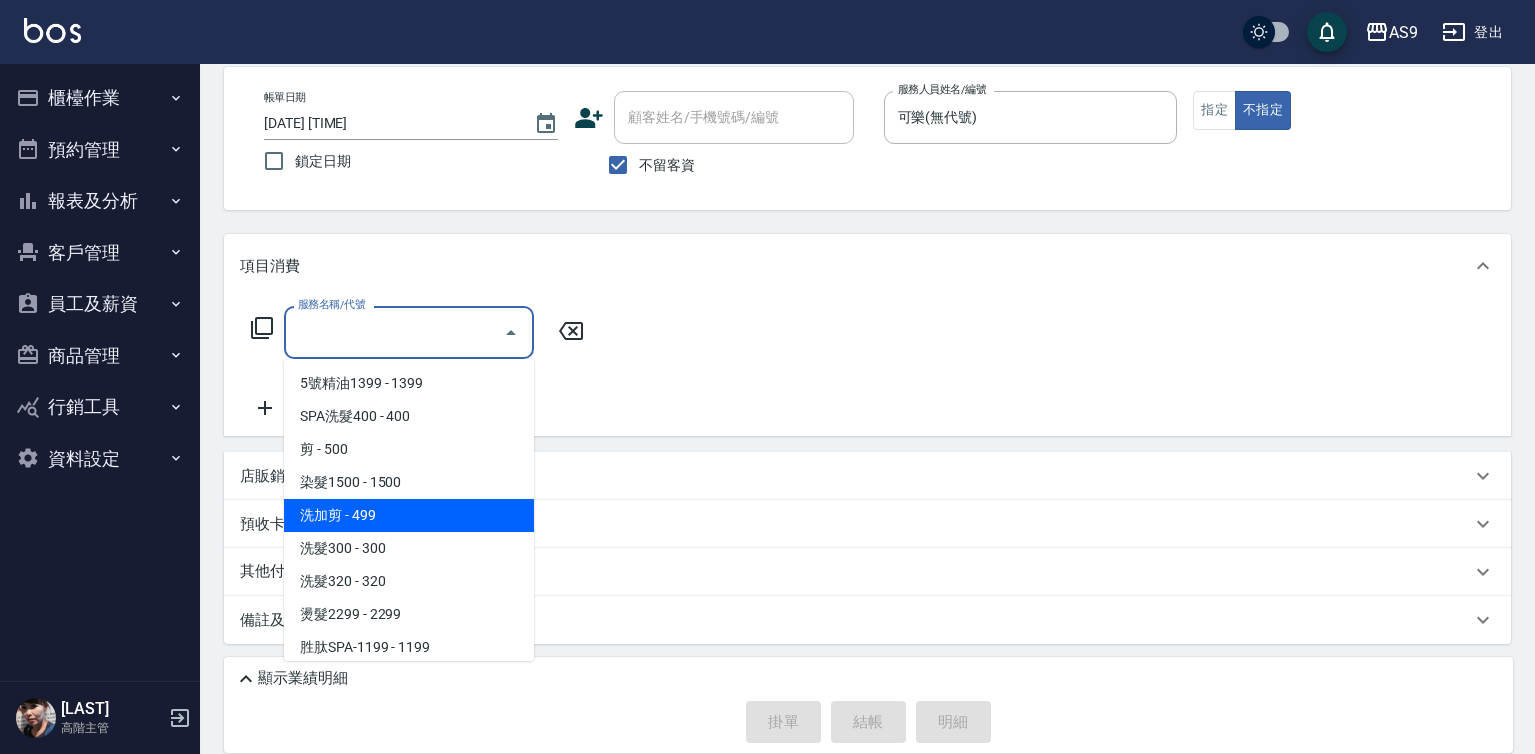 click on "洗加剪 - 499" at bounding box center [409, 515] 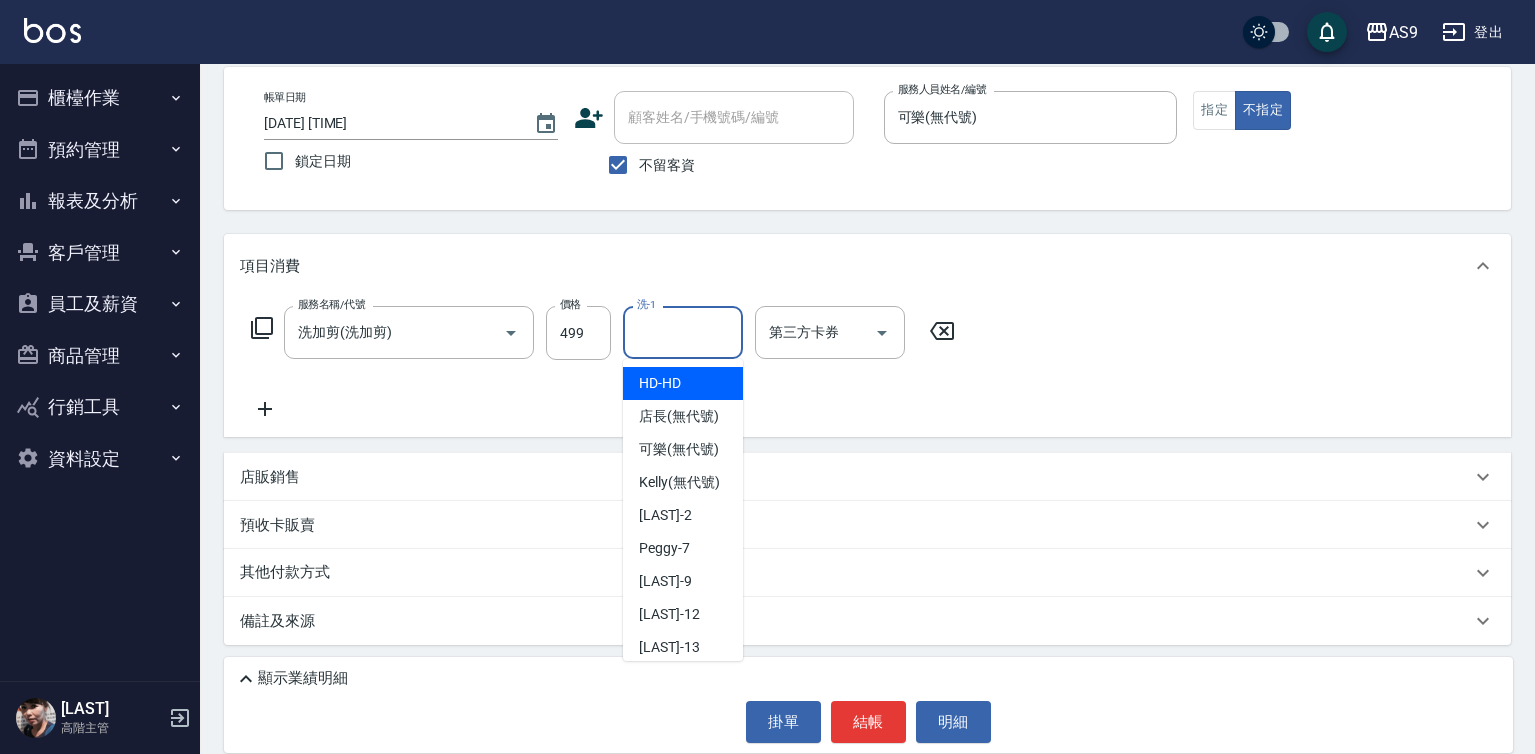 click on "洗-1" at bounding box center [683, 332] 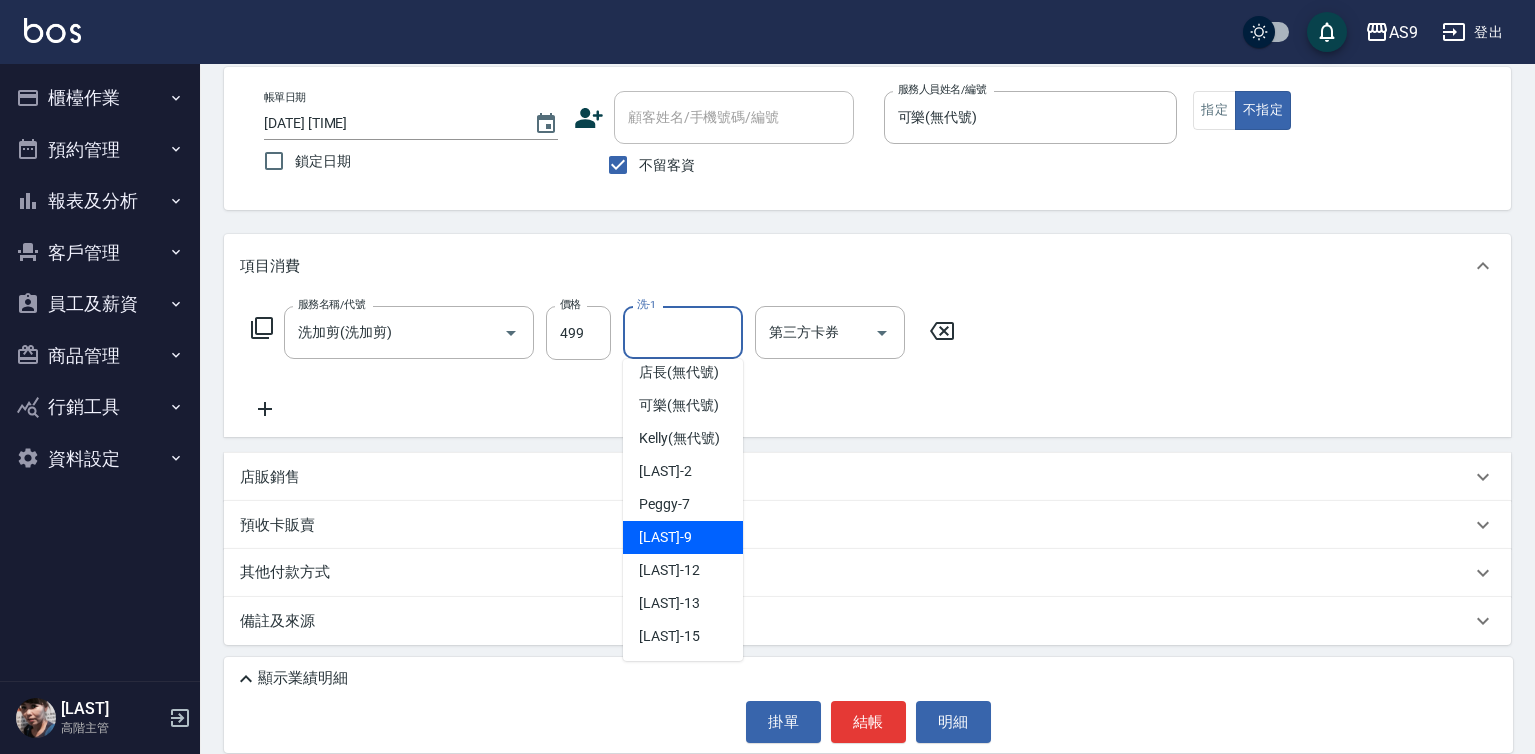 scroll, scrollTop: 128, scrollLeft: 0, axis: vertical 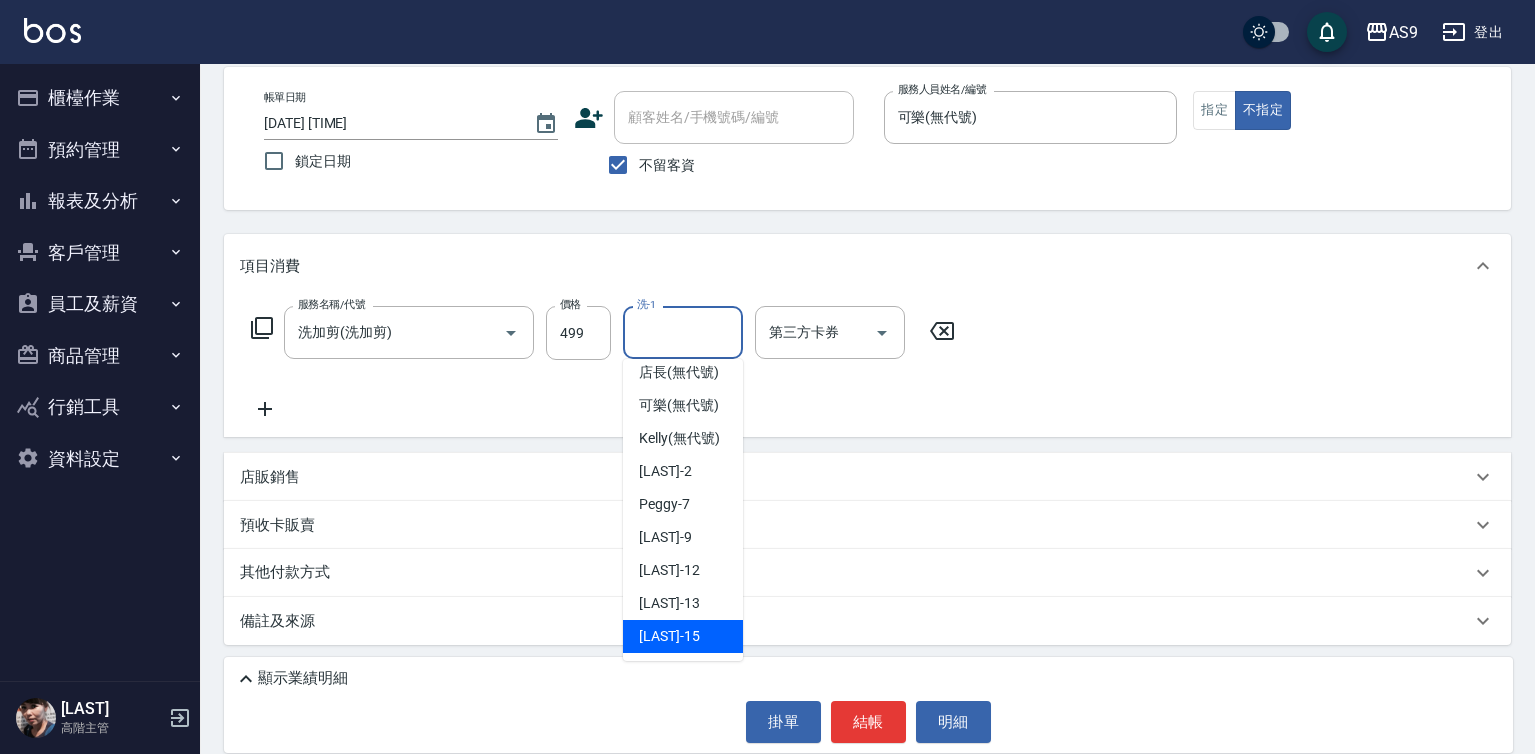 drag, startPoint x: 714, startPoint y: 634, endPoint x: 740, endPoint y: 635, distance: 26.019224 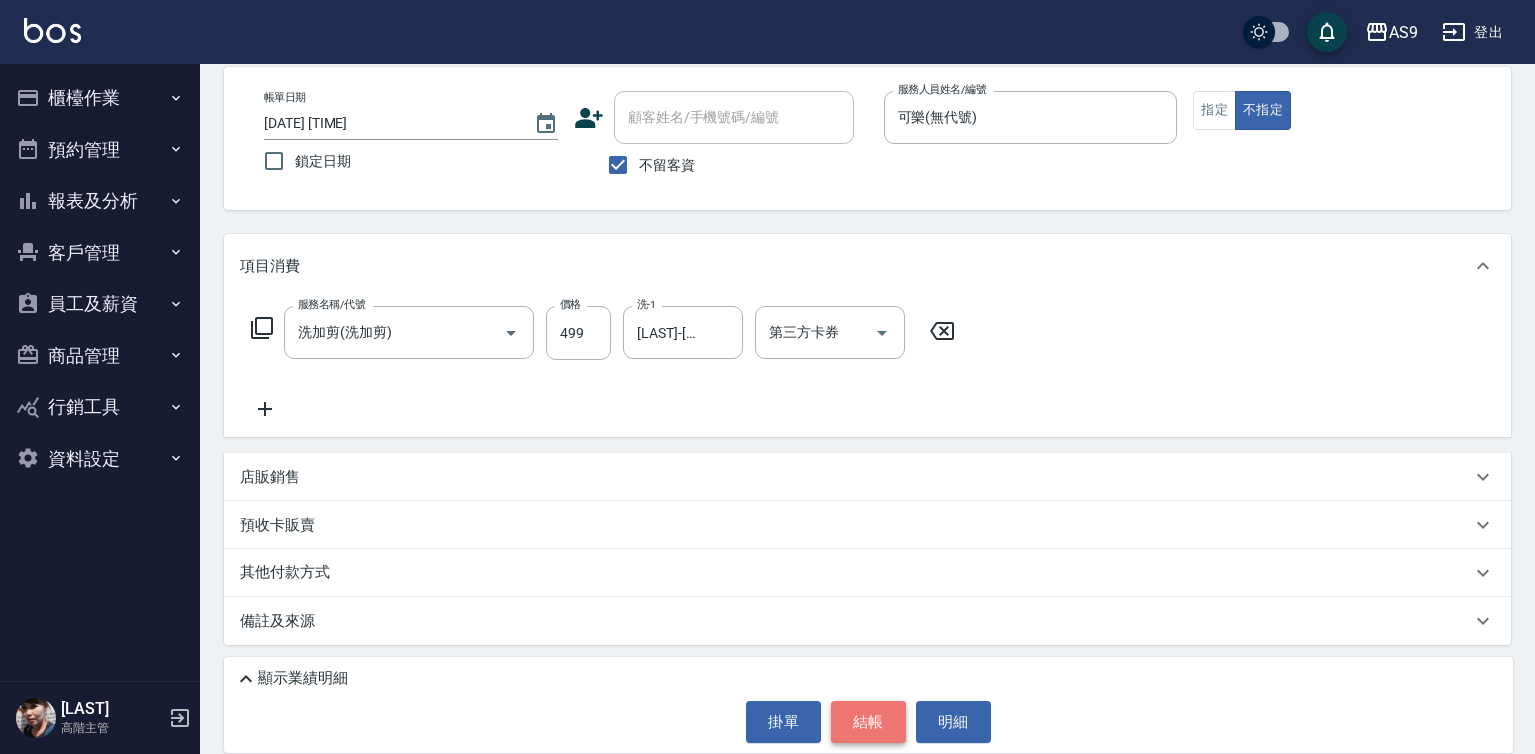 click on "結帳" at bounding box center (868, 722) 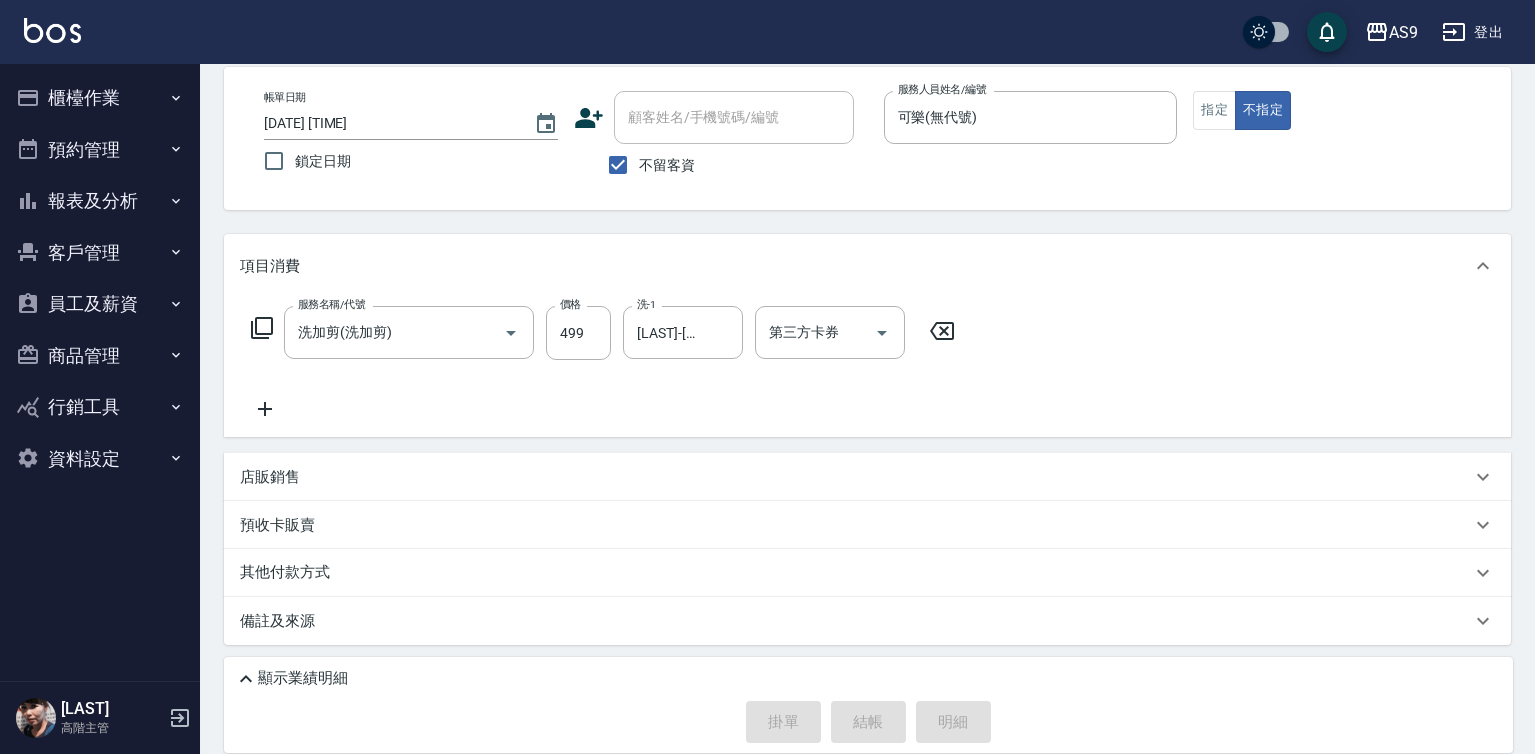 type 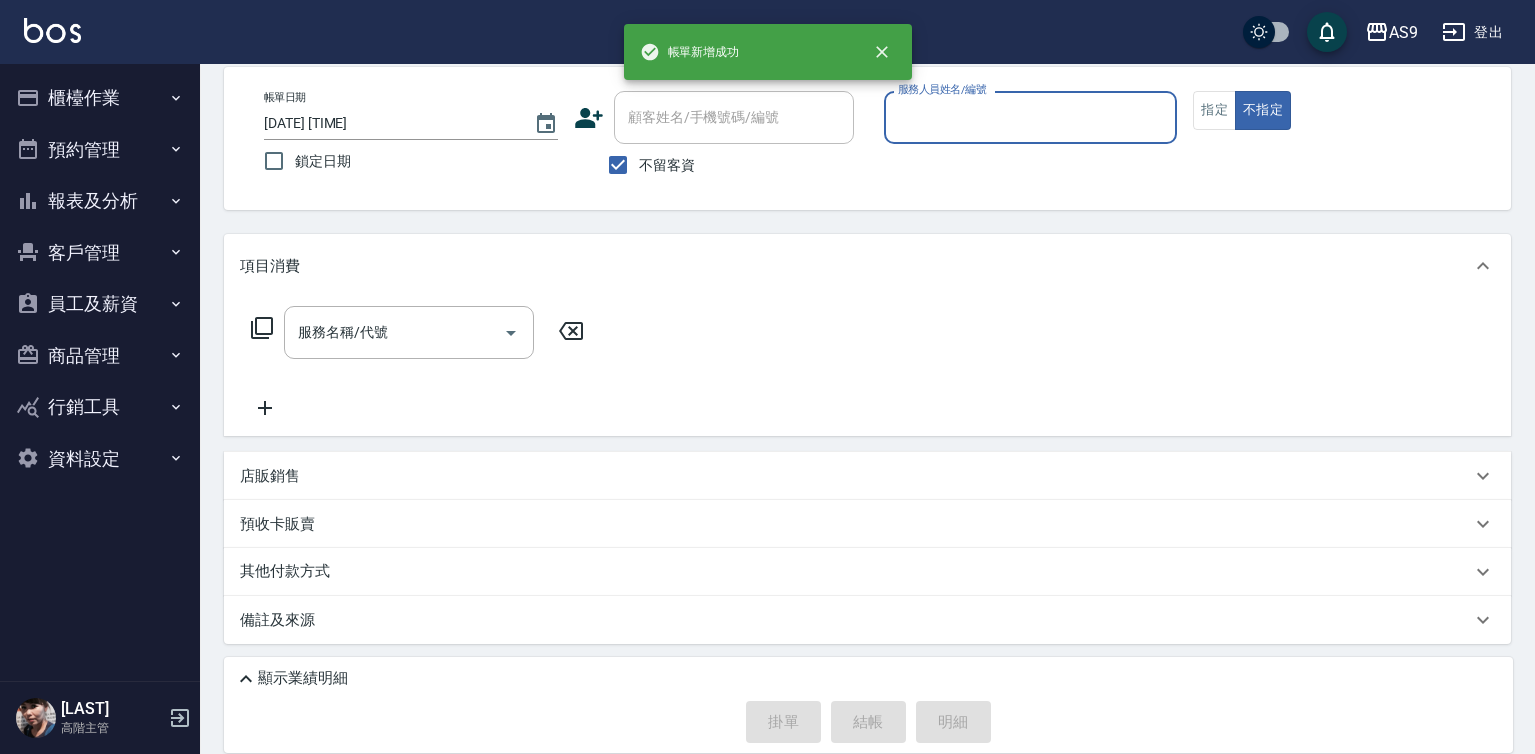 click on "服務人員姓名/編號" at bounding box center (1031, 117) 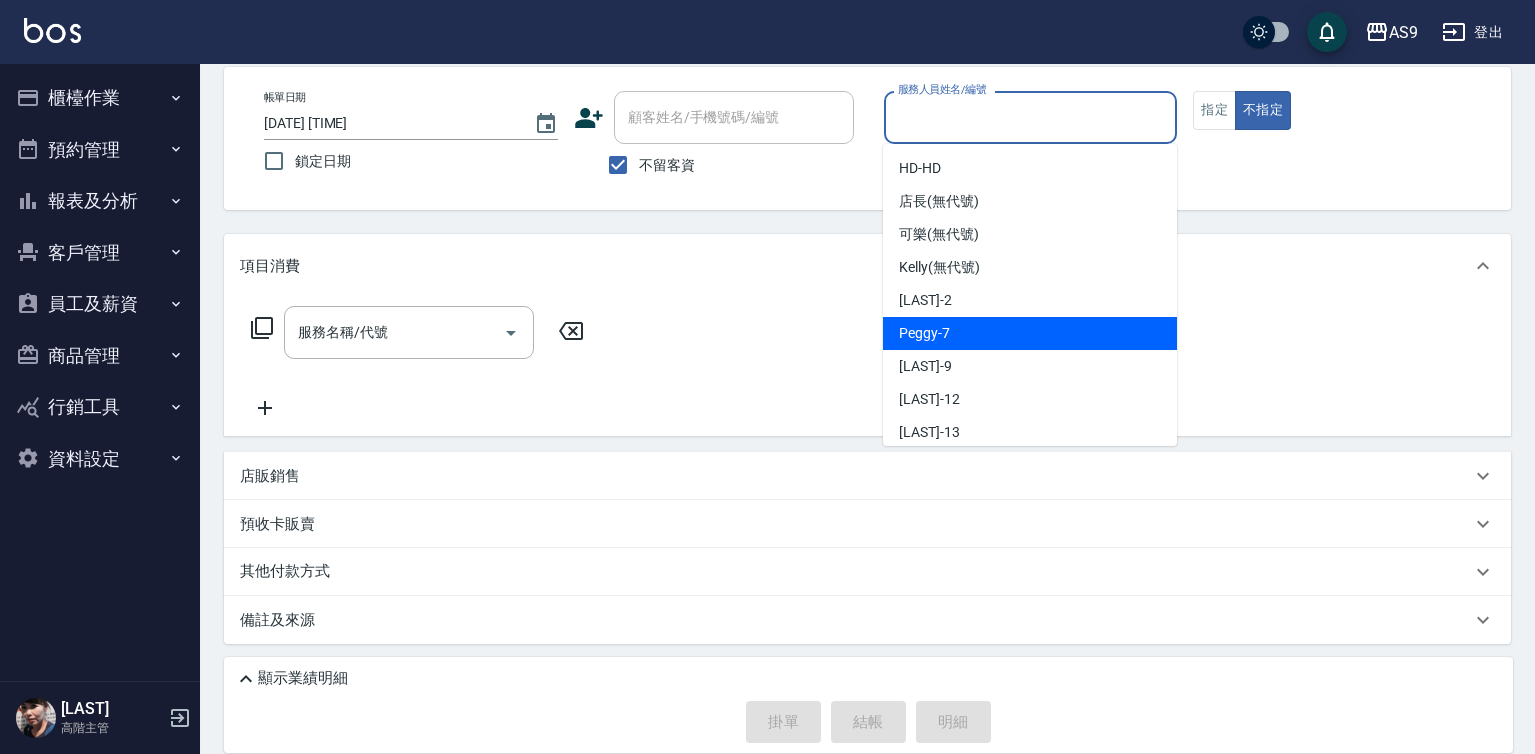click on "[LAST] -[NUMBER]" at bounding box center (1030, 333) 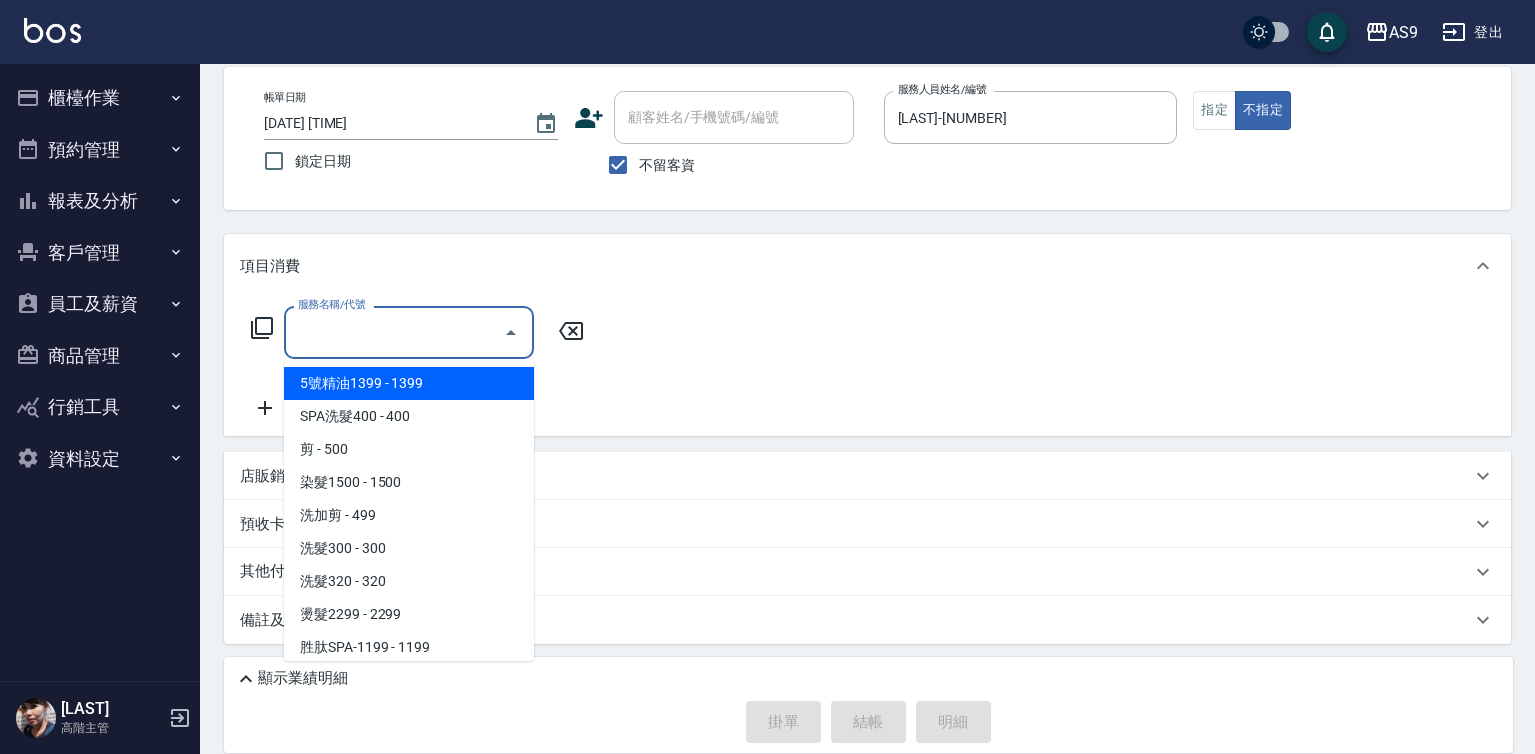 click on "服務名稱/代號" at bounding box center [394, 332] 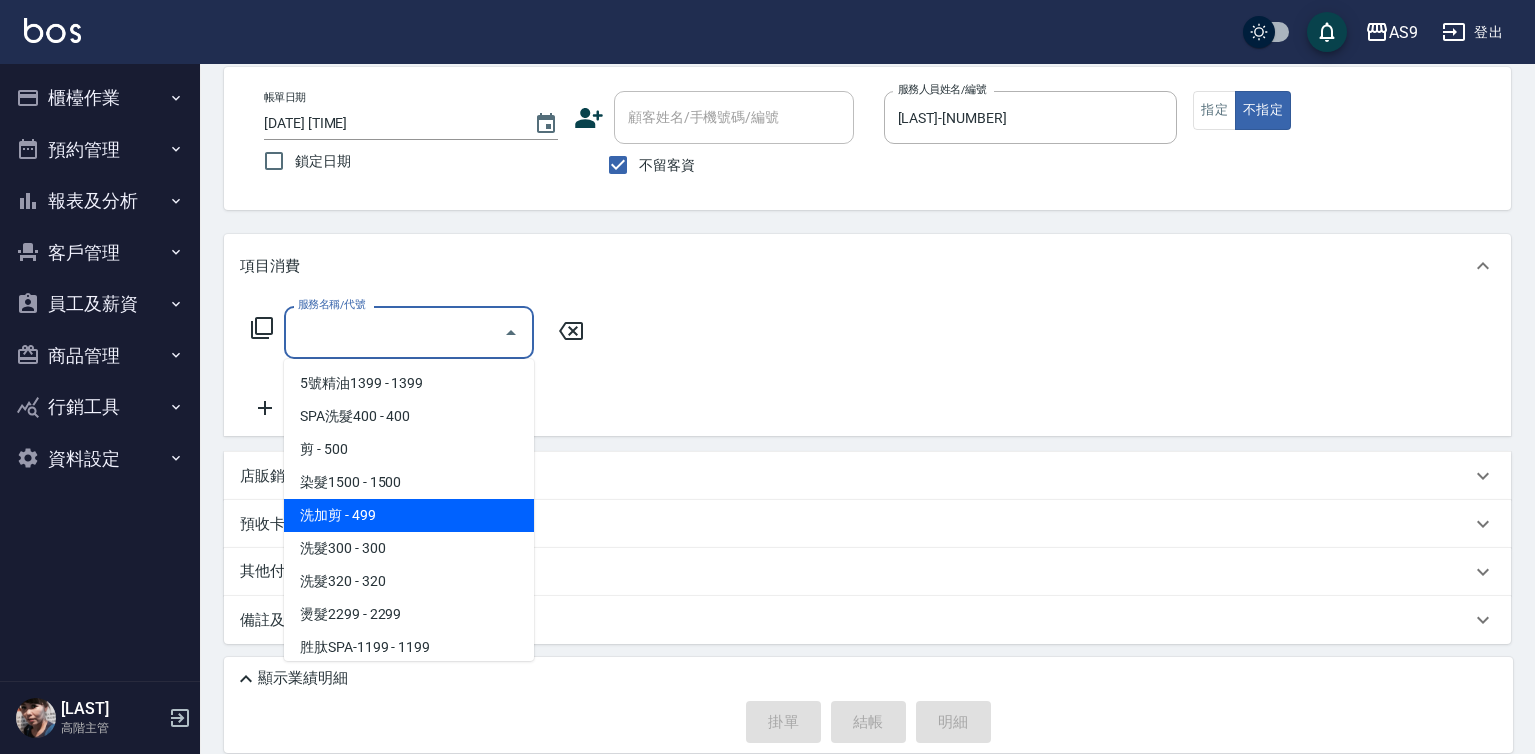 click on "洗加剪 - 499" at bounding box center (409, 515) 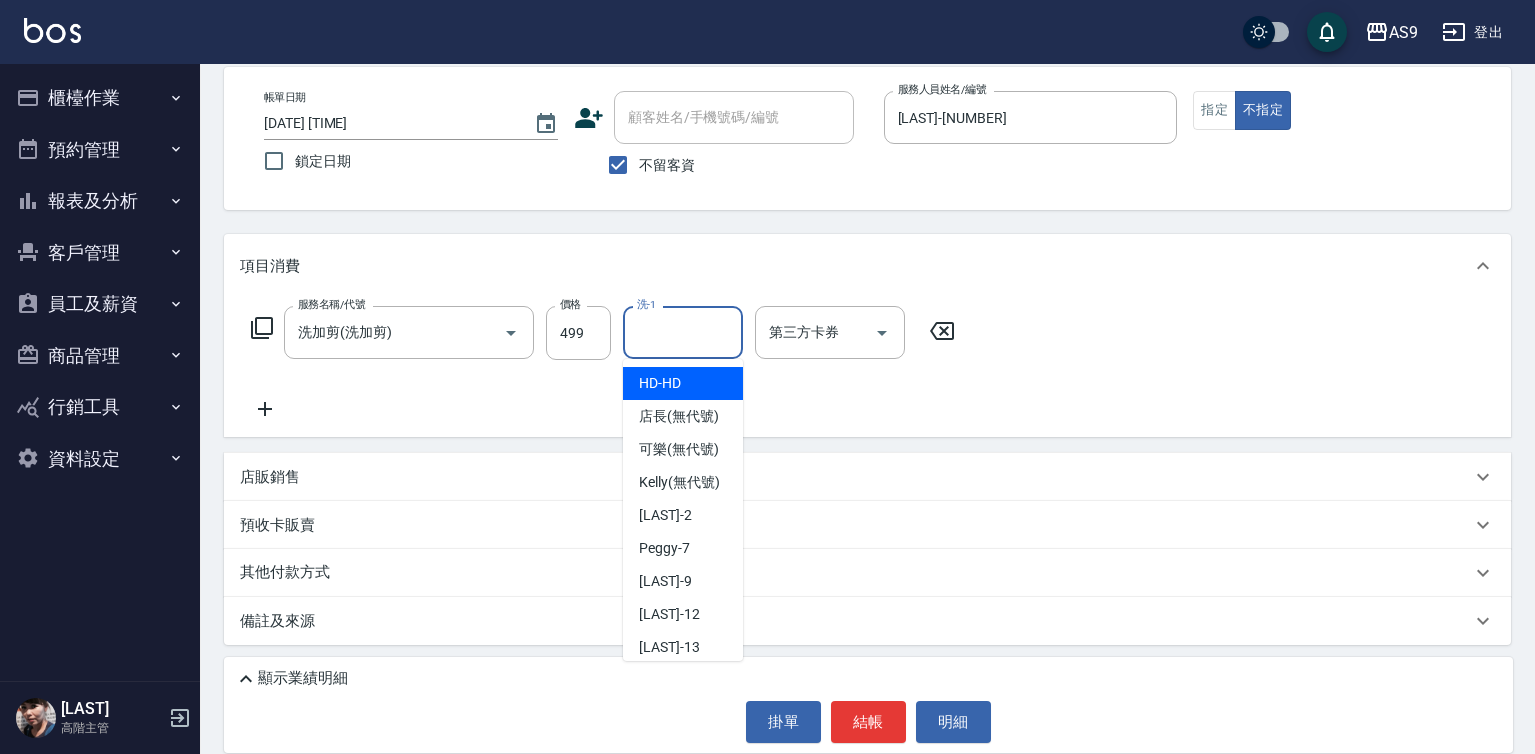 click on "洗-1" at bounding box center [683, 332] 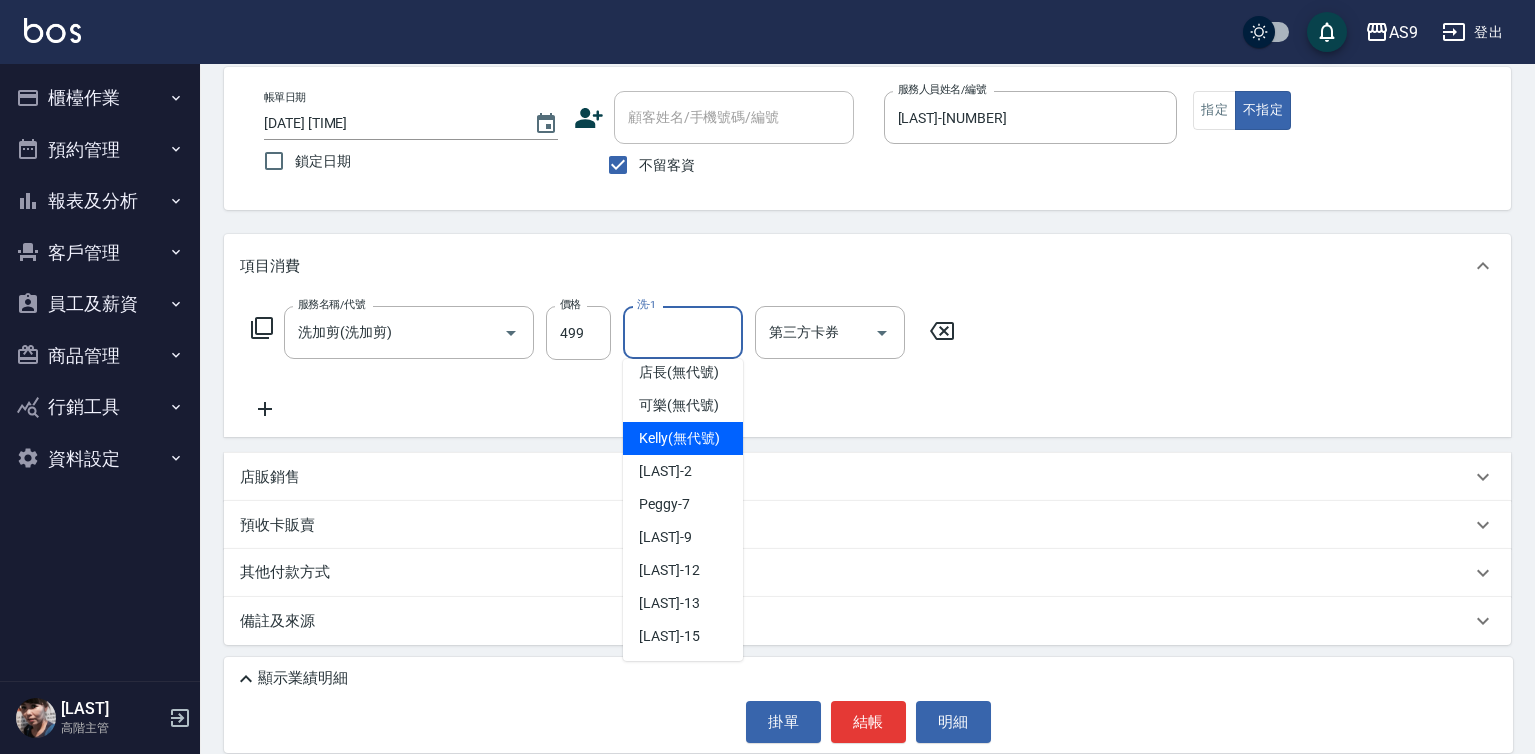 scroll, scrollTop: 128, scrollLeft: 0, axis: vertical 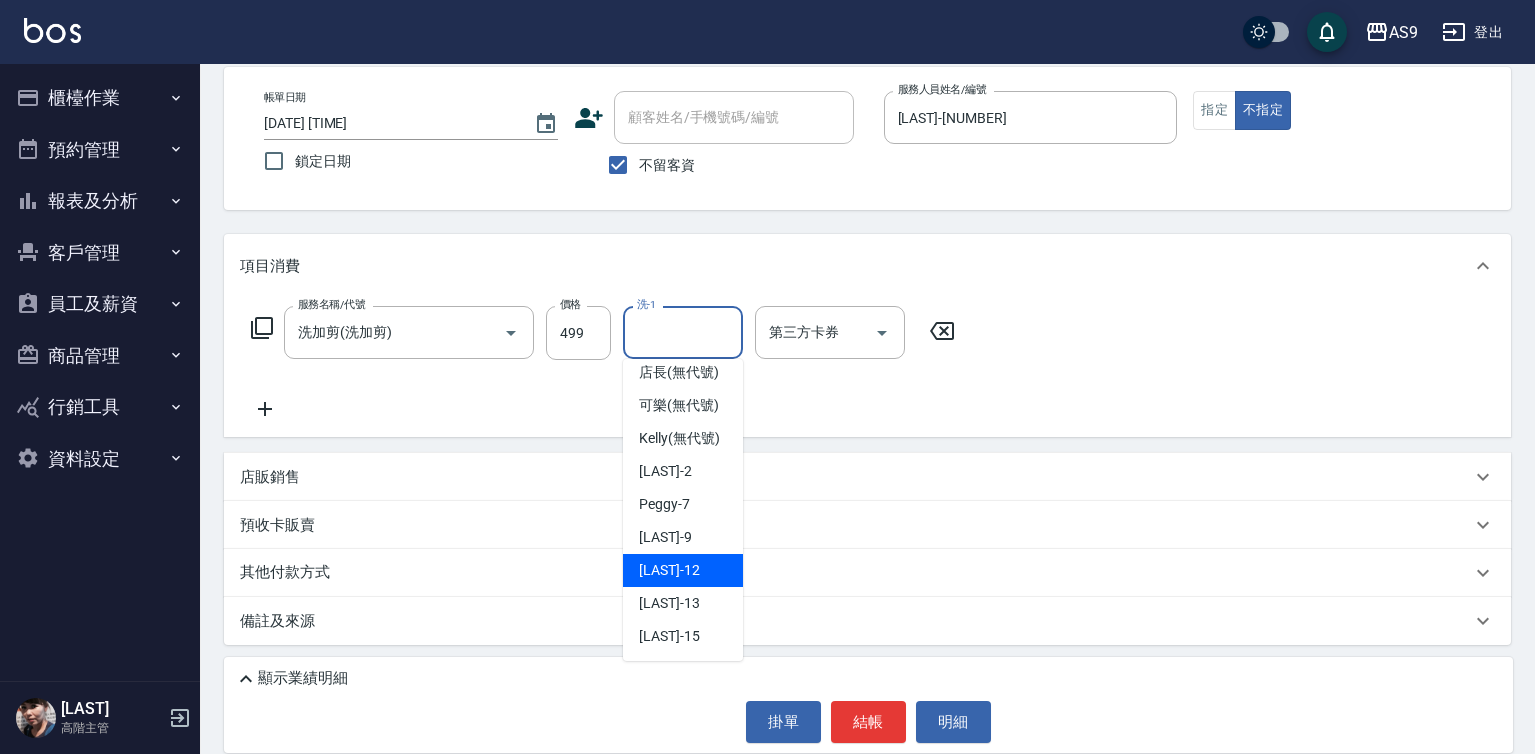 drag, startPoint x: 710, startPoint y: 564, endPoint x: 767, endPoint y: 591, distance: 63.07139 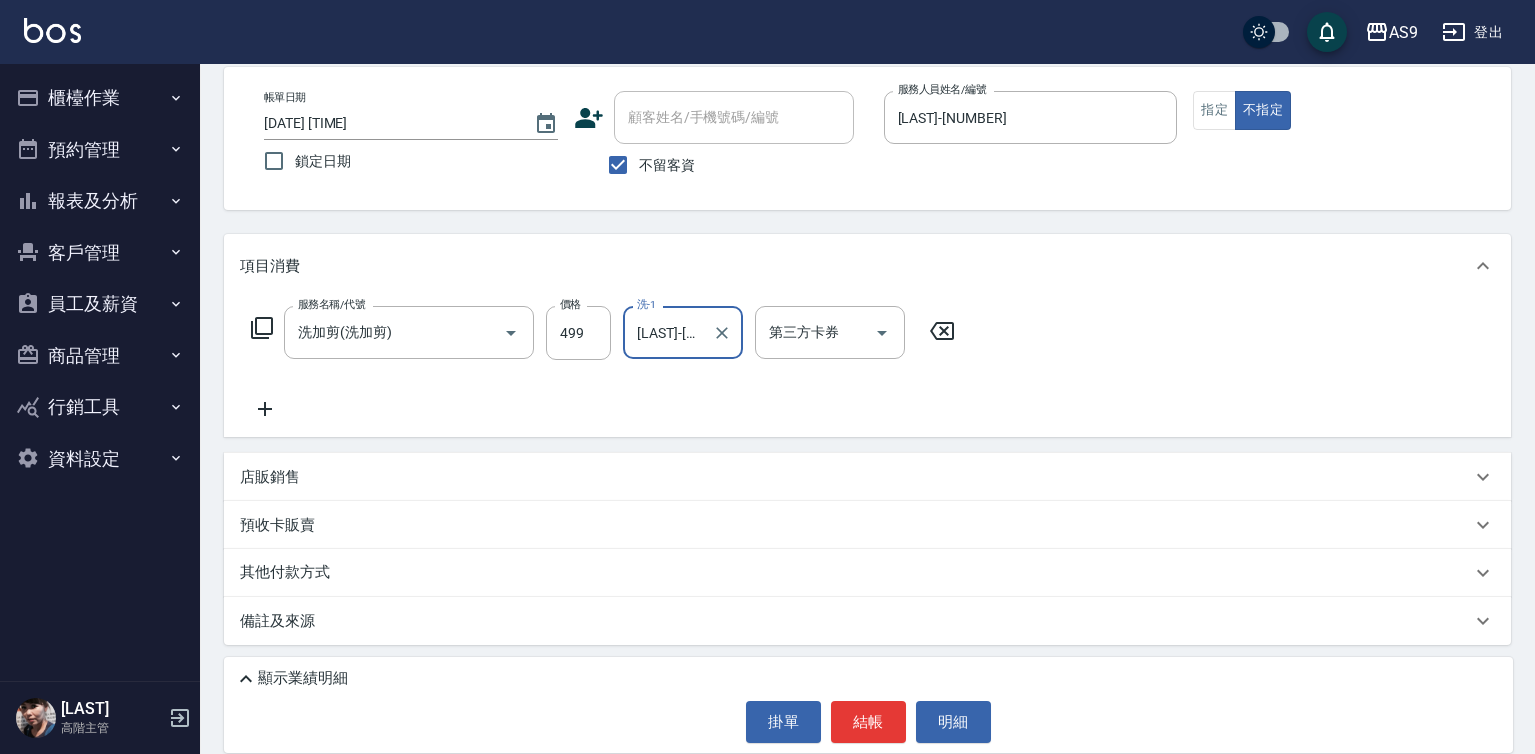 click on "結帳" at bounding box center (868, 722) 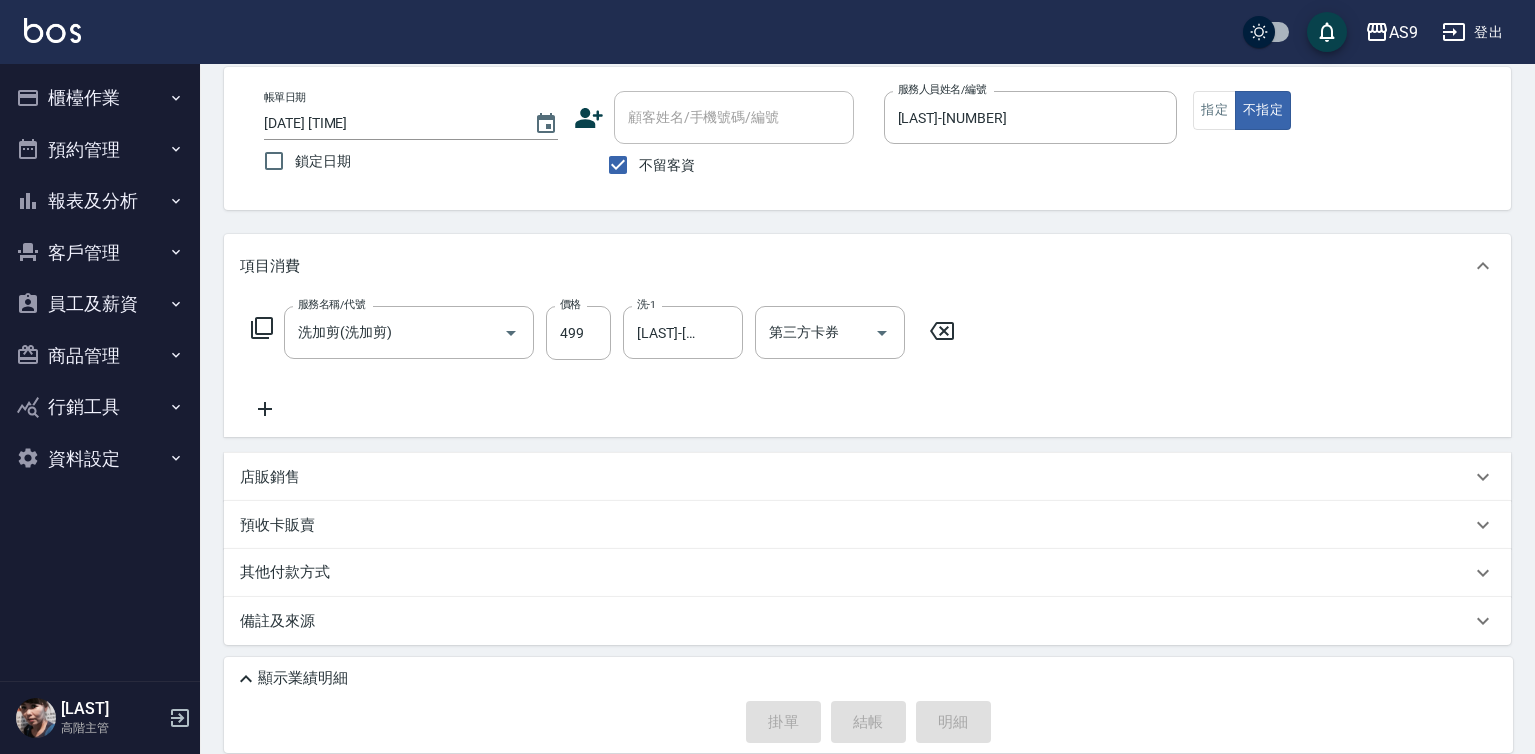 type 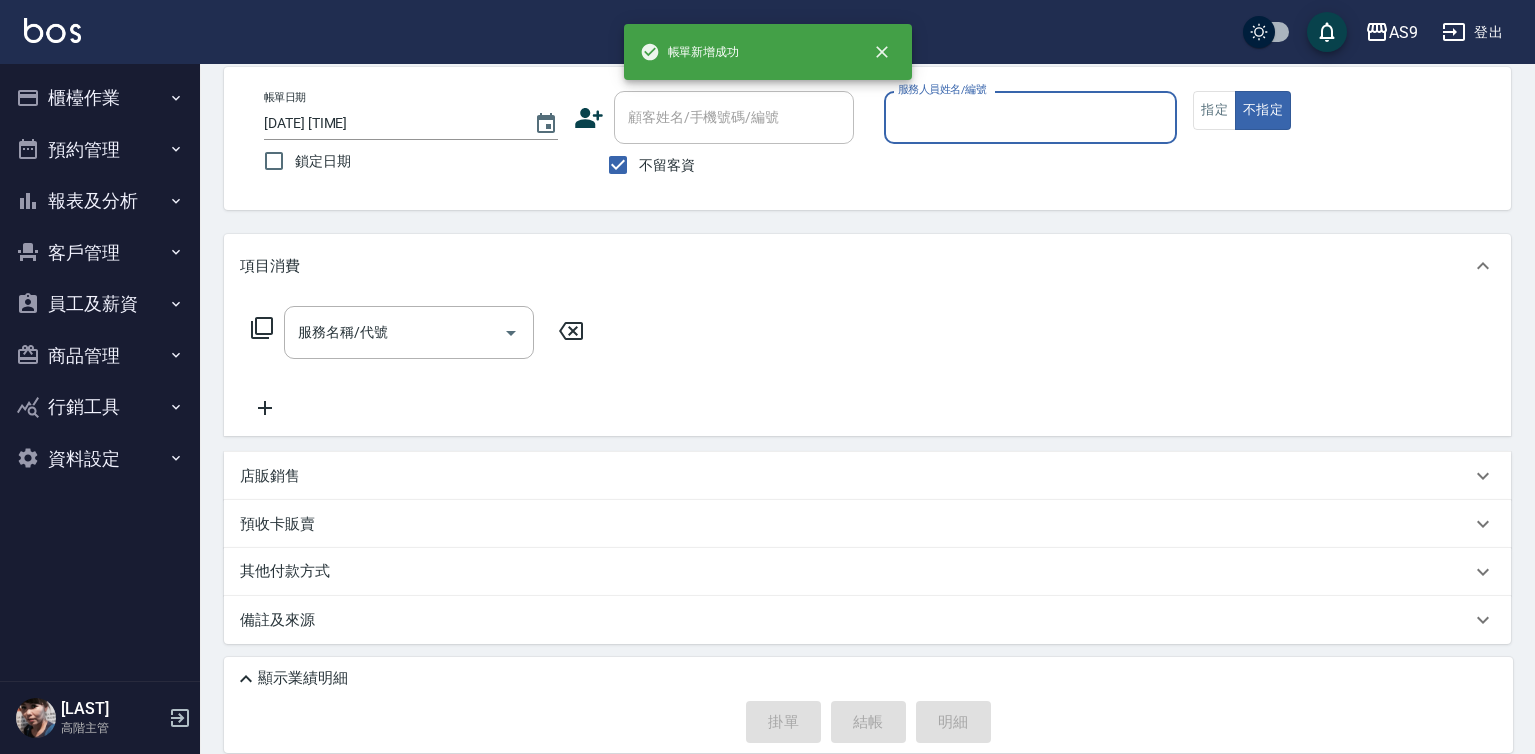 click on "服務人員姓名/編號" at bounding box center [1031, 117] 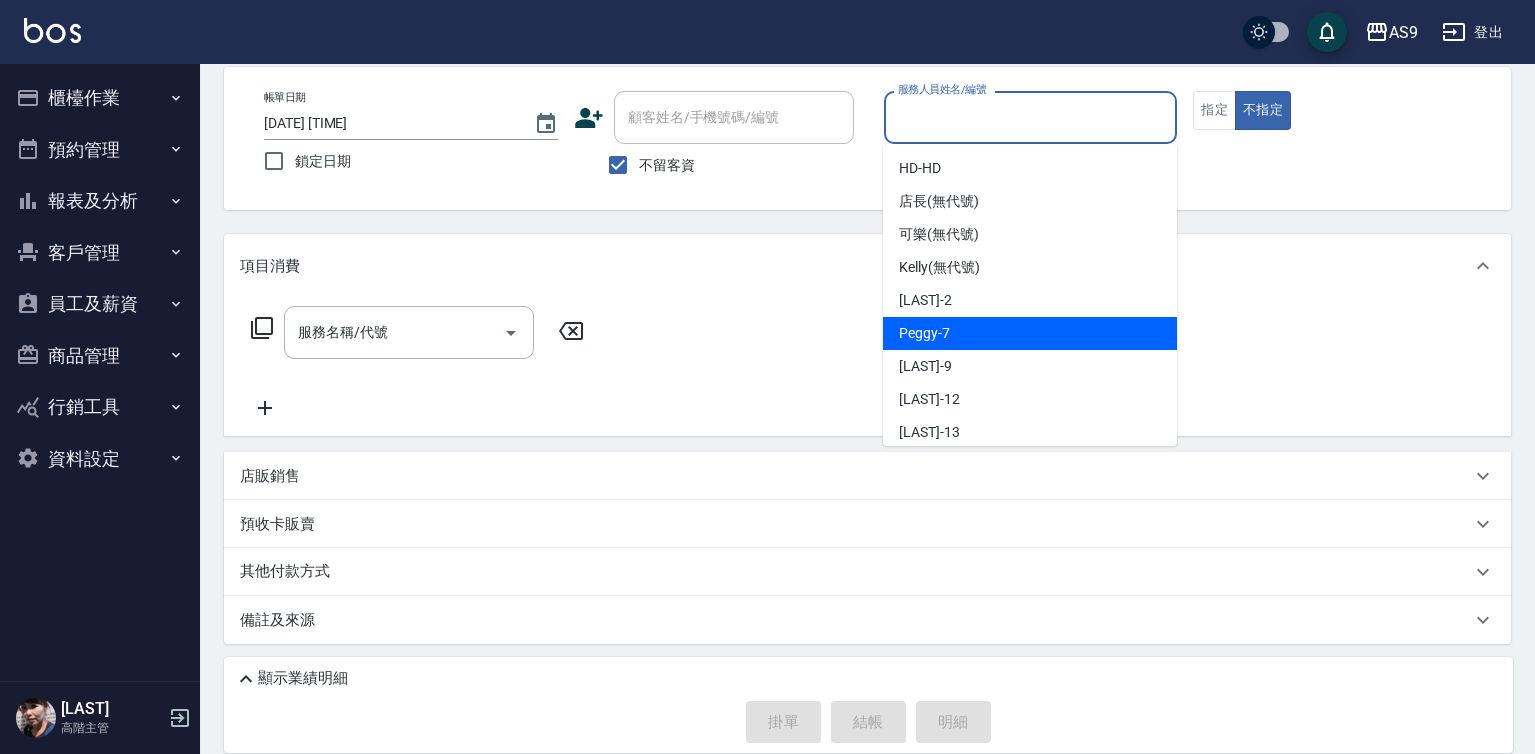 click on "[LAST] -[NUMBER]" at bounding box center (924, 333) 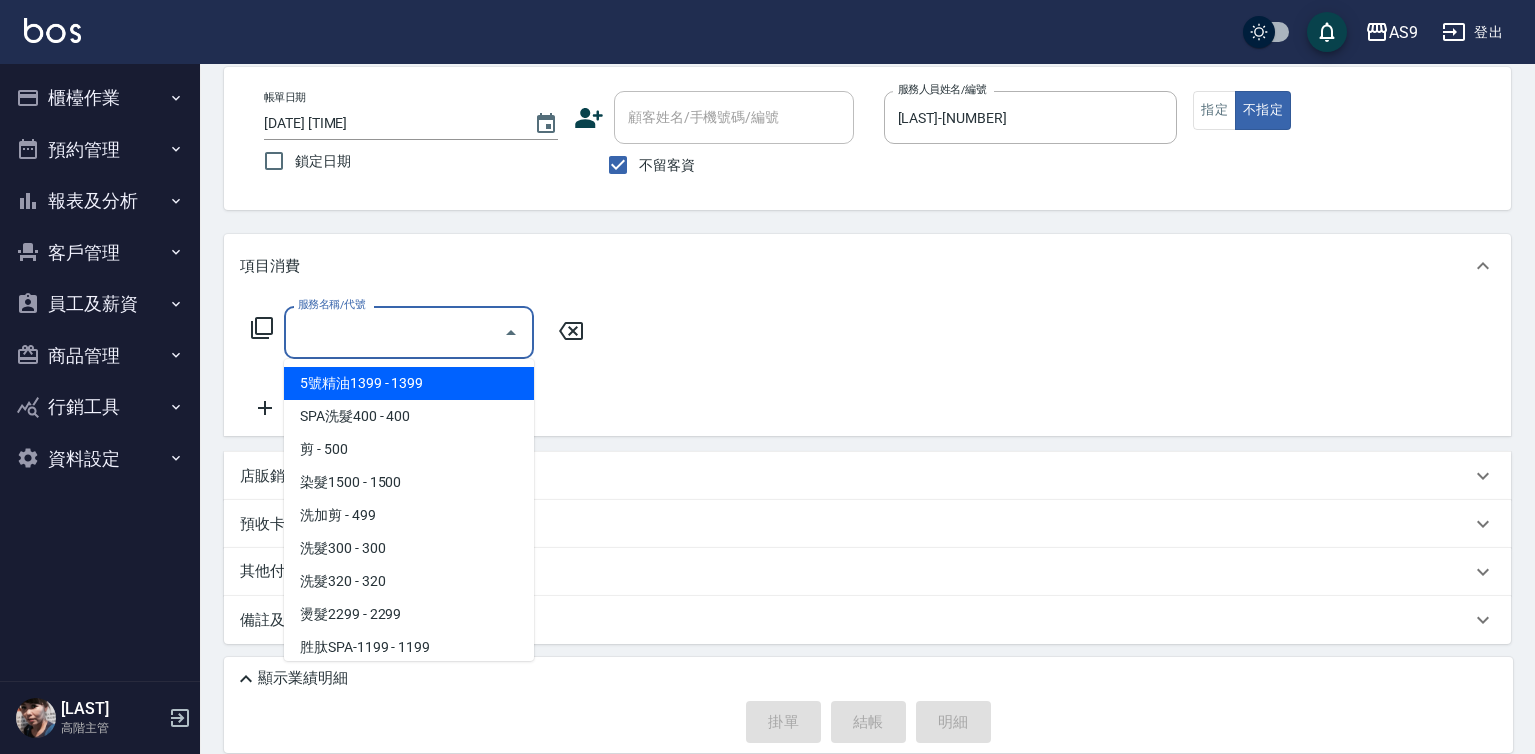 click on "服務名稱/代號" at bounding box center (394, 332) 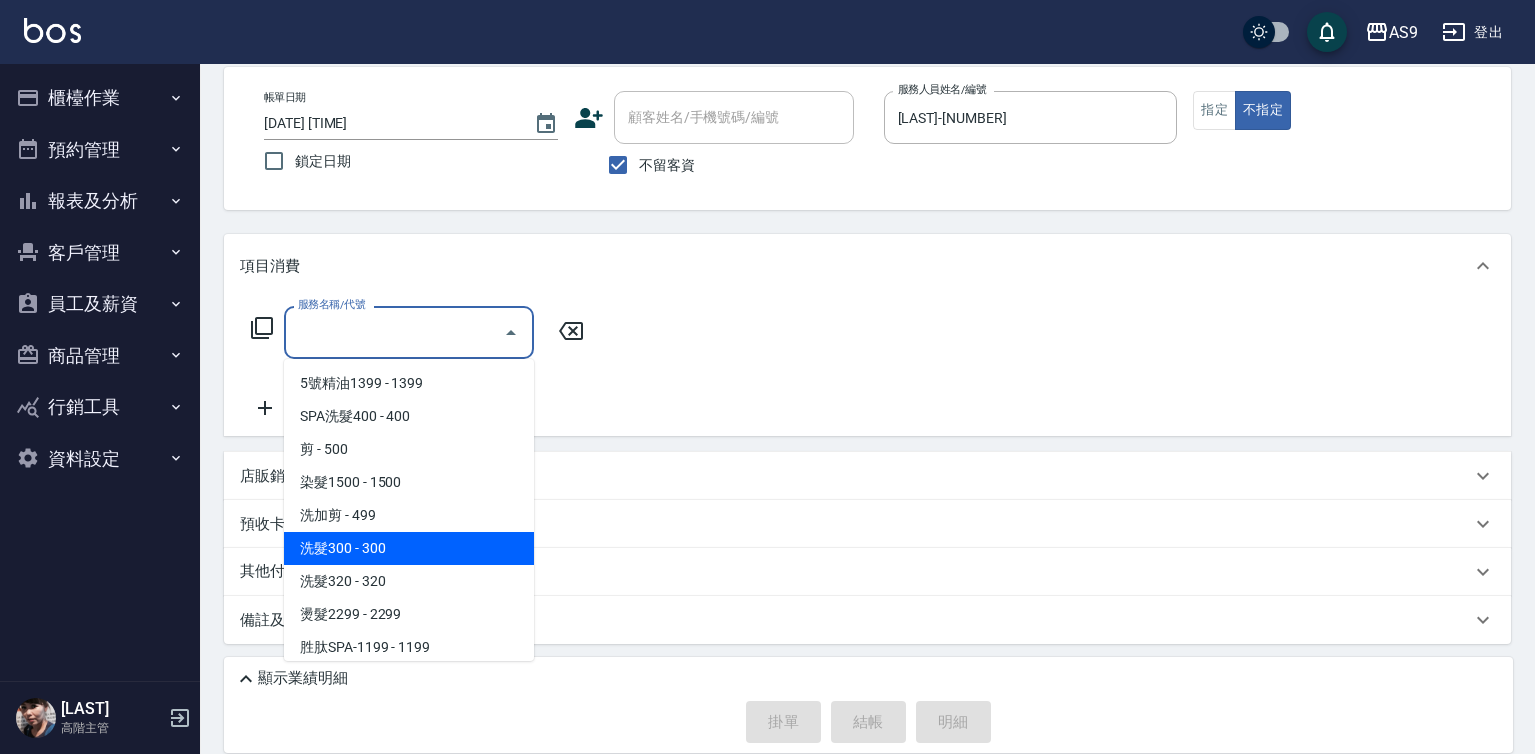 click on "洗髮300 - 300" at bounding box center [409, 548] 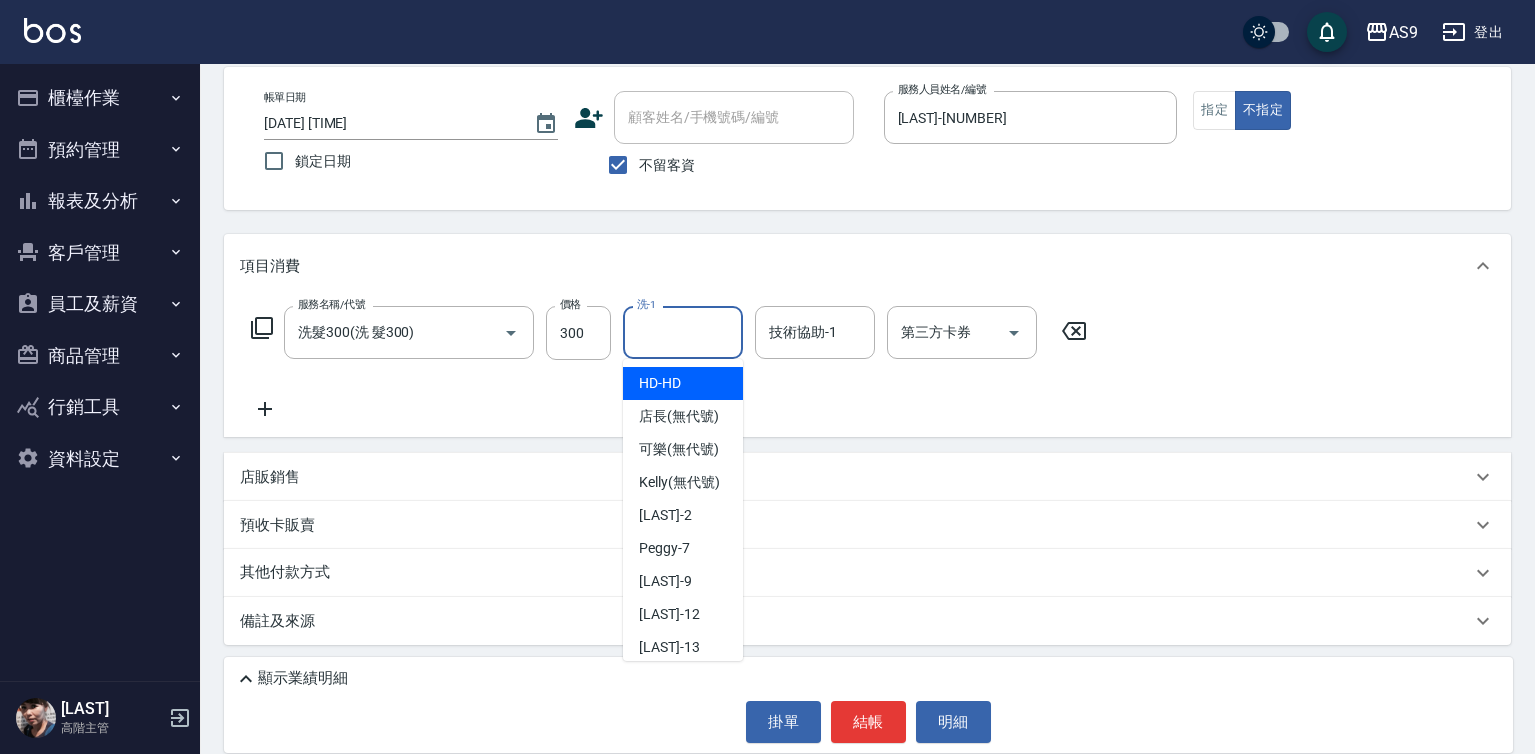 click on "洗-1" at bounding box center [683, 332] 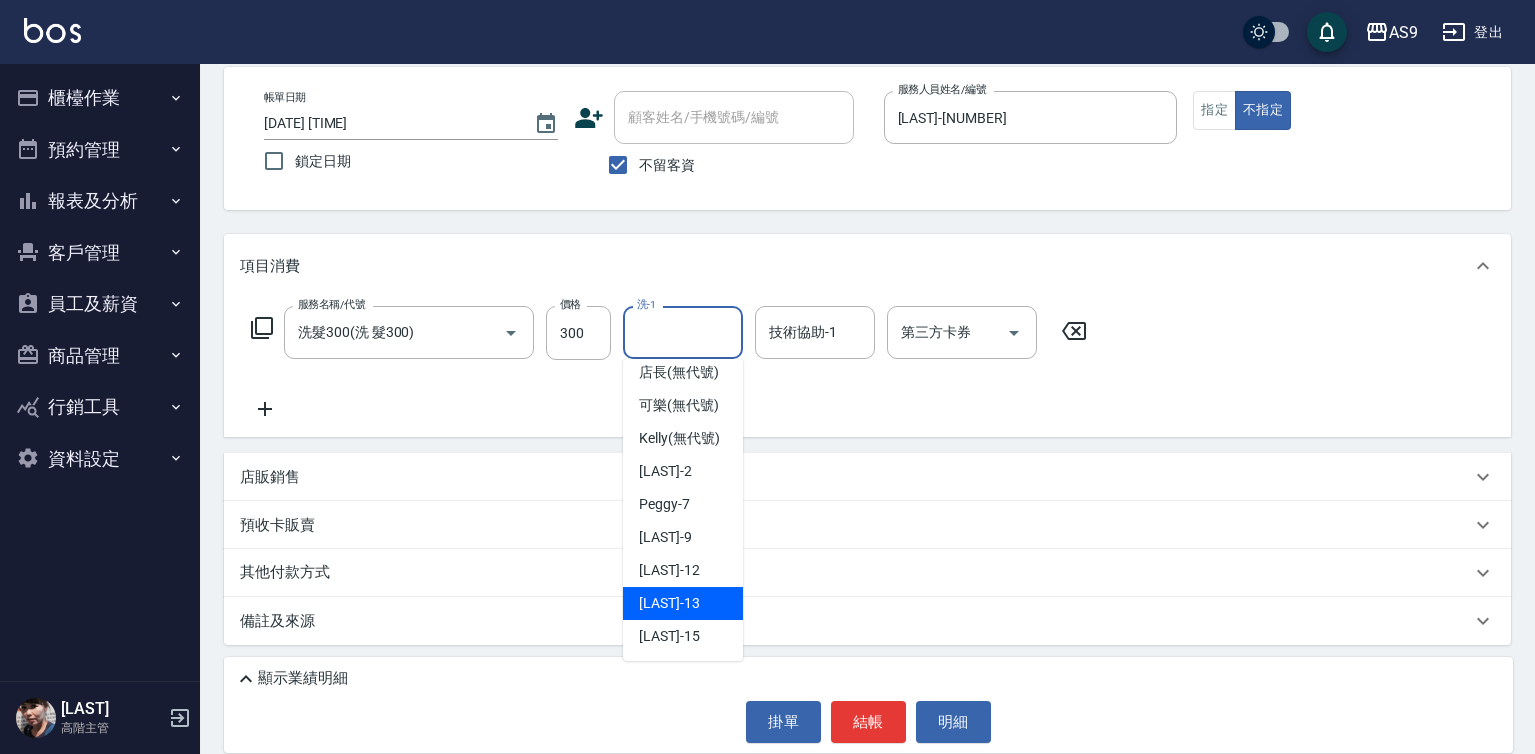 scroll, scrollTop: 128, scrollLeft: 0, axis: vertical 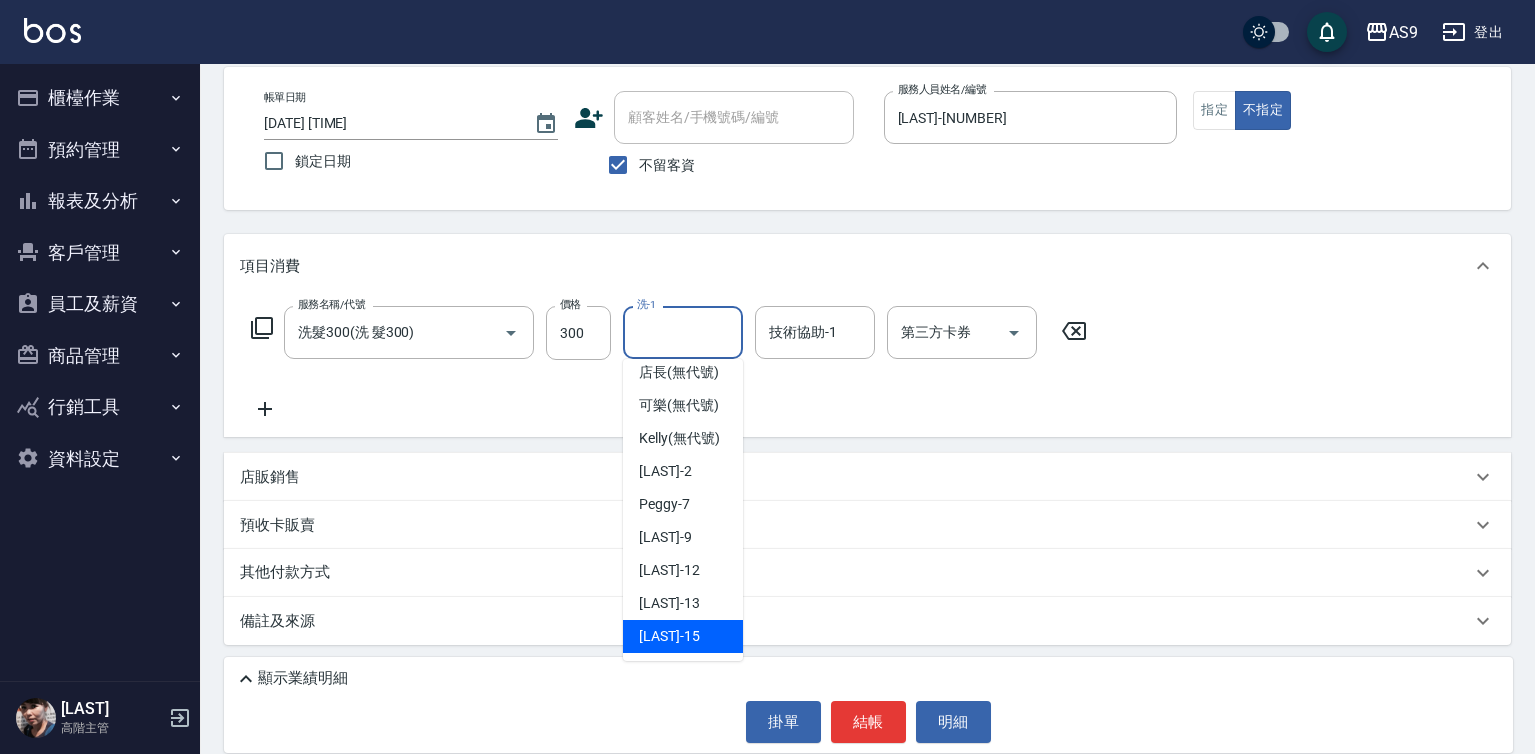 drag, startPoint x: 708, startPoint y: 637, endPoint x: 786, endPoint y: 541, distance: 123.69317 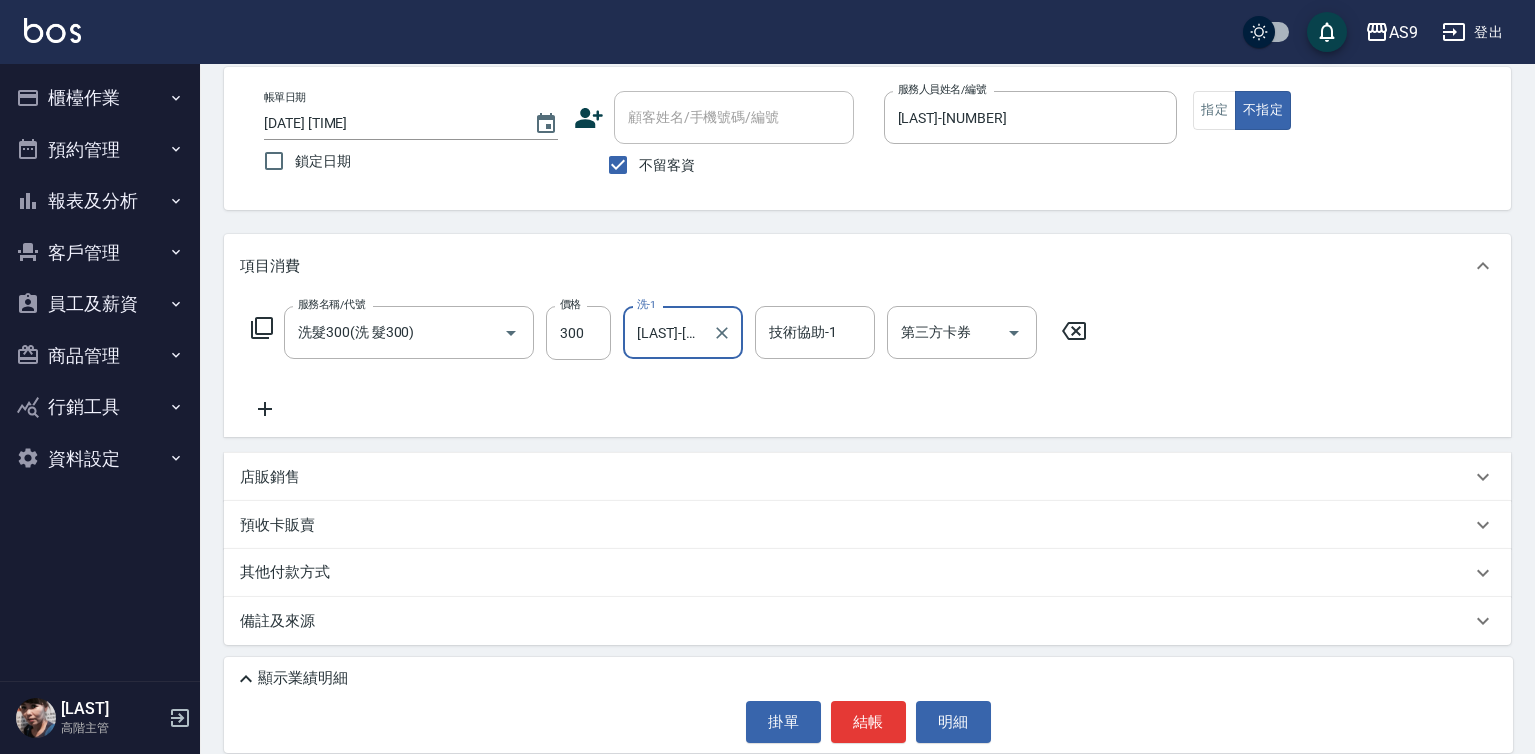 click on "指定" at bounding box center [1214, 110] 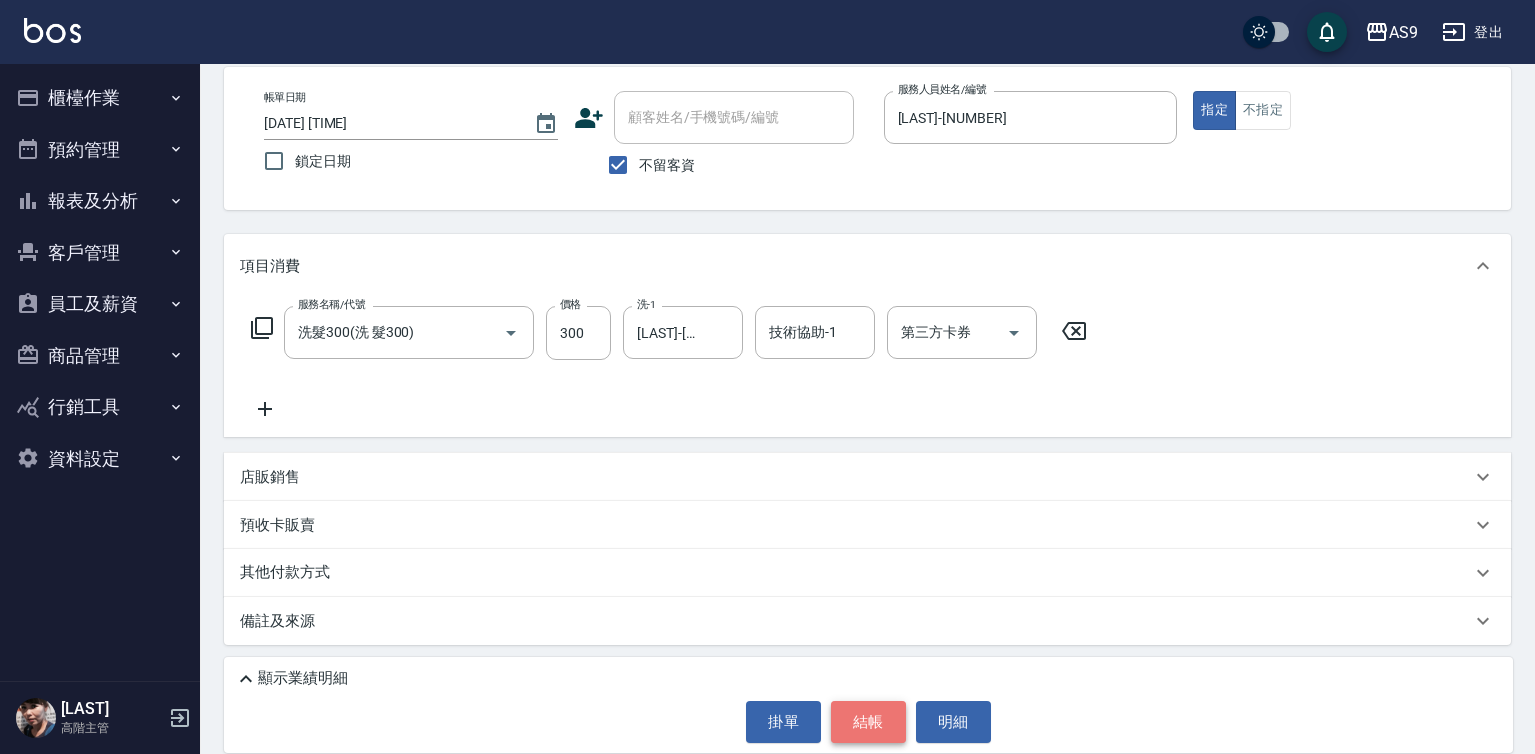 click on "結帳" at bounding box center [868, 722] 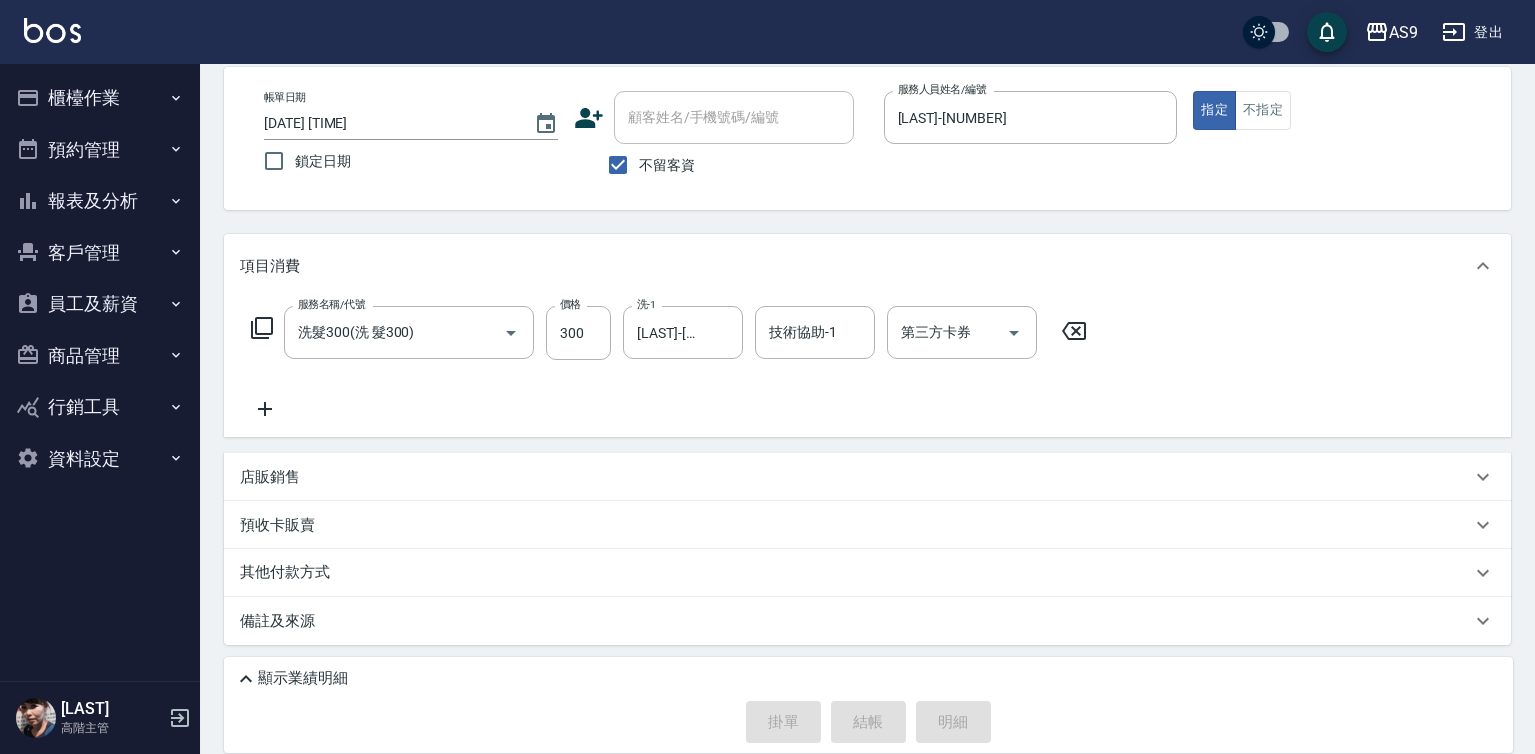 type 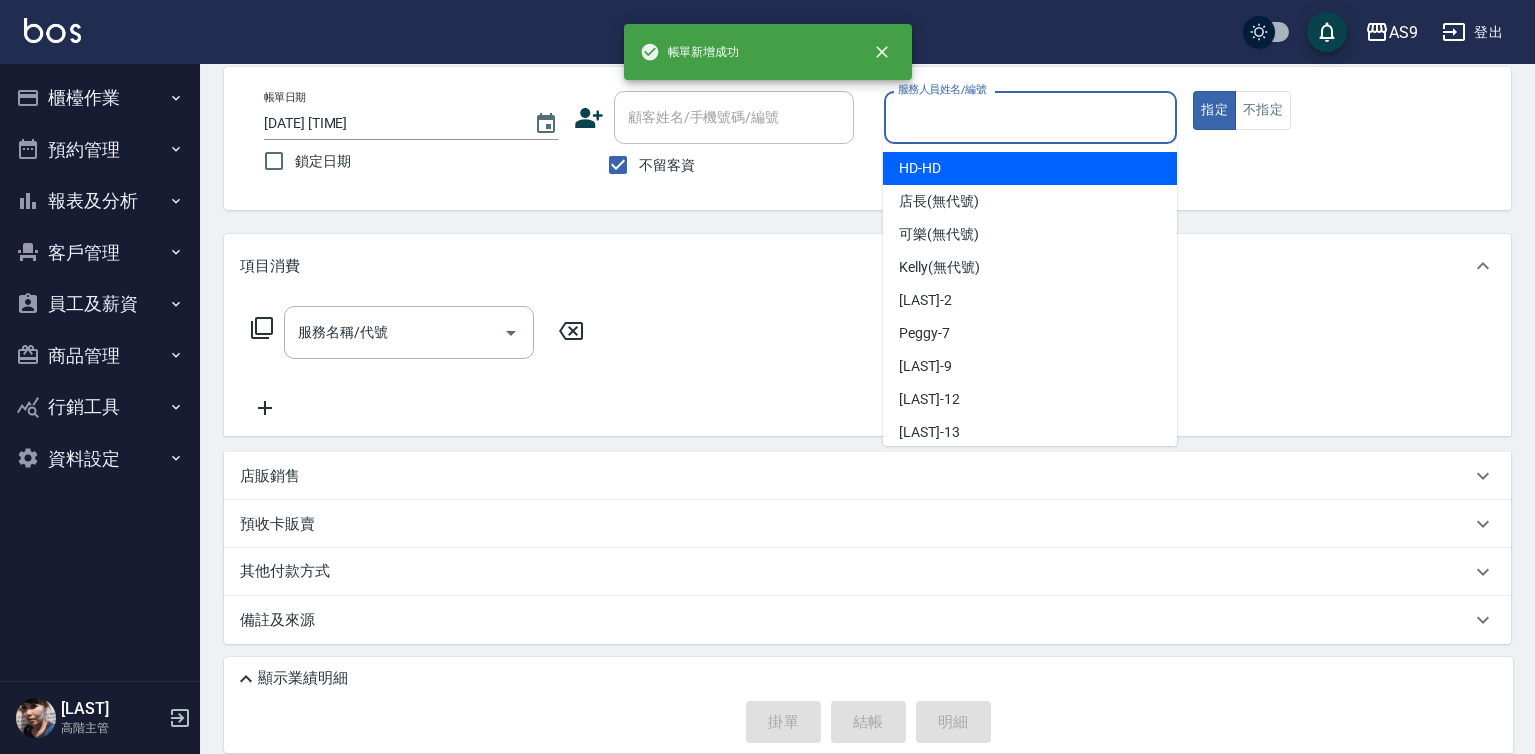 click on "服務人員姓名/編號" at bounding box center [1031, 117] 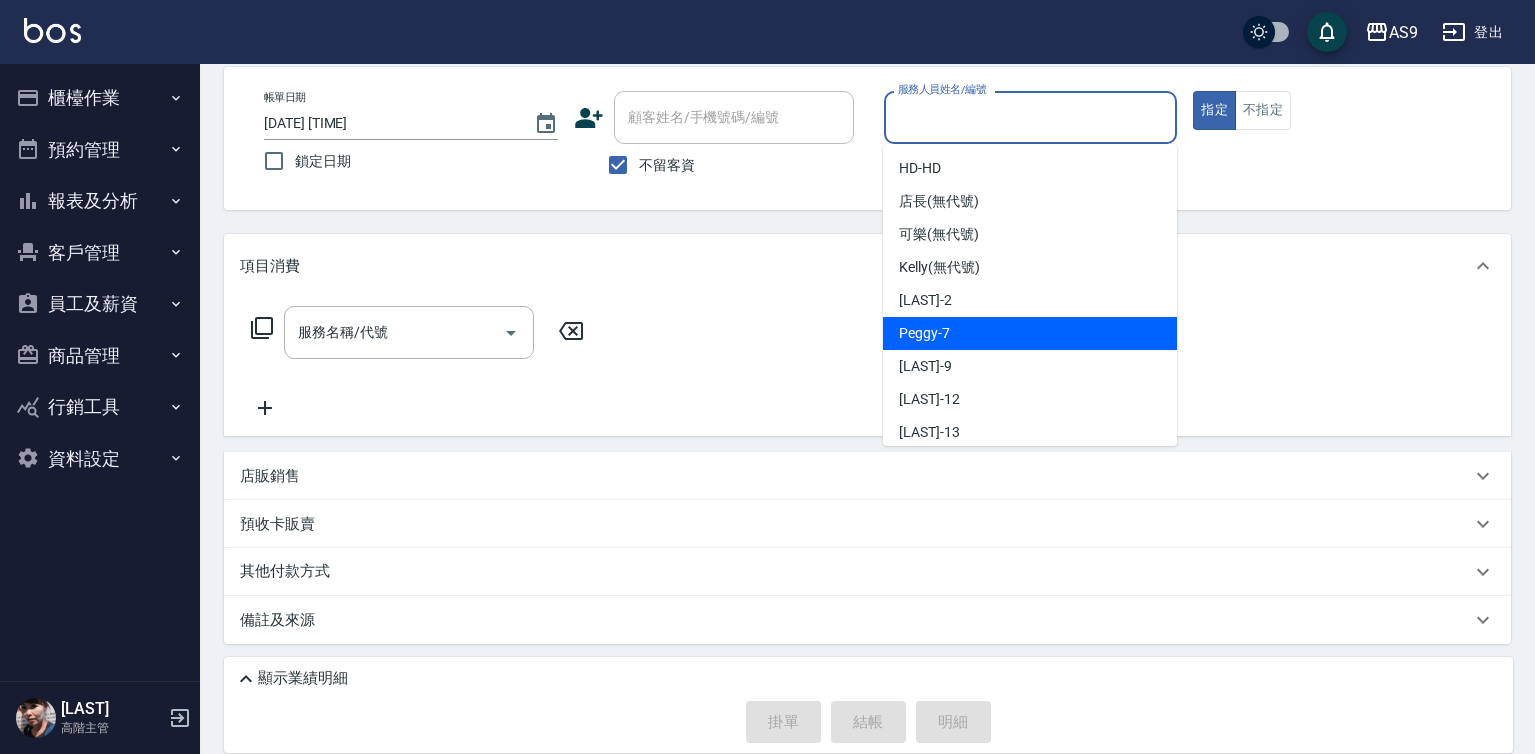 drag, startPoint x: 948, startPoint y: 331, endPoint x: 911, endPoint y: 342, distance: 38.600517 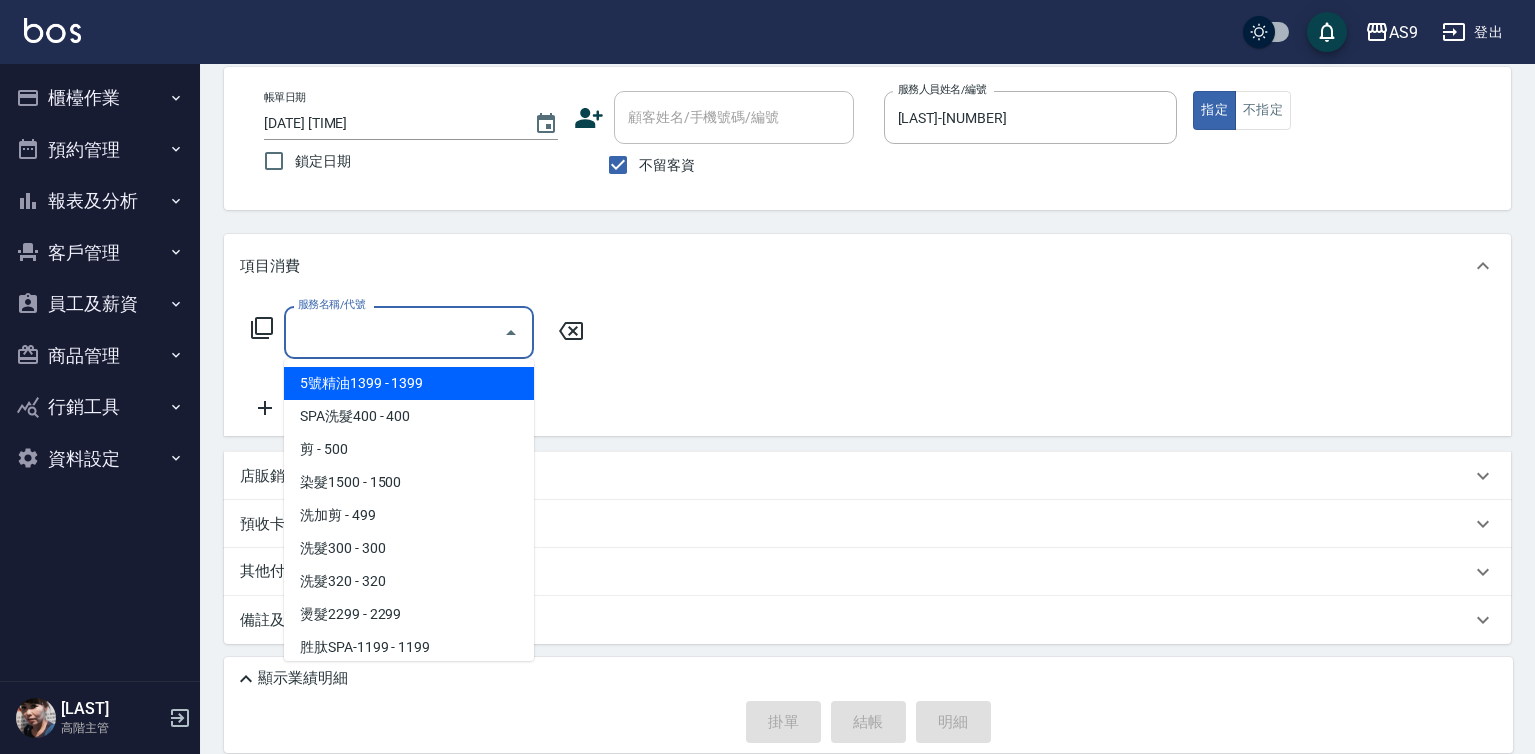 click on "服務名稱/代號" at bounding box center [394, 332] 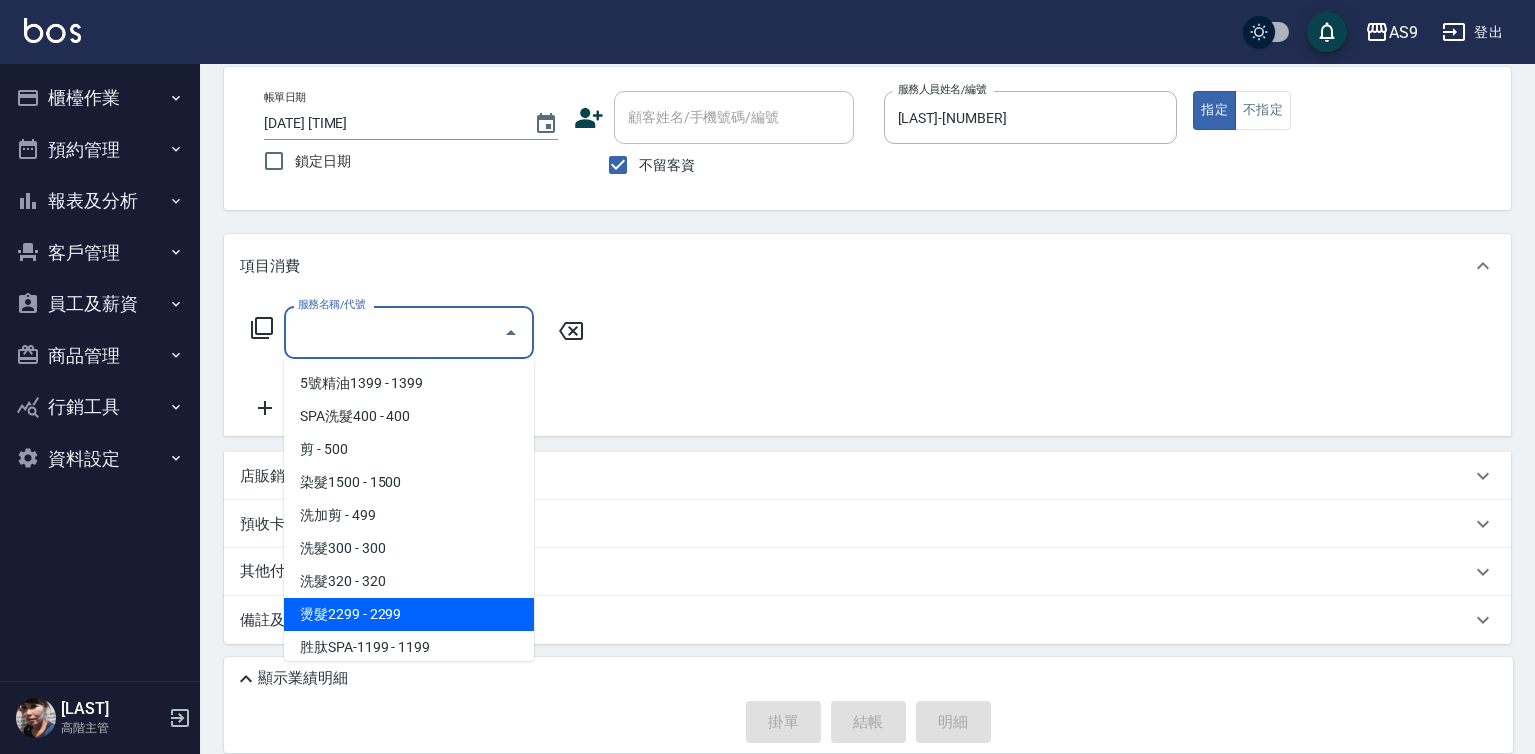 click on "燙髮2299 - 2299" at bounding box center (409, 614) 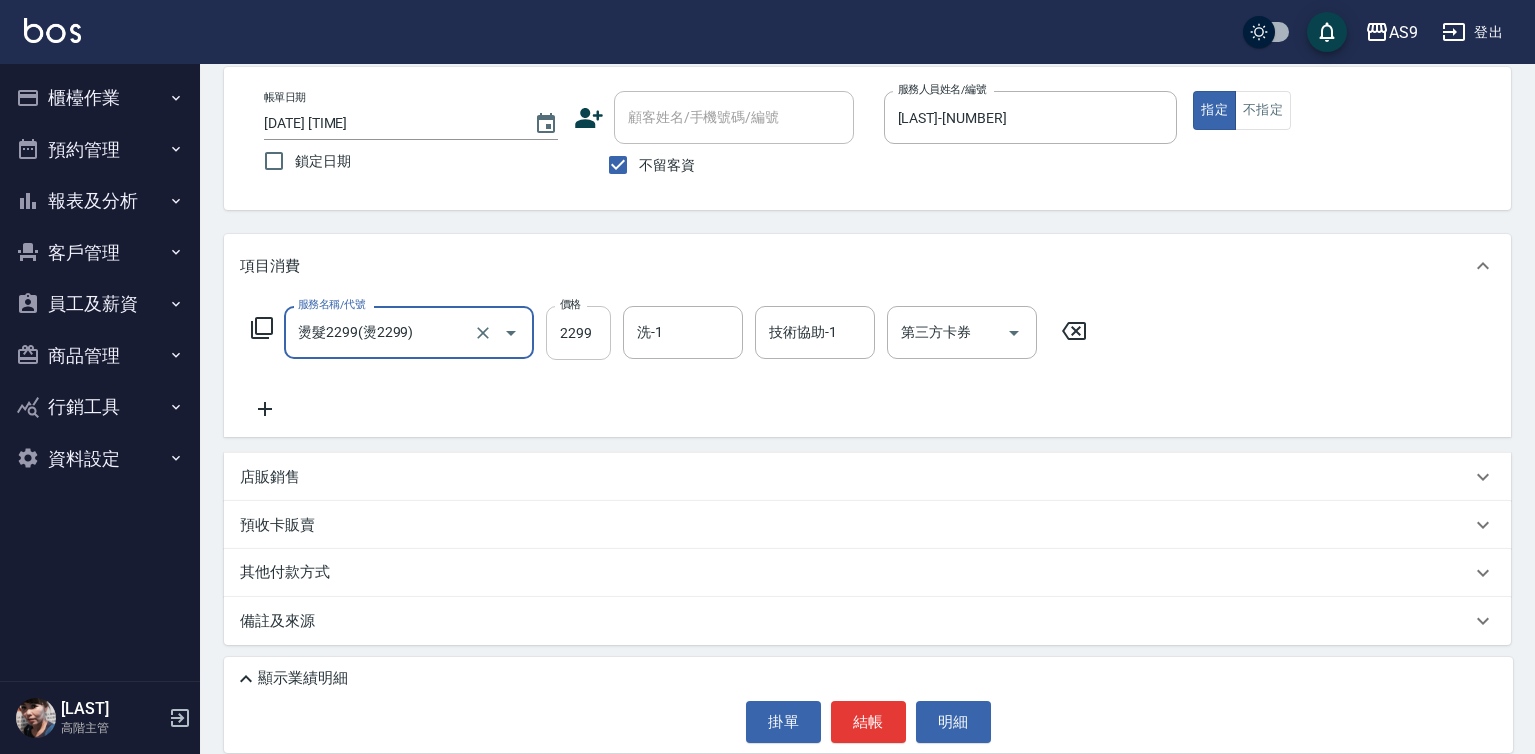 click on "2299" at bounding box center (578, 333) 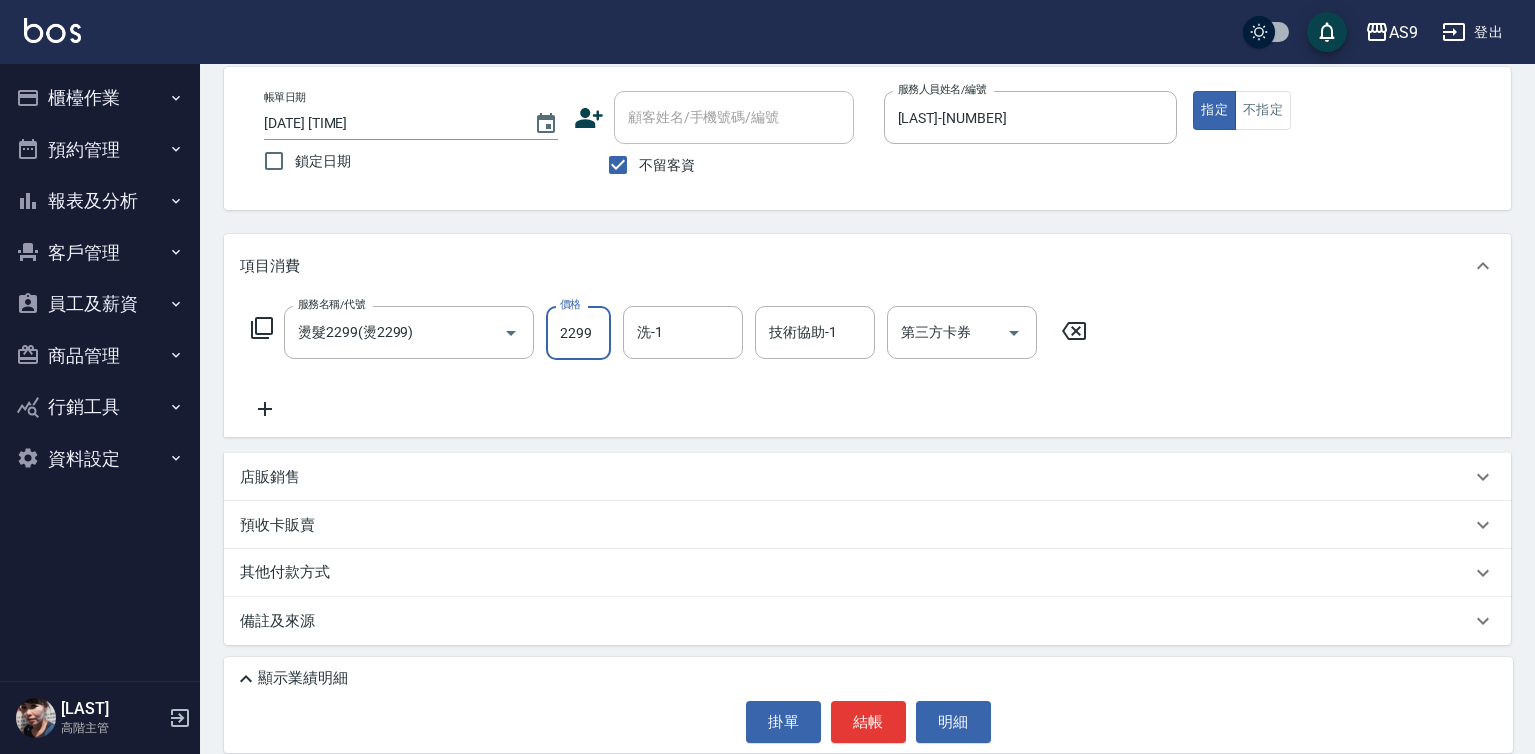 click on "2299" at bounding box center [578, 333] 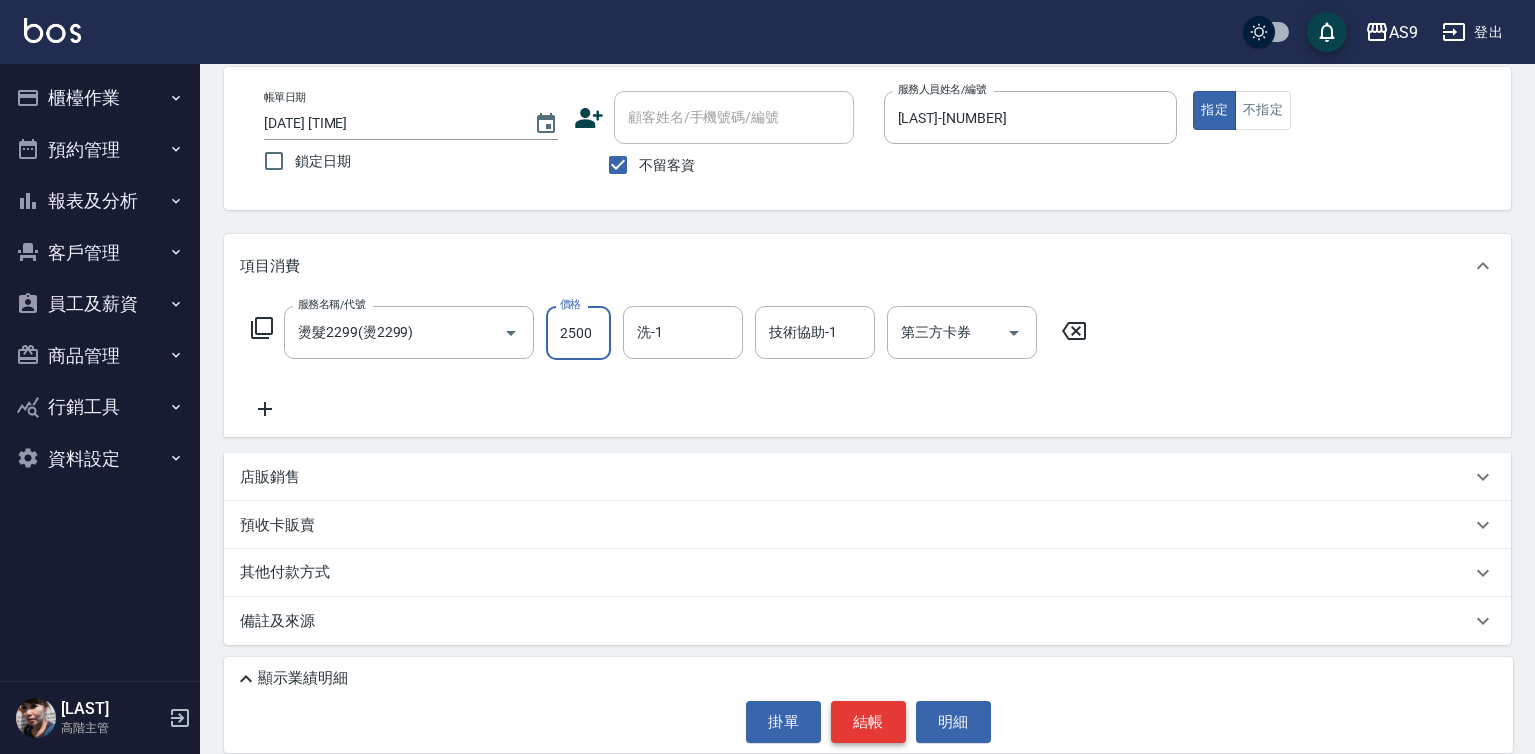 type on "2500" 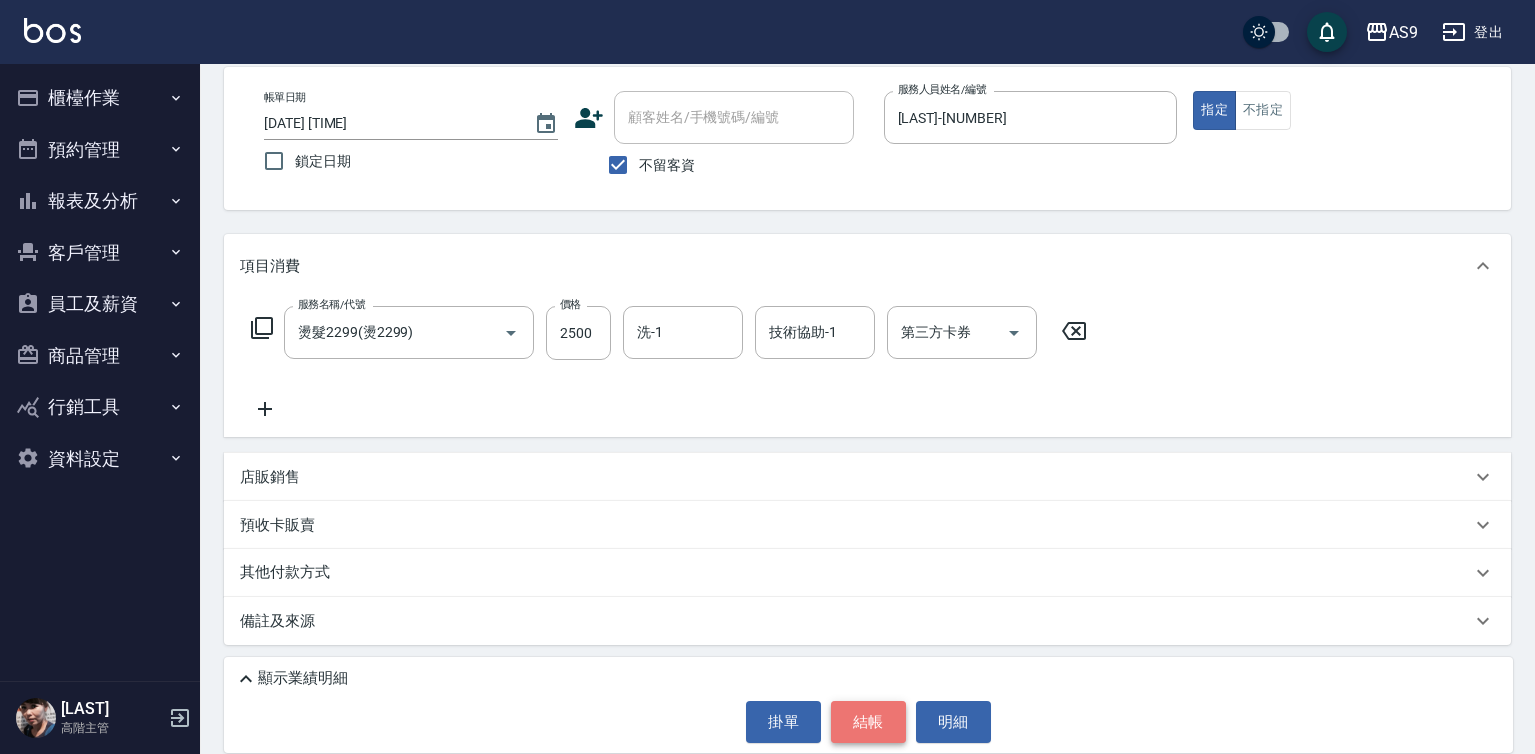 click on "結帳" at bounding box center (868, 722) 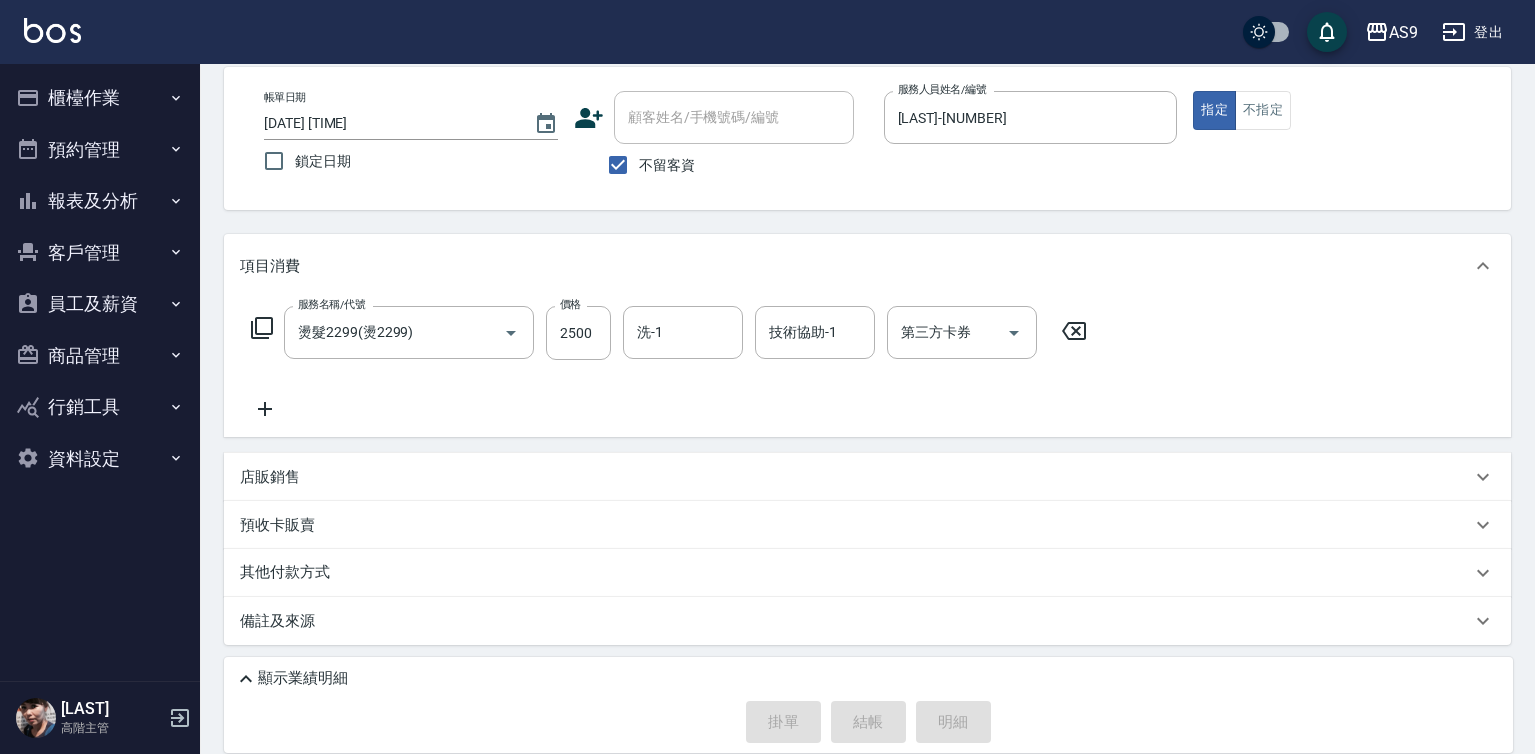 type on "[DATE] [TIME]" 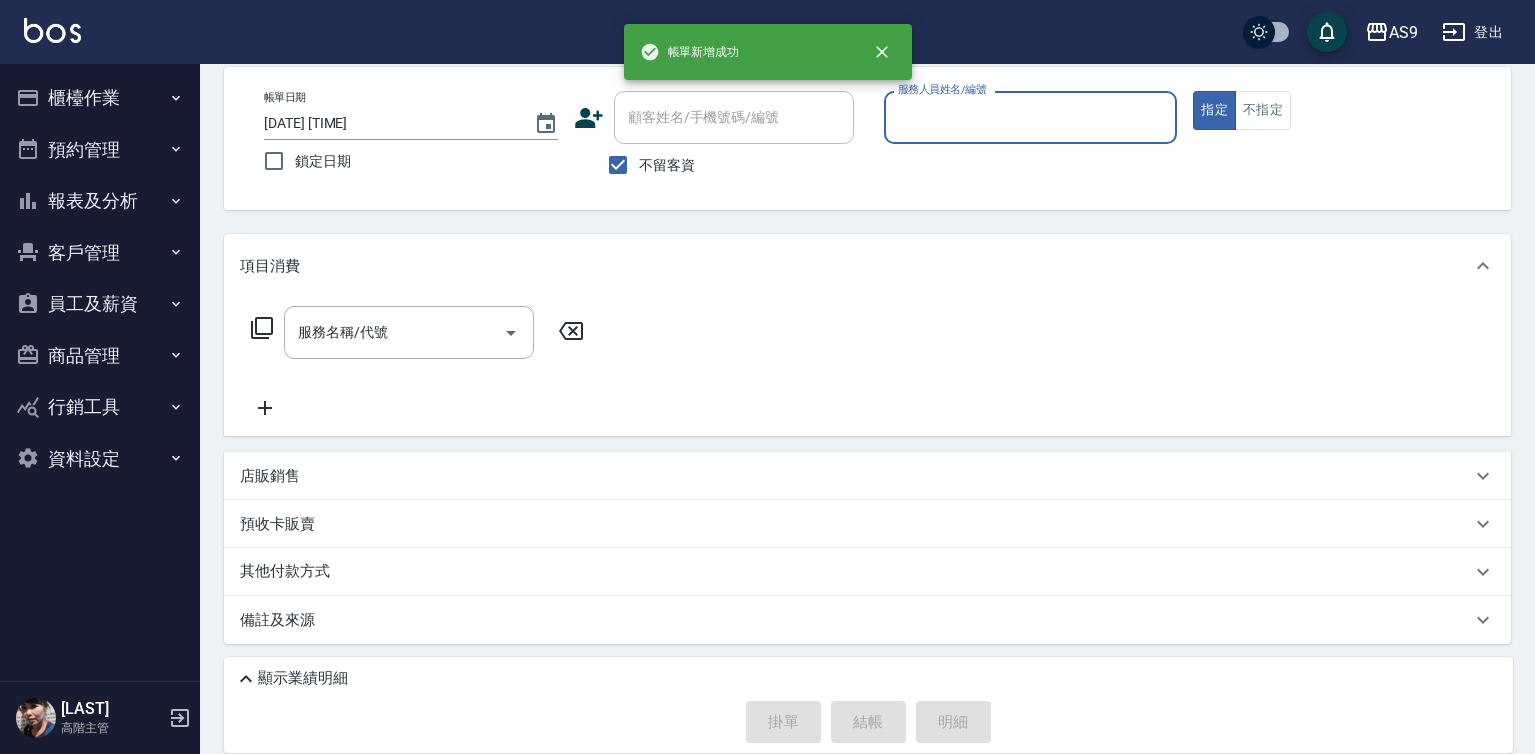 click on "服務人員姓名/編號" at bounding box center [1031, 117] 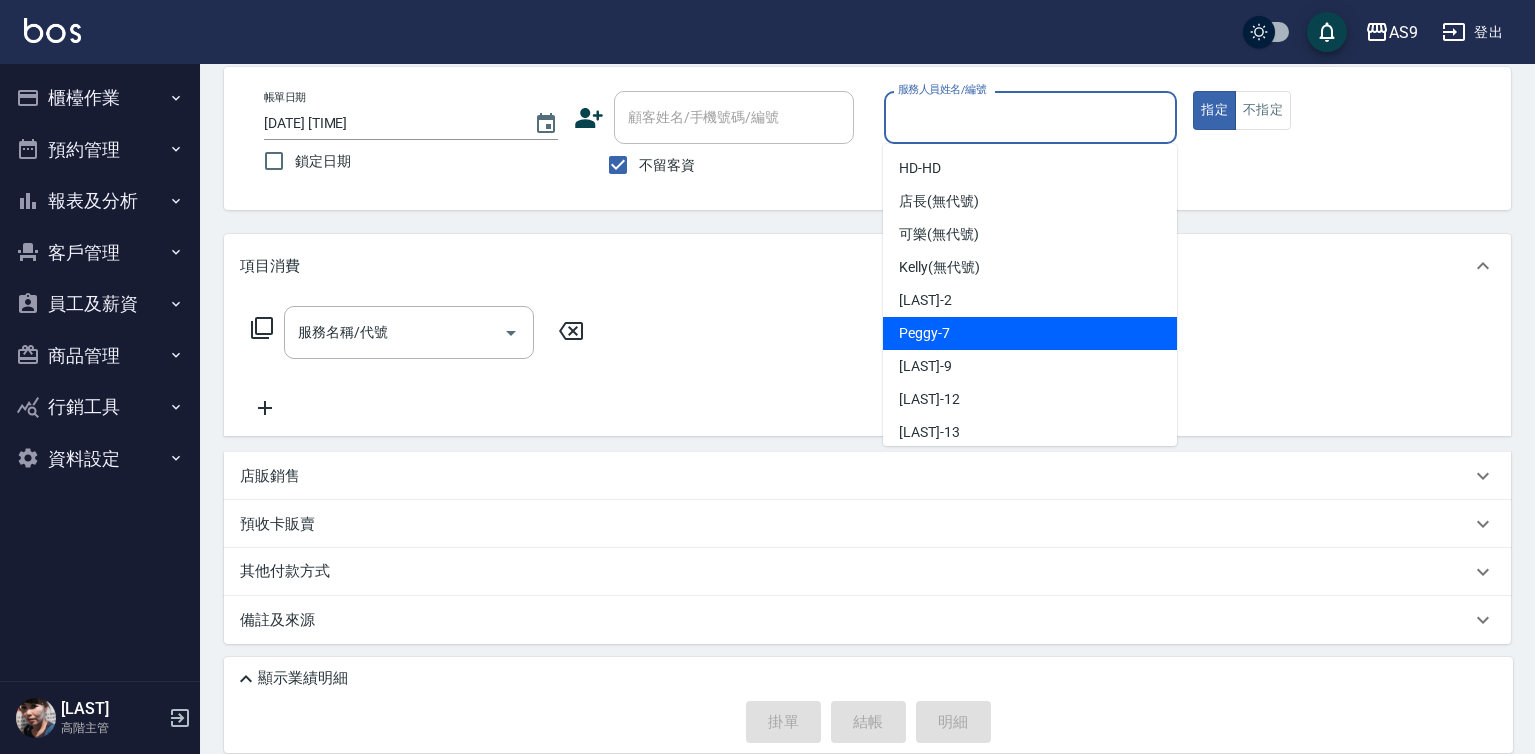 click on "[LAST] -[NUMBER]" at bounding box center [1030, 333] 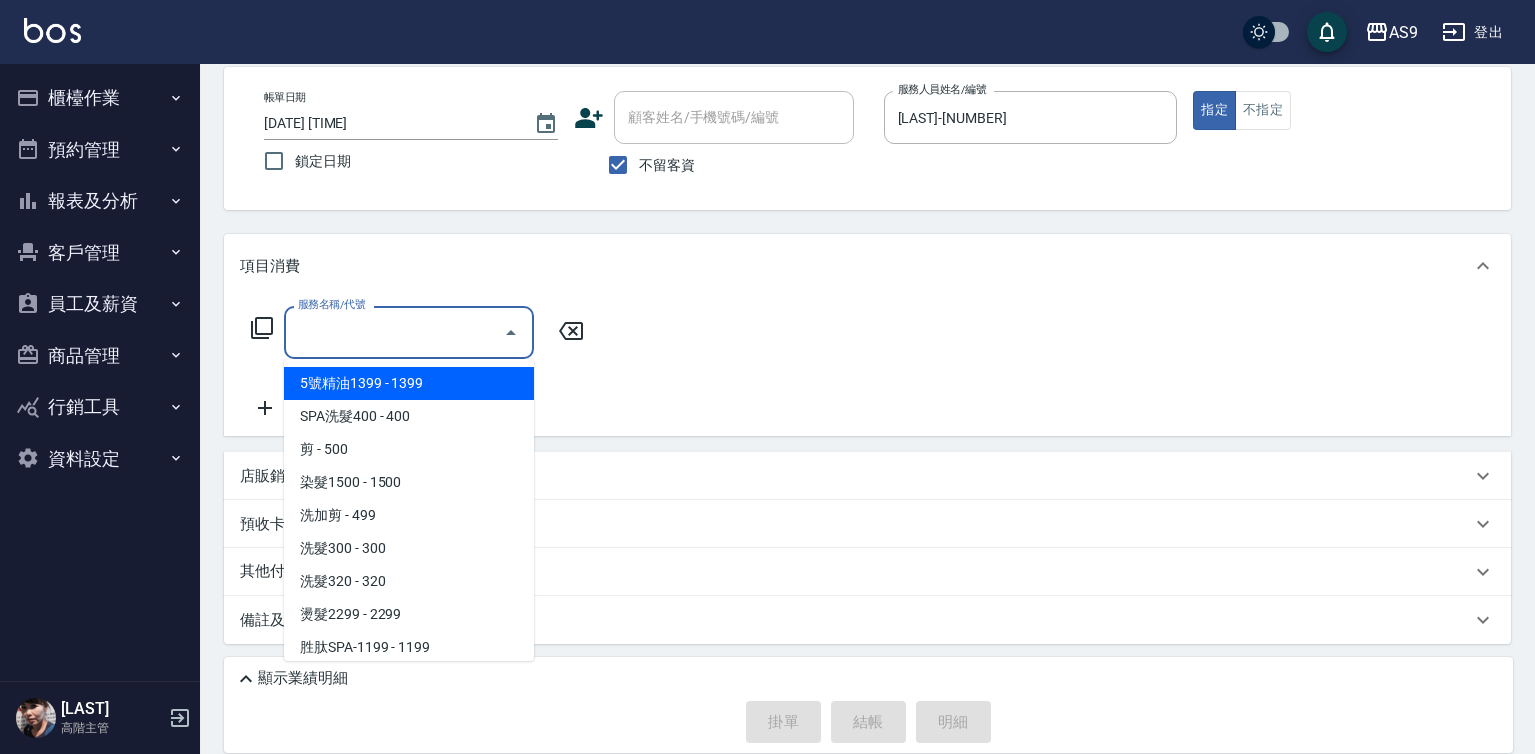 click on "服務名稱/代號" at bounding box center (394, 332) 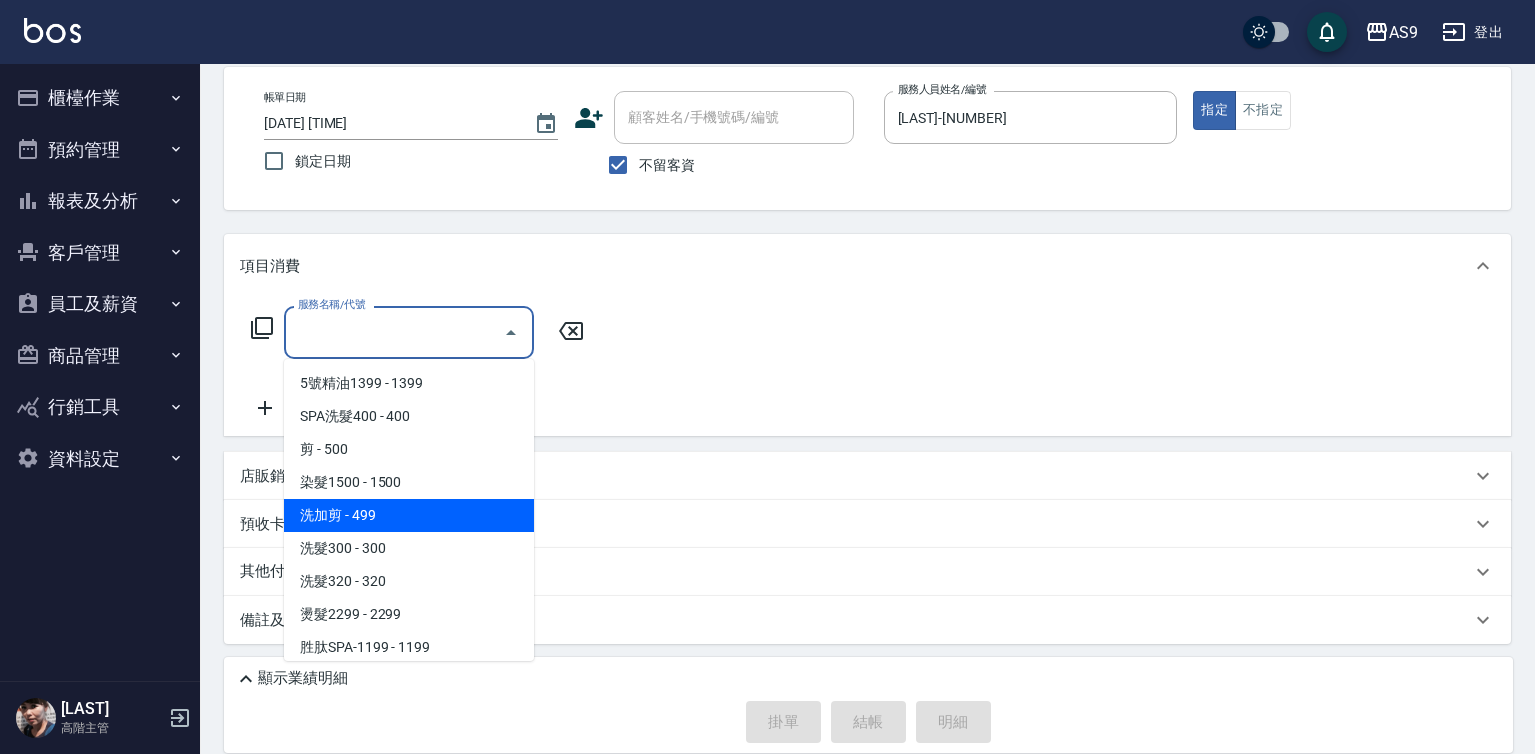 click on "洗加剪 - 499" at bounding box center (409, 515) 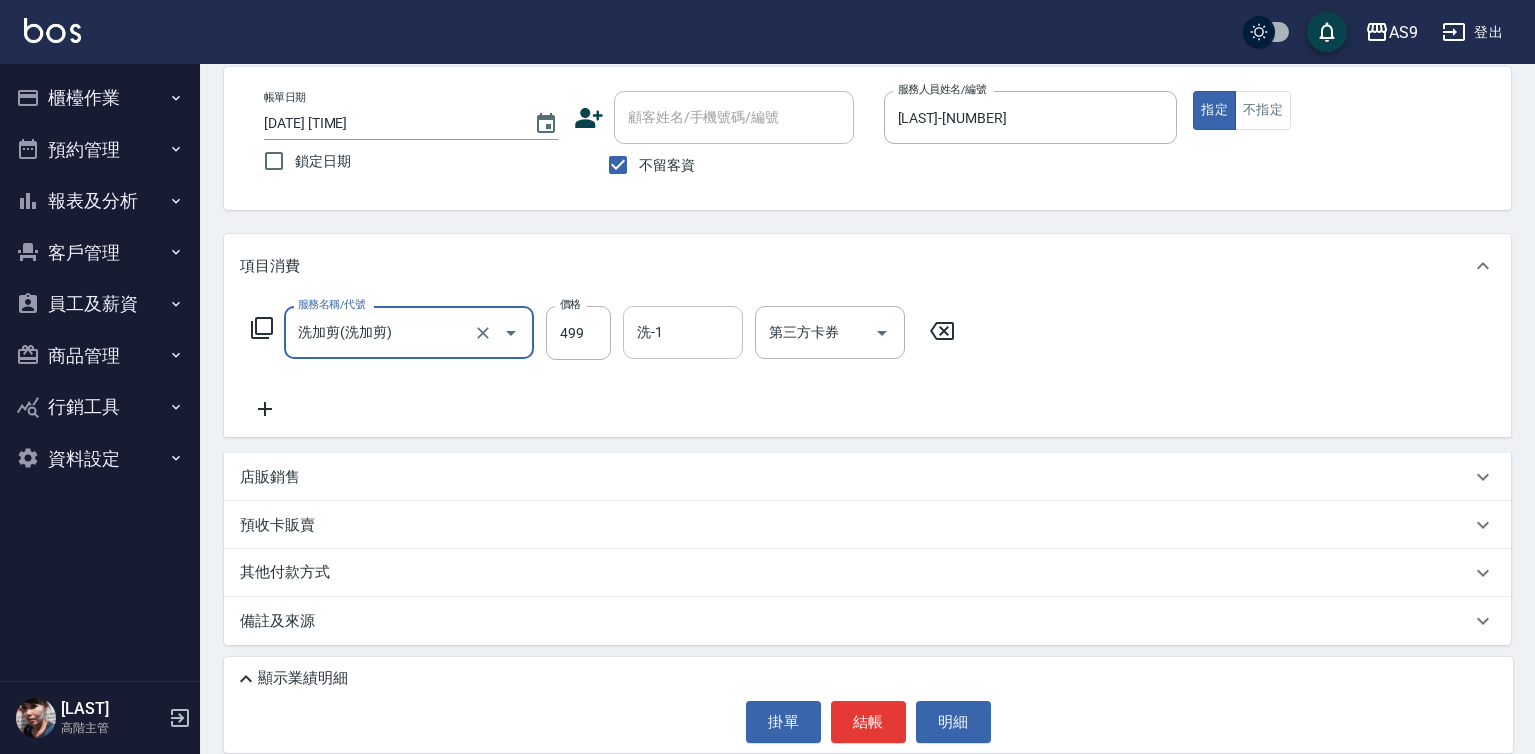 click on "洗-1 洗-1" at bounding box center (683, 332) 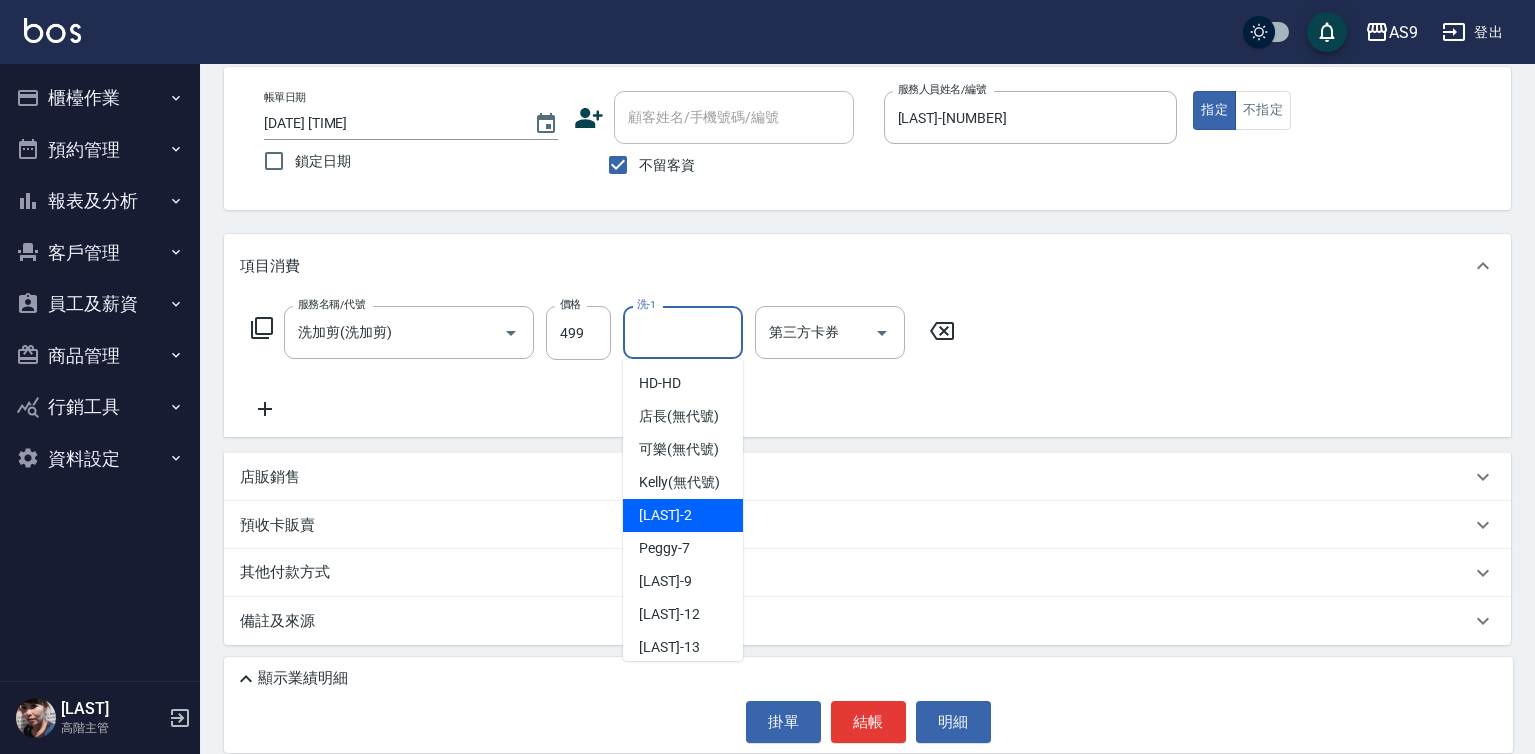 click on "[LAST][LAST] -[NUMBER]" at bounding box center (665, 515) 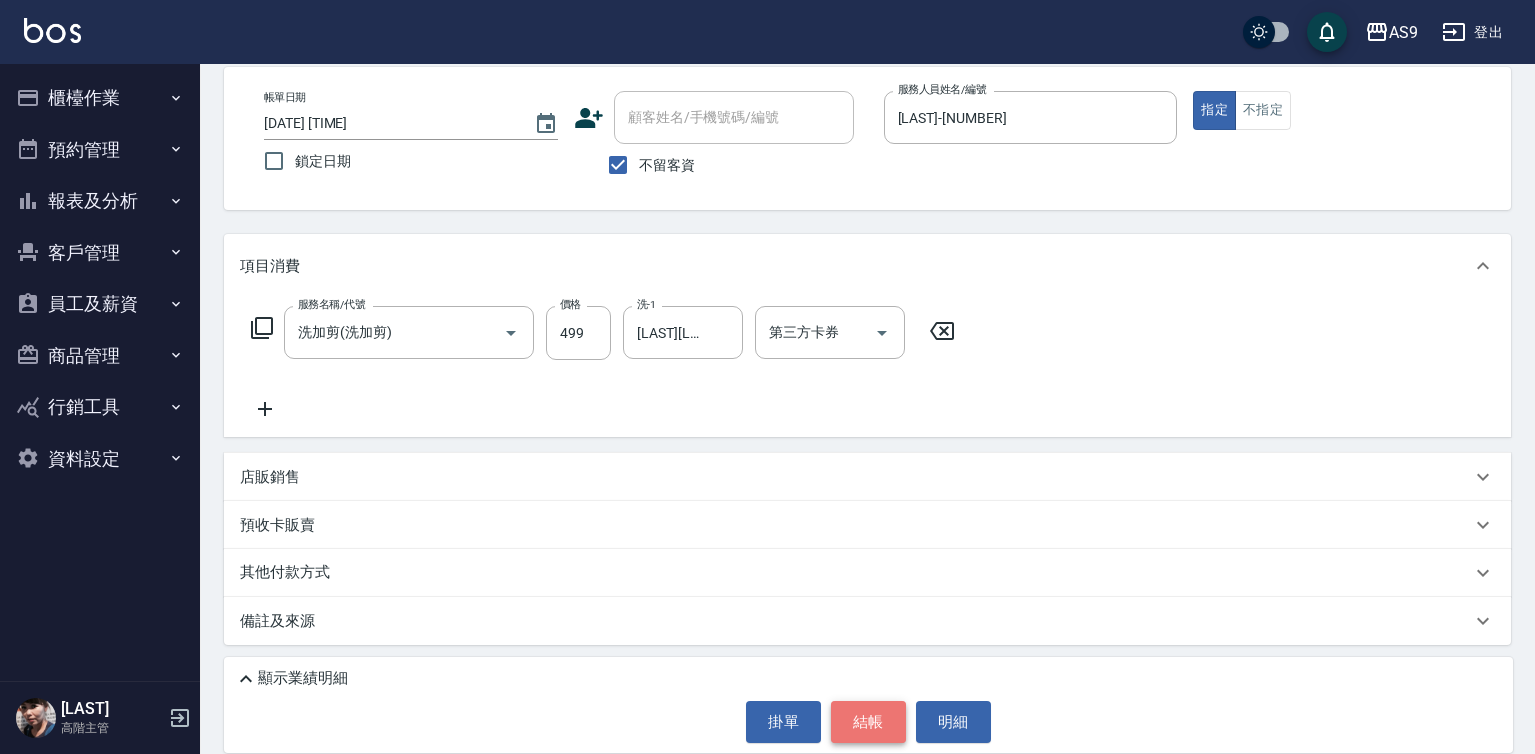 click on "結帳" at bounding box center [868, 722] 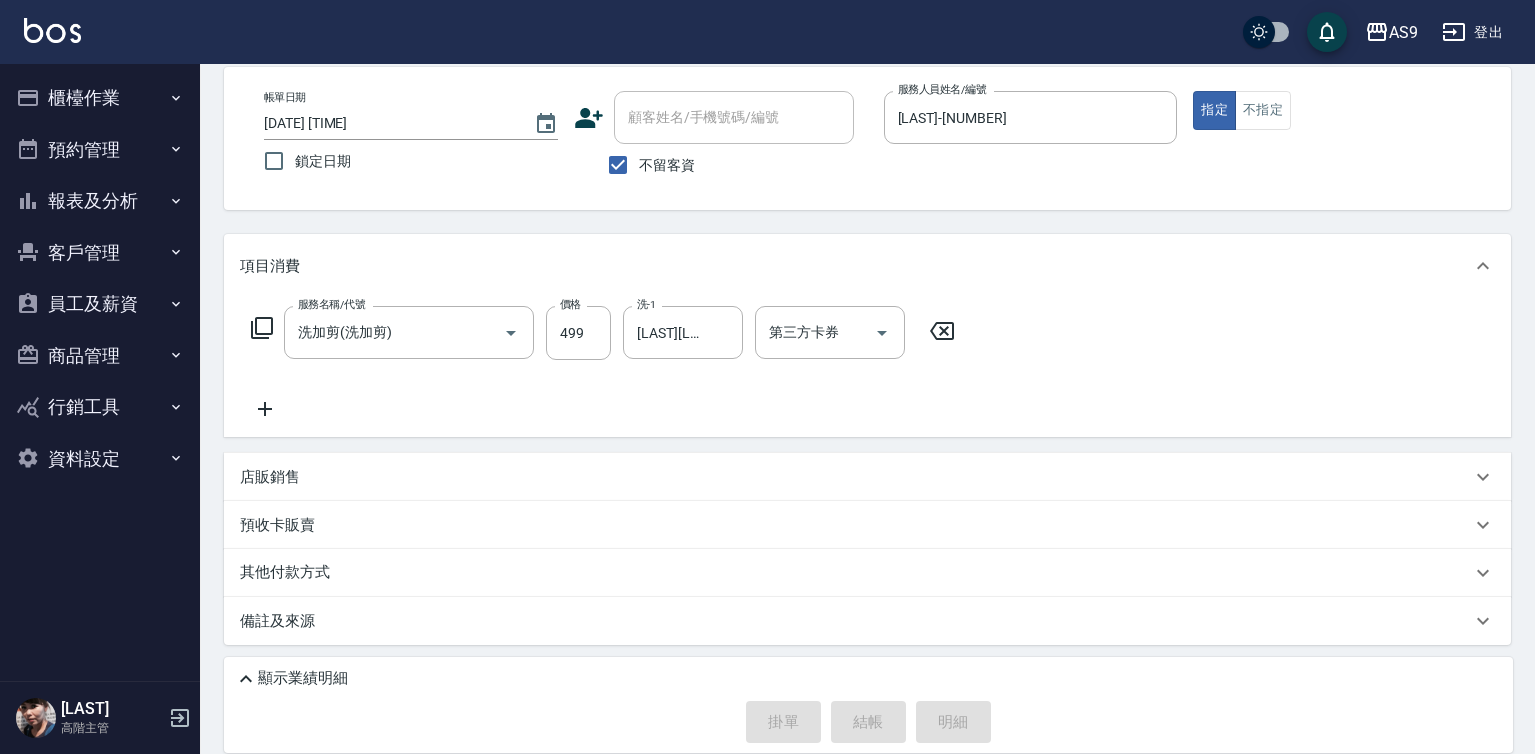 type 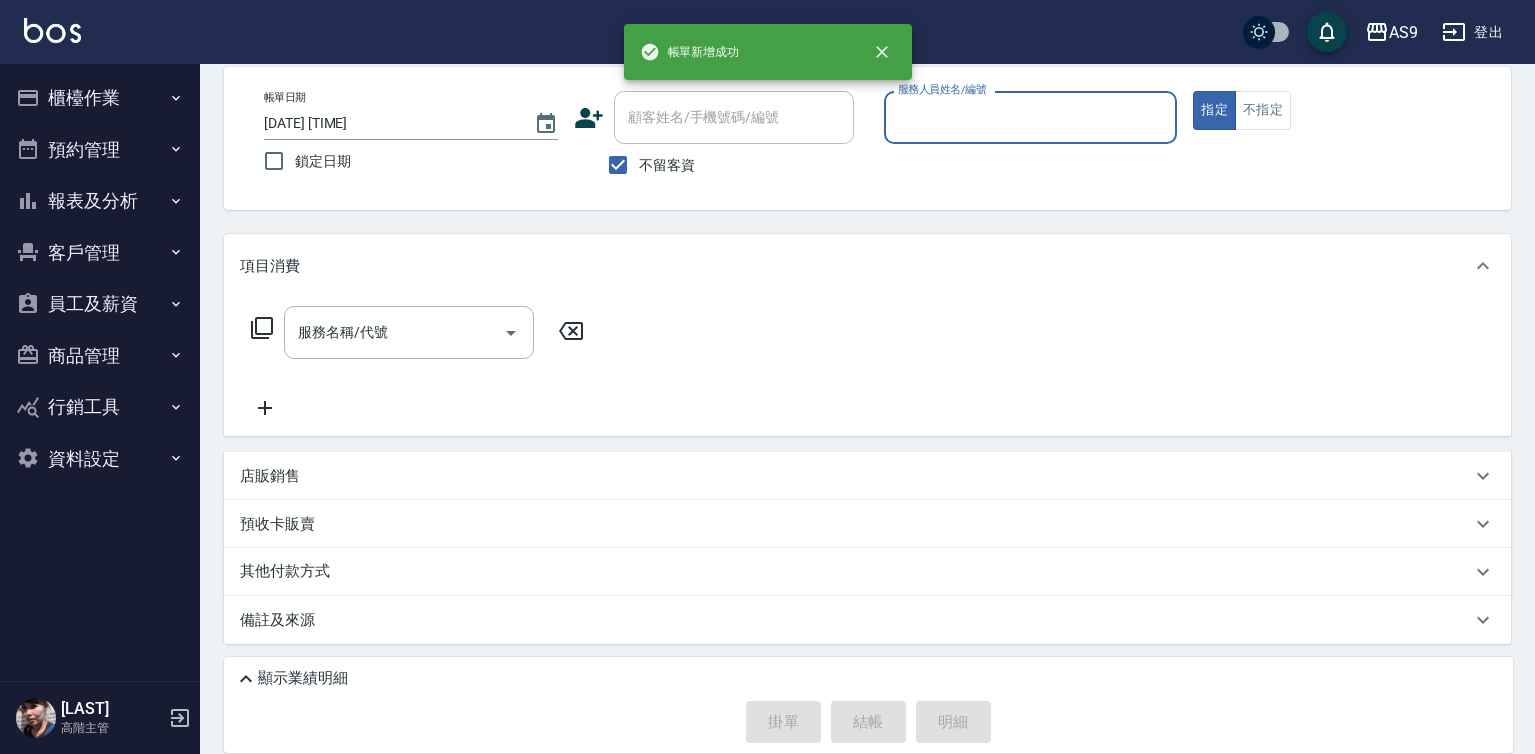 click on "服務人員姓名/編號" at bounding box center [1031, 117] 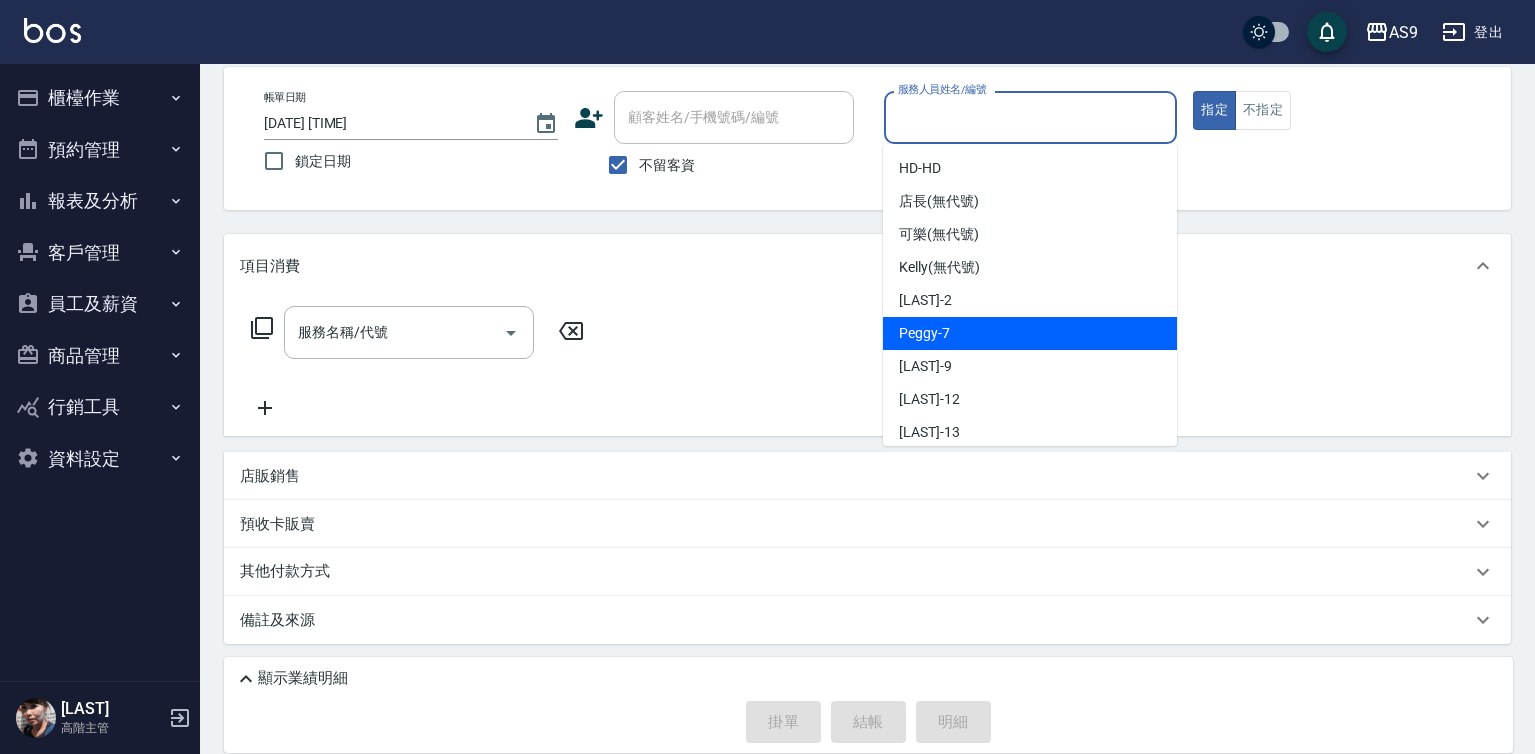 click on "[LAST] -[NUMBER]" at bounding box center (1030, 333) 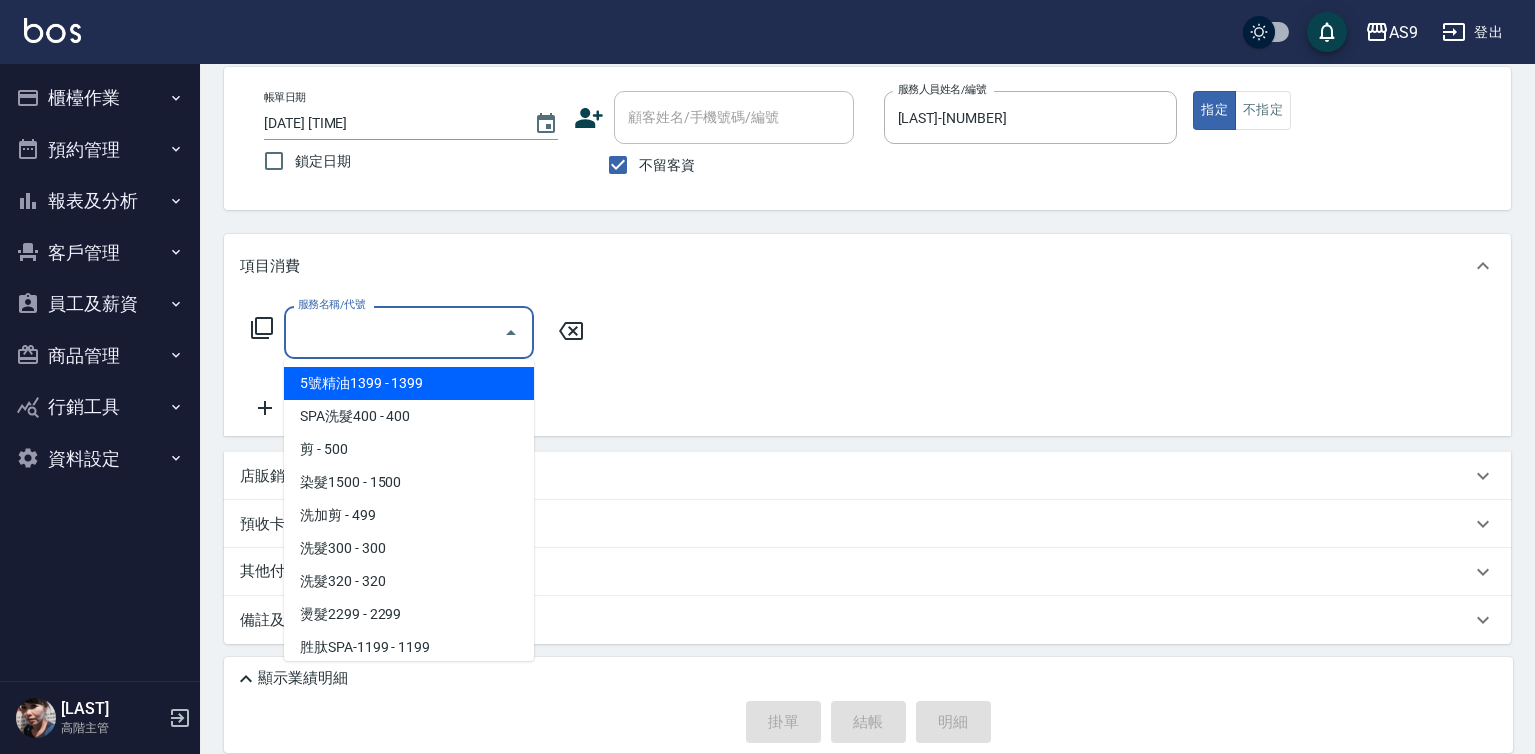 click on "服務名稱/代號" at bounding box center (394, 332) 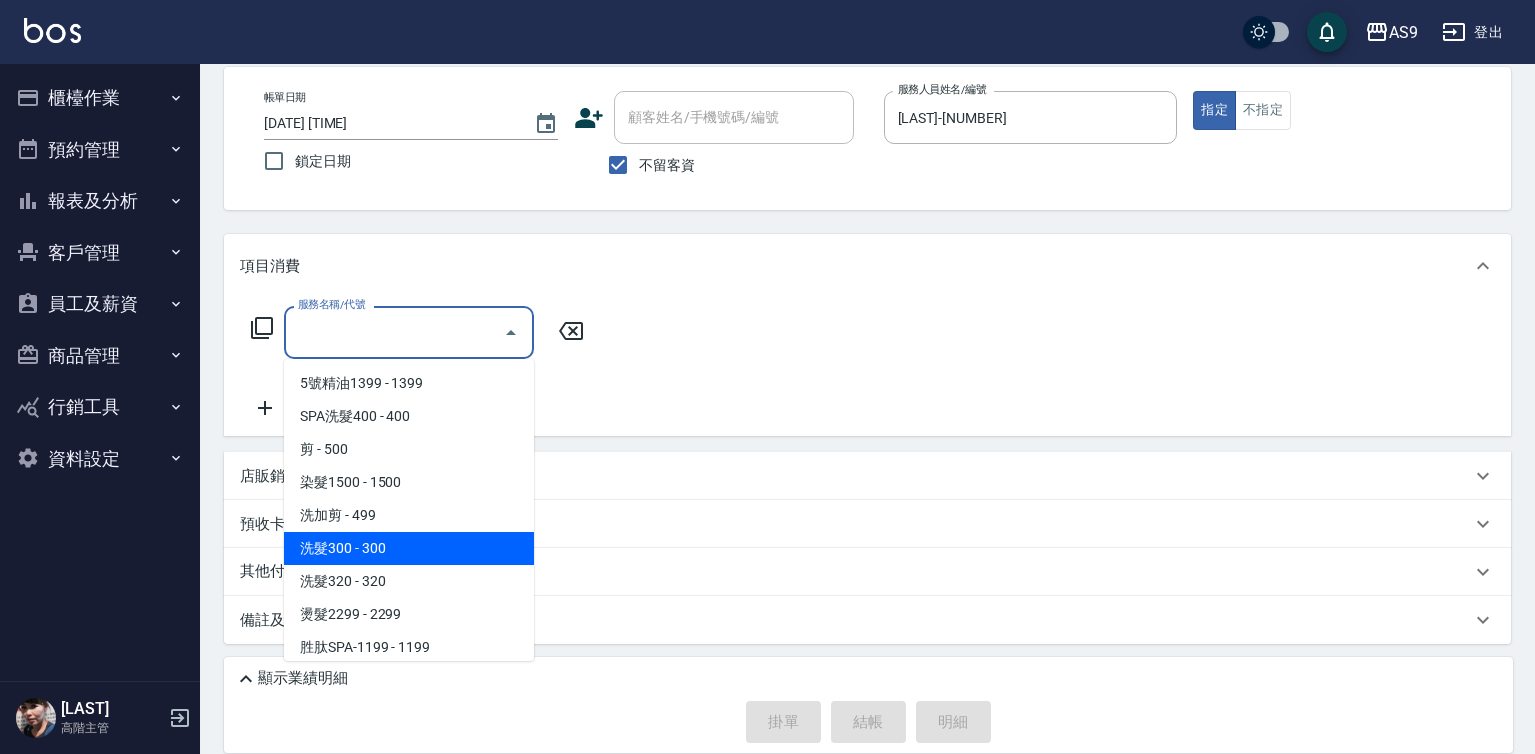 click on "洗髮300 - 300" at bounding box center [409, 548] 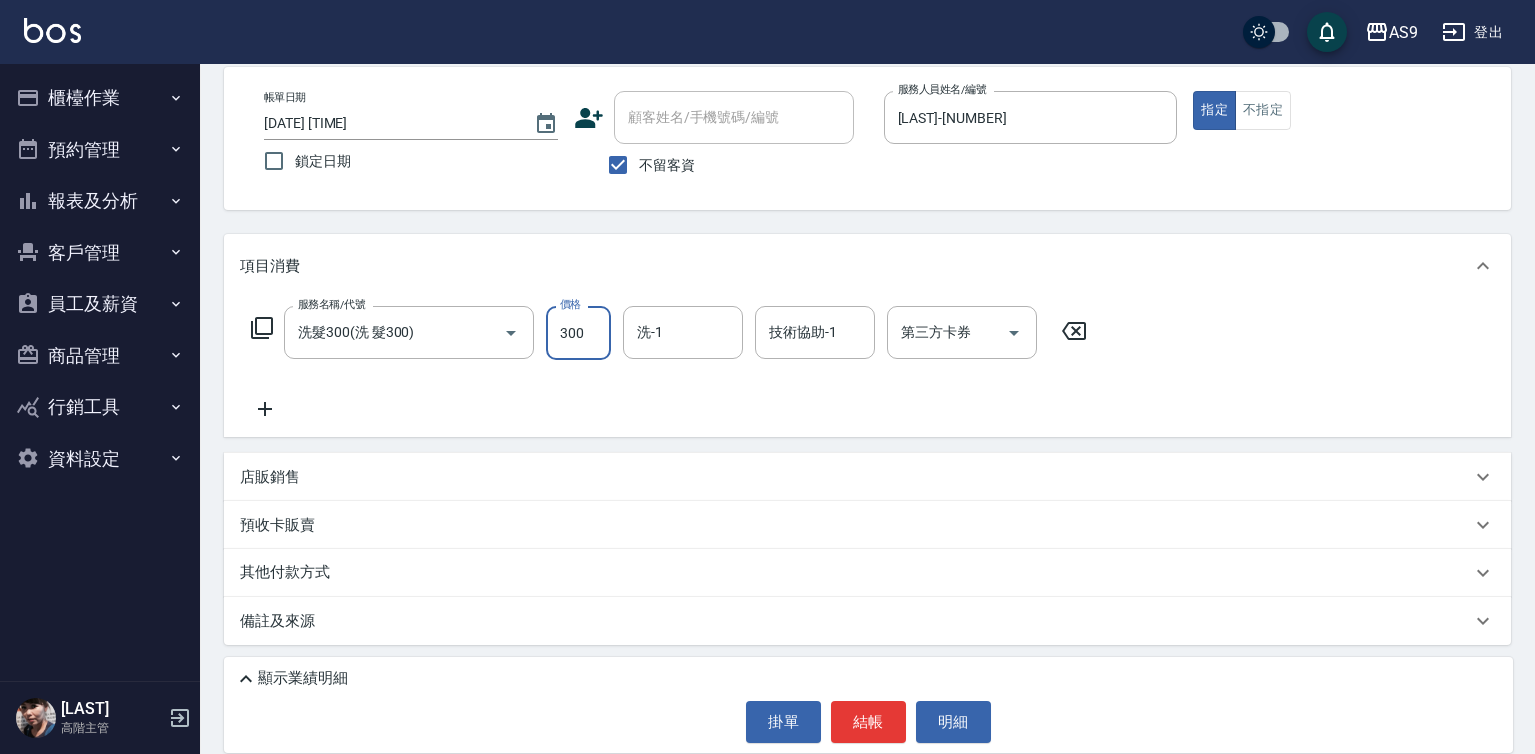 click on "300" at bounding box center [578, 333] 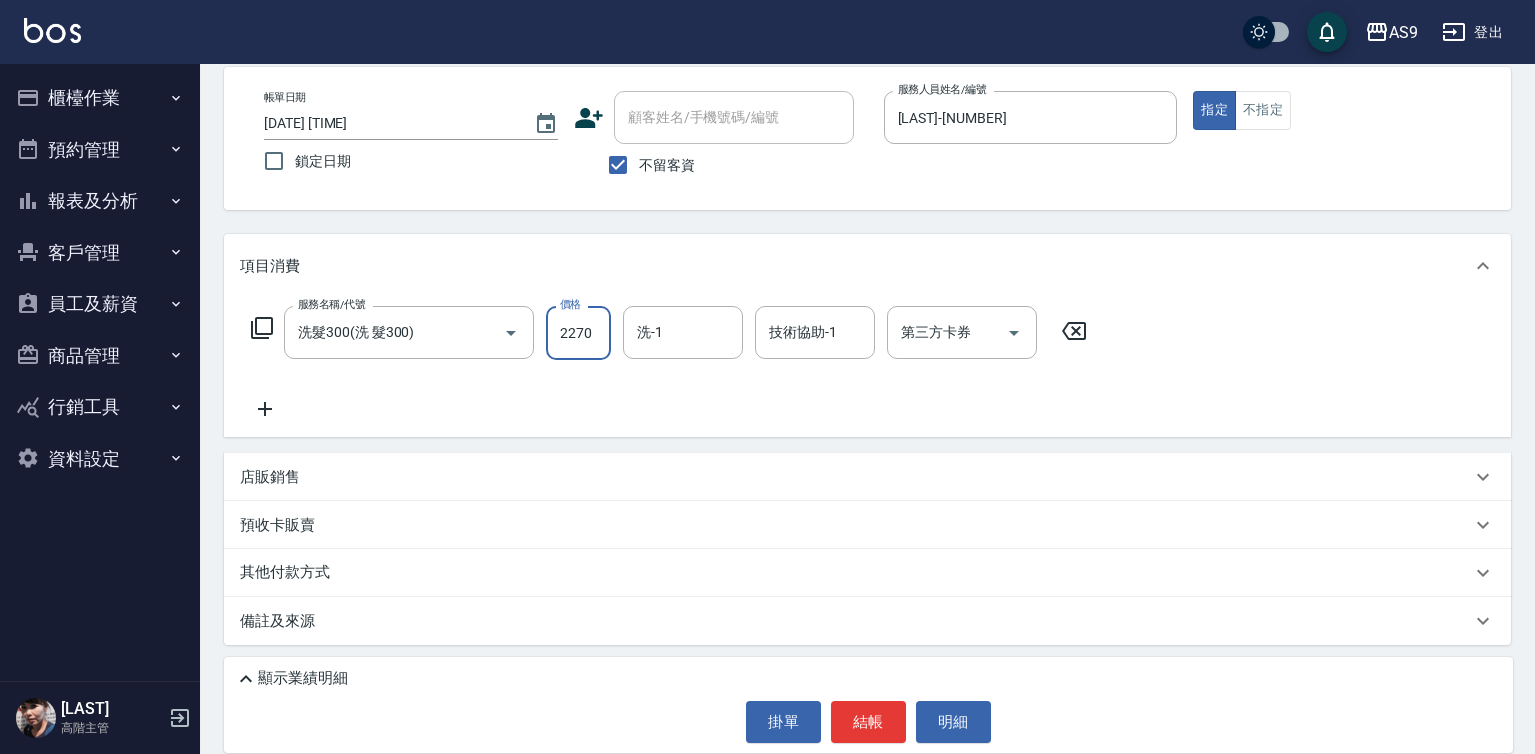 click on "2270" at bounding box center [578, 333] 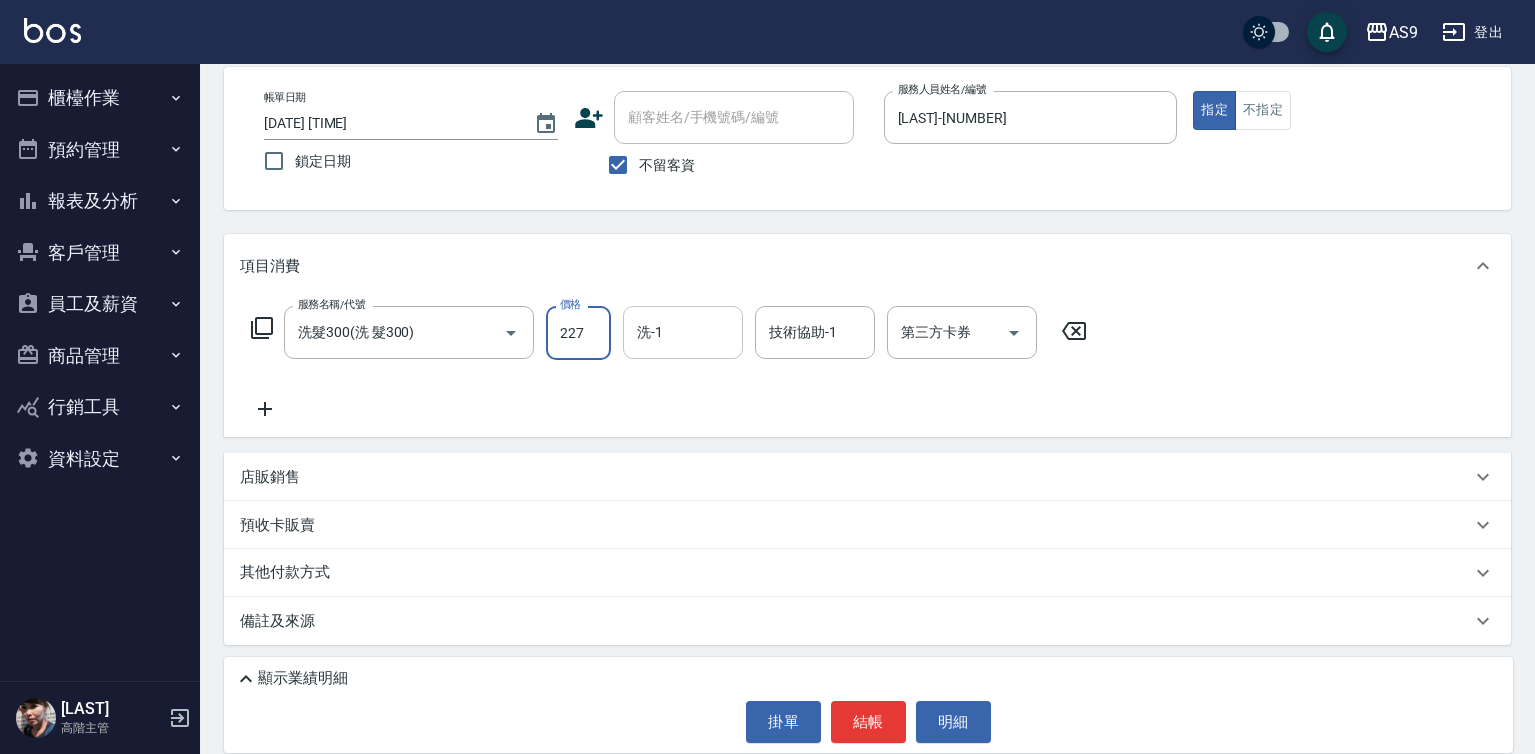 type on "227" 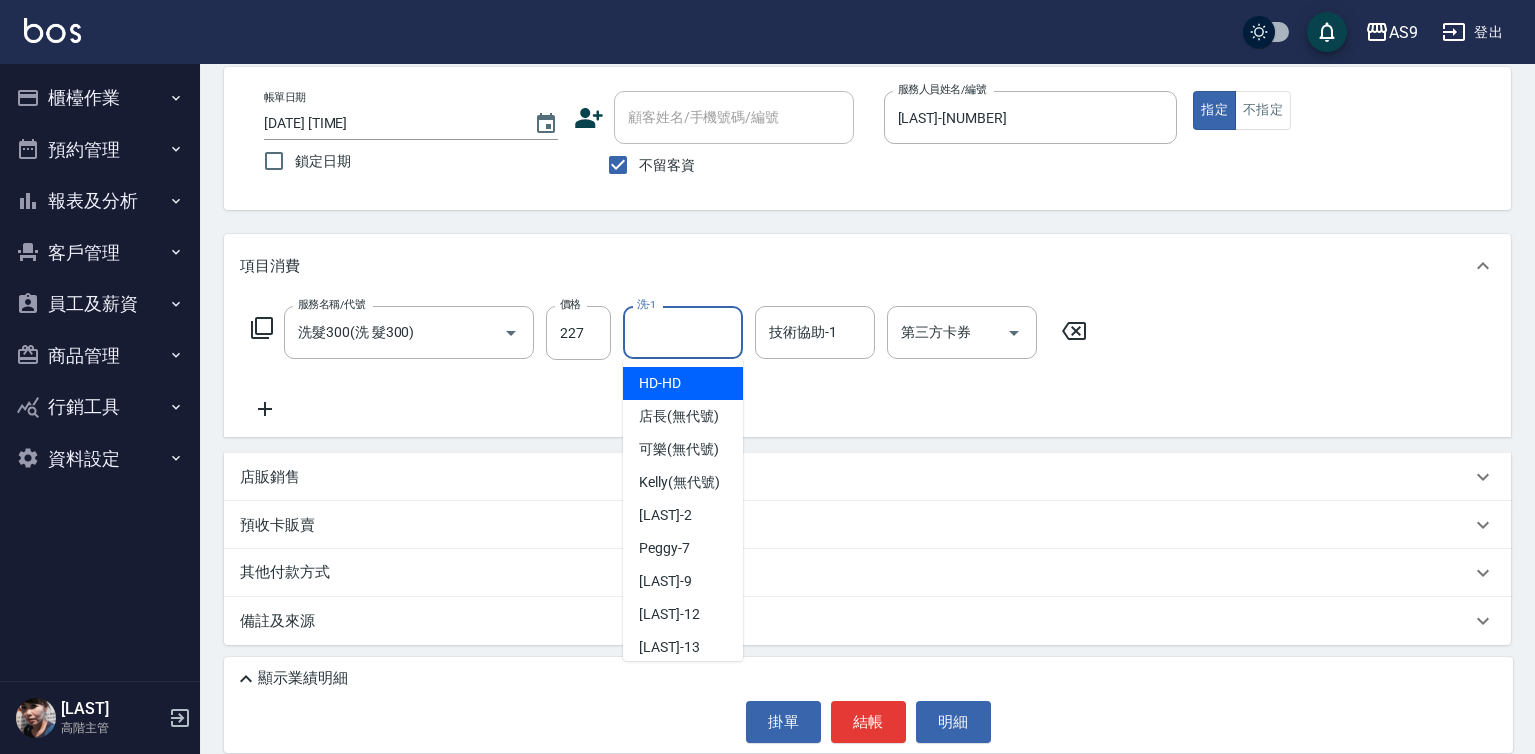 click on "洗-1" at bounding box center (683, 332) 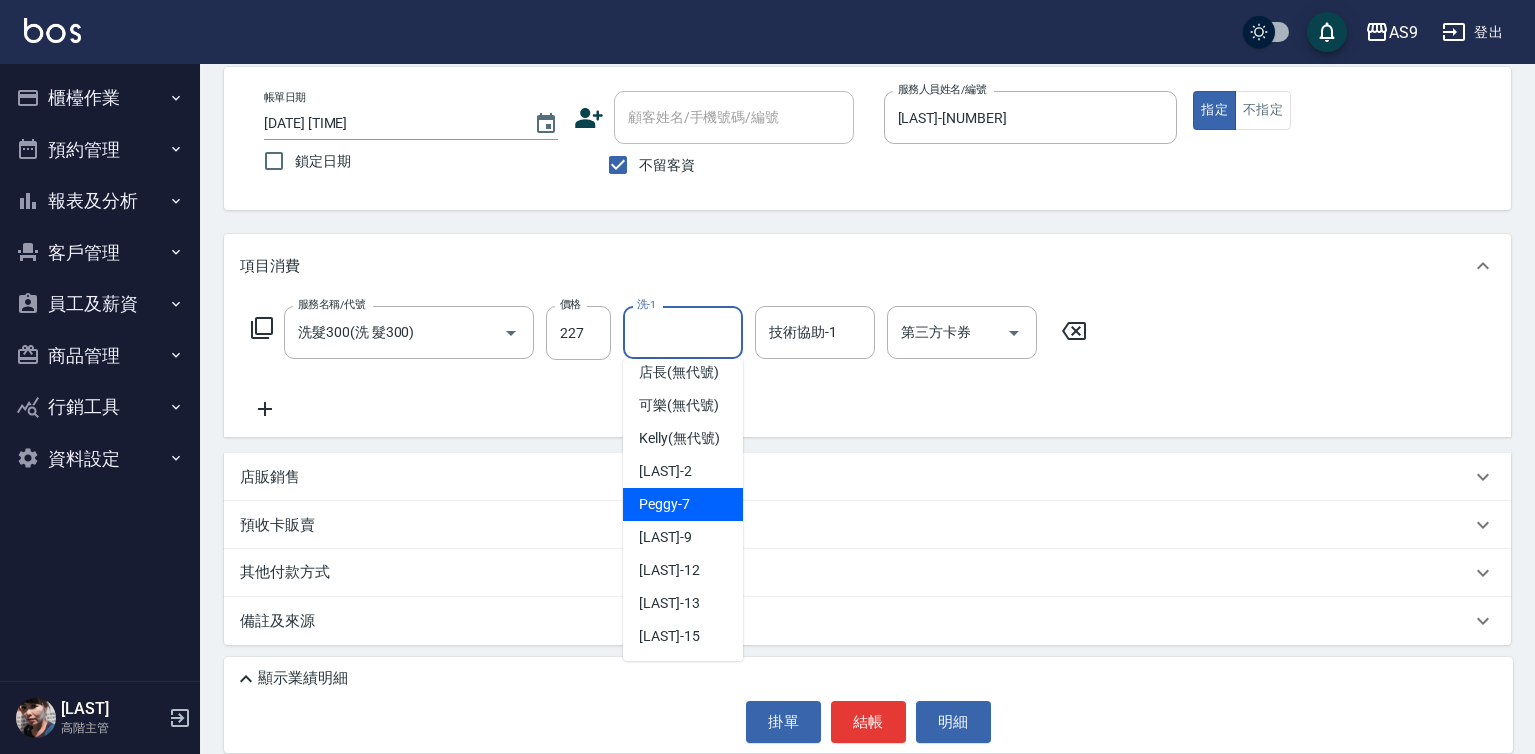 scroll, scrollTop: 128, scrollLeft: 0, axis: vertical 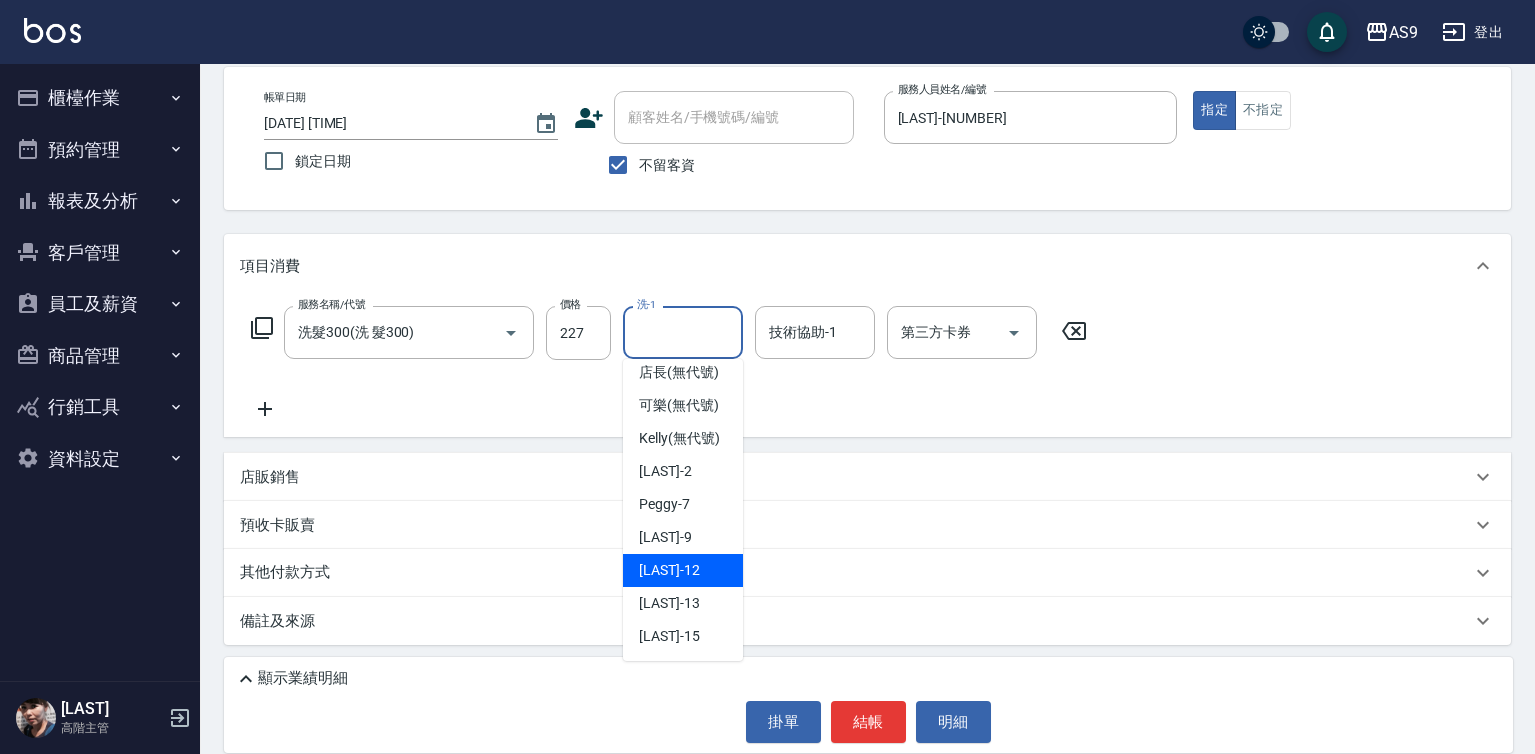 click on "[LAST] -[NUMBER]" at bounding box center [683, 570] 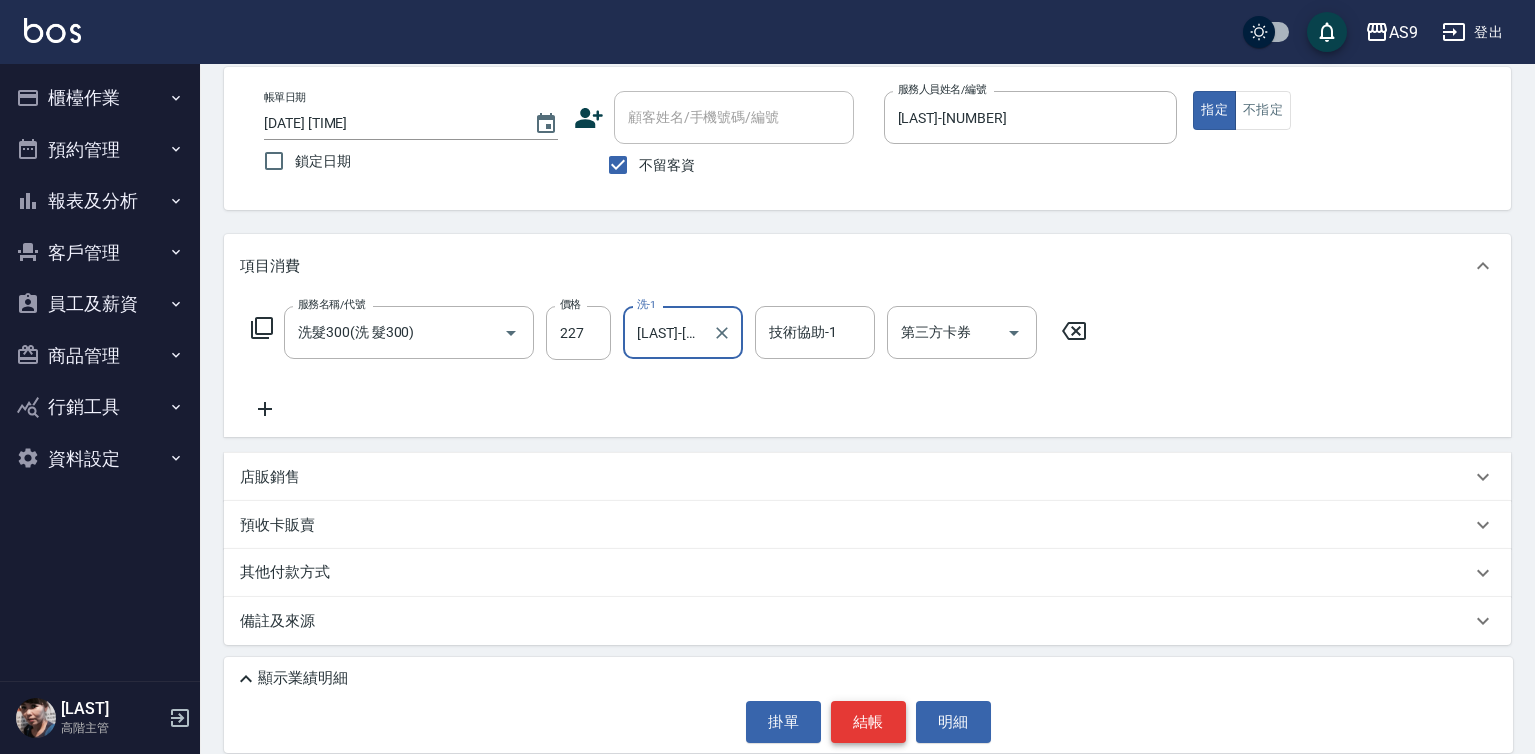 click on "結帳" at bounding box center [868, 722] 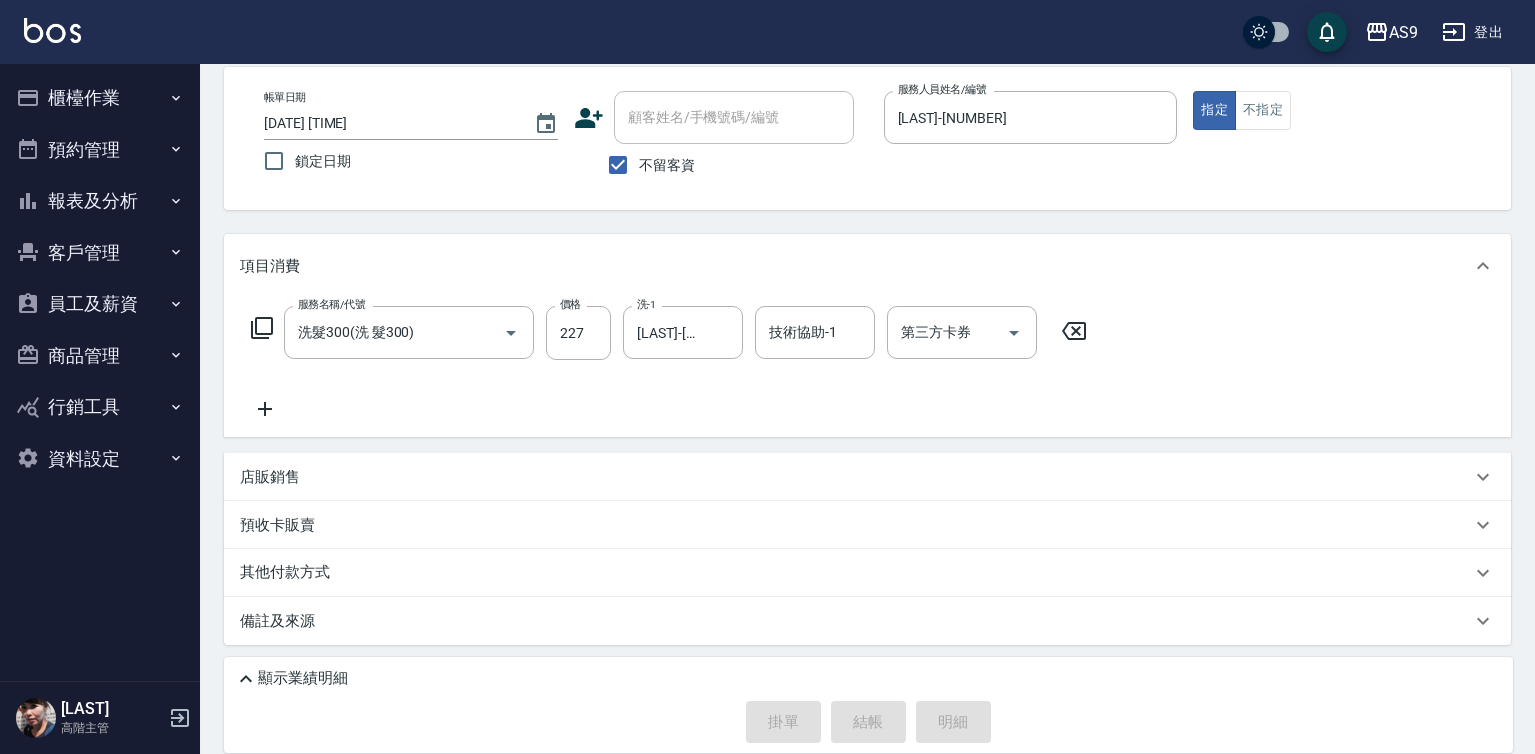 type 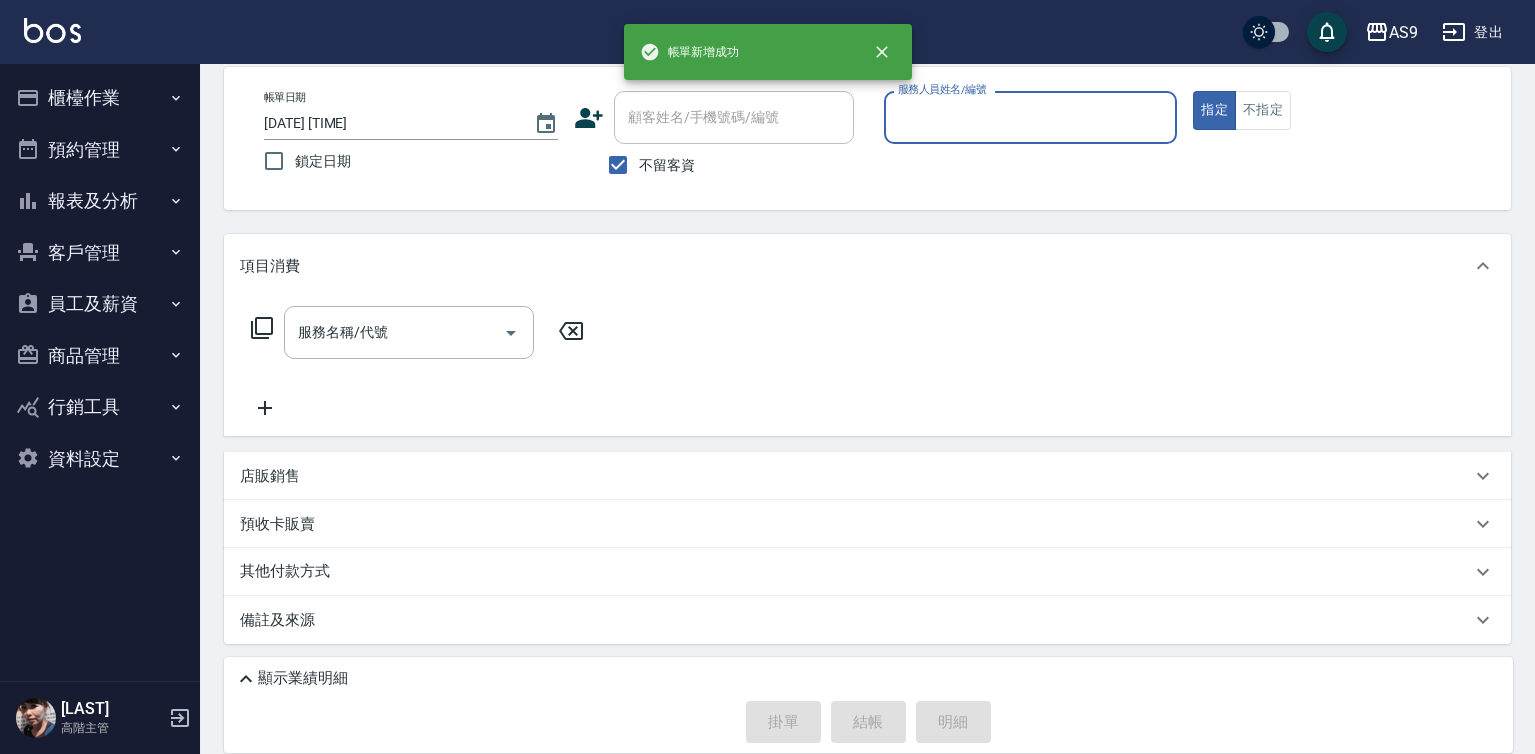 click on "服務人員姓名/編號" at bounding box center (1031, 117) 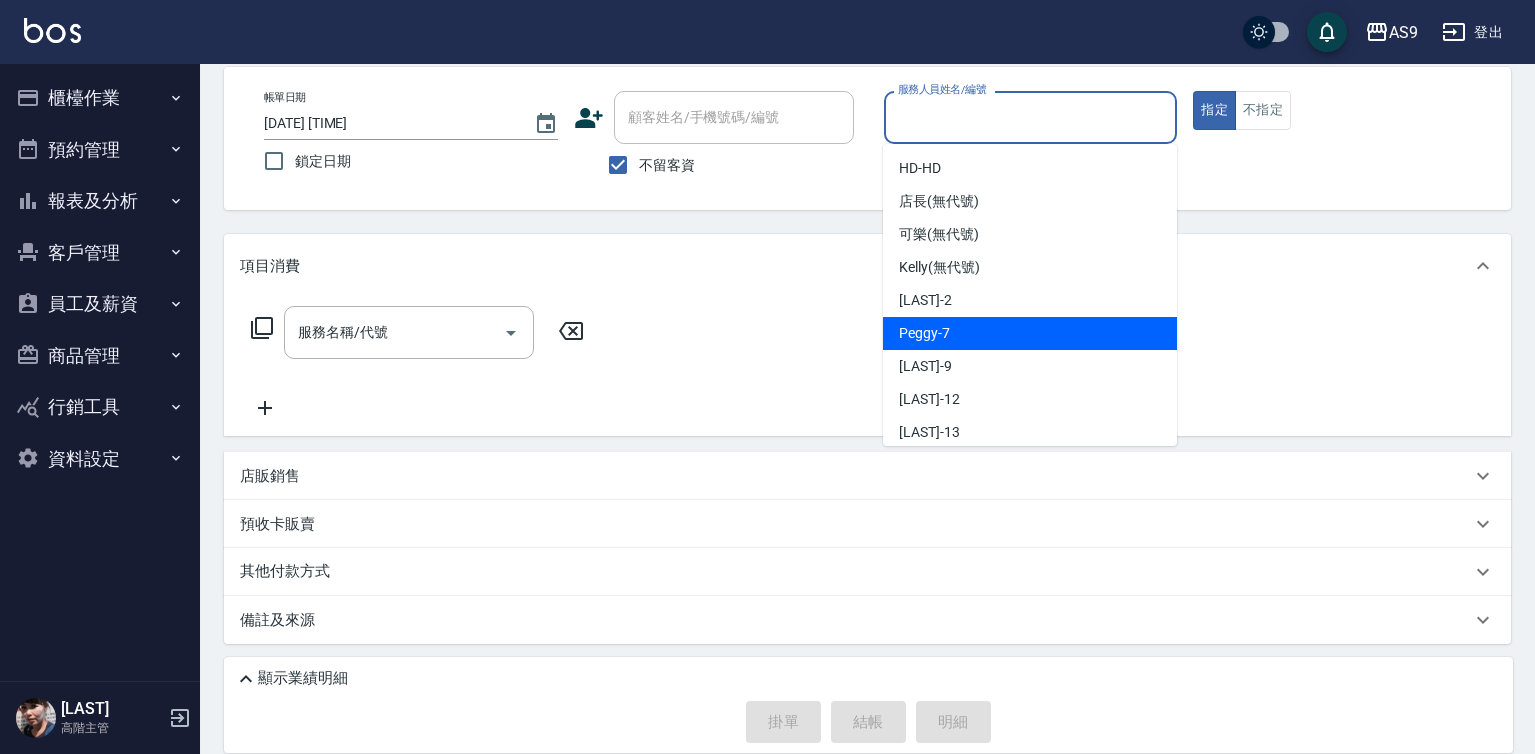 click on "[LAST] -[NUMBER]" at bounding box center (1030, 333) 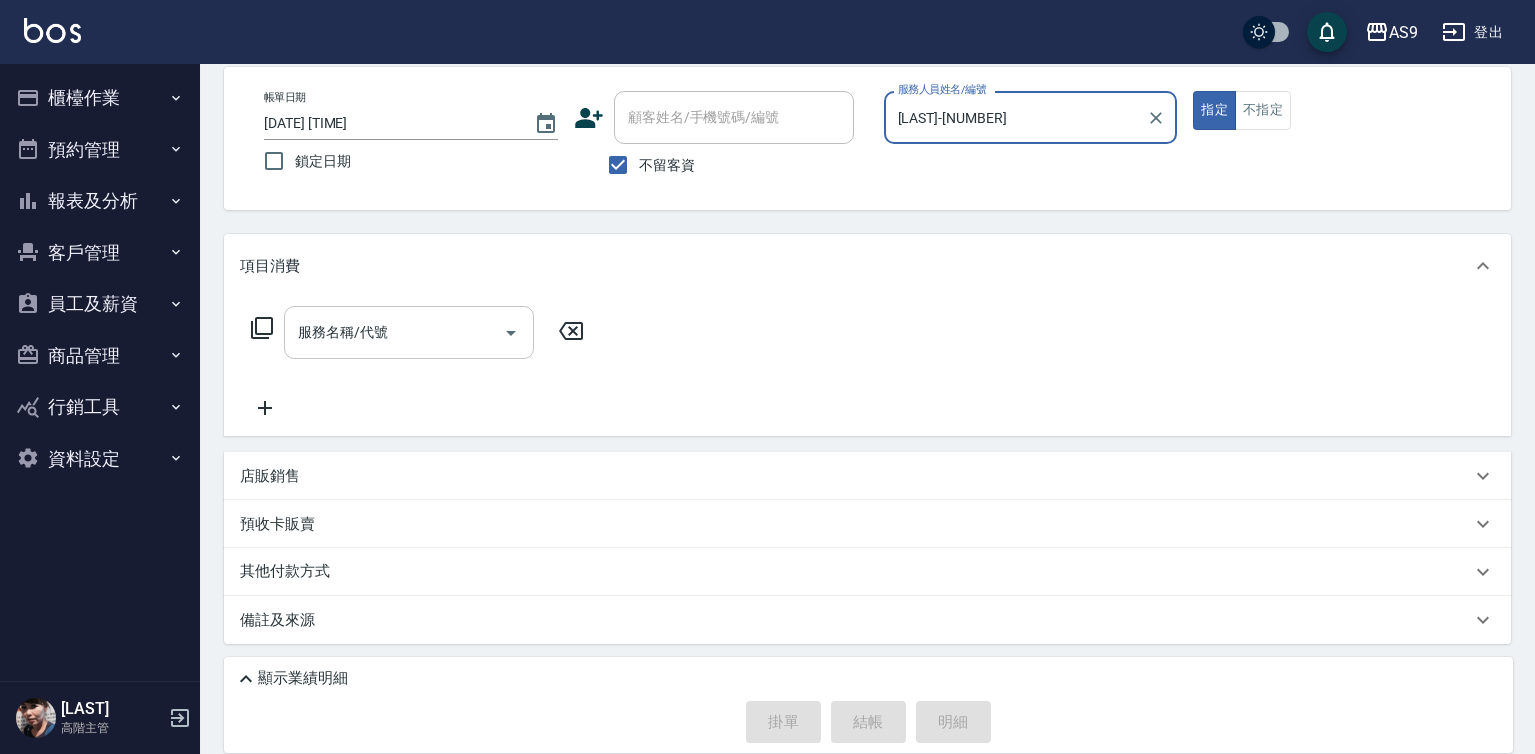 click on "服務名稱/代號" at bounding box center [394, 332] 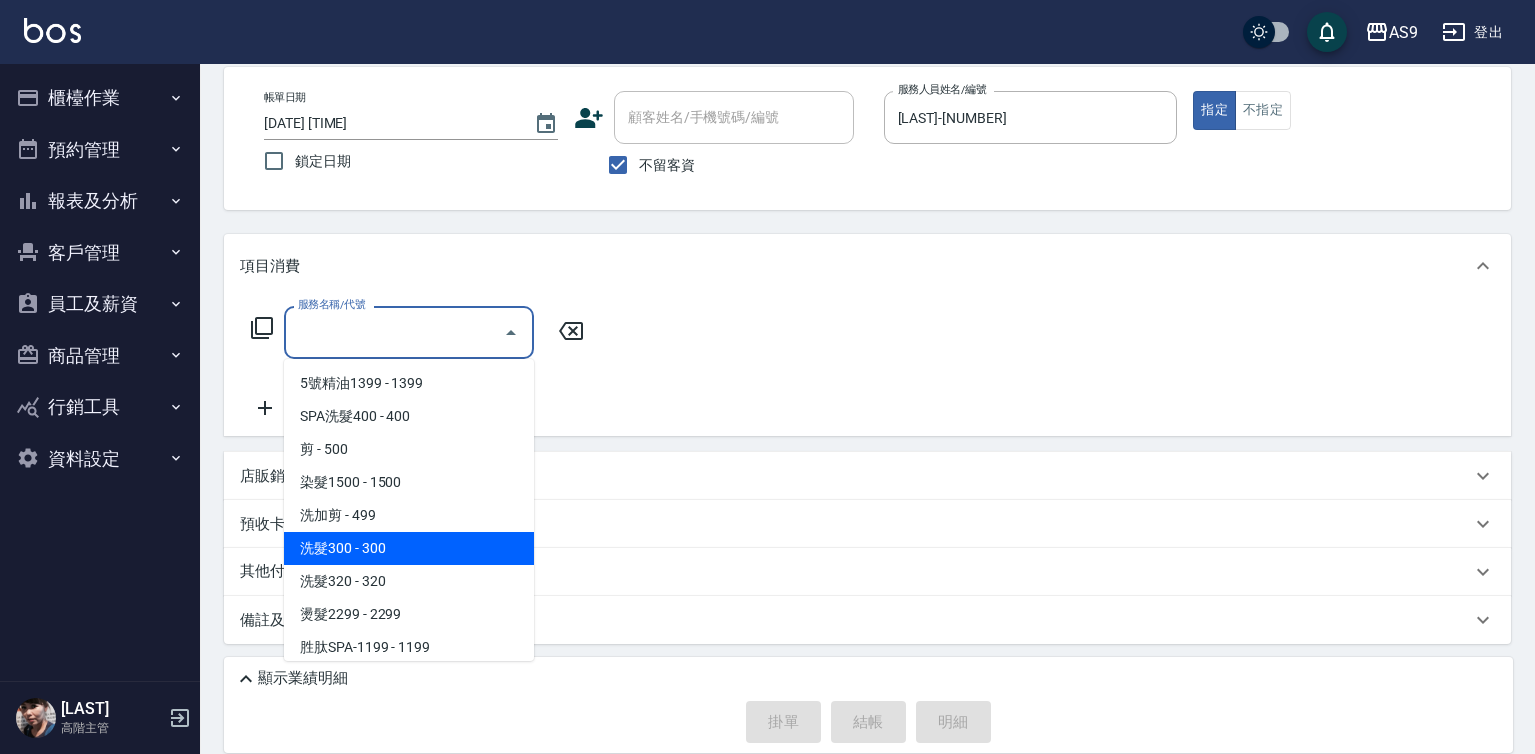 click on "洗髮300 - 300" at bounding box center (409, 548) 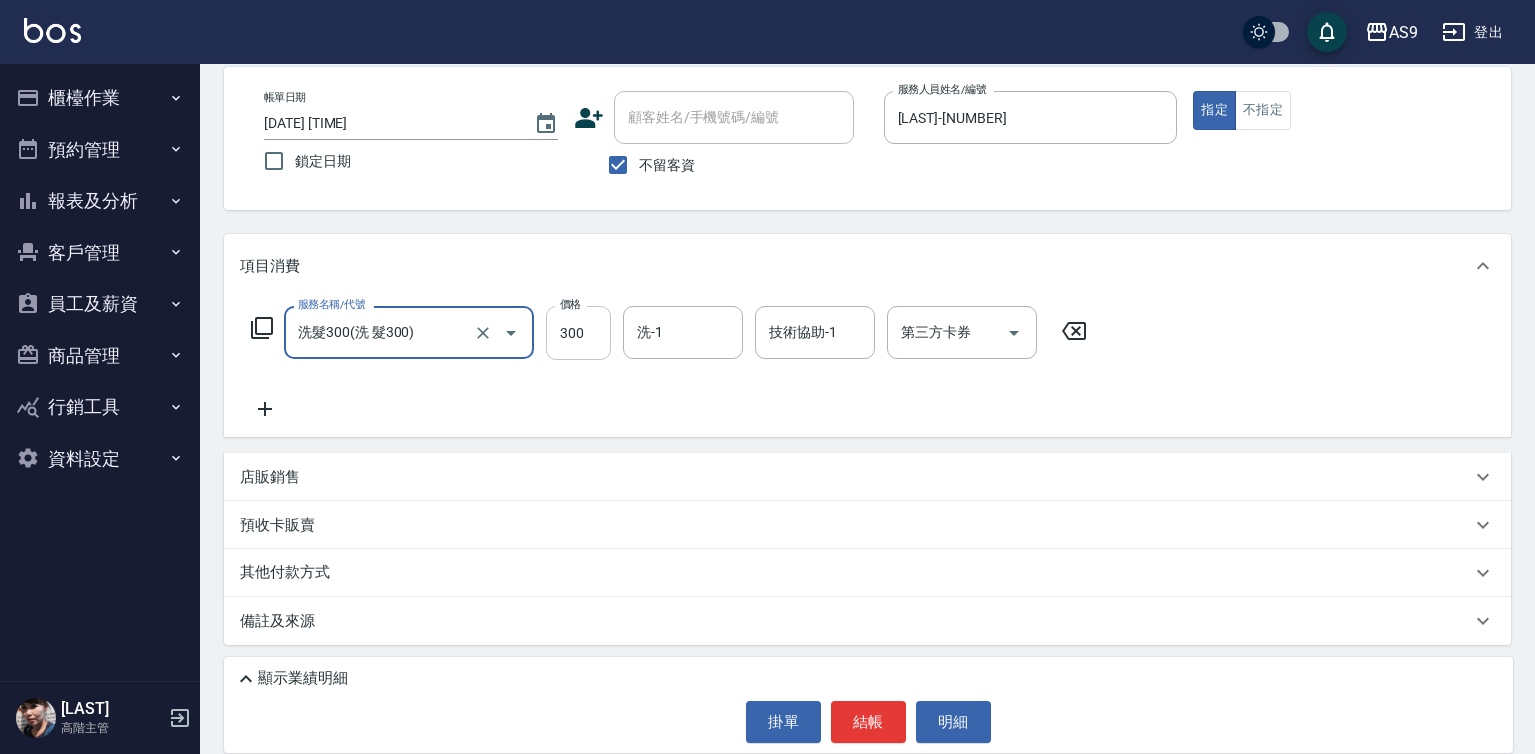 click on "300" at bounding box center [578, 333] 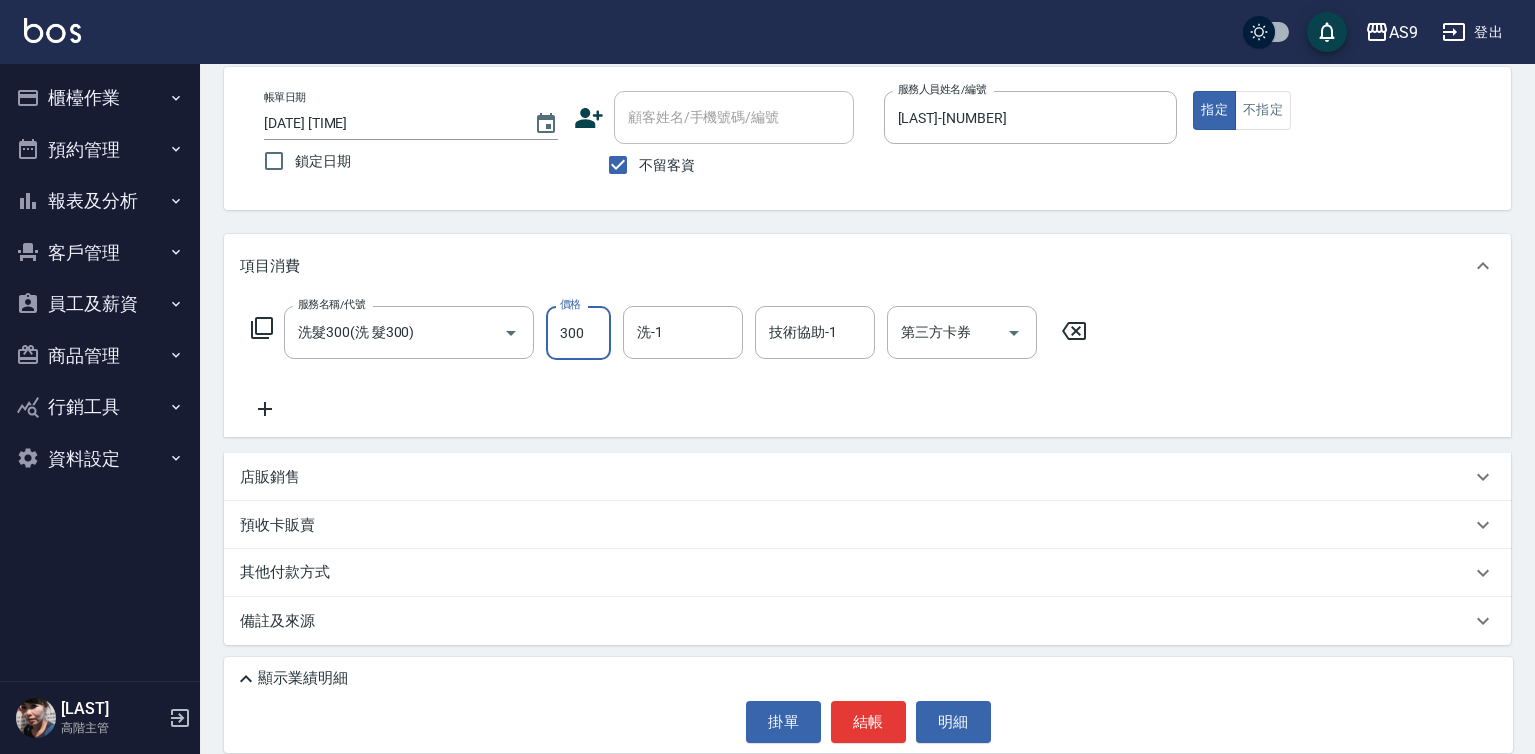 click on "300" at bounding box center [578, 333] 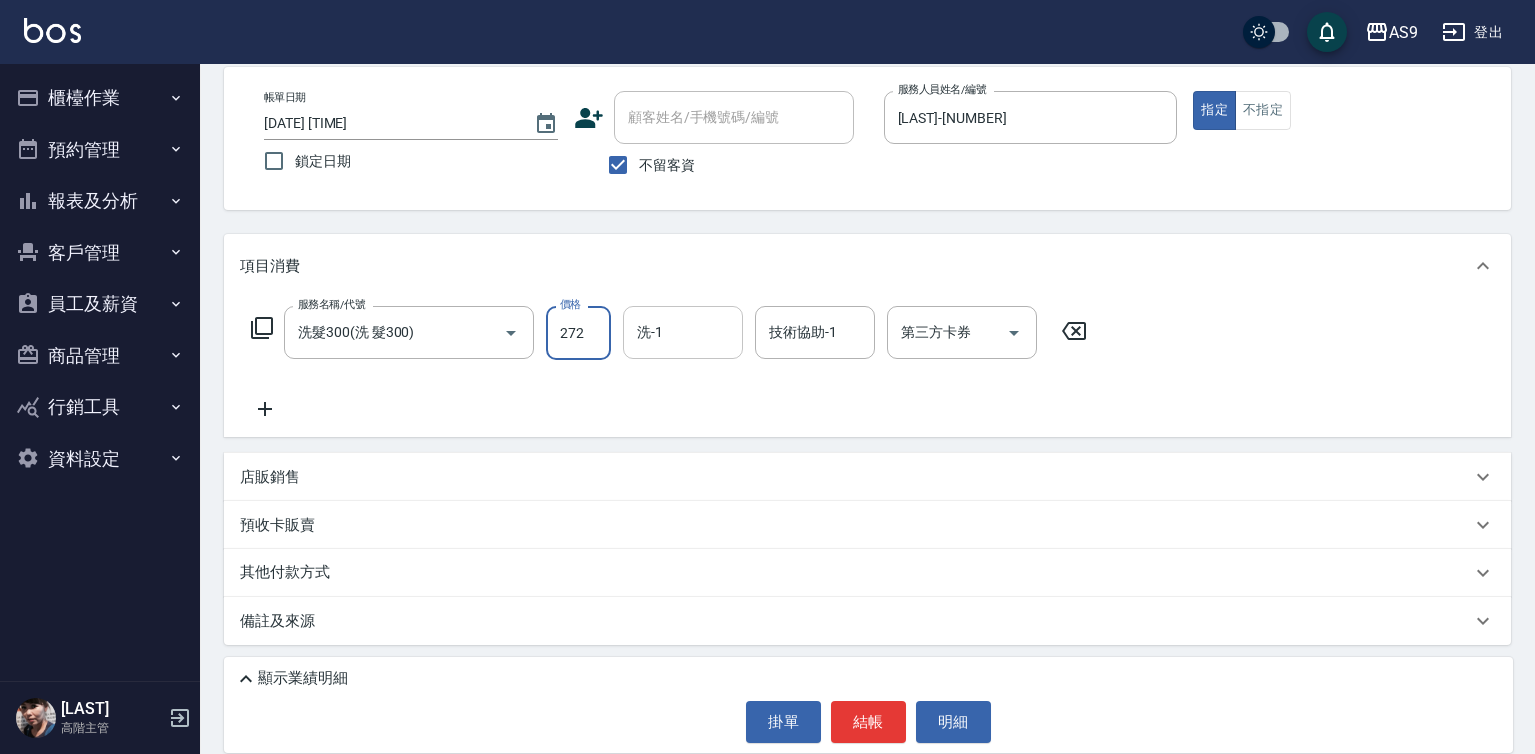 type on "272" 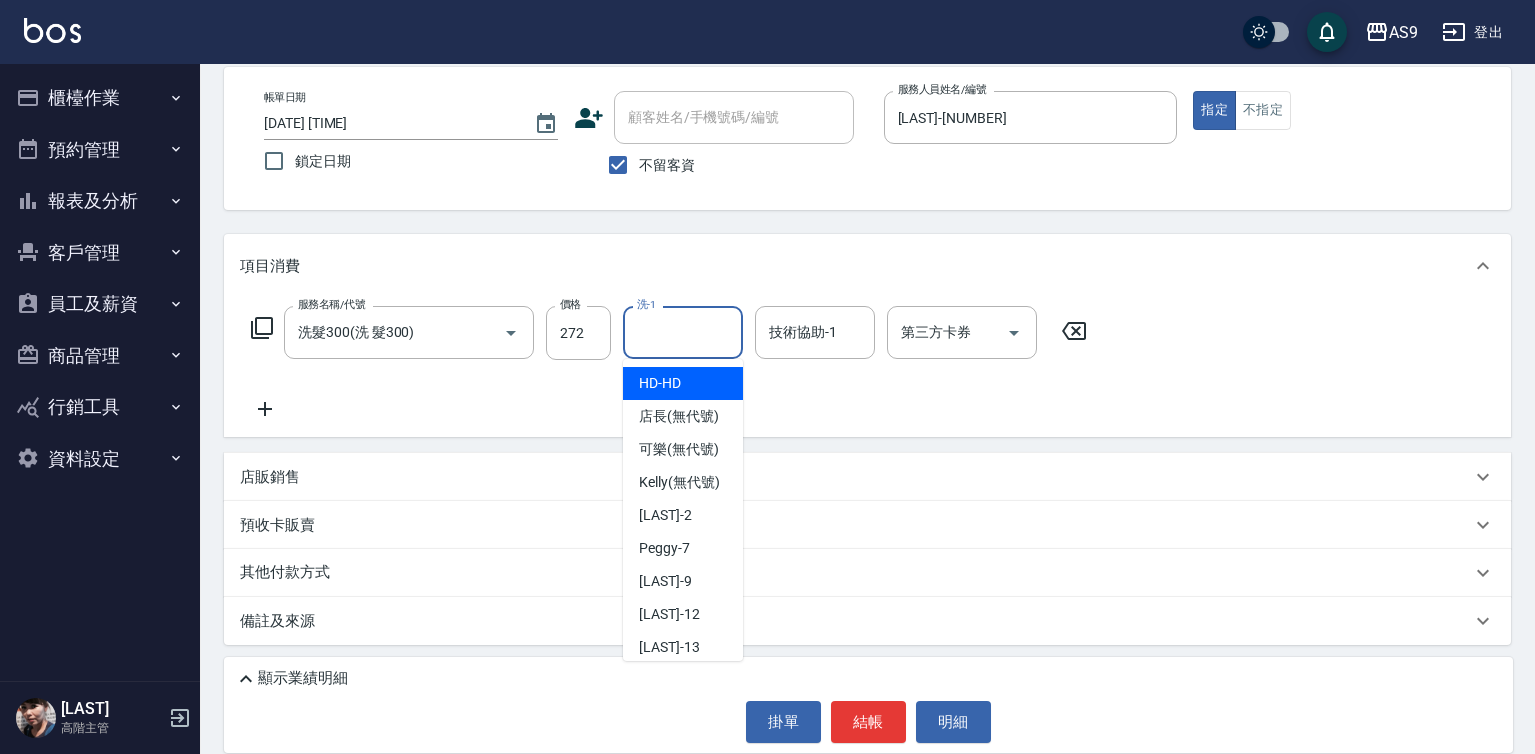 click on "洗-1" at bounding box center [683, 332] 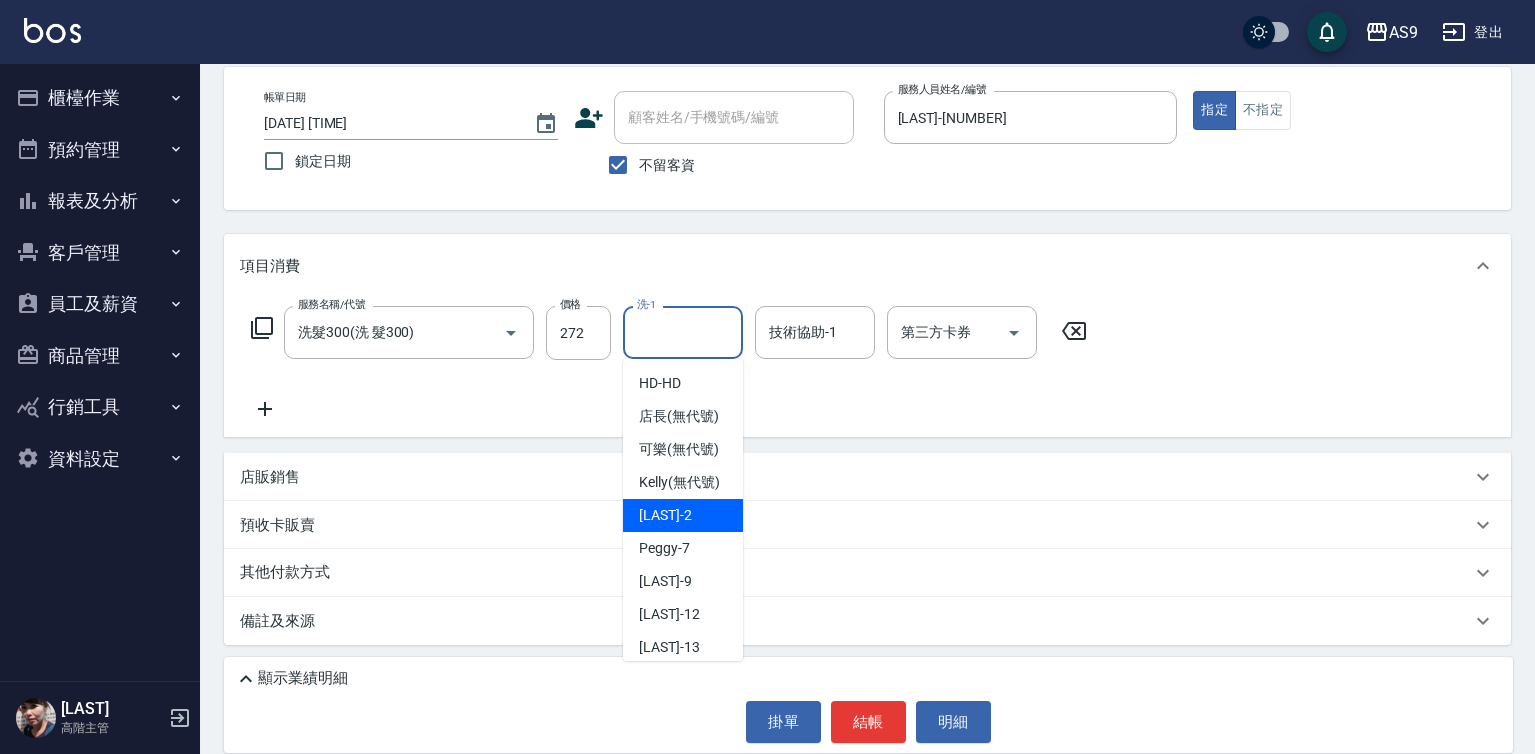 scroll, scrollTop: 128, scrollLeft: 0, axis: vertical 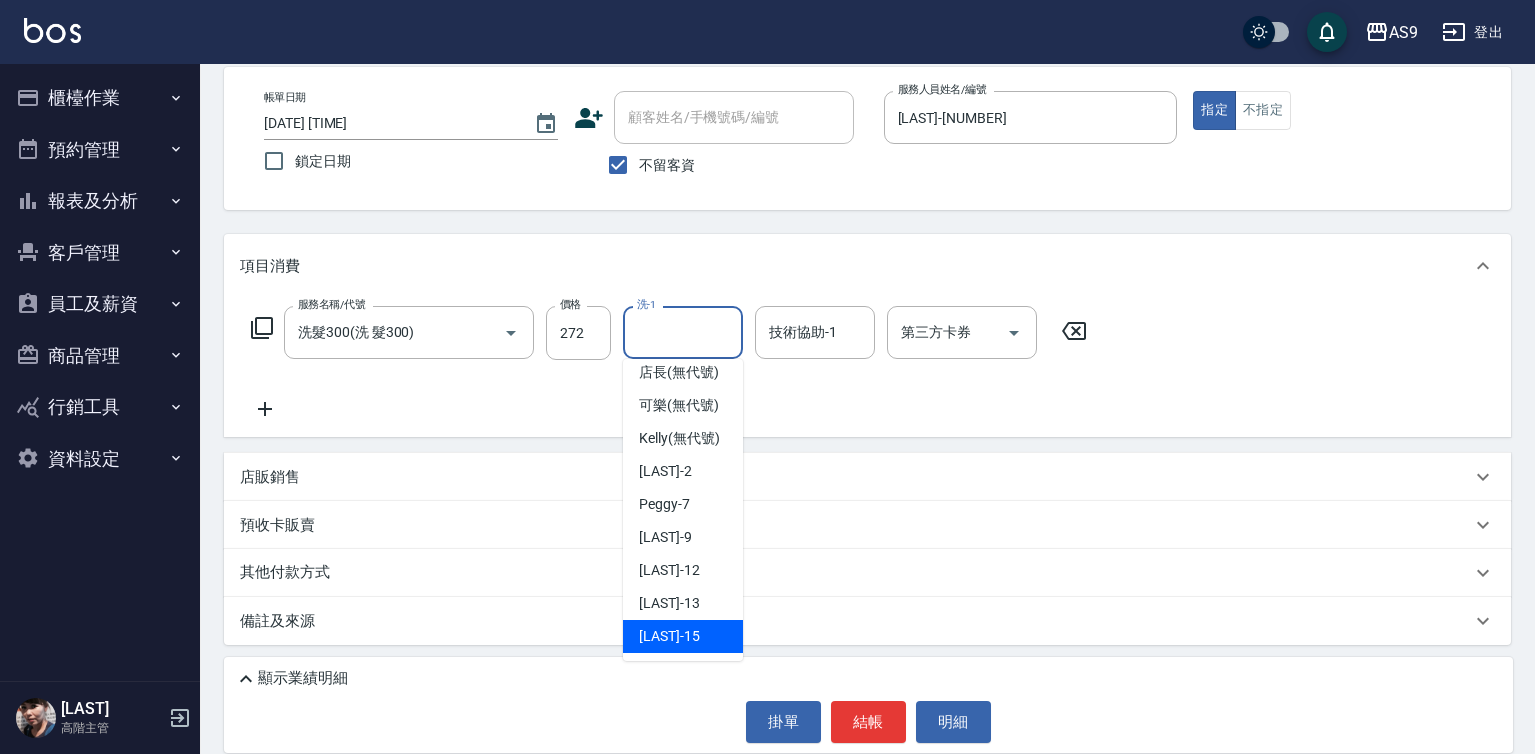 click on "[LAST] -[NUMBER]" at bounding box center (669, 636) 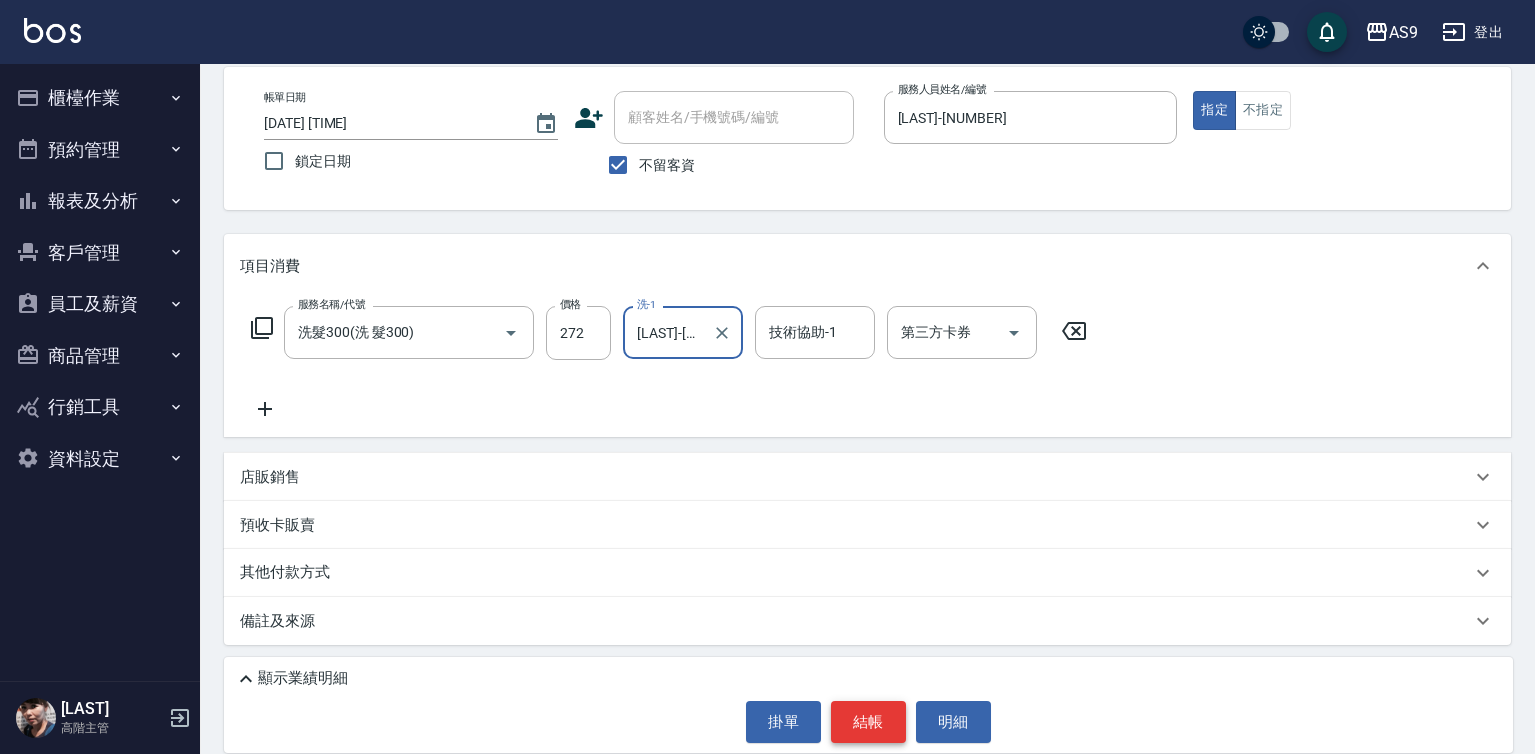 click on "結帳" at bounding box center (868, 722) 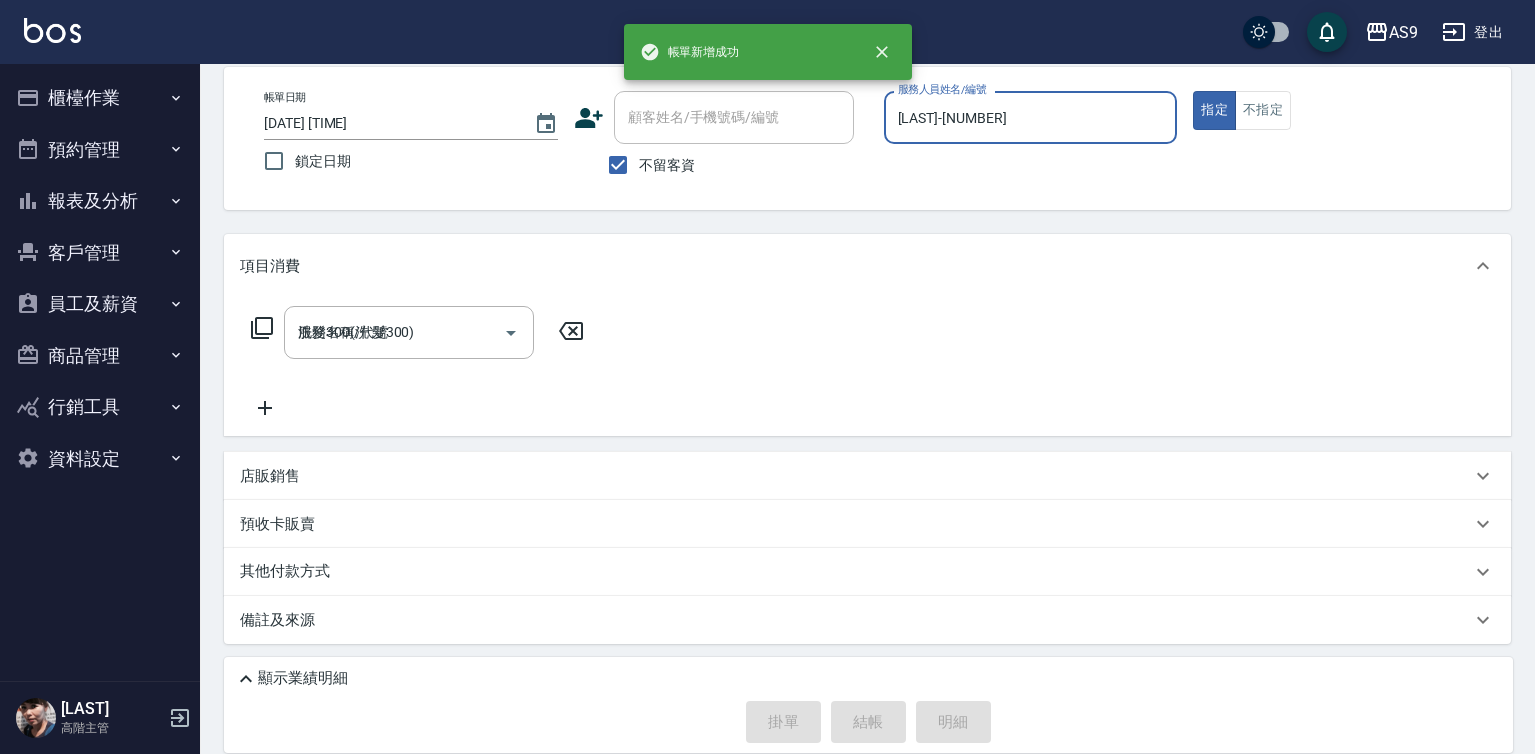 type 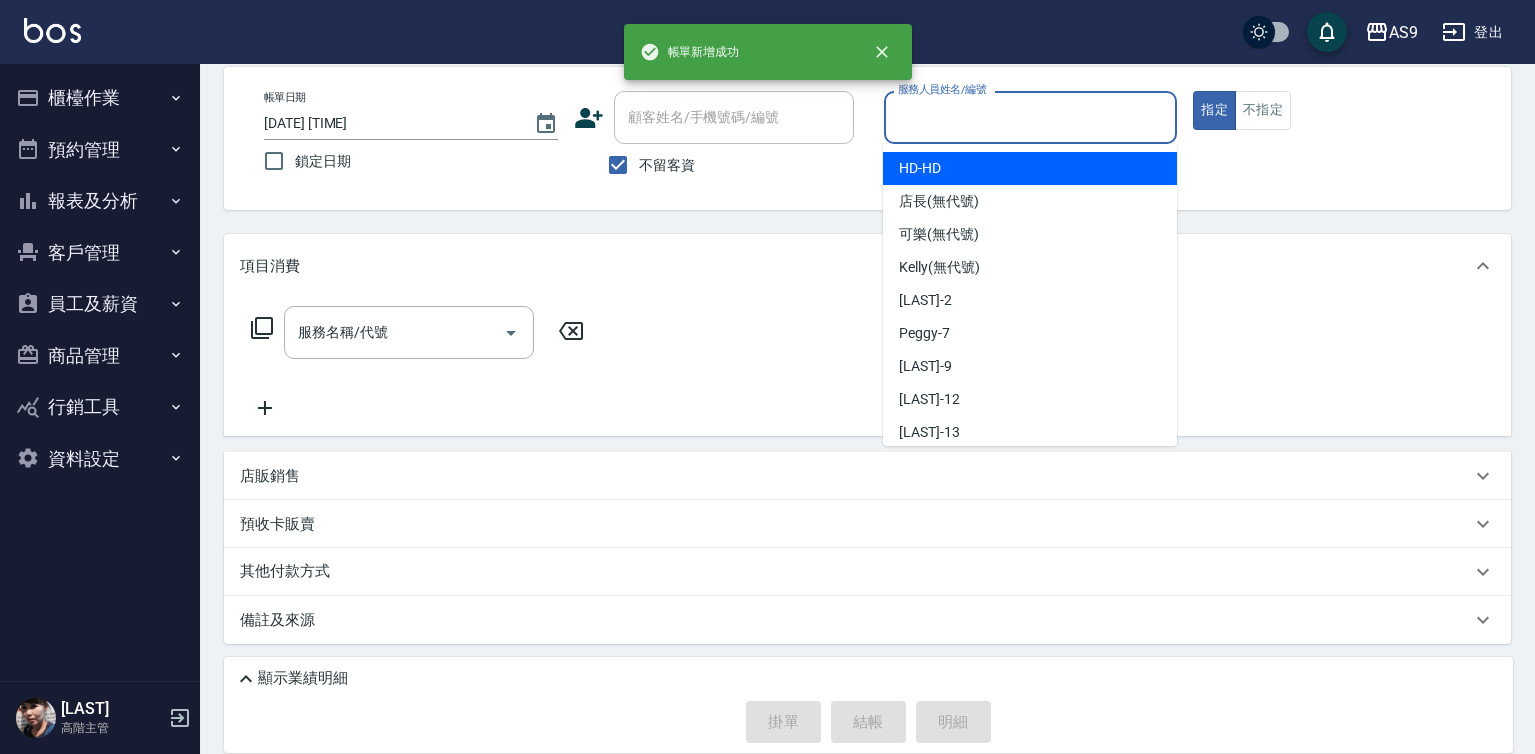 click on "服務人員姓名/編號" at bounding box center [1031, 117] 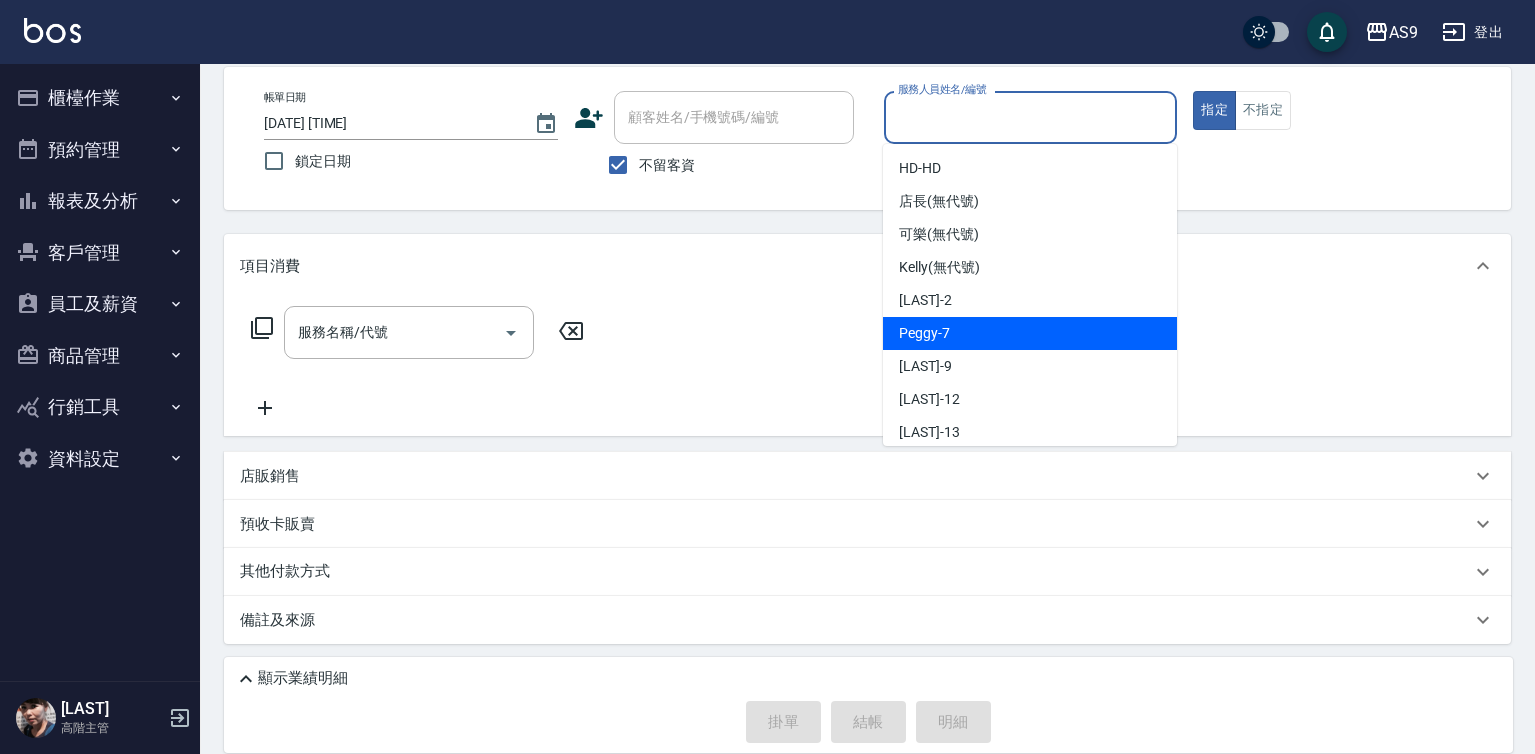 click on "[LAST] -[NUMBER]" at bounding box center (924, 333) 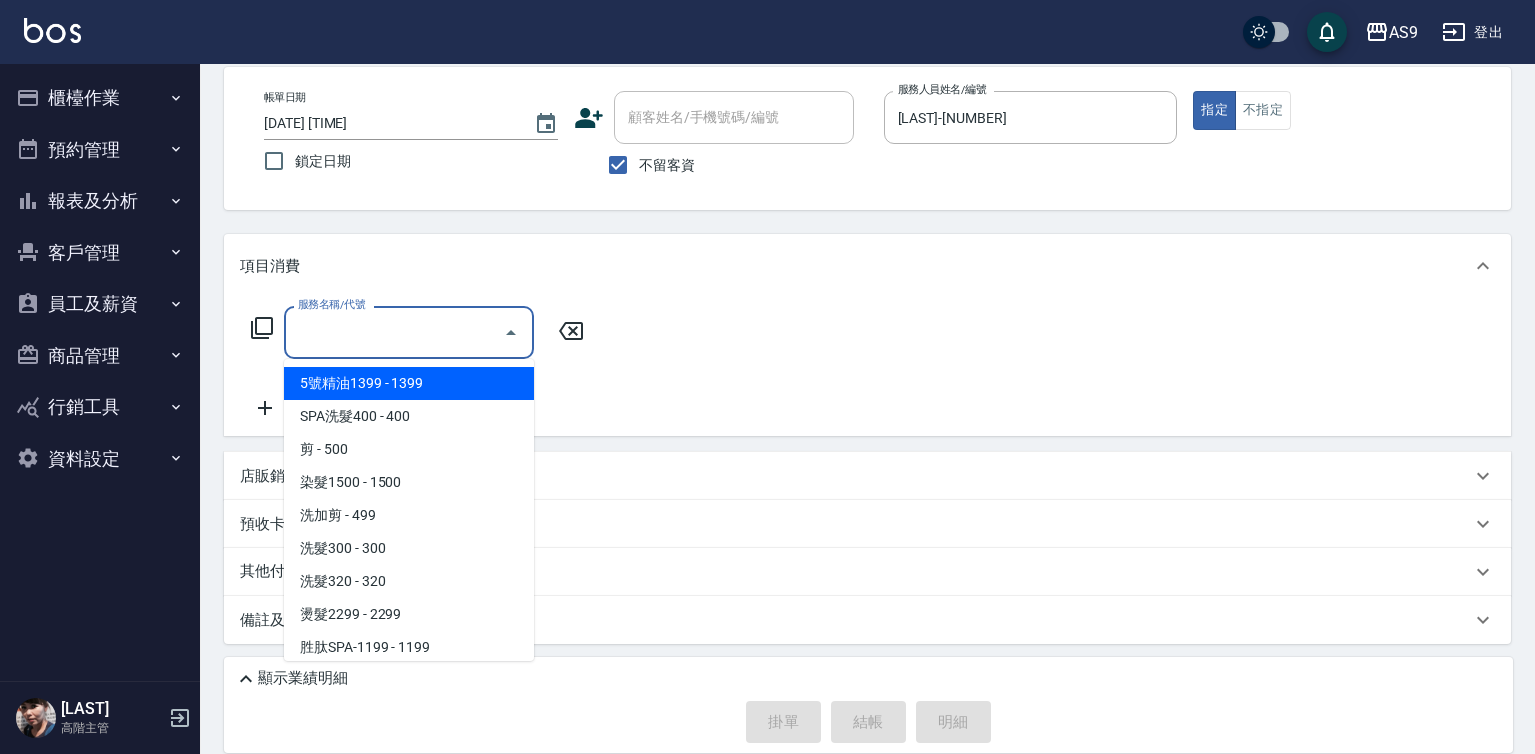 click on "服務名稱/代號" at bounding box center (394, 332) 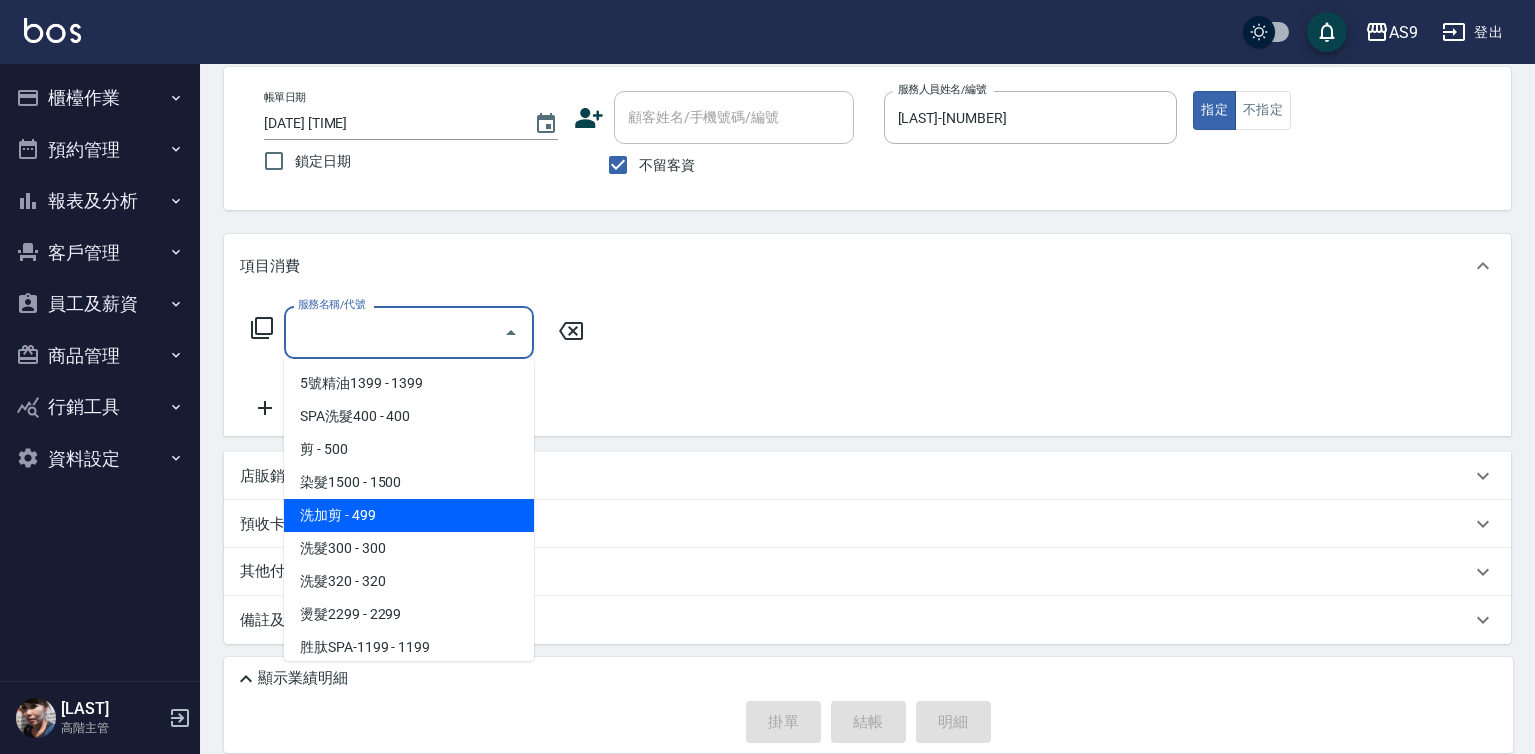 click on "洗加剪 - 499" at bounding box center (409, 515) 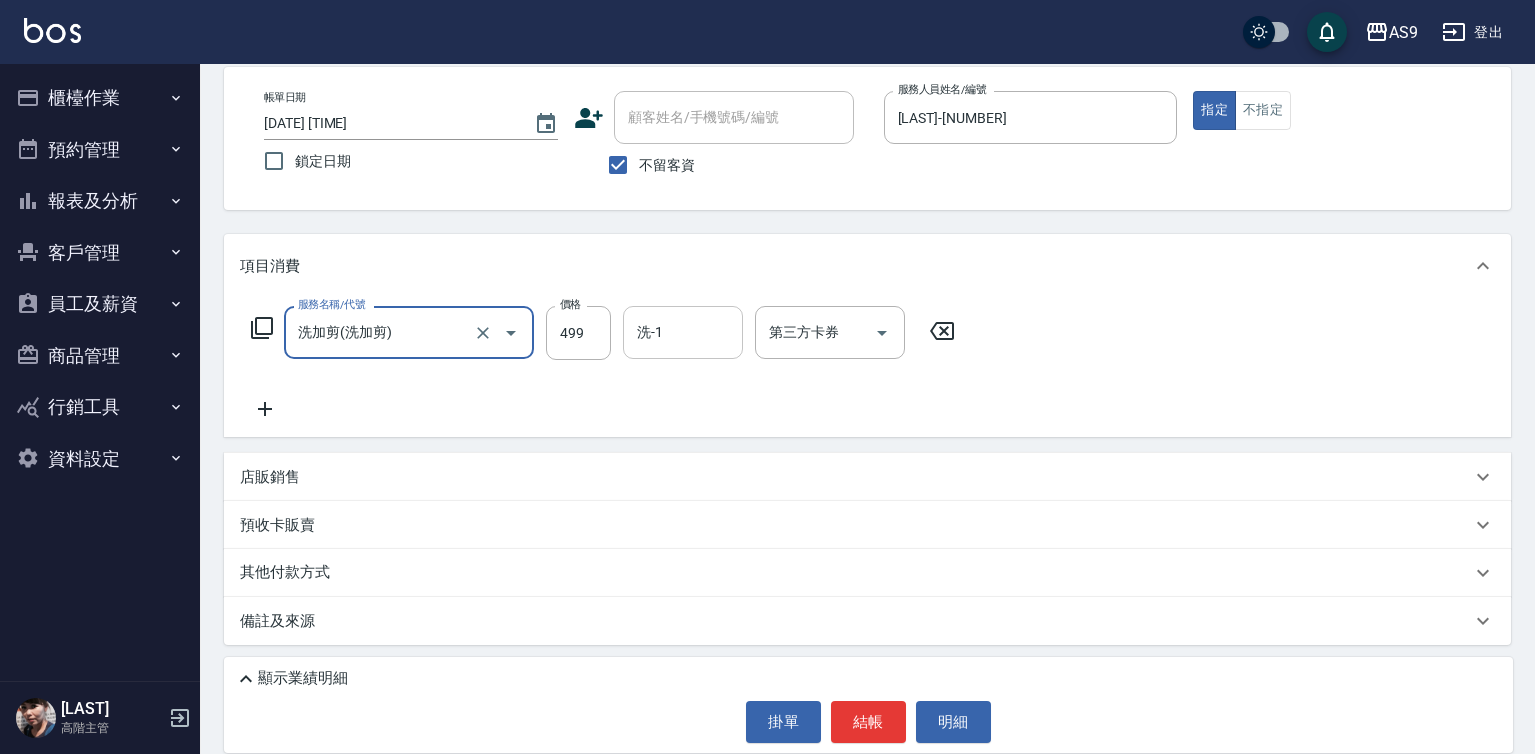click on "洗-1" at bounding box center (683, 332) 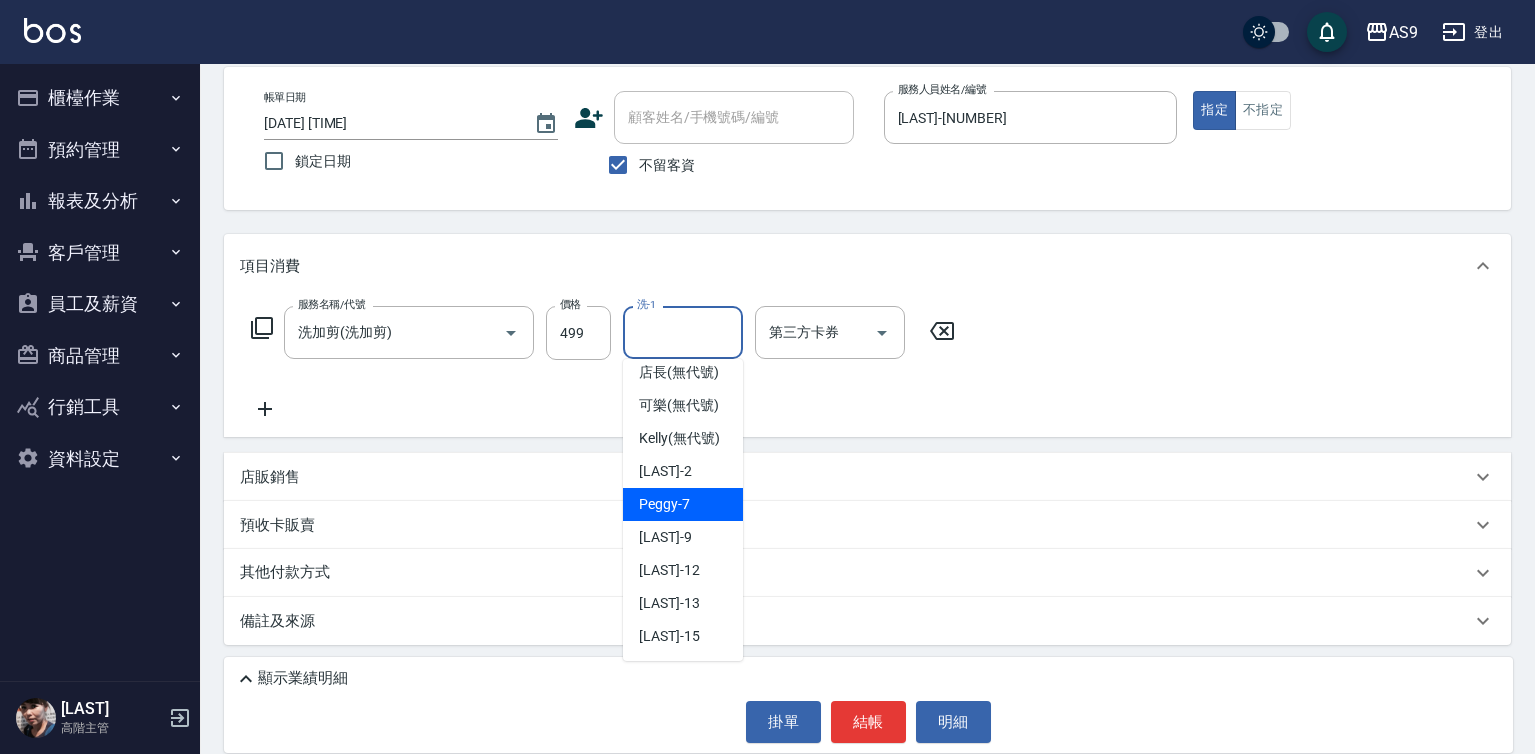 scroll, scrollTop: 128, scrollLeft: 0, axis: vertical 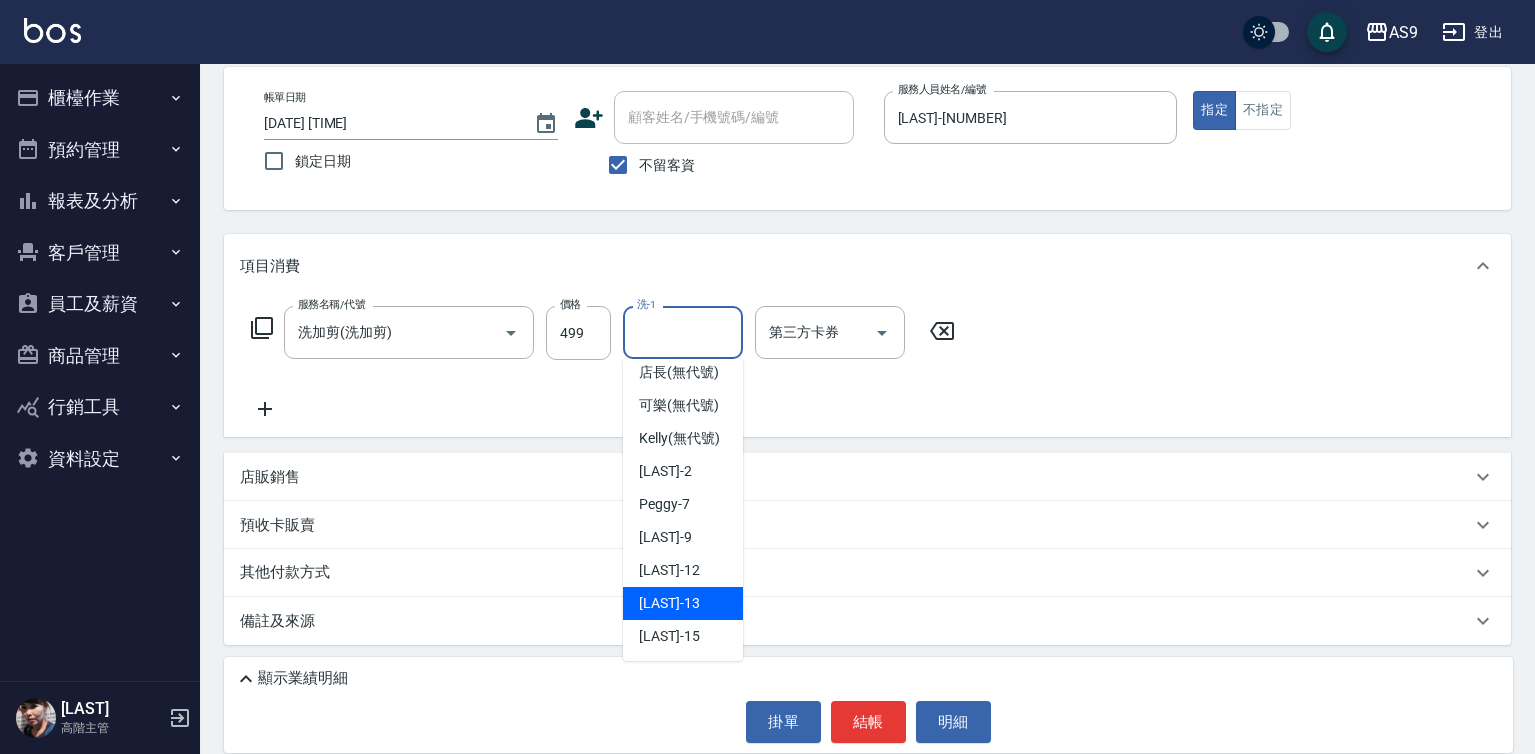 click on "[LAST] -[NUMBER]" at bounding box center (683, 603) 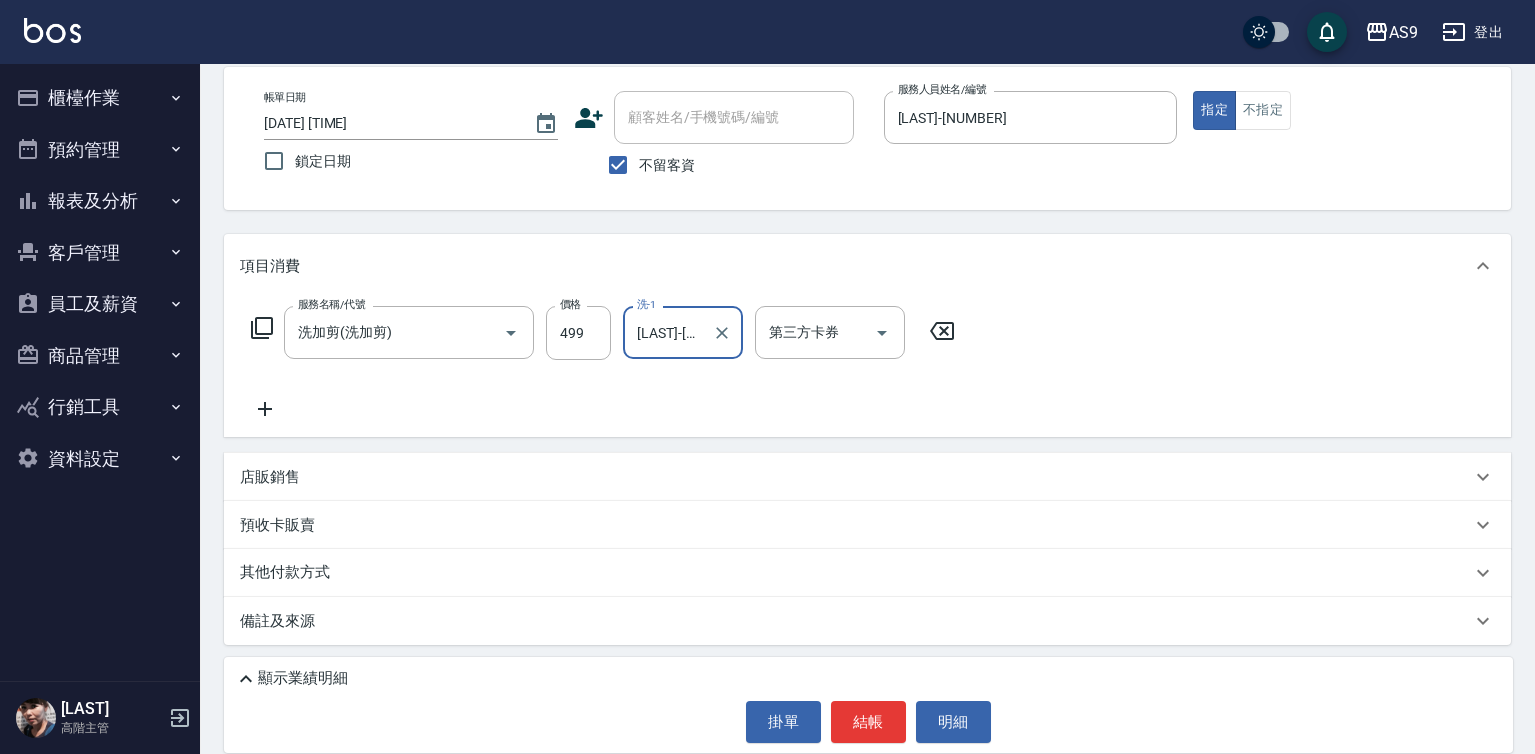 click on "[LAST]-[NUMBER]" at bounding box center (668, 332) 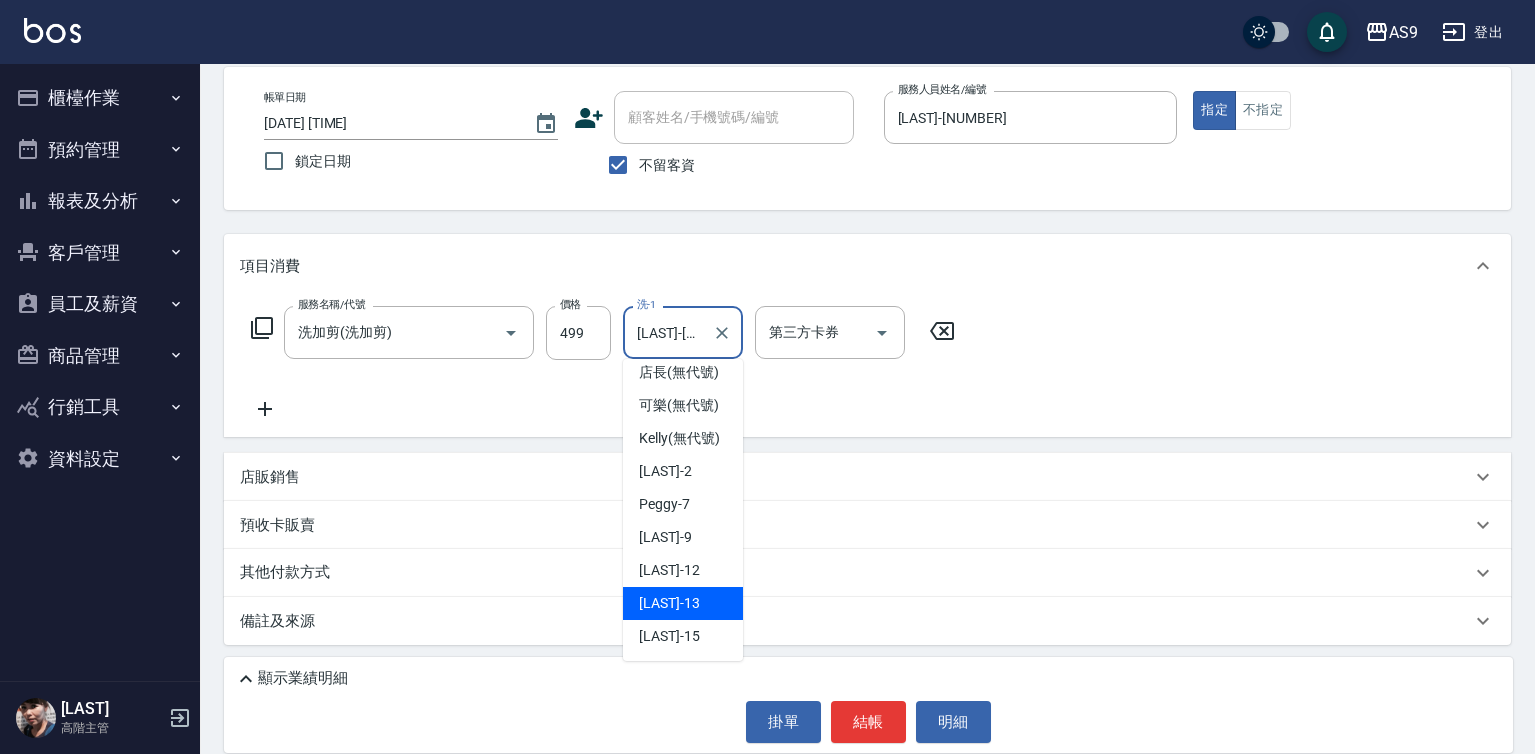 scroll, scrollTop: 128, scrollLeft: 0, axis: vertical 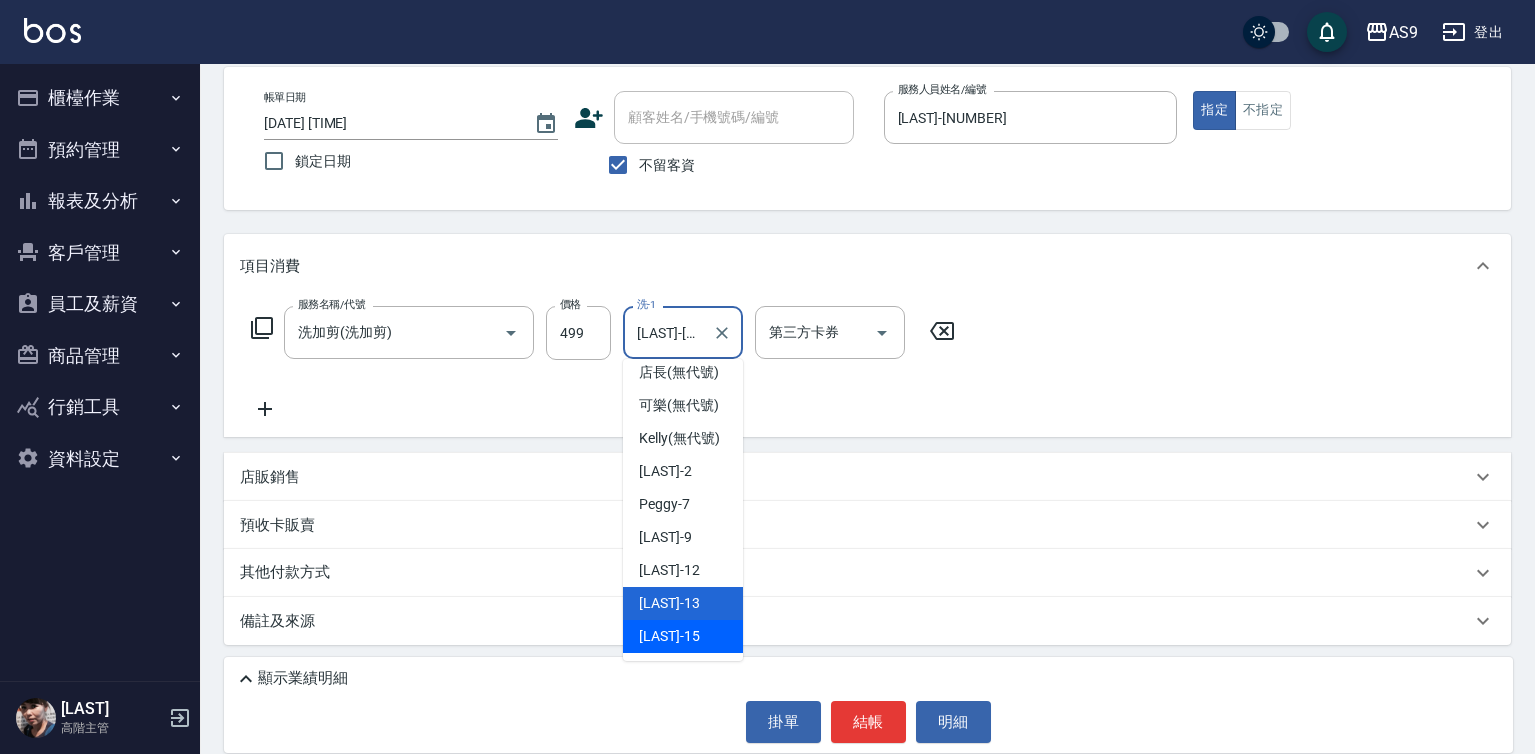 click on "[LAST] -[NUMBER]" at bounding box center [683, 636] 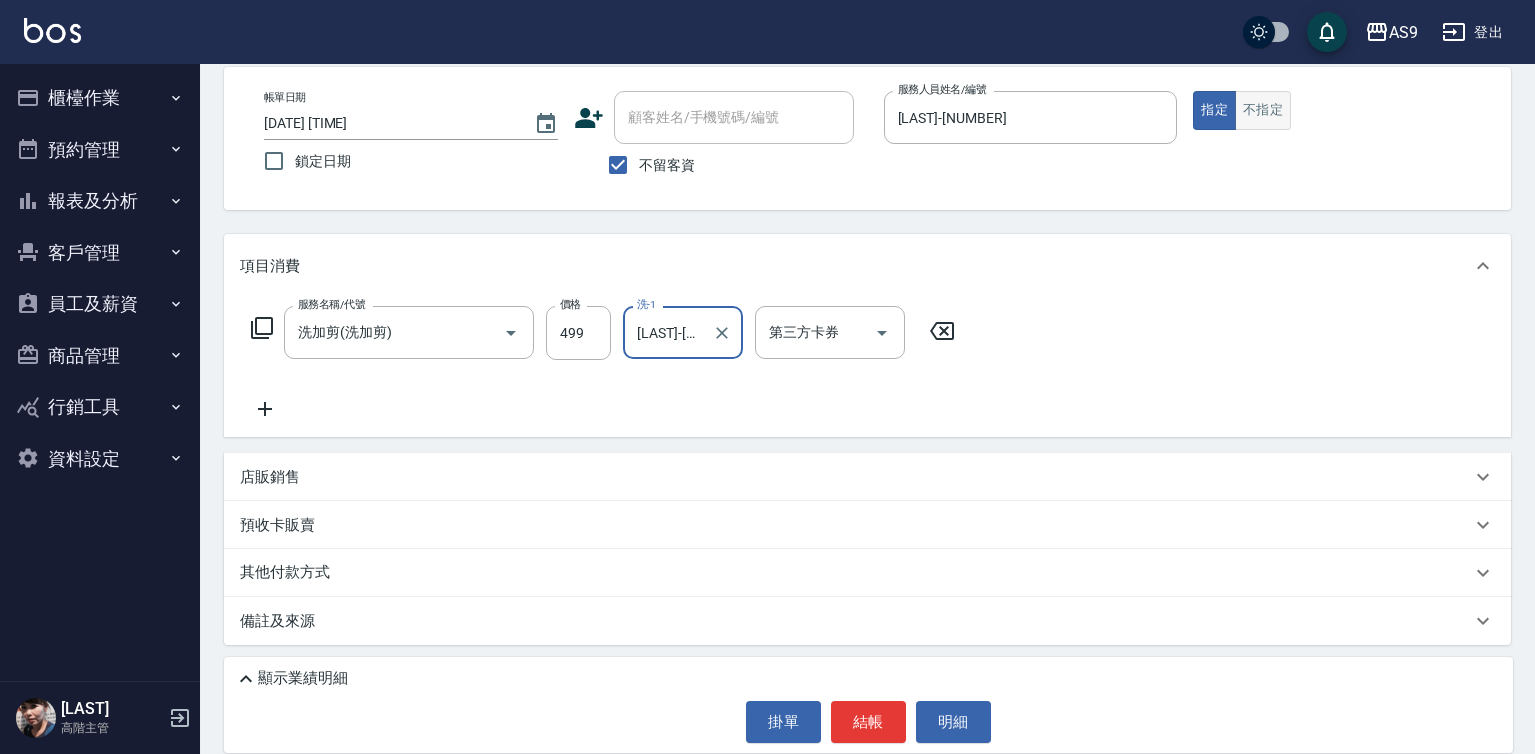 click on "不指定" at bounding box center (1263, 110) 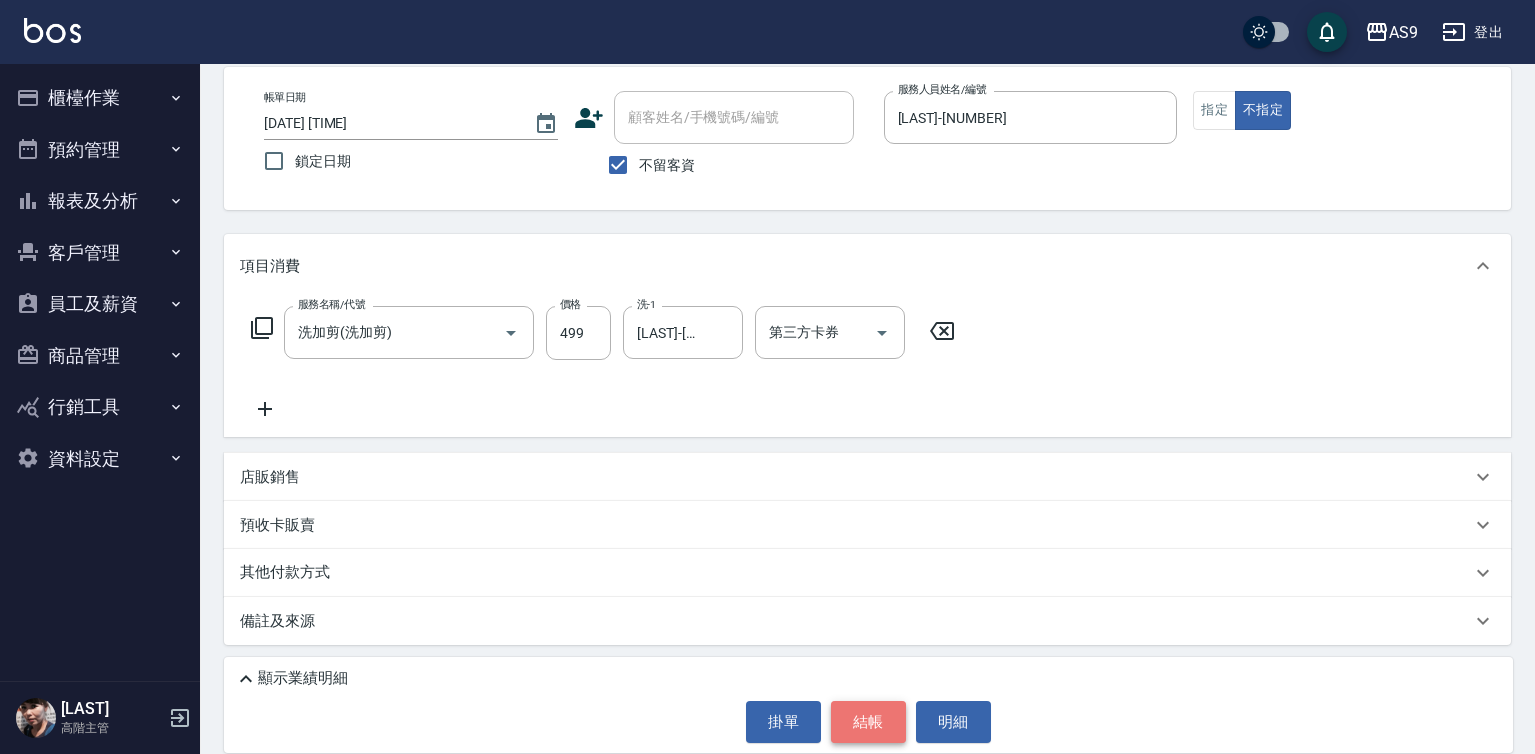 click on "結帳" at bounding box center (868, 722) 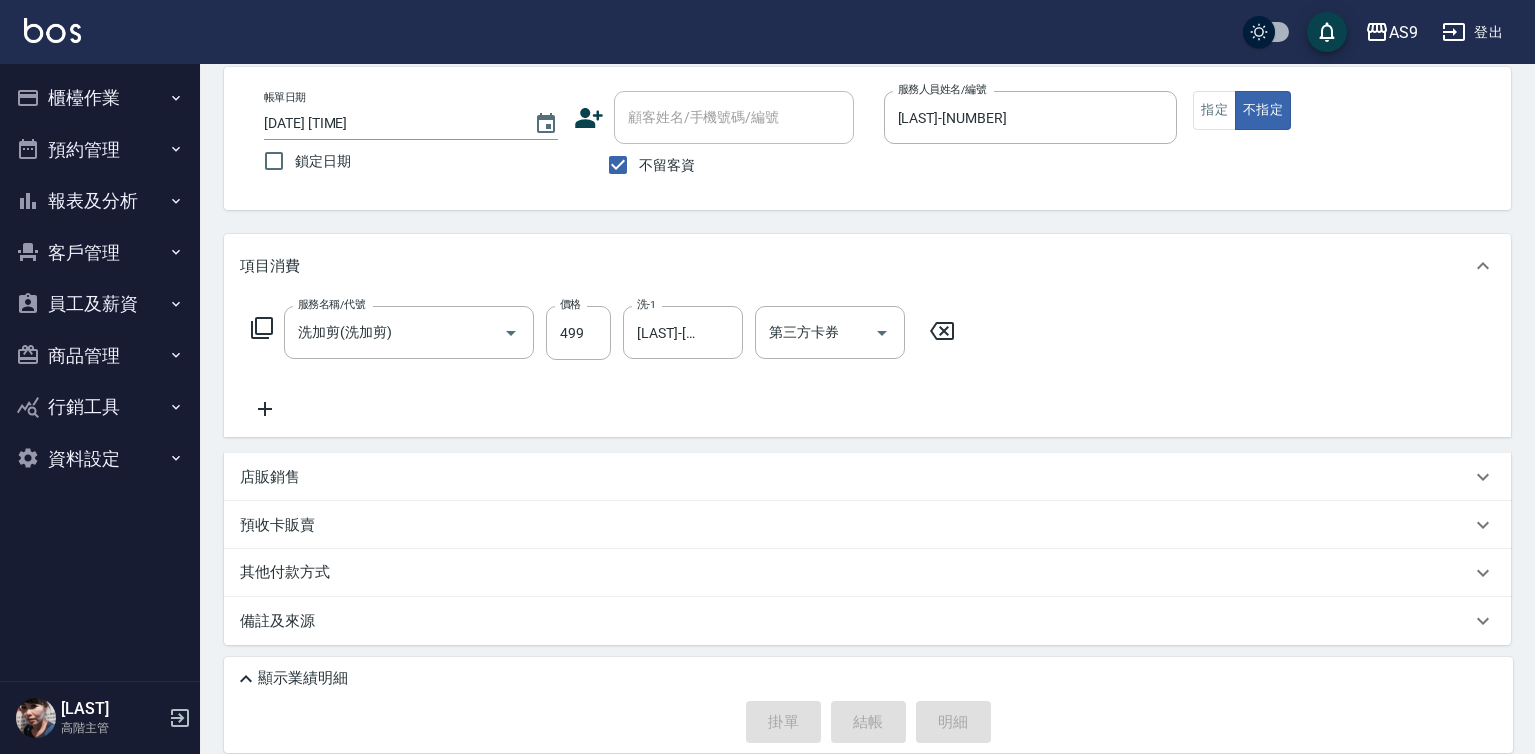 type on "[DATE] [TIME]" 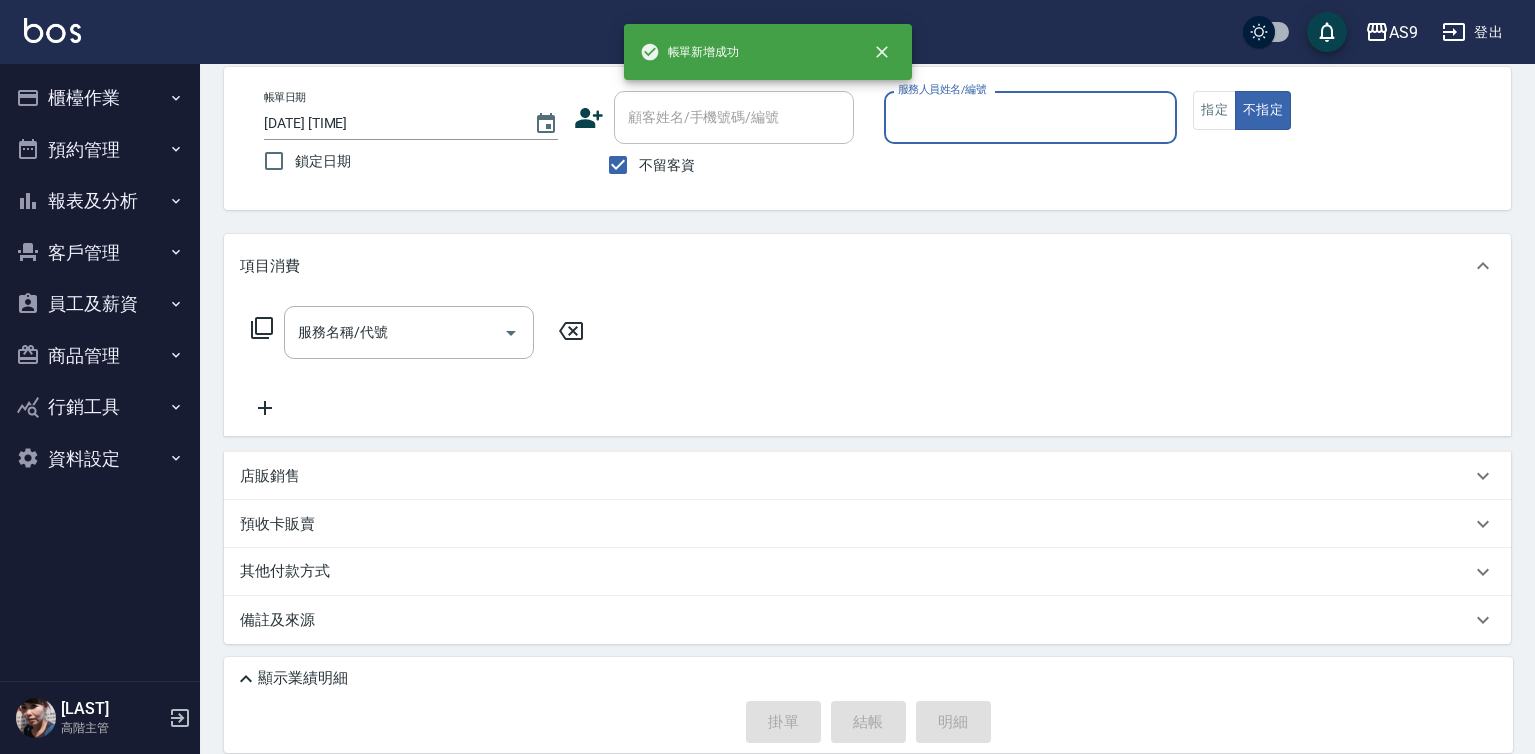 click on "服務人員姓名/編號" at bounding box center [1031, 117] 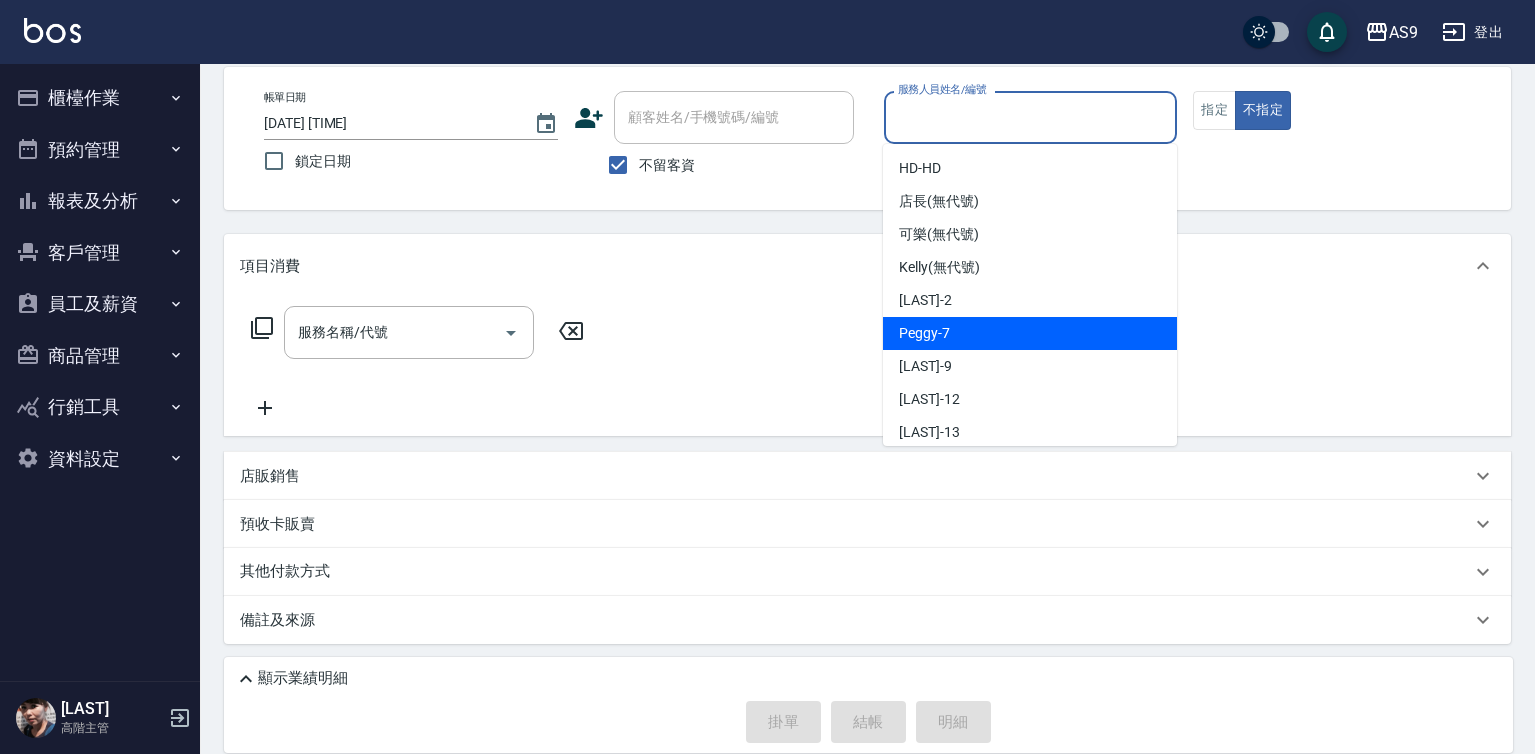 click on "[LAST] -[NUMBER]" at bounding box center [924, 333] 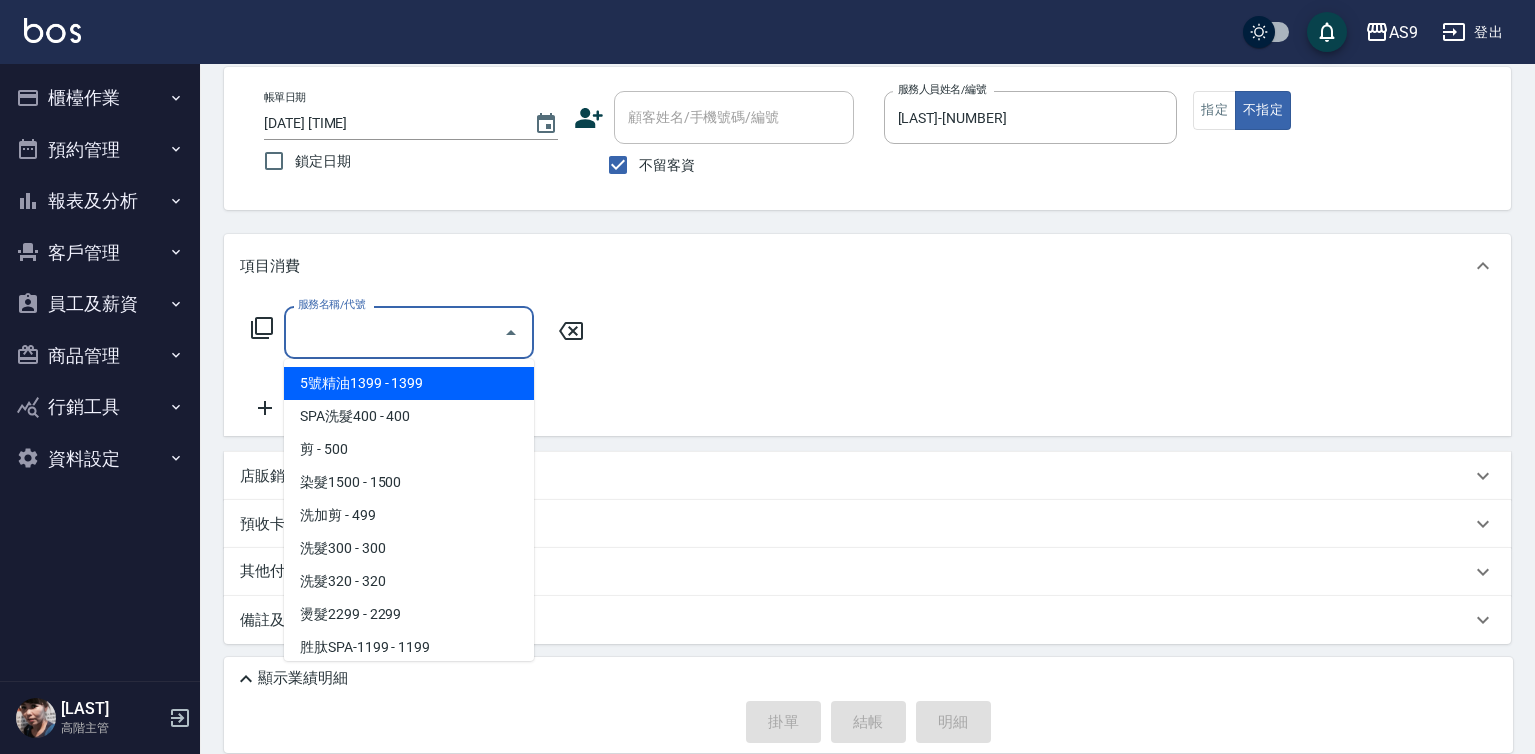 click on "服務名稱/代號" at bounding box center [394, 332] 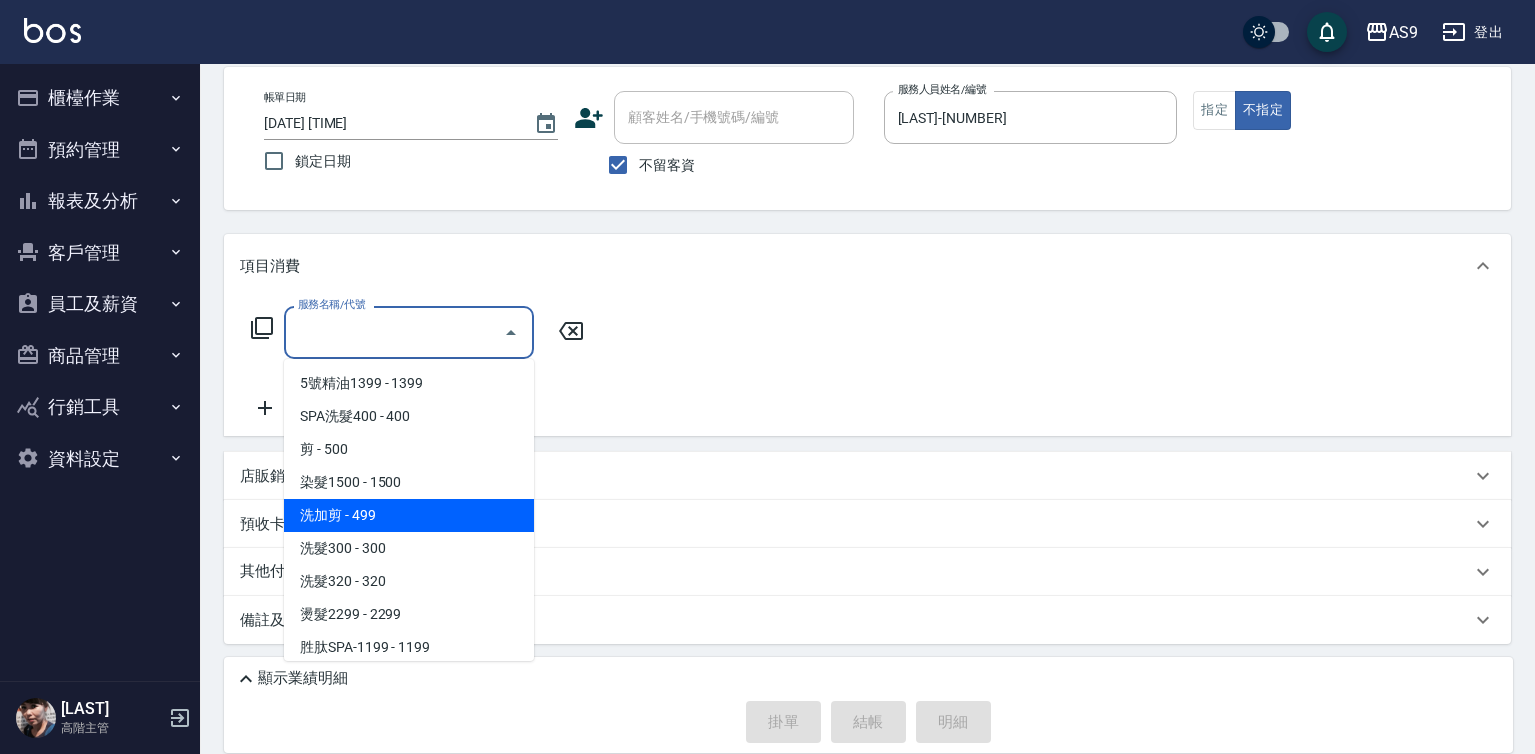 click on "洗加剪 - 499" at bounding box center (409, 515) 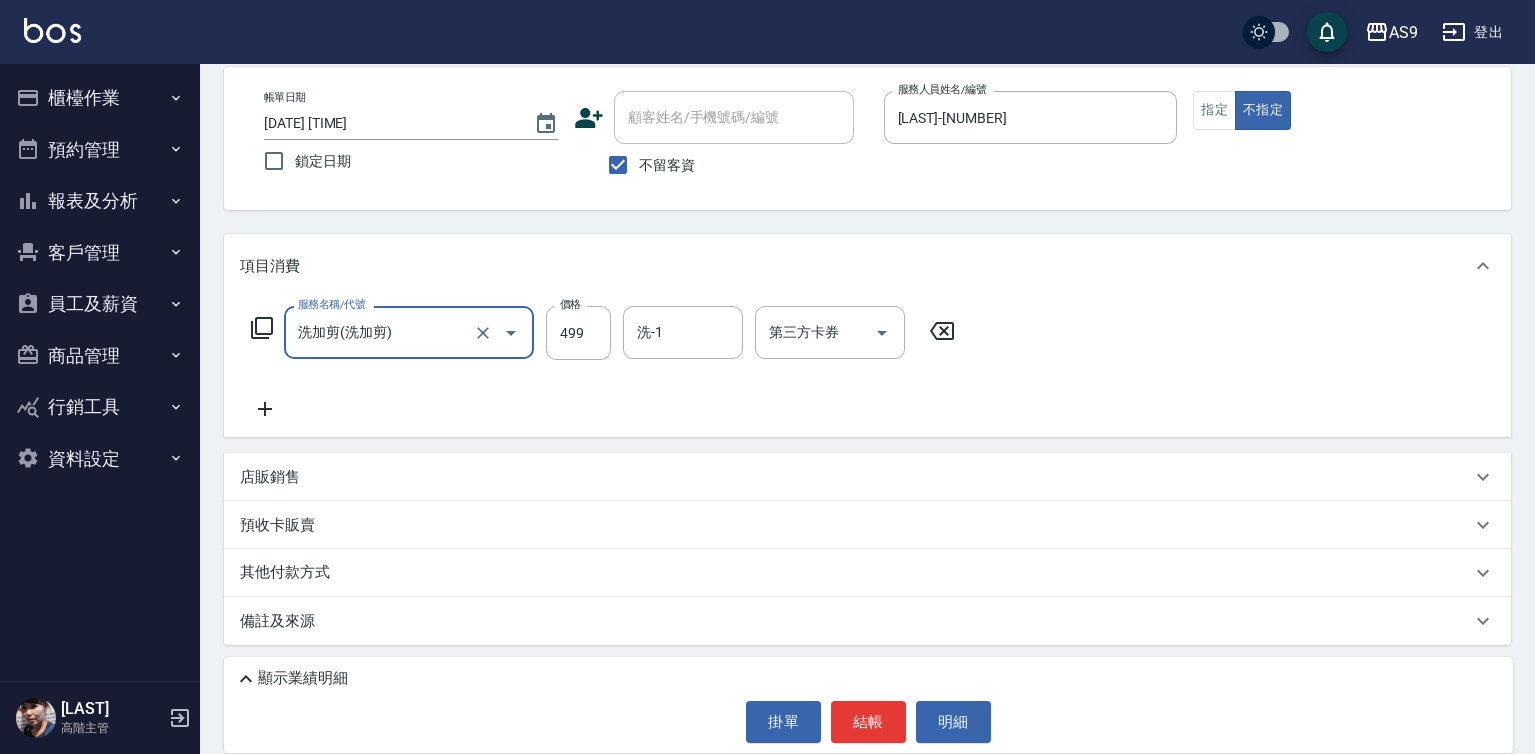 click on "結帳" at bounding box center (868, 722) 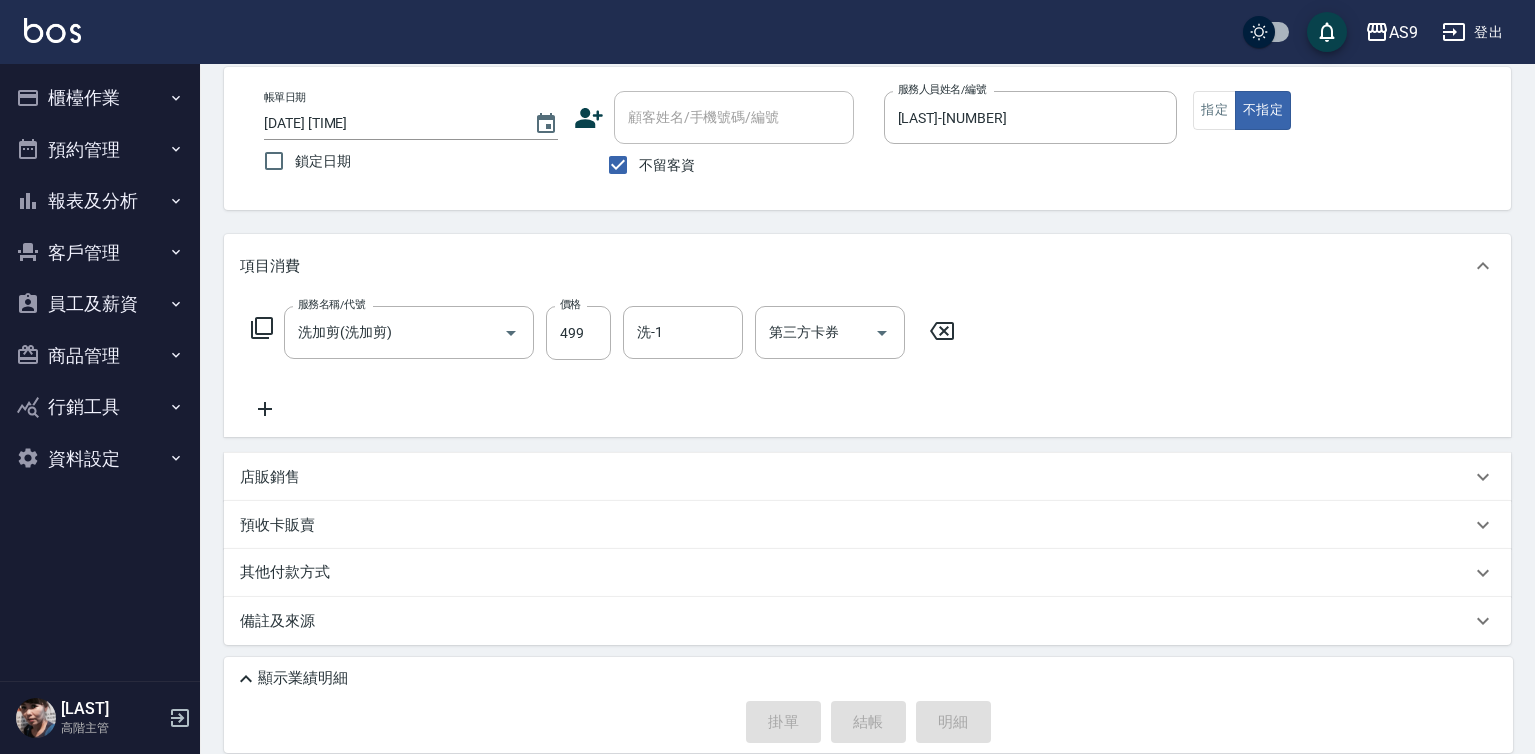 type 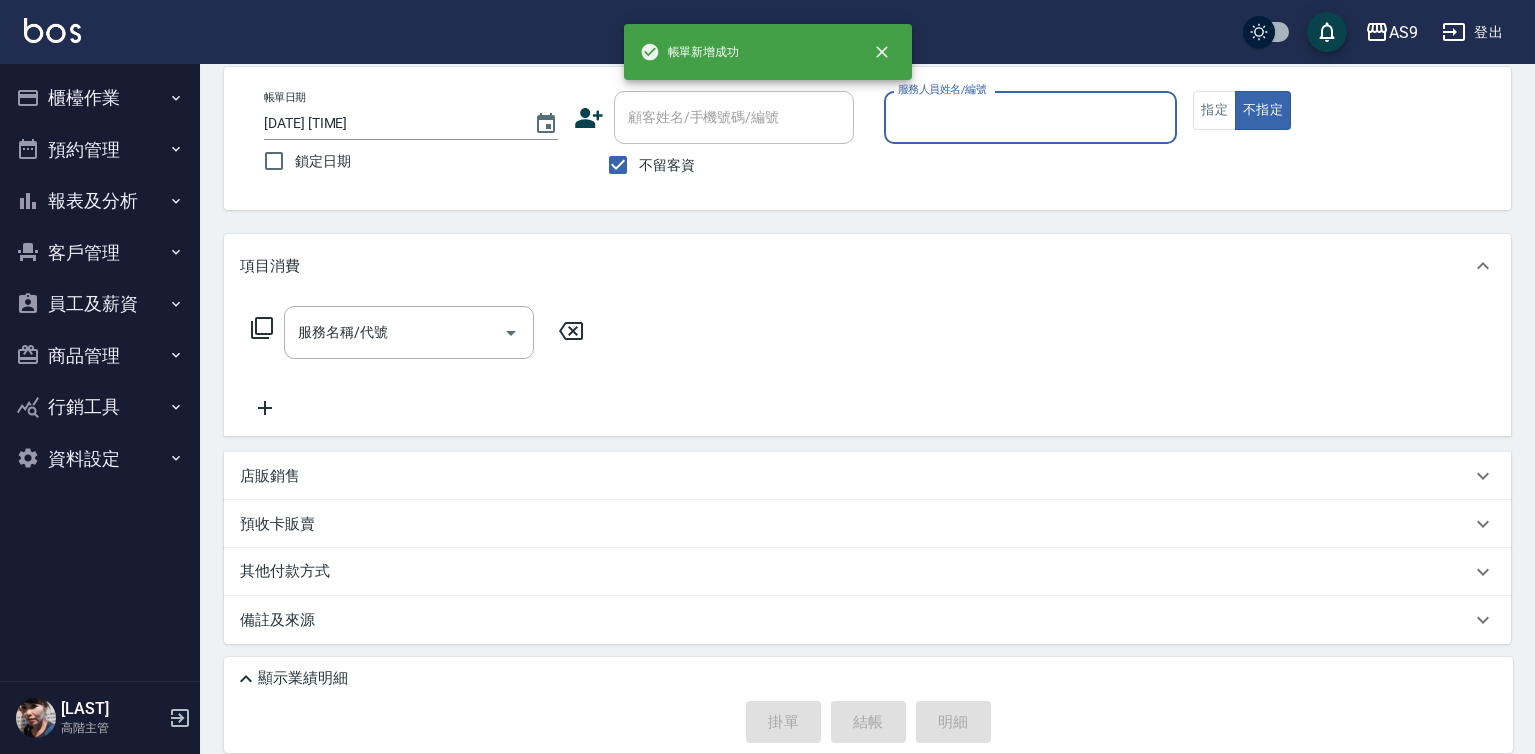 click on "服務人員姓名/編號" at bounding box center [1031, 117] 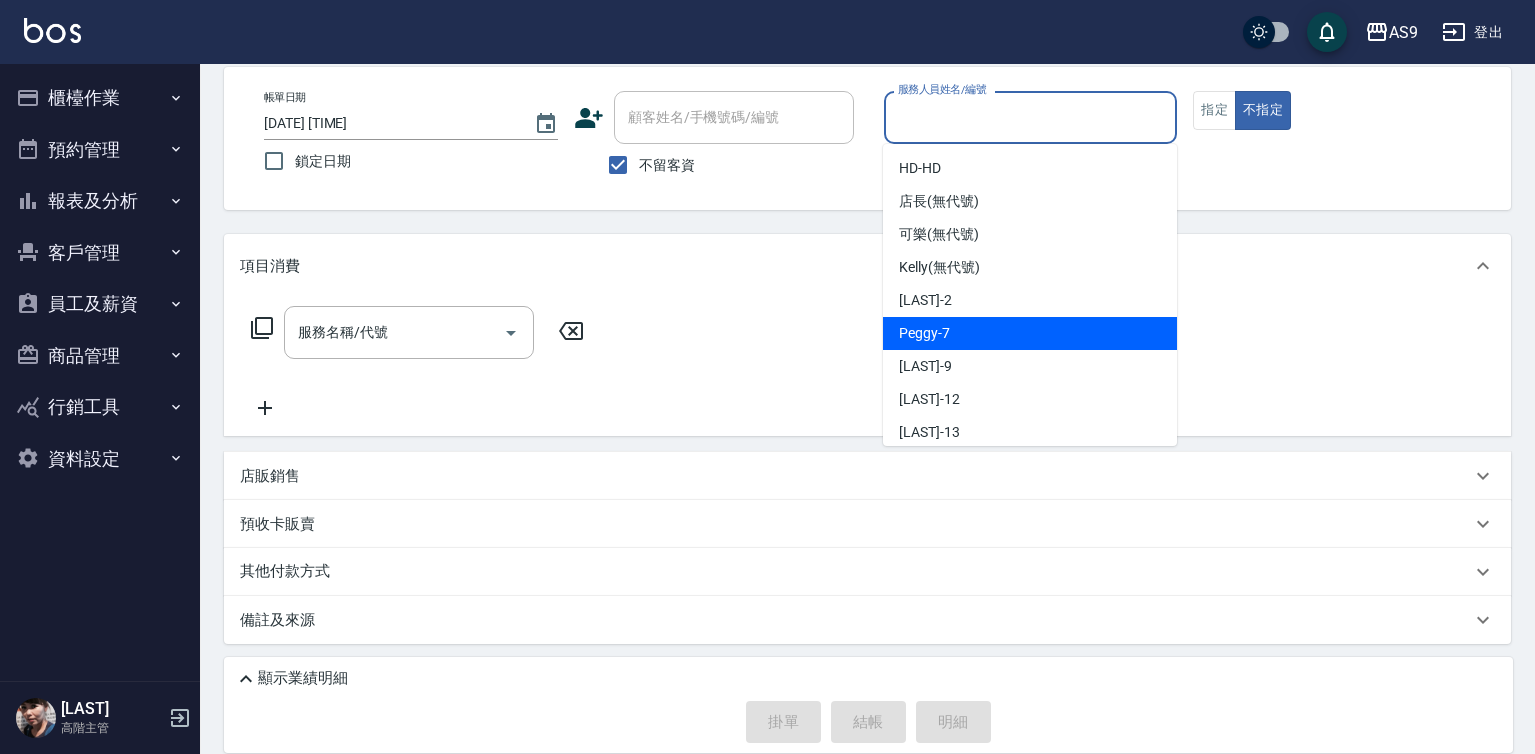 drag, startPoint x: 950, startPoint y: 329, endPoint x: 720, endPoint y: 357, distance: 231.69807 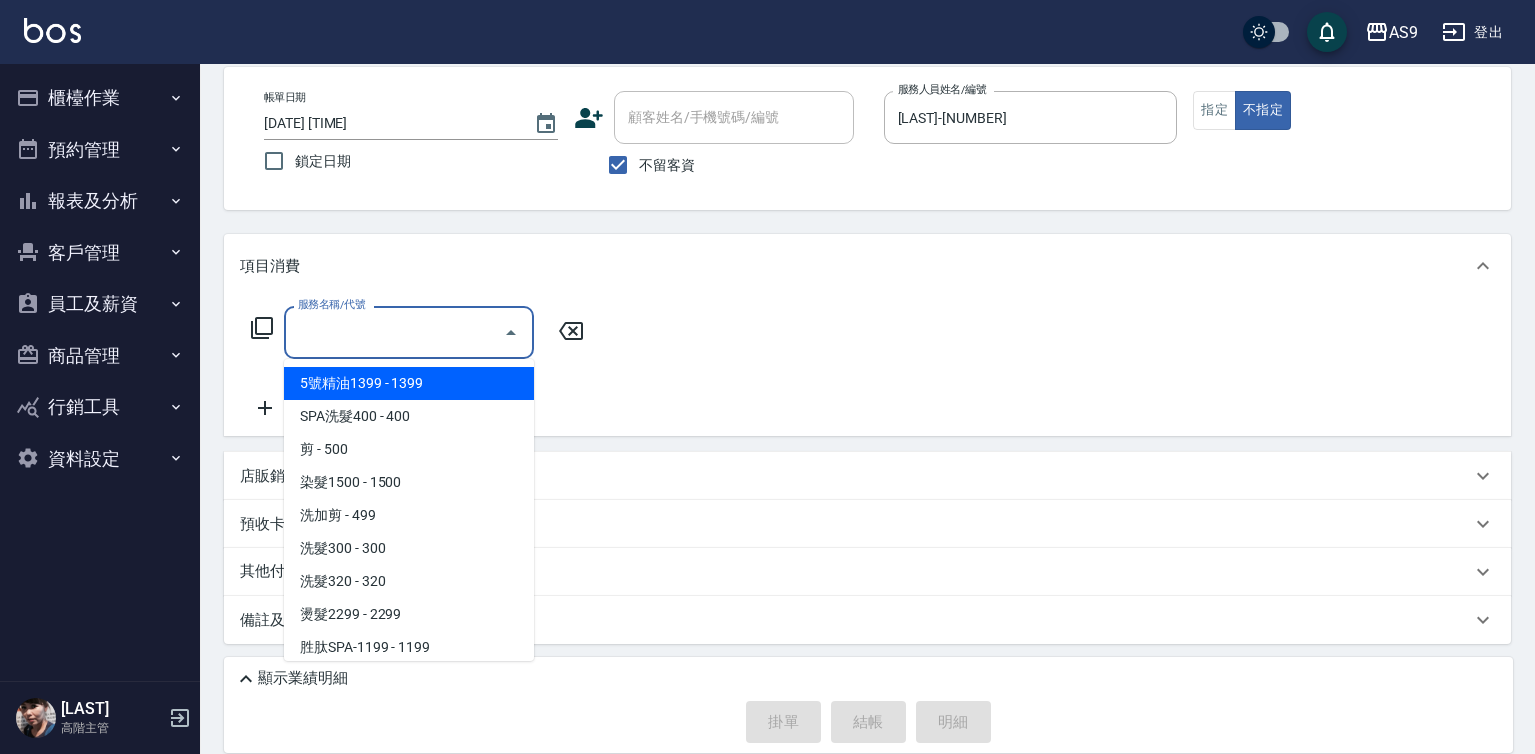 click on "服務名稱/代號" at bounding box center [394, 332] 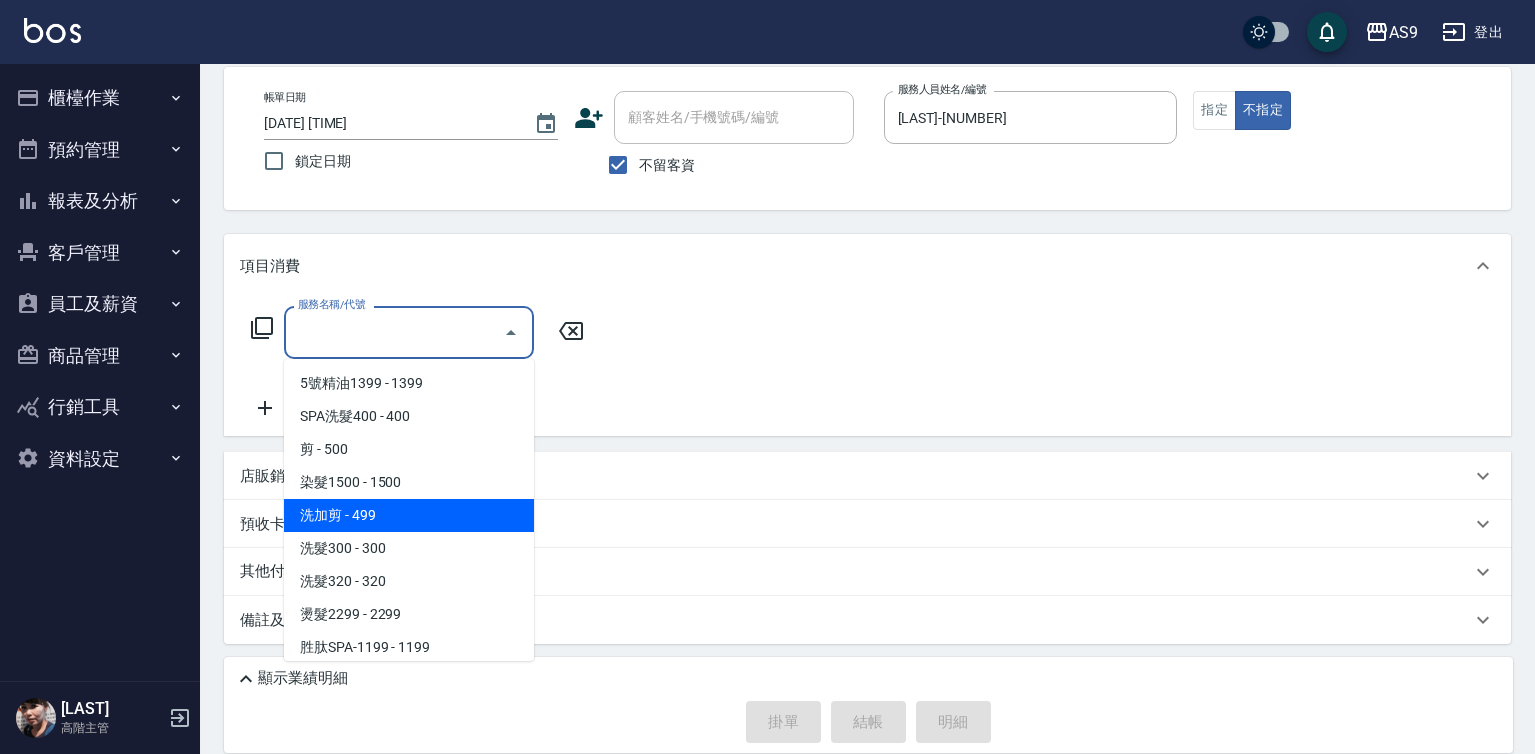 click on "洗加剪 - 499" at bounding box center [409, 515] 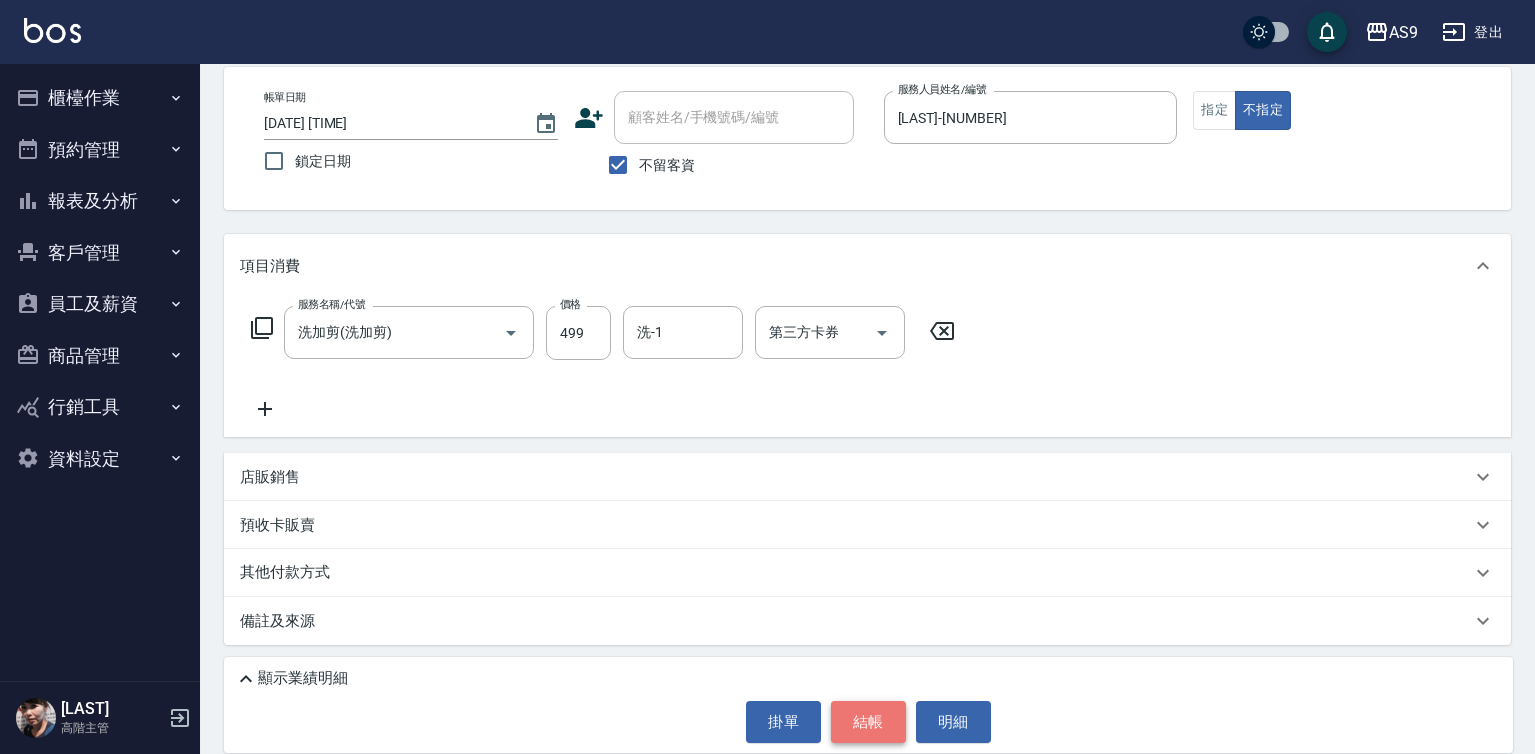 click on "結帳" at bounding box center (868, 722) 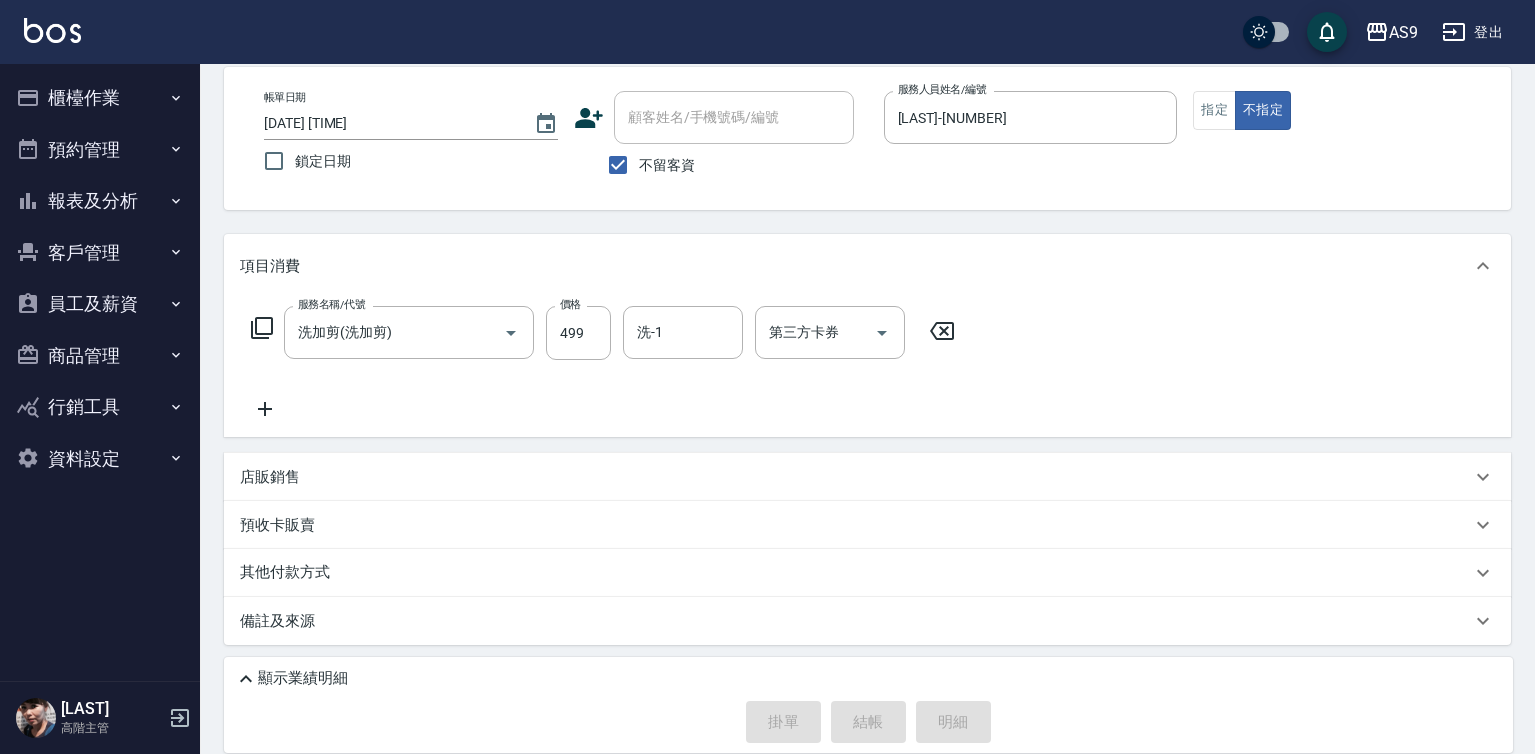 type 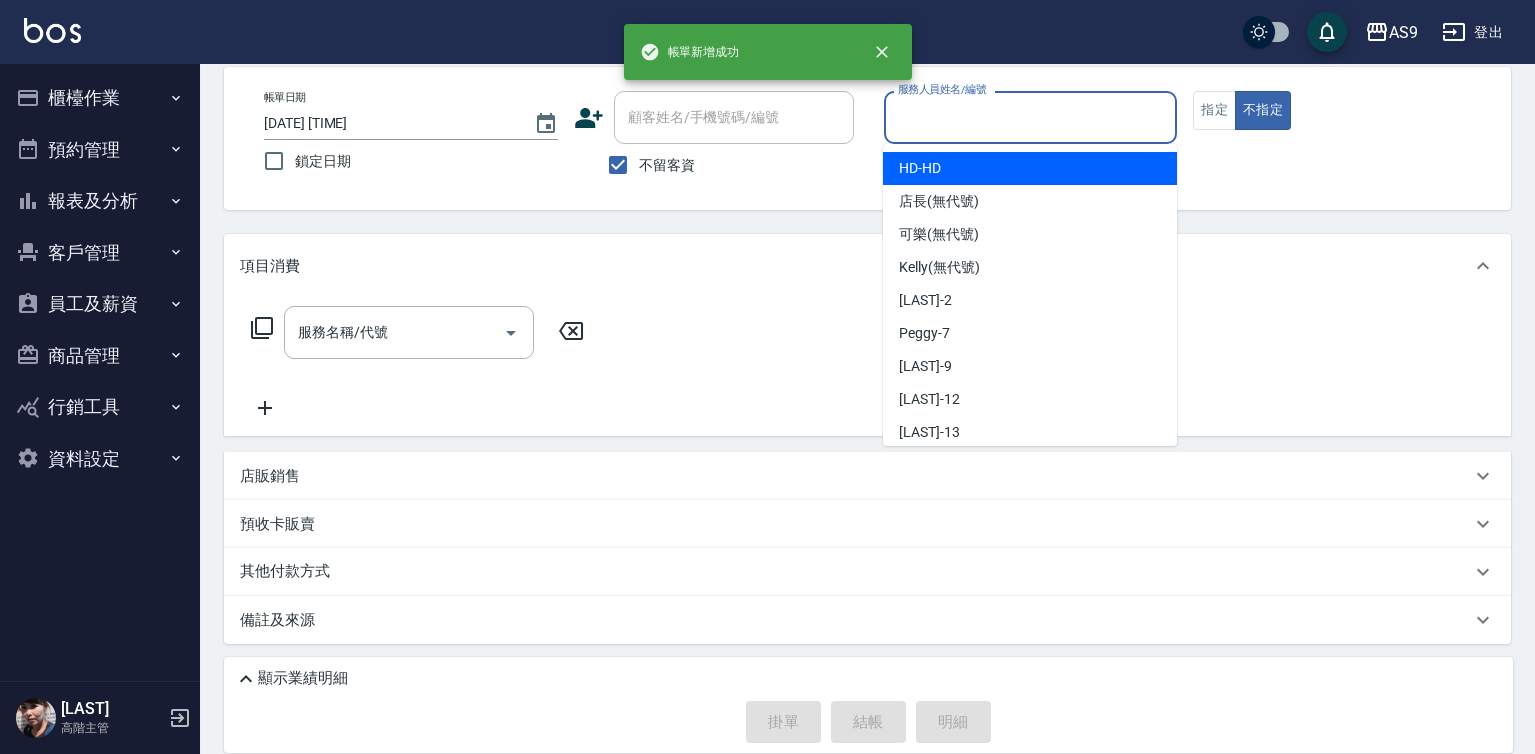 click on "服務人員姓名/編號" at bounding box center [1031, 117] 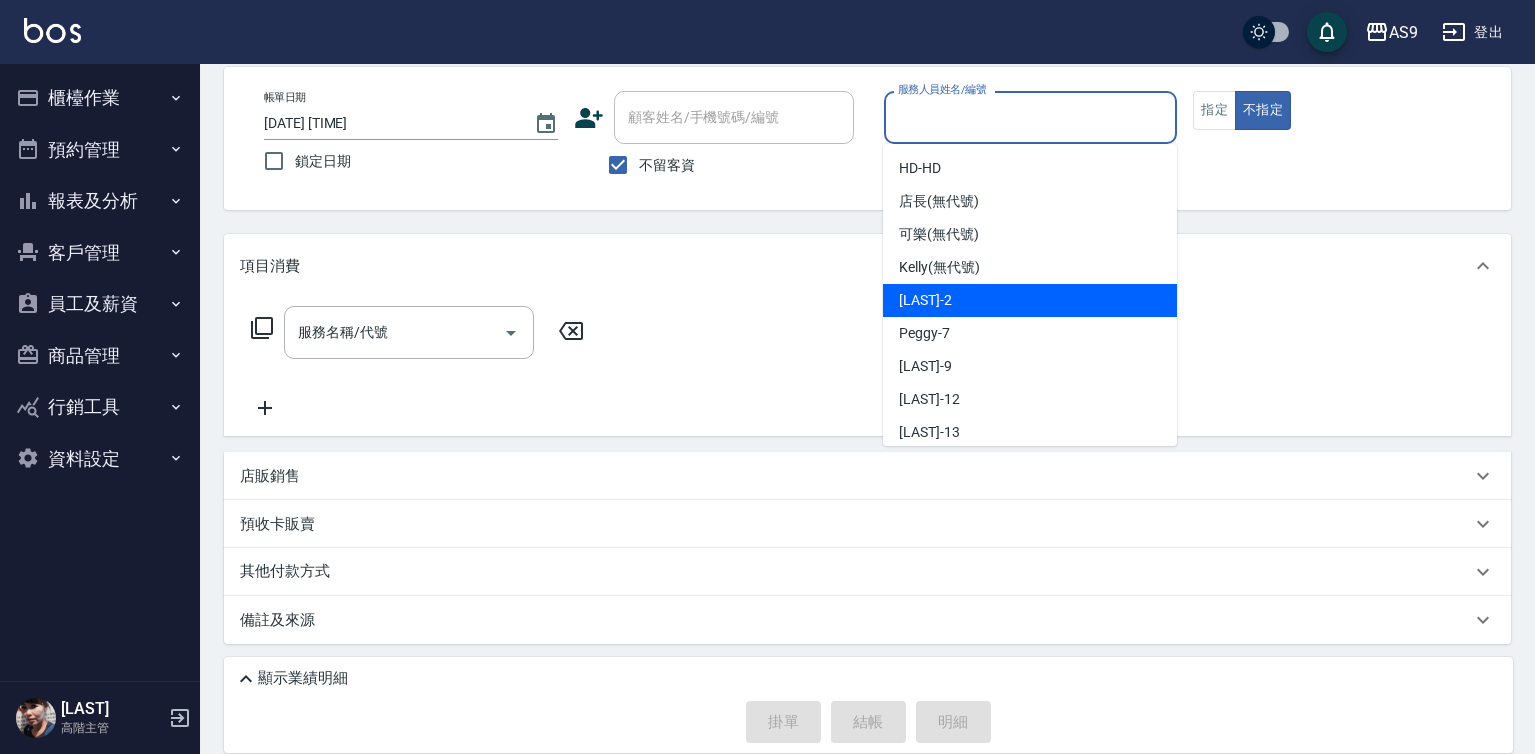 click on "[LAST][LAST] -[NUMBER]" at bounding box center (925, 300) 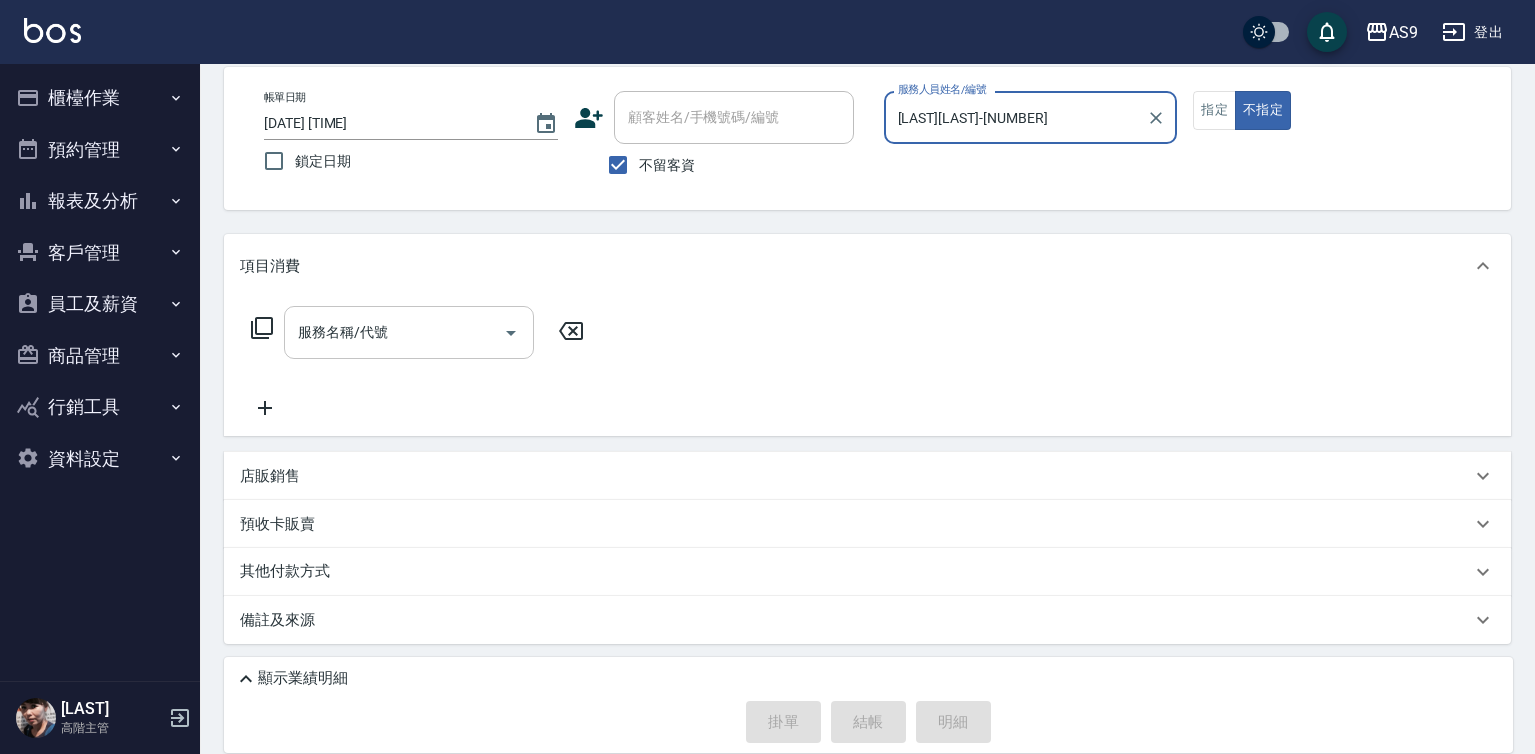 click on "服務名稱/代號" at bounding box center (394, 332) 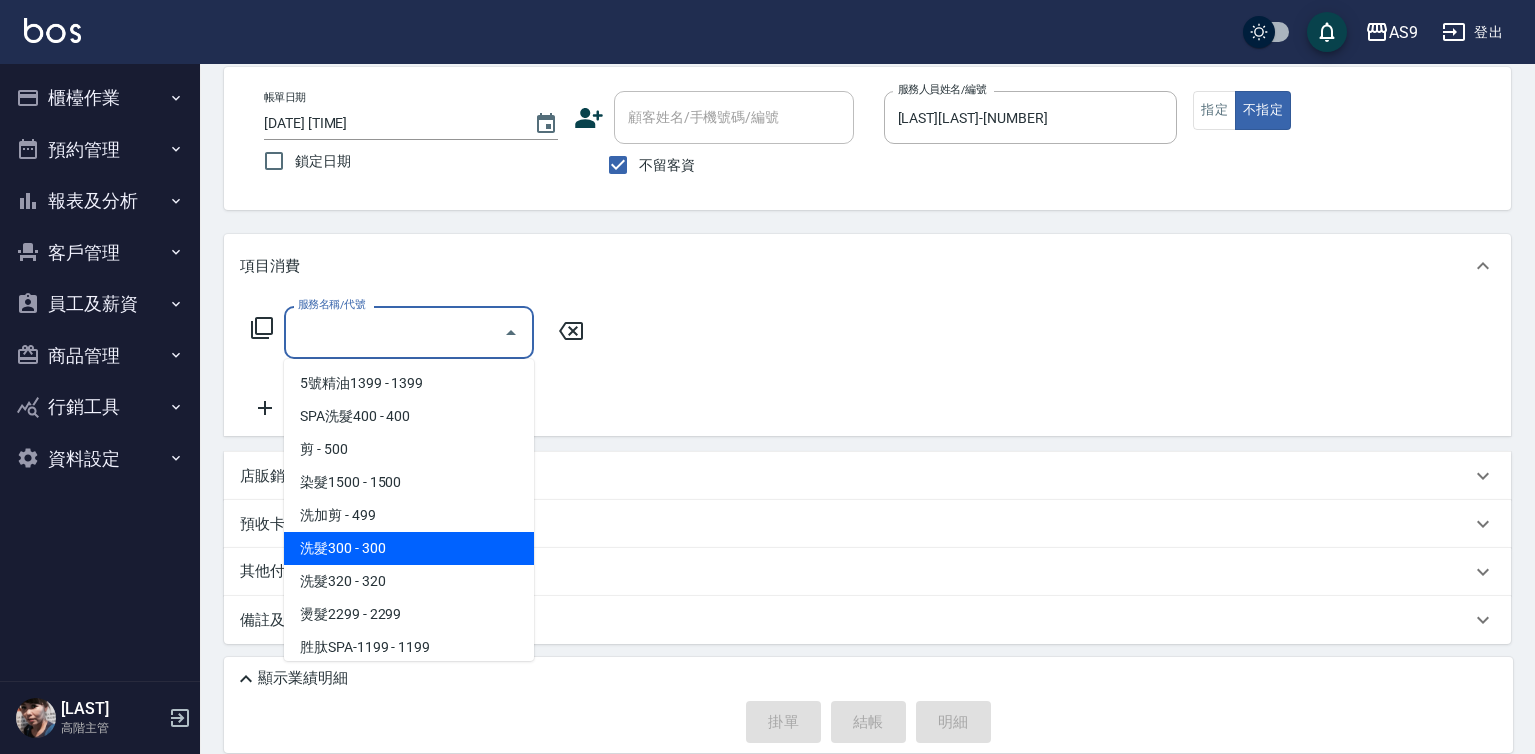 click on "洗髮300 - 300" at bounding box center [409, 548] 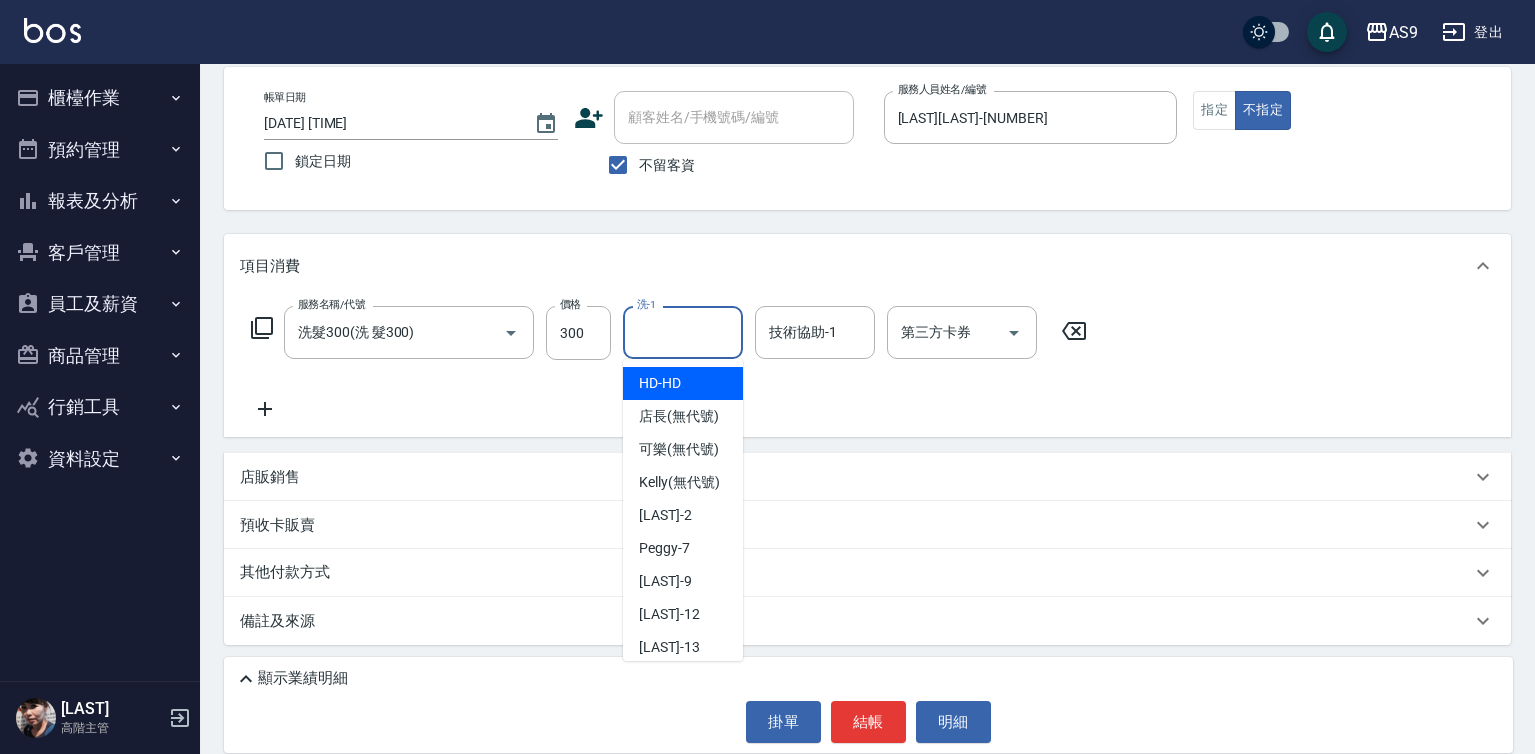 click on "洗-1" at bounding box center [683, 332] 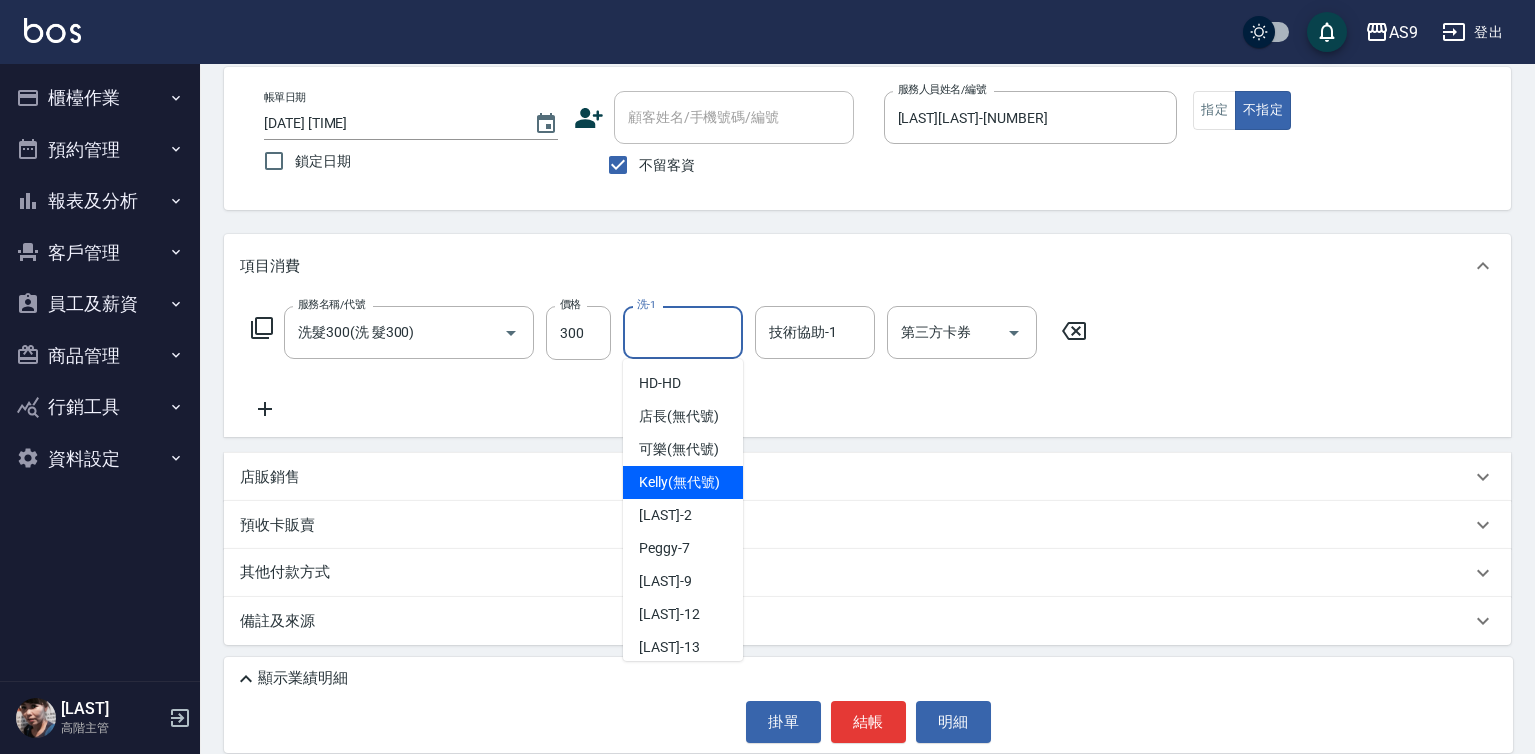 scroll, scrollTop: 128, scrollLeft: 0, axis: vertical 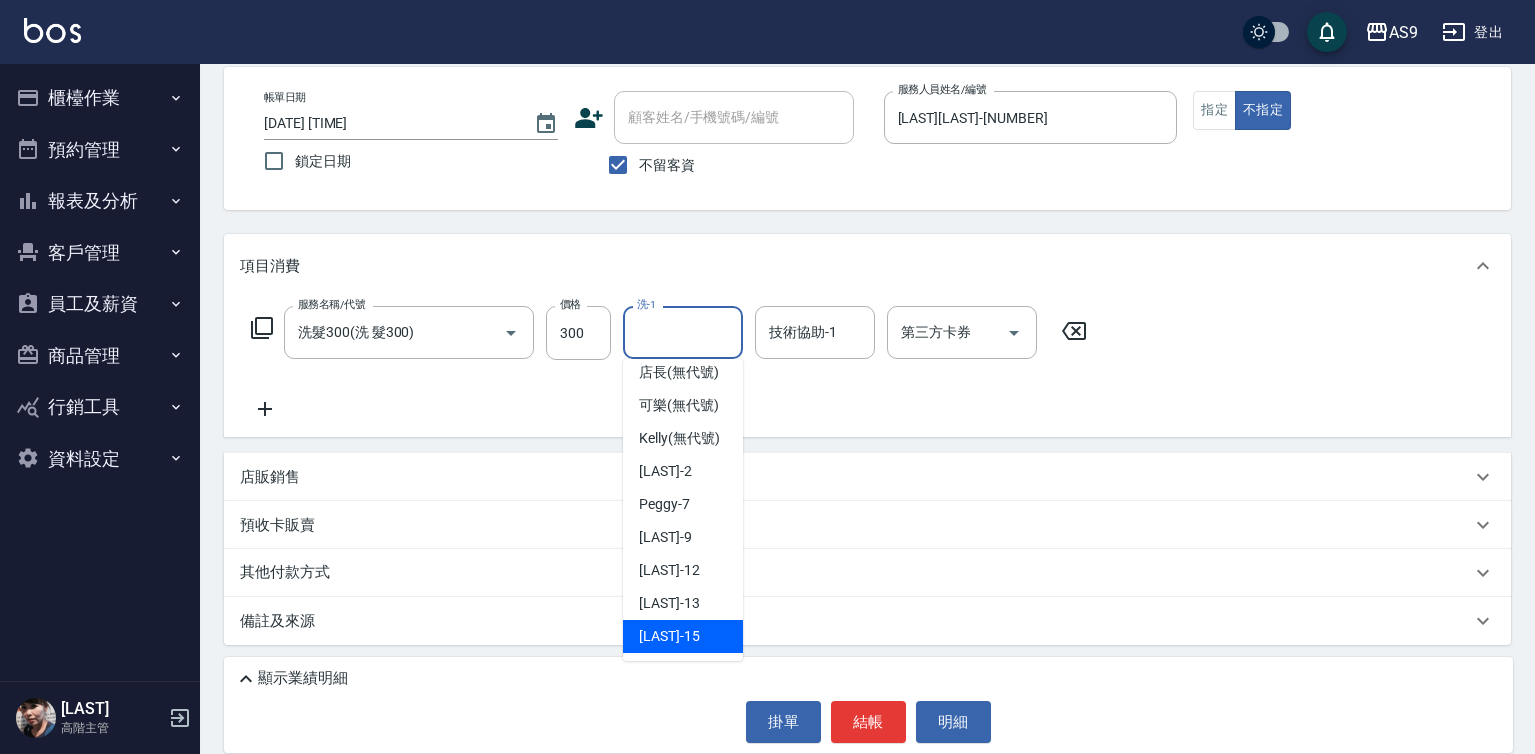 click on "[LAST] -[NUMBER]" at bounding box center (669, 636) 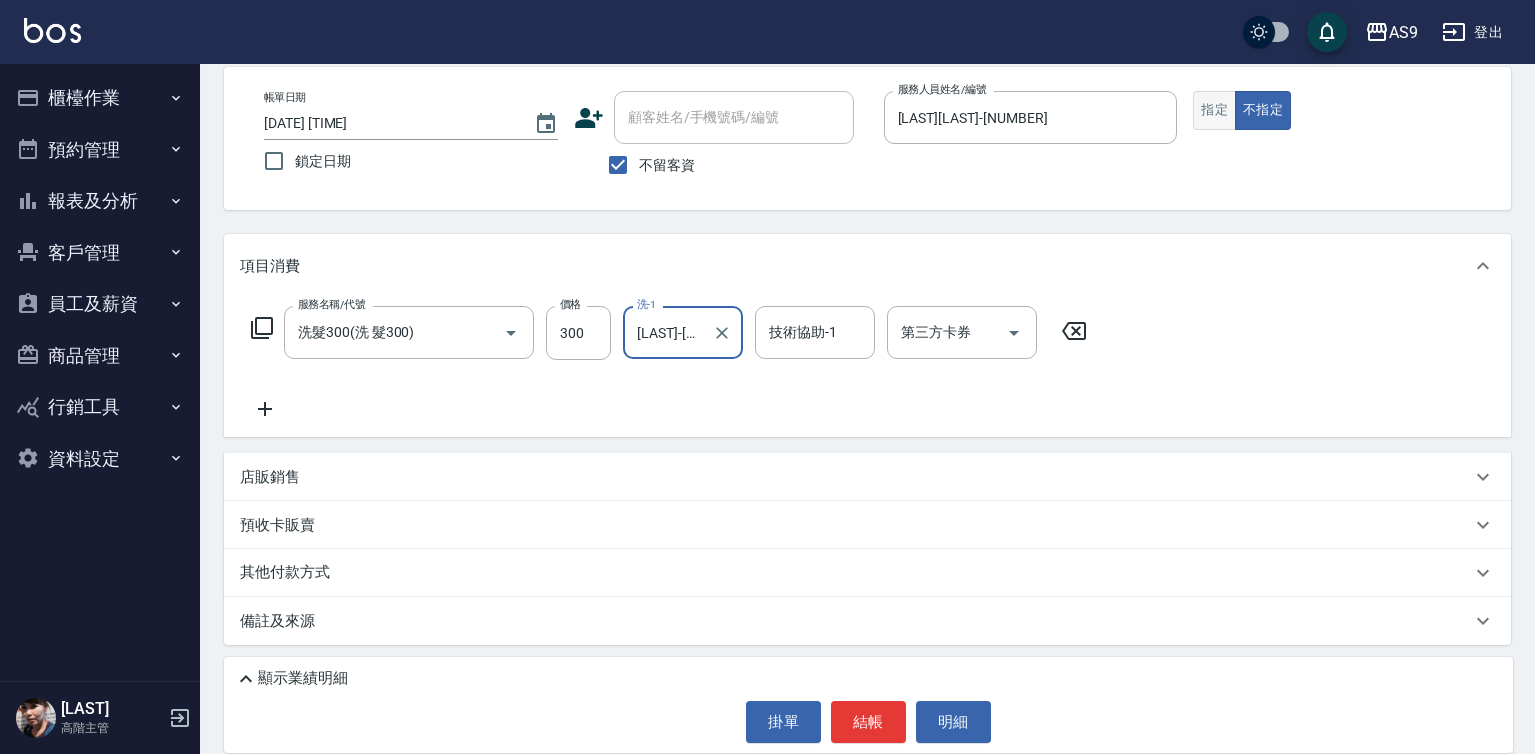 click on "指定" at bounding box center (1214, 110) 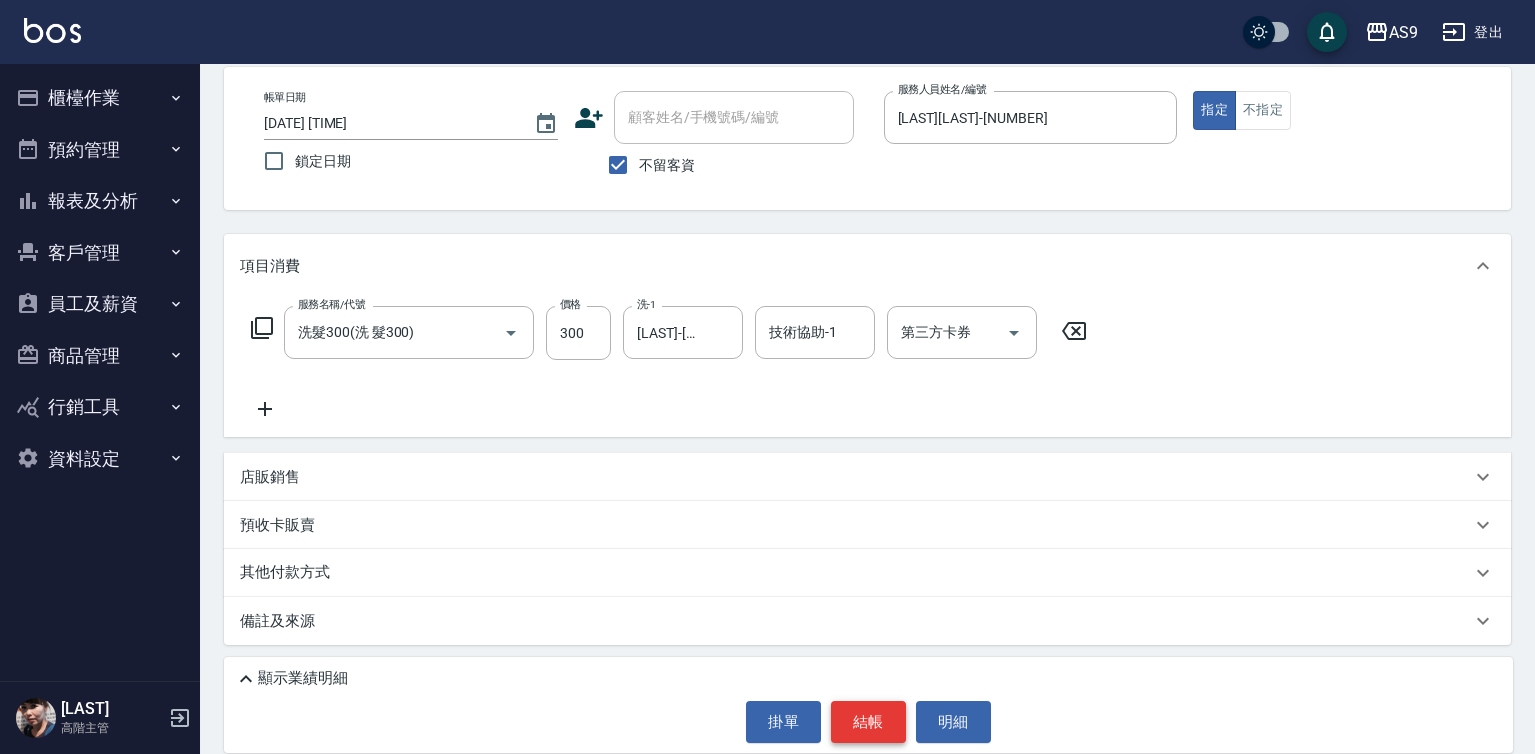 click on "結帳" at bounding box center [868, 722] 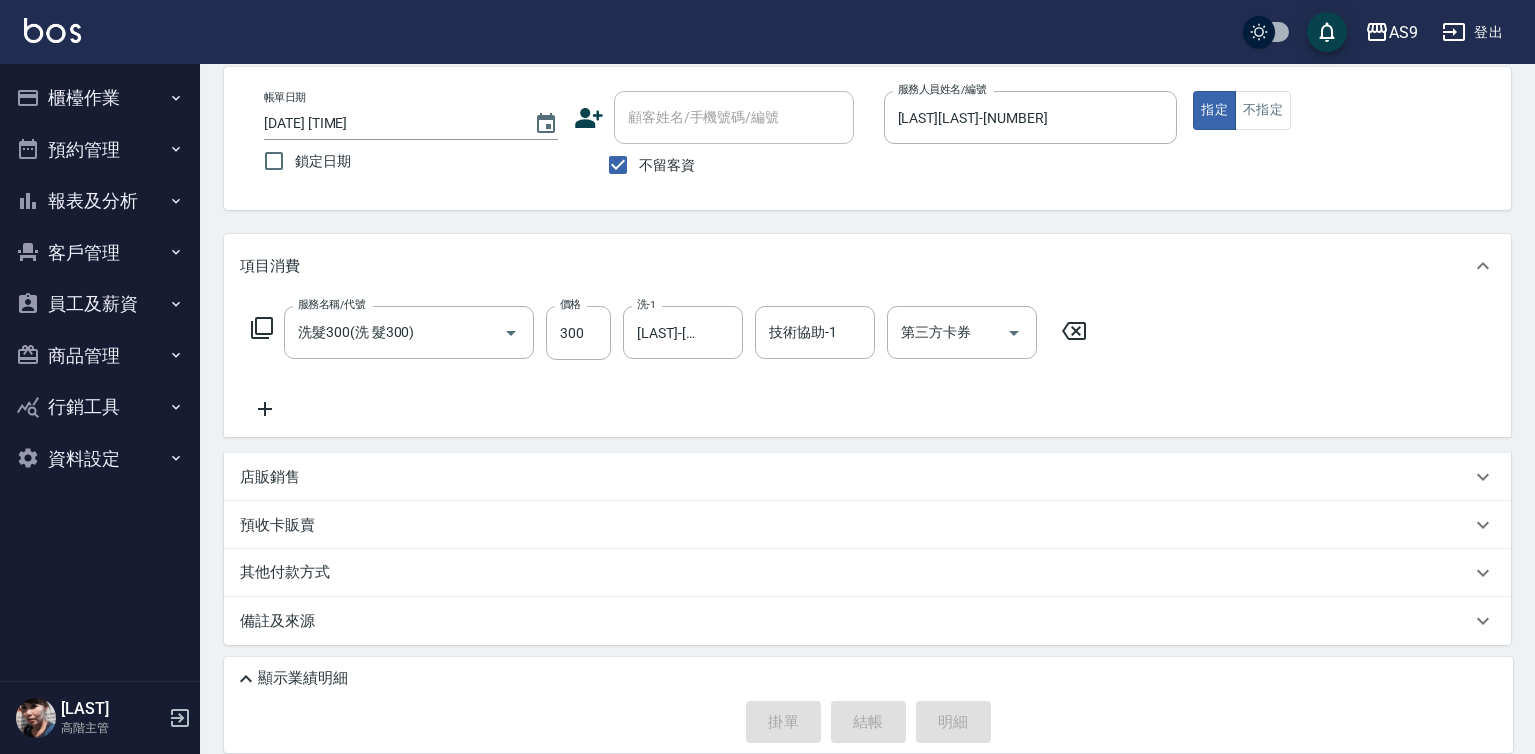 type 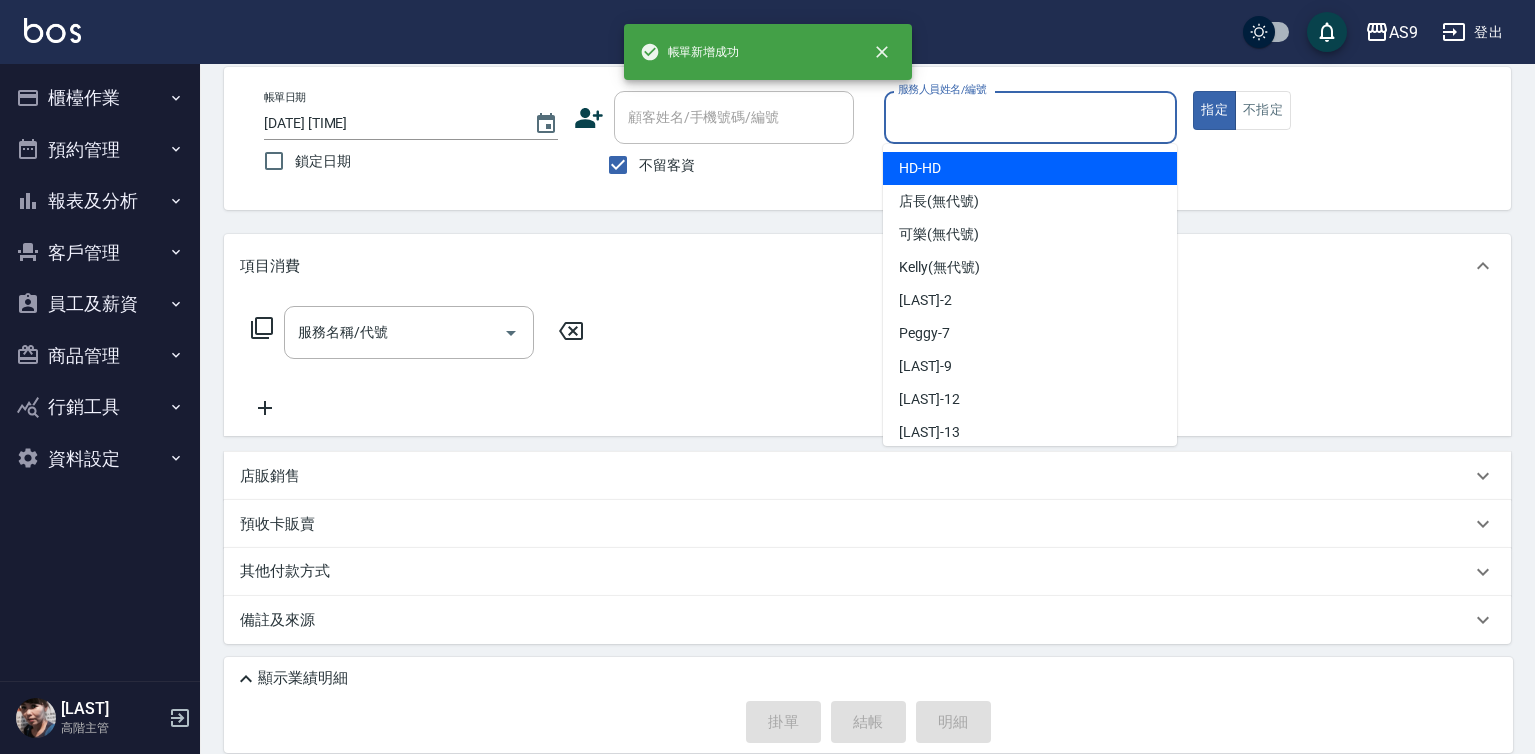 drag, startPoint x: 970, startPoint y: 123, endPoint x: 961, endPoint y: 263, distance: 140.28899 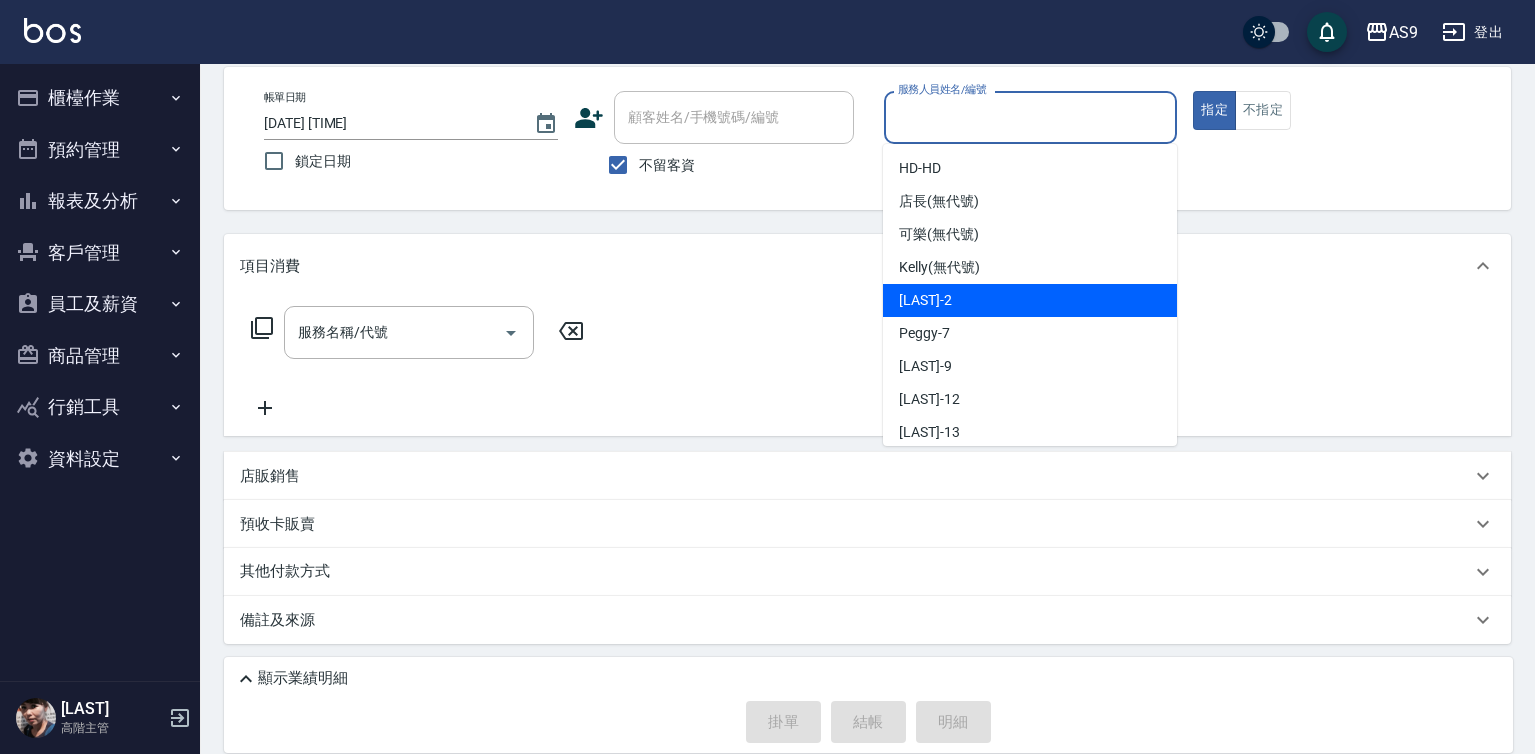 click on "[LAST][LAST] -[NUMBER]" at bounding box center (1030, 300) 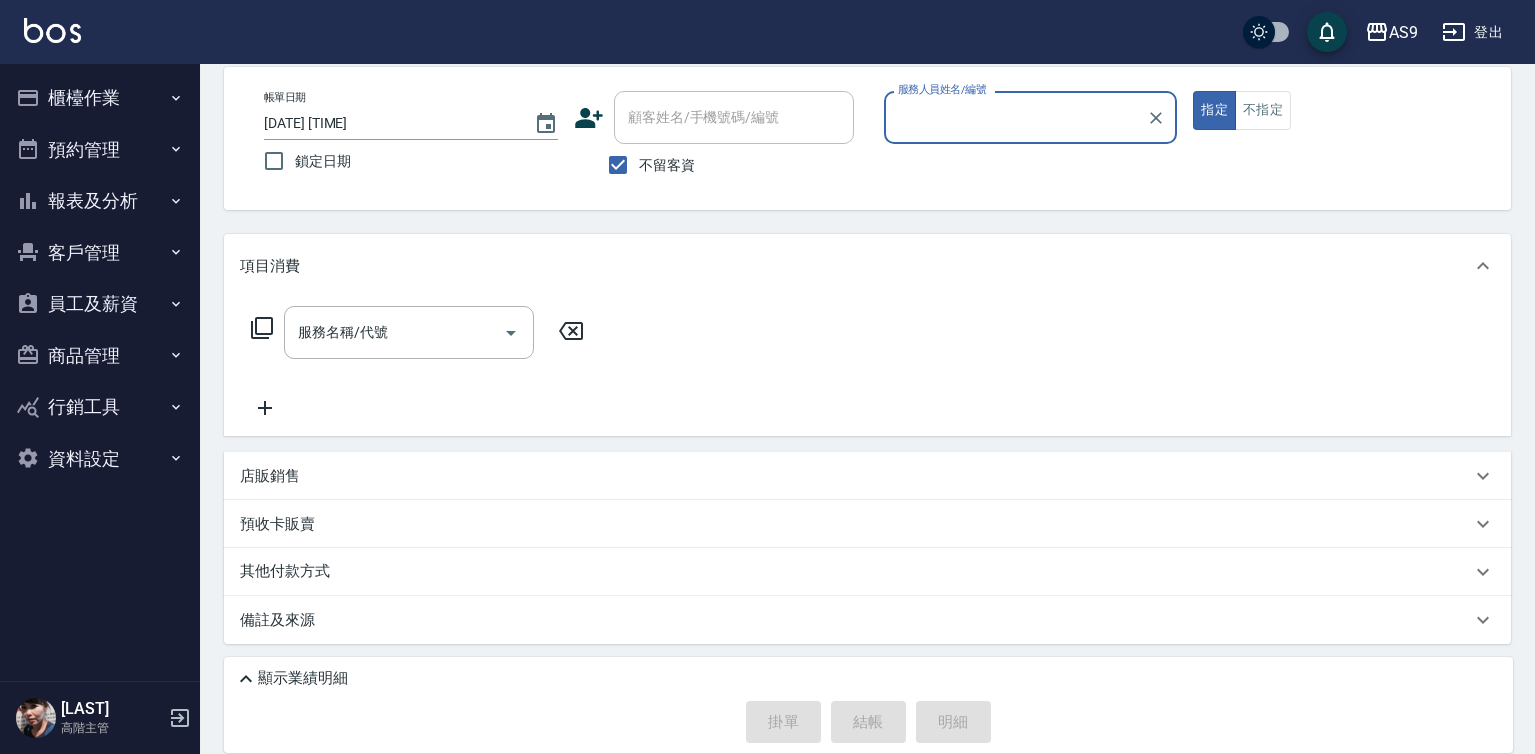type on "[LAST][LAST]-[NUMBER]" 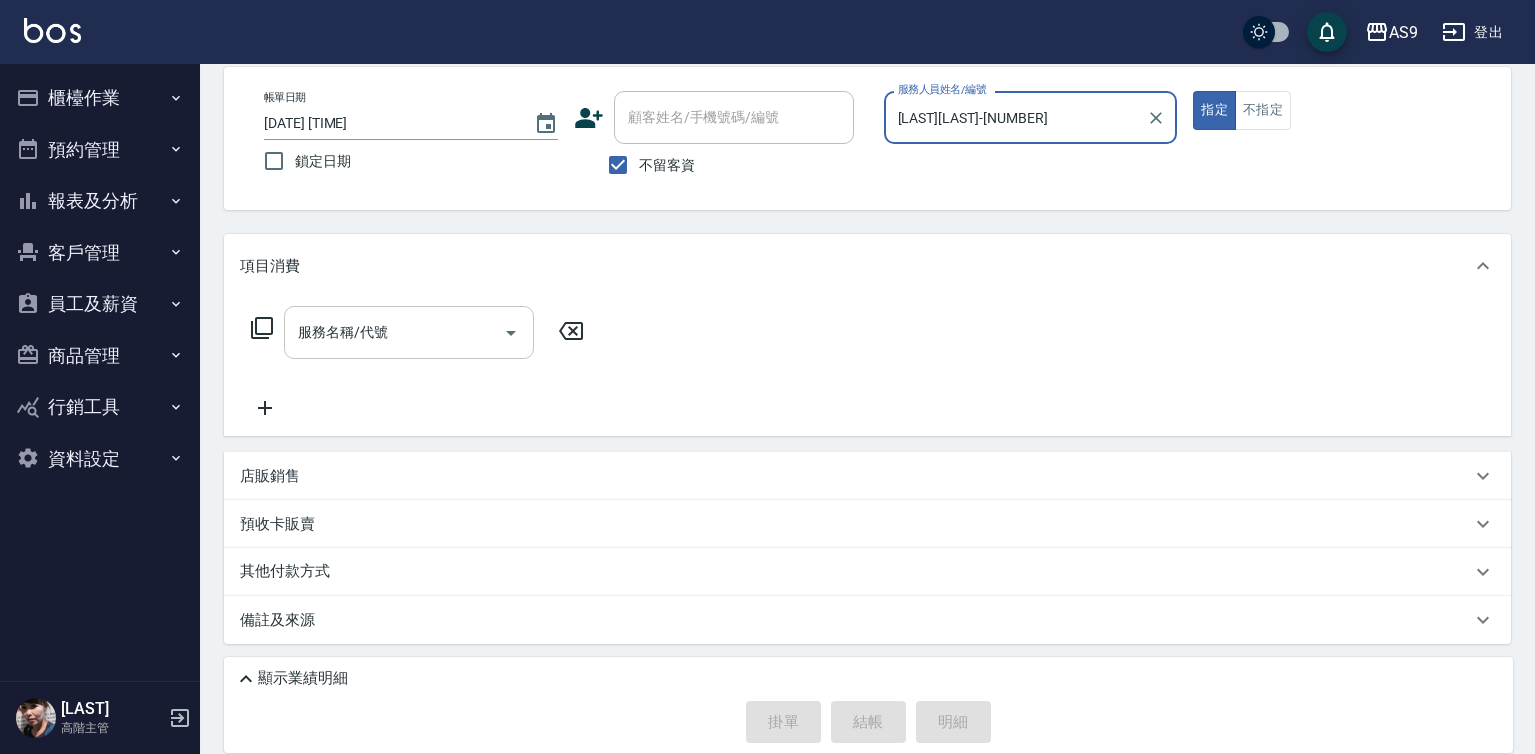 click on "服務名稱/代號" at bounding box center (394, 332) 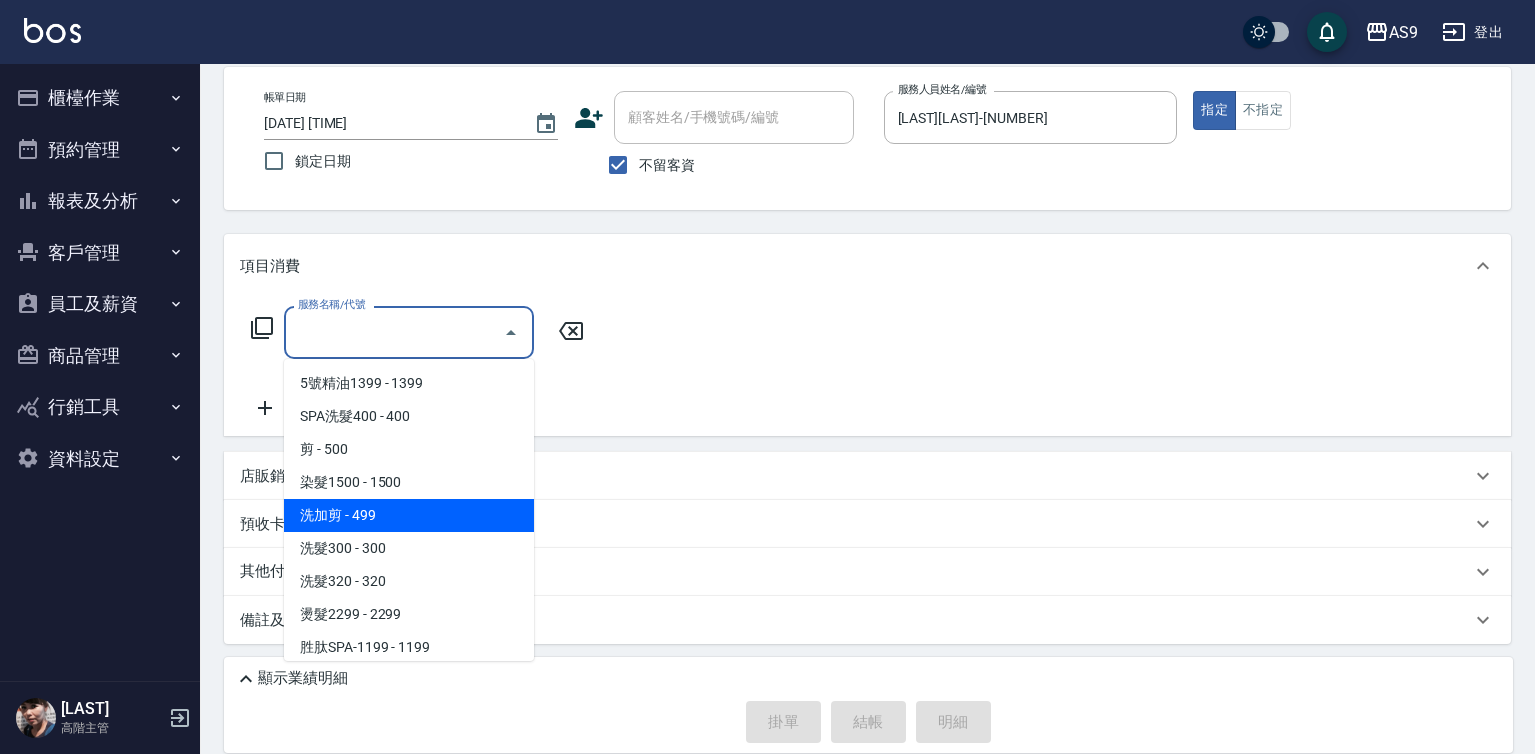 click on "洗加剪 - 499" at bounding box center [409, 515] 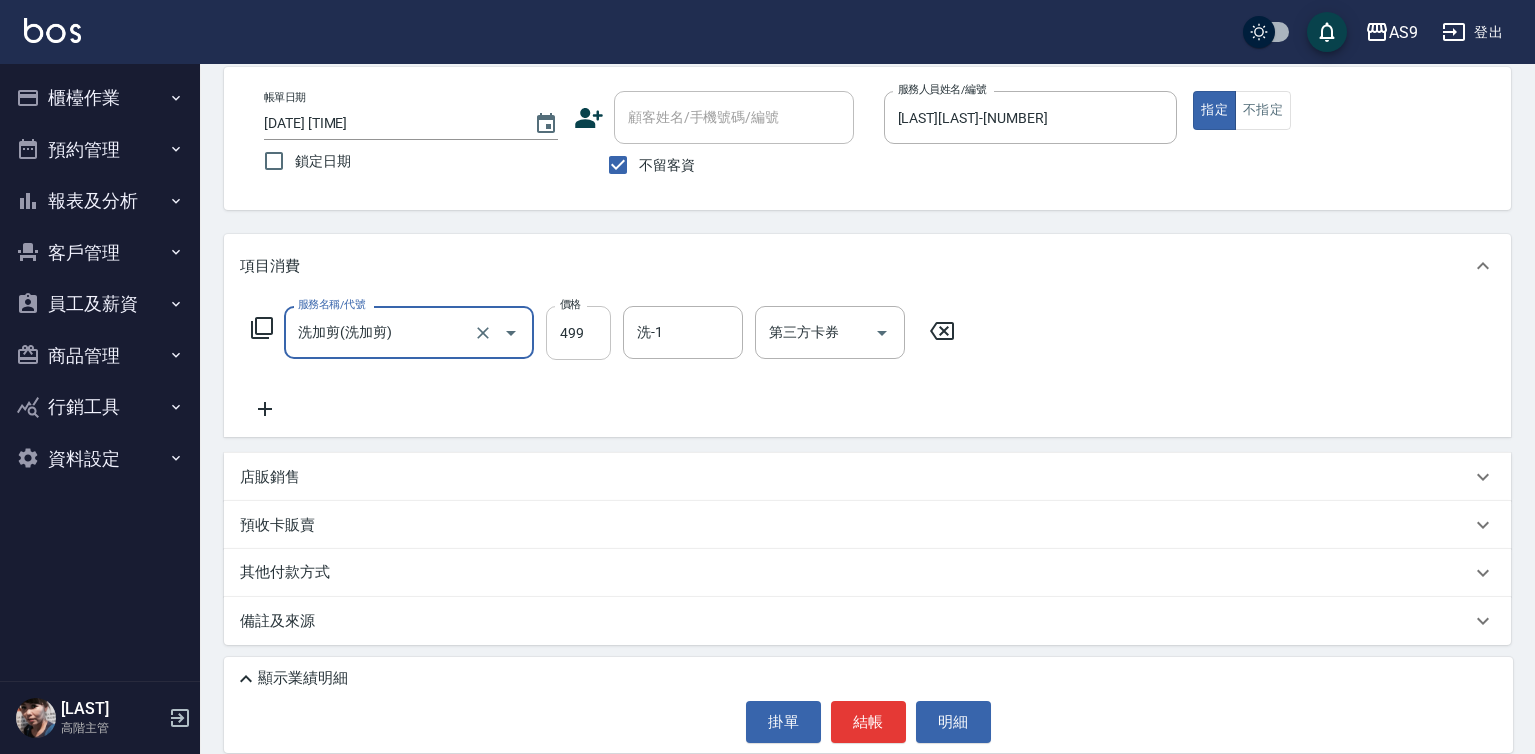 click on "499" at bounding box center (578, 333) 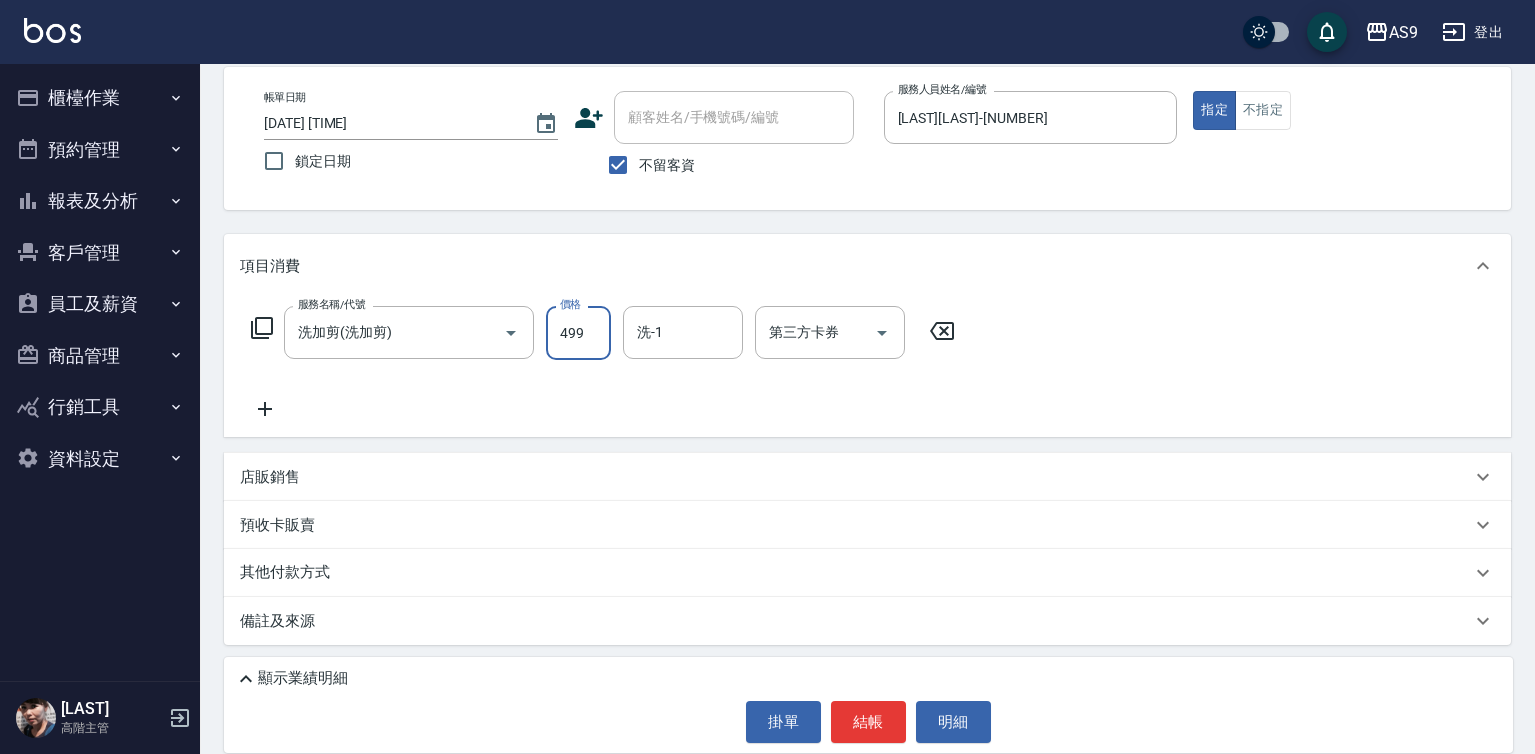 click on "499" at bounding box center (578, 333) 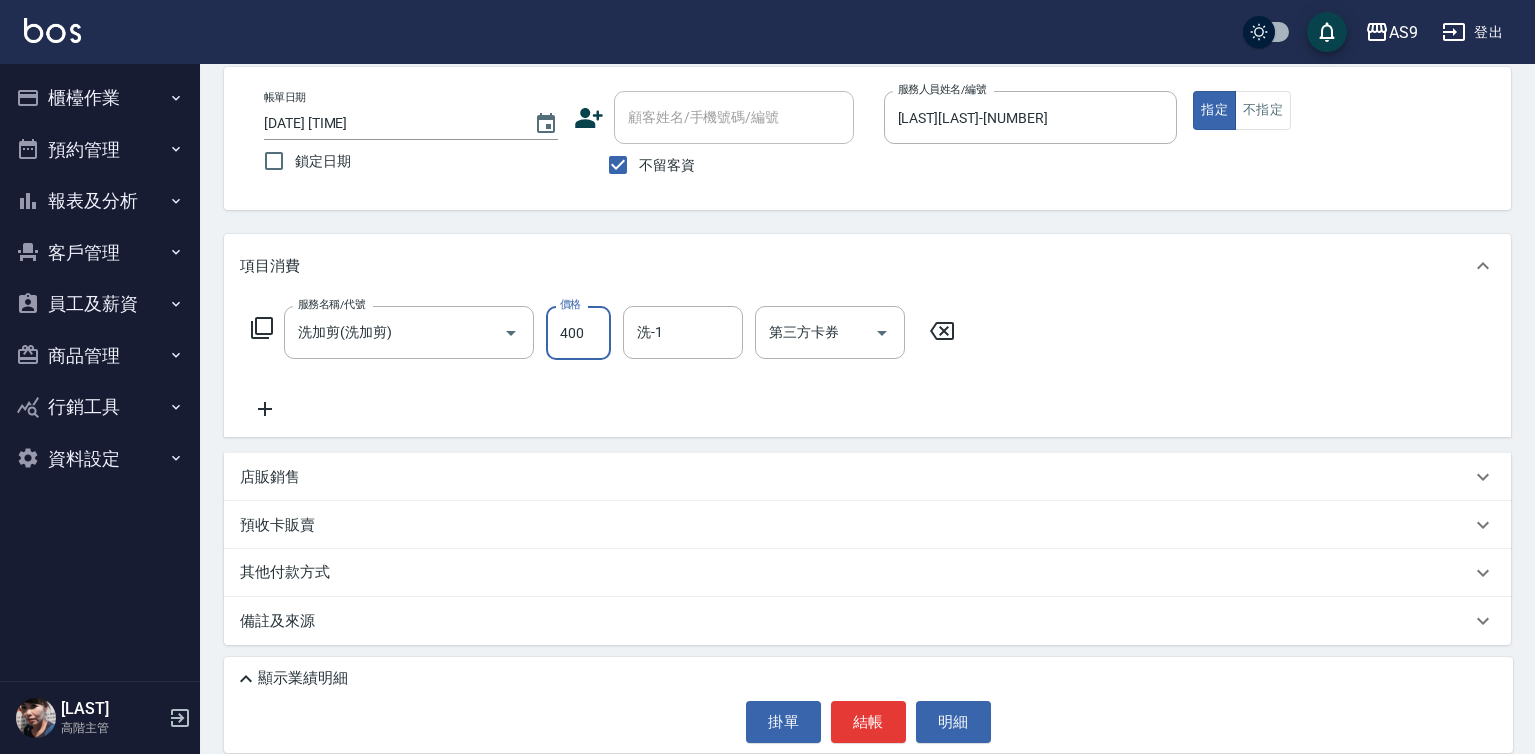 type on "400" 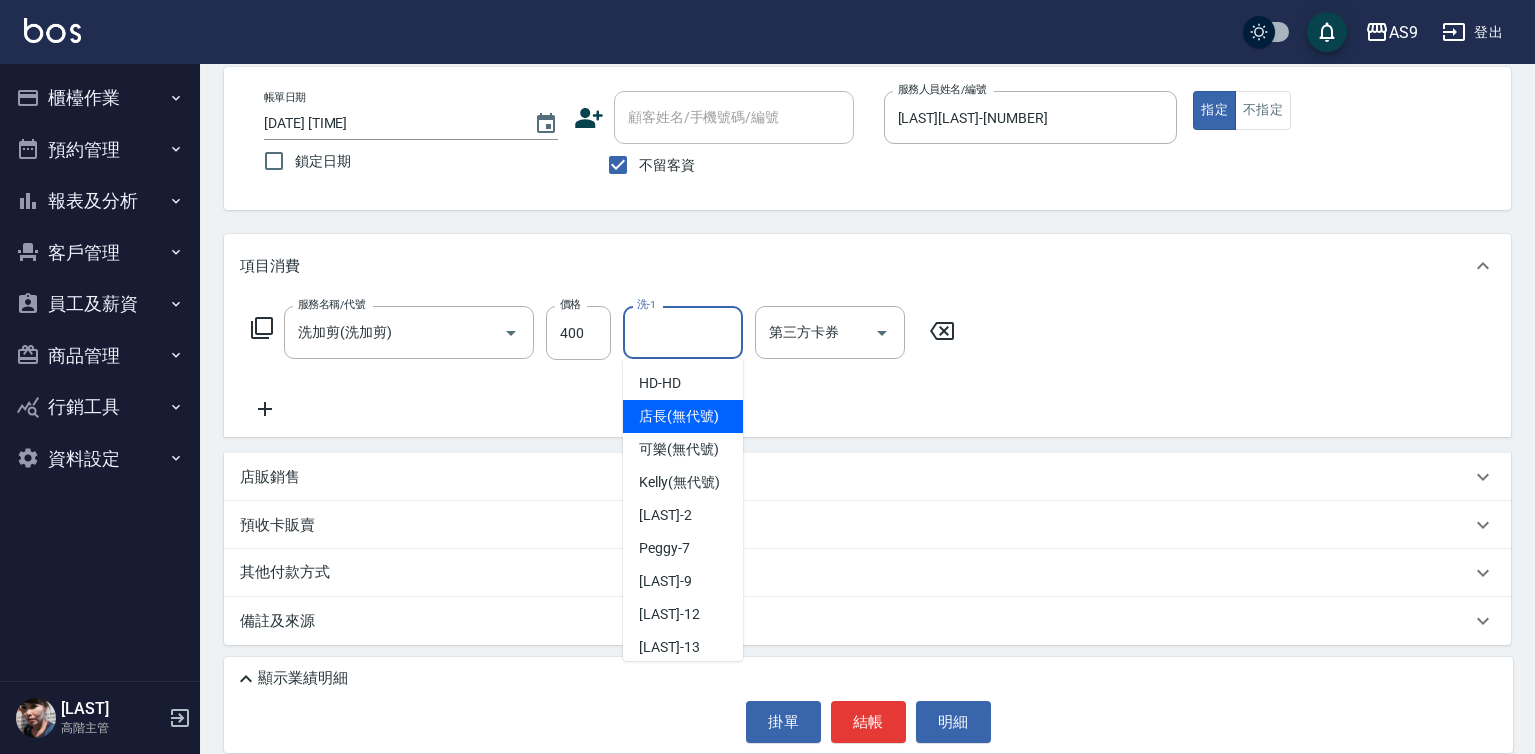 scroll, scrollTop: 95, scrollLeft: 0, axis: vertical 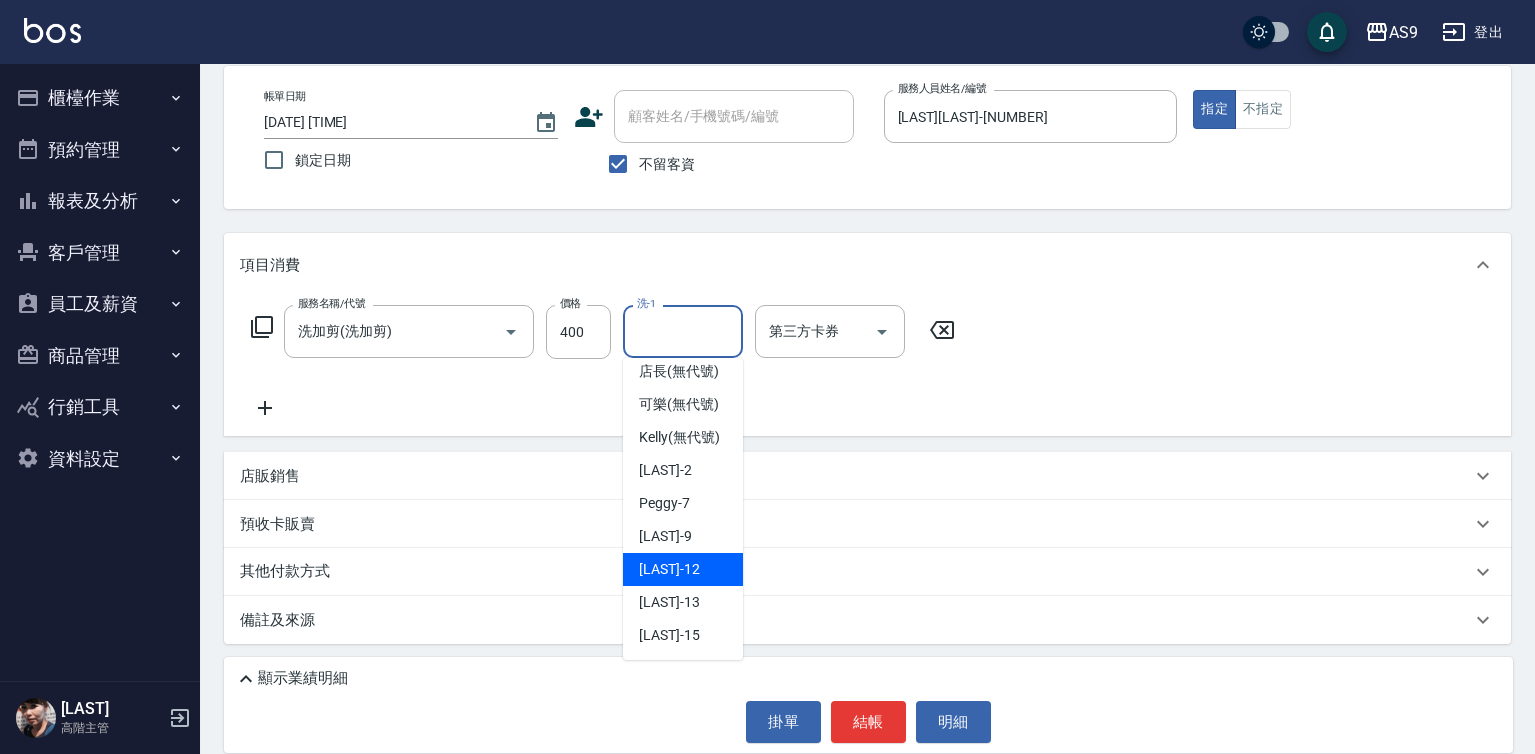 click on "[LAST] -[NUMBER]" at bounding box center (669, 569) 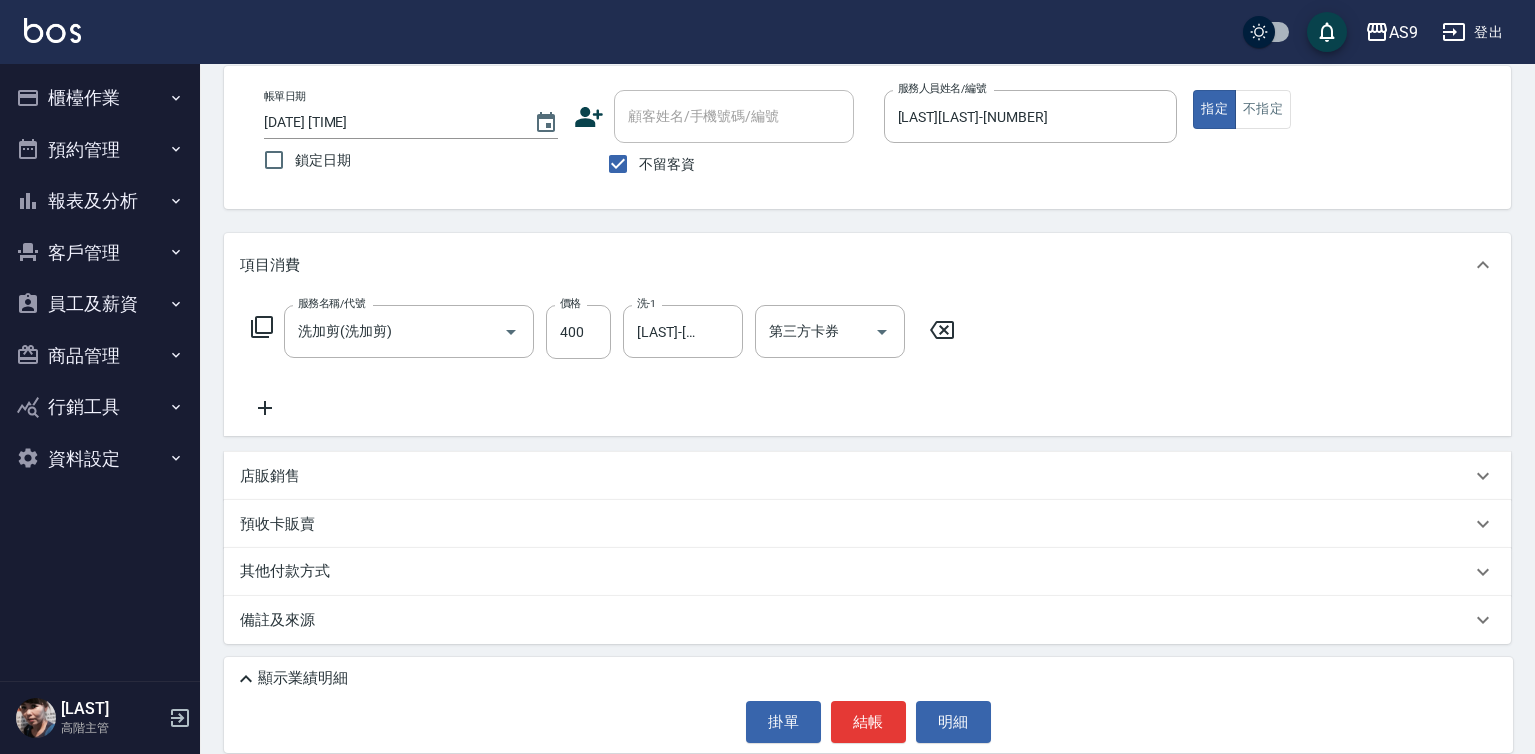 click on "顯示業績明細 掛單 結帳 明細" at bounding box center [868, 705] 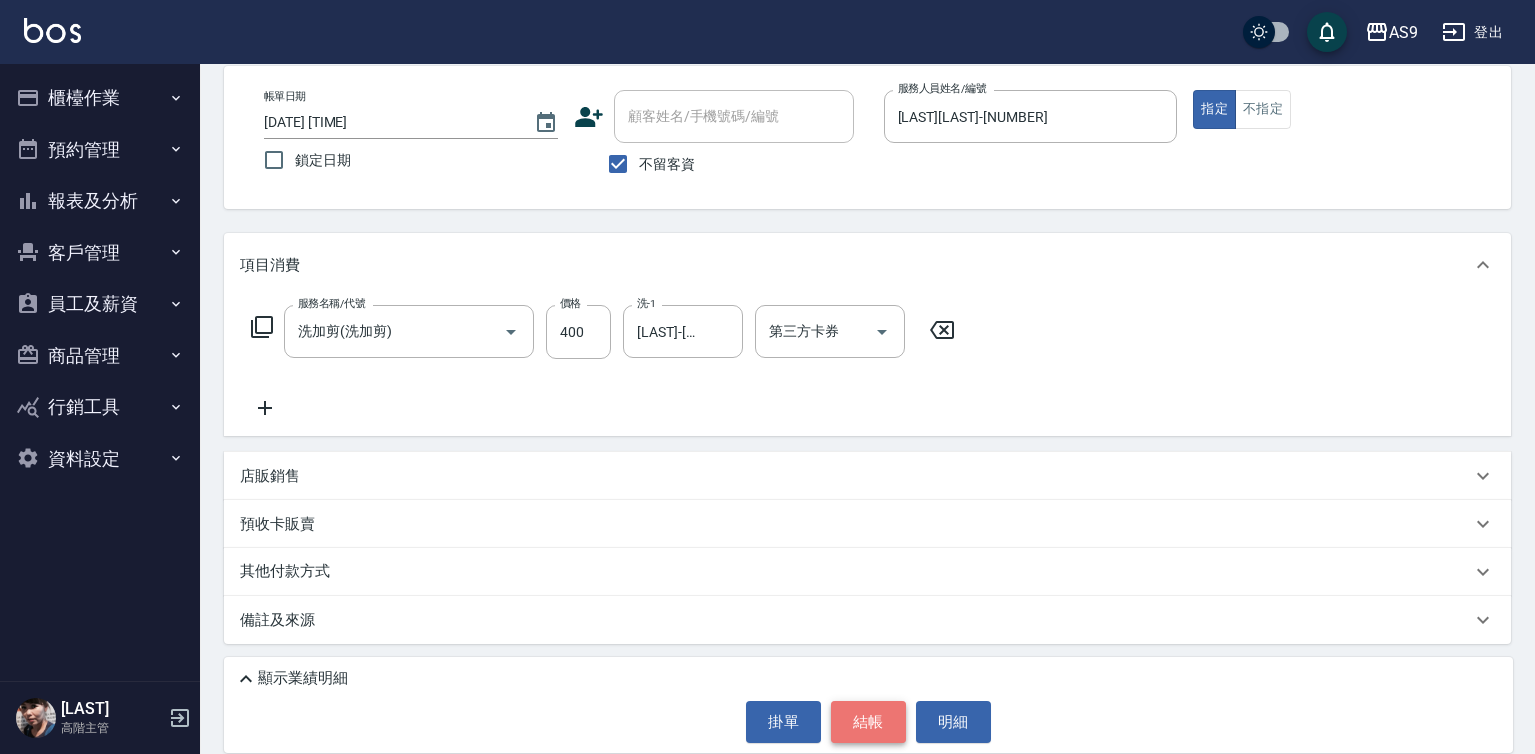 click on "結帳" at bounding box center [868, 722] 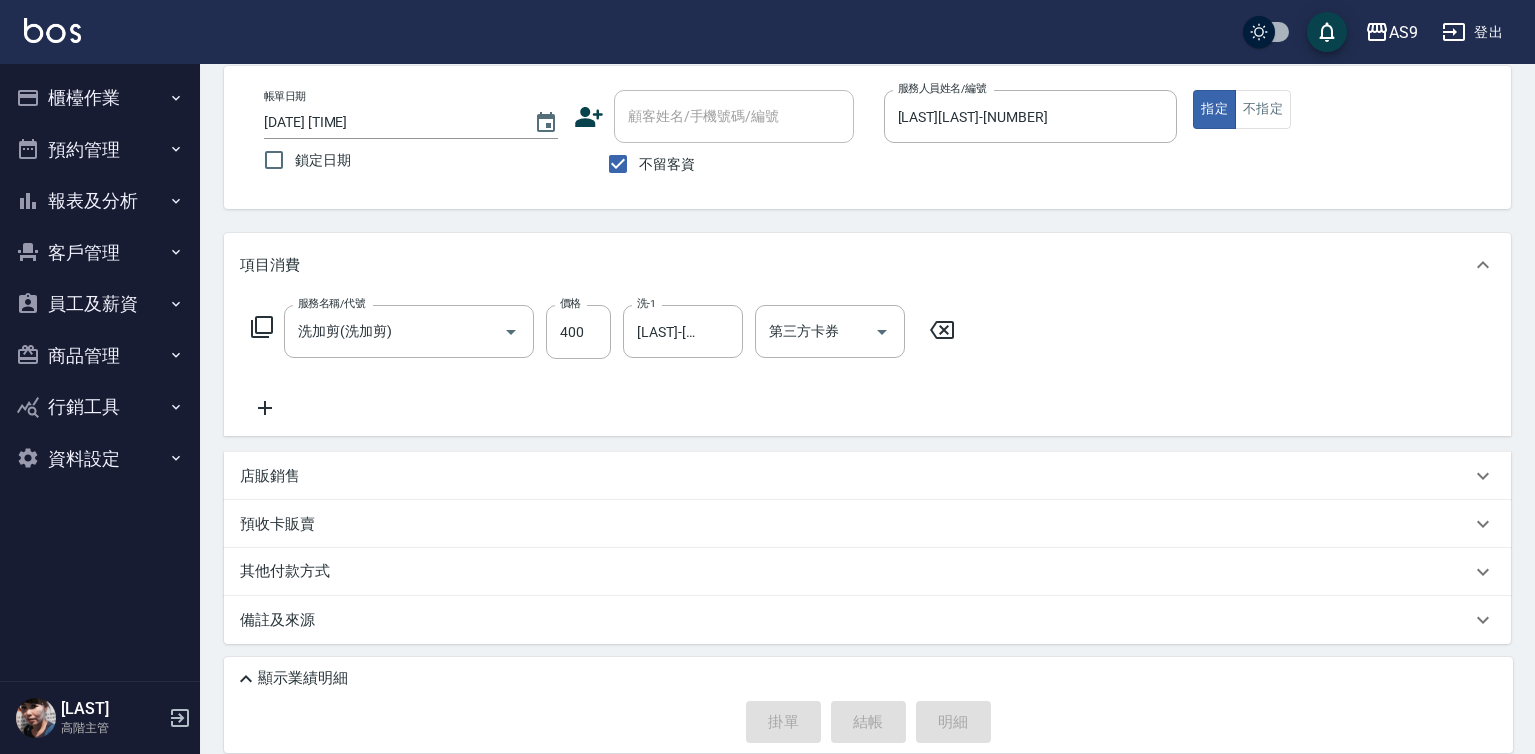 type 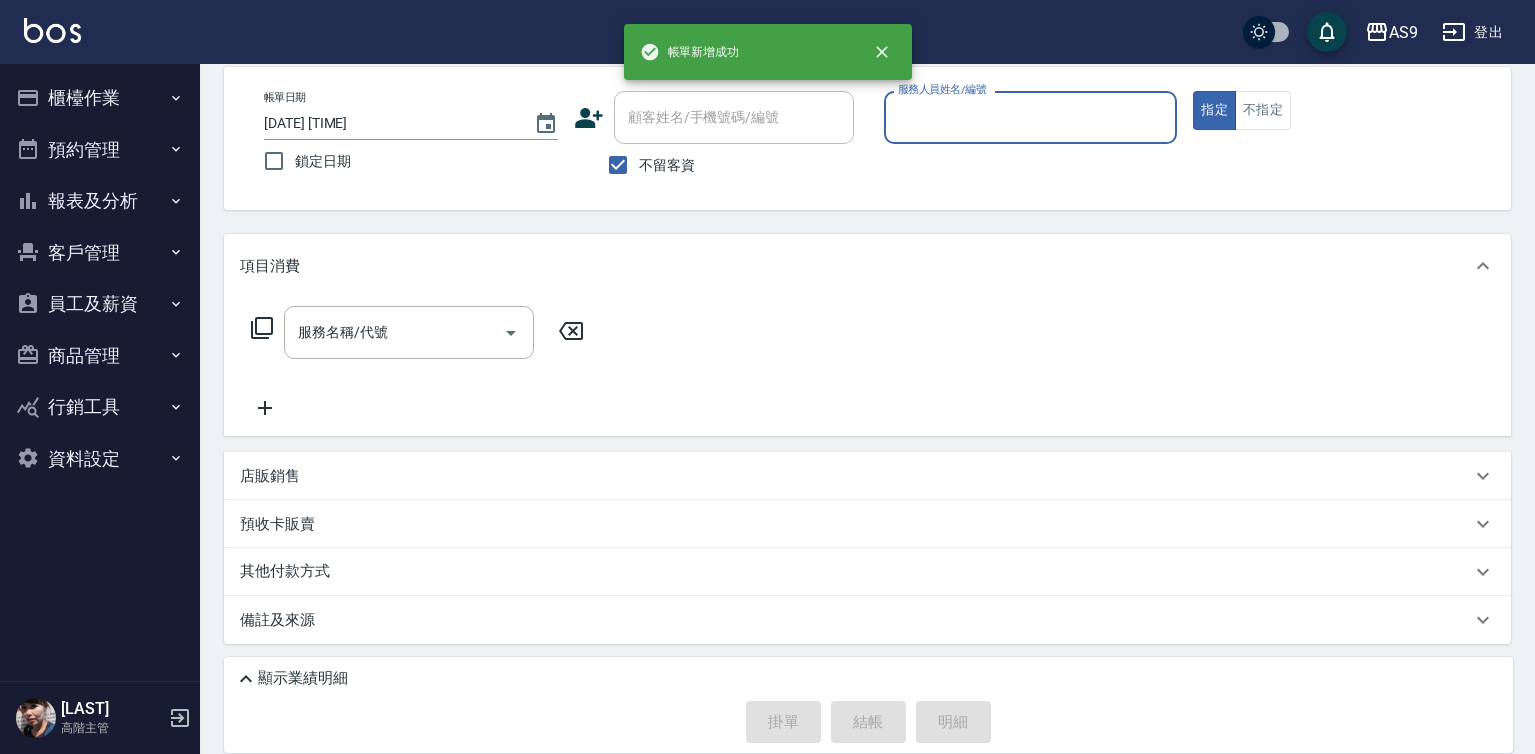 scroll, scrollTop: 94, scrollLeft: 0, axis: vertical 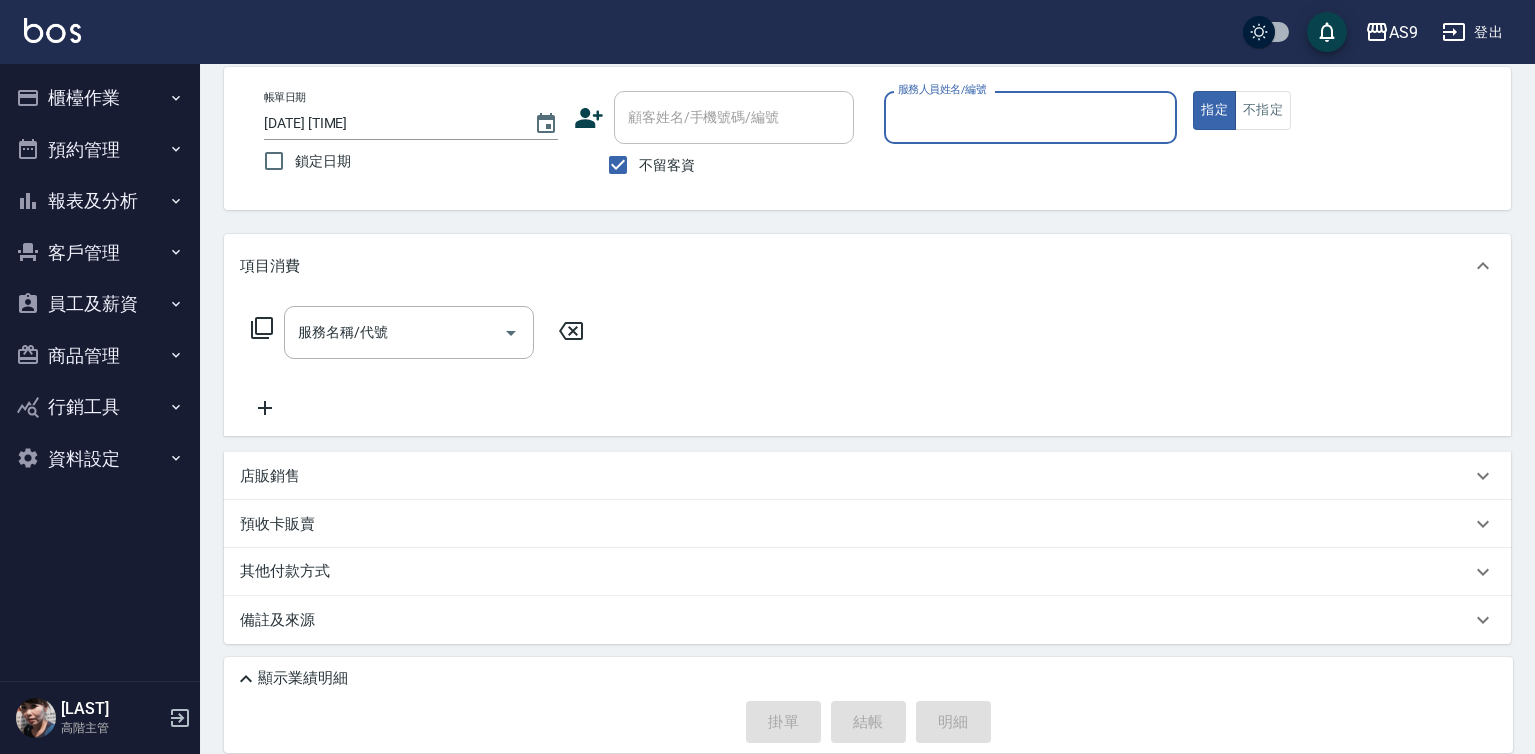 click on "服務人員姓名/編號" at bounding box center [1031, 117] 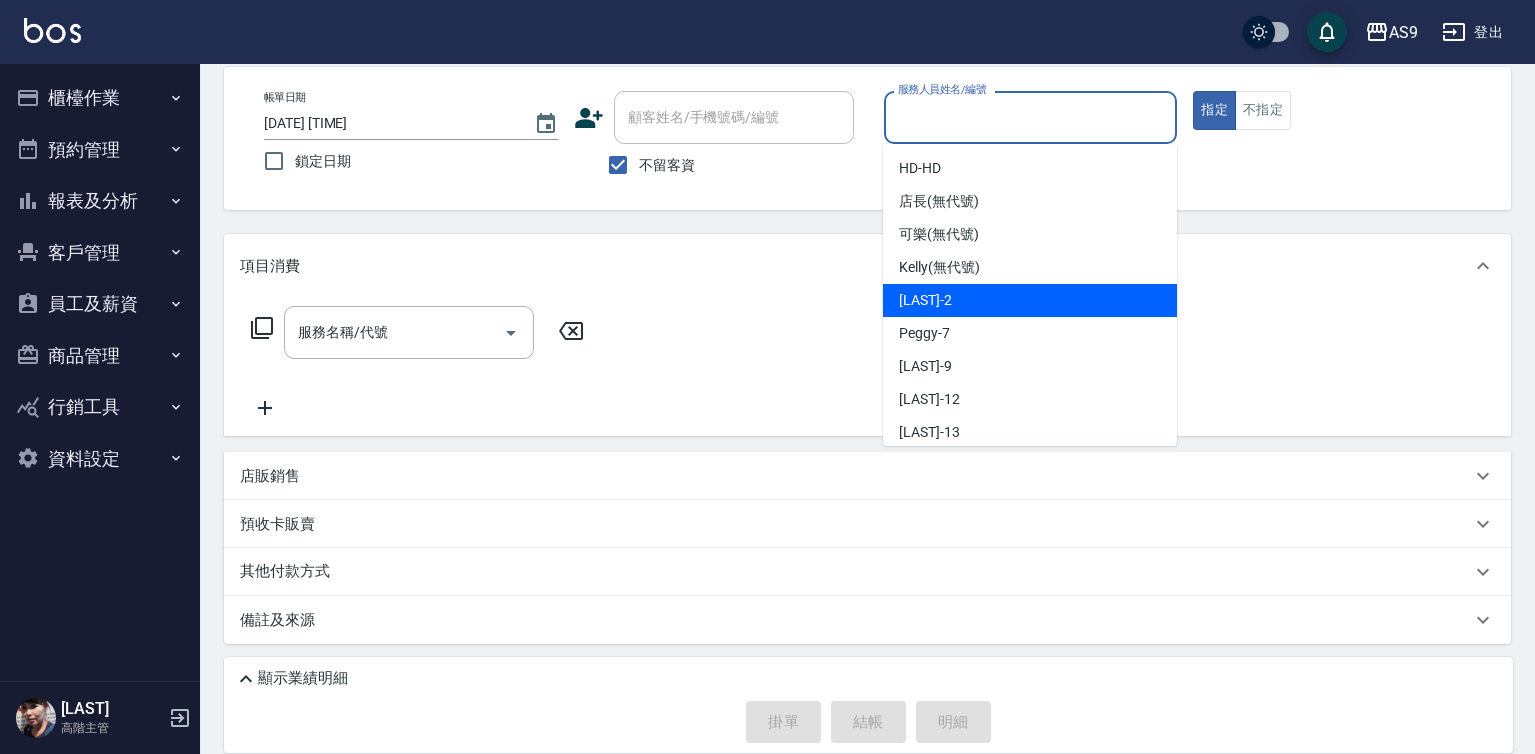 click on "[LAST][LAST] -[NUMBER]" at bounding box center (925, 300) 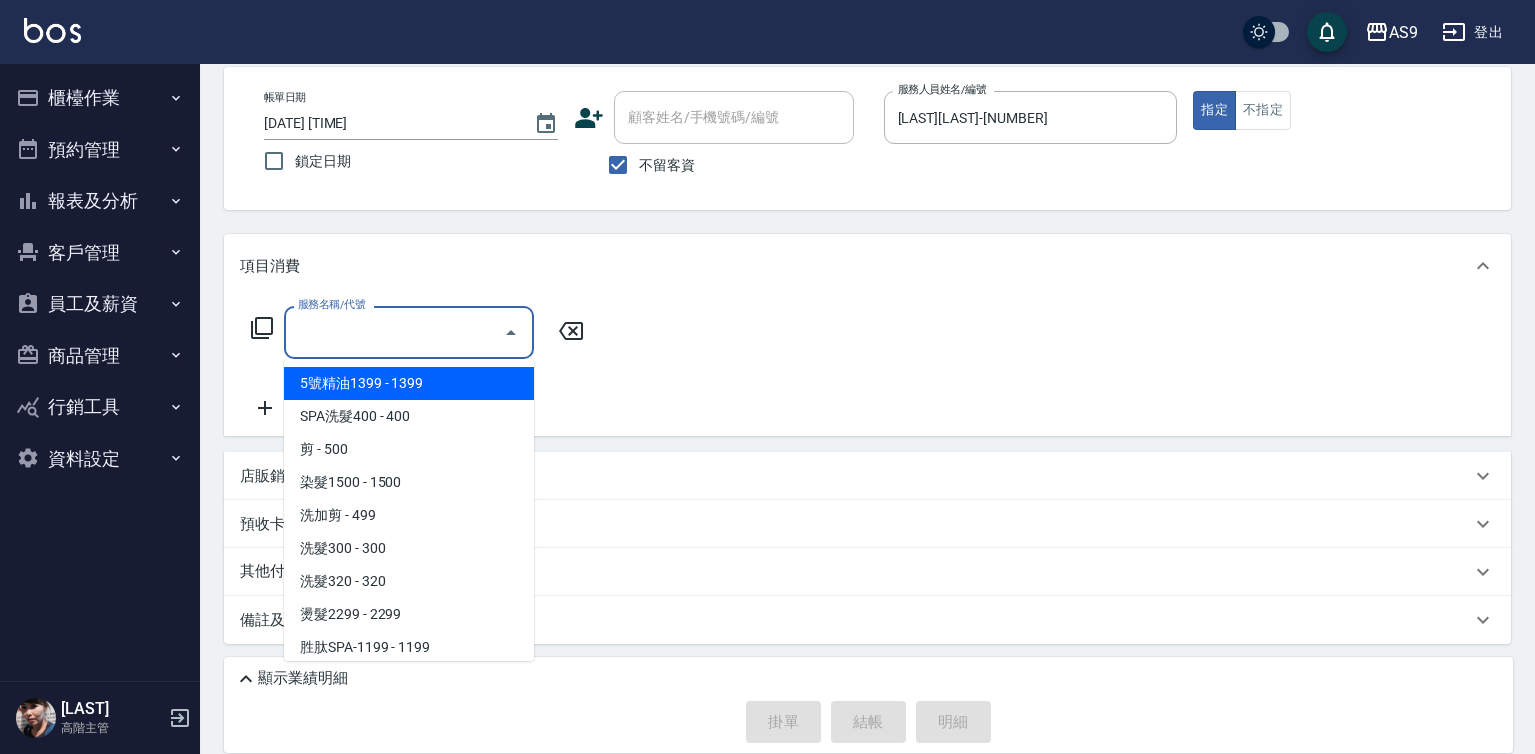 click on "服務名稱/代號" at bounding box center (394, 332) 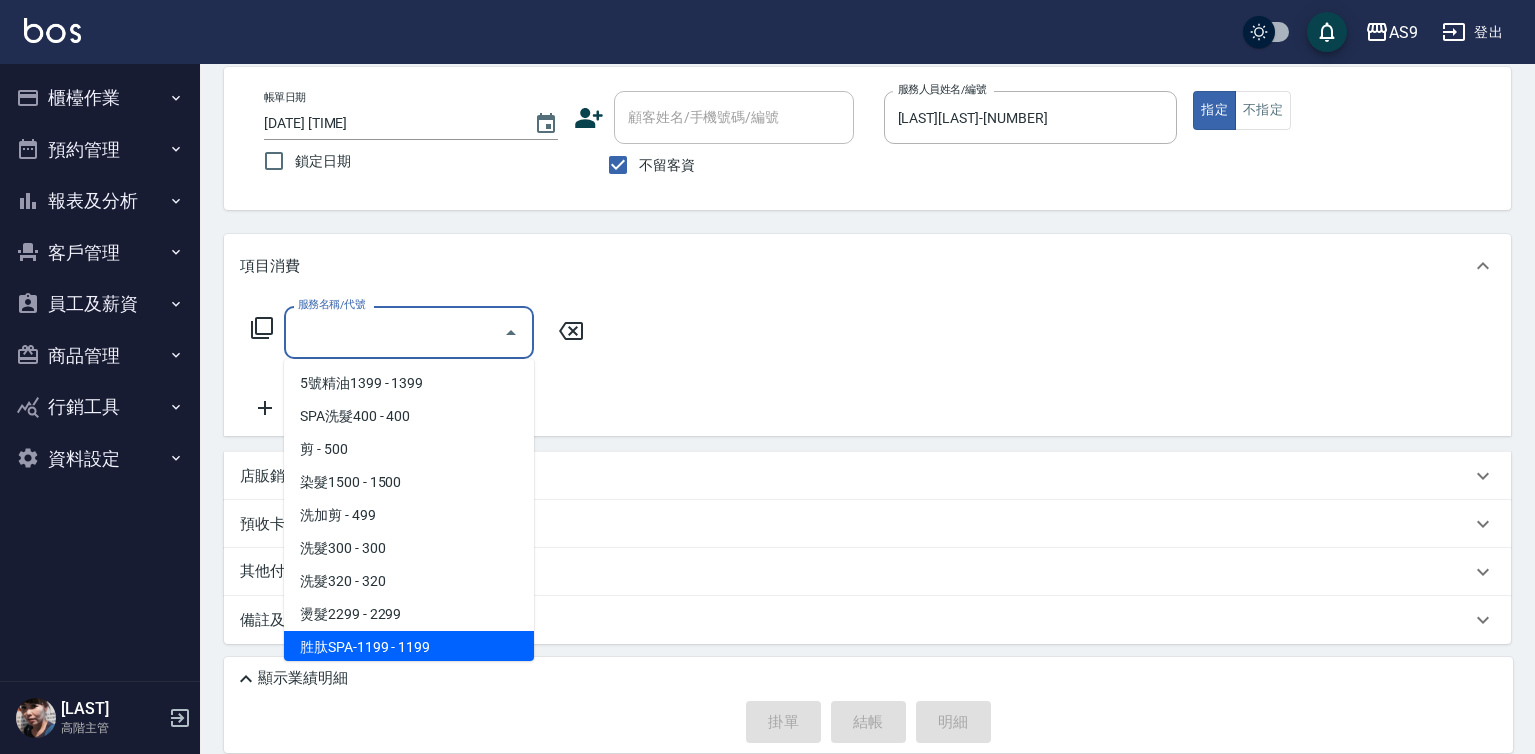 click on "胜肽SPA-1199 - 1199" at bounding box center (409, 647) 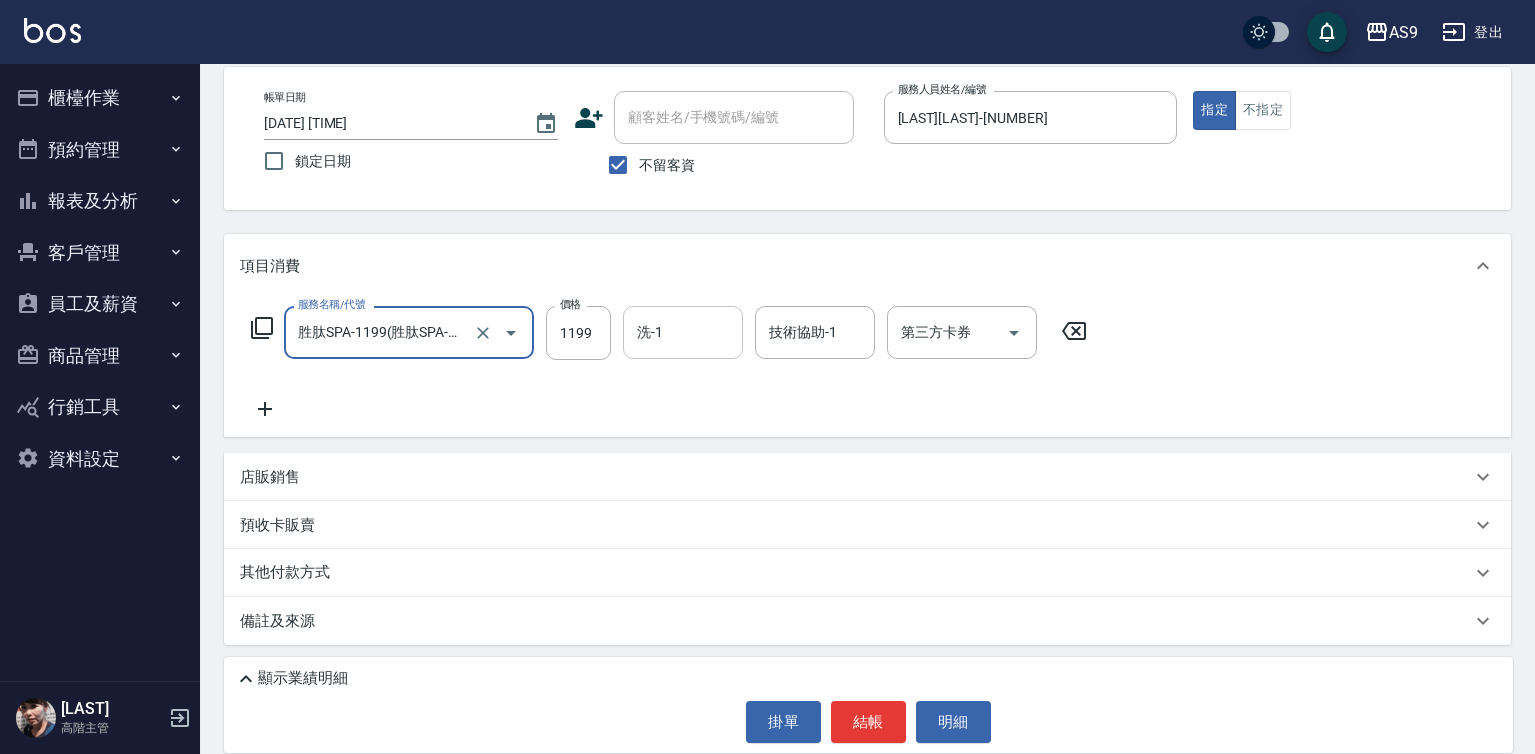 click on "洗-1" at bounding box center [683, 332] 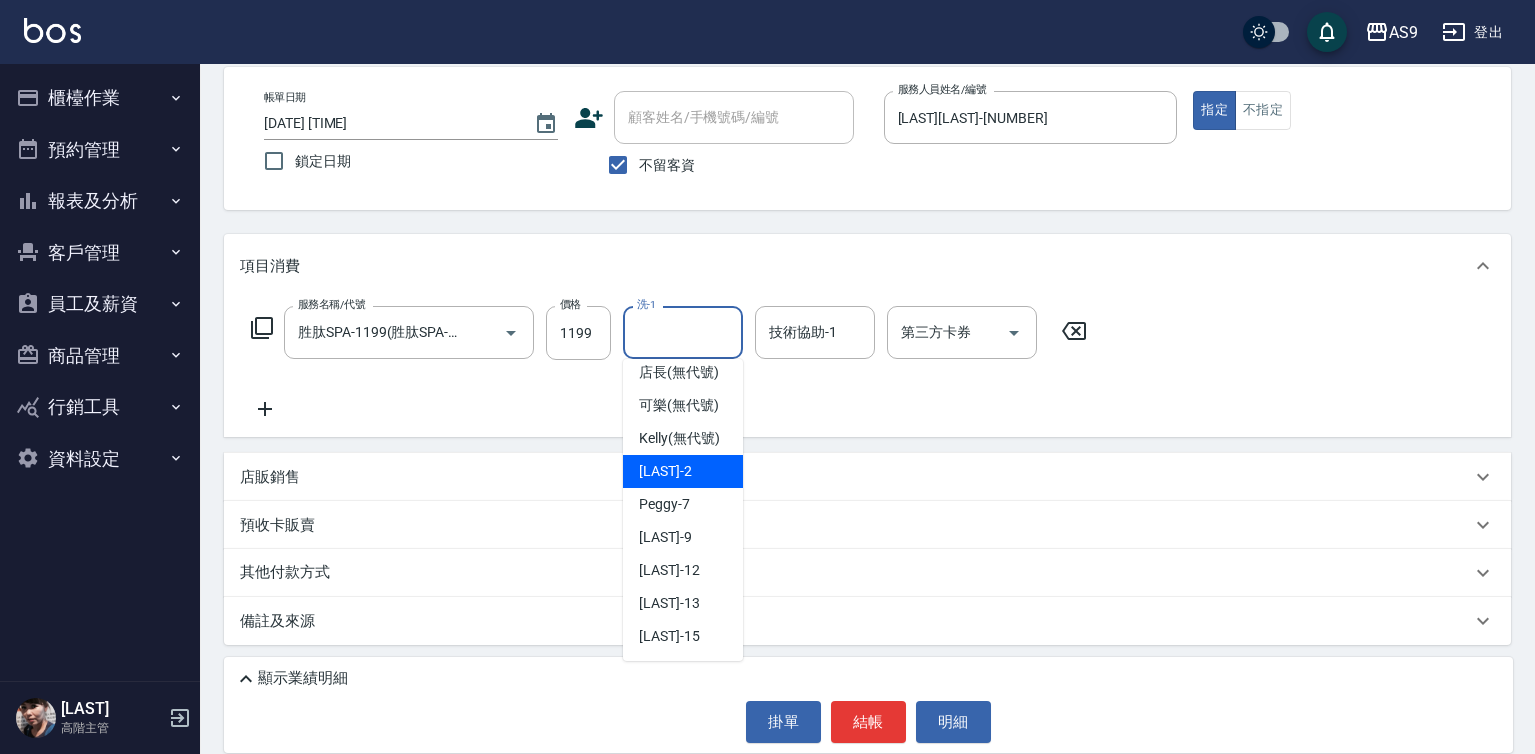 scroll, scrollTop: 128, scrollLeft: 0, axis: vertical 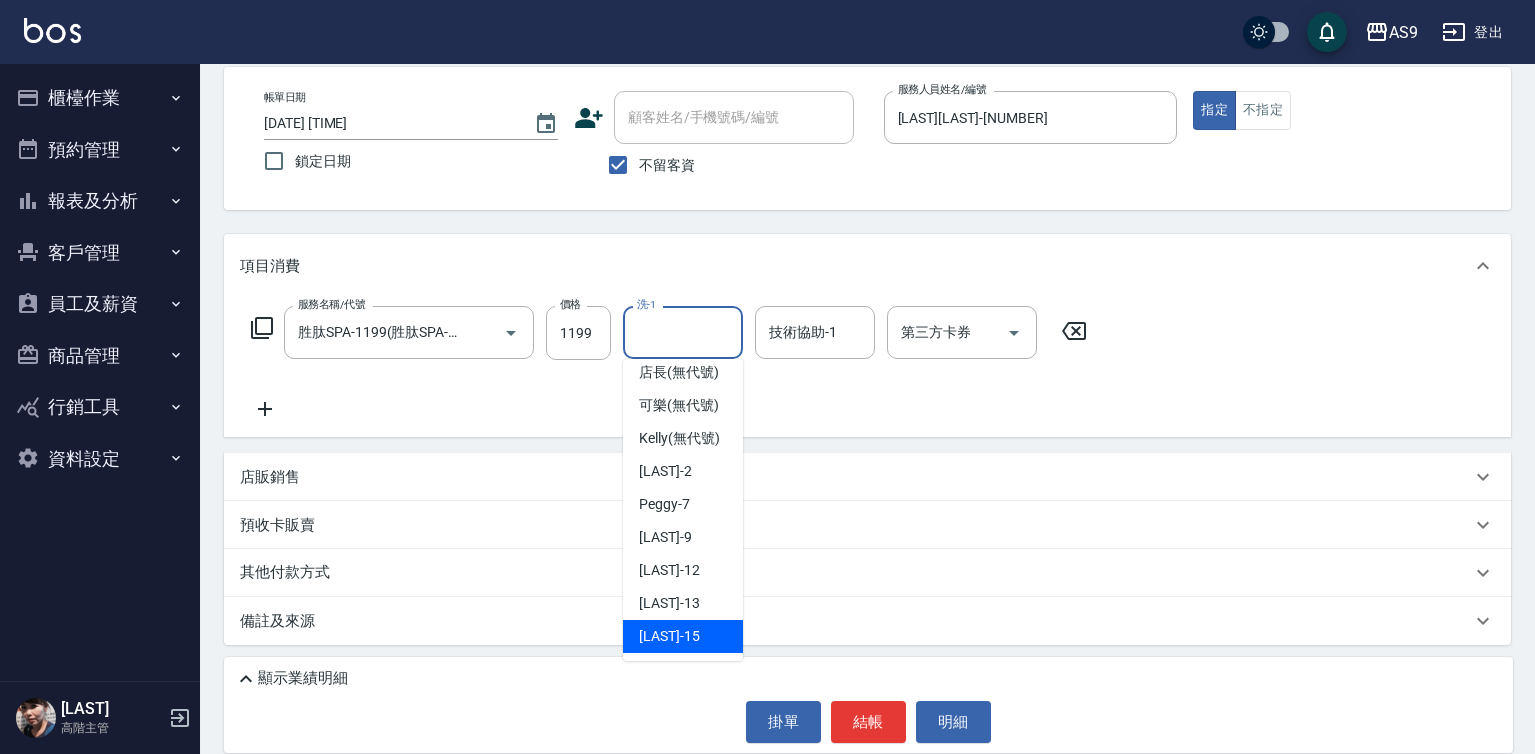drag, startPoint x: 702, startPoint y: 639, endPoint x: 746, endPoint y: 479, distance: 165.93974 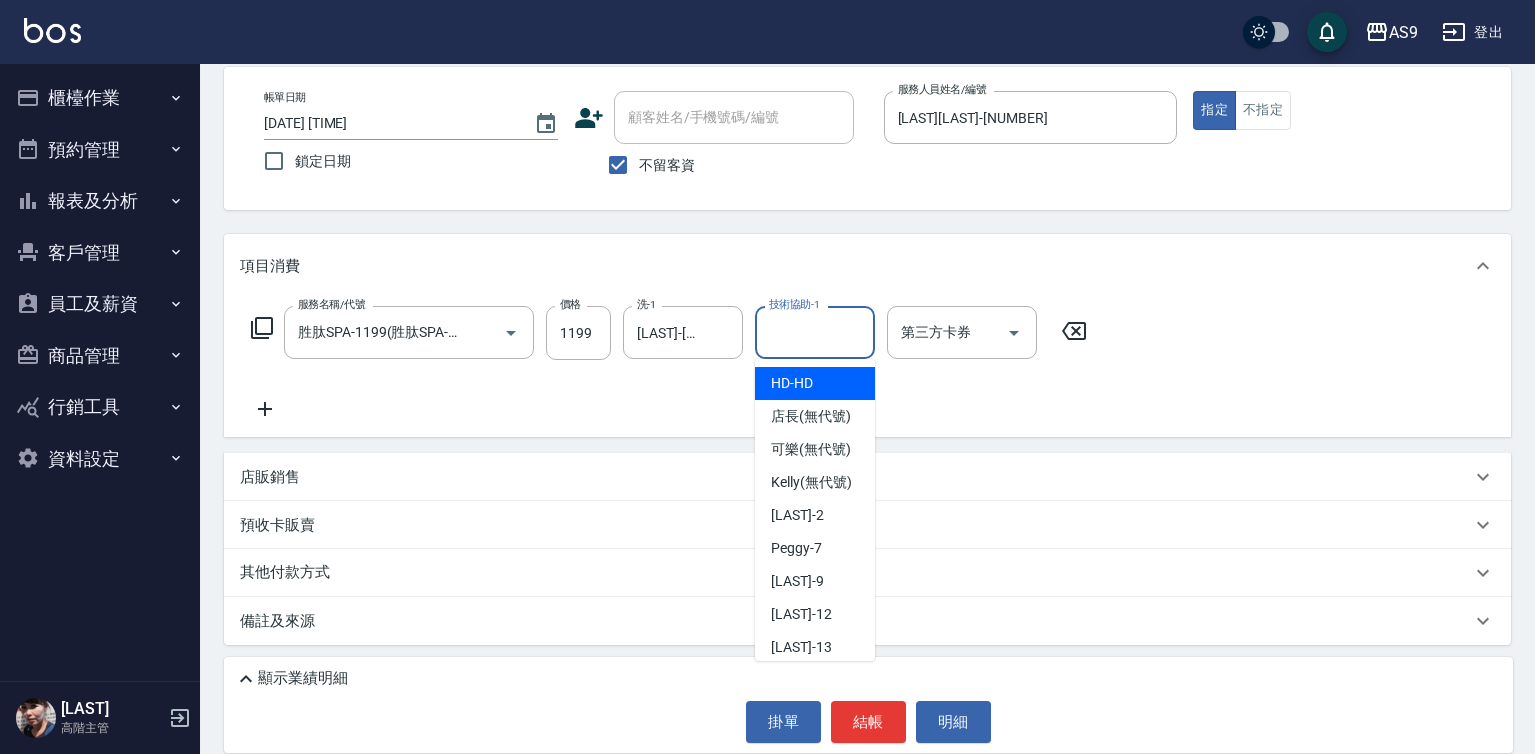 click on "技術協助-1" at bounding box center [815, 332] 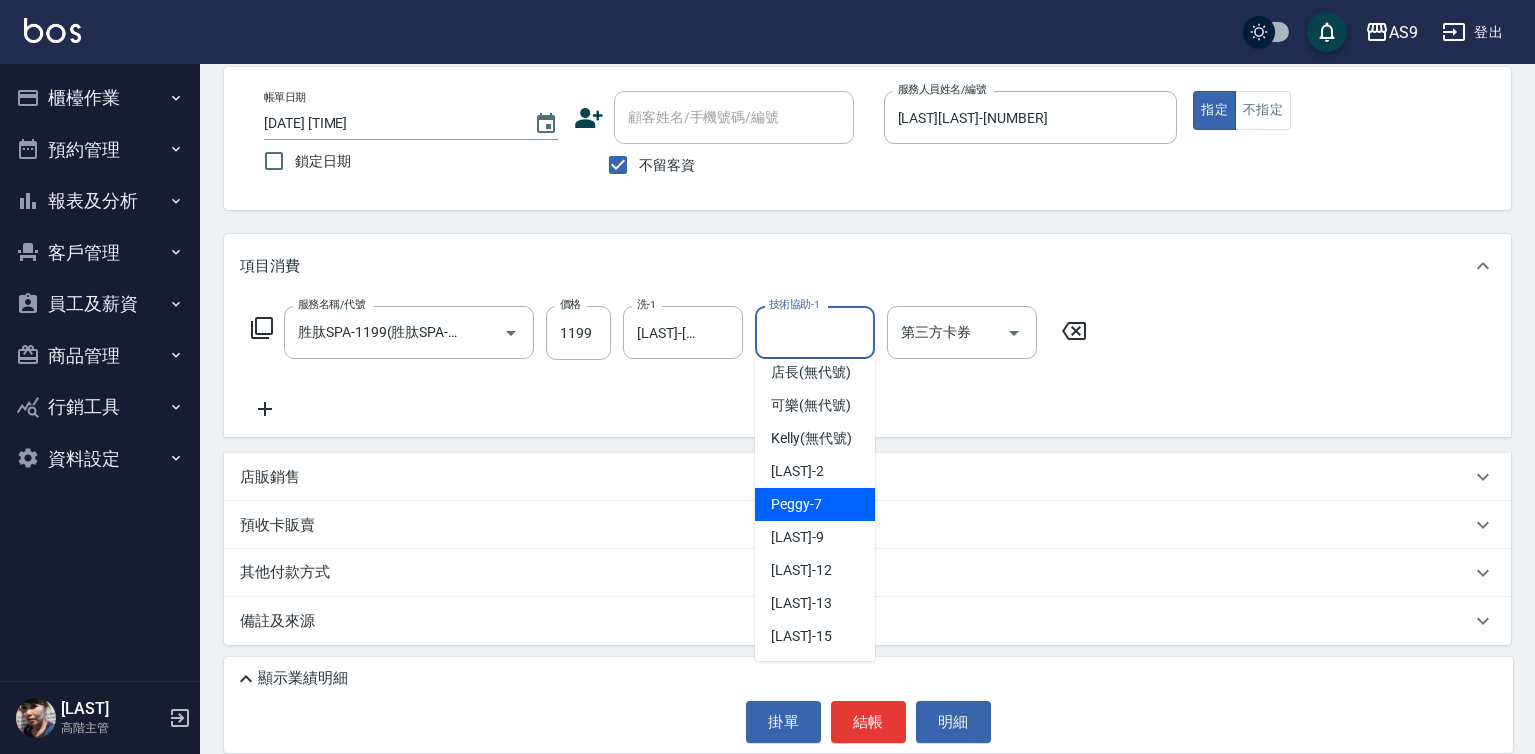 scroll, scrollTop: 128, scrollLeft: 0, axis: vertical 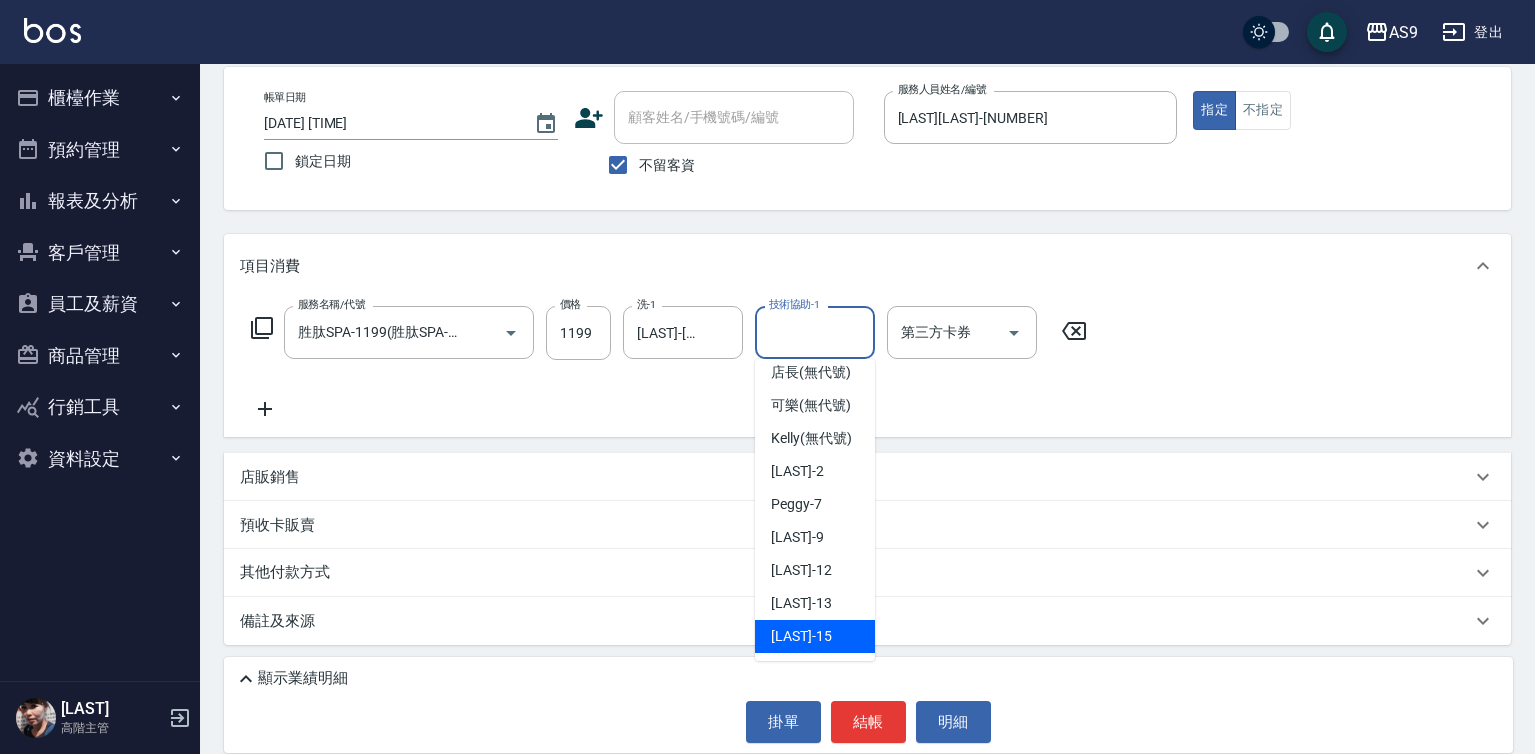 click on "[LAST] -[NUMBER]" at bounding box center [801, 636] 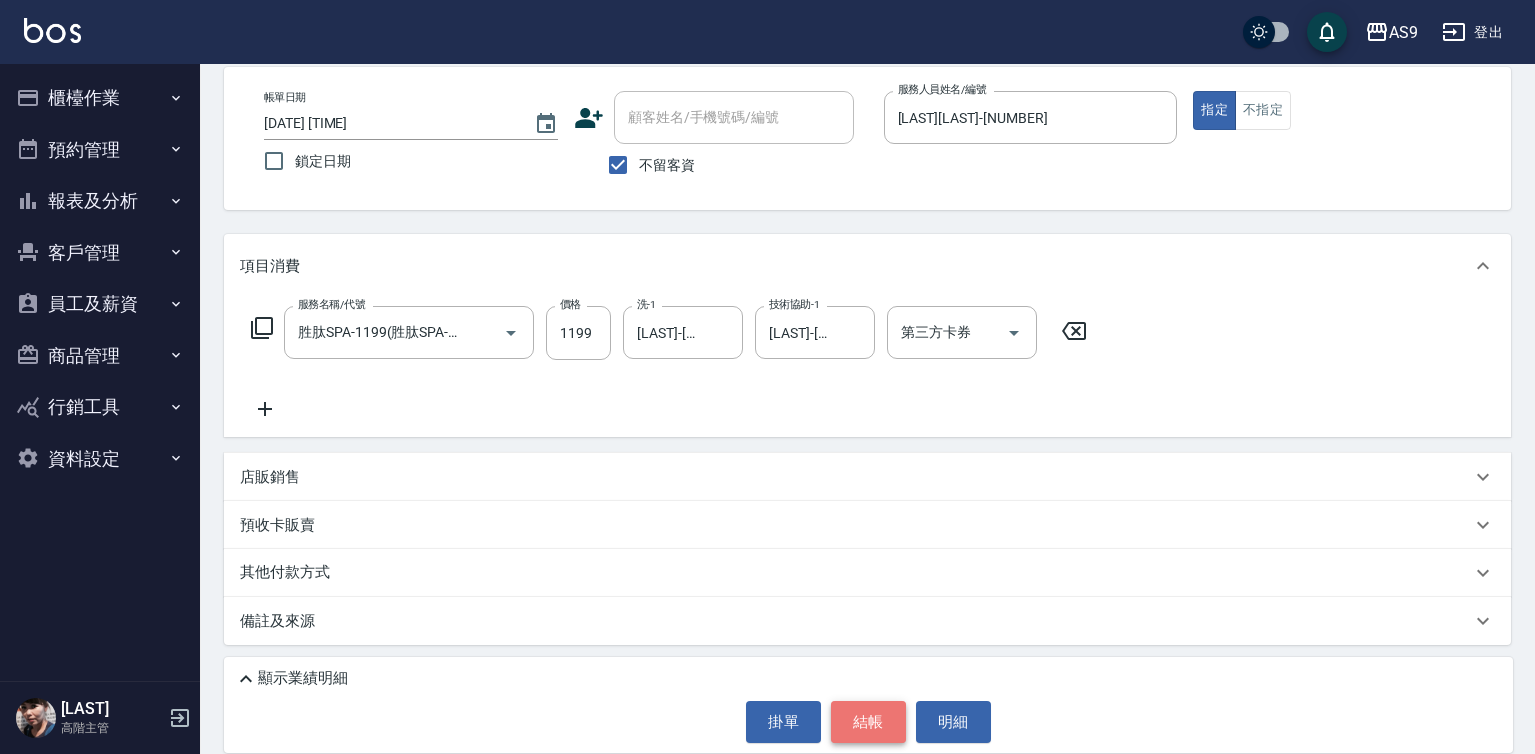 click on "結帳" at bounding box center (868, 722) 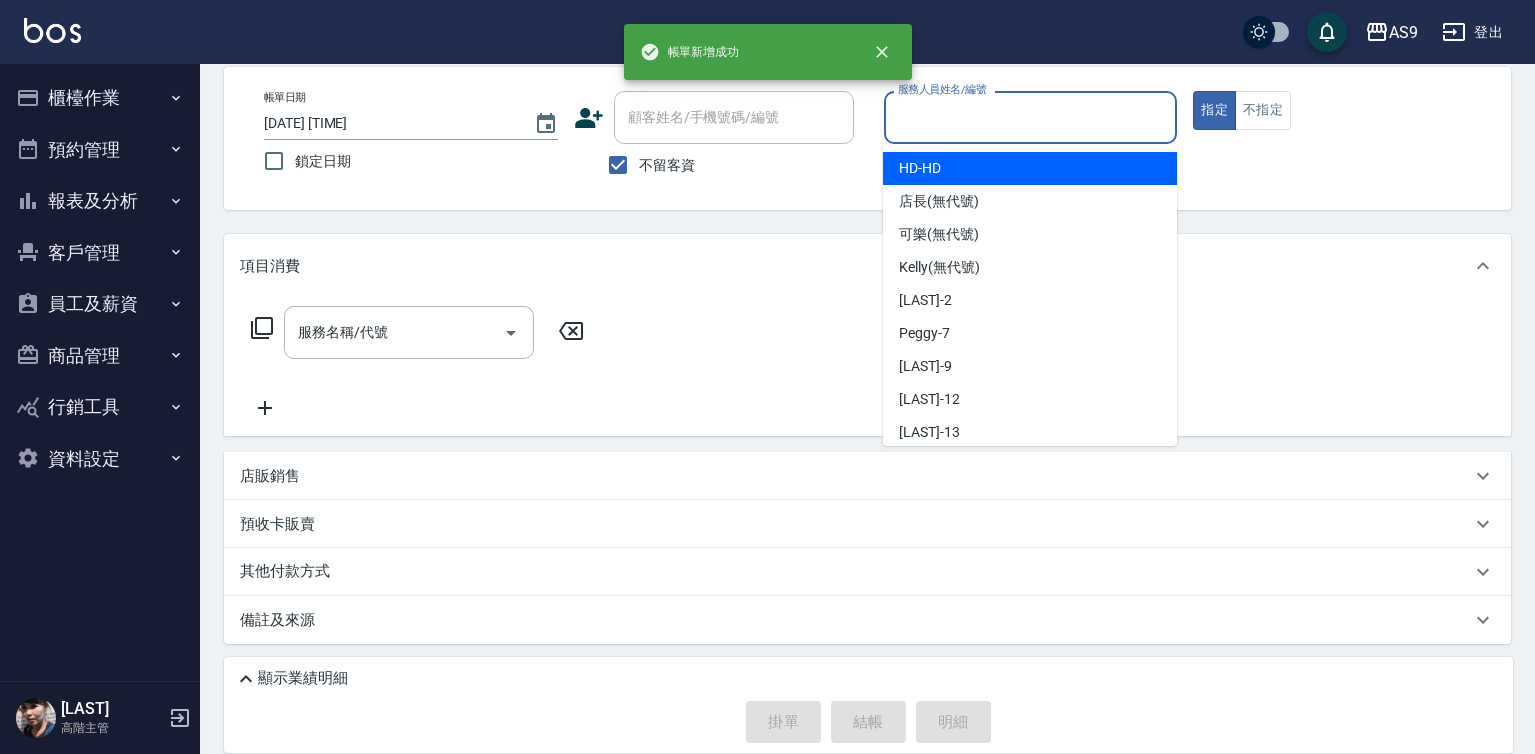 click on "服務人員姓名/編號" at bounding box center [1031, 117] 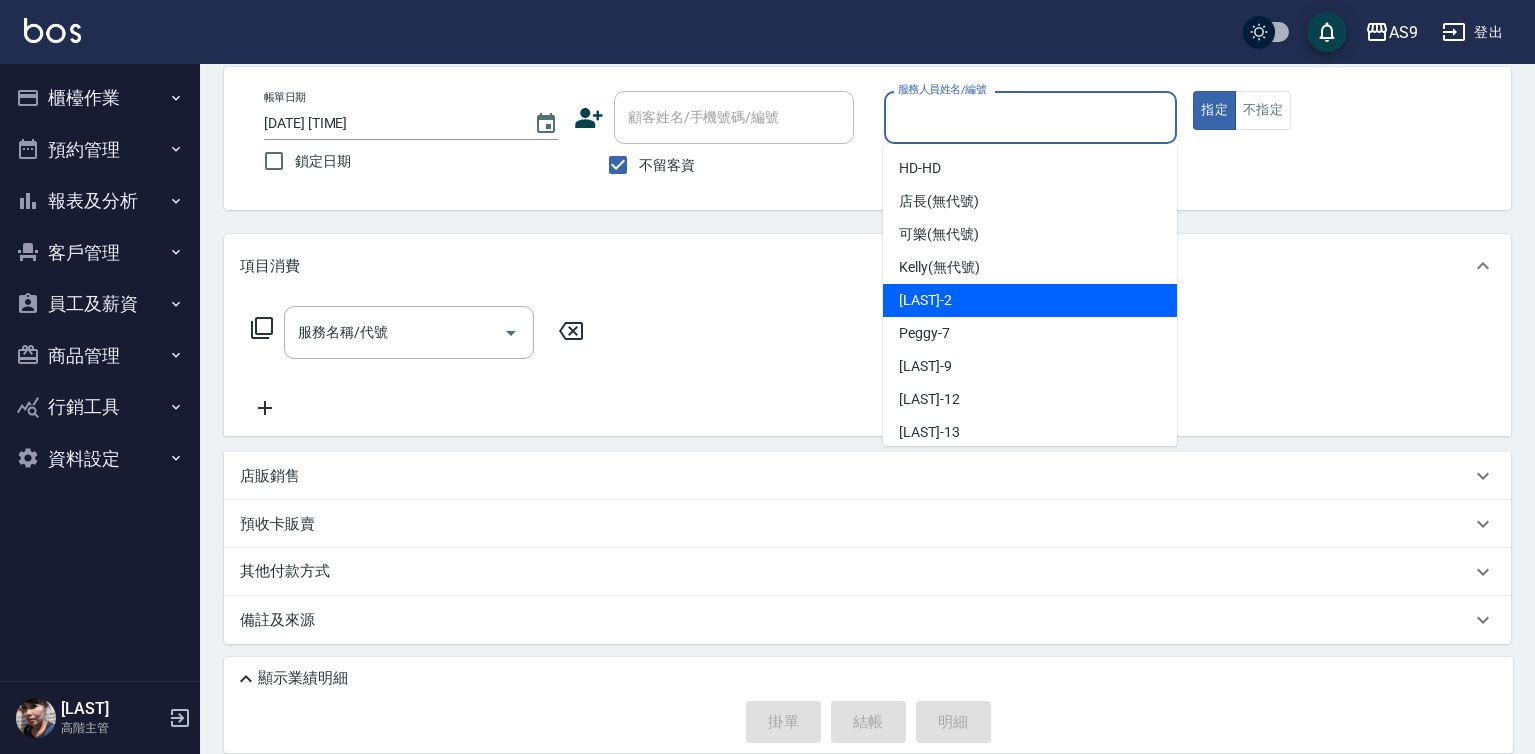 click on "[LAST][LAST] -[NUMBER]" at bounding box center [1030, 300] 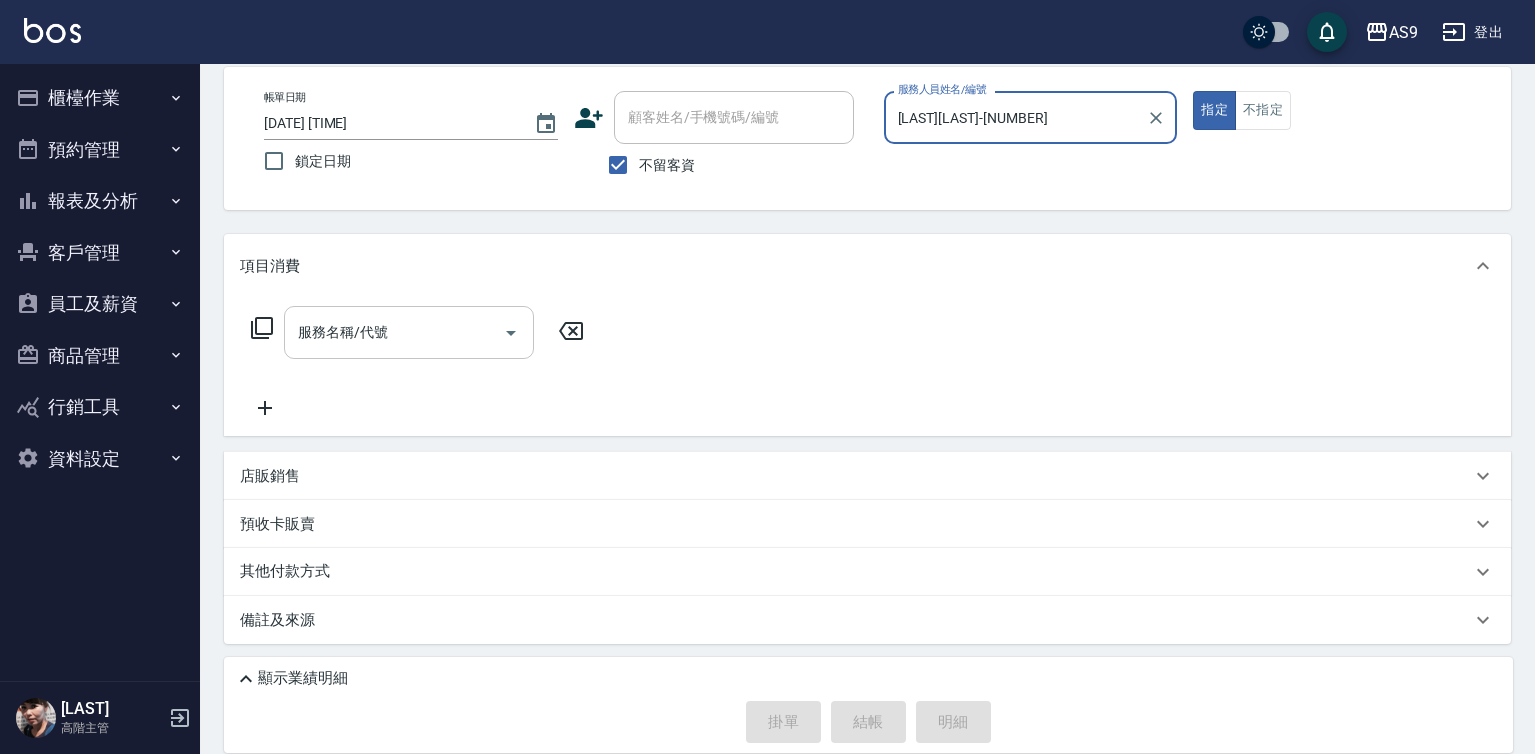 click on "服務名稱/代號" at bounding box center [394, 332] 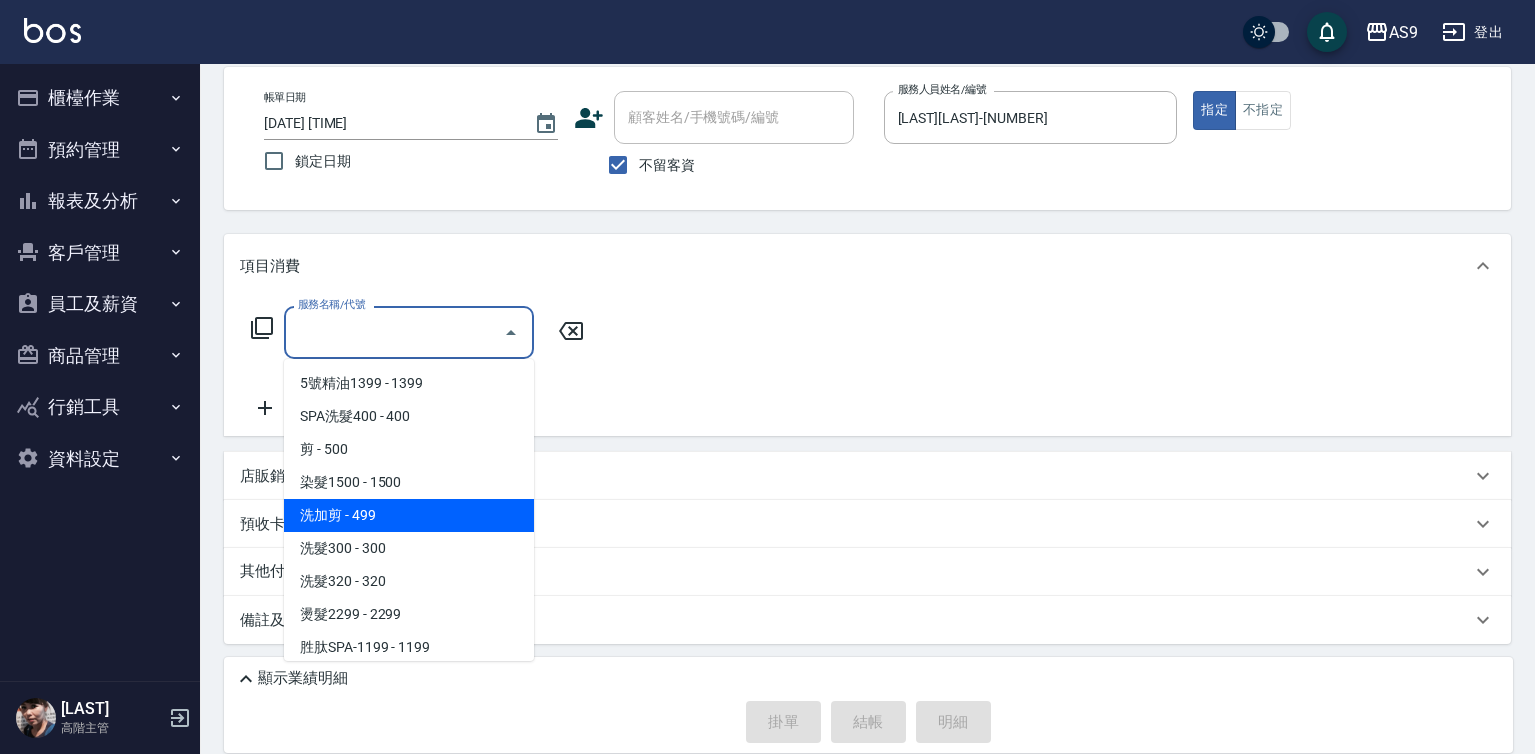 click on "洗加剪 - 499" at bounding box center (409, 515) 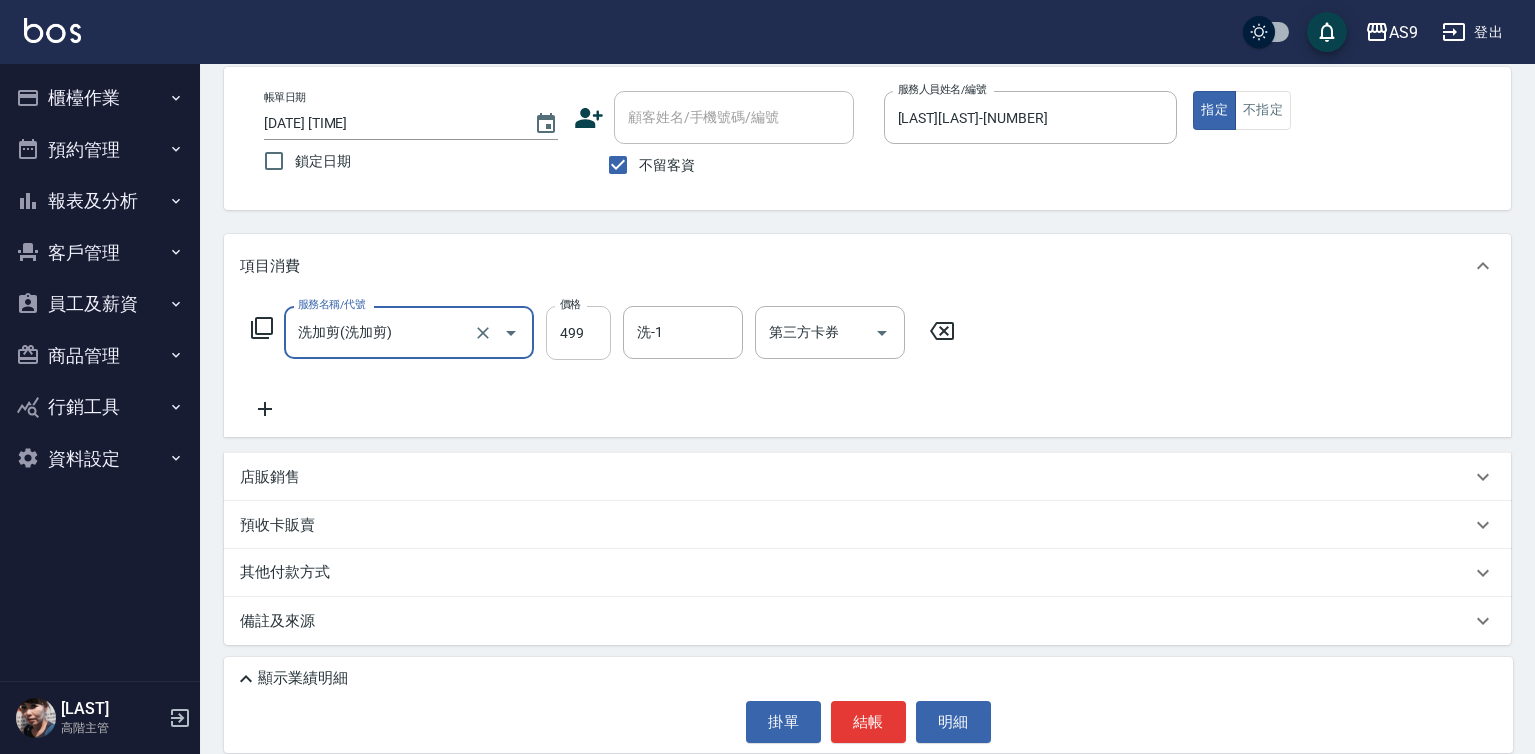 click on "499" at bounding box center (578, 333) 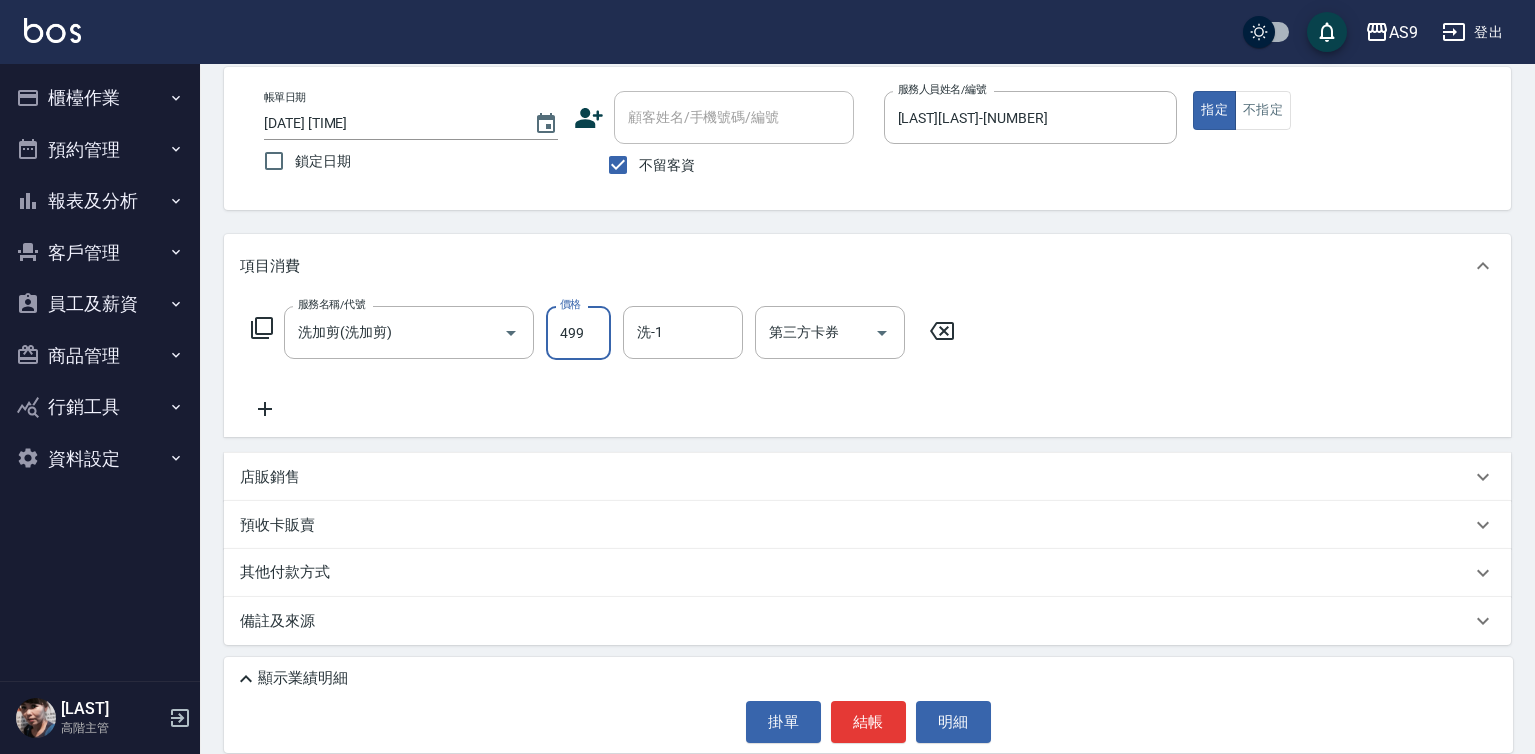 click on "499" at bounding box center [578, 333] 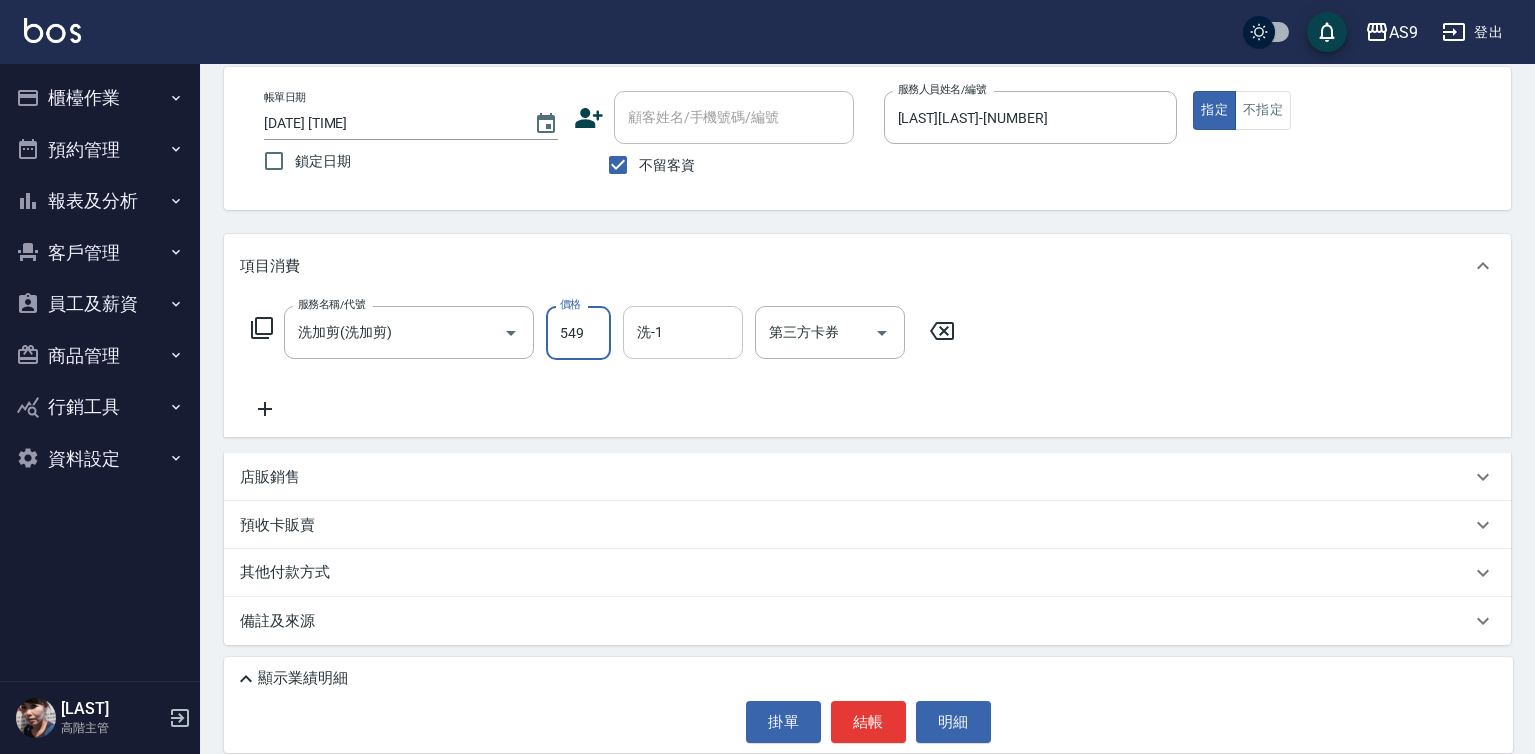 click on "洗-1" at bounding box center [683, 332] 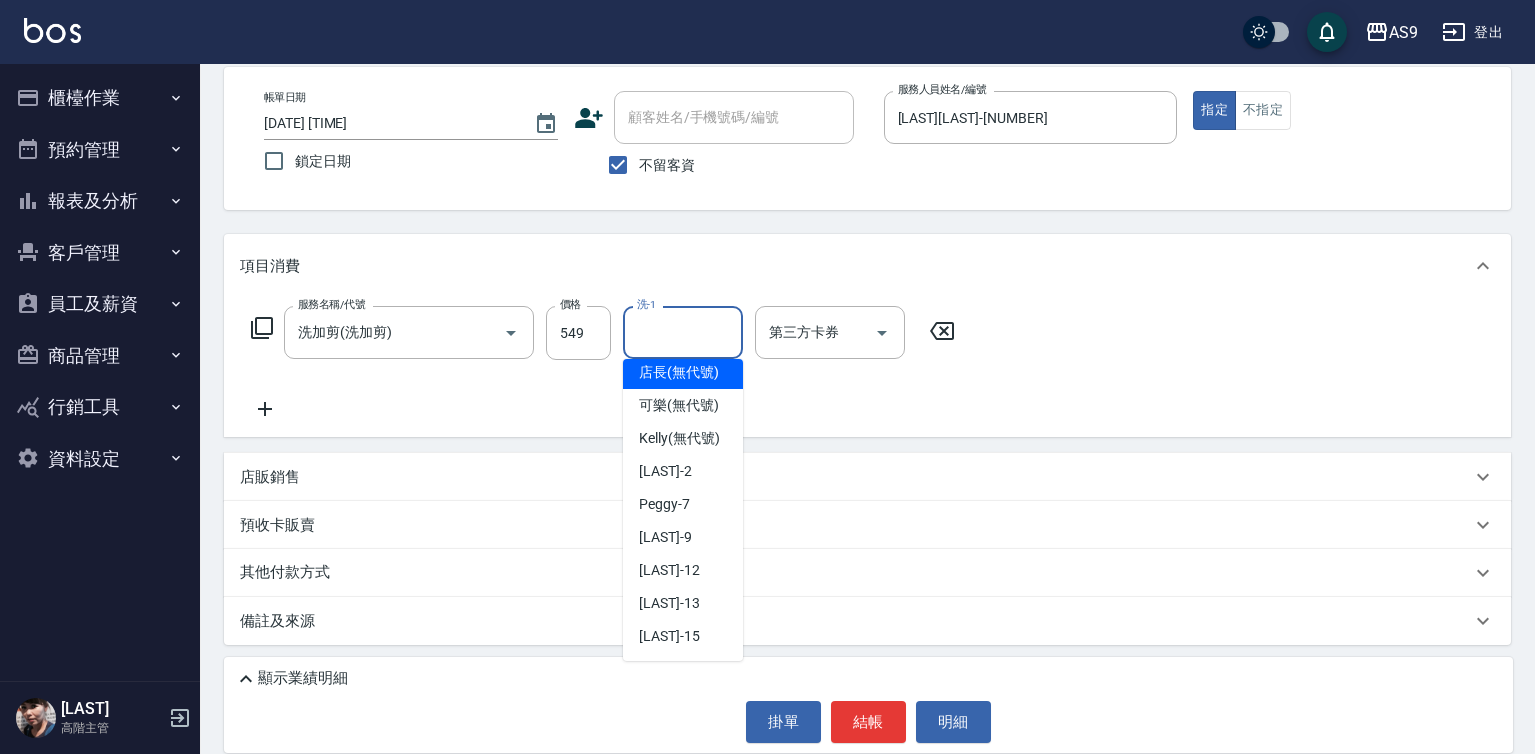 scroll, scrollTop: 128, scrollLeft: 0, axis: vertical 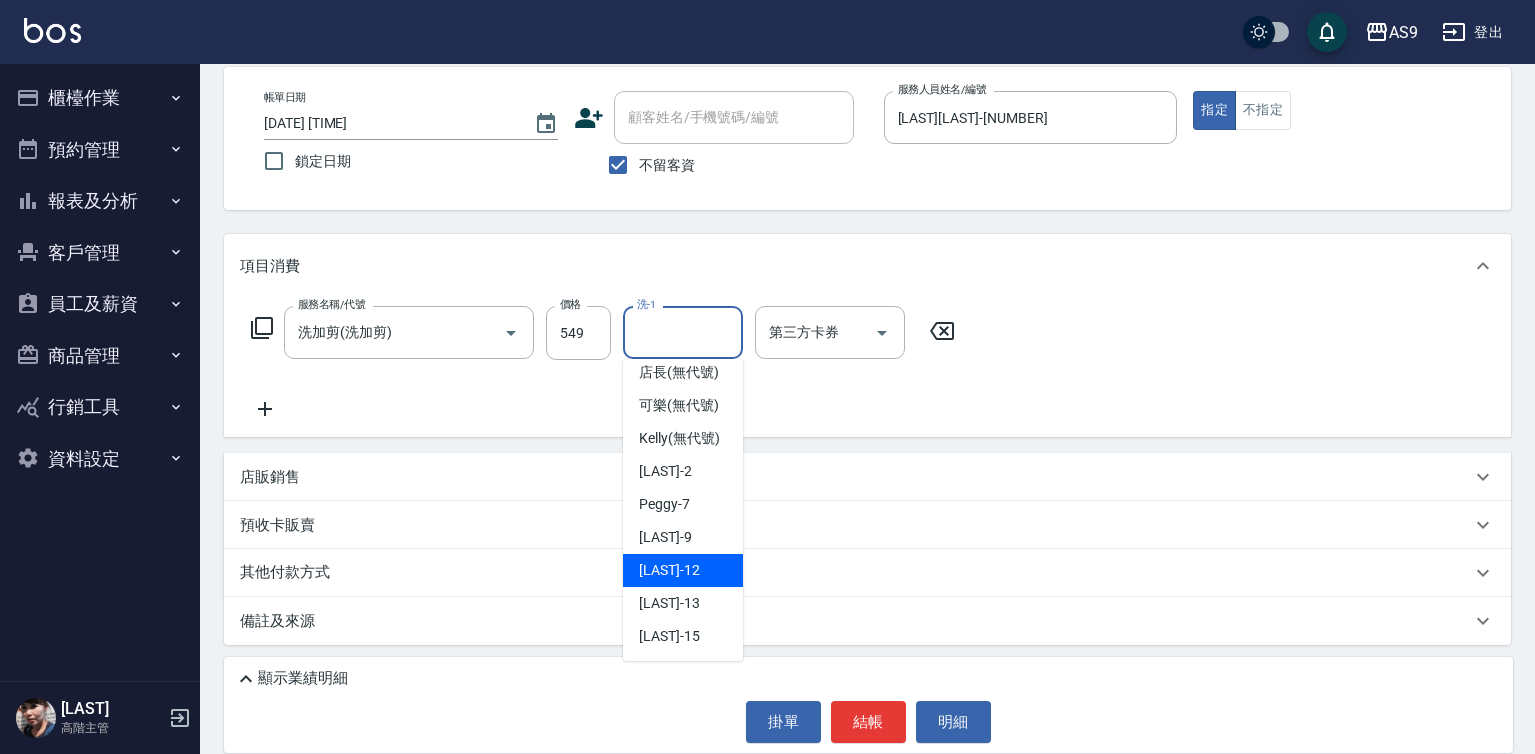click on "[LAST] -[NUMBER]" at bounding box center [669, 570] 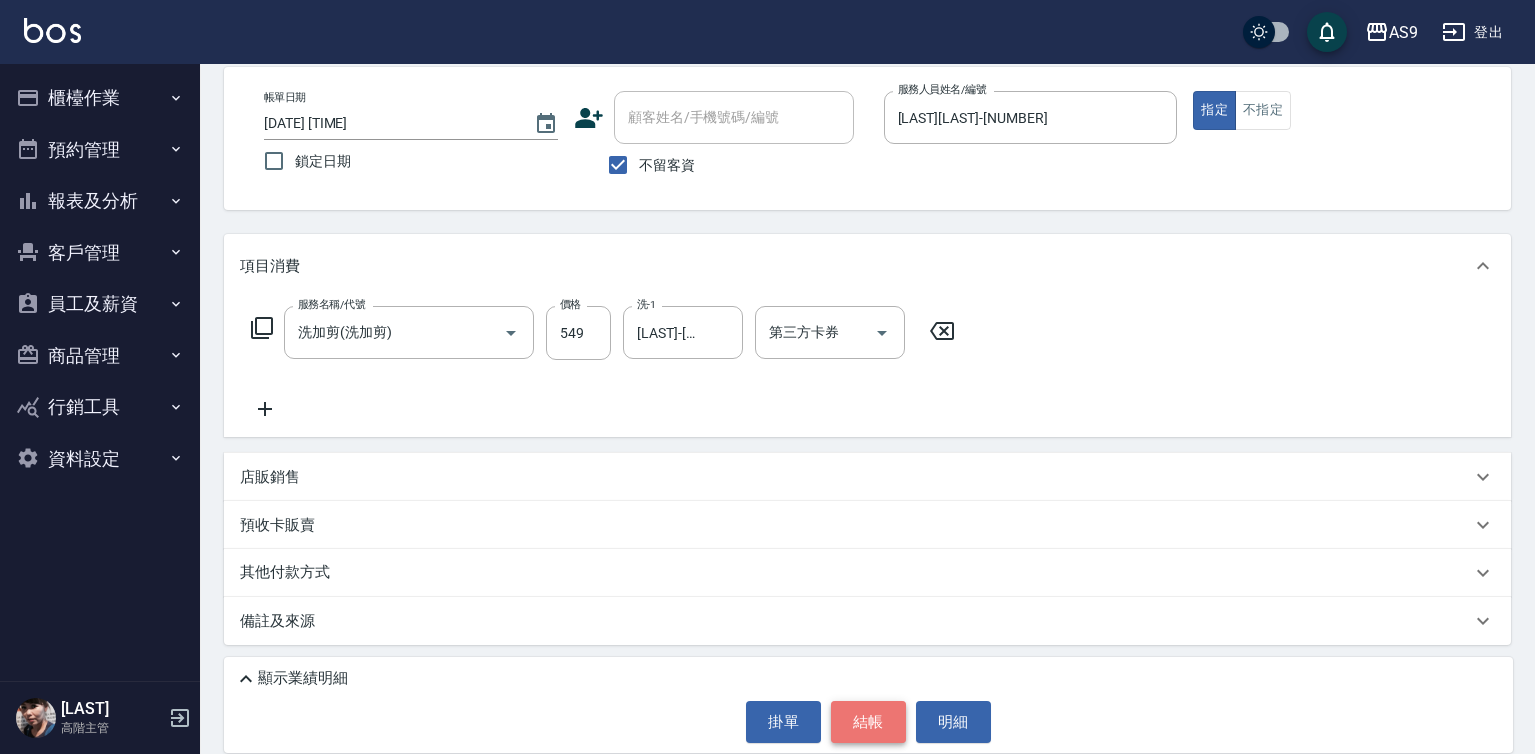 click on "結帳" at bounding box center (868, 722) 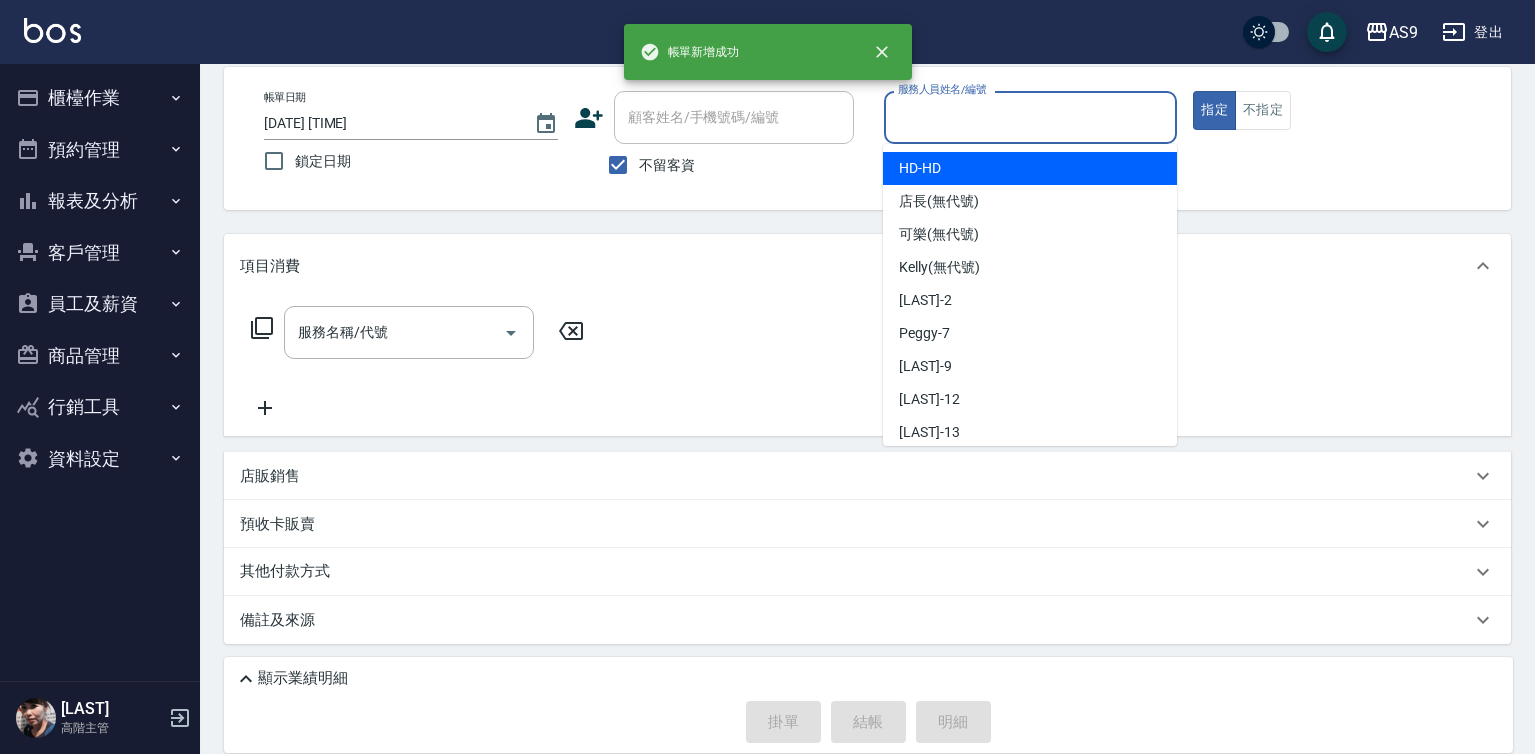 click on "服務人員姓名/編號" at bounding box center (1031, 117) 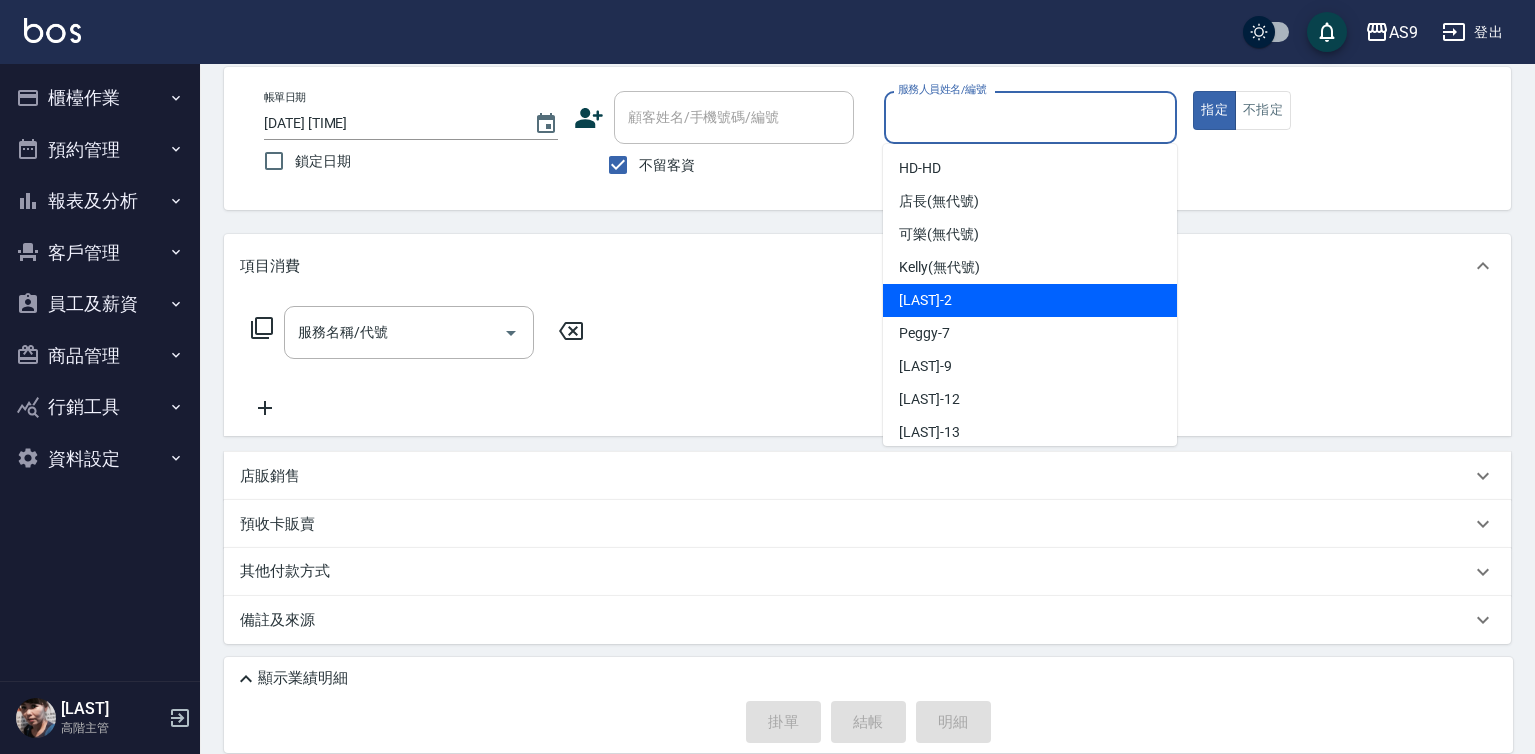click on "[LAST][LAST] -[NUMBER]" at bounding box center (925, 300) 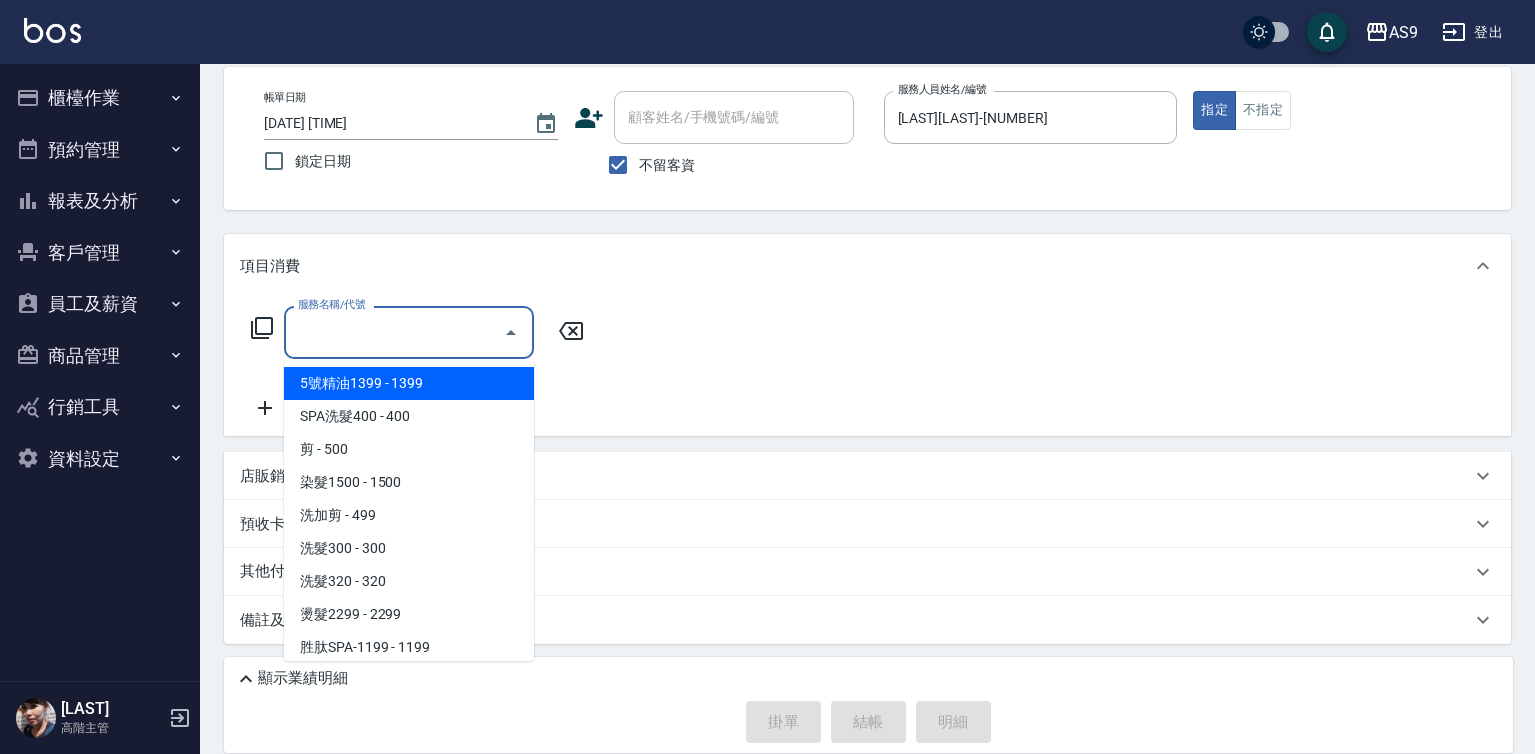 click on "服務名稱/代號" at bounding box center [394, 332] 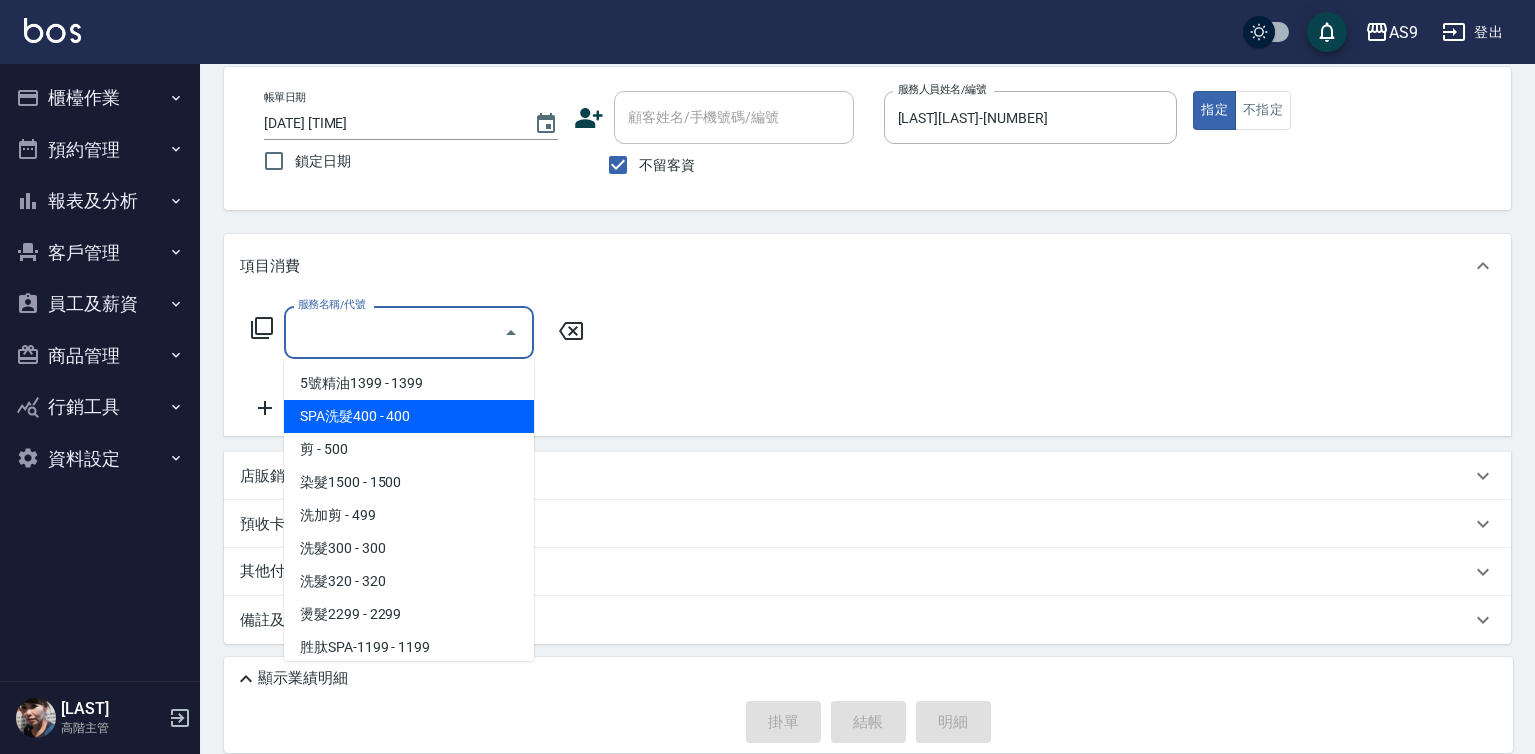 click on "SPA洗髮400 - 400" at bounding box center (409, 416) 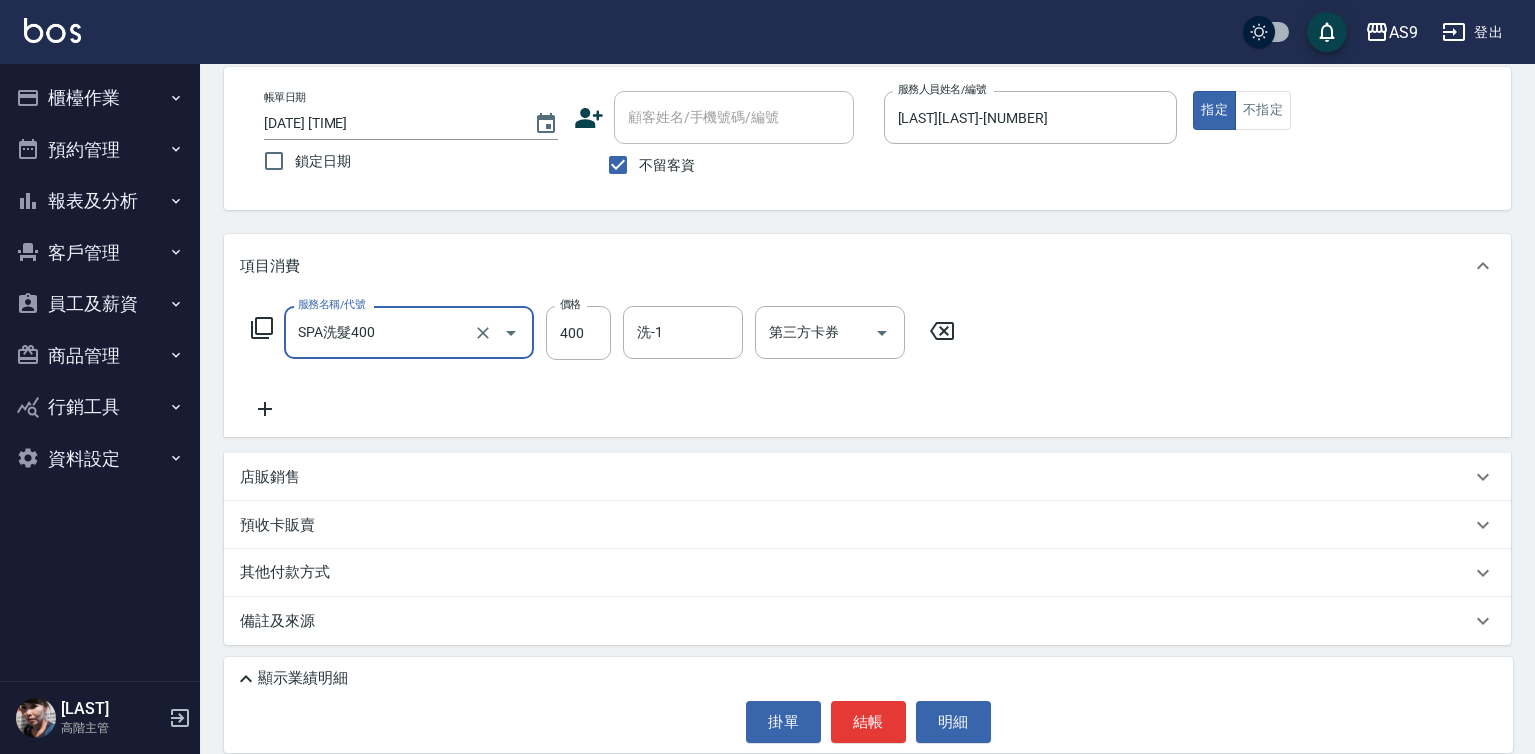 drag, startPoint x: 245, startPoint y: 411, endPoint x: 259, endPoint y: 413, distance: 14.142136 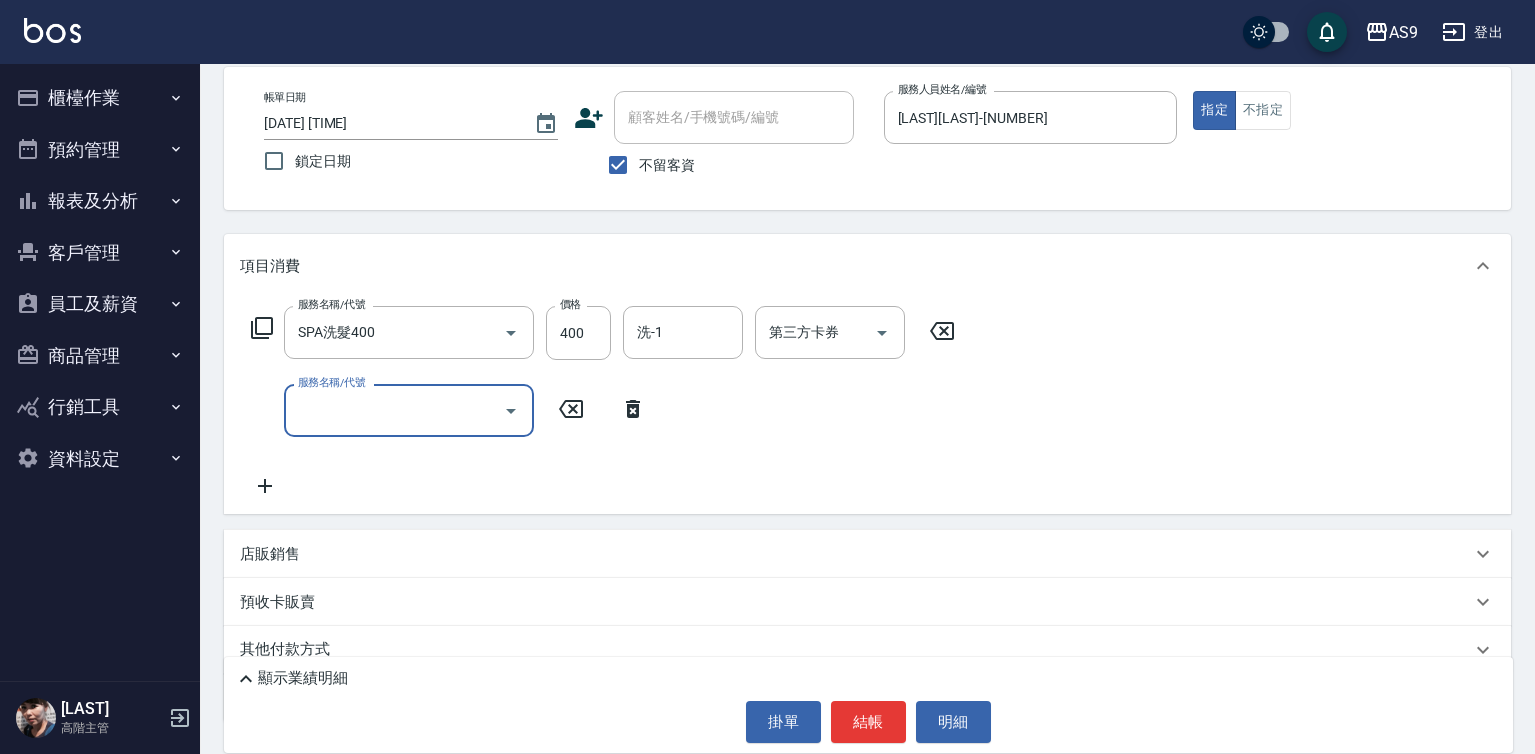 click on "服務名稱/代號" at bounding box center (394, 410) 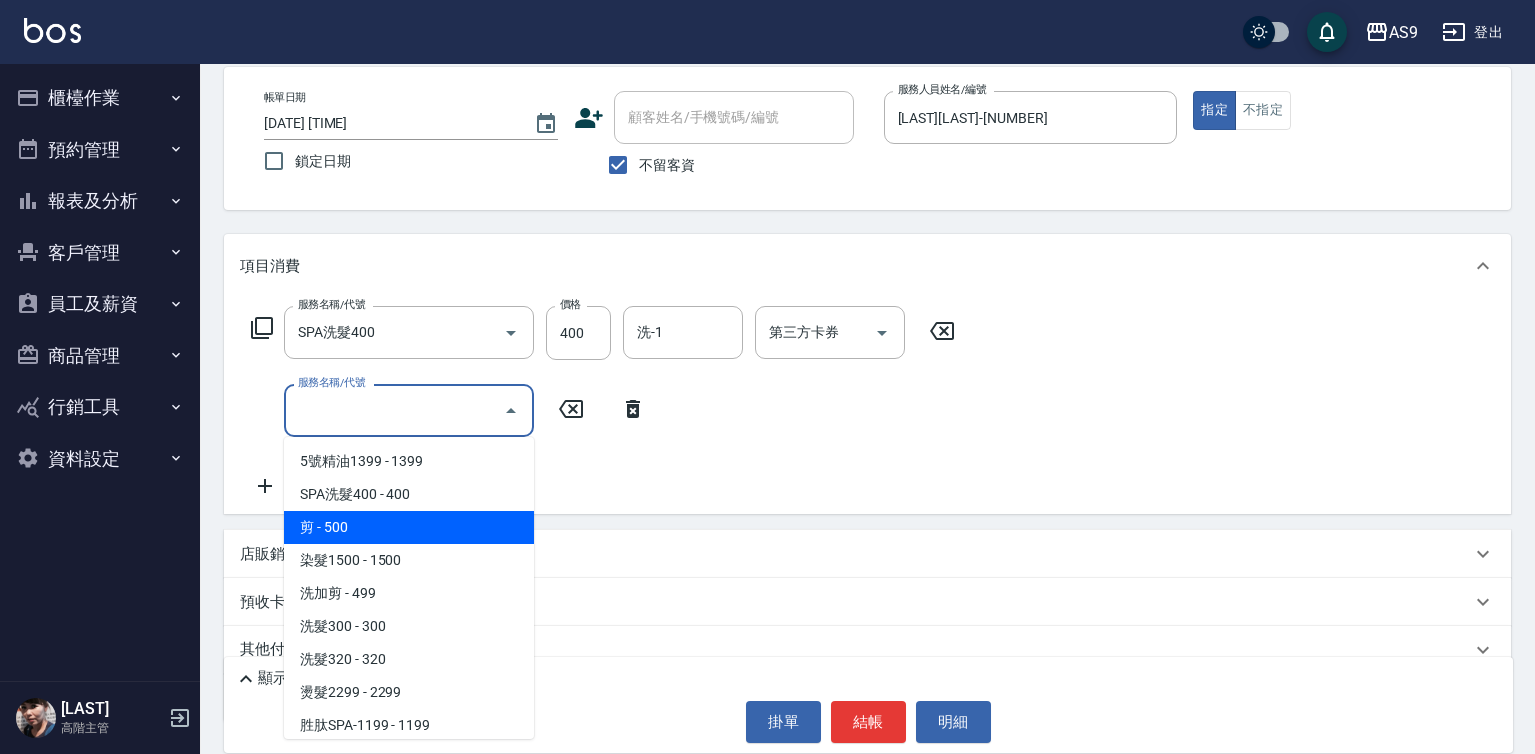 click on "剪 - 500" at bounding box center [409, 527] 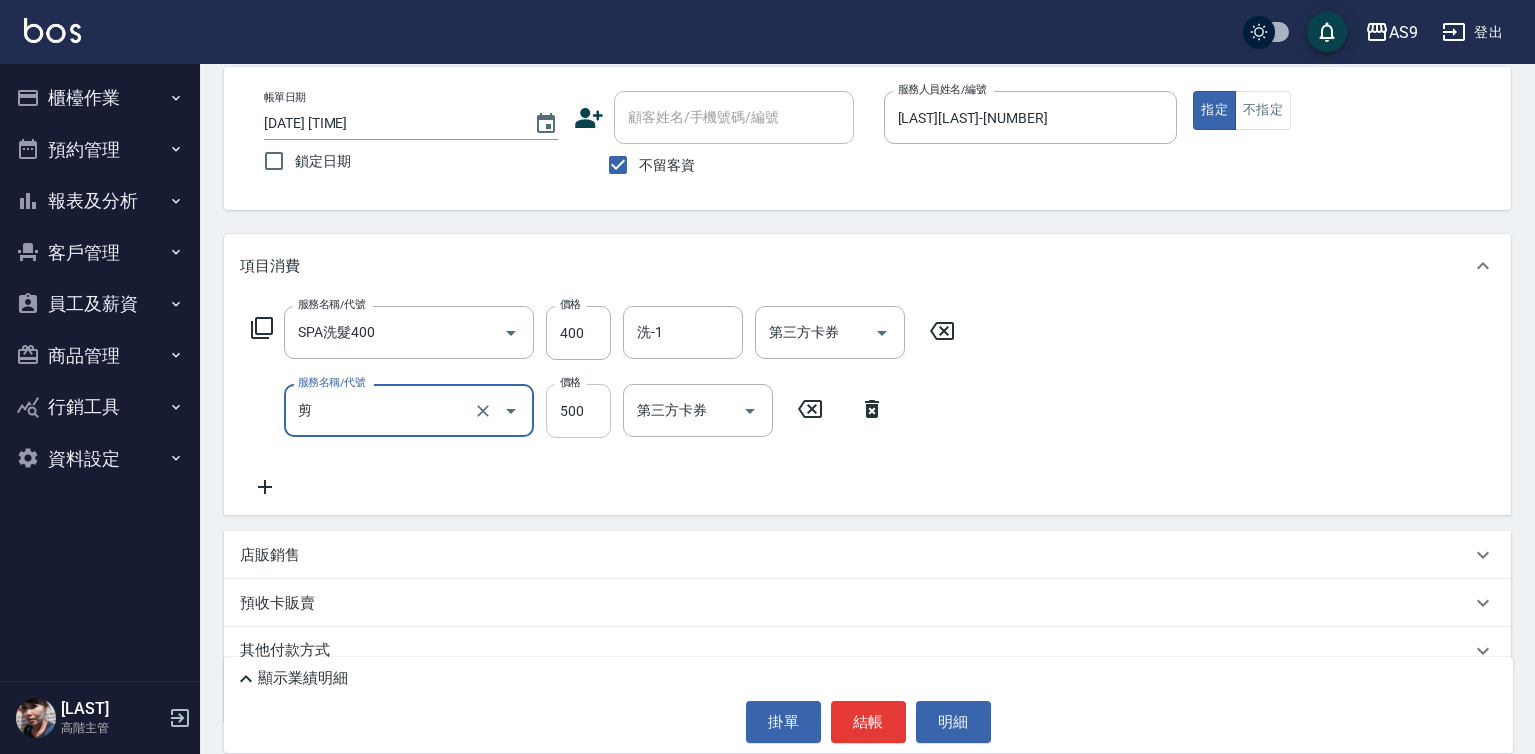 click on "500" at bounding box center [578, 411] 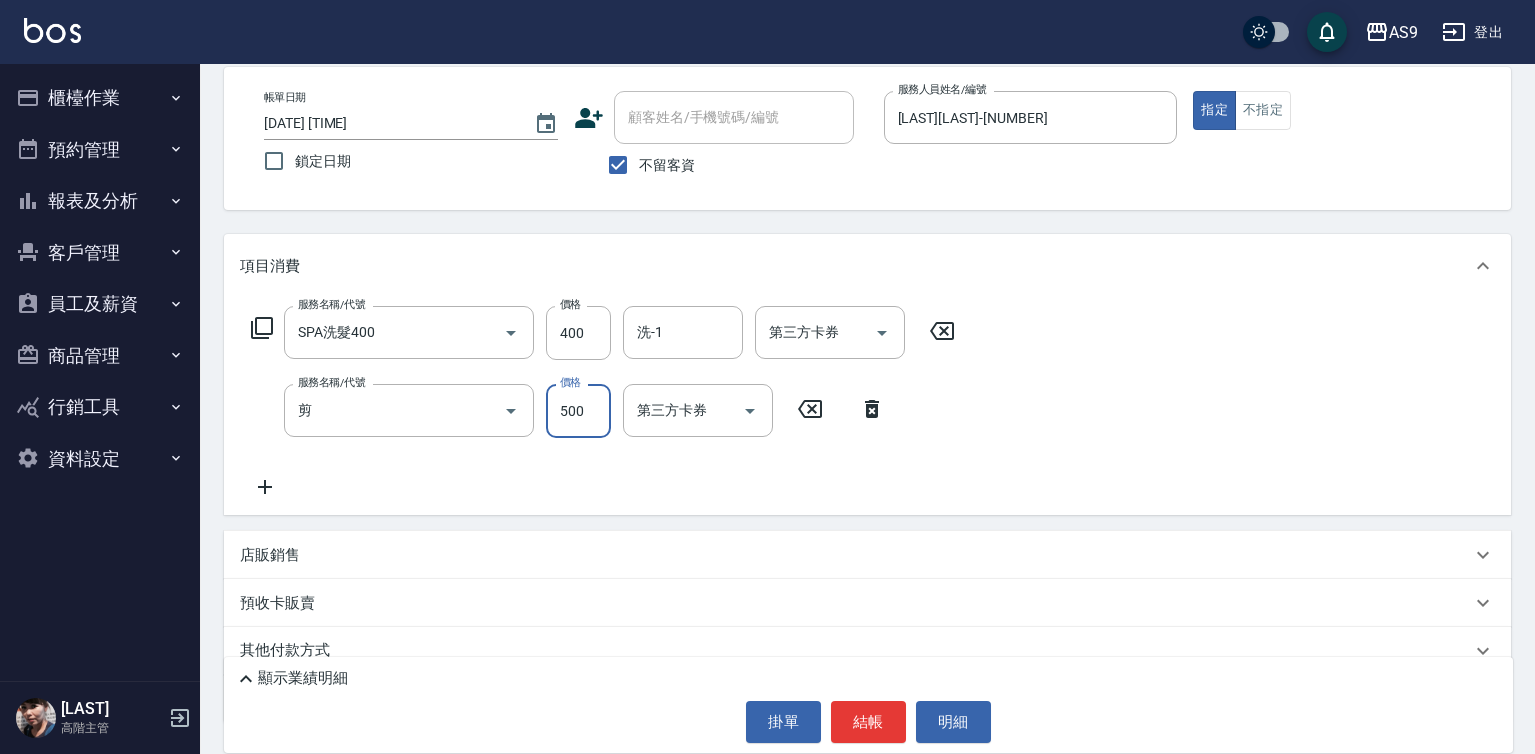 click on "500" at bounding box center [578, 411] 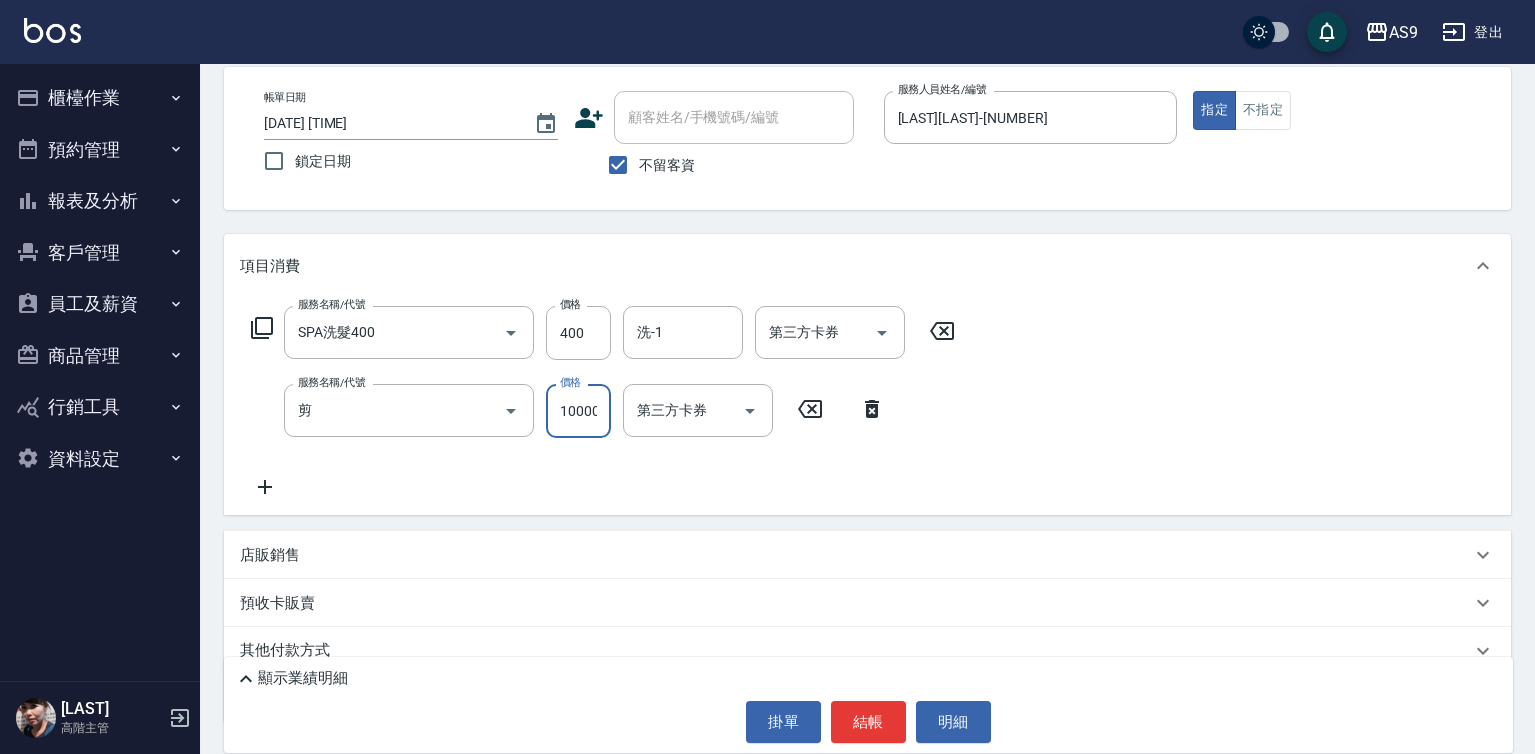 click on "10000" at bounding box center [578, 411] 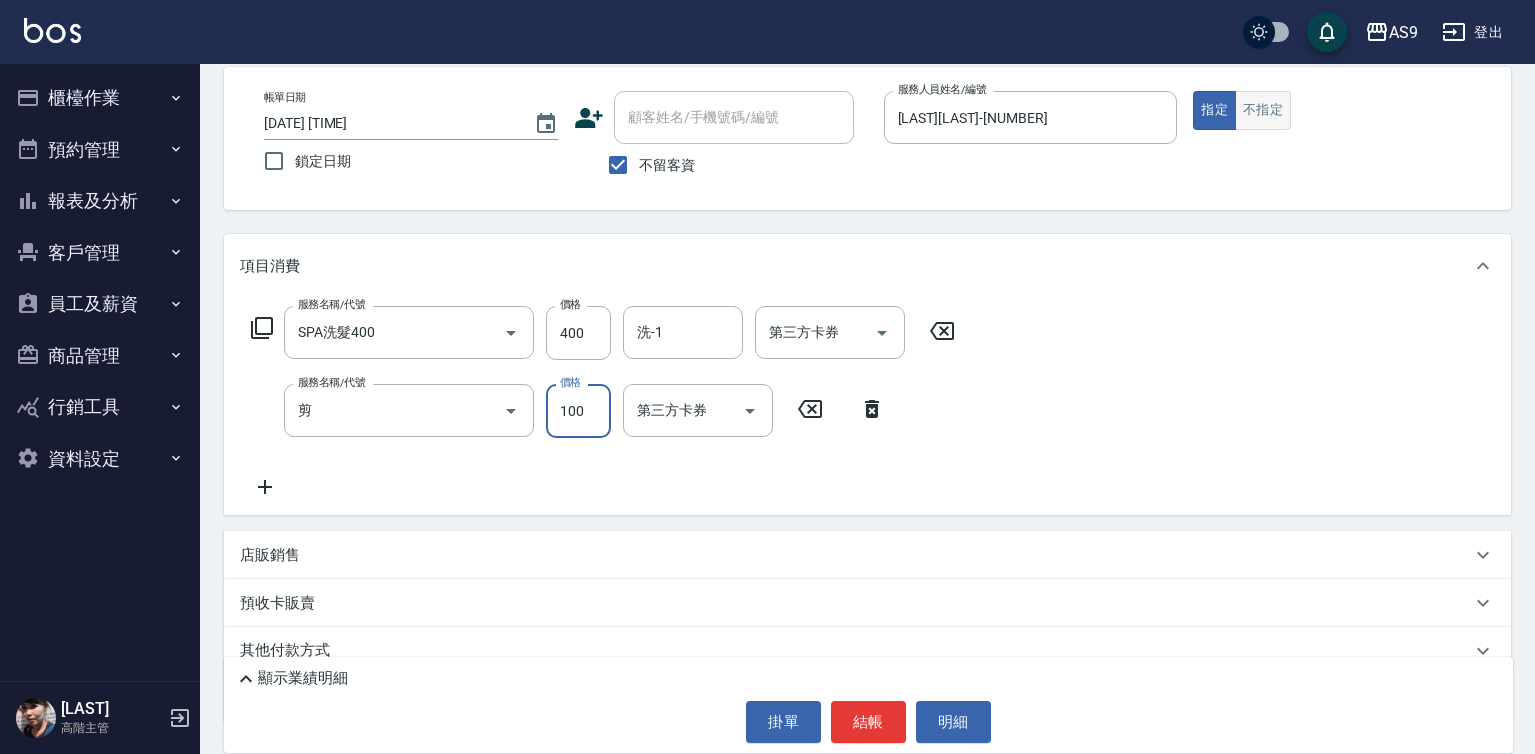 click on "不指定" at bounding box center [1263, 110] 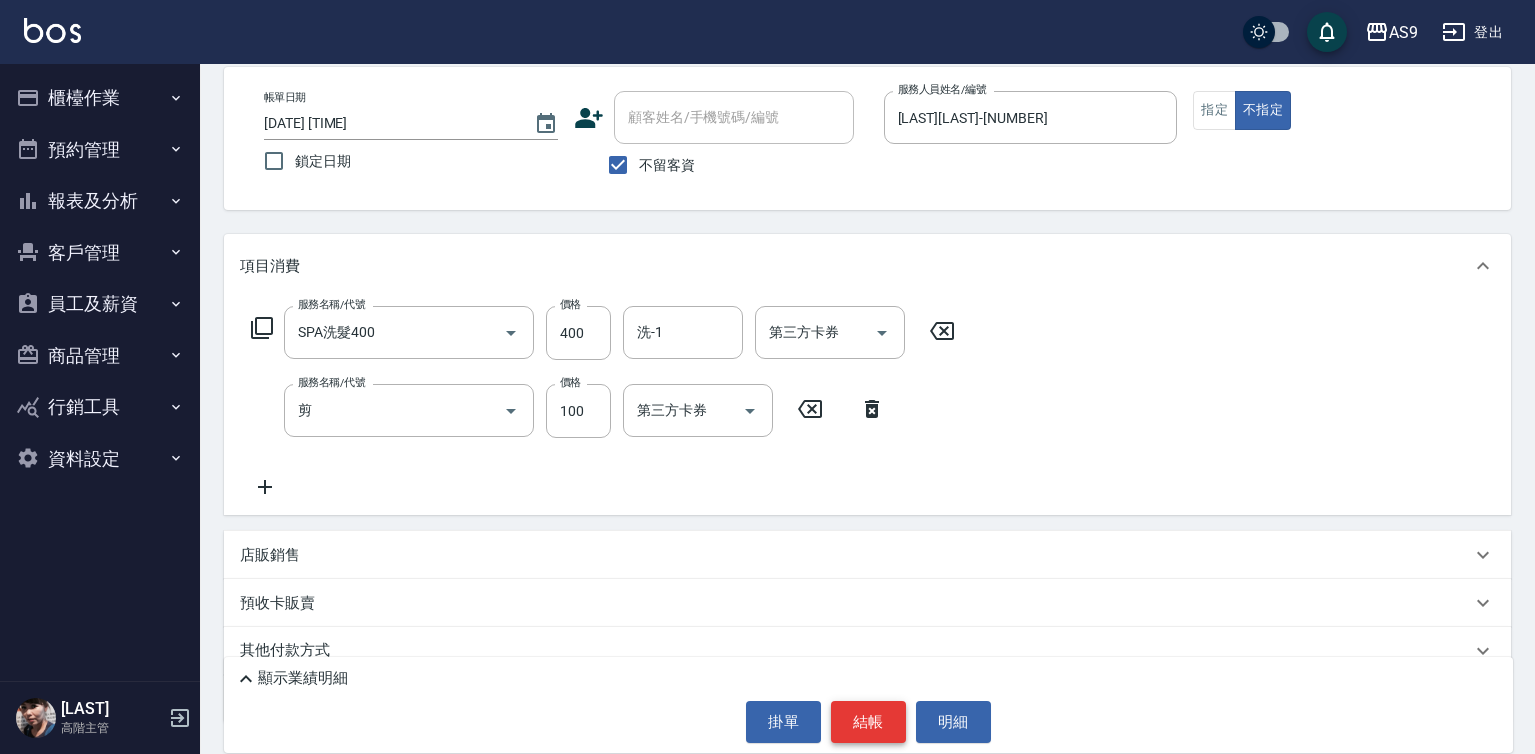 click on "結帳" at bounding box center [868, 722] 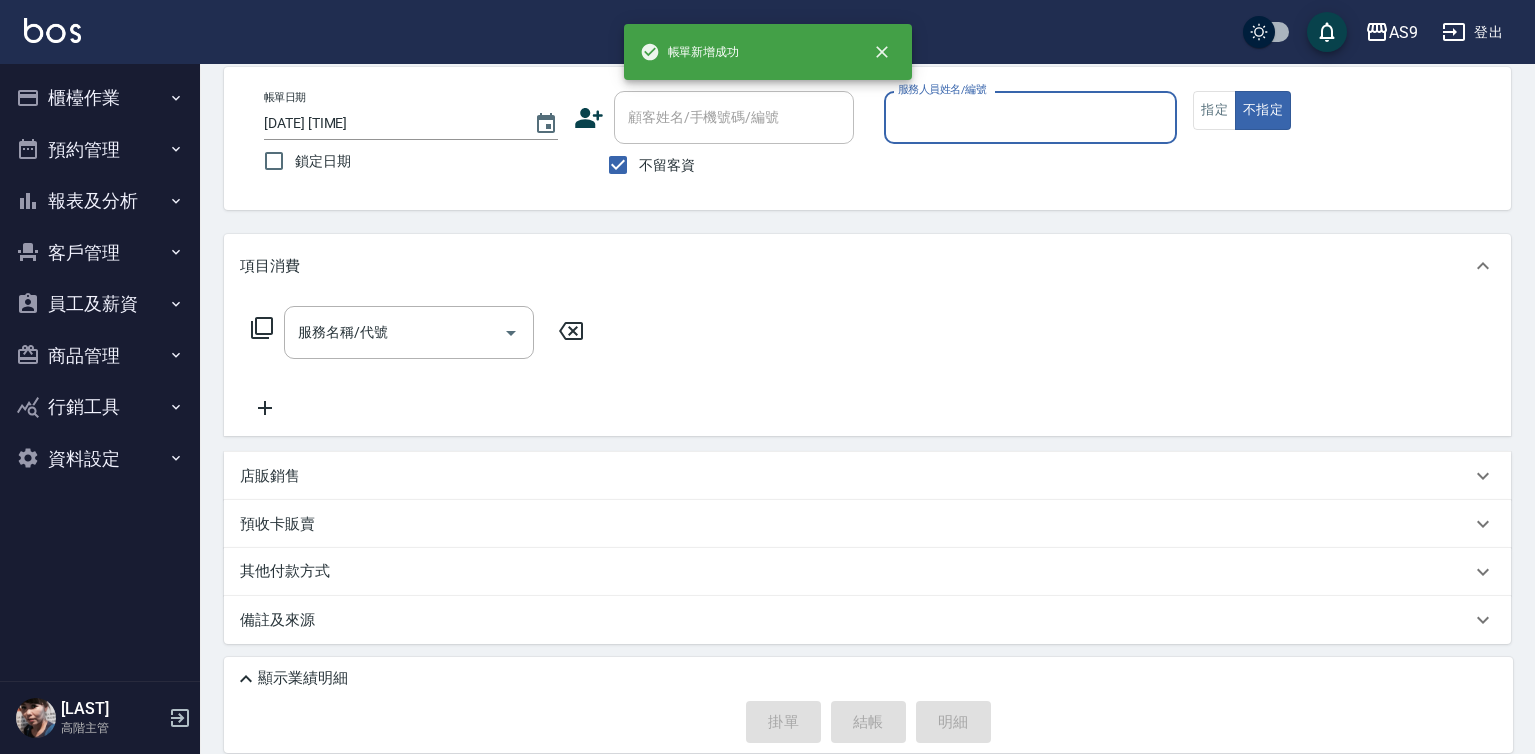 click on "服務人員姓名/編號" at bounding box center (1031, 117) 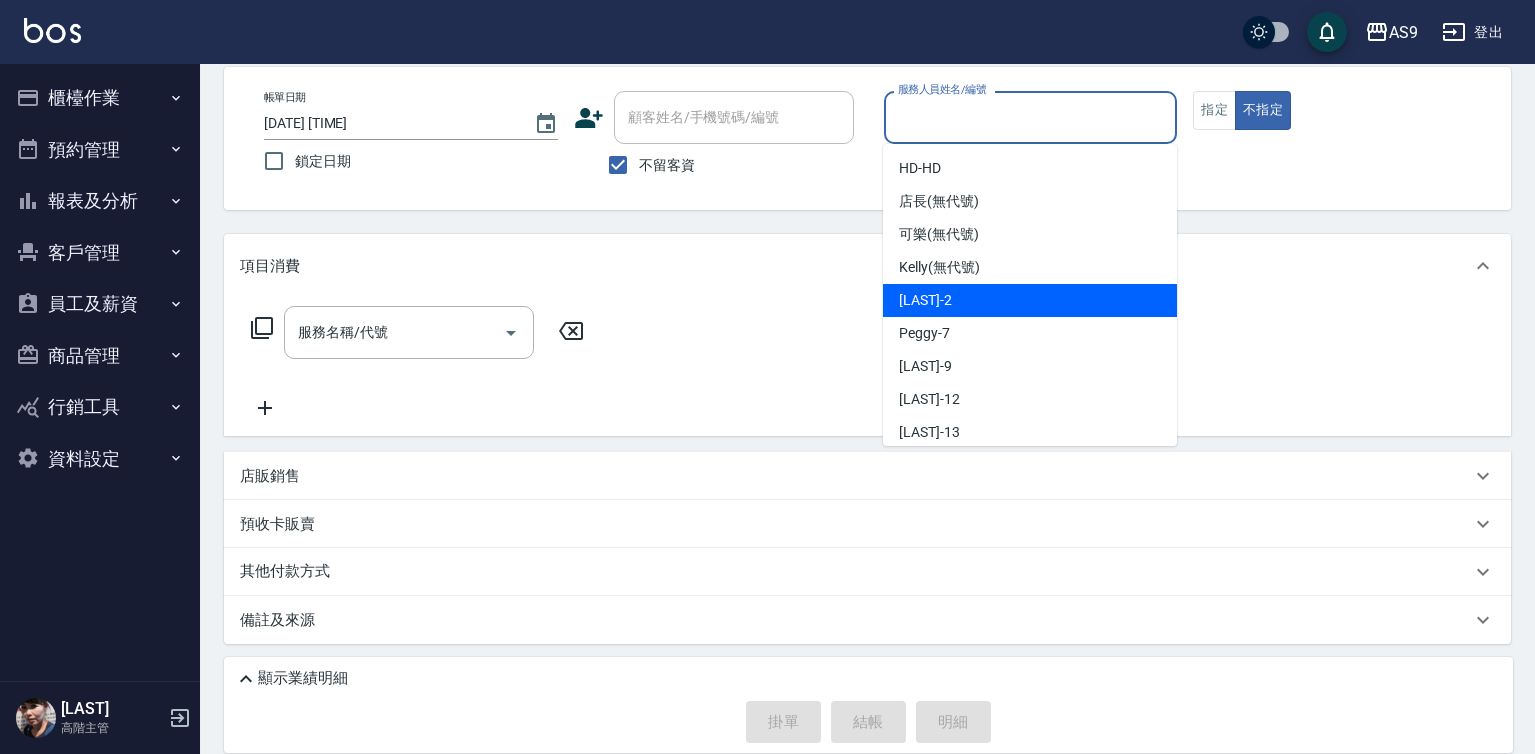 click on "[LAST][LAST] -[NUMBER]" at bounding box center (925, 300) 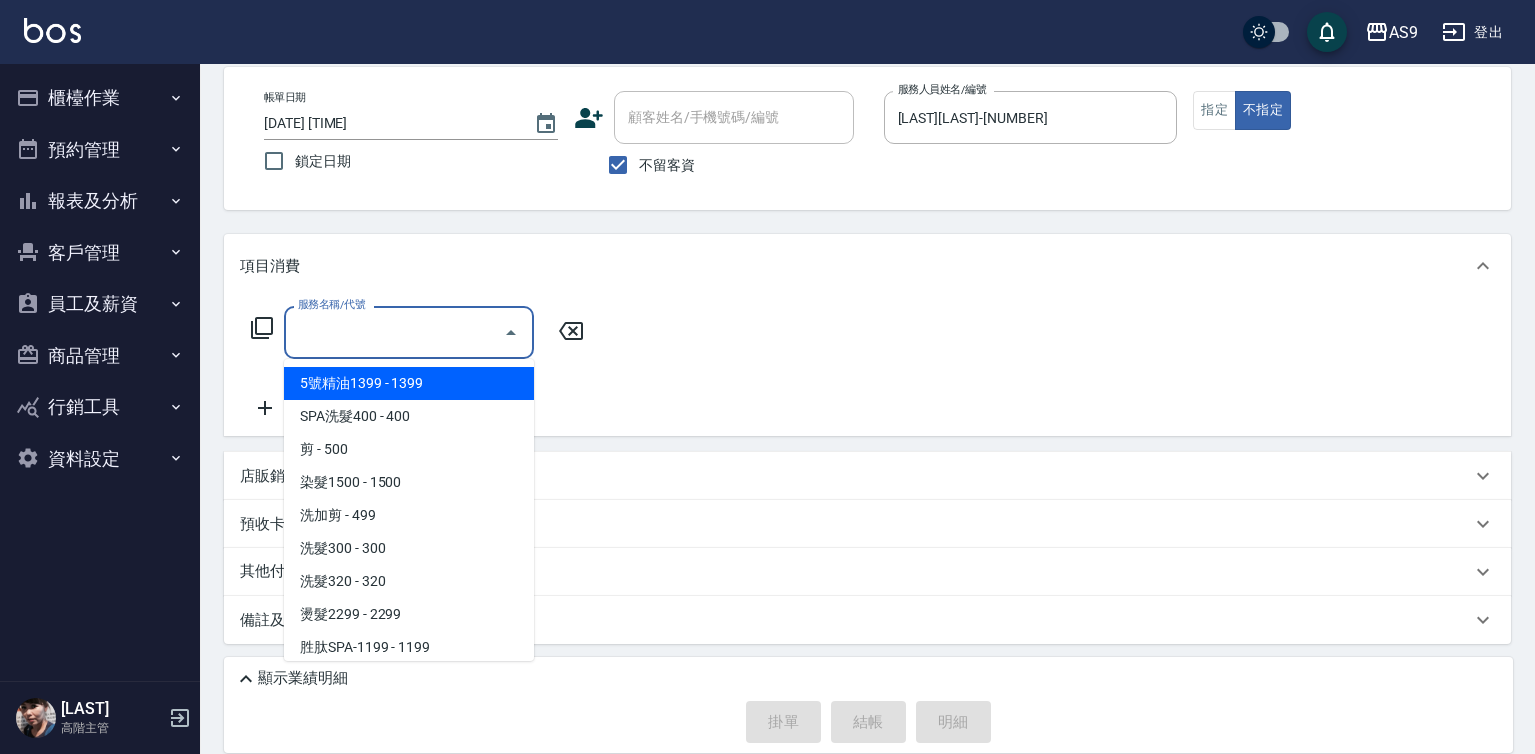 click on "服務名稱/代號" at bounding box center (394, 332) 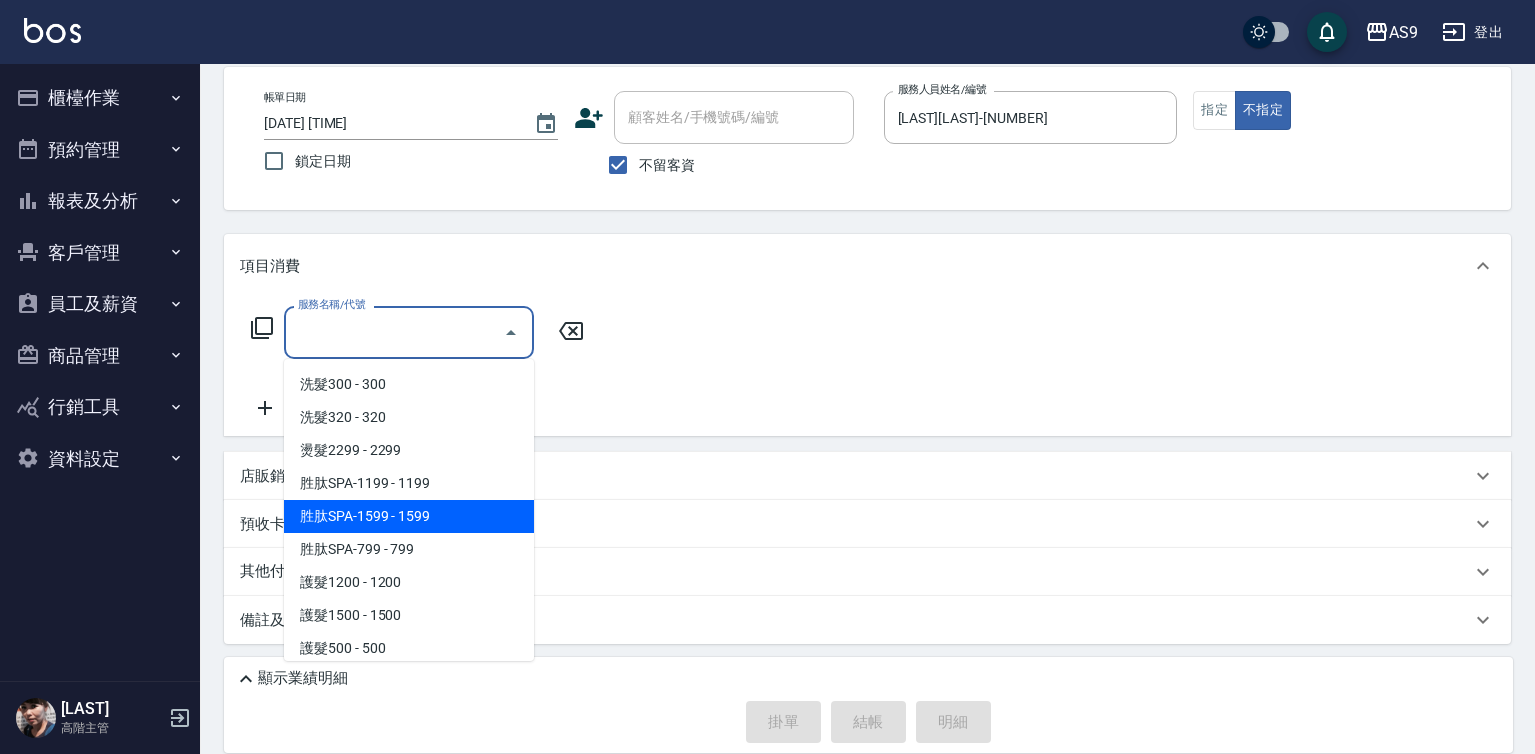 scroll, scrollTop: 308, scrollLeft: 0, axis: vertical 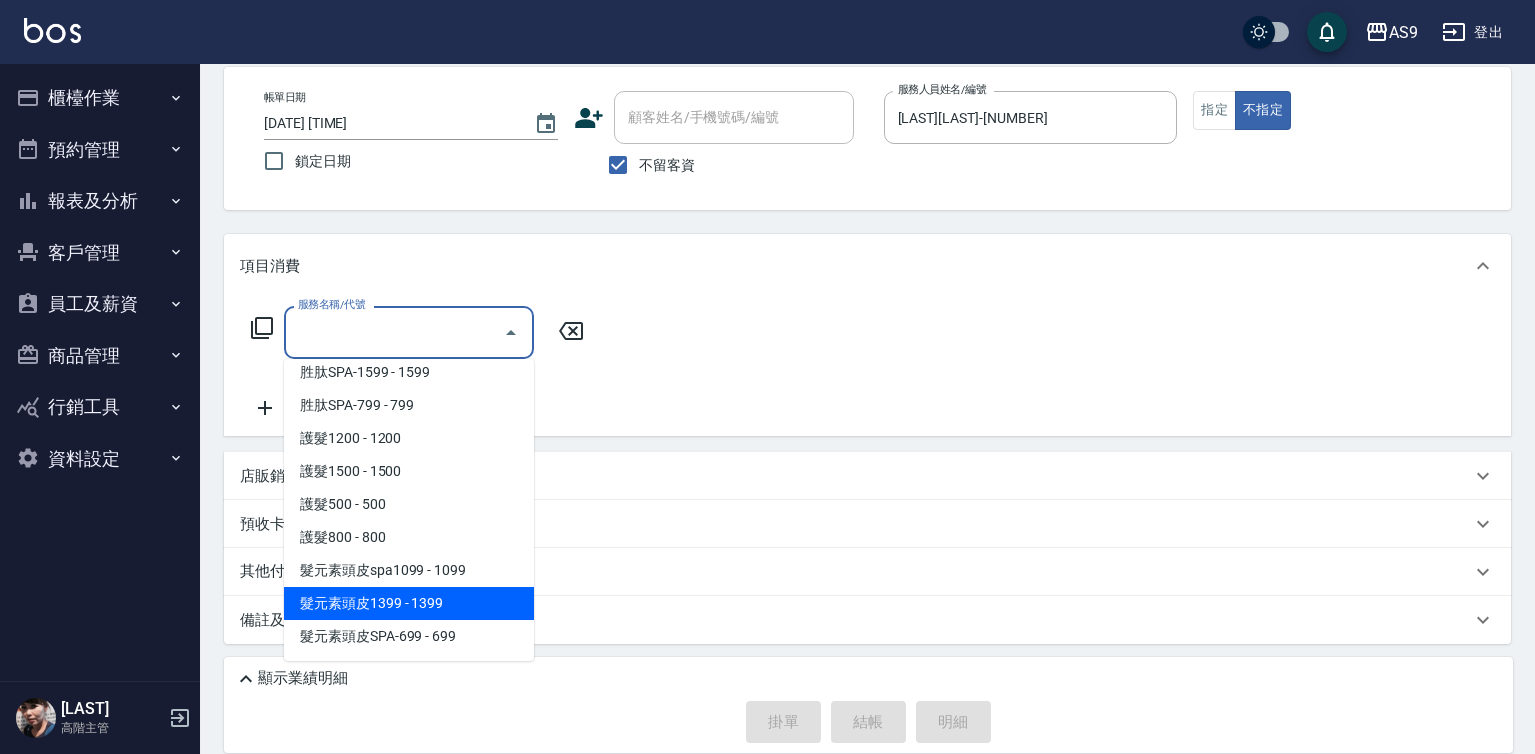 click on "髮元素頭皮1399 - 1399" at bounding box center (409, 603) 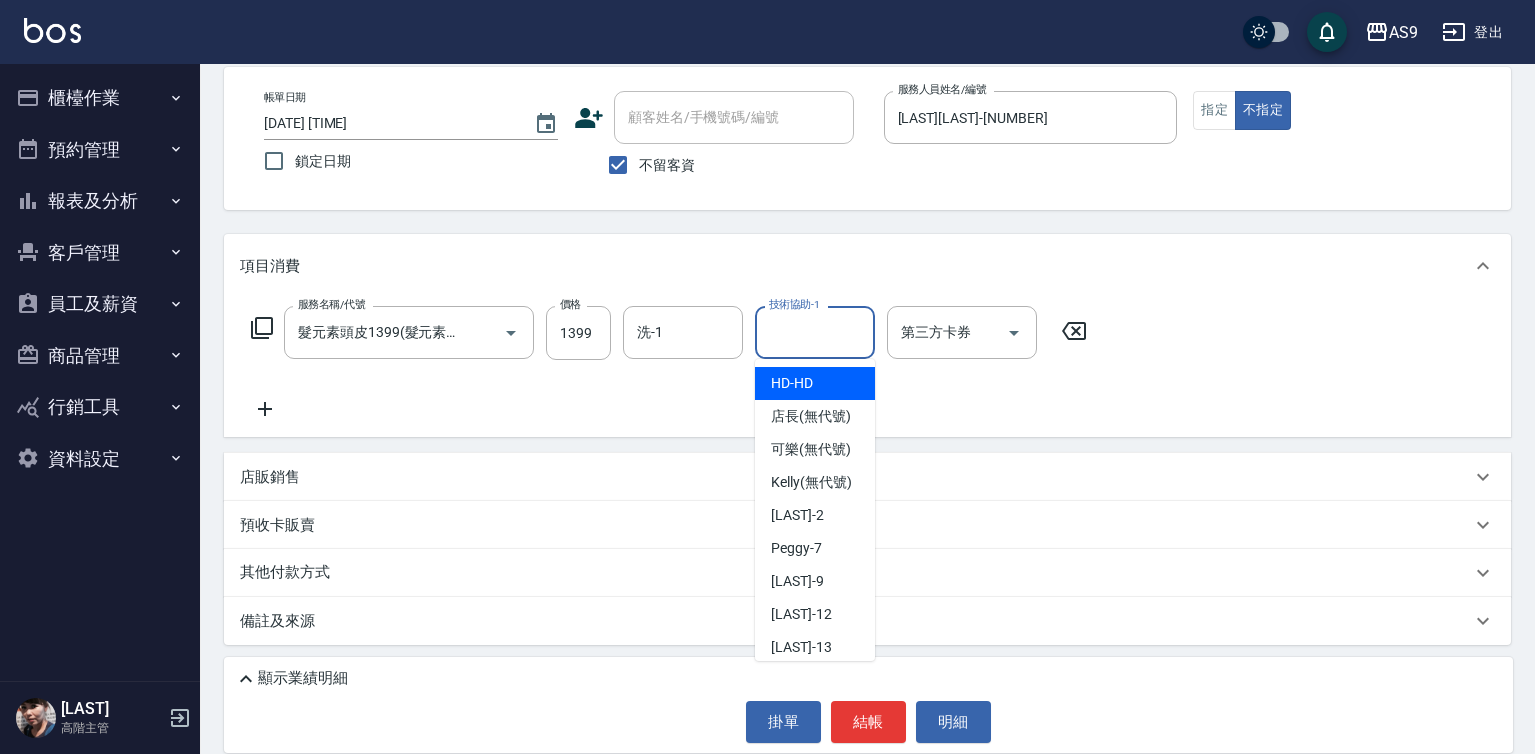 click on "技術協助-1" at bounding box center (815, 332) 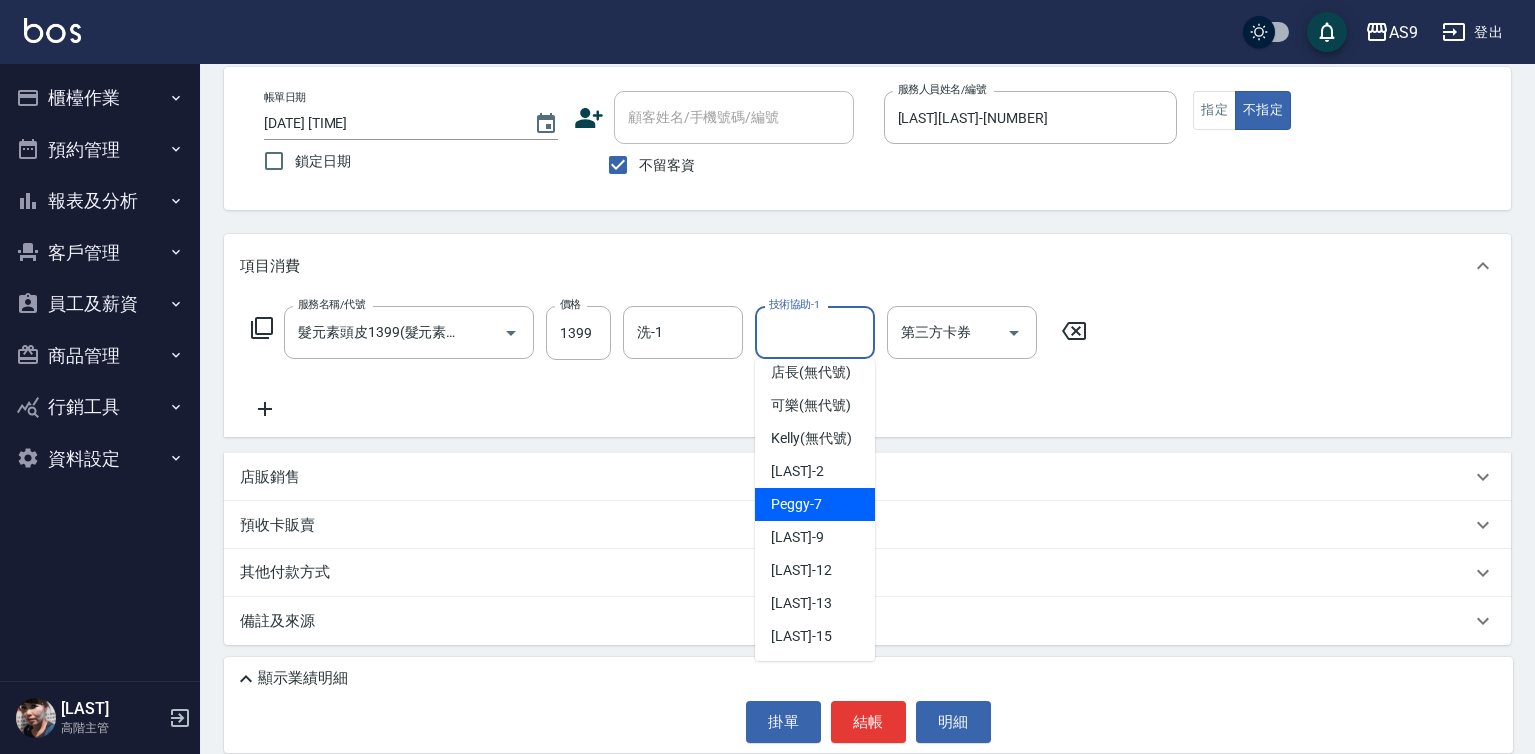 scroll, scrollTop: 128, scrollLeft: 0, axis: vertical 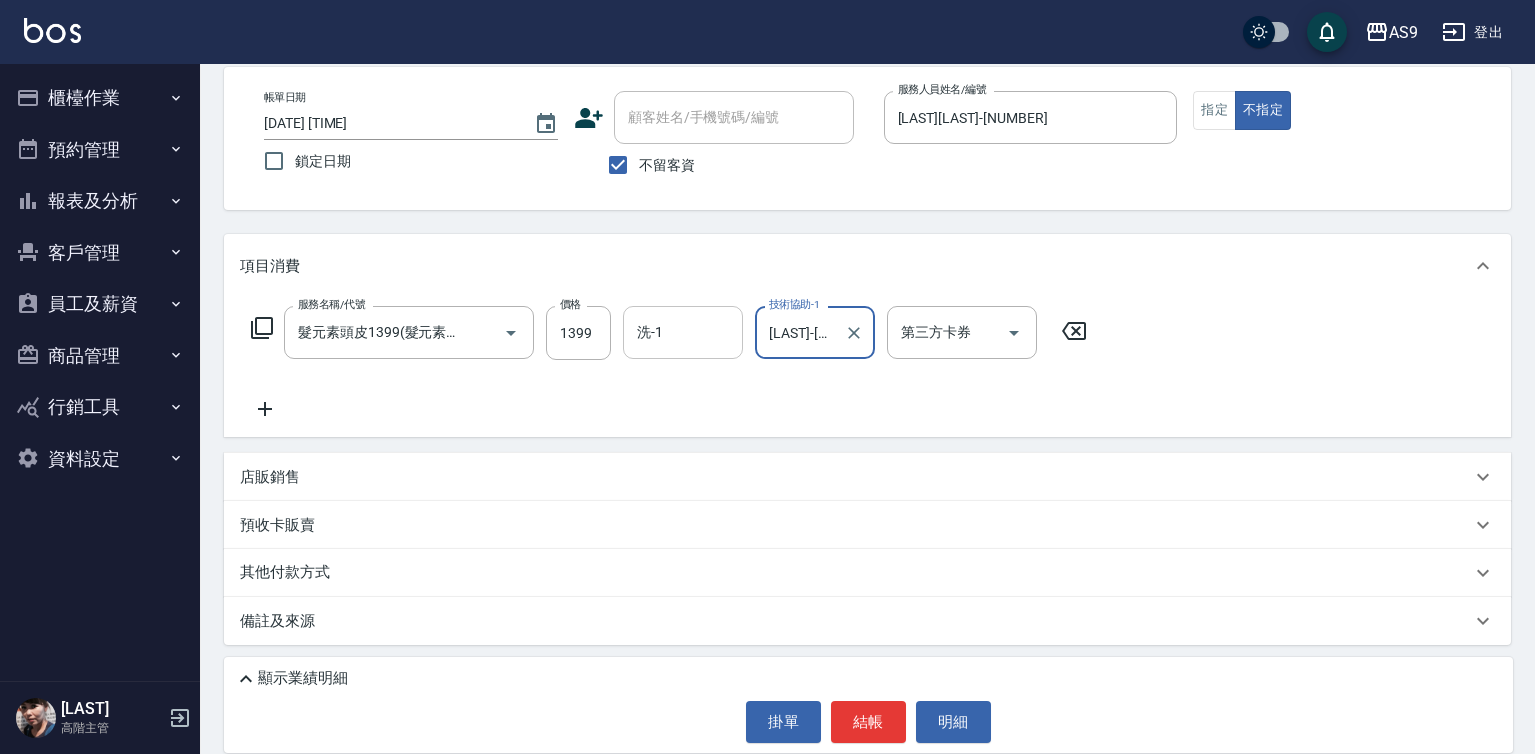 click on "洗-1" at bounding box center [683, 332] 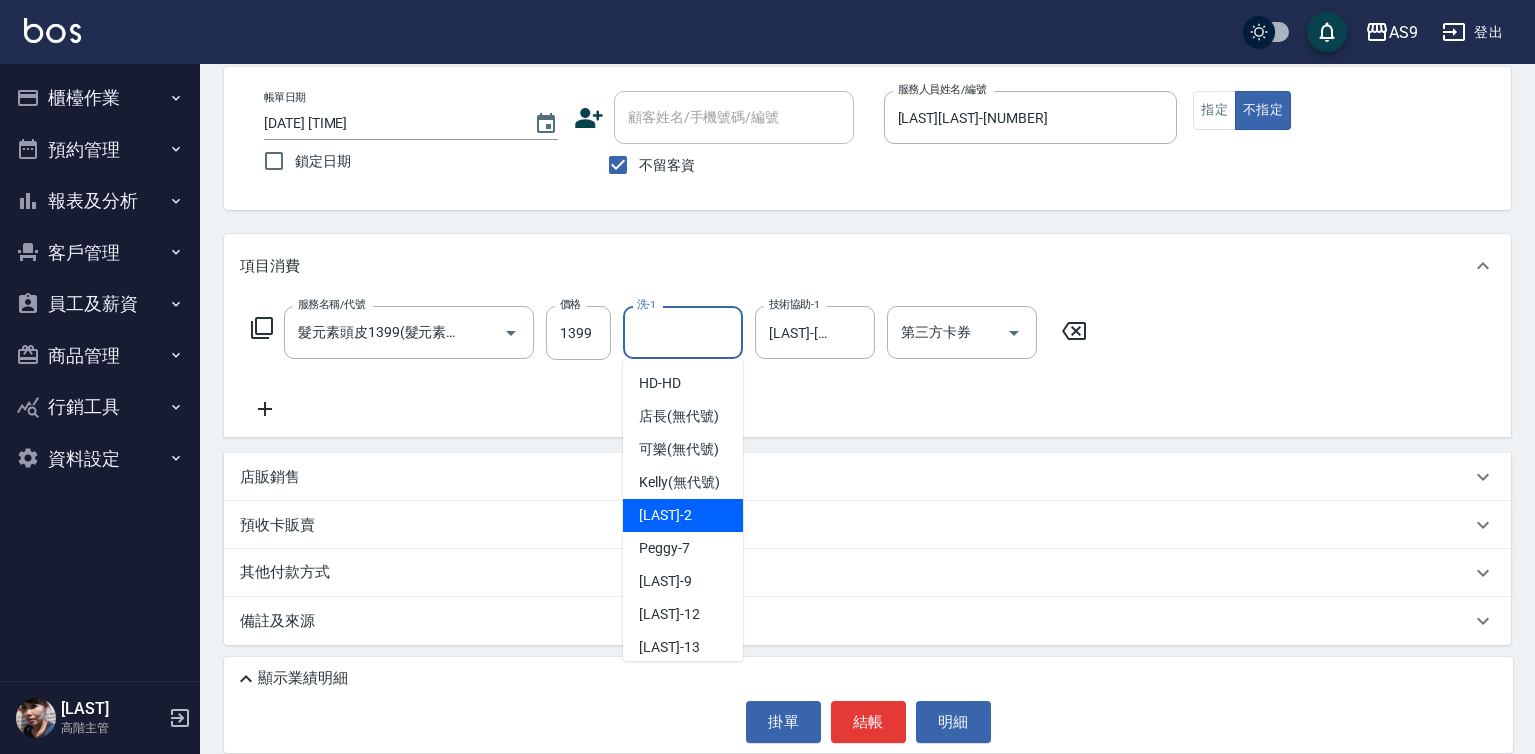 click on "[LAST] -[NUMBER]" at bounding box center (683, 548) 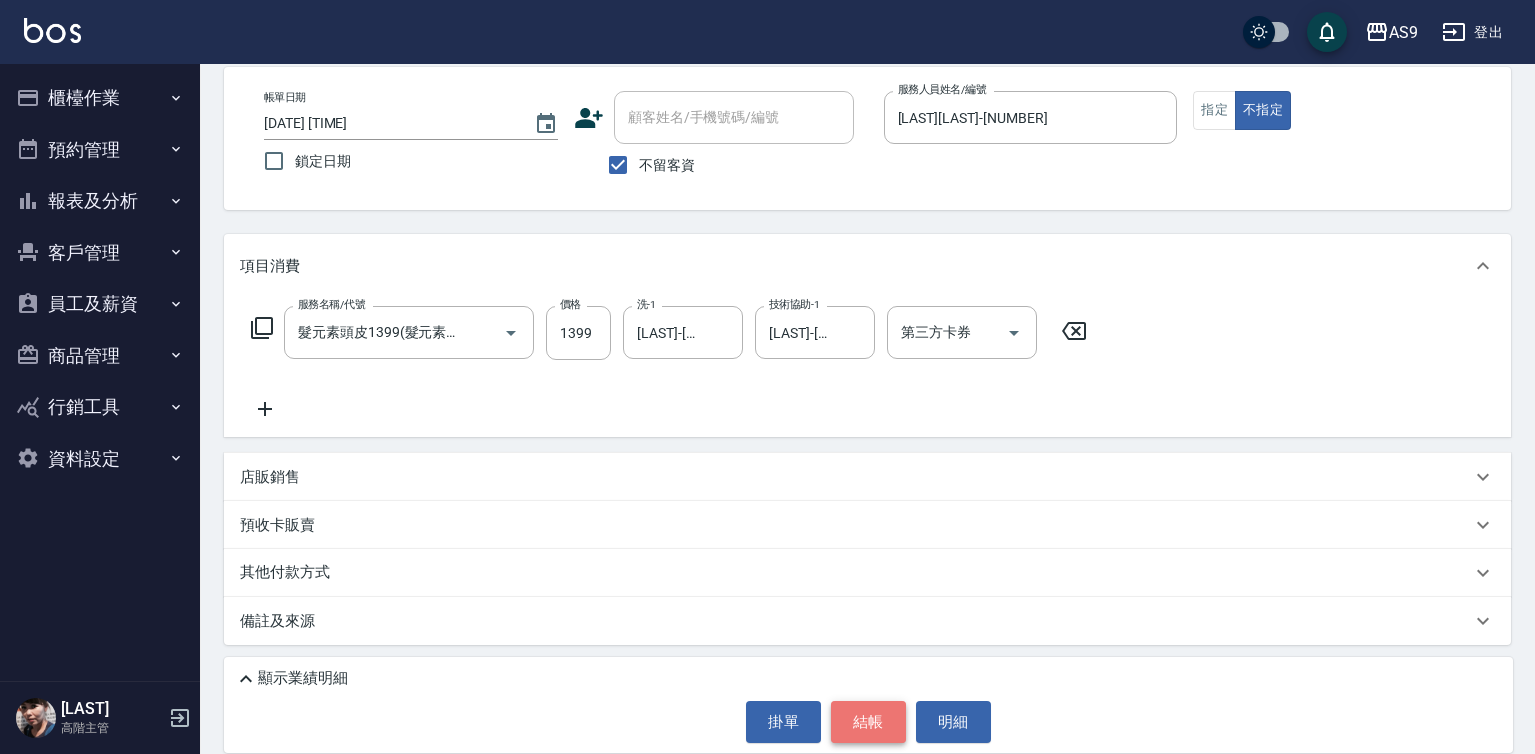 click on "結帳" at bounding box center [868, 722] 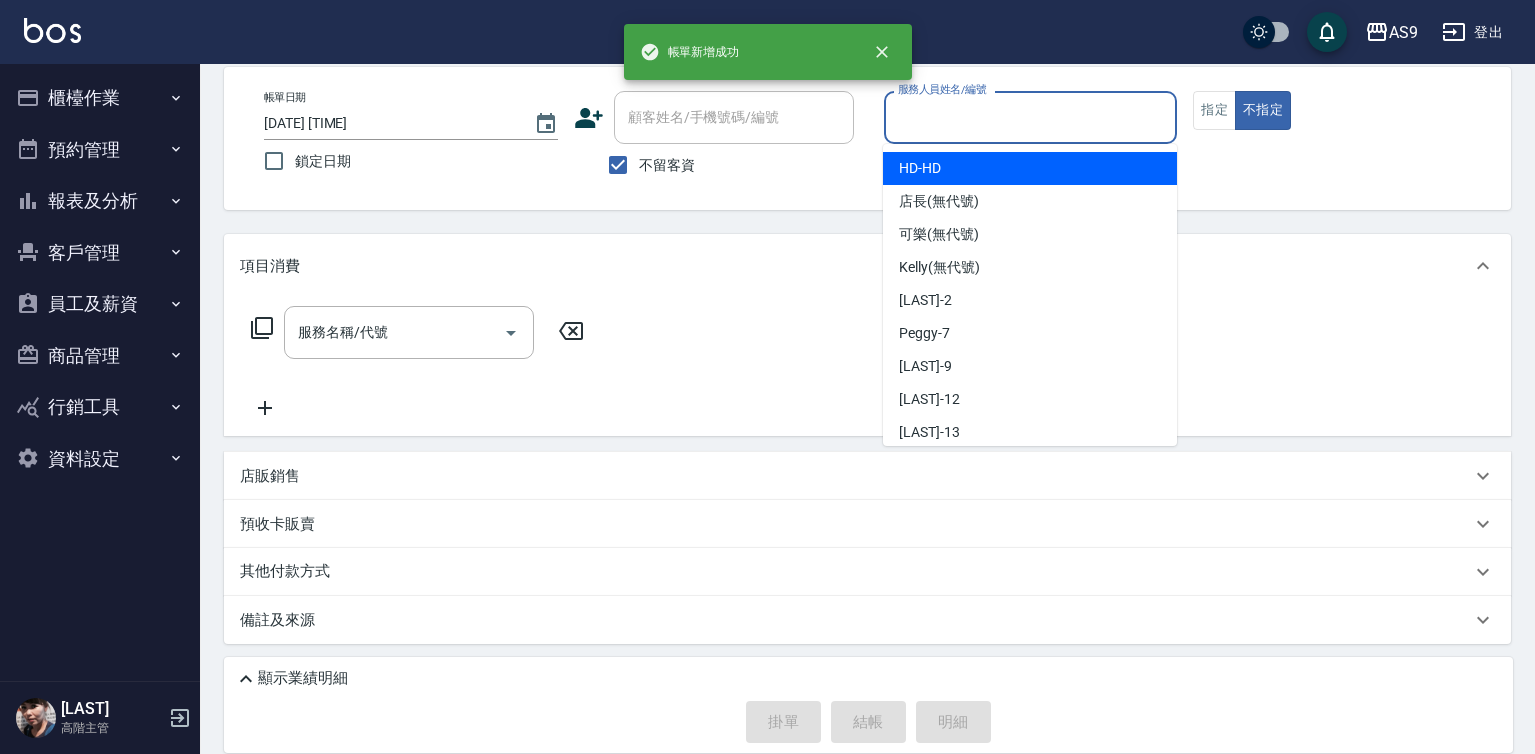 click on "服務人員姓名/編號" at bounding box center [1031, 117] 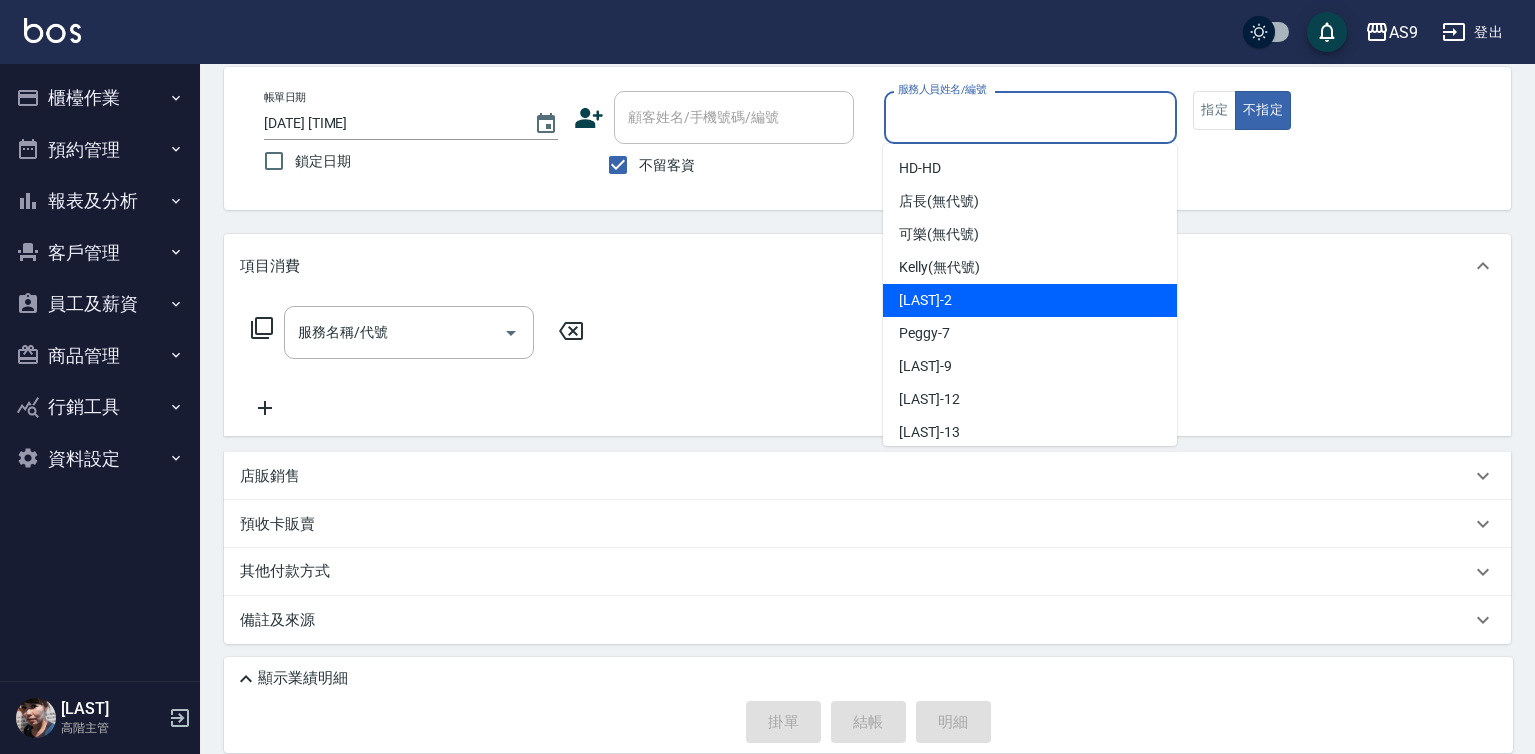click on "[LAST][LAST] -[NUMBER]" at bounding box center (925, 300) 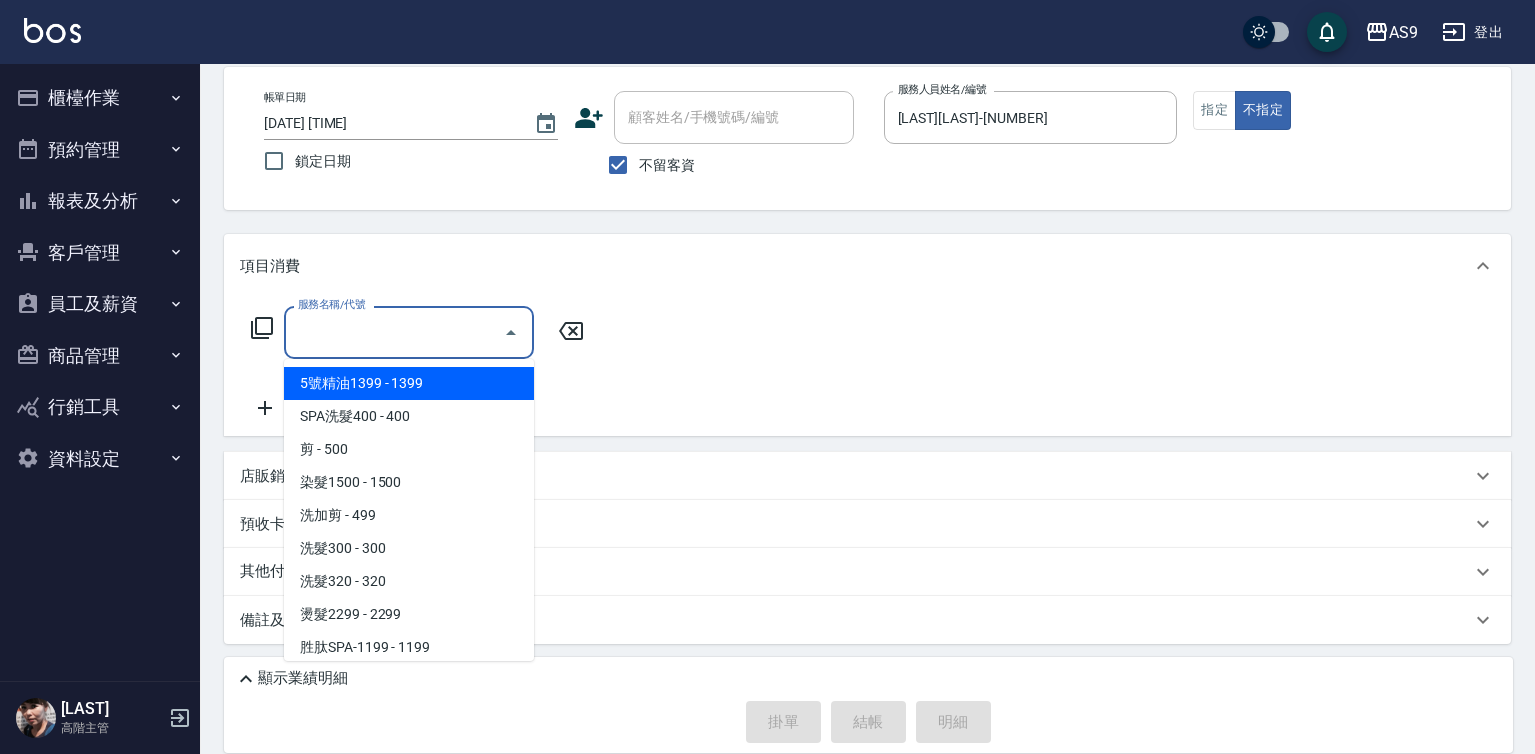 click on "服務名稱/代號" at bounding box center (394, 332) 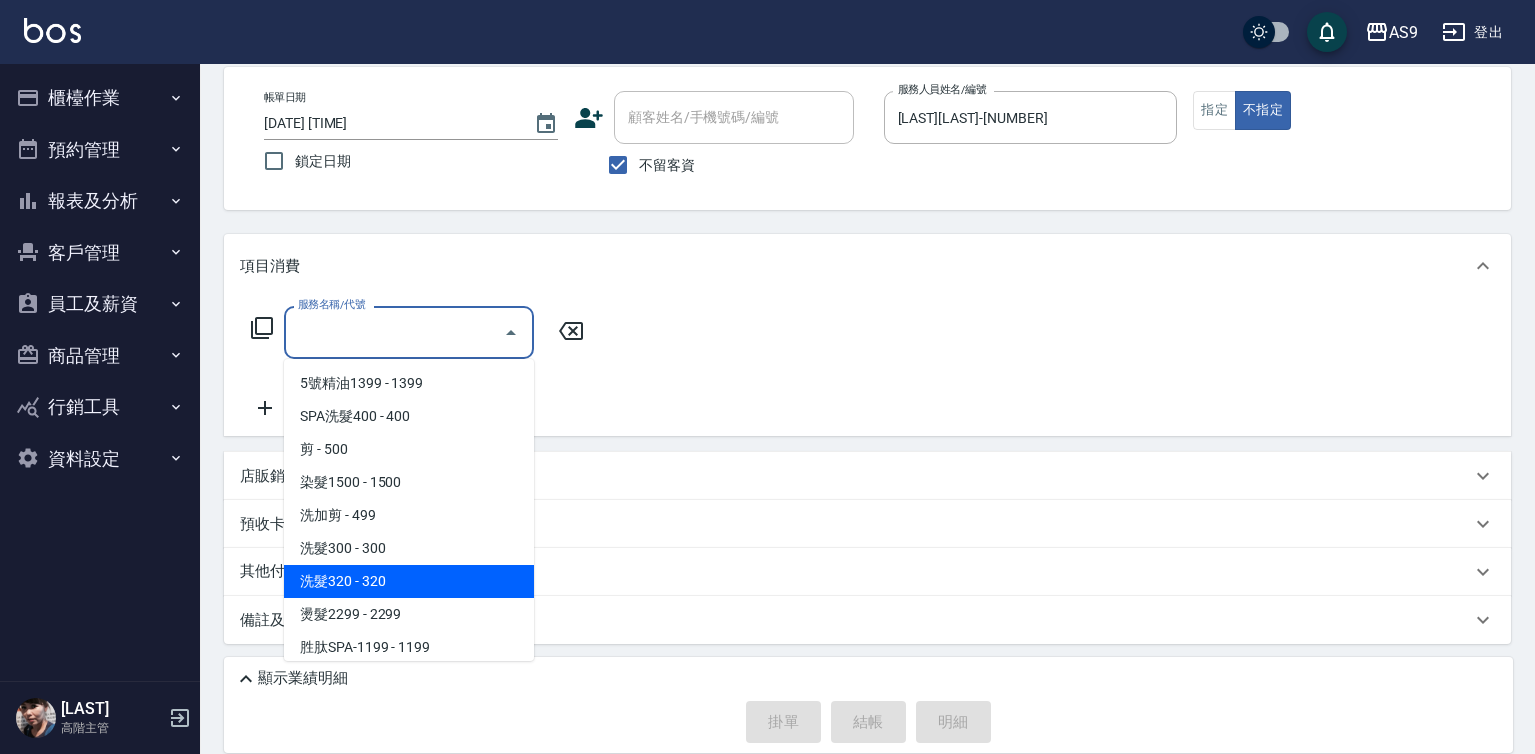 click on "洗髮320 - 320" at bounding box center (409, 581) 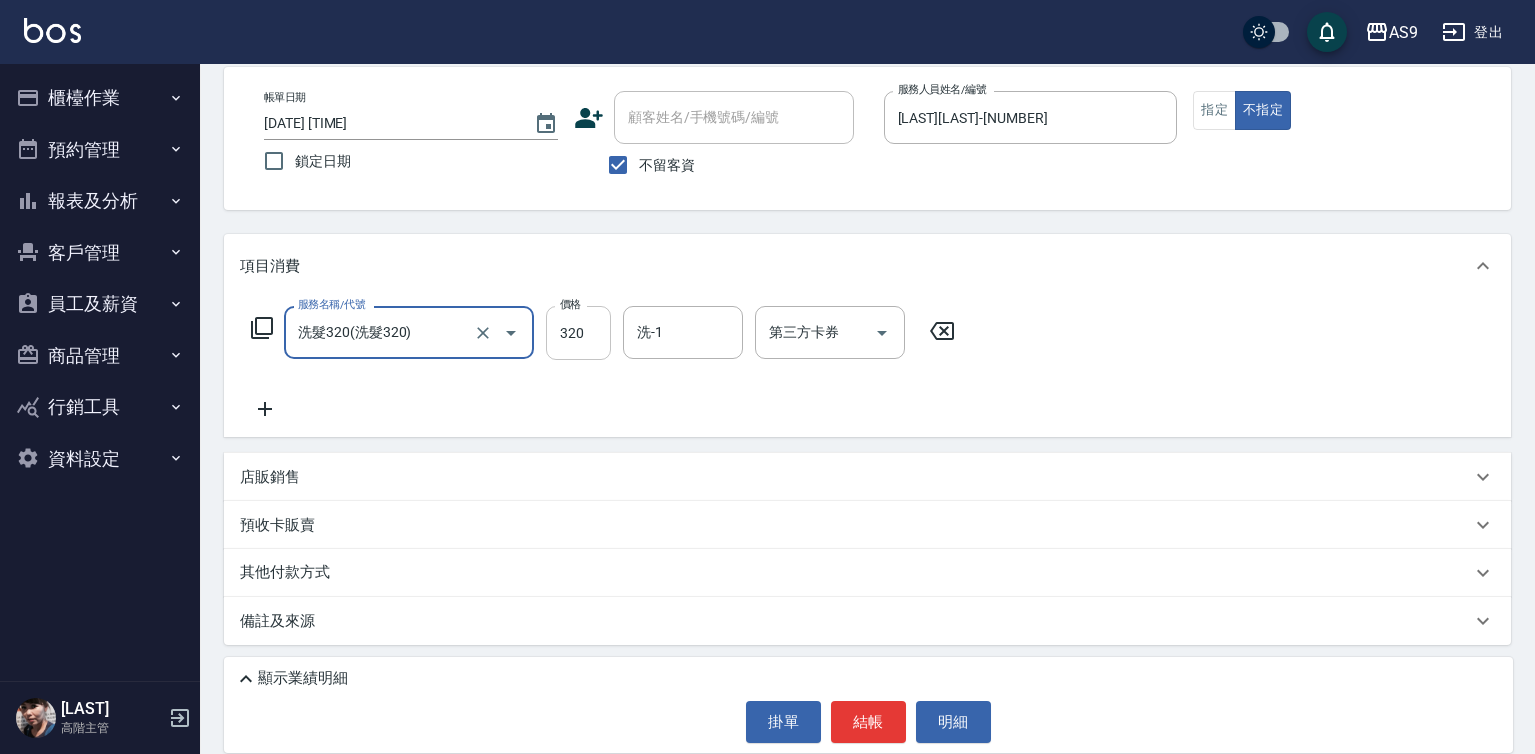 click on "320" at bounding box center (578, 333) 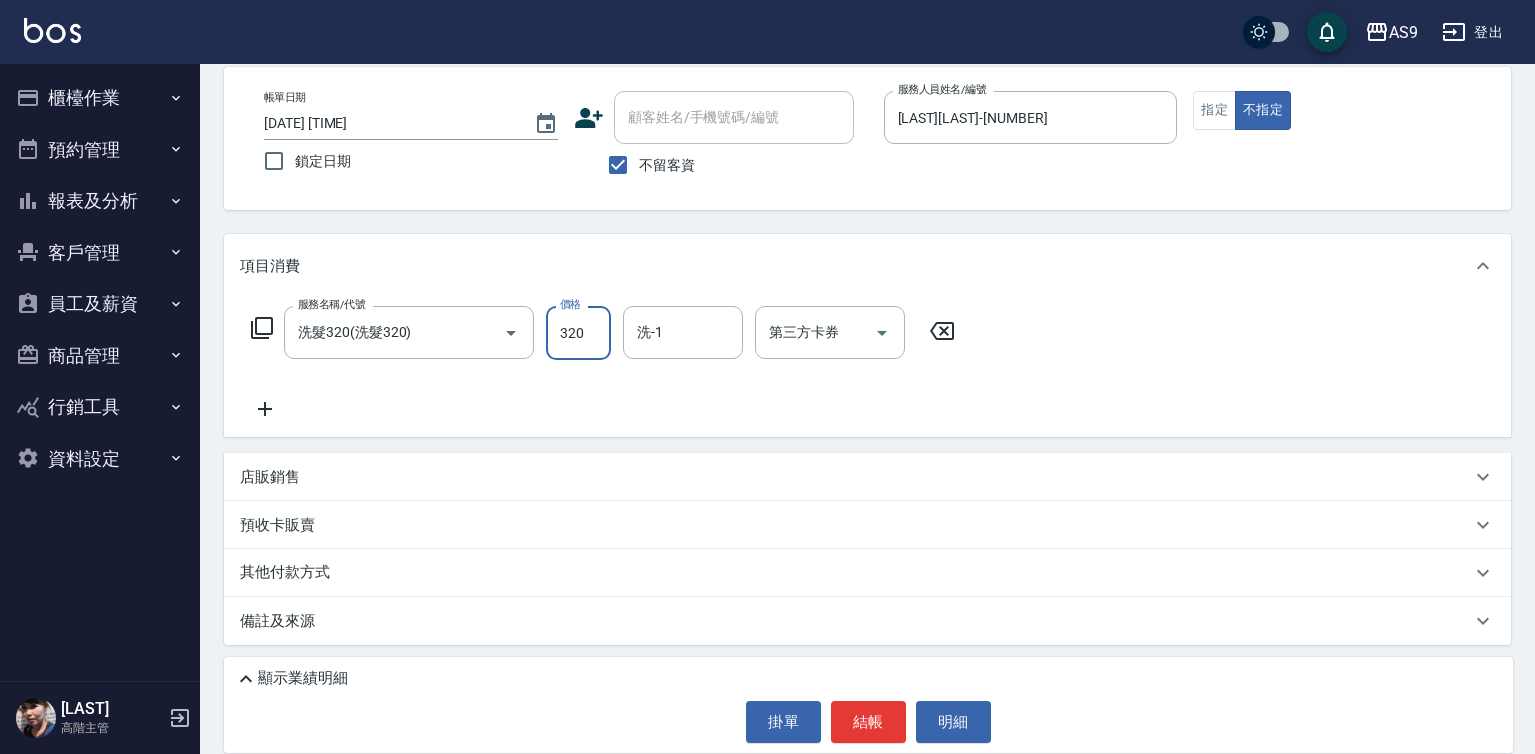 click on "320" at bounding box center (578, 333) 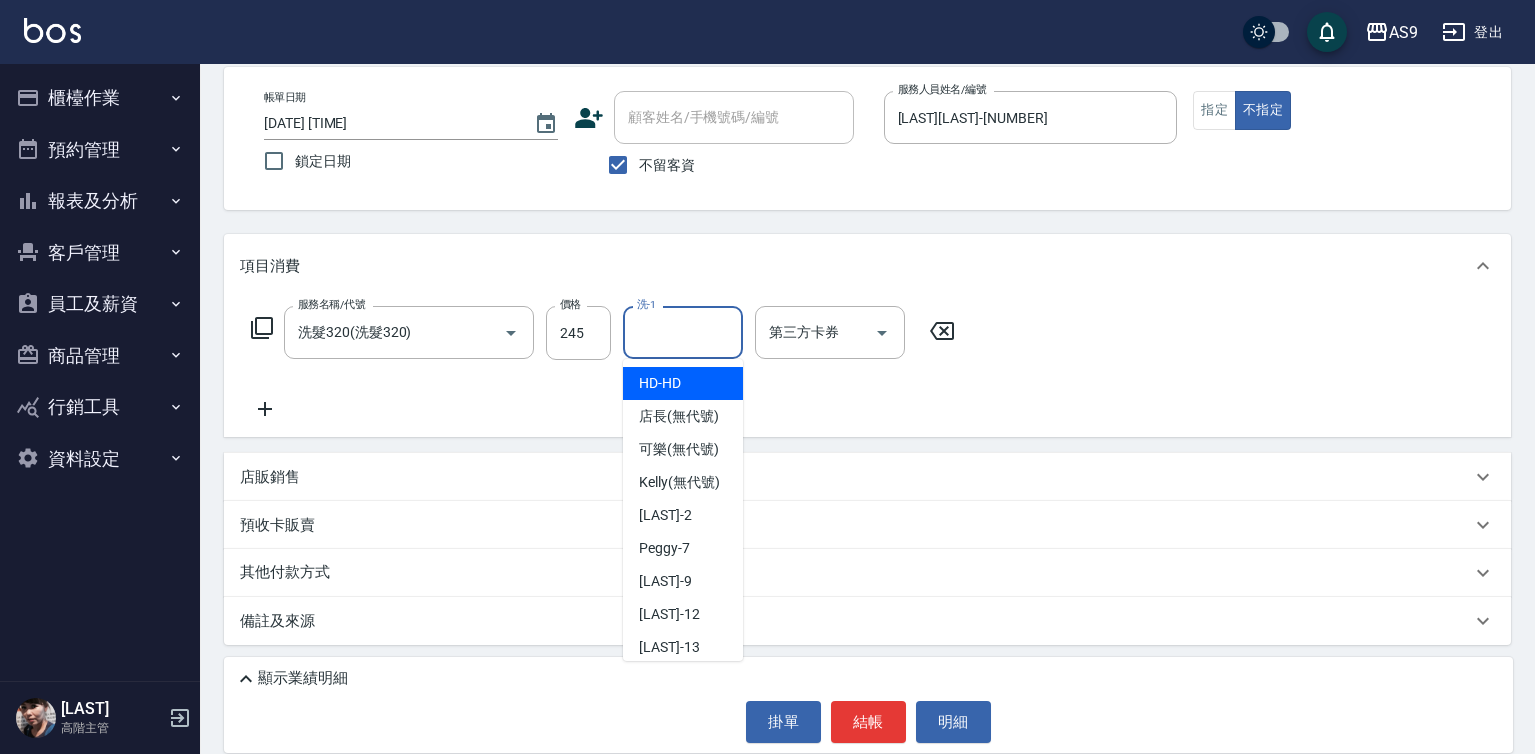 click on "洗-1" at bounding box center (683, 332) 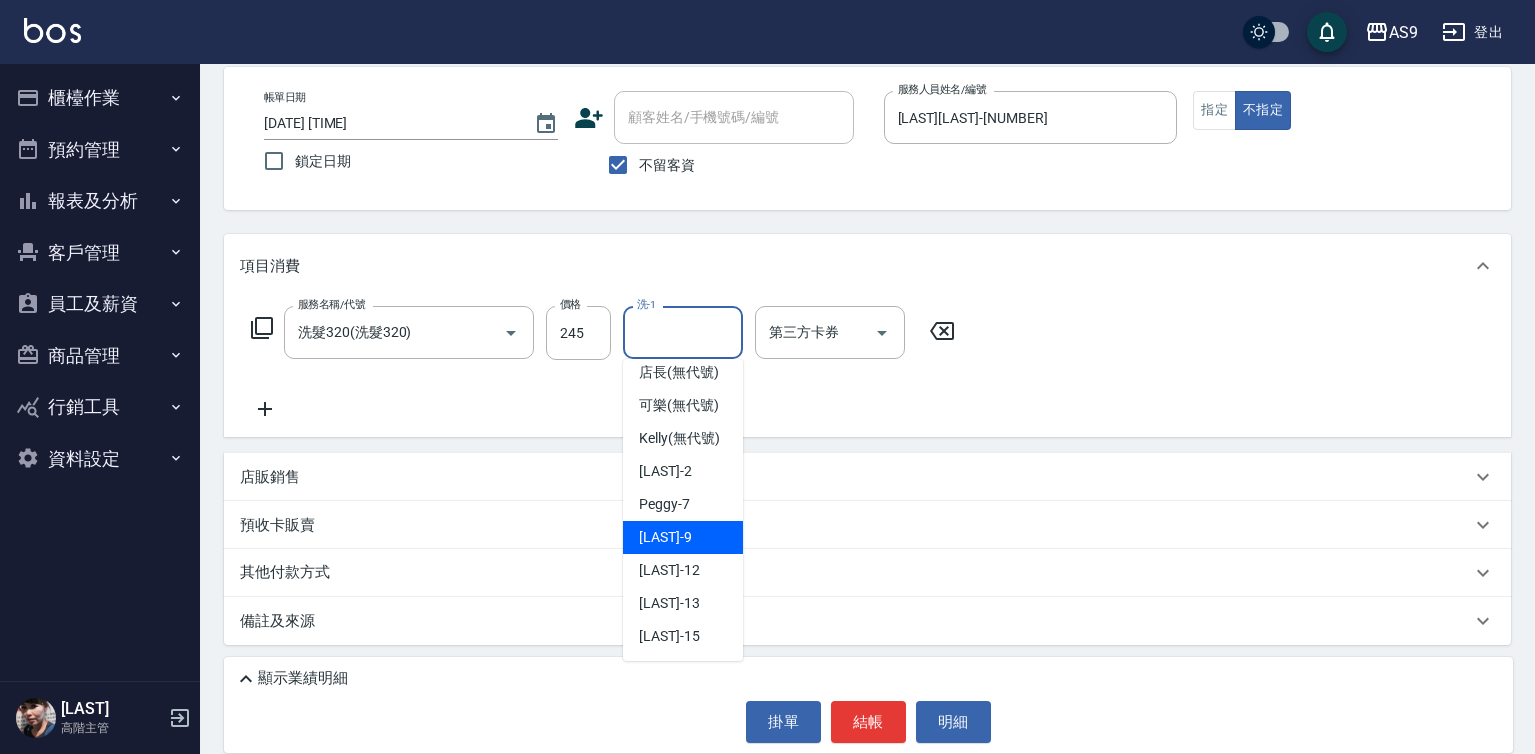 scroll, scrollTop: 128, scrollLeft: 0, axis: vertical 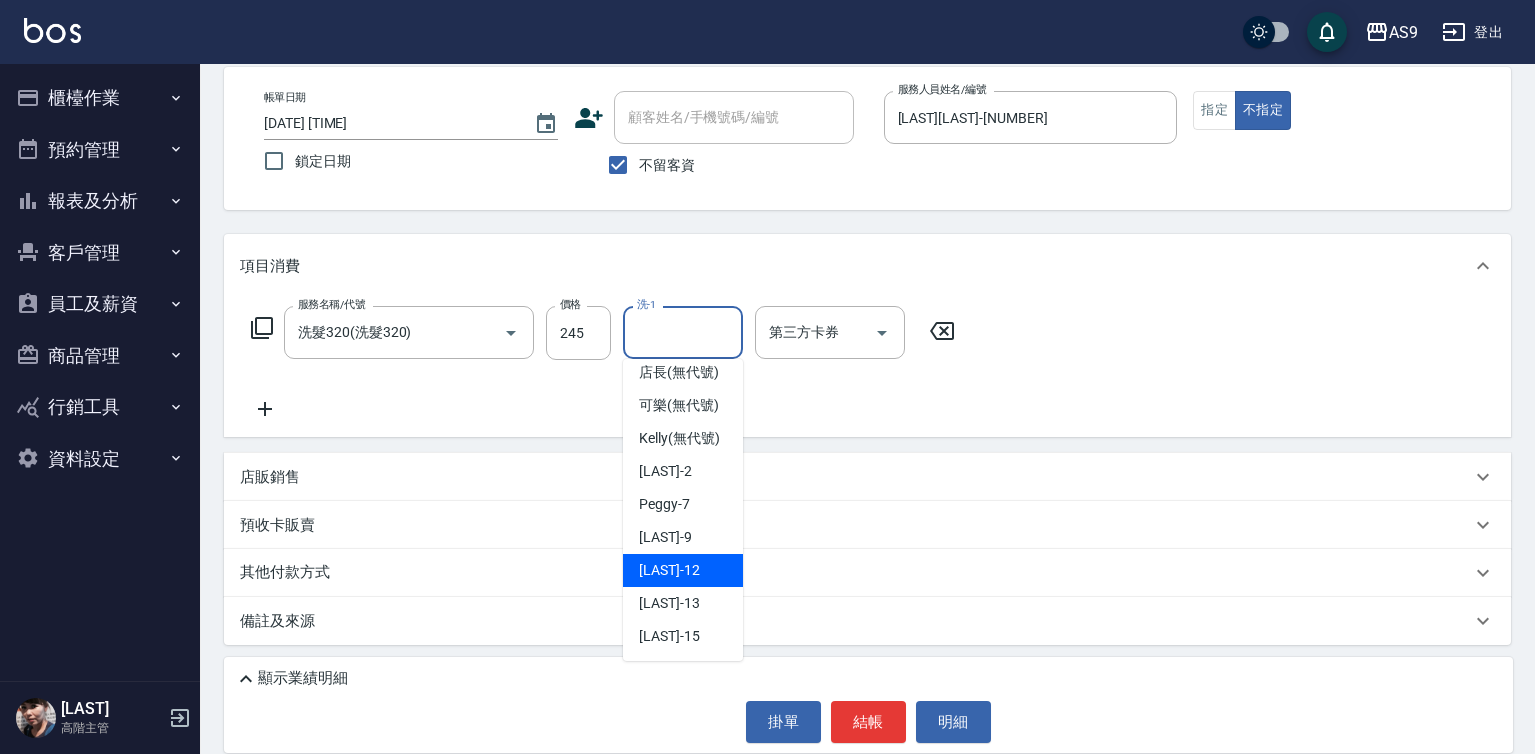 click on "[LAST] -[NUMBER]" at bounding box center (669, 570) 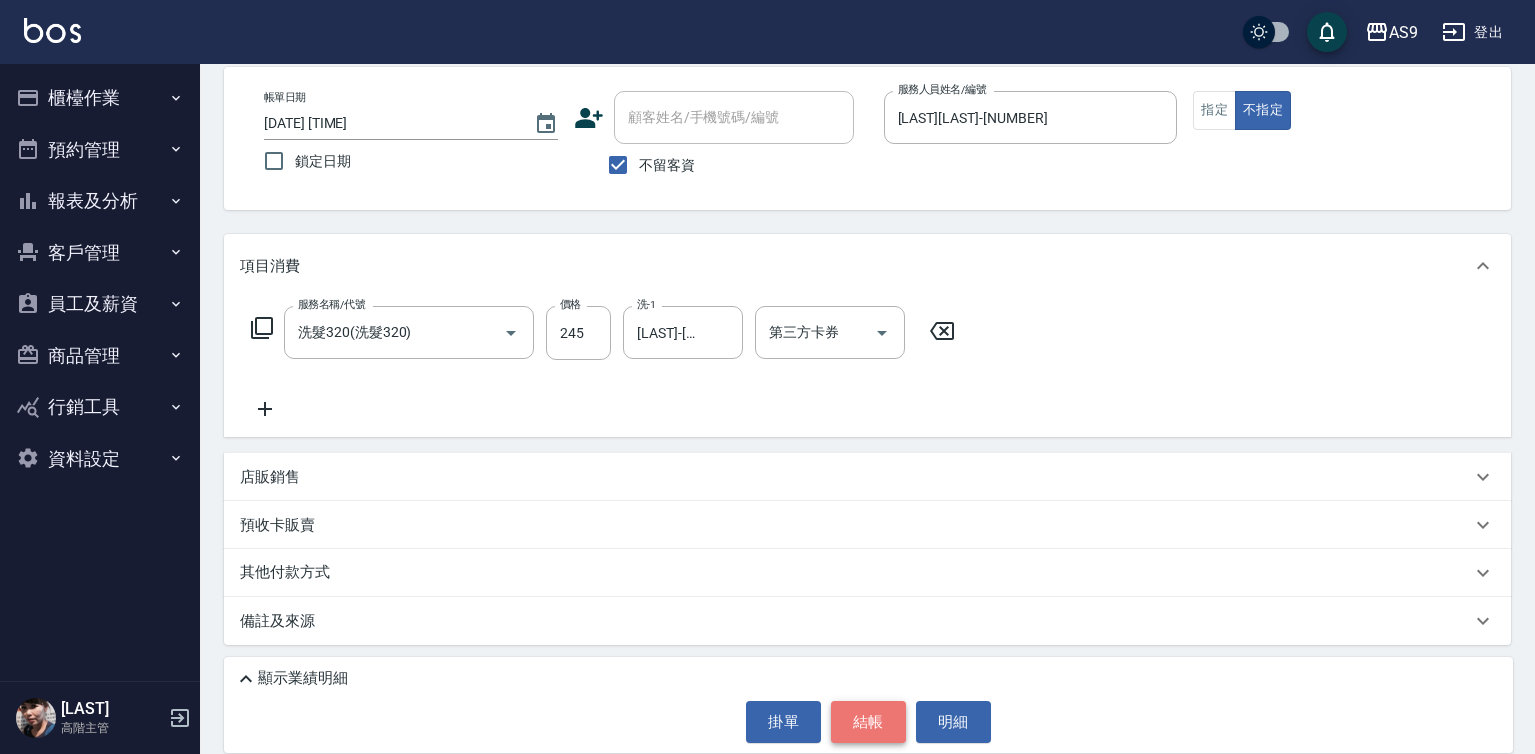click on "結帳" at bounding box center (868, 722) 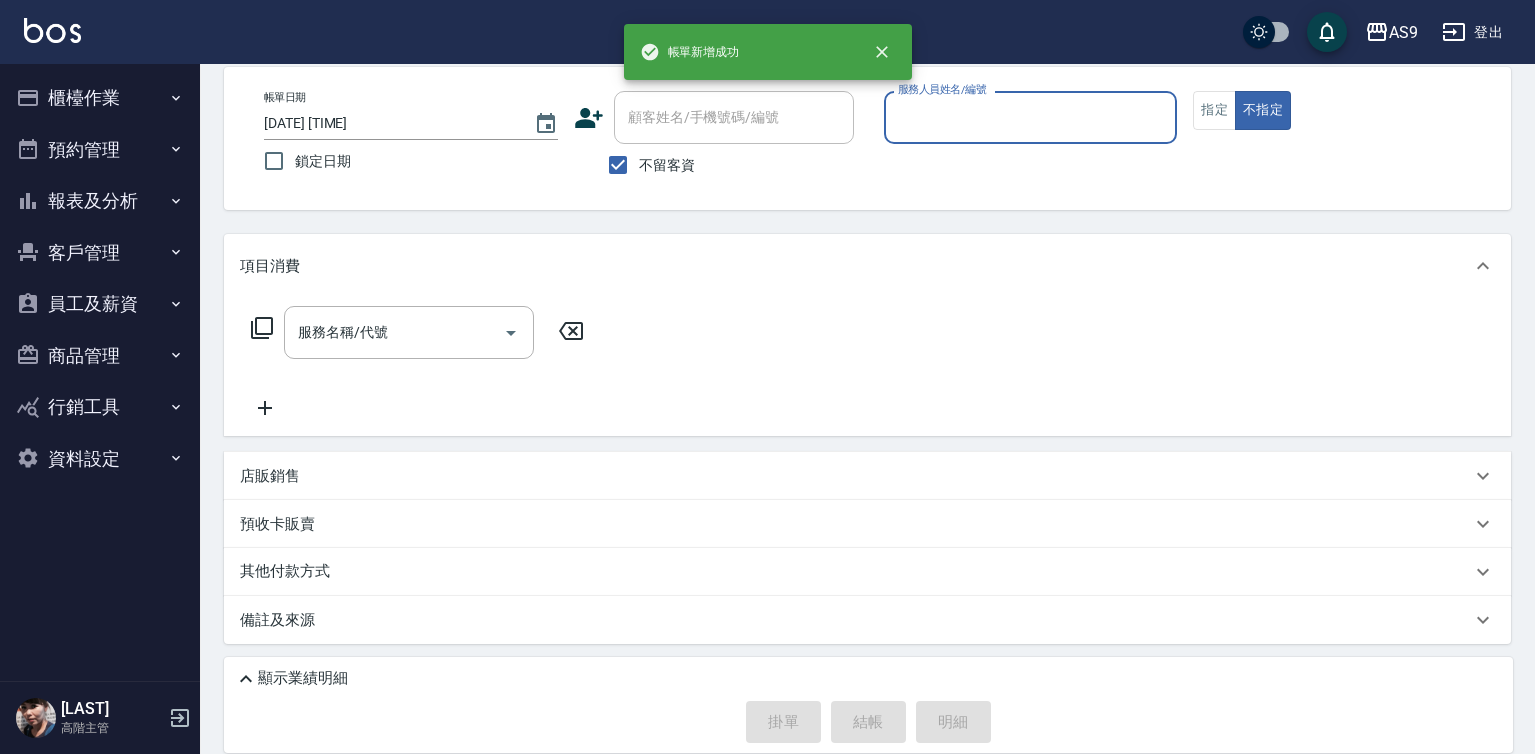 click on "報表及分析" at bounding box center (100, 201) 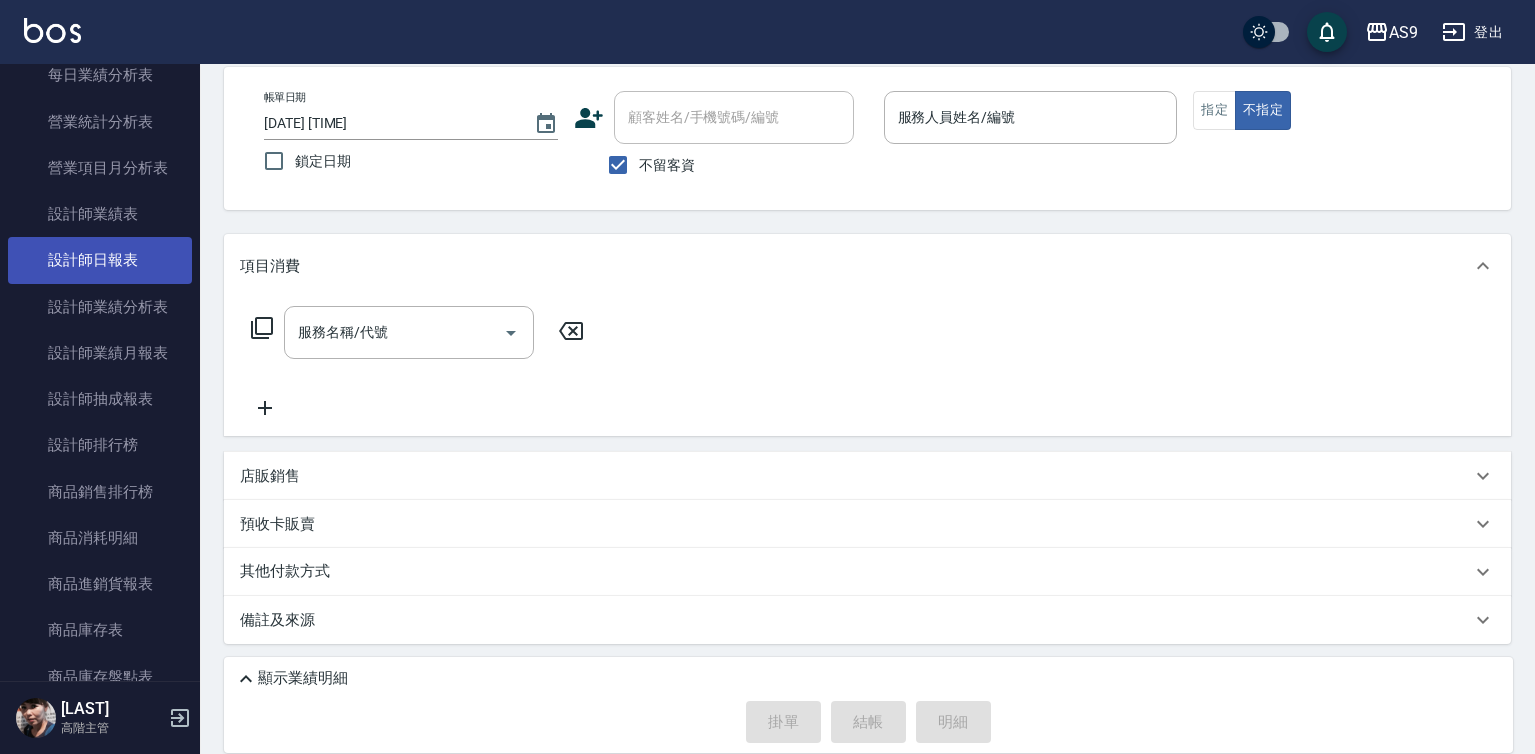 scroll, scrollTop: 800, scrollLeft: 0, axis: vertical 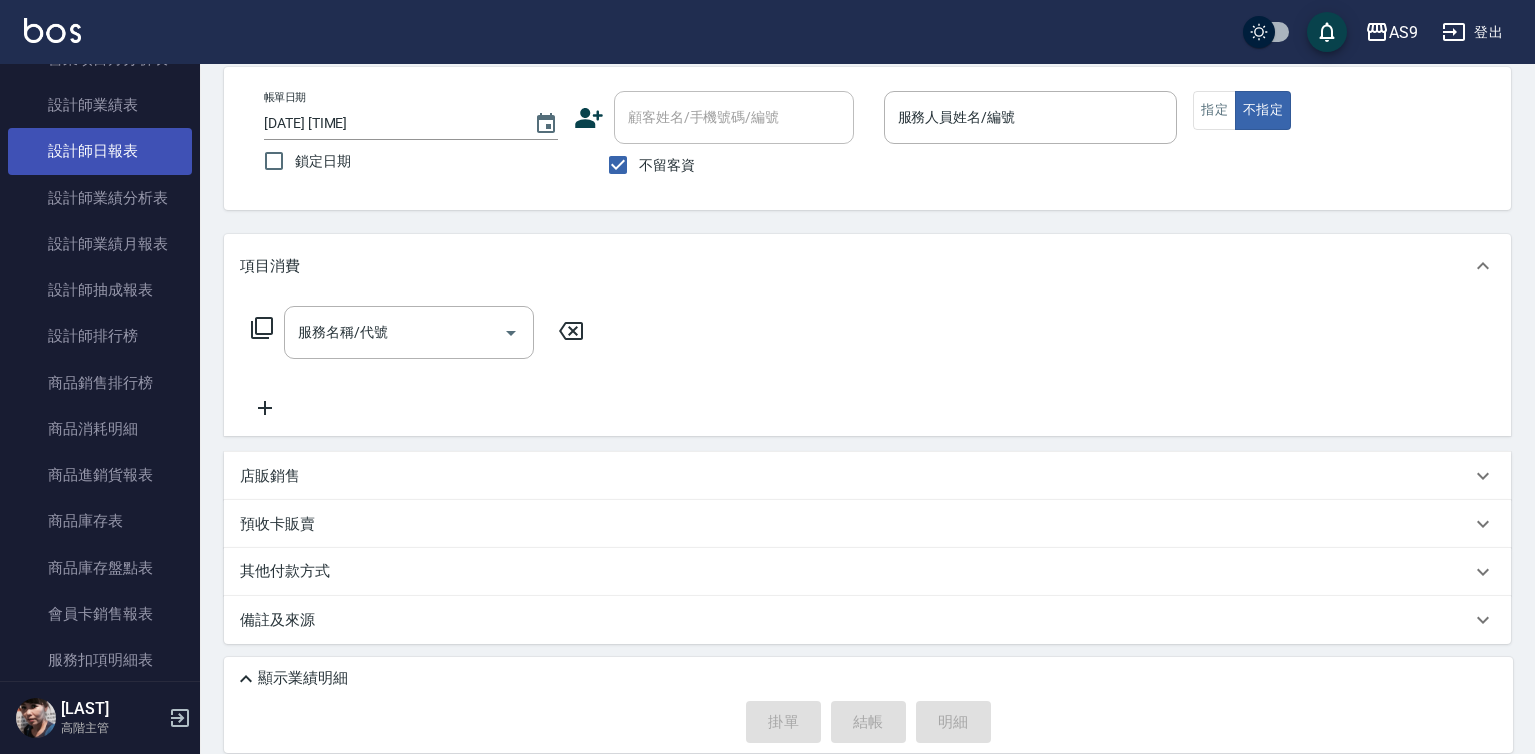 click on "設計師日報表" at bounding box center [100, 151] 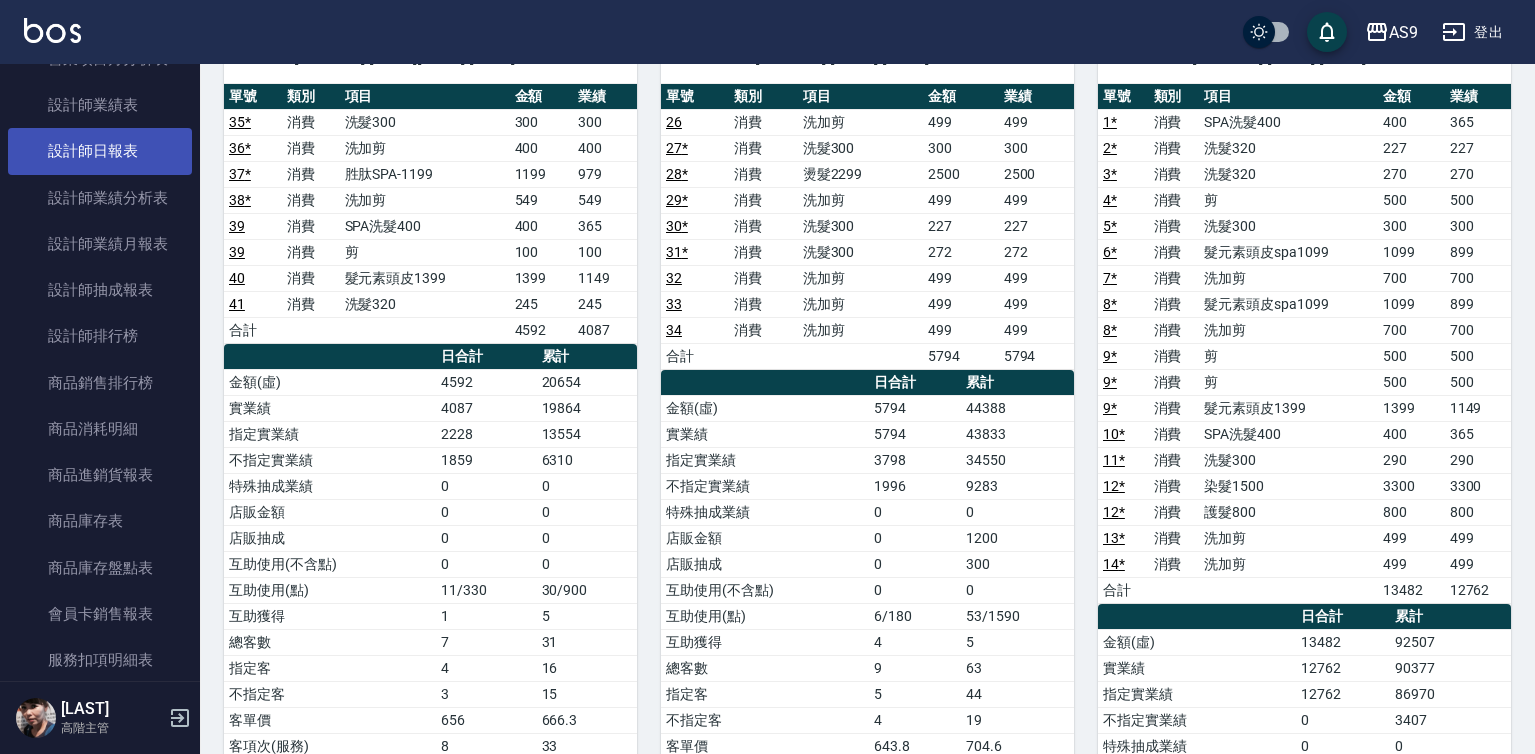 scroll, scrollTop: 194, scrollLeft: 0, axis: vertical 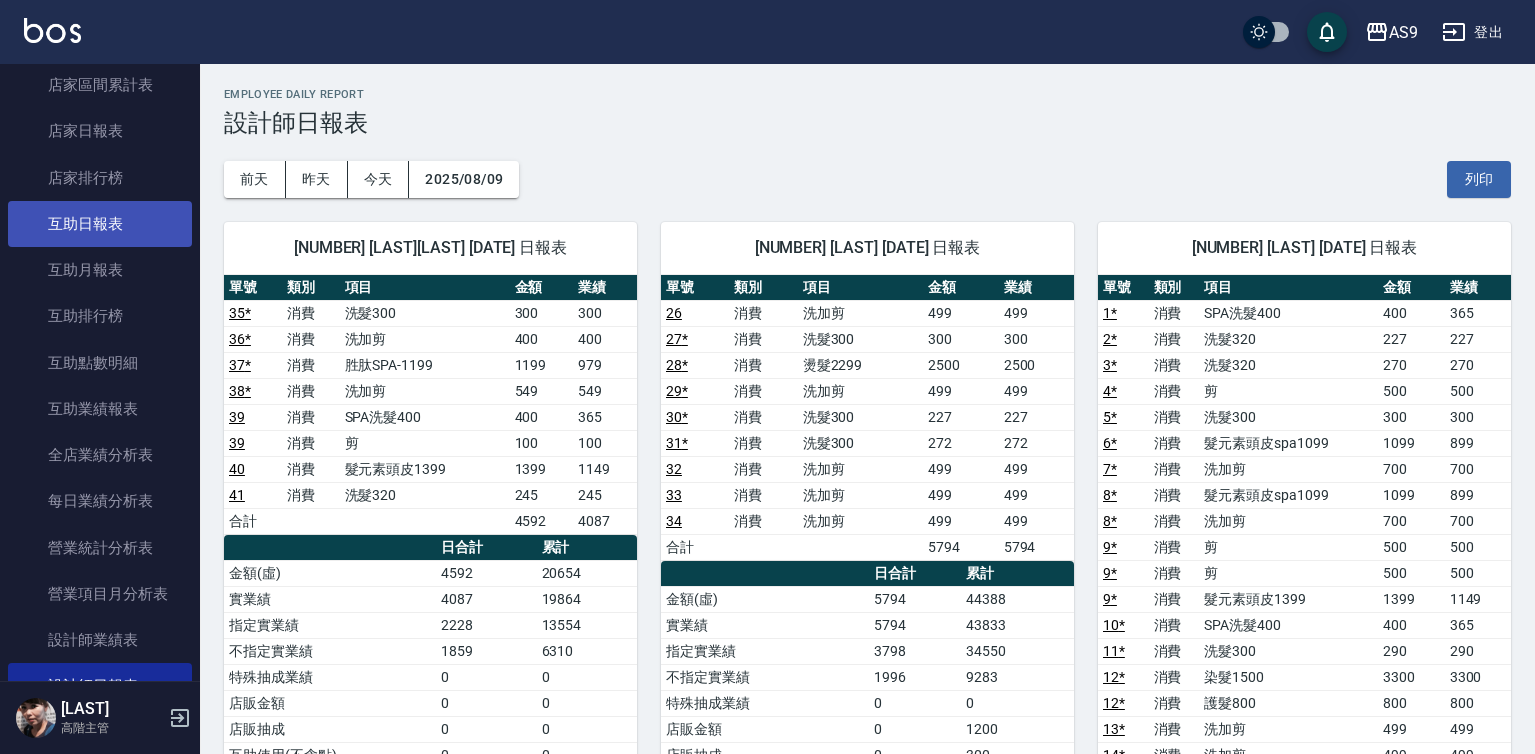 click on "互助日報表" at bounding box center [100, 224] 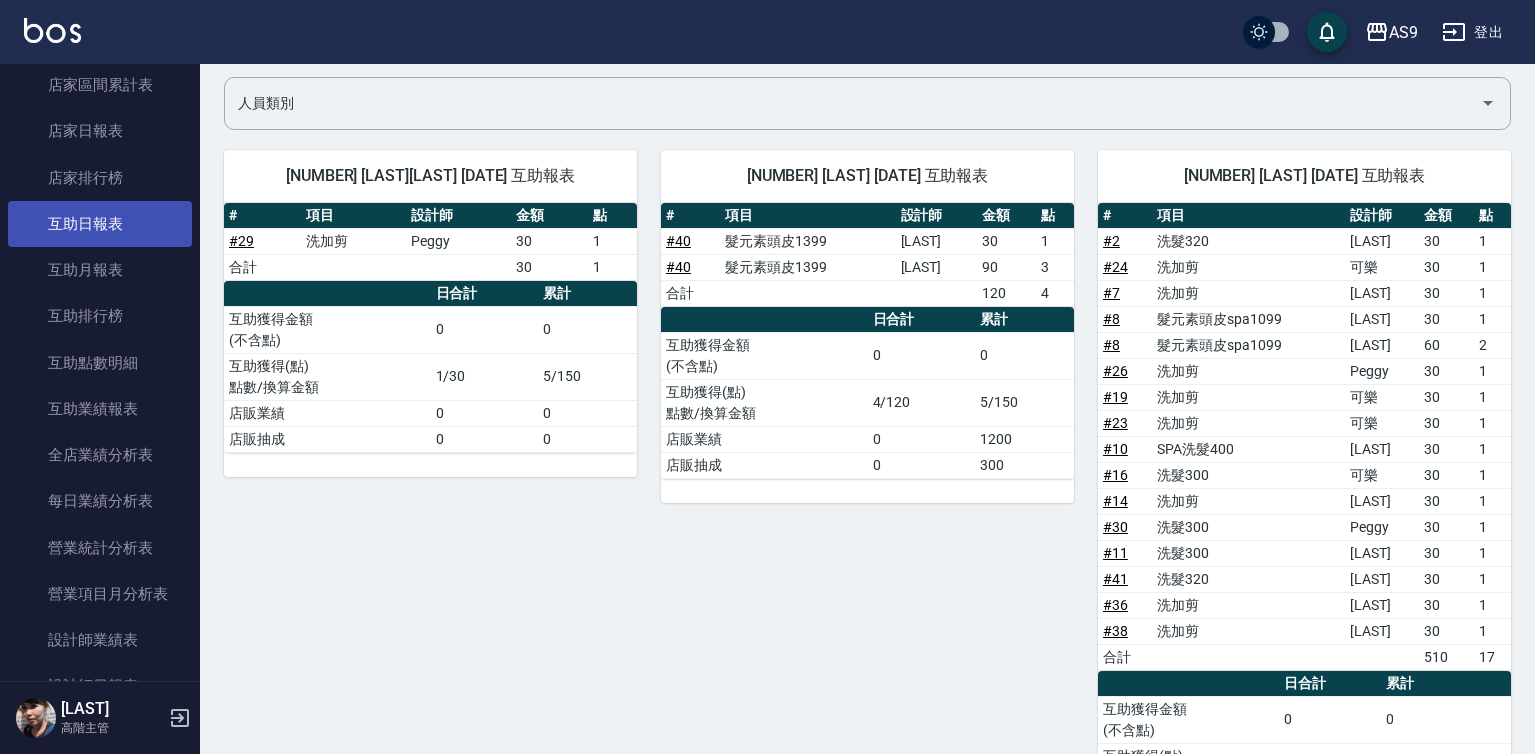 scroll, scrollTop: 304, scrollLeft: 0, axis: vertical 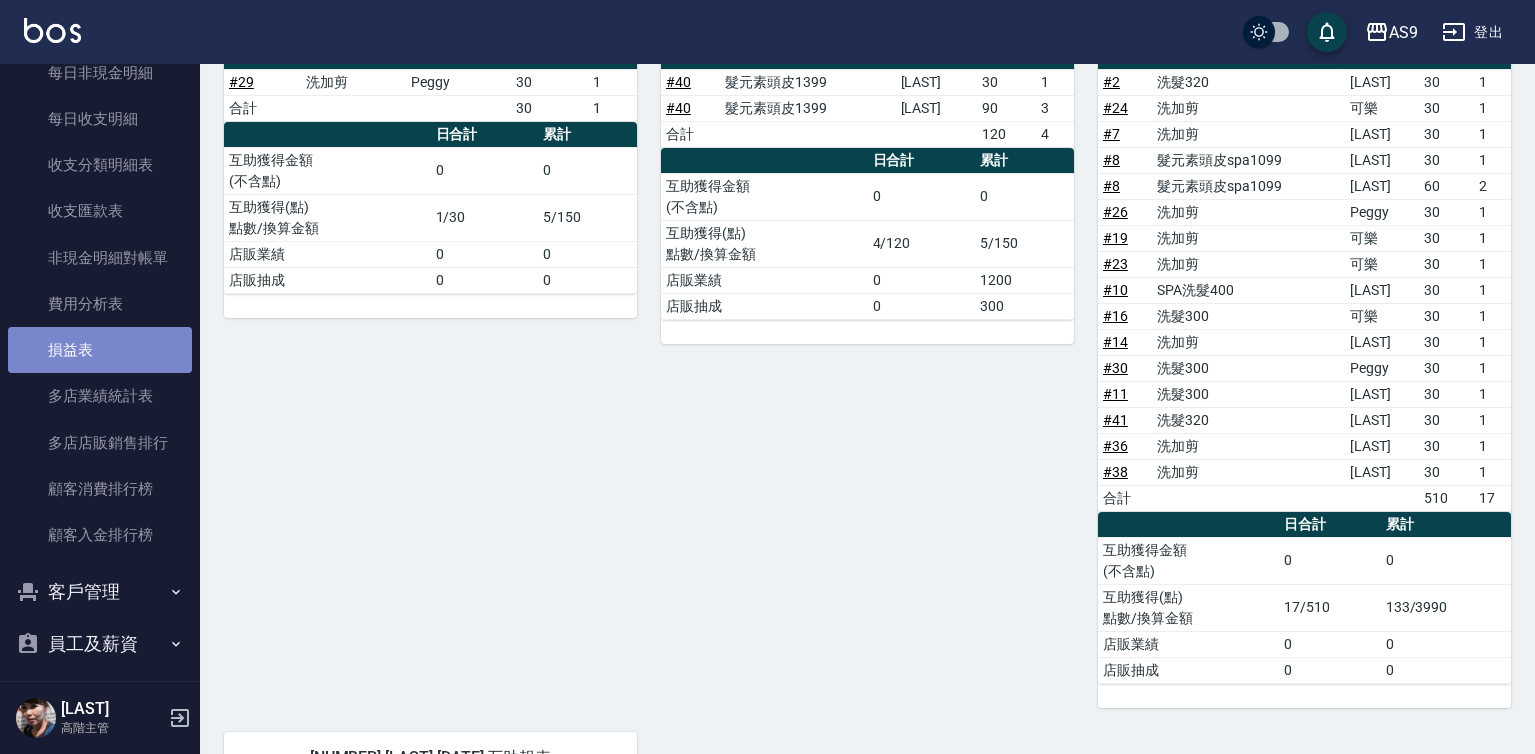click on "損益表" at bounding box center (100, 350) 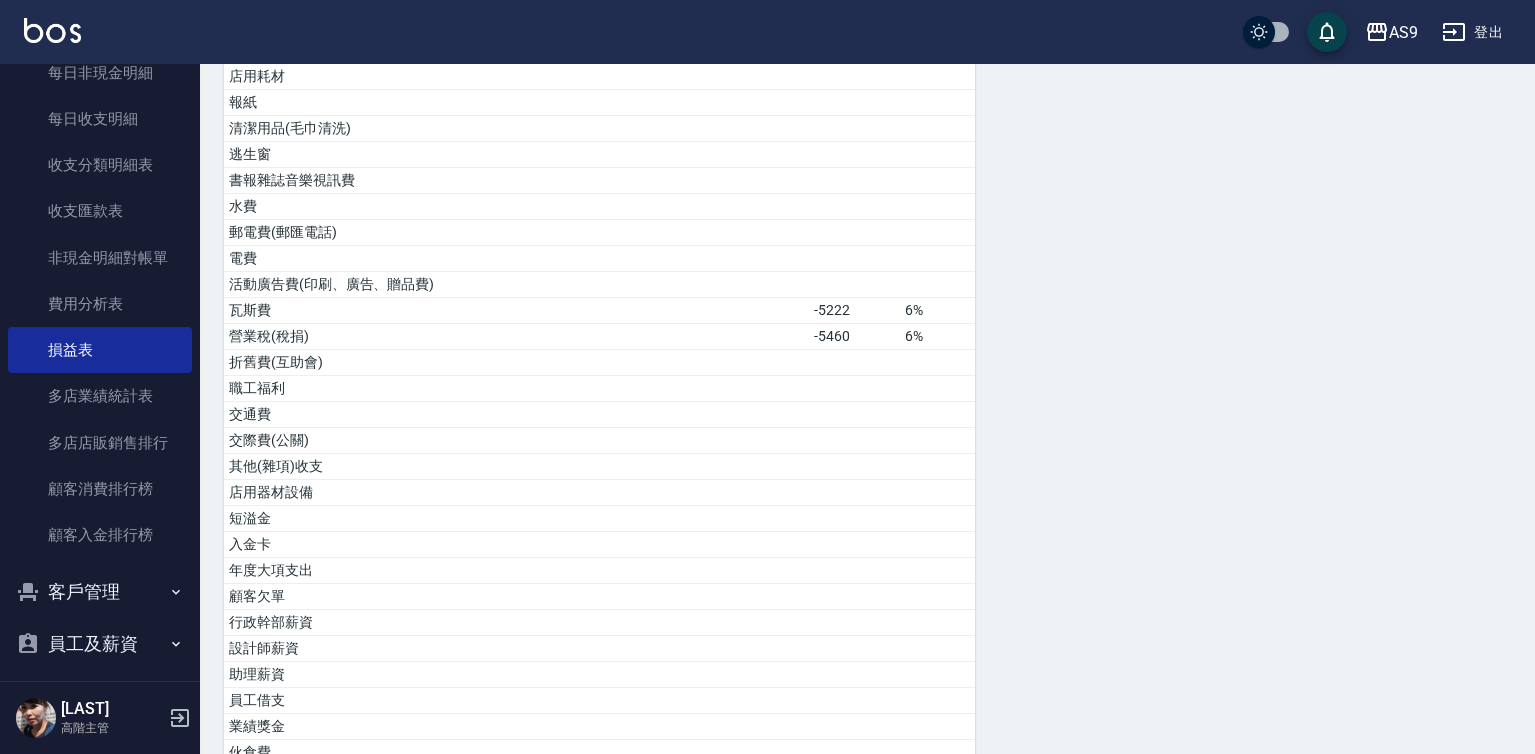 scroll, scrollTop: 700, scrollLeft: 0, axis: vertical 